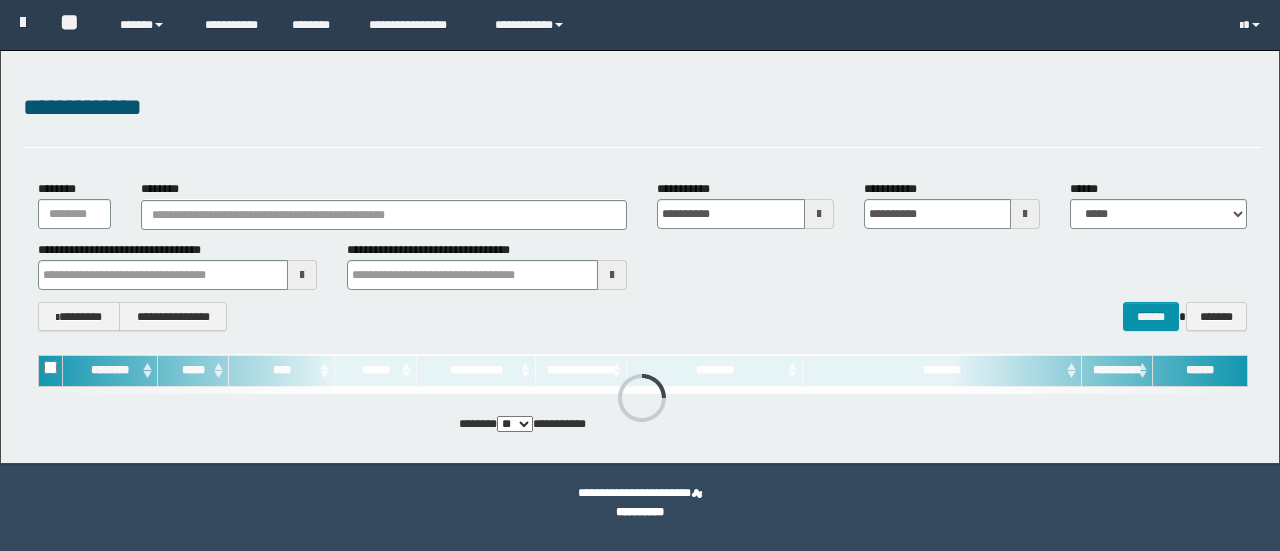 scroll, scrollTop: 0, scrollLeft: 0, axis: both 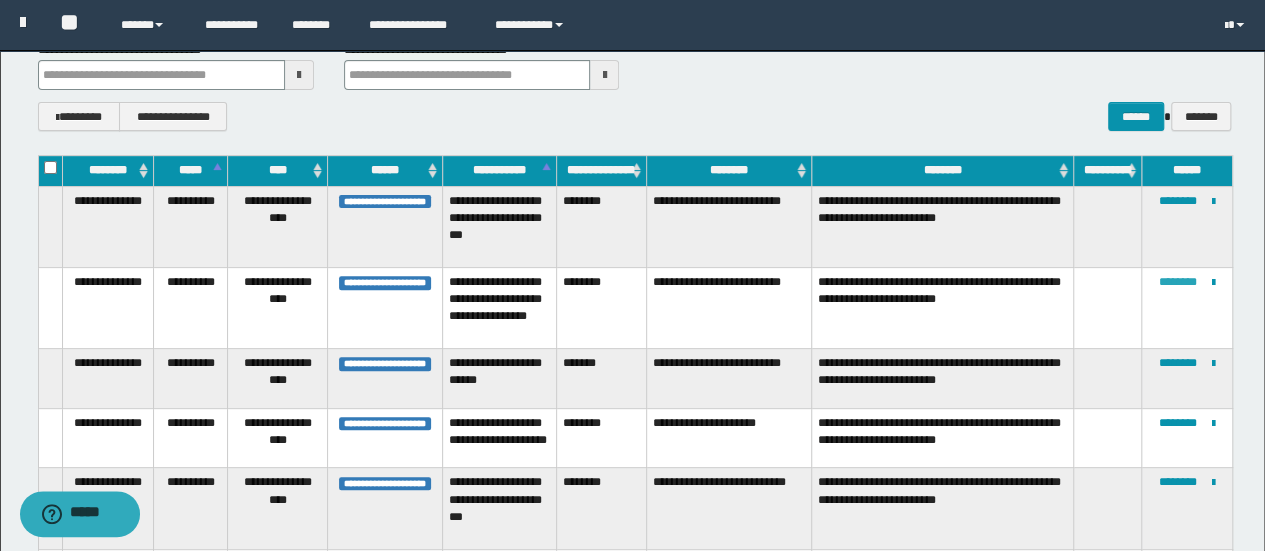 click on "********" at bounding box center (1178, 282) 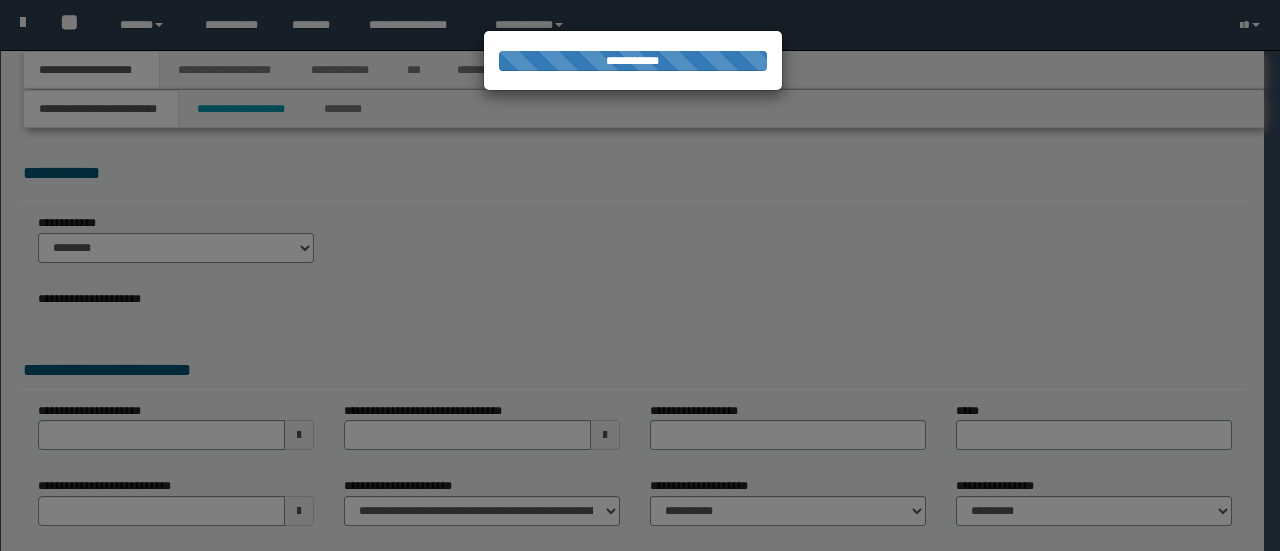 scroll, scrollTop: 0, scrollLeft: 0, axis: both 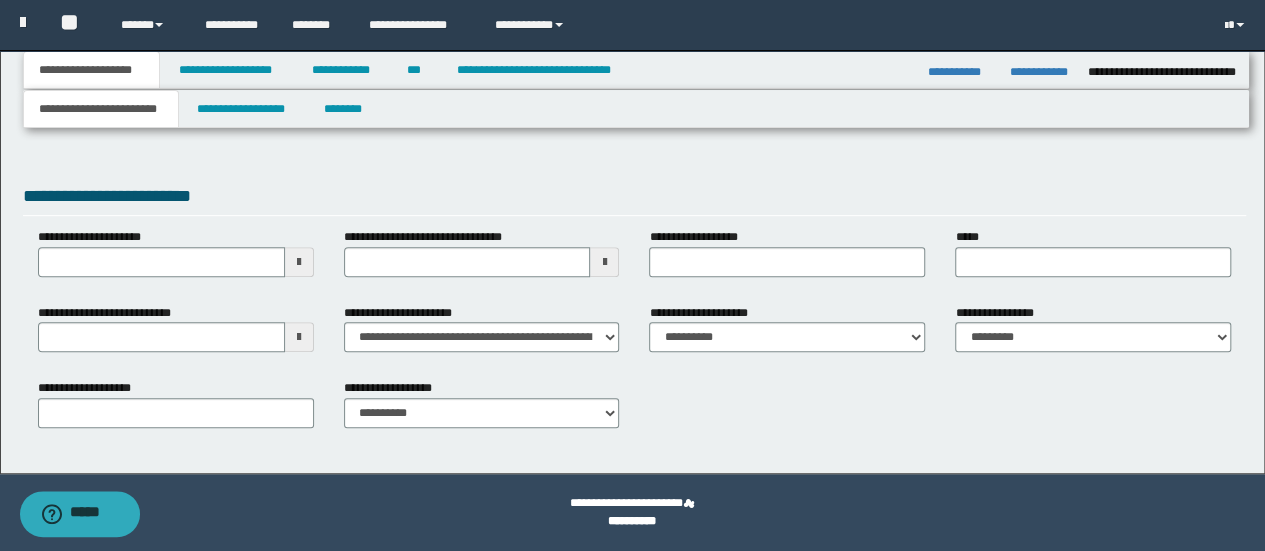 click at bounding box center (299, 337) 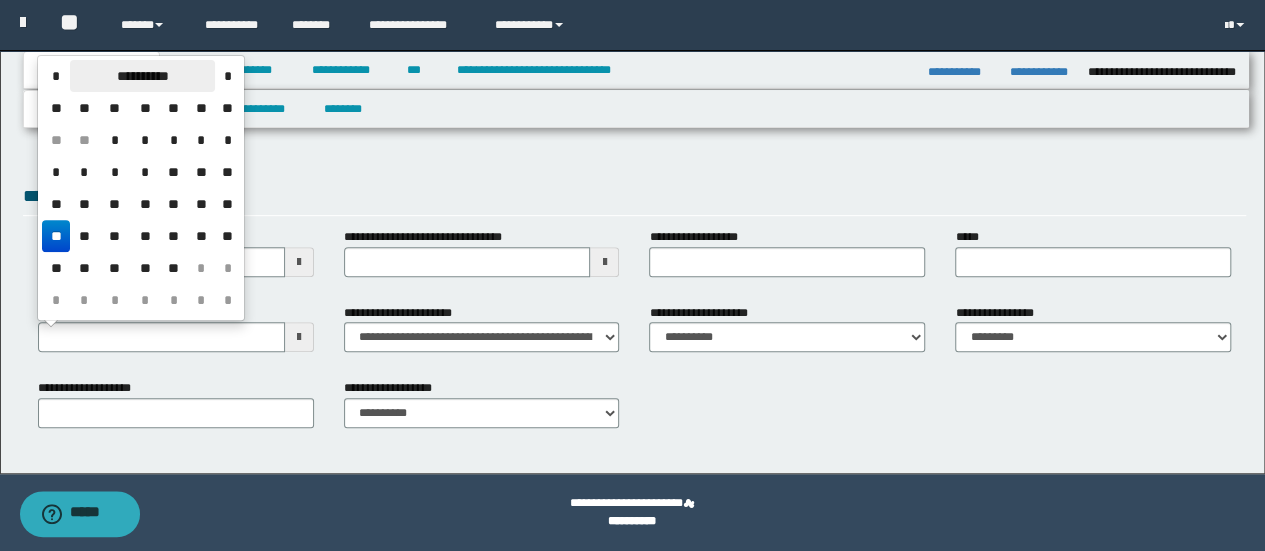 click on "**********" at bounding box center (142, 76) 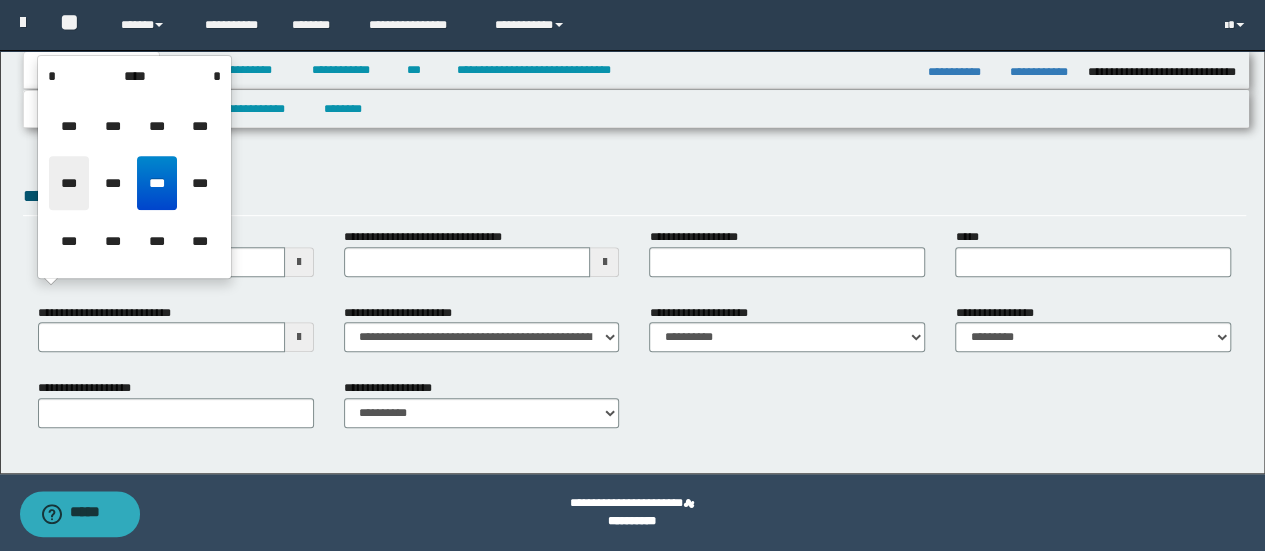 click on "***" at bounding box center [69, 183] 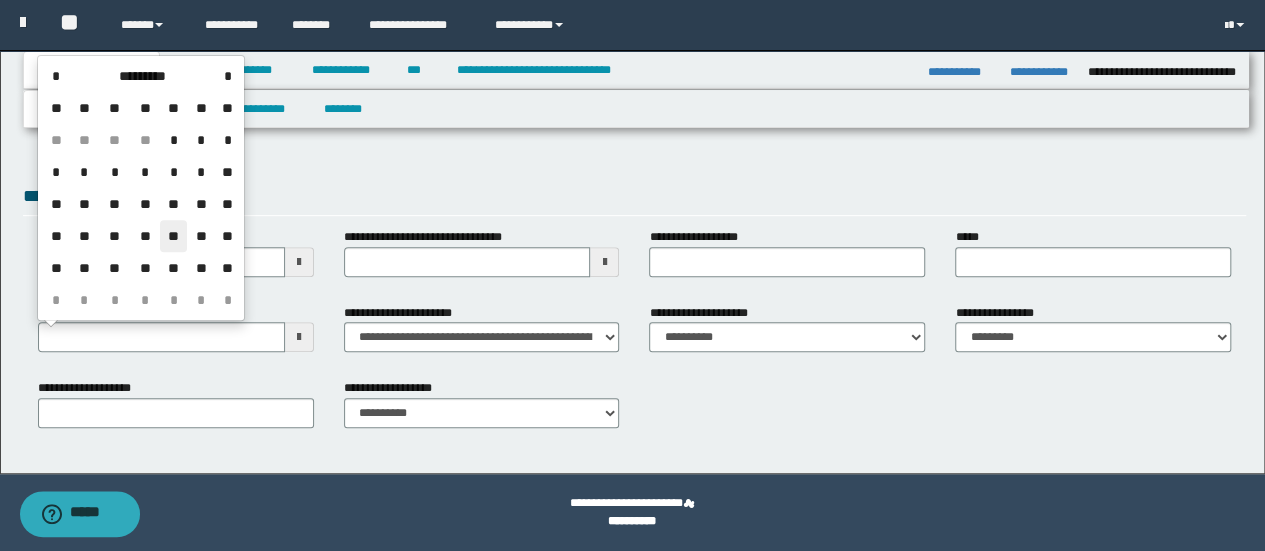 click on "**" at bounding box center (174, 236) 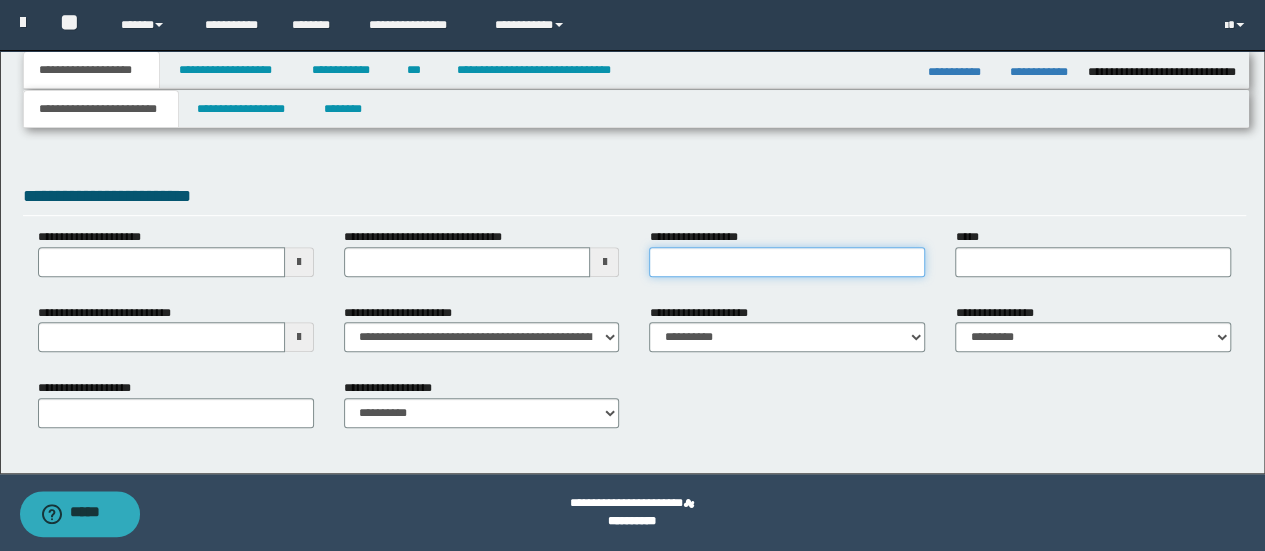 click on "**********" at bounding box center (787, 262) 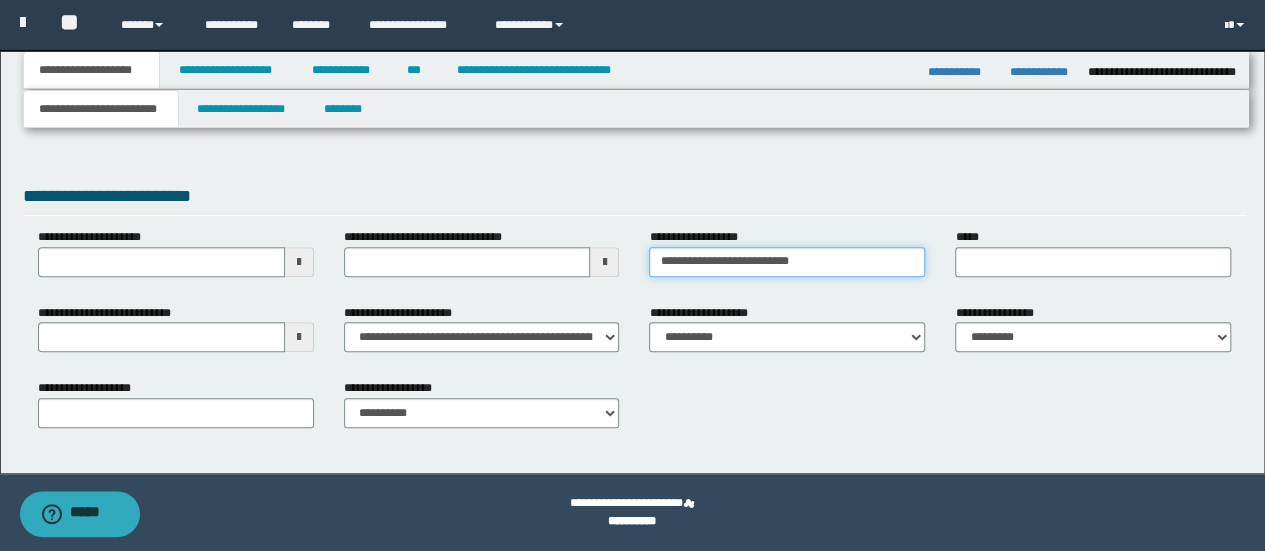 type on "**********" 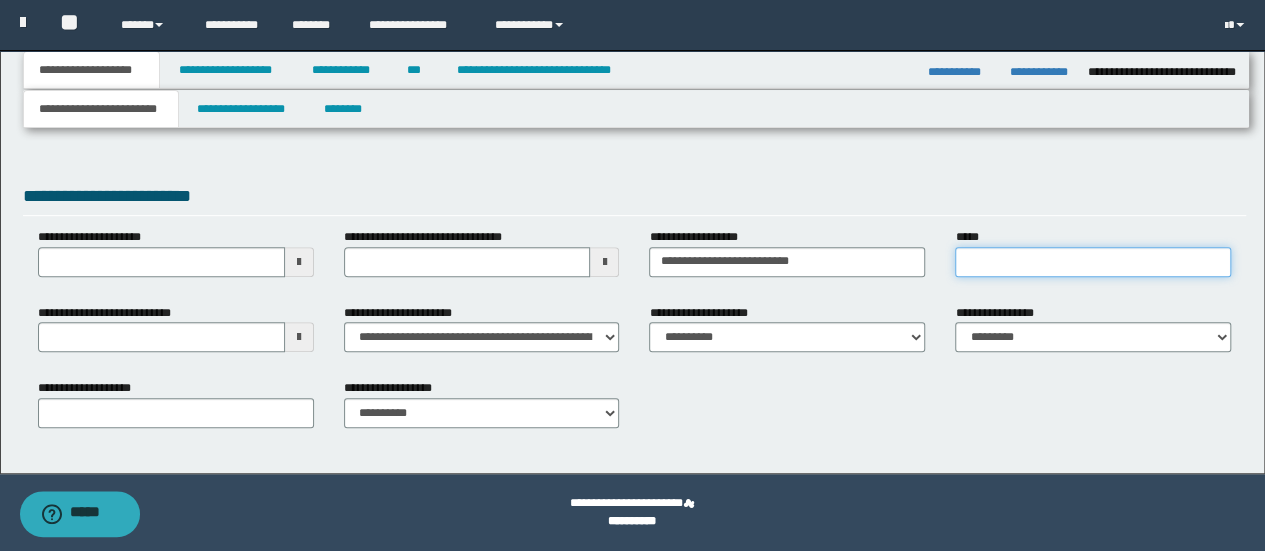 click on "*****" at bounding box center [1093, 262] 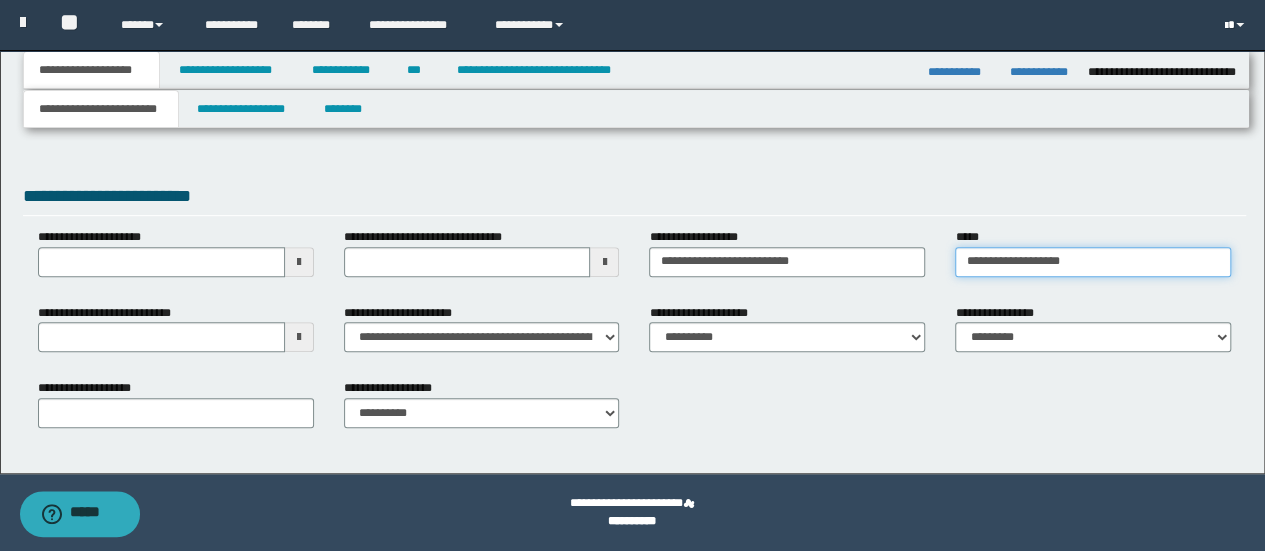 type on "**********" 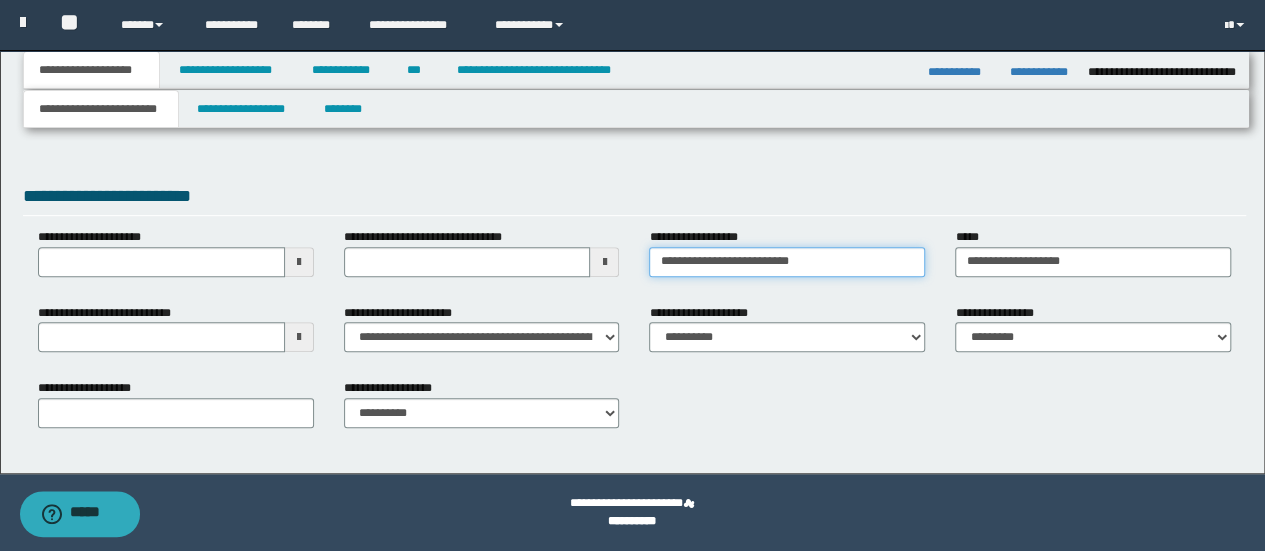 click on "**********" at bounding box center [787, 262] 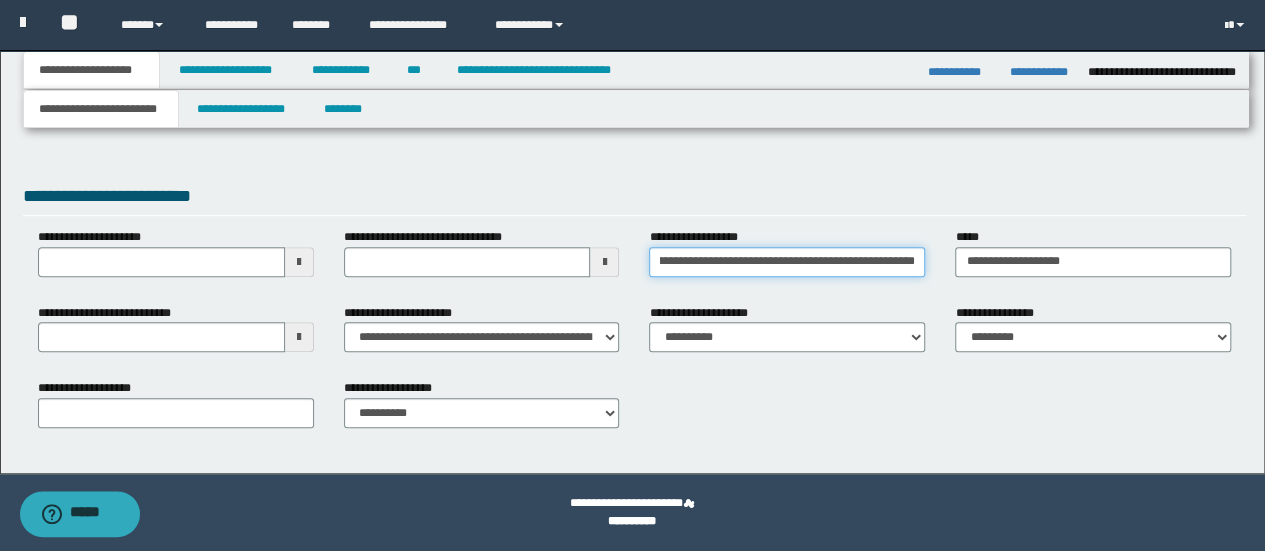 scroll, scrollTop: 0, scrollLeft: 62, axis: horizontal 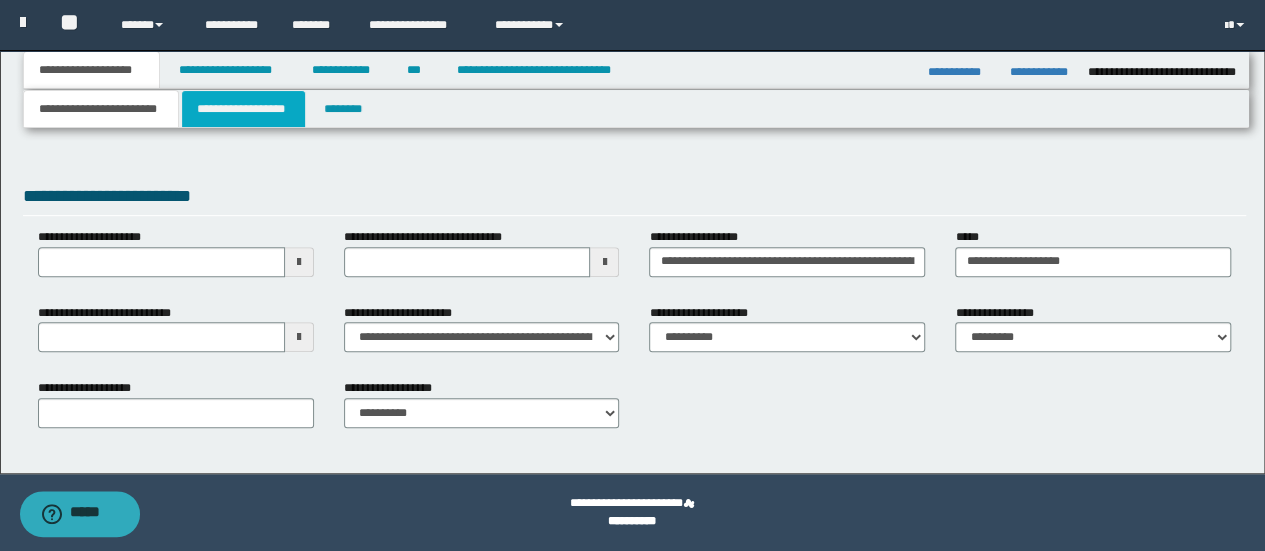 click on "**********" at bounding box center [243, 109] 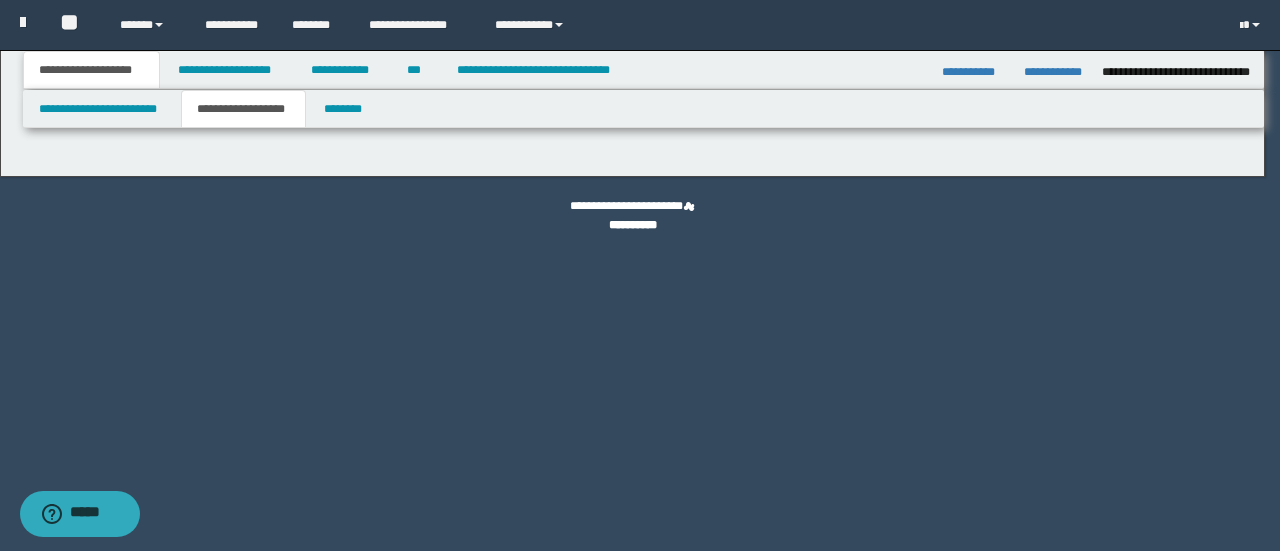 type on "********" 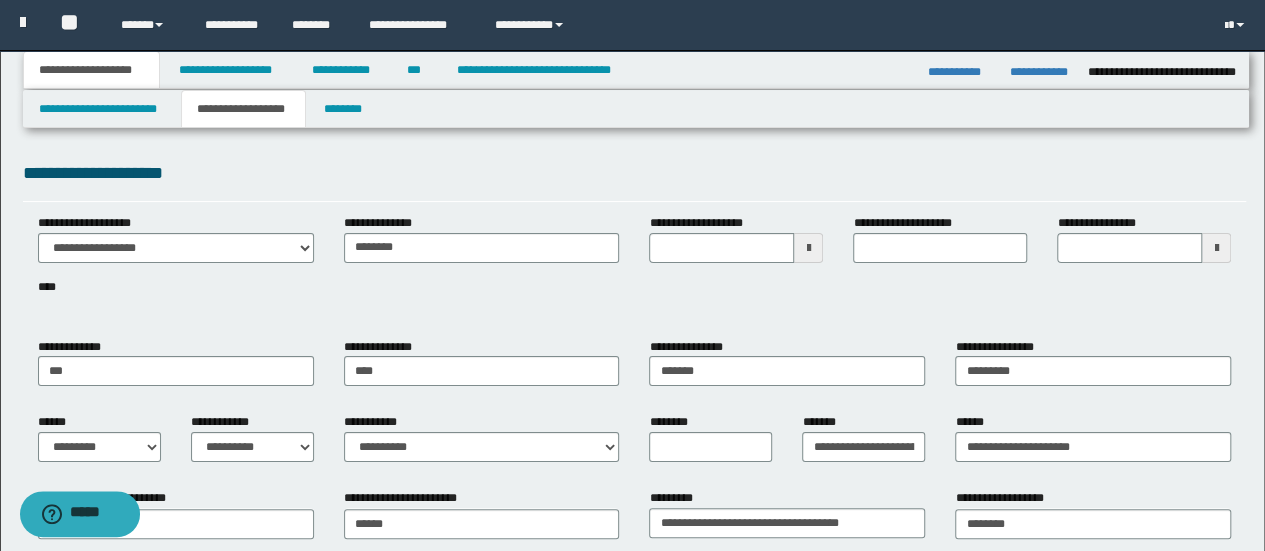 type 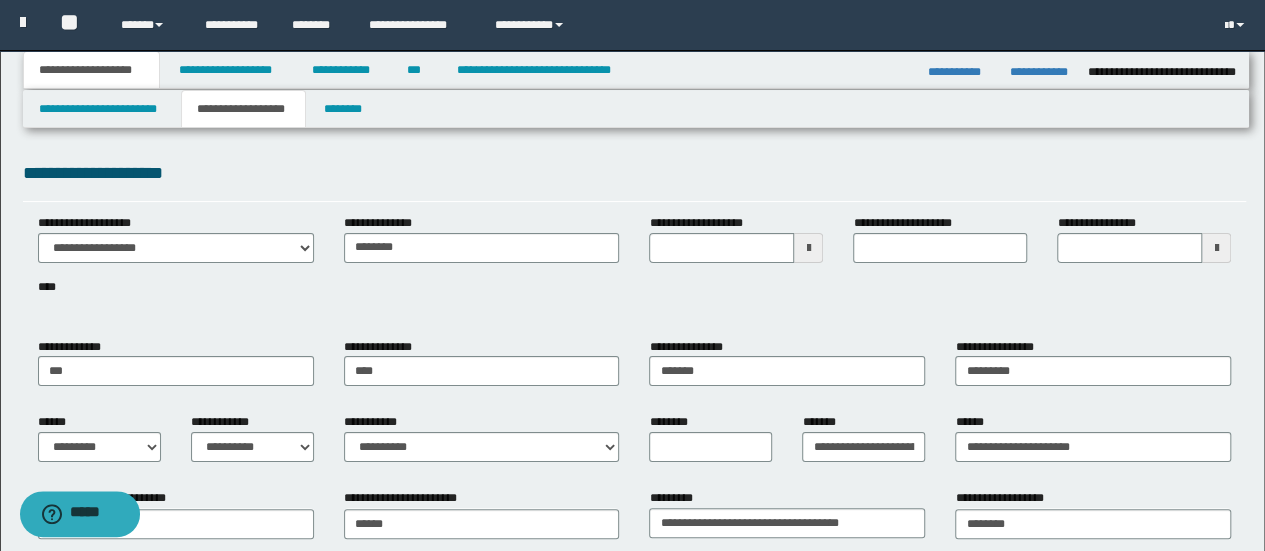 click at bounding box center [1216, 248] 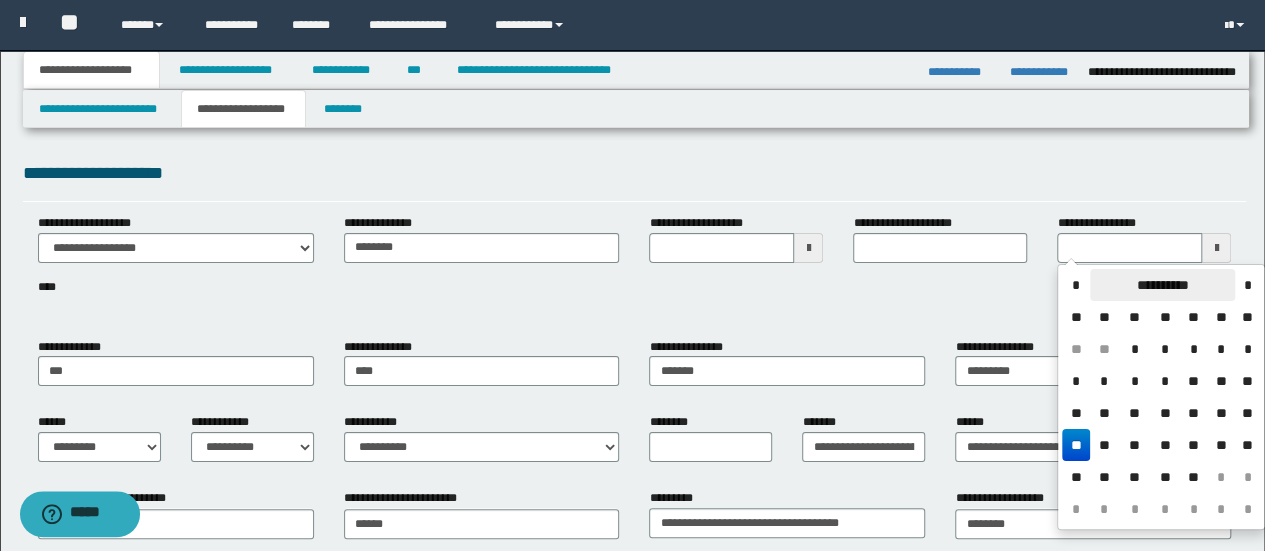 click on "**********" at bounding box center (1162, 285) 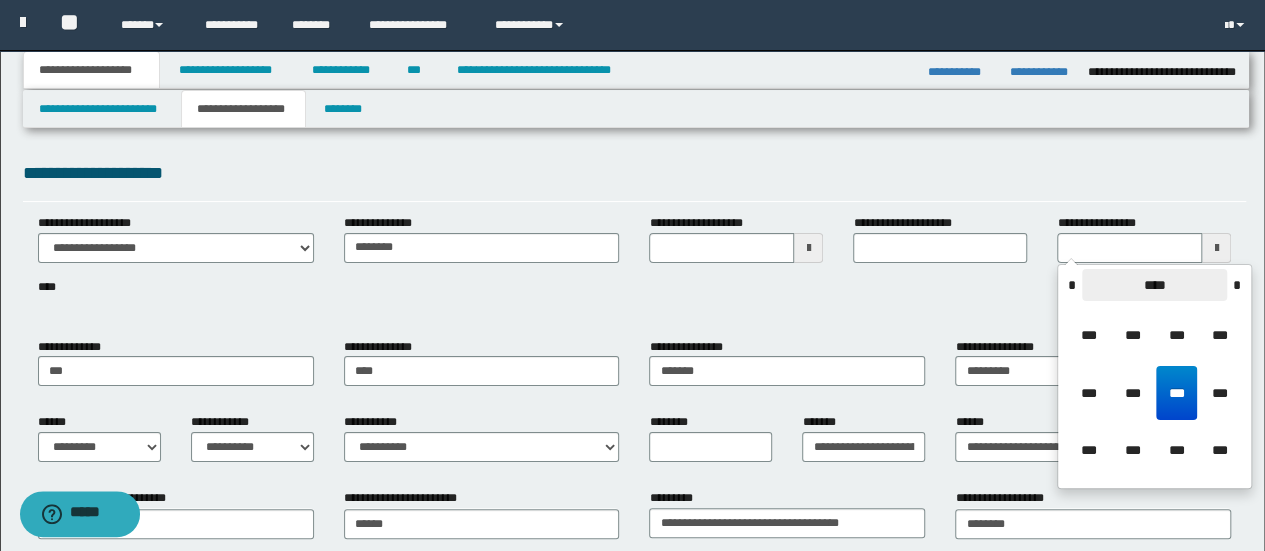 click on "****" at bounding box center [1154, 285] 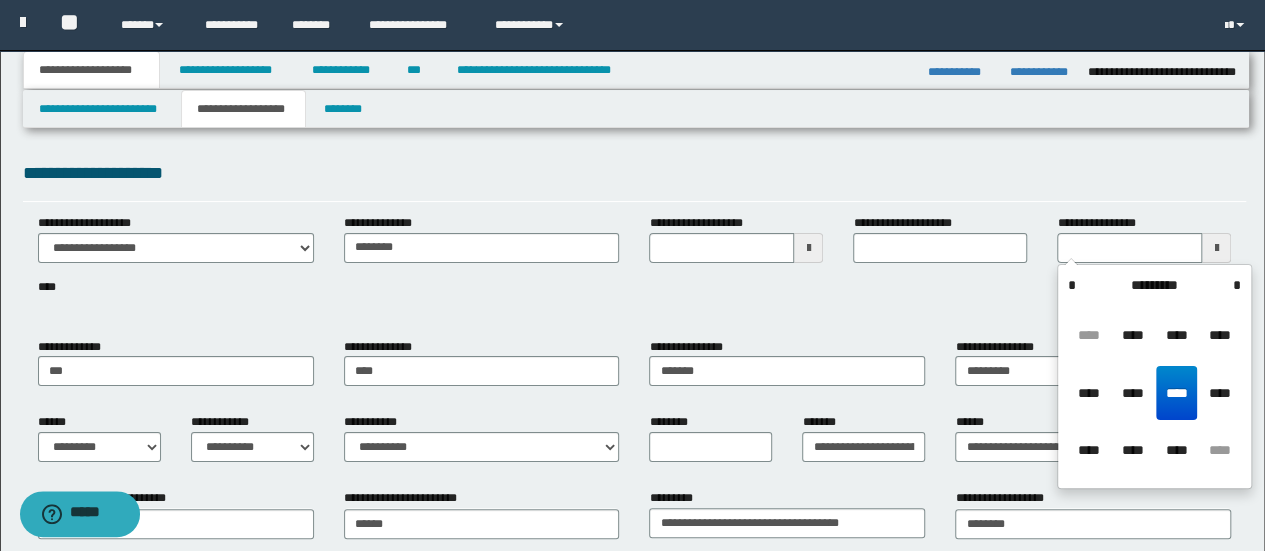 click on "*********" at bounding box center (1154, 285) 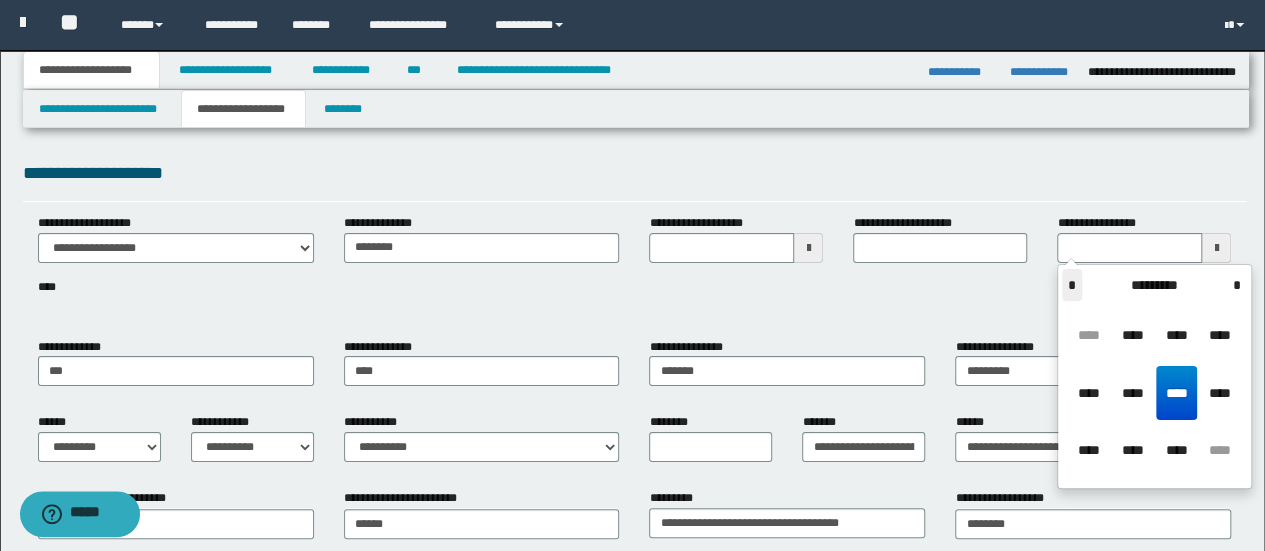 click on "*" at bounding box center [1072, 285] 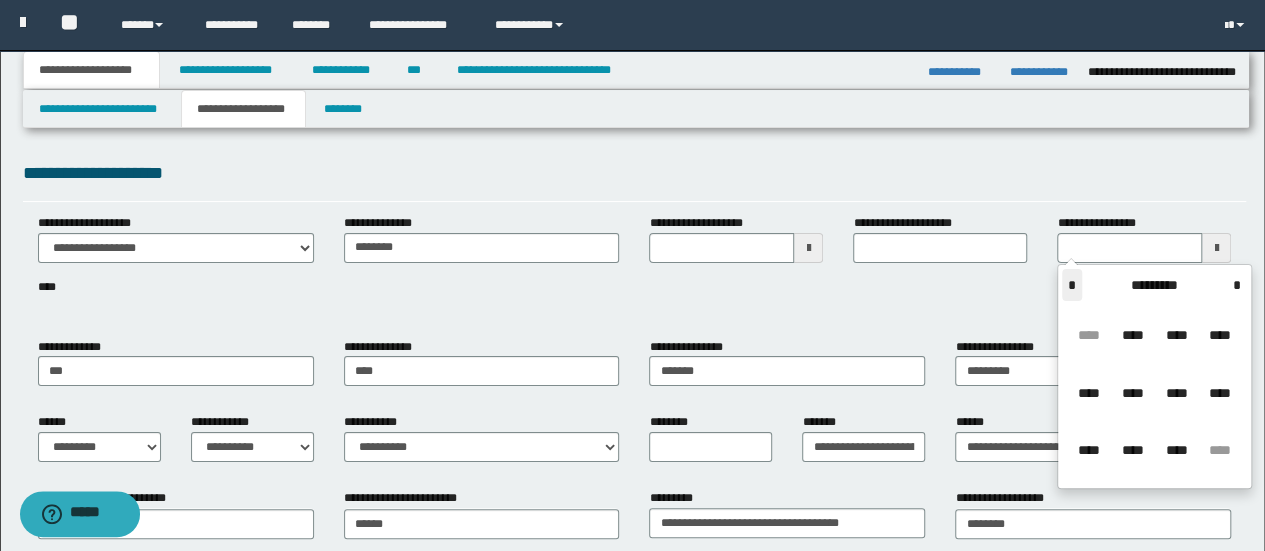 click on "*" at bounding box center (1072, 285) 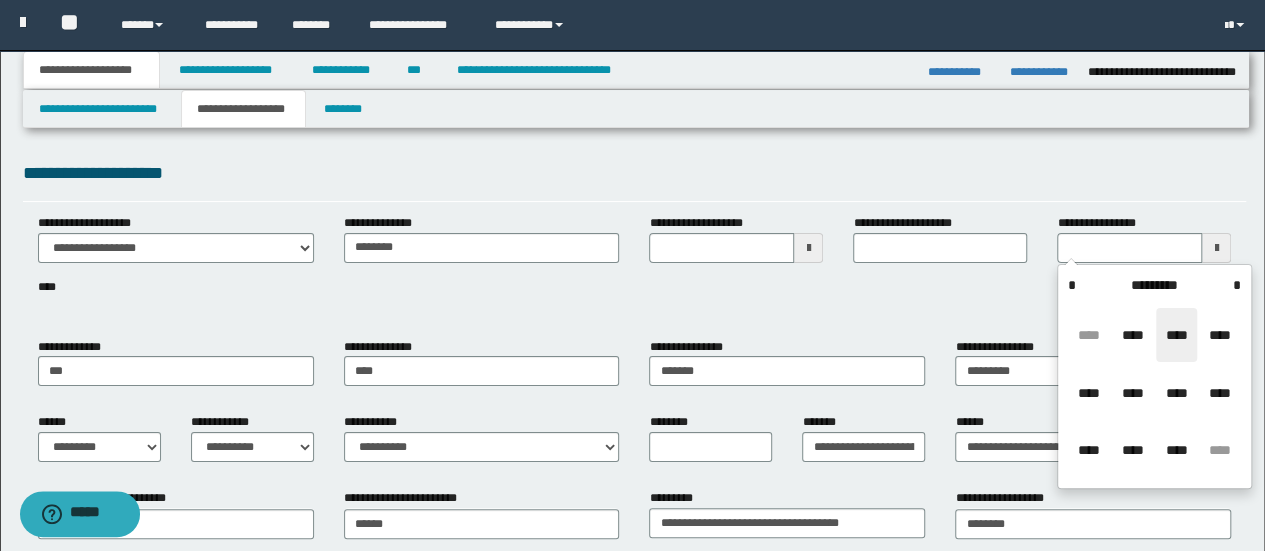 click on "****" at bounding box center [1176, 335] 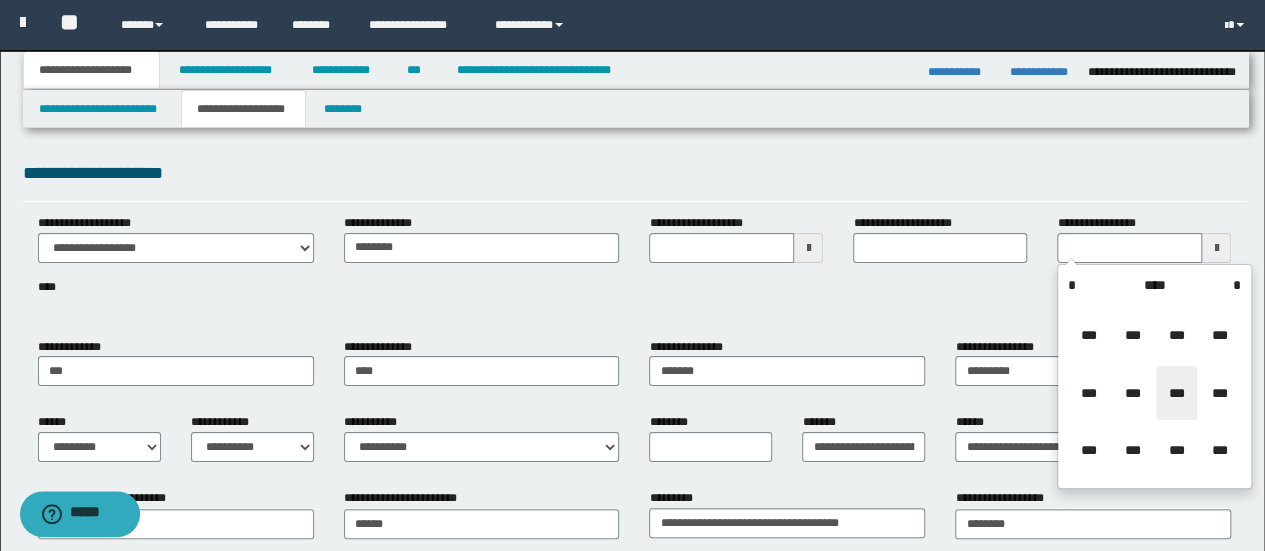 click on "***" at bounding box center (1176, 393) 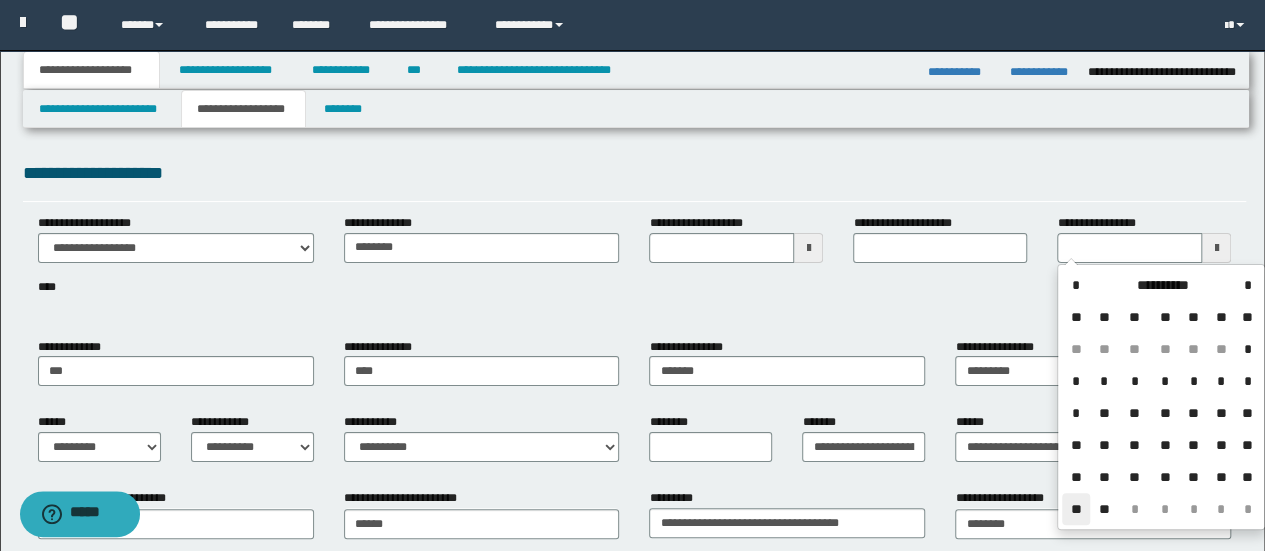 click on "**" at bounding box center [1076, 509] 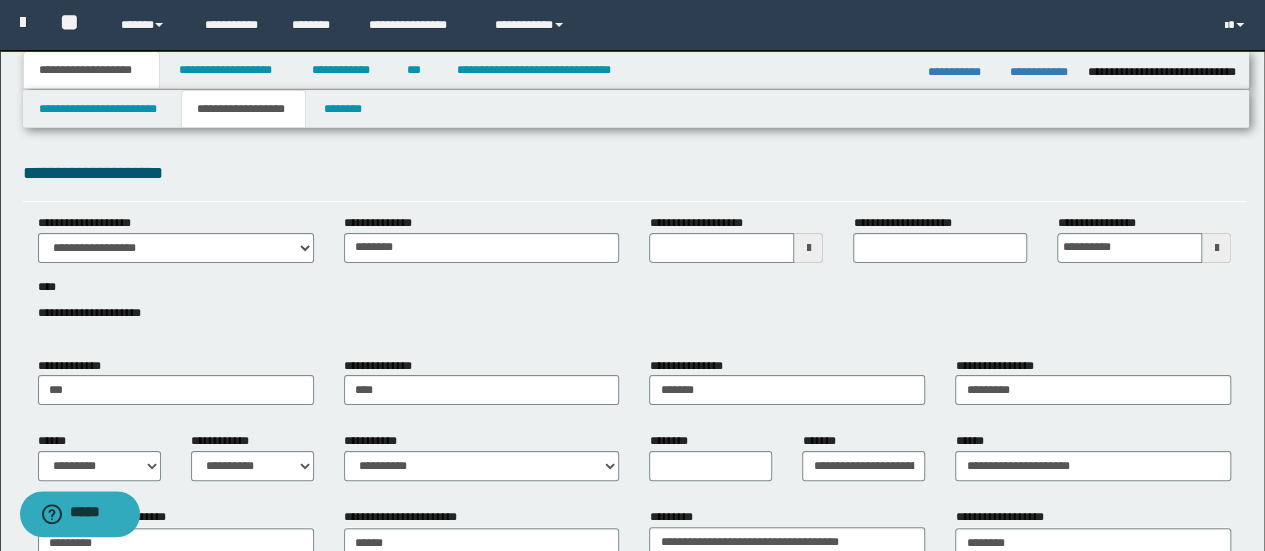 scroll, scrollTop: 100, scrollLeft: 0, axis: vertical 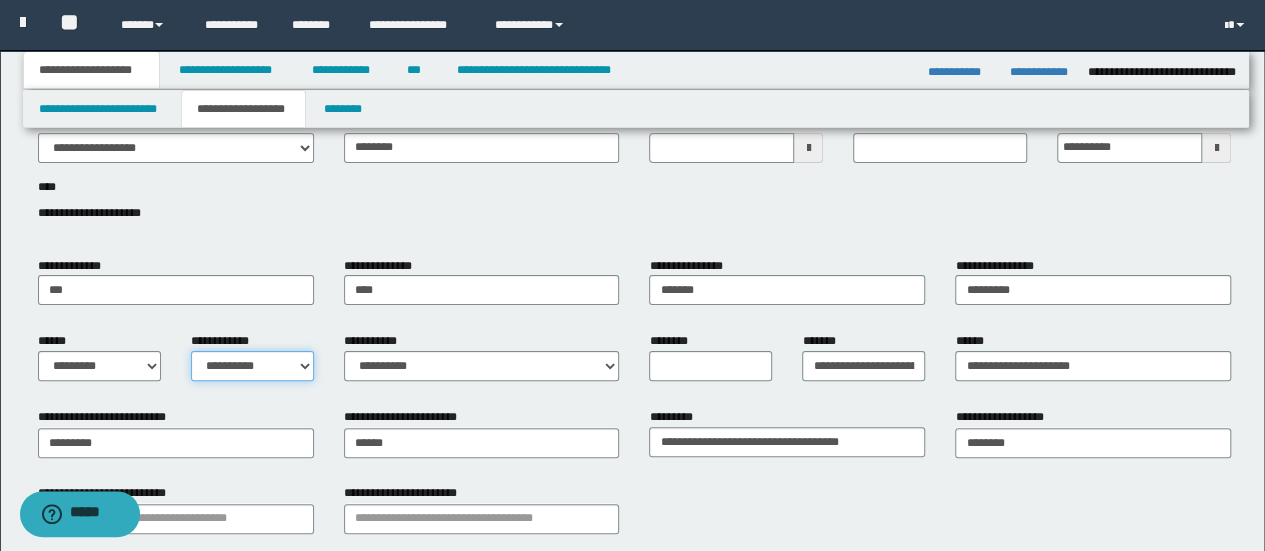 click on "**********" at bounding box center [252, 366] 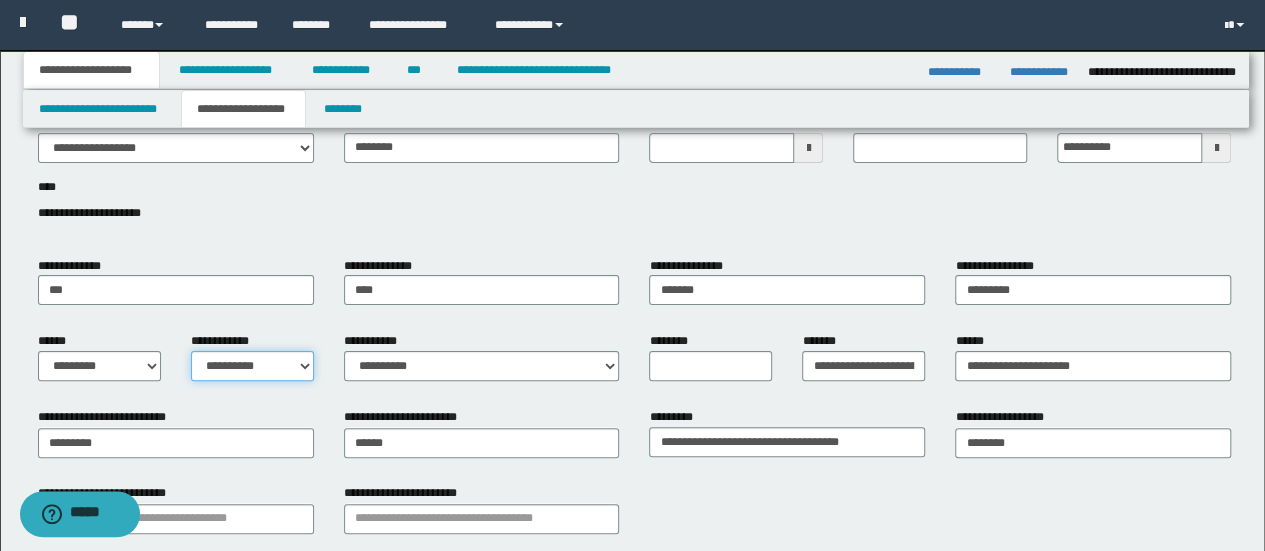 select on "*" 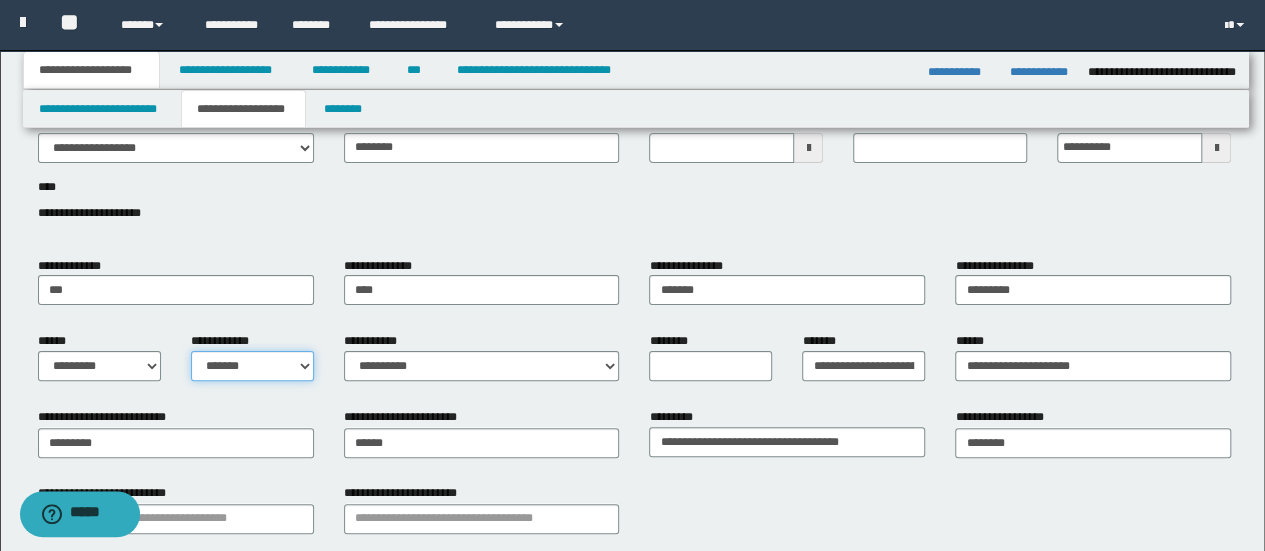 click on "**********" at bounding box center [252, 366] 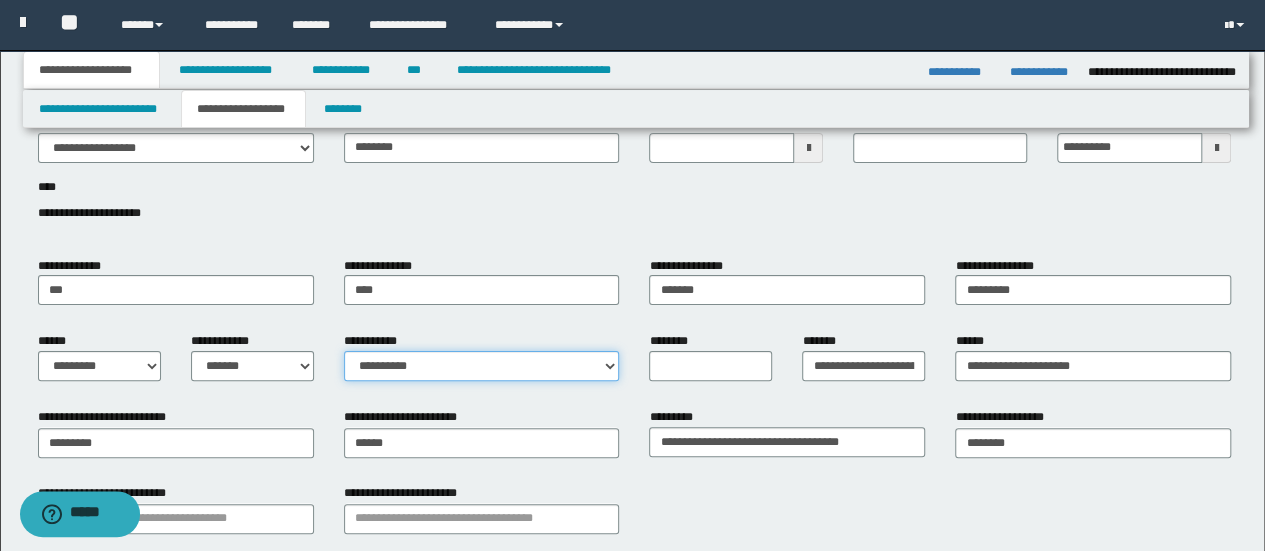 click on "**********" at bounding box center [482, 366] 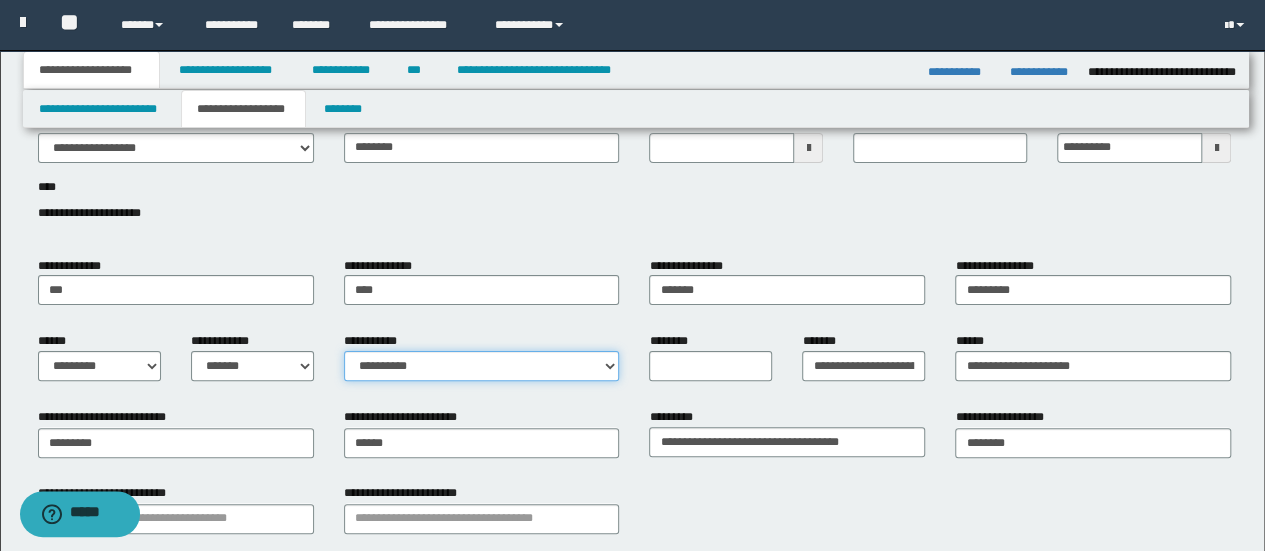 select on "*" 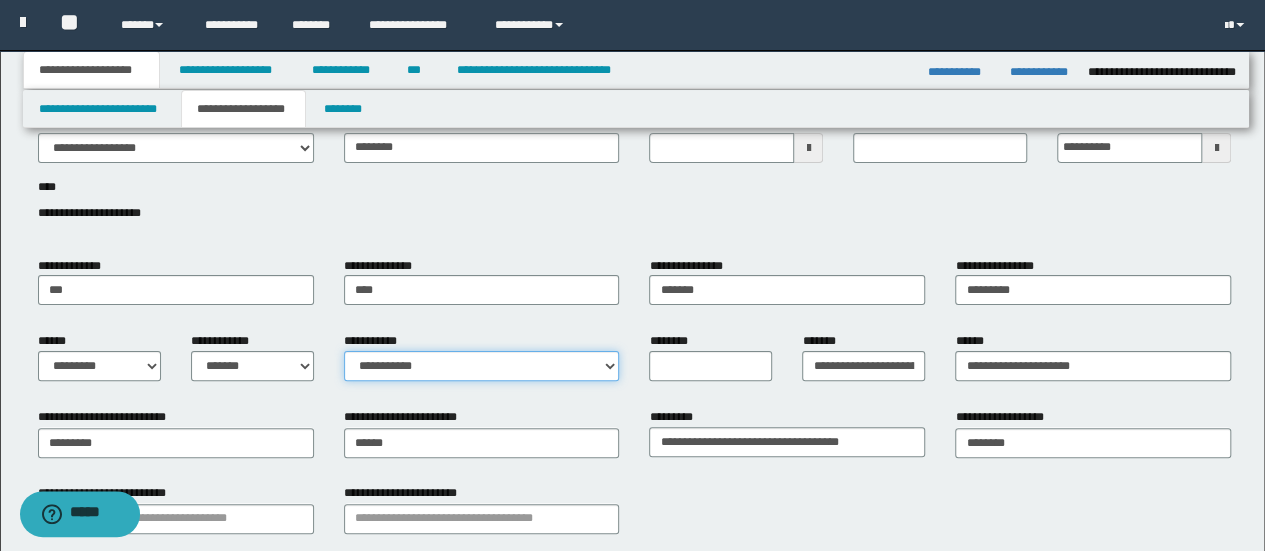 click on "**********" at bounding box center [482, 366] 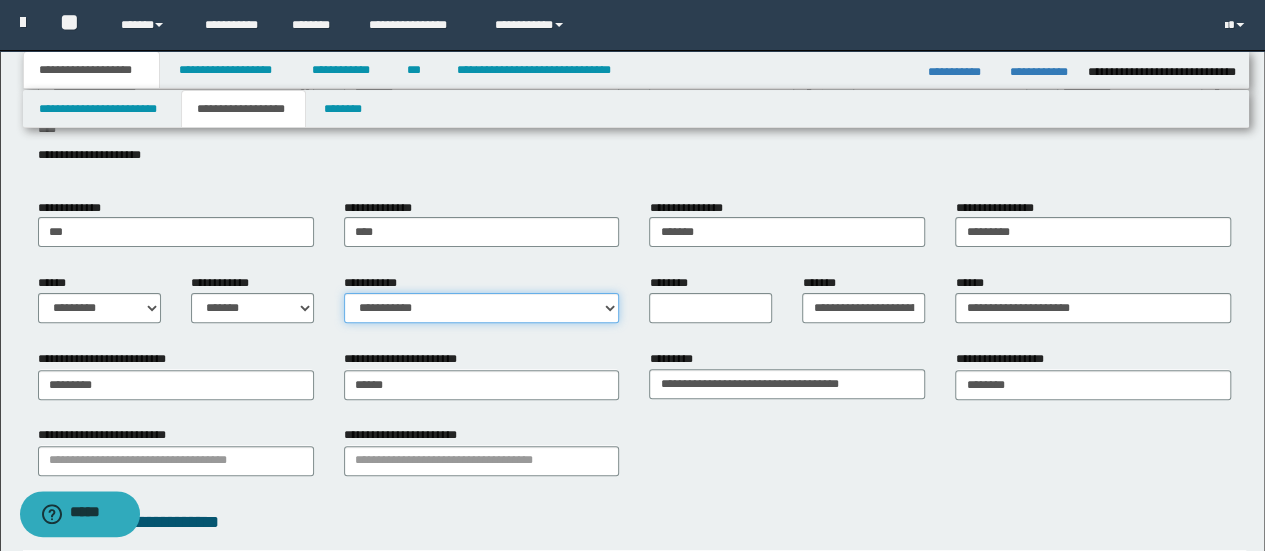 scroll, scrollTop: 200, scrollLeft: 0, axis: vertical 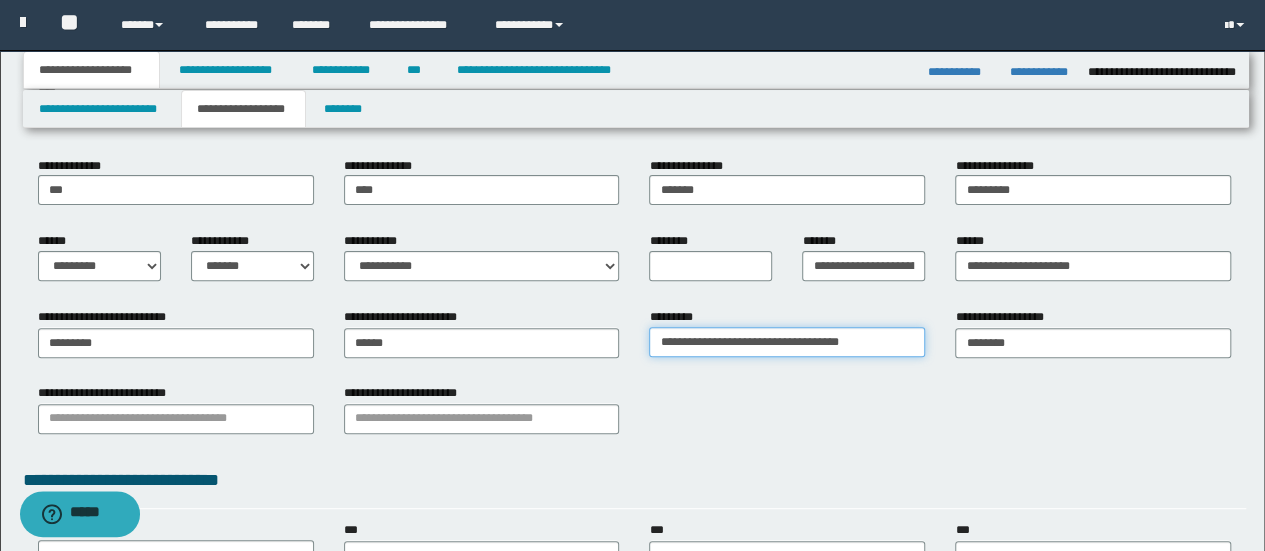 drag, startPoint x: 862, startPoint y: 340, endPoint x: 662, endPoint y: 346, distance: 200.08998 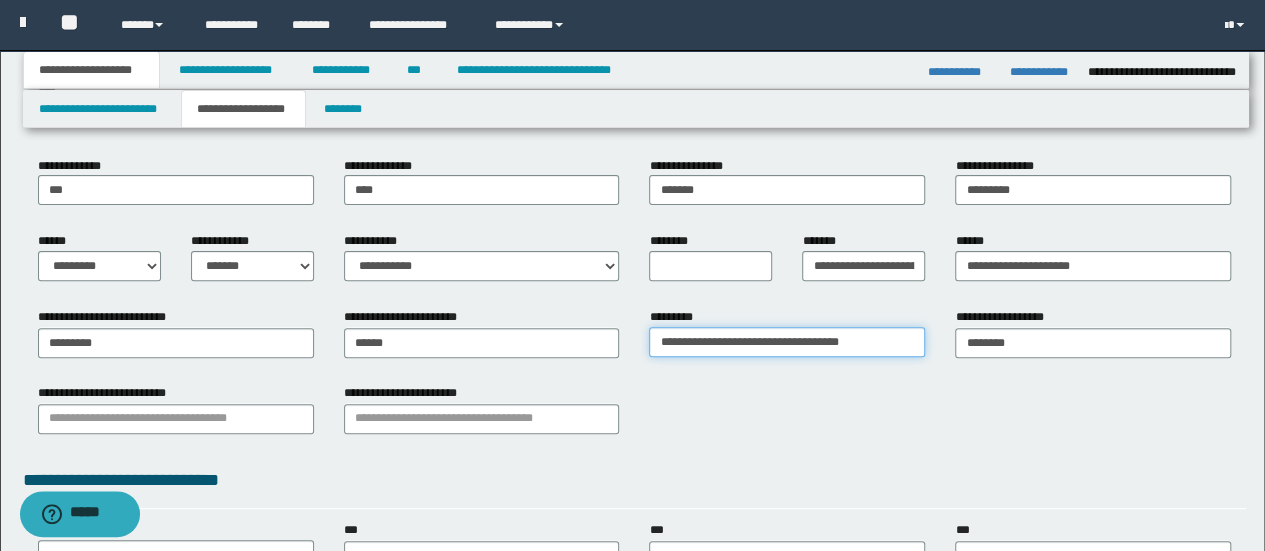 click on "**********" at bounding box center (787, 342) 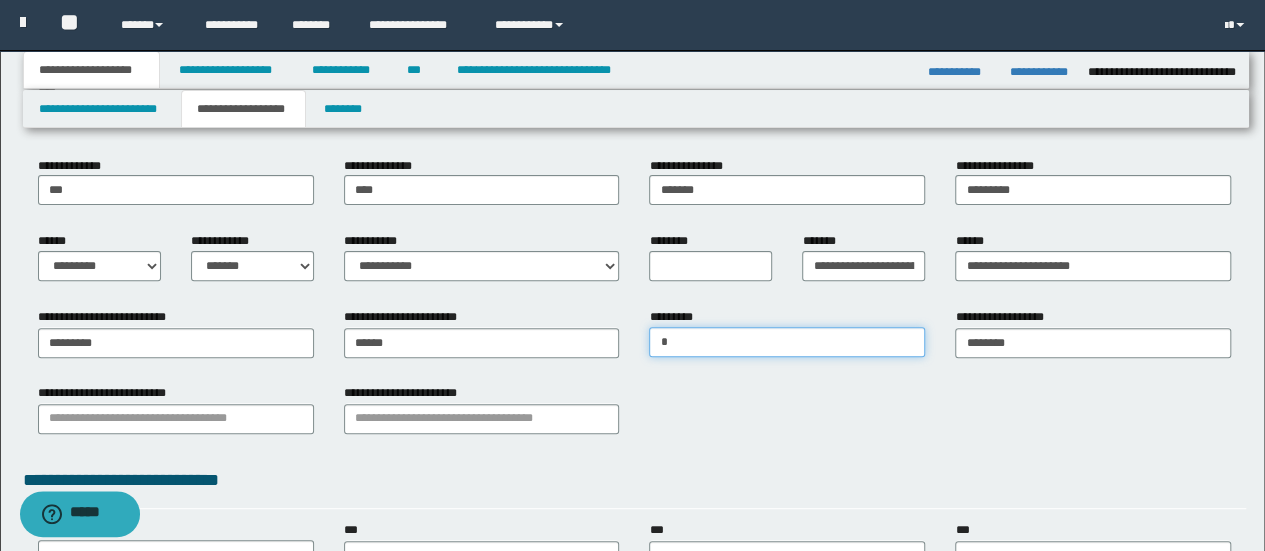 paste on "**********" 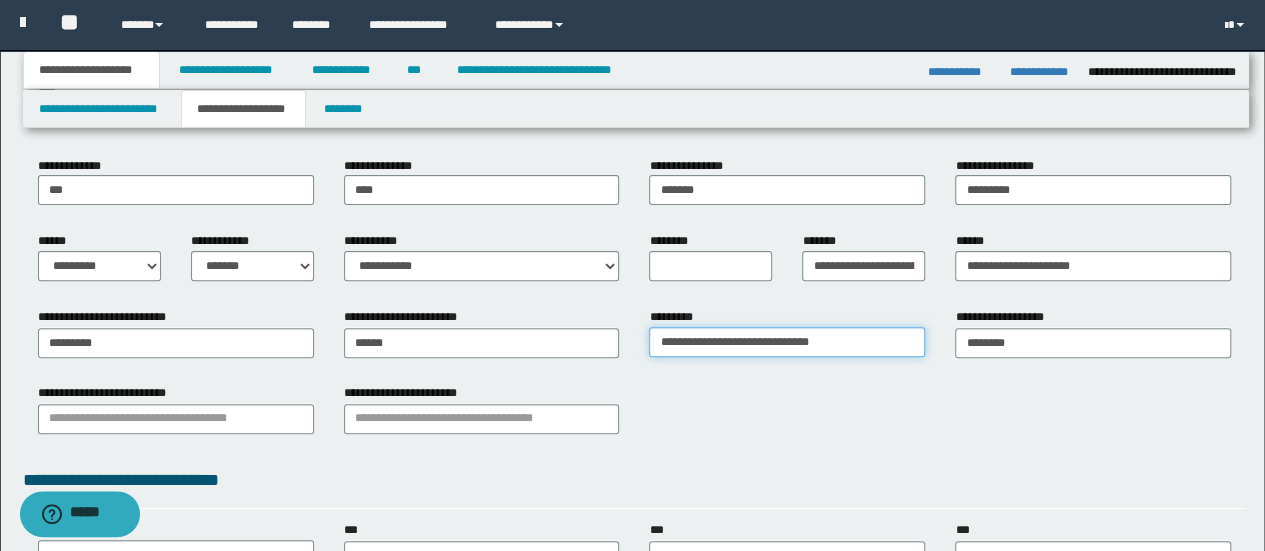 drag, startPoint x: 850, startPoint y: 339, endPoint x: 790, endPoint y: 341, distance: 60.033325 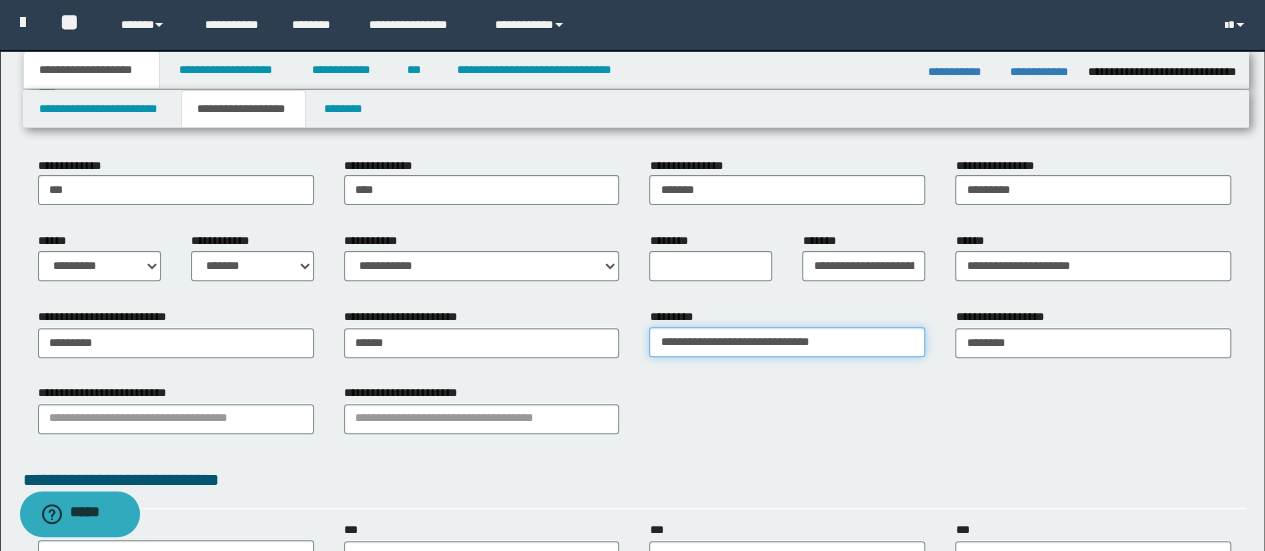 click on "**********" at bounding box center (787, 342) 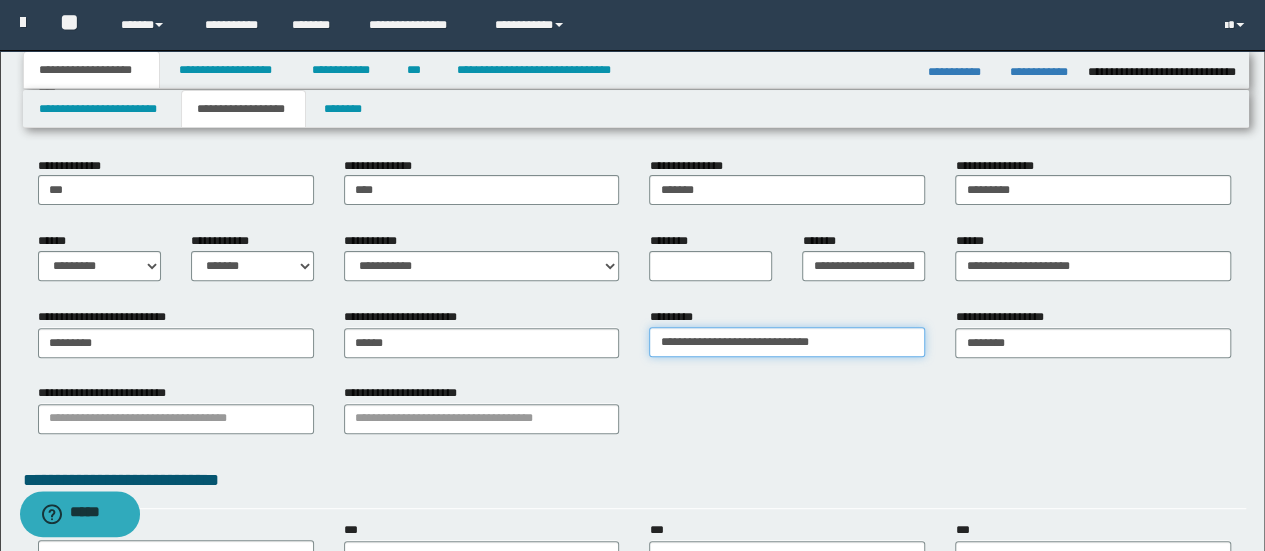 type on "**********" 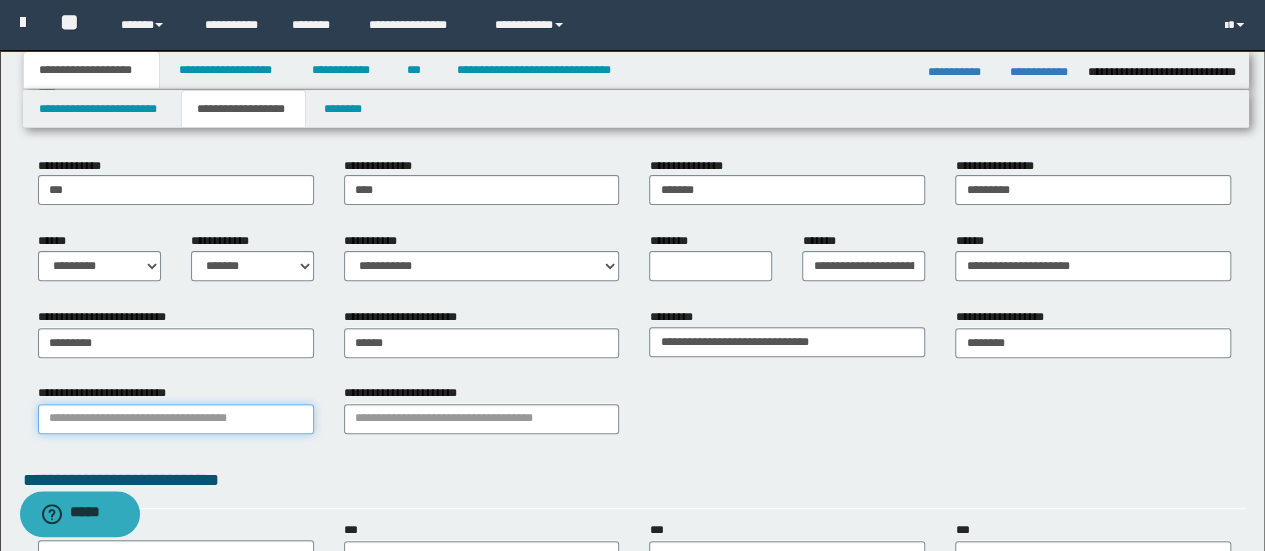 click on "**********" at bounding box center [176, 419] 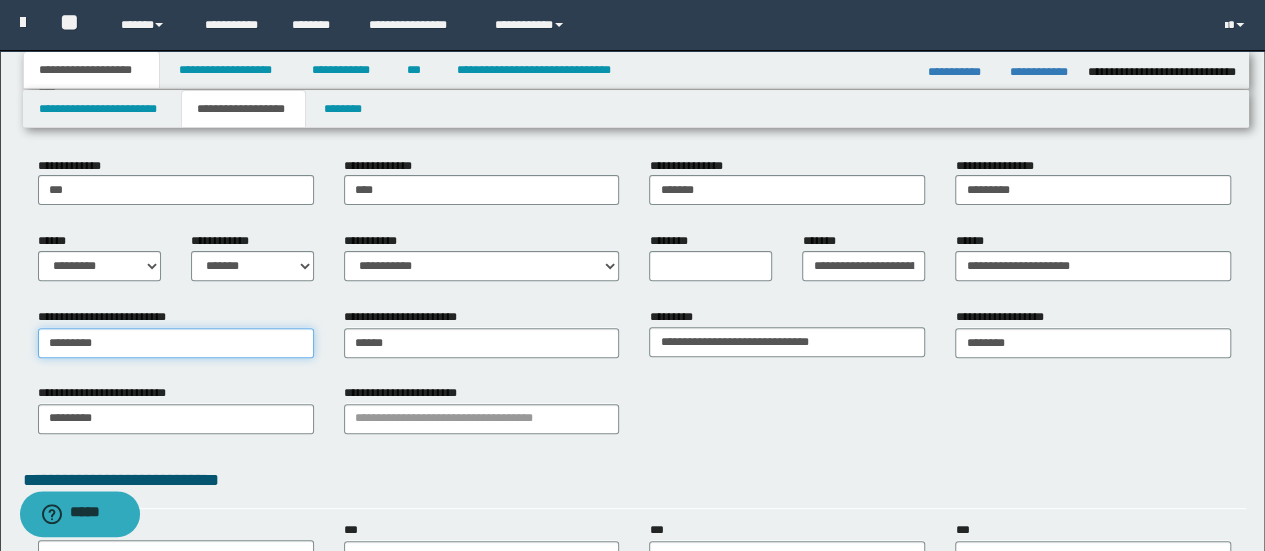 type 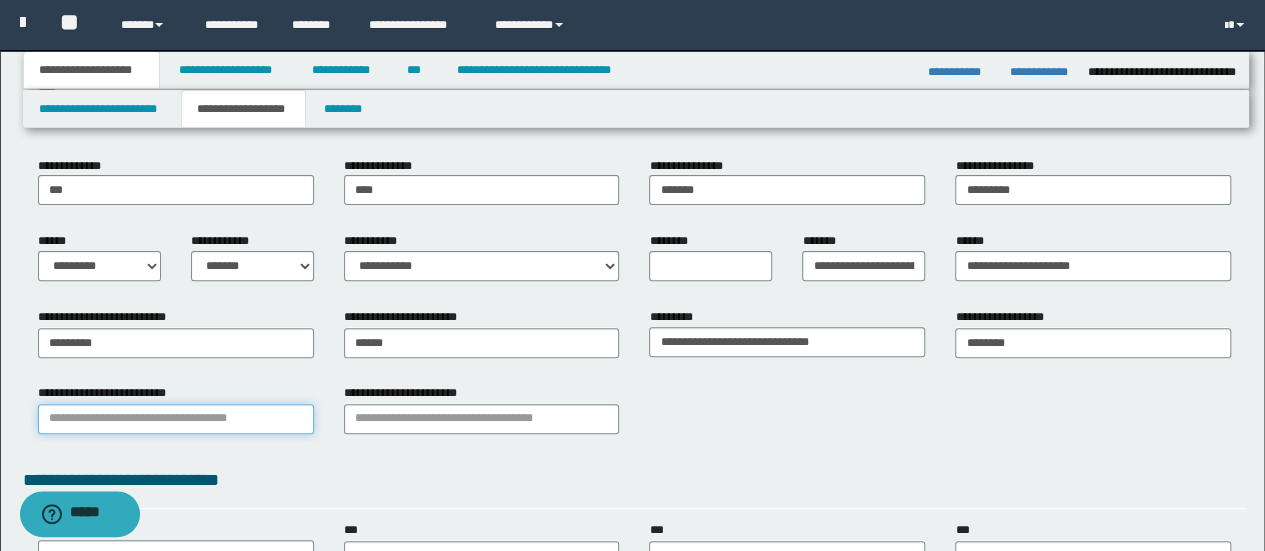 type 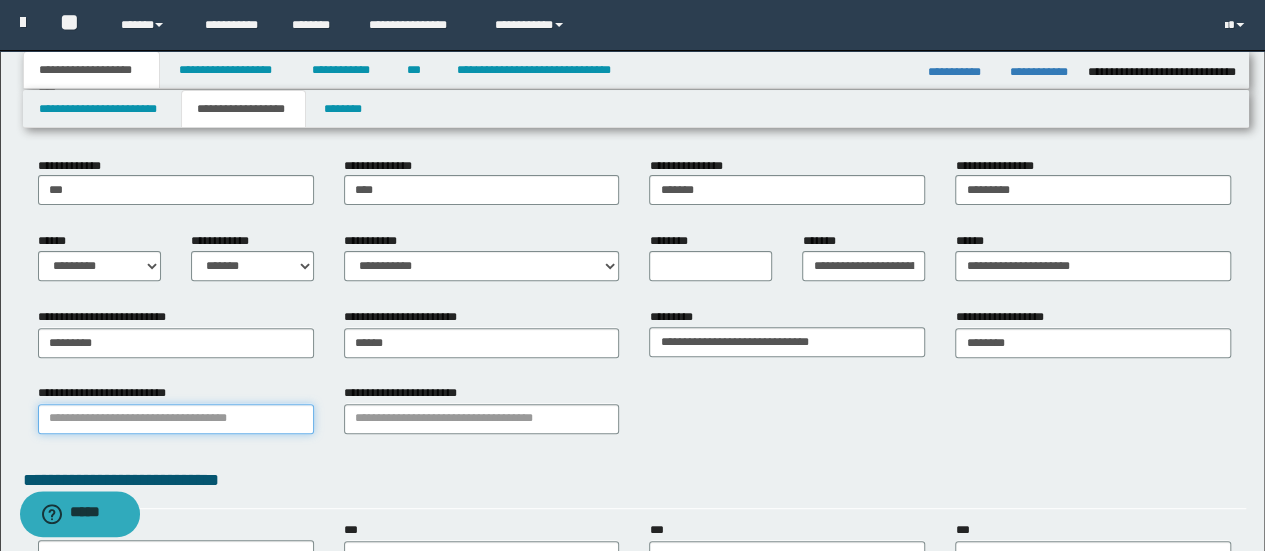 type 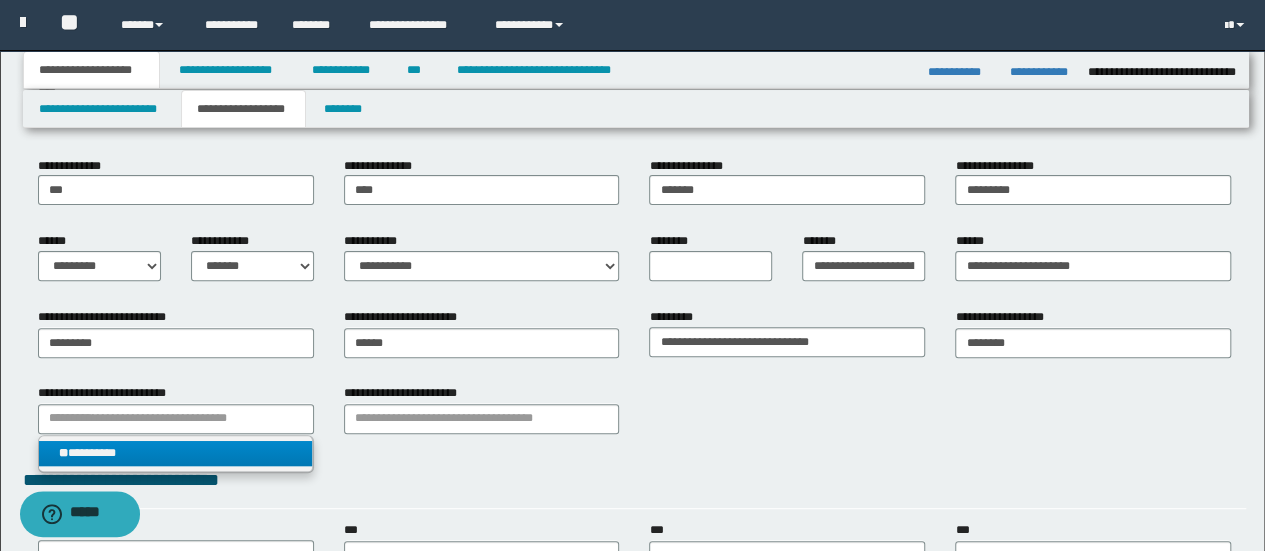 type 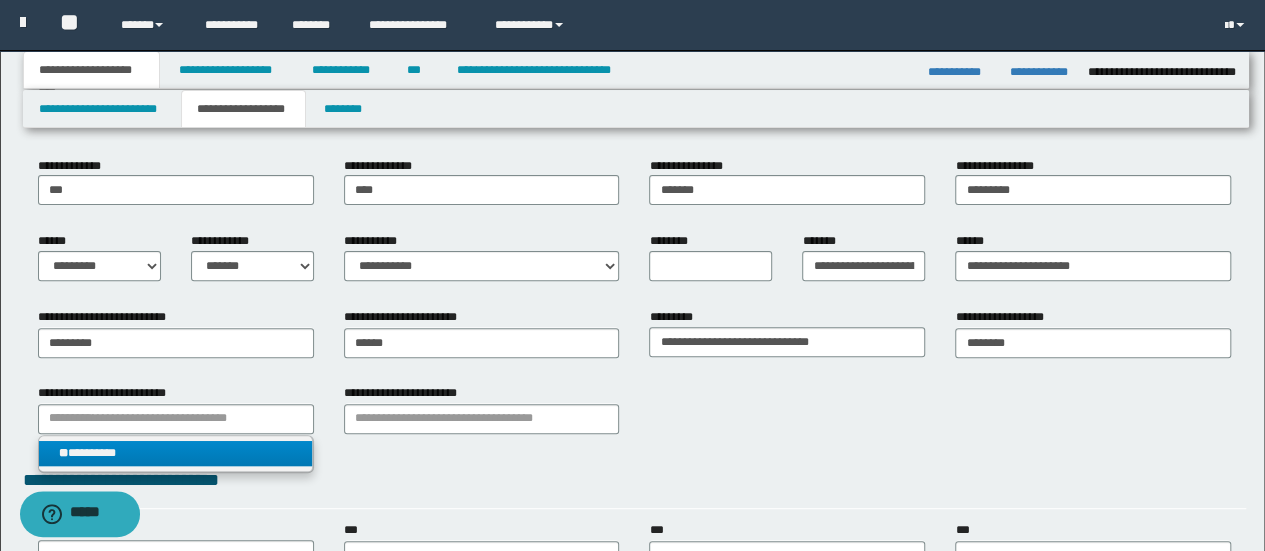click on "** *********" at bounding box center [175, 453] 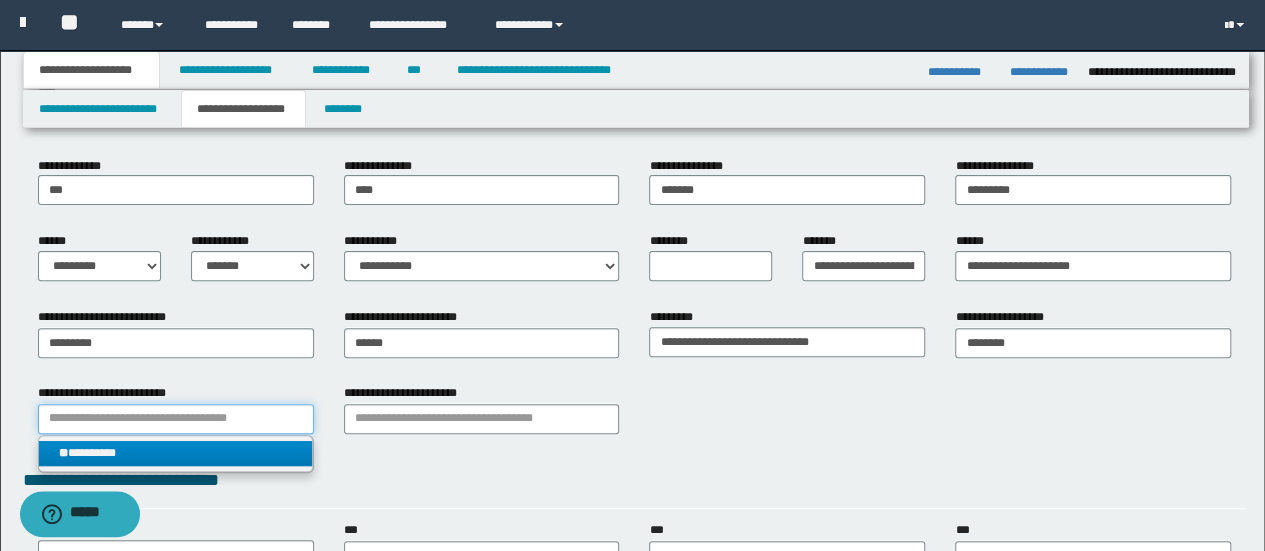 type 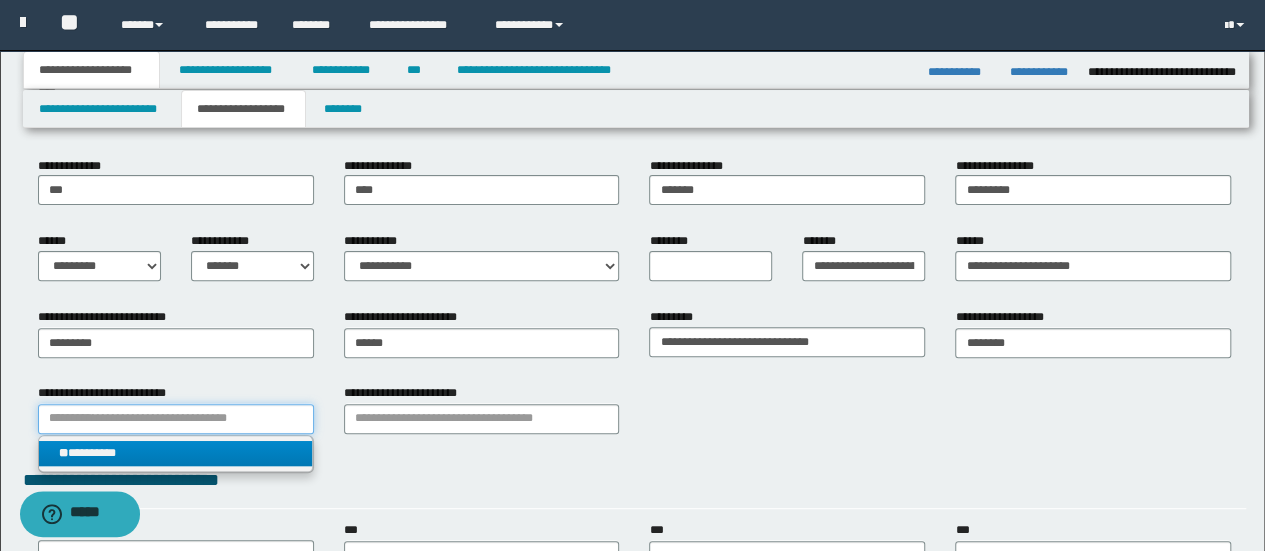 type on "*********" 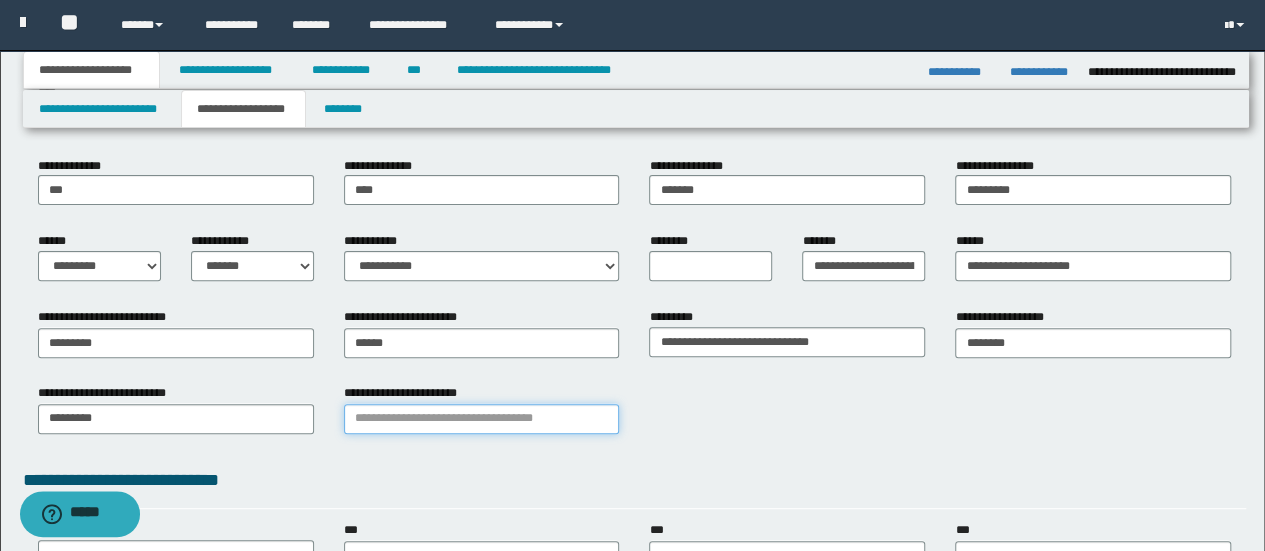 click on "**********" at bounding box center (482, 419) 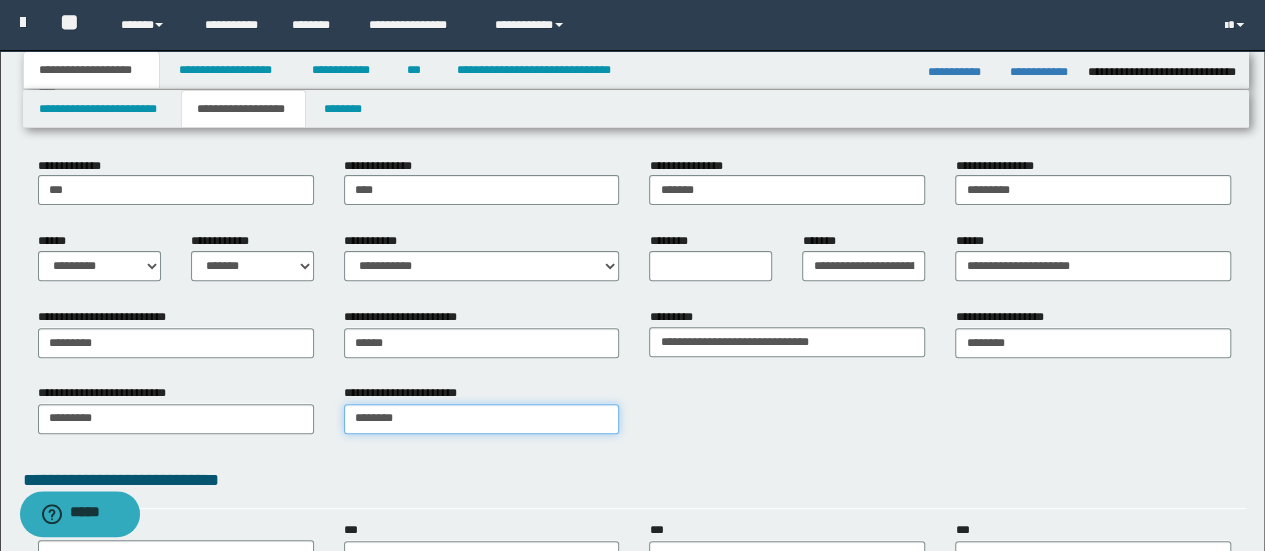 type on "*********" 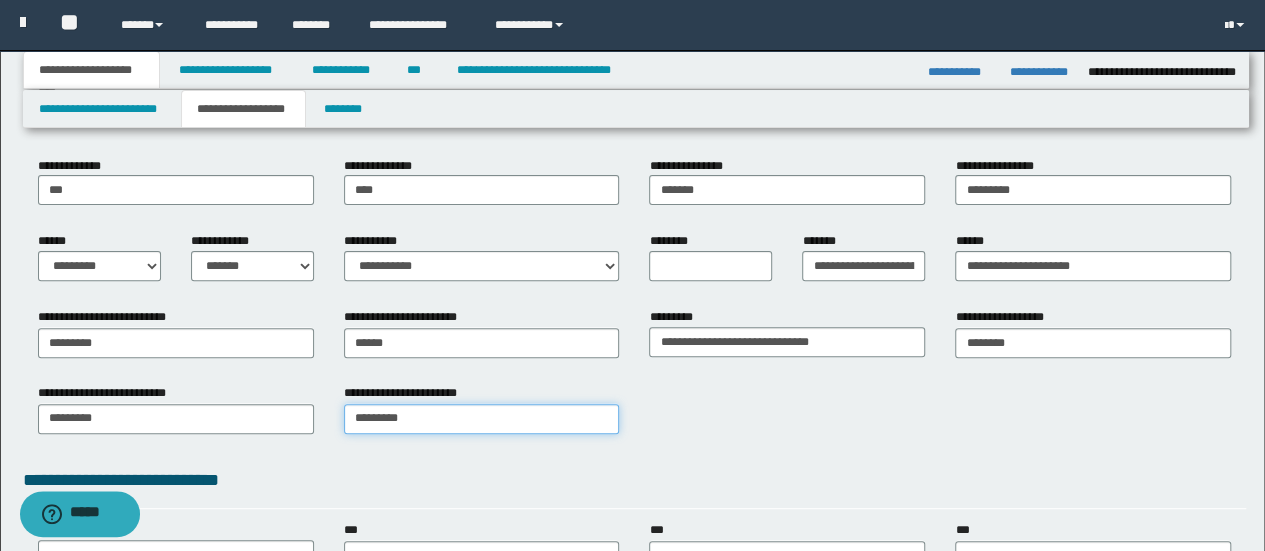 type on "*********" 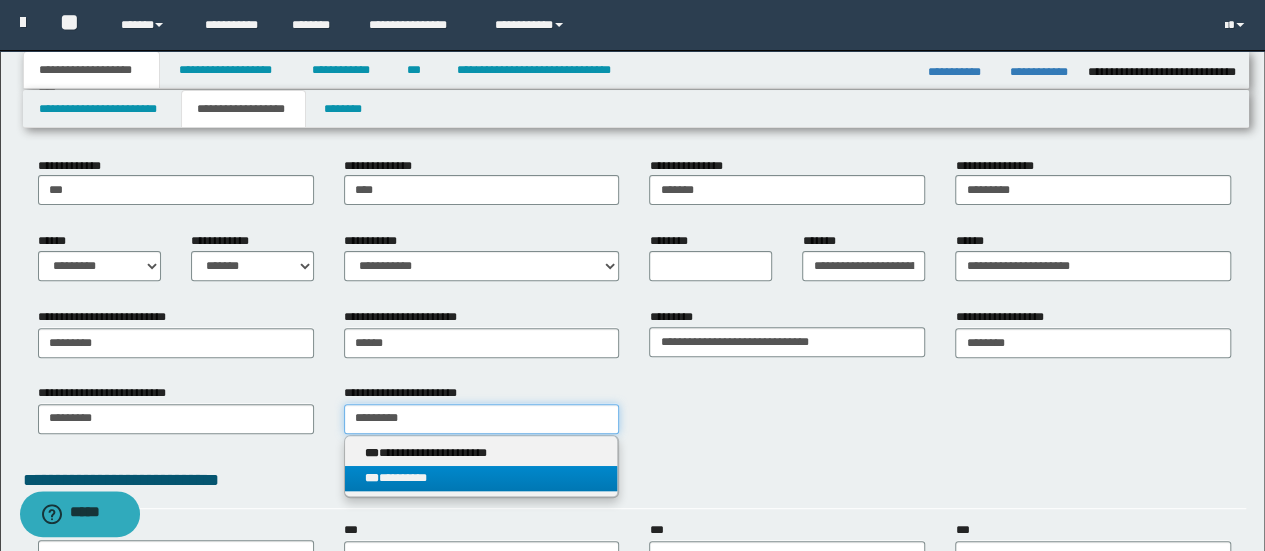 type on "*********" 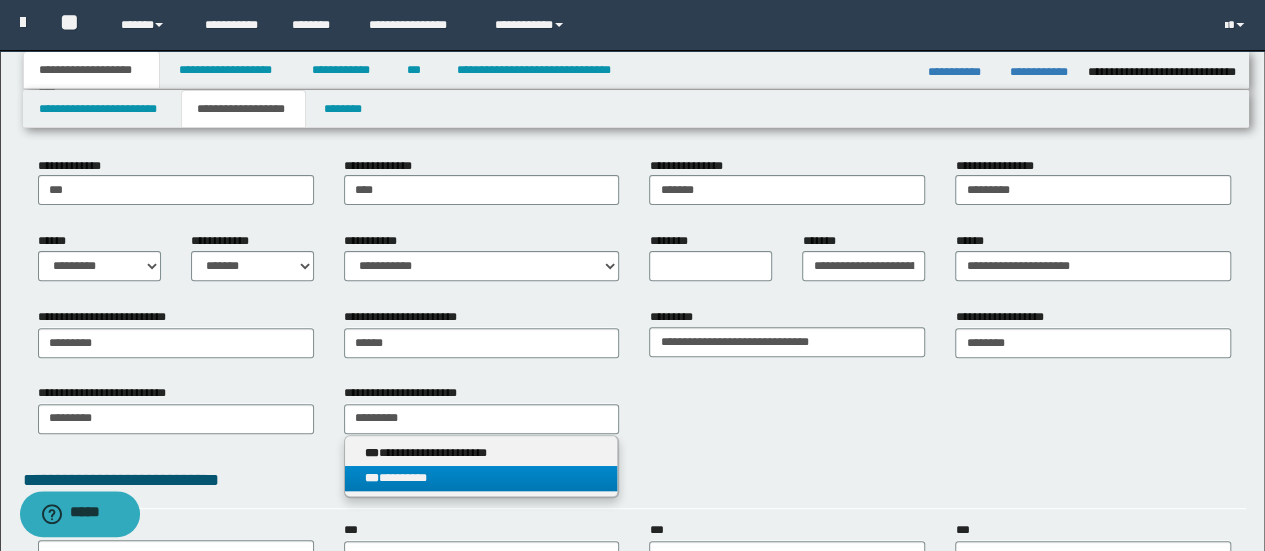 type 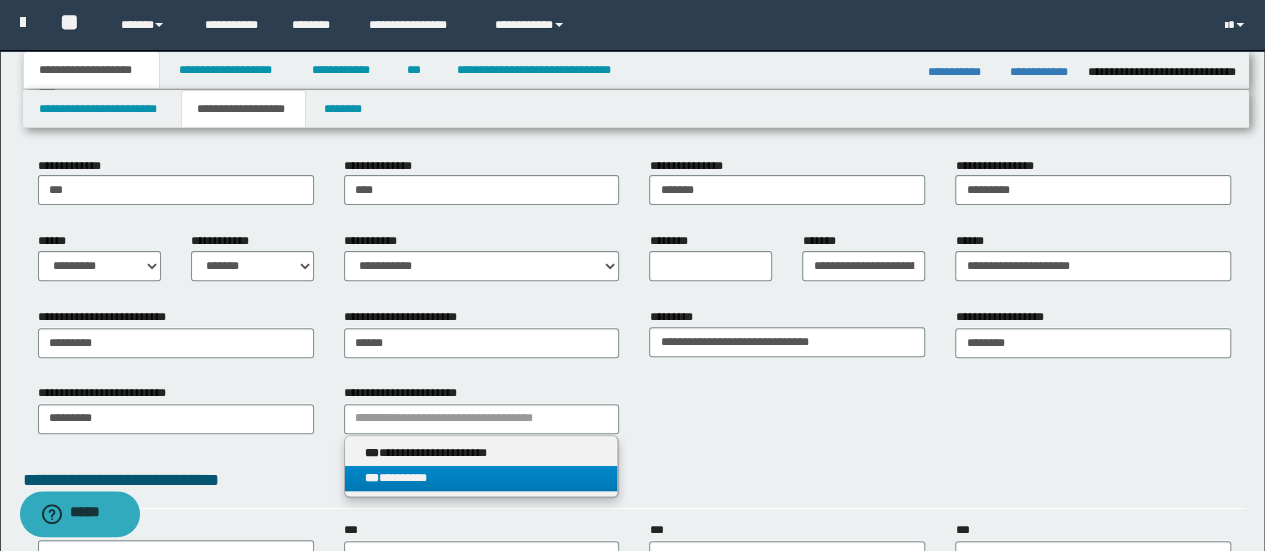 click on "*** *********" at bounding box center (481, 478) 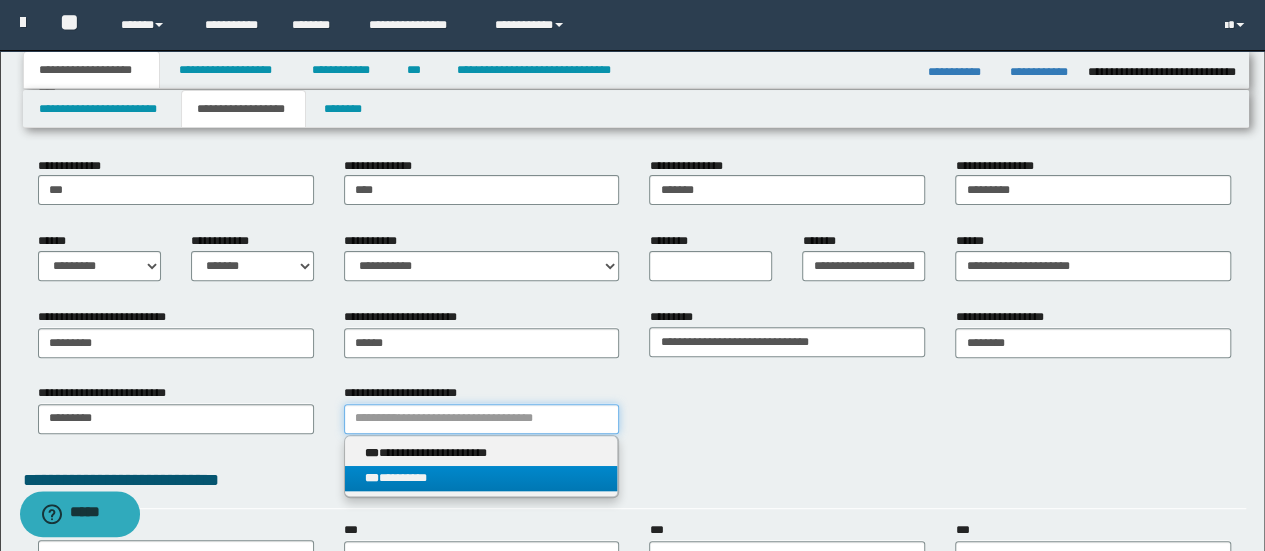 type 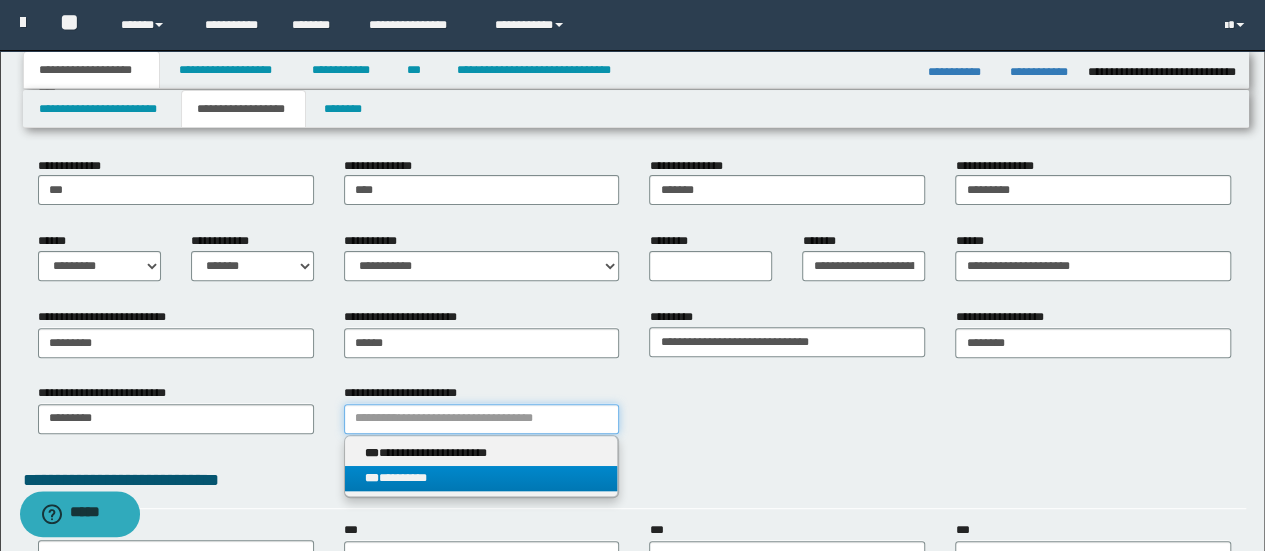 type on "*********" 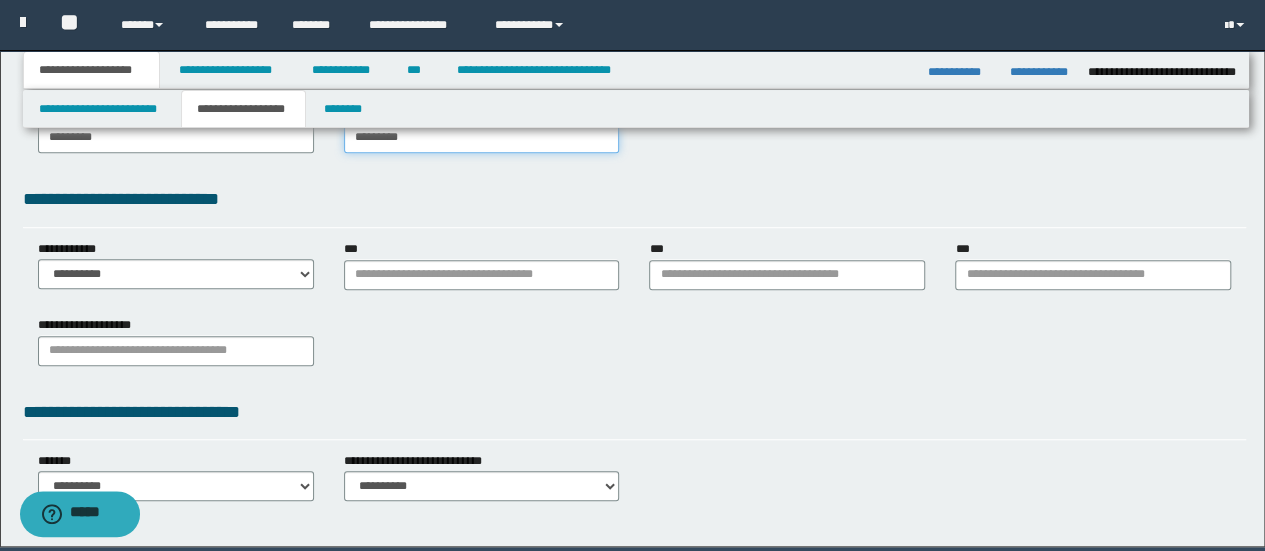 scroll, scrollTop: 500, scrollLeft: 0, axis: vertical 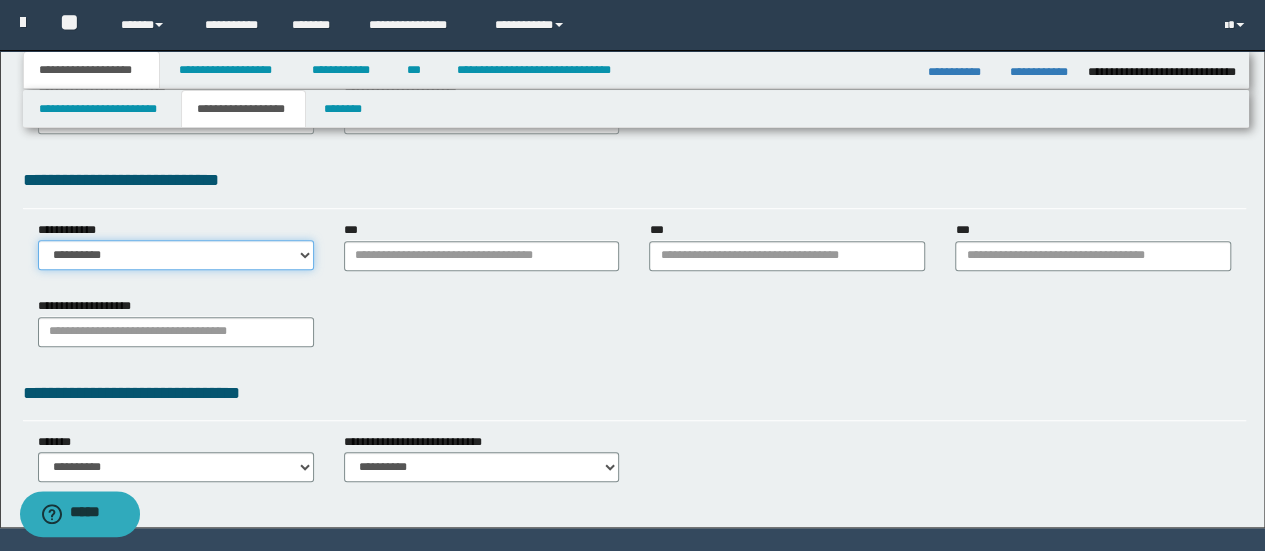 click on "**********" at bounding box center (176, 255) 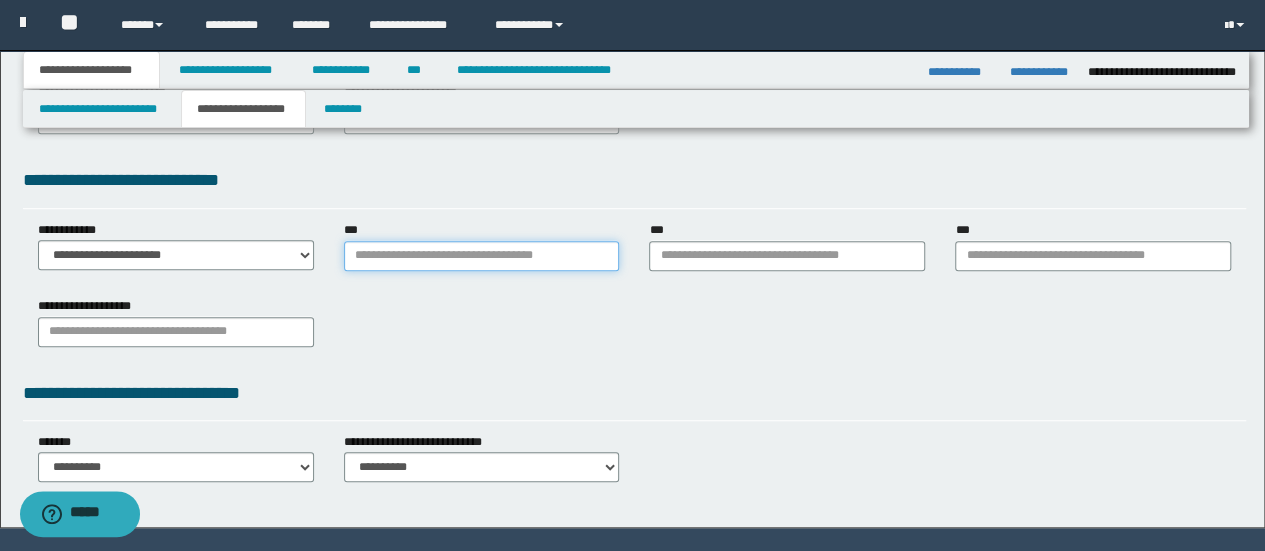 click on "***" at bounding box center (482, 256) 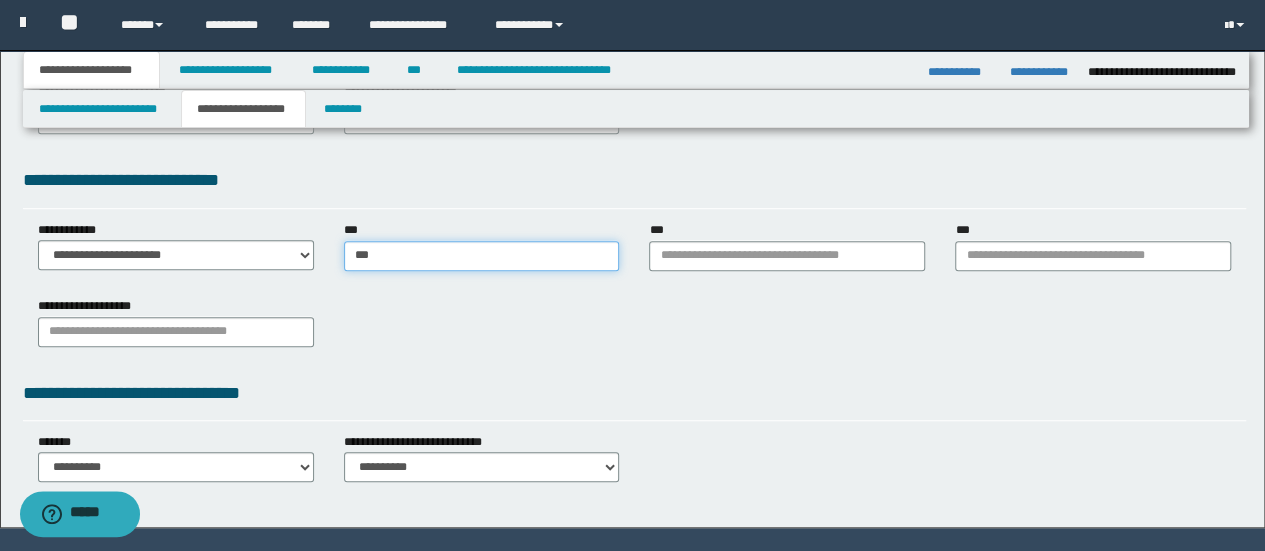 type on "****" 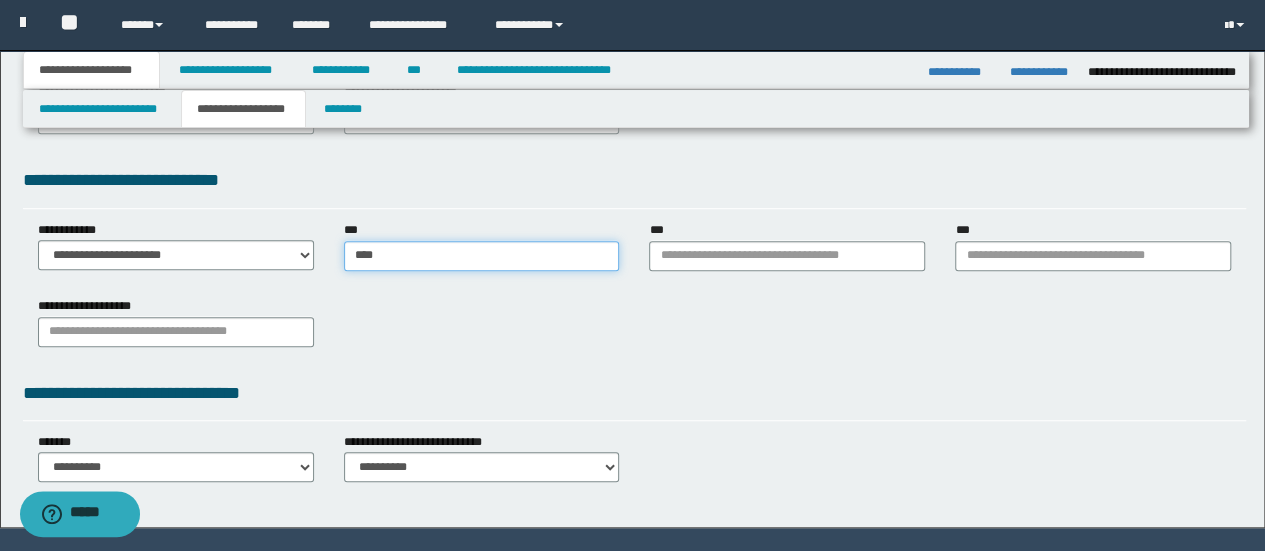 type on "****" 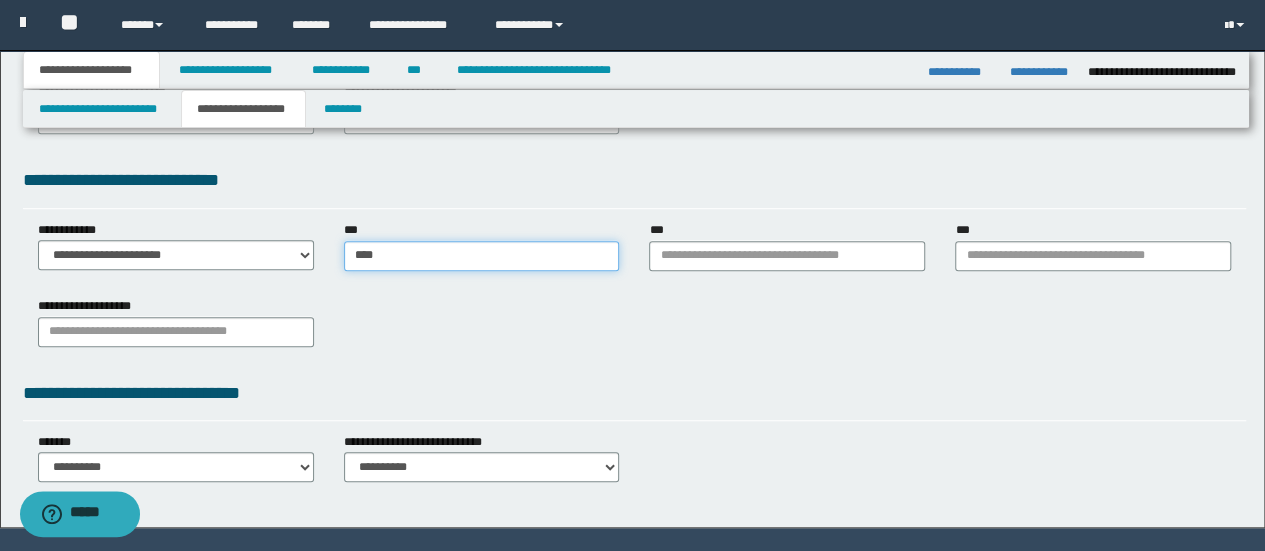 type 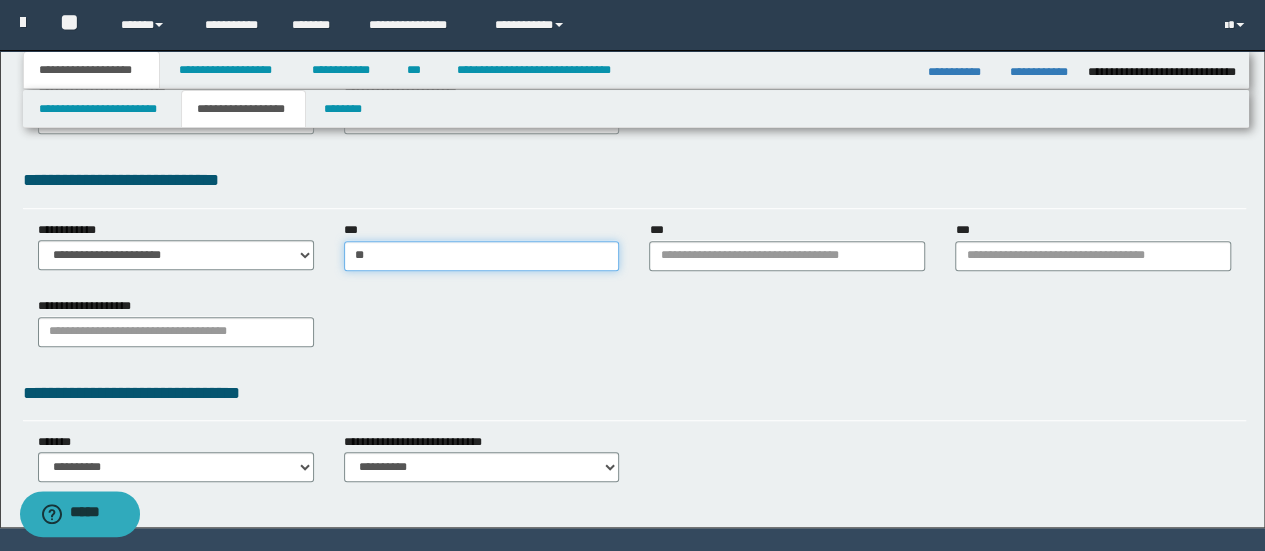 type on "*" 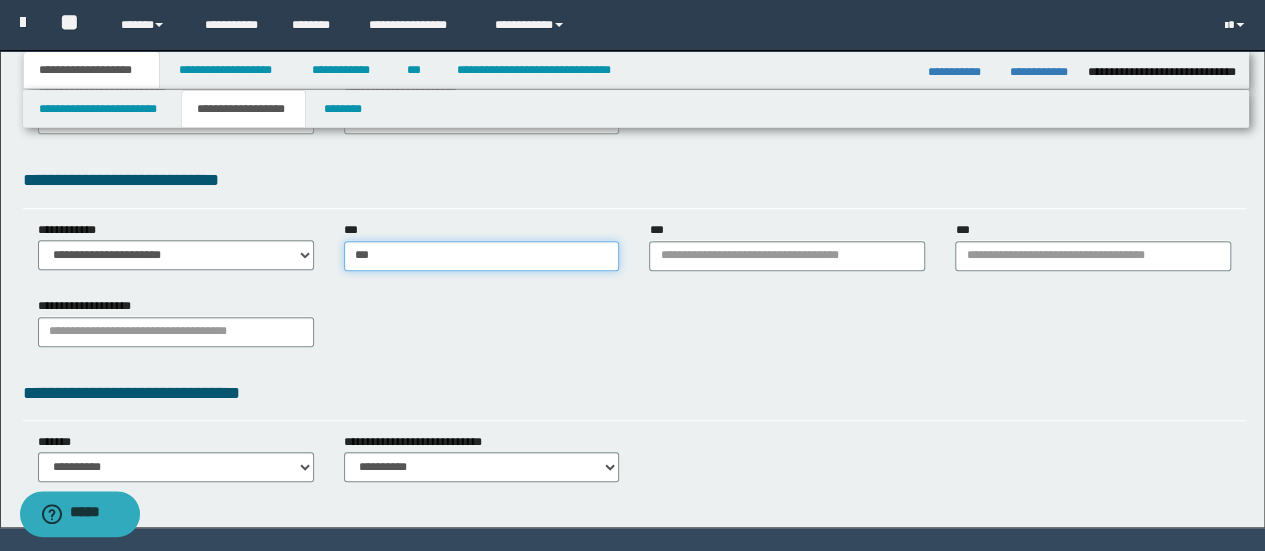 type on "****" 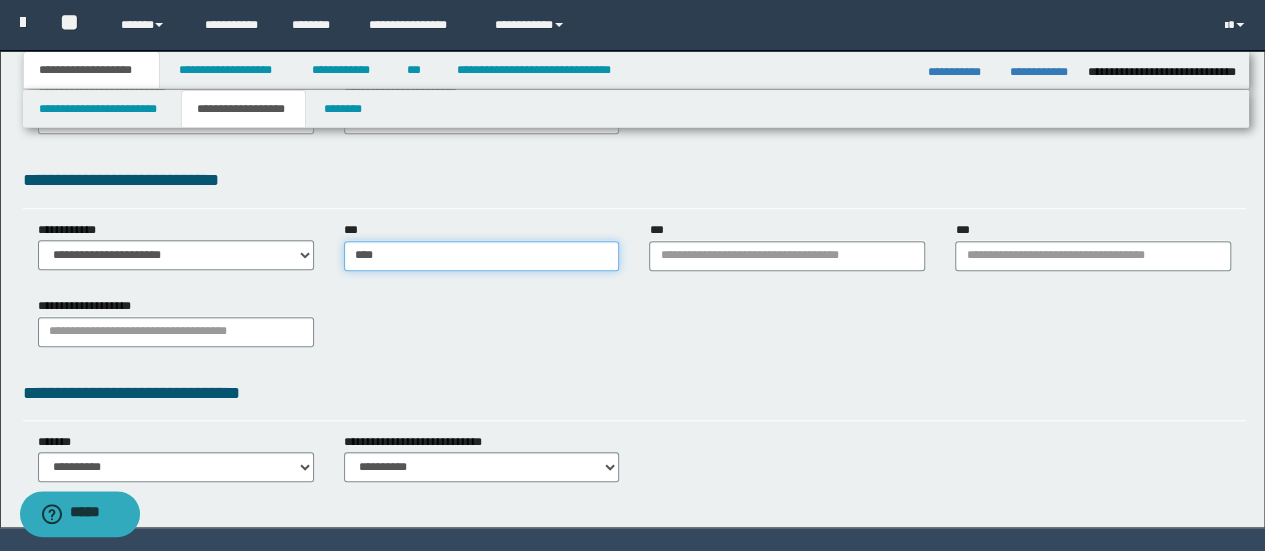 type on "****" 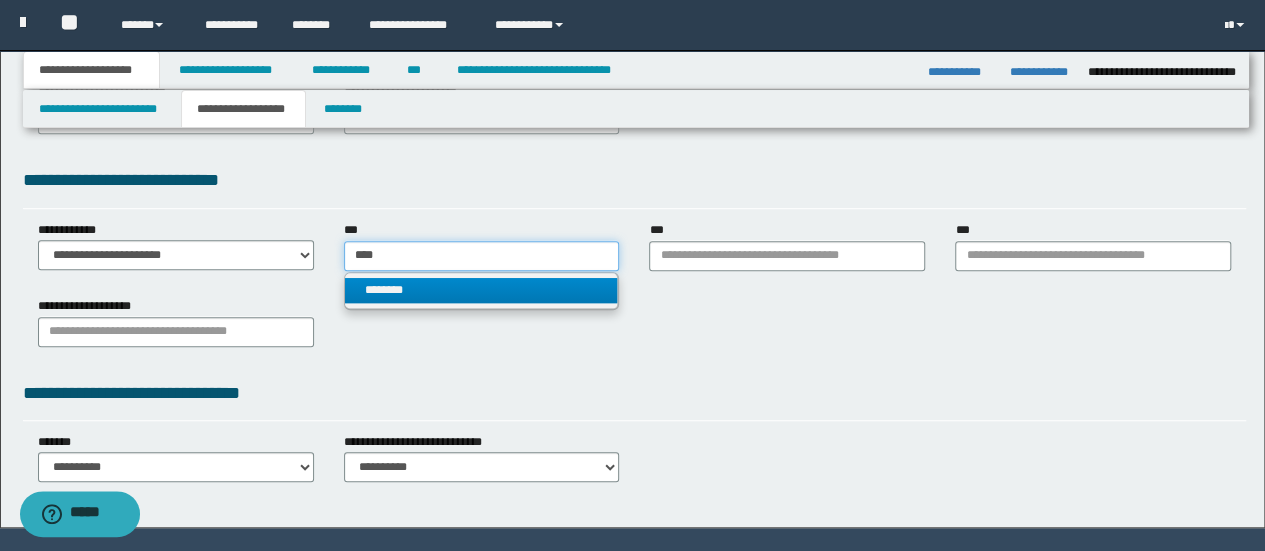 type on "****" 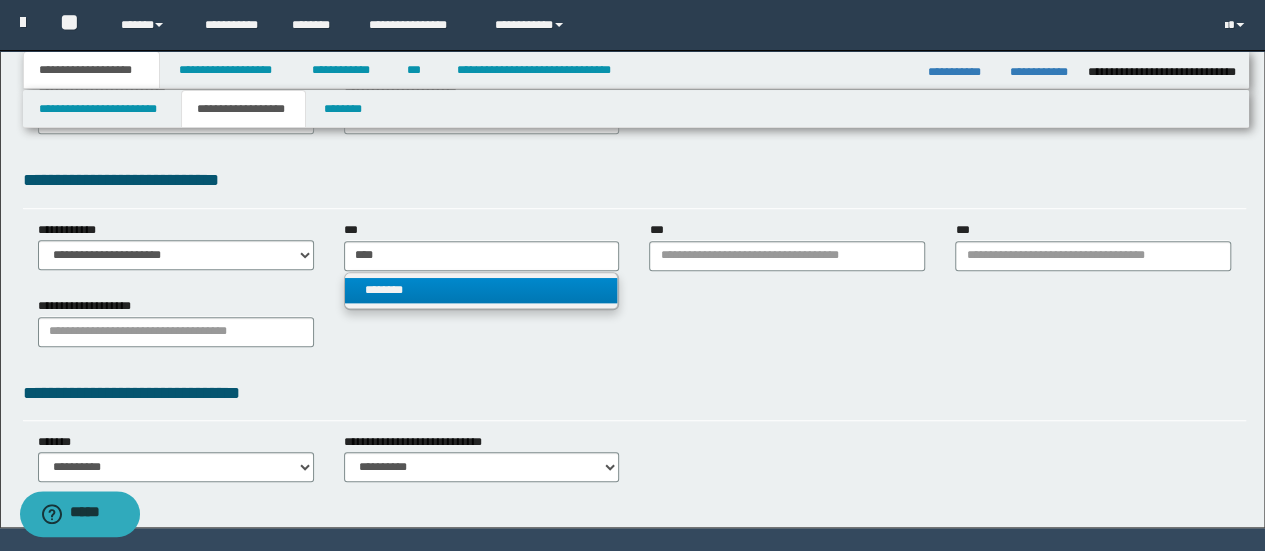 type 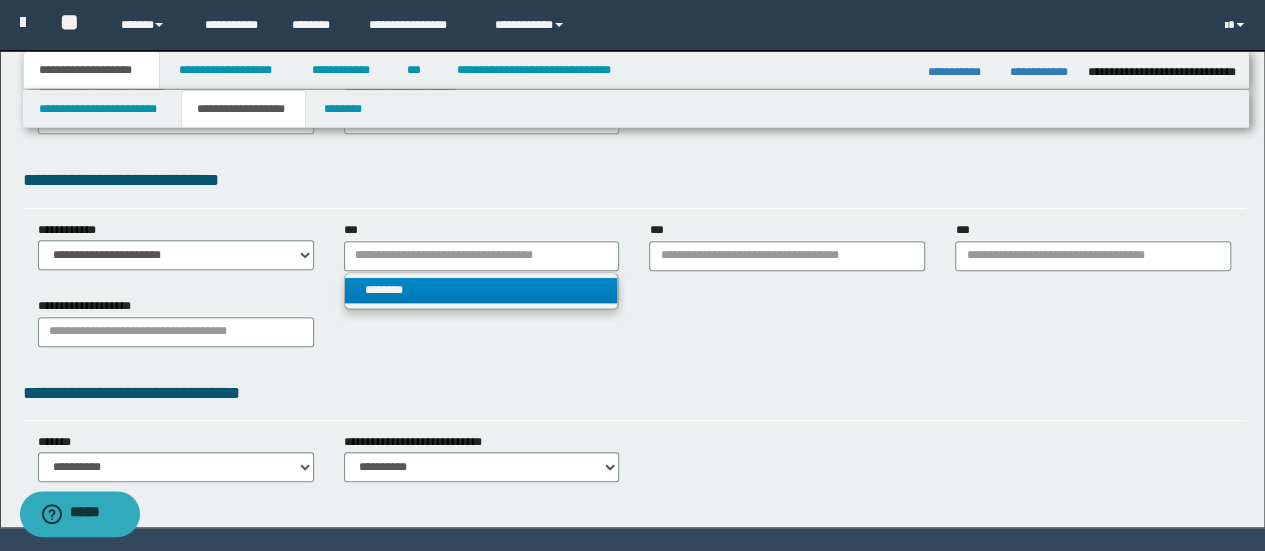 click on "********" at bounding box center (481, 290) 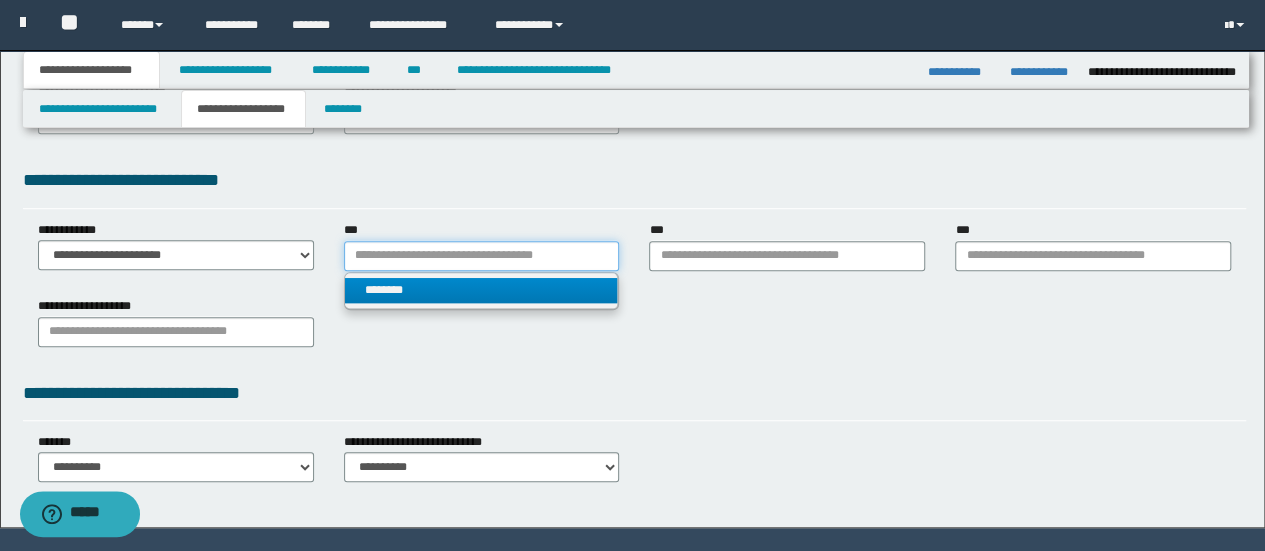 type 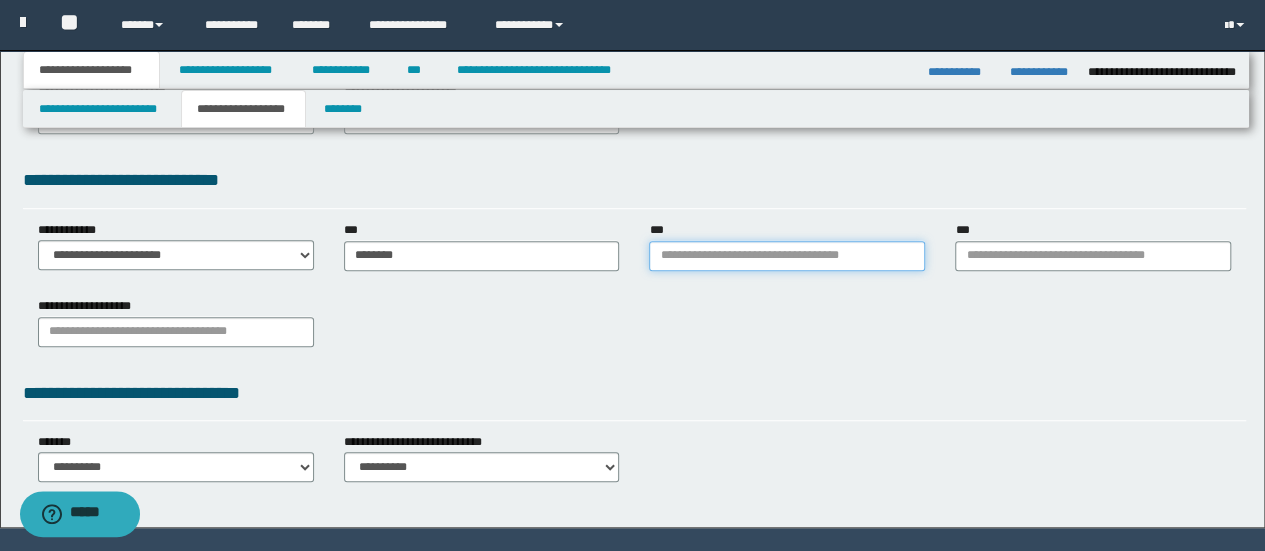 click on "***" at bounding box center [787, 256] 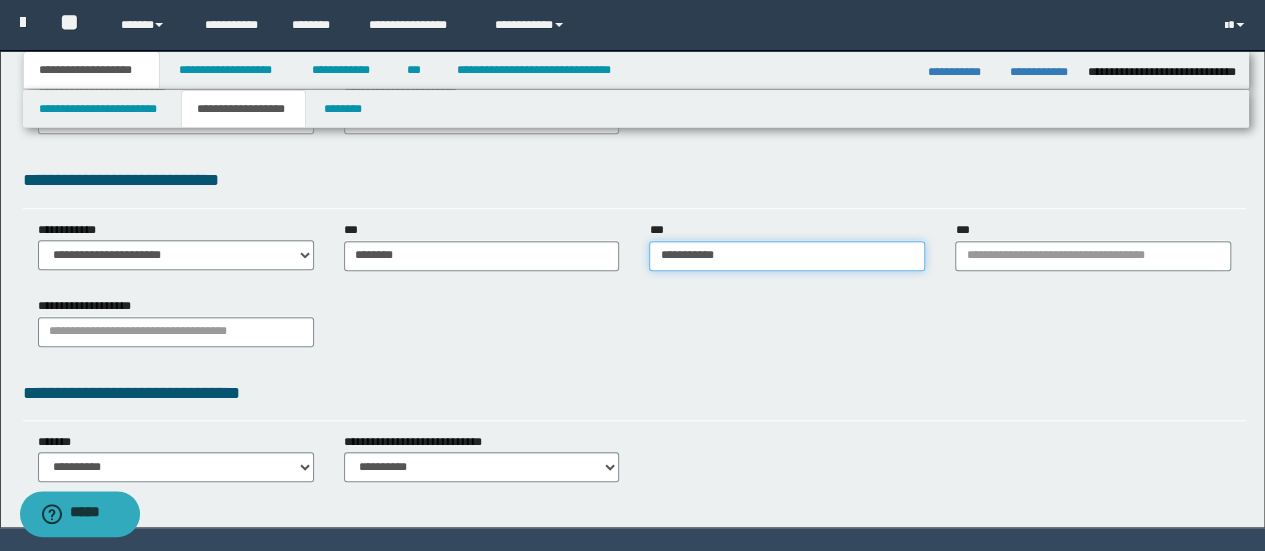 type on "**********" 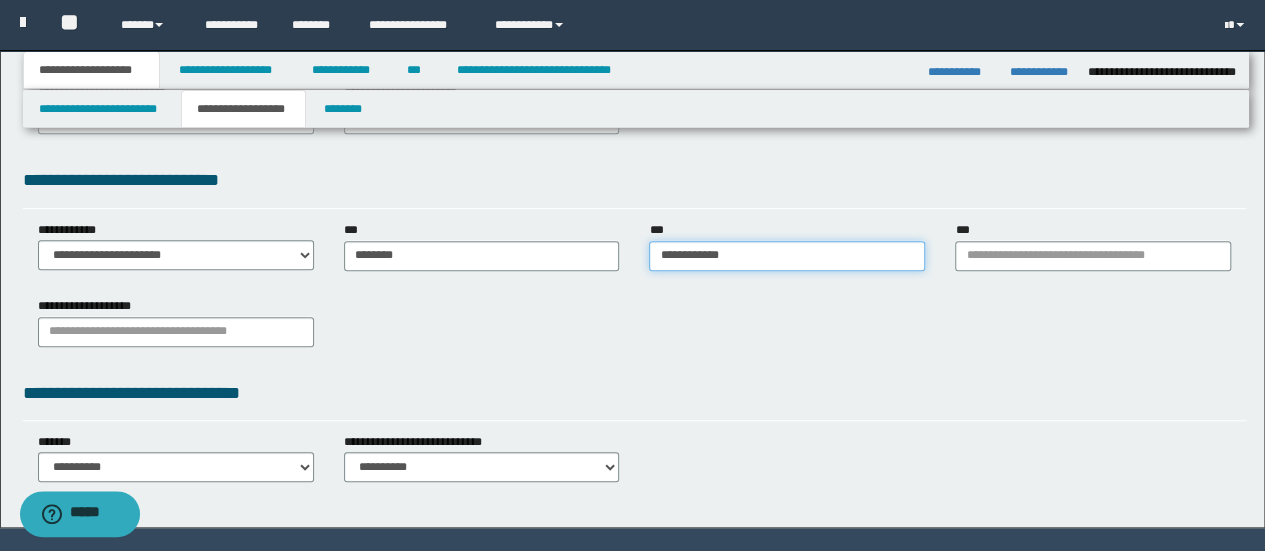 type on "**********" 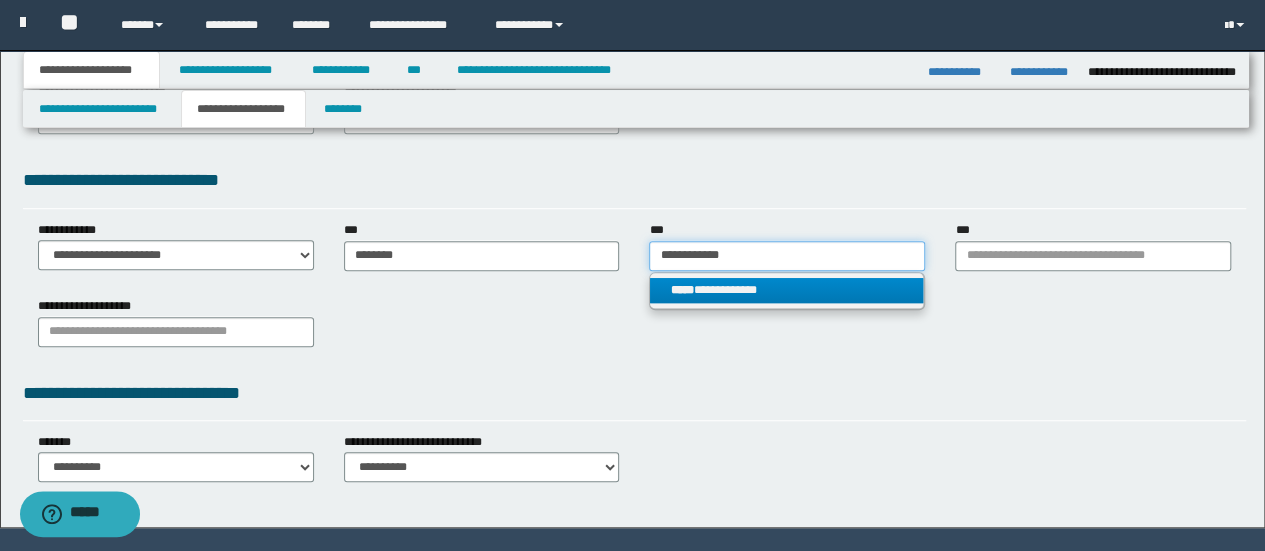 type on "**********" 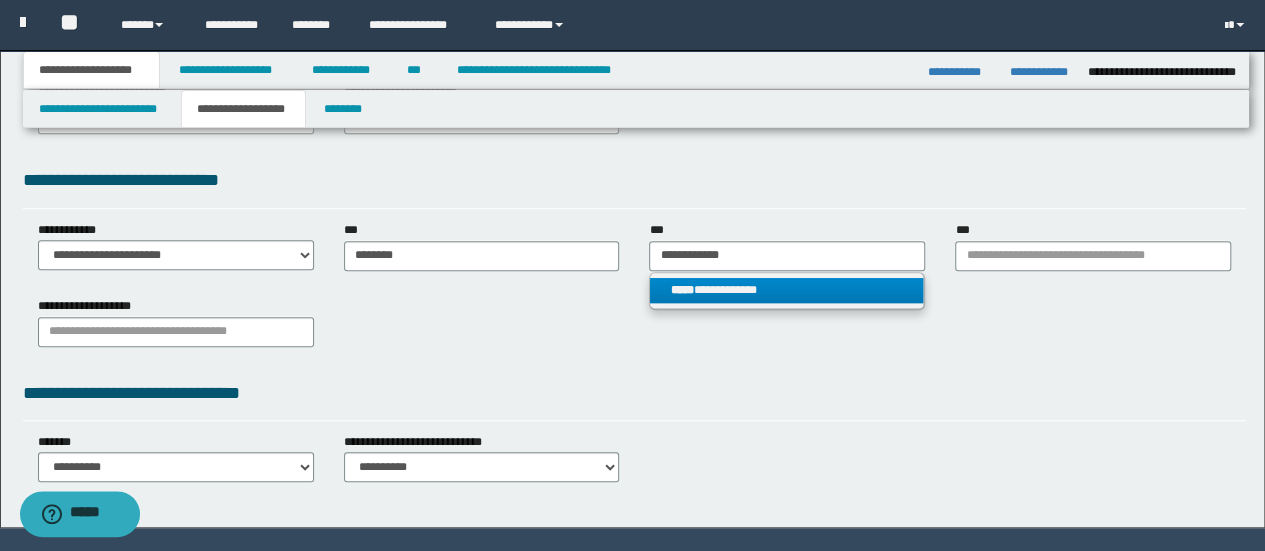 type 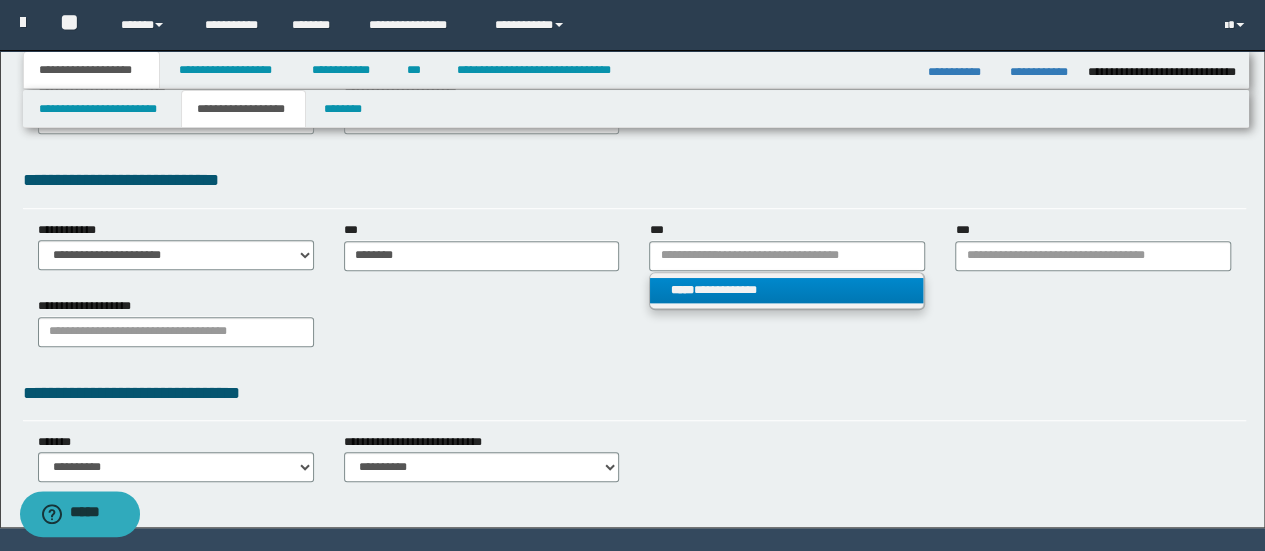 click on "**********" at bounding box center [786, 290] 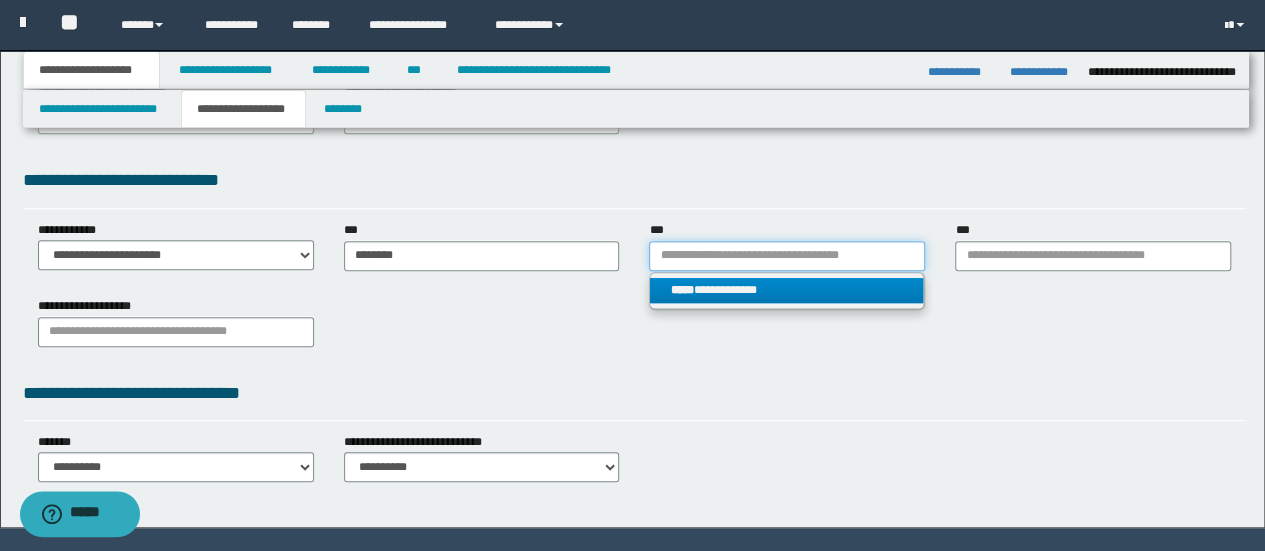 type 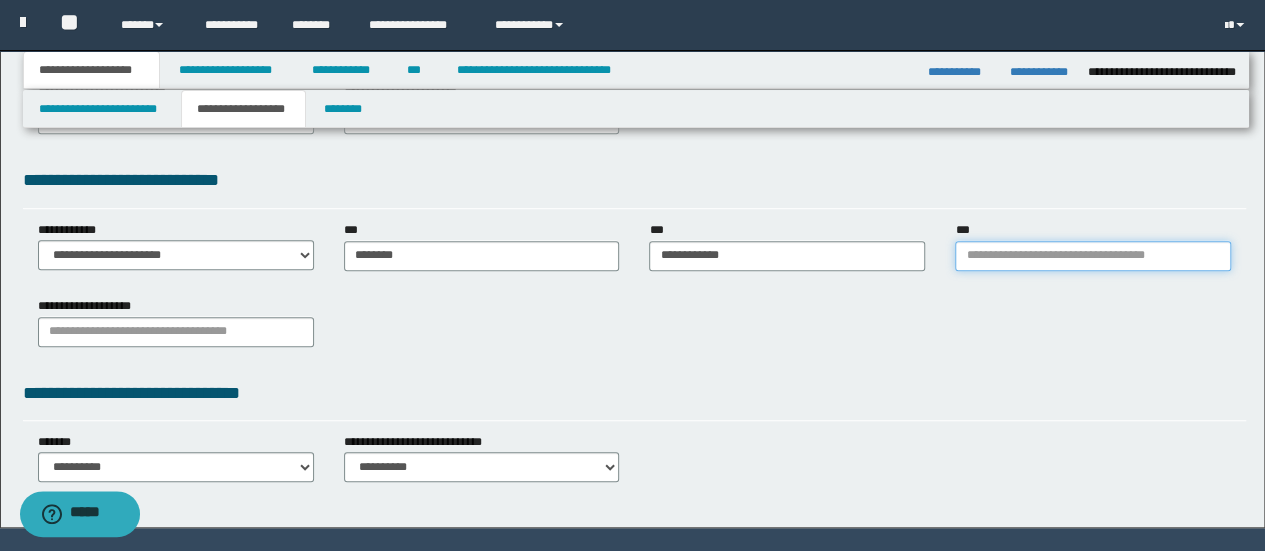 click on "***" at bounding box center [1093, 256] 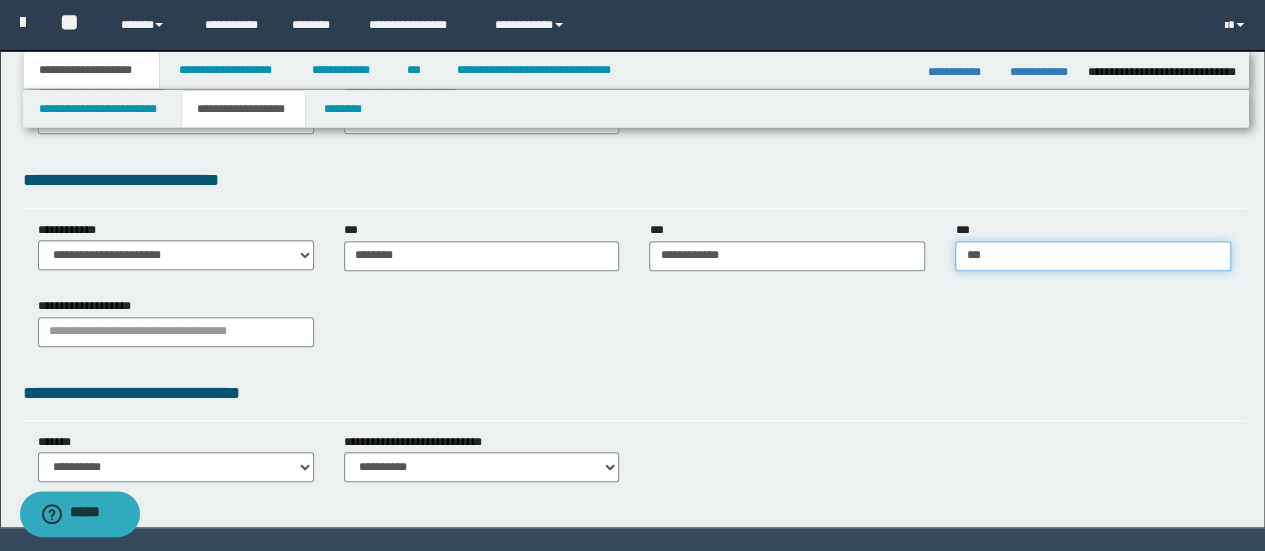 type on "****" 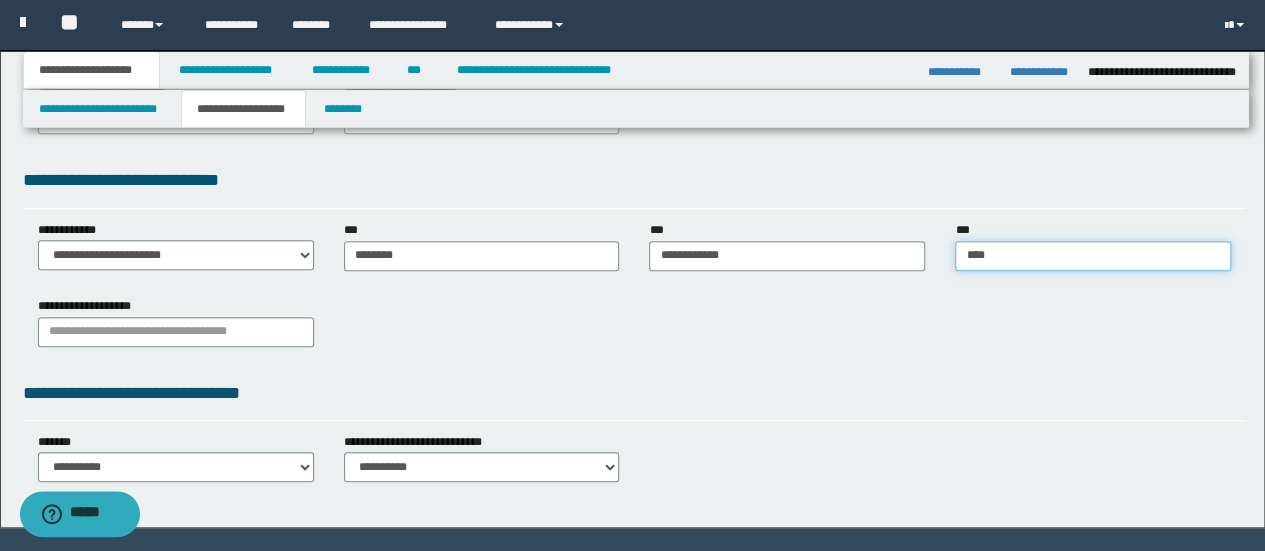 type on "****" 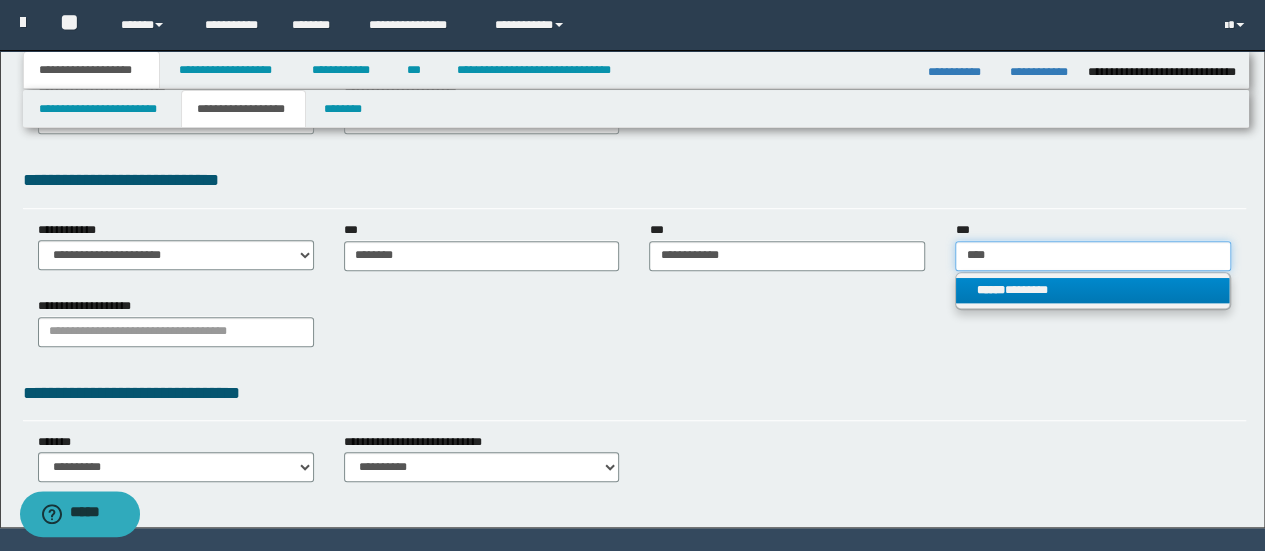 type on "****" 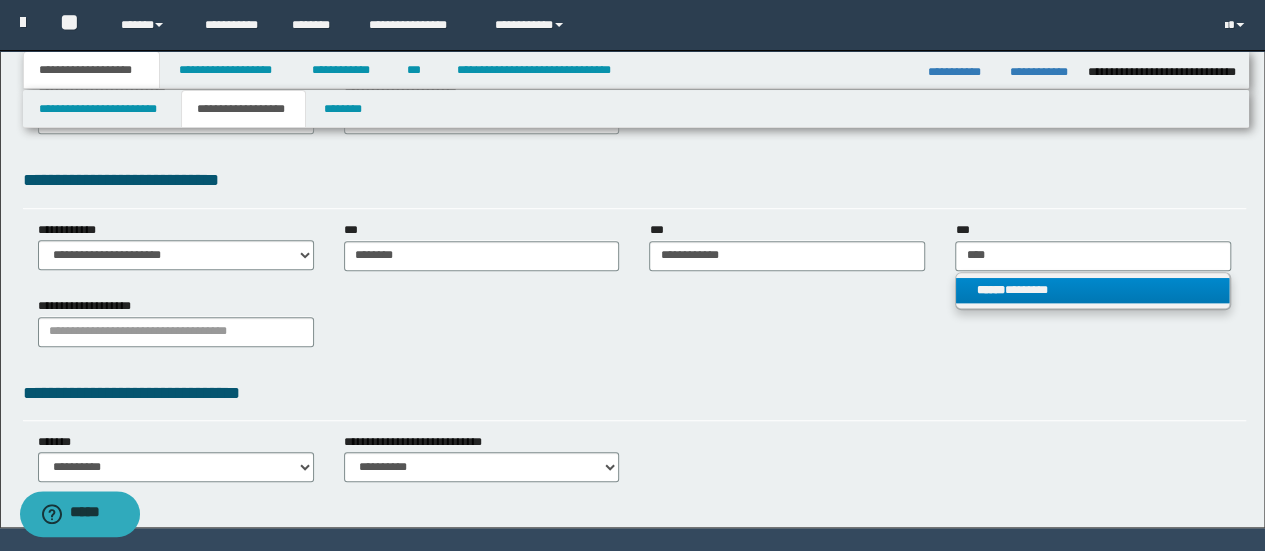 type 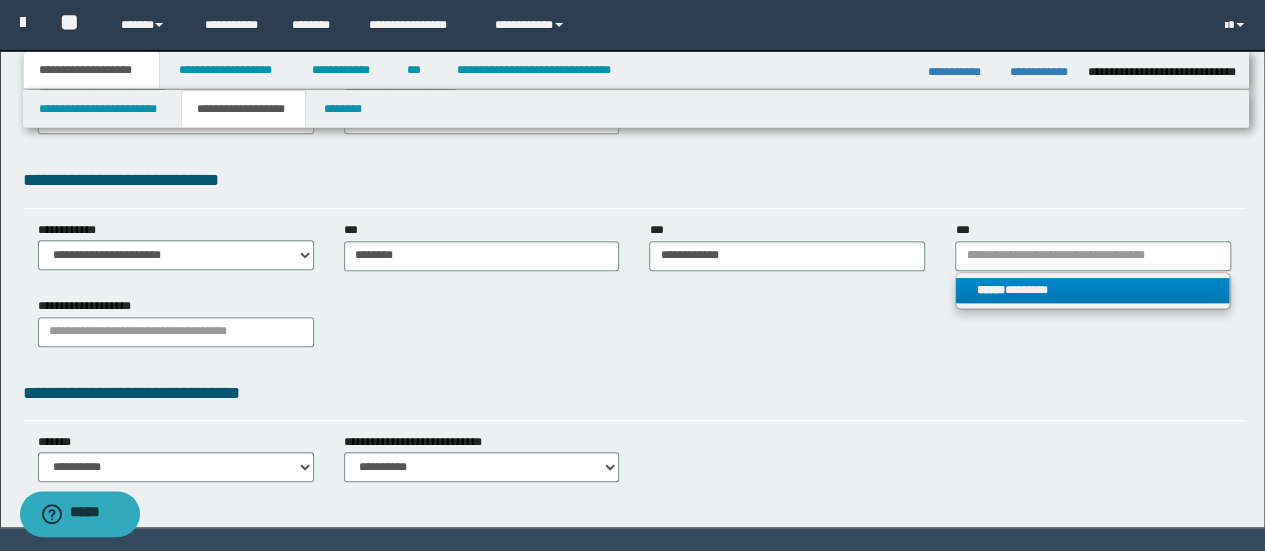 click on "******" at bounding box center [990, 290] 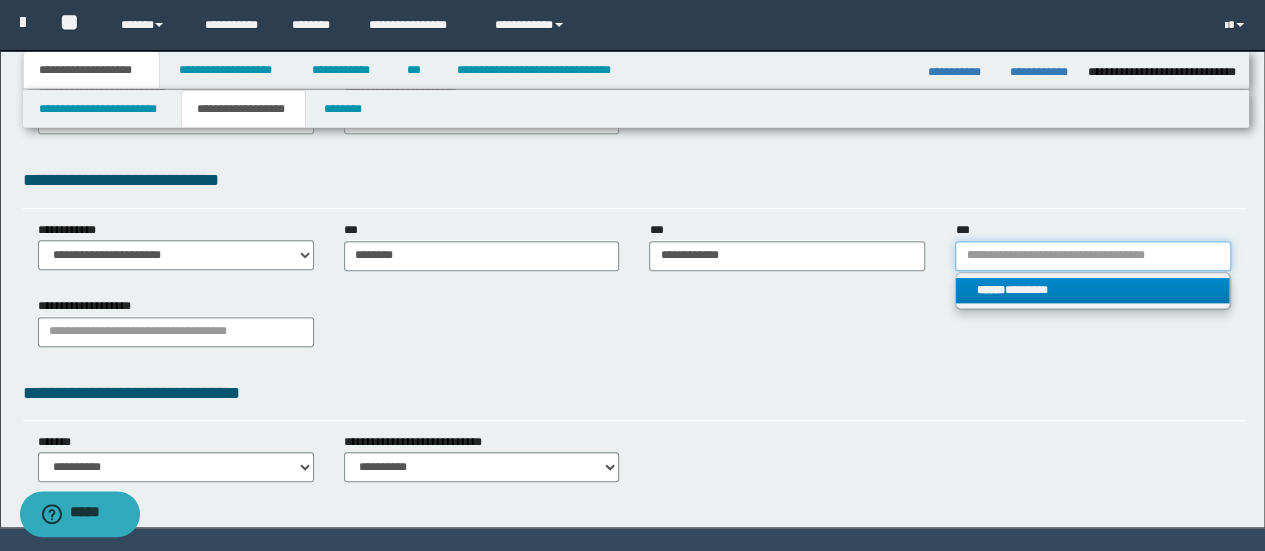 type 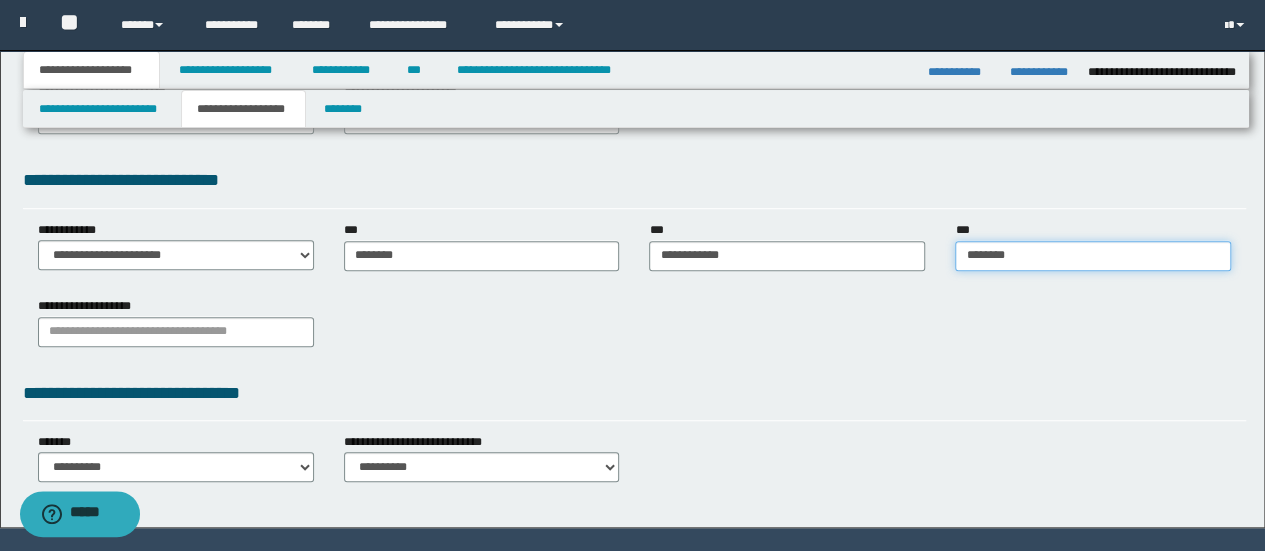 scroll, scrollTop: 554, scrollLeft: 0, axis: vertical 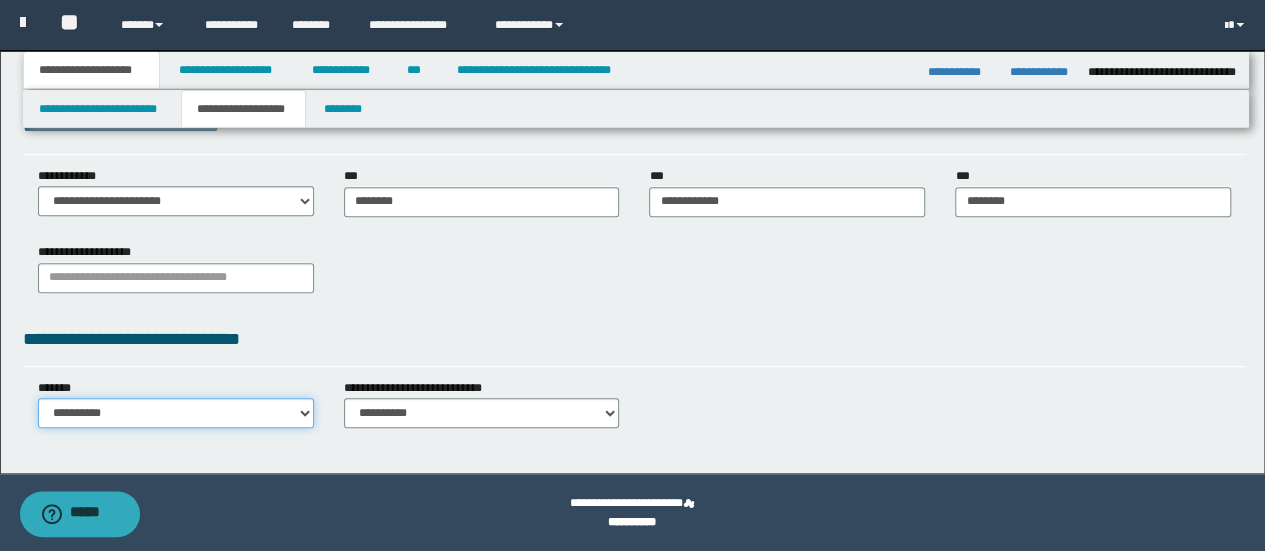 click on "**********" at bounding box center [176, 413] 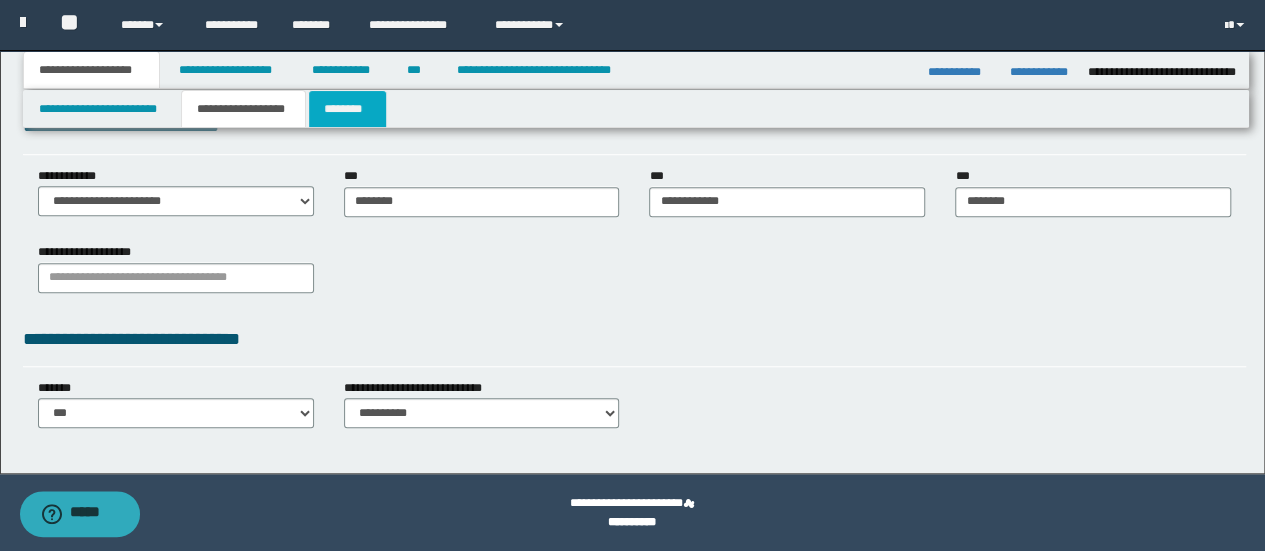 click on "********" at bounding box center [347, 109] 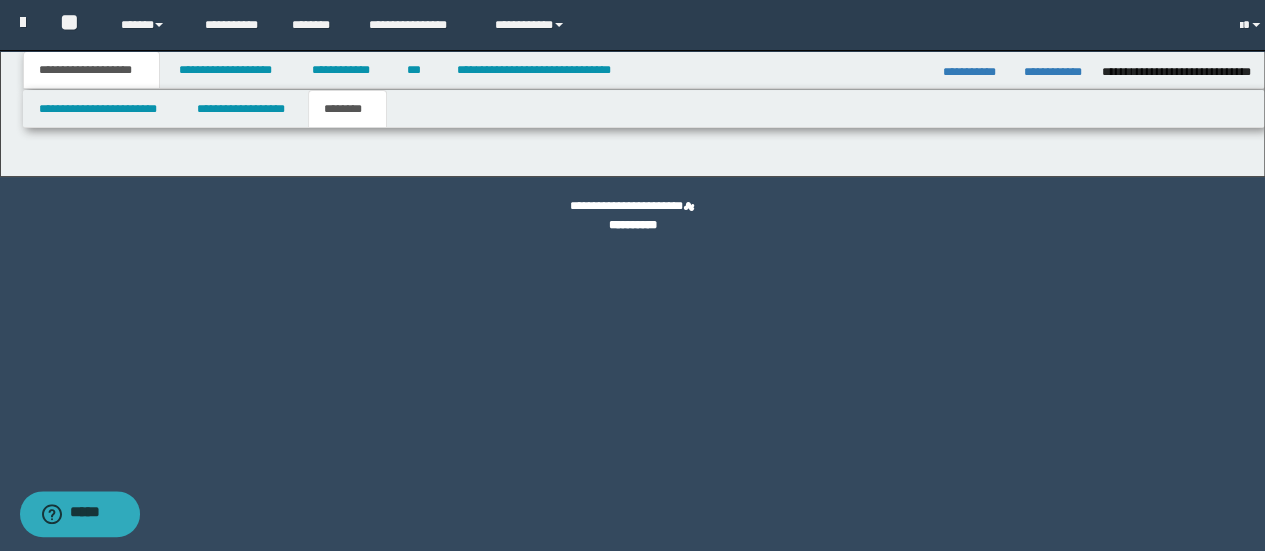 scroll, scrollTop: 0, scrollLeft: 0, axis: both 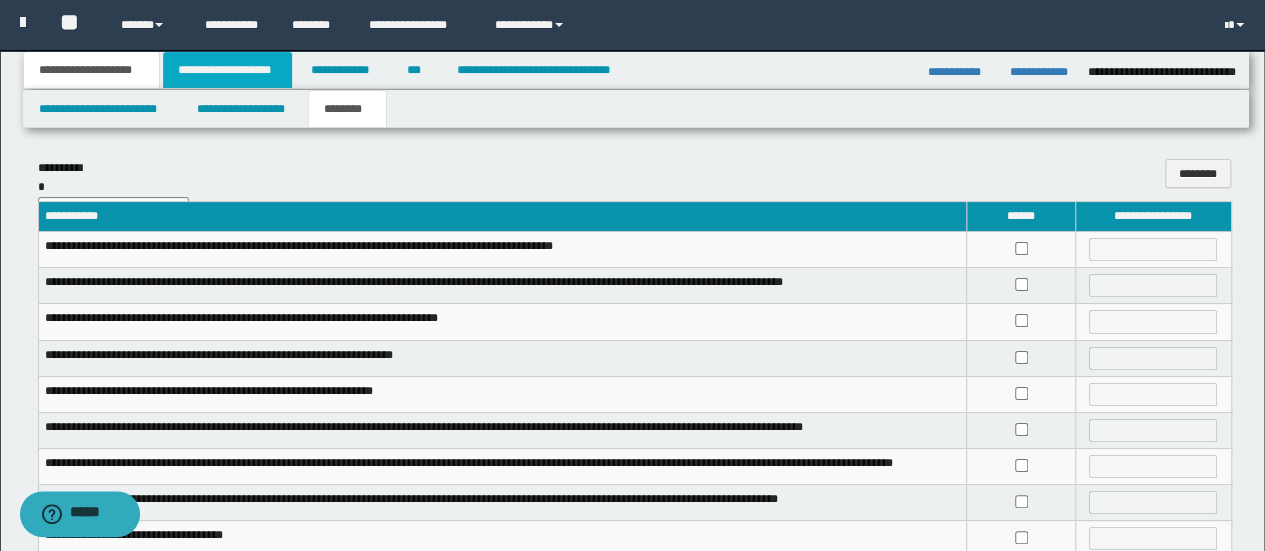 click on "**********" at bounding box center [227, 70] 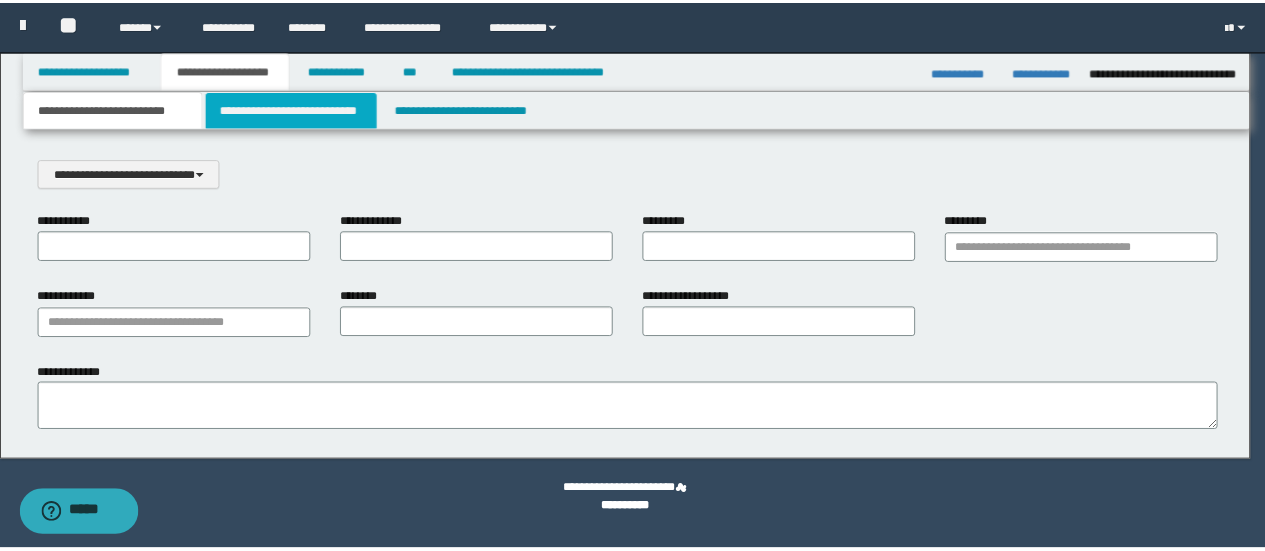 scroll, scrollTop: 0, scrollLeft: 0, axis: both 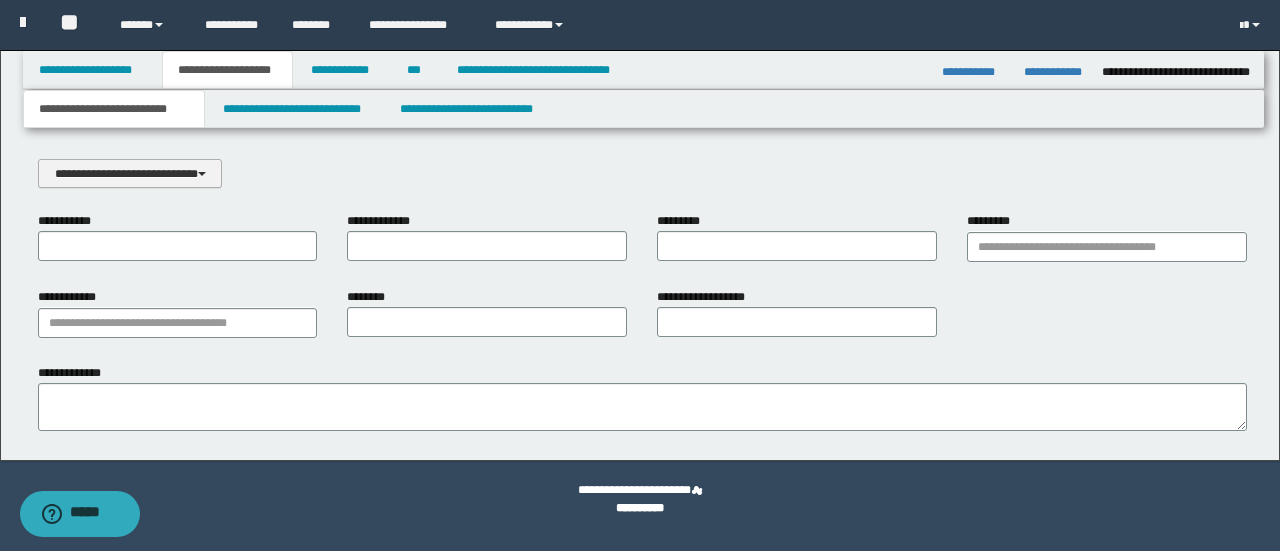 click on "**********" at bounding box center (130, 173) 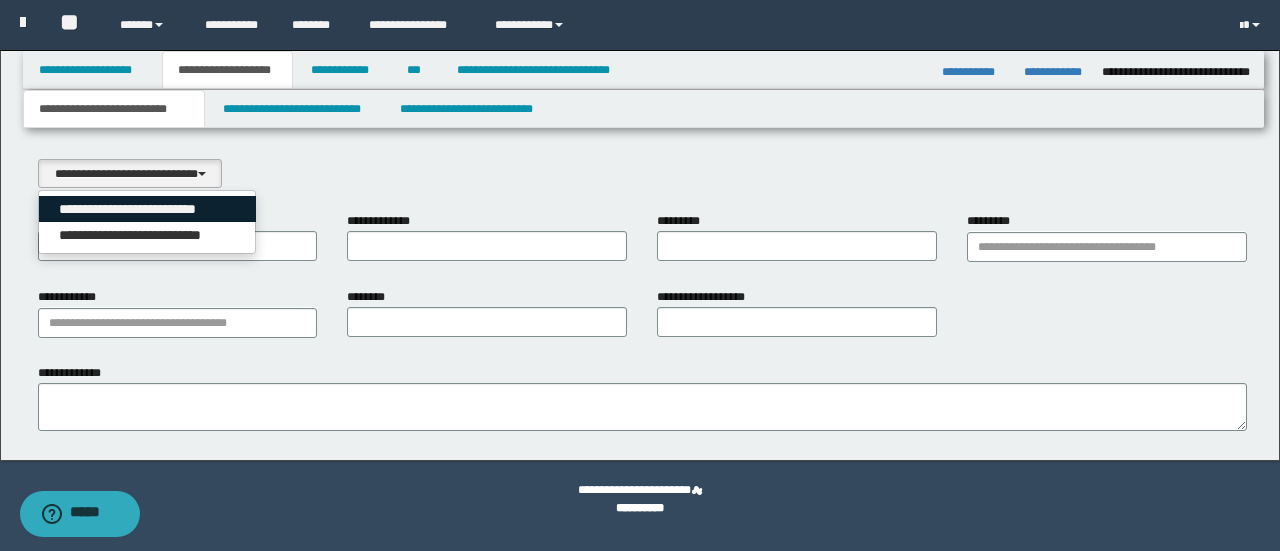 click on "**********" at bounding box center (148, 209) 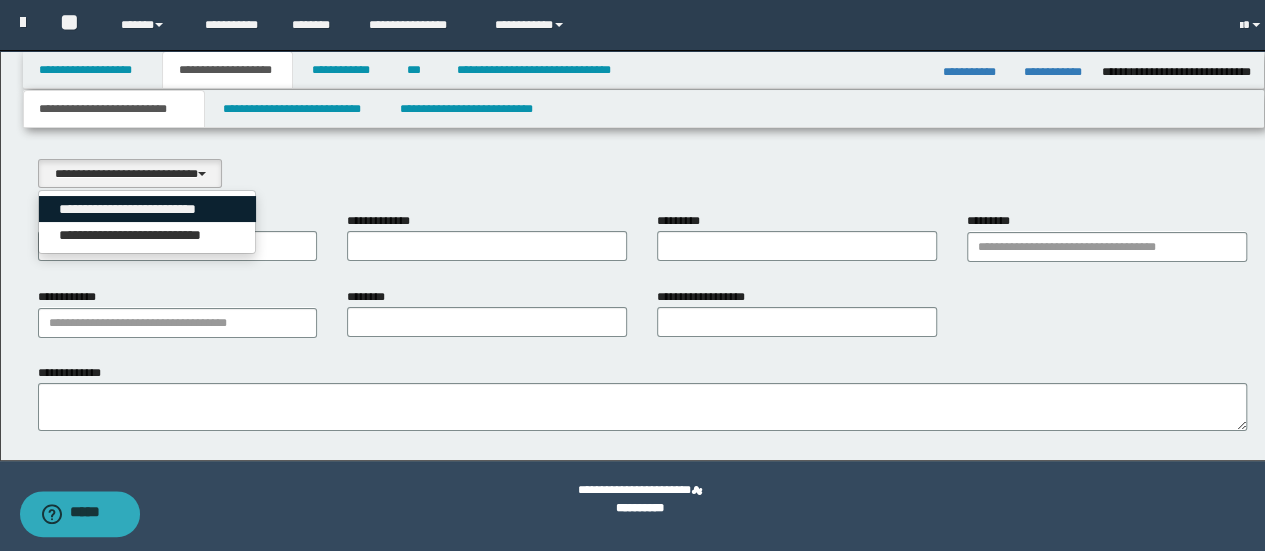 select on "*" 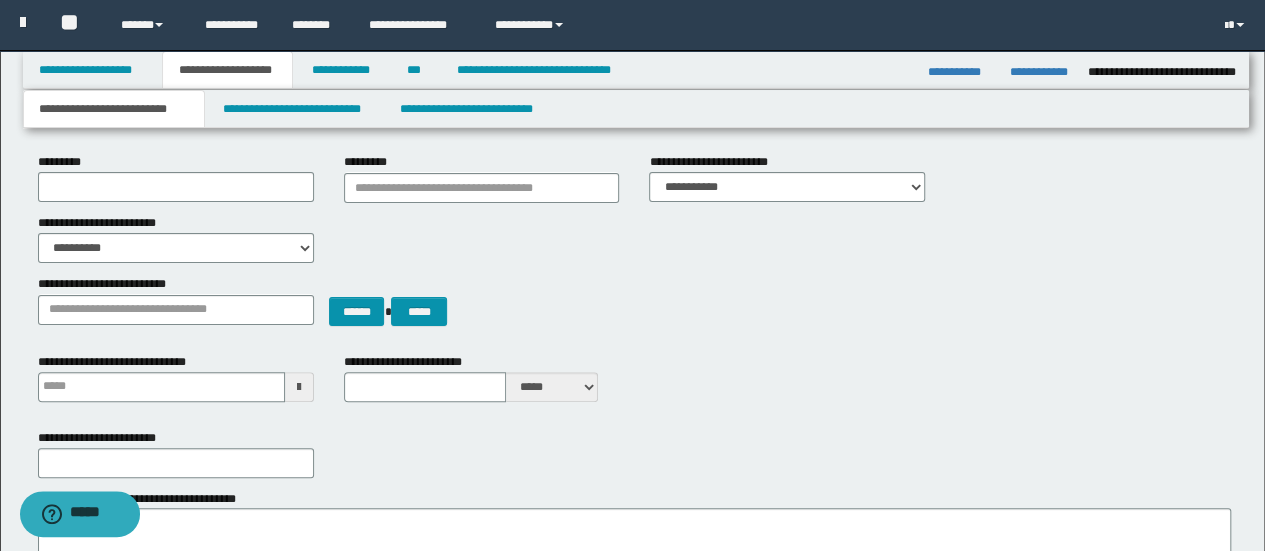 scroll, scrollTop: 100, scrollLeft: 0, axis: vertical 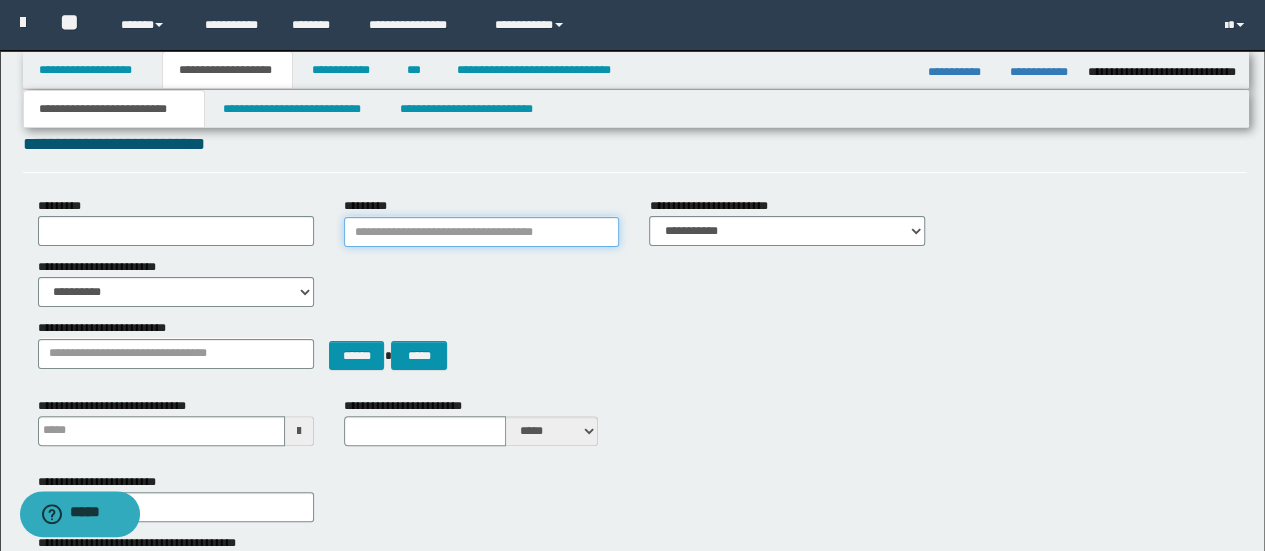 click on "*********" at bounding box center (482, 232) 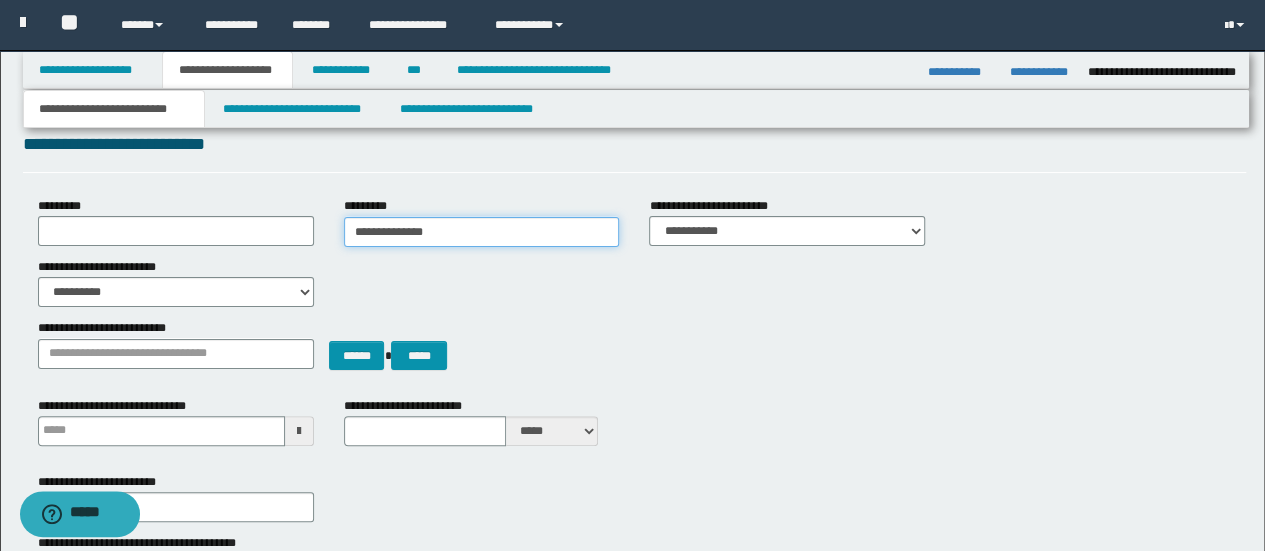click on "**********" at bounding box center (482, 232) 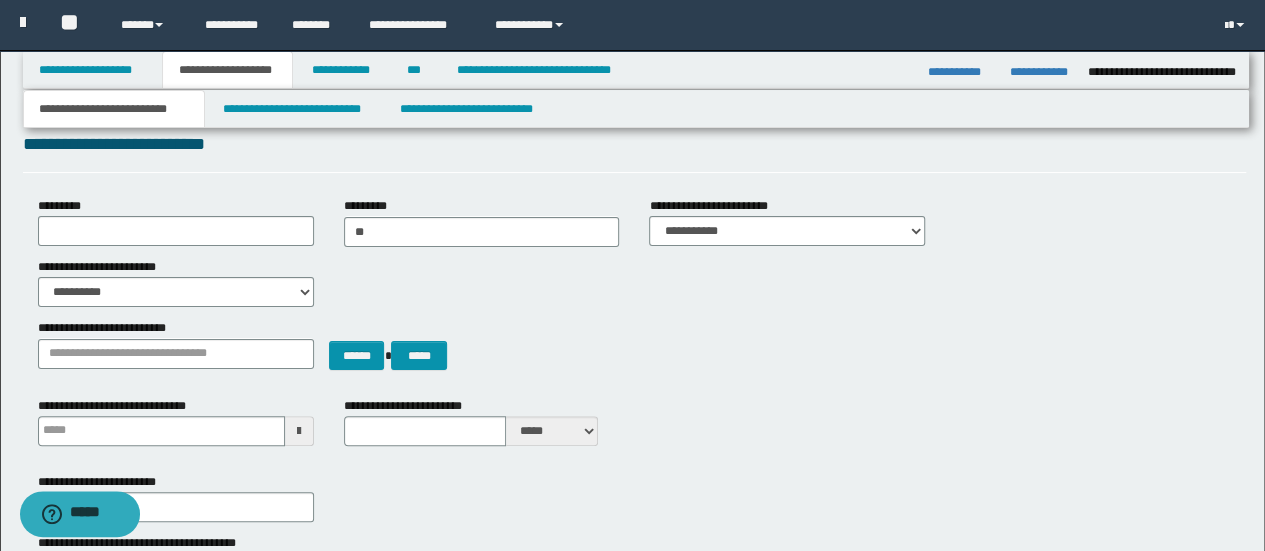 click on "**********" at bounding box center (635, 921) 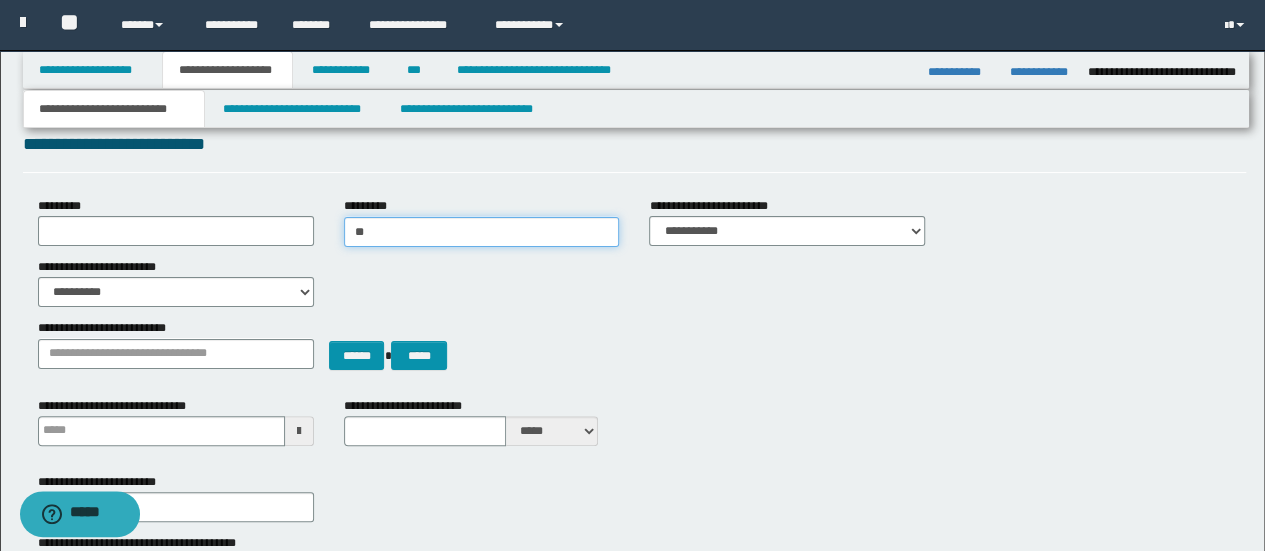 click on "**" at bounding box center [482, 232] 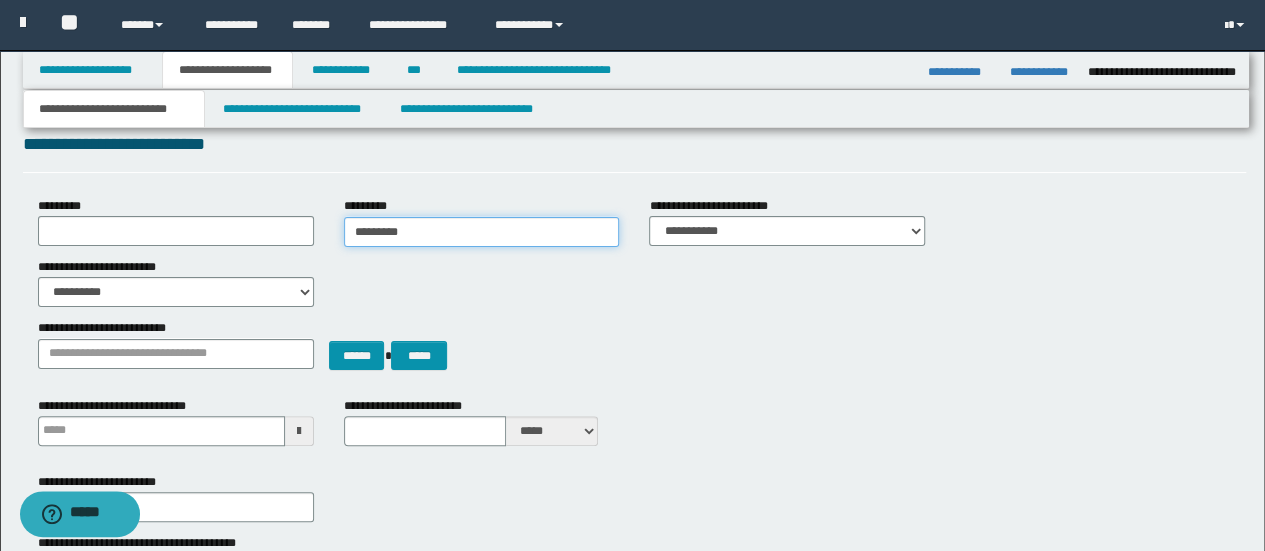 type on "*********" 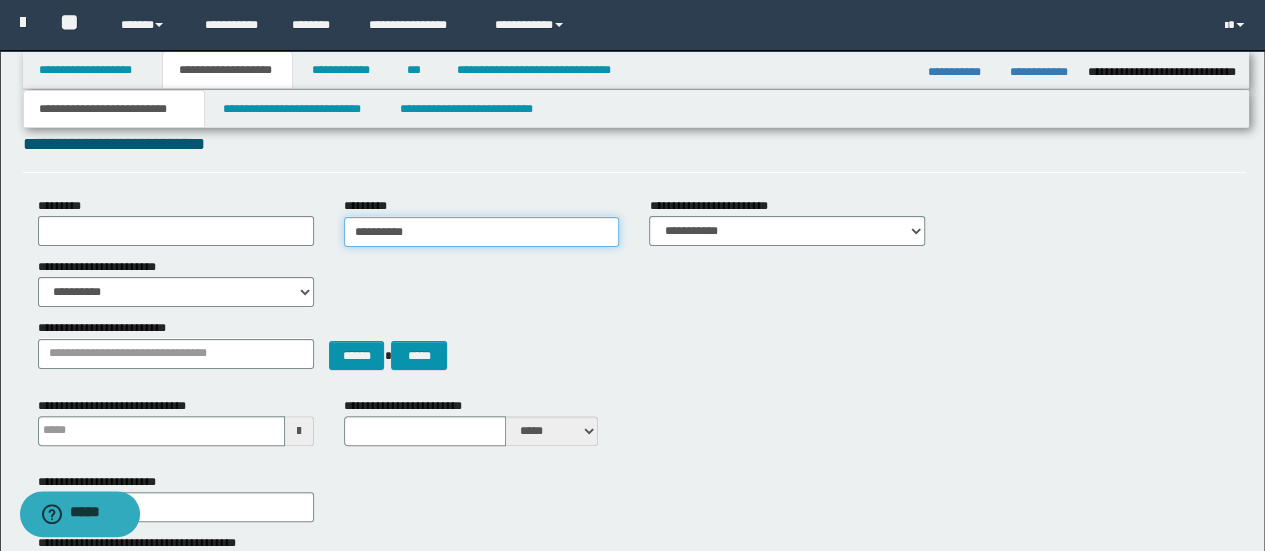 type on "*********" 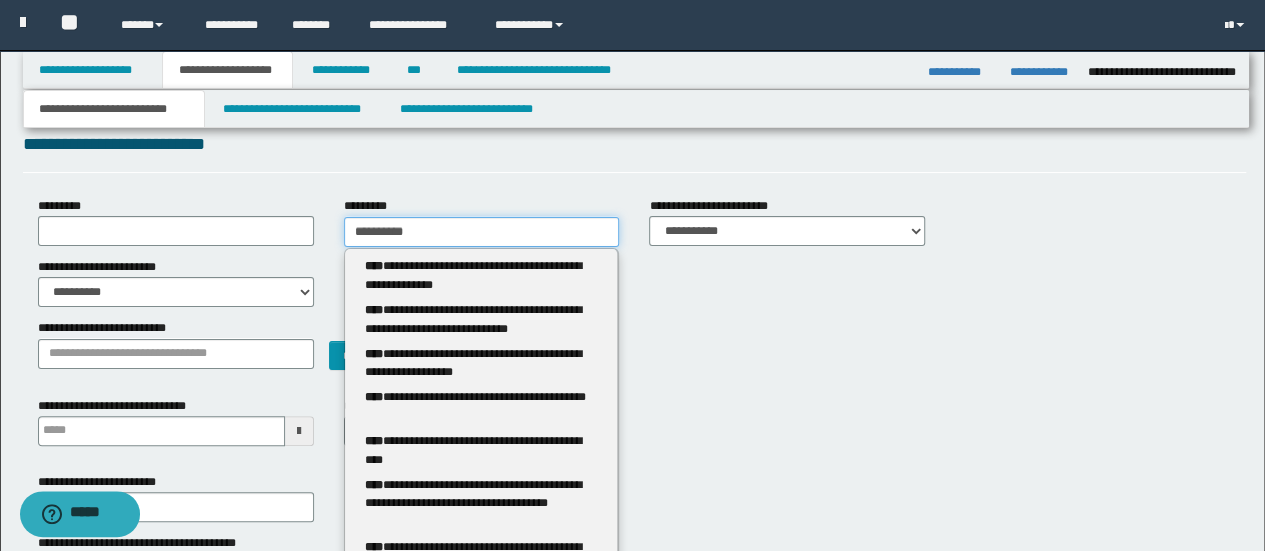 type 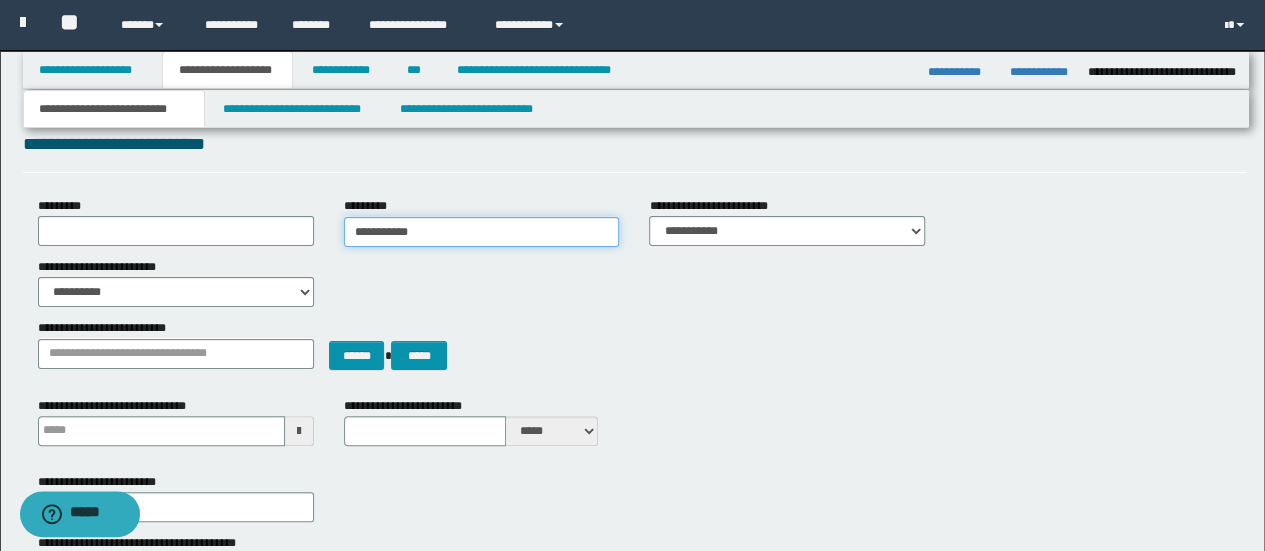 type on "*********" 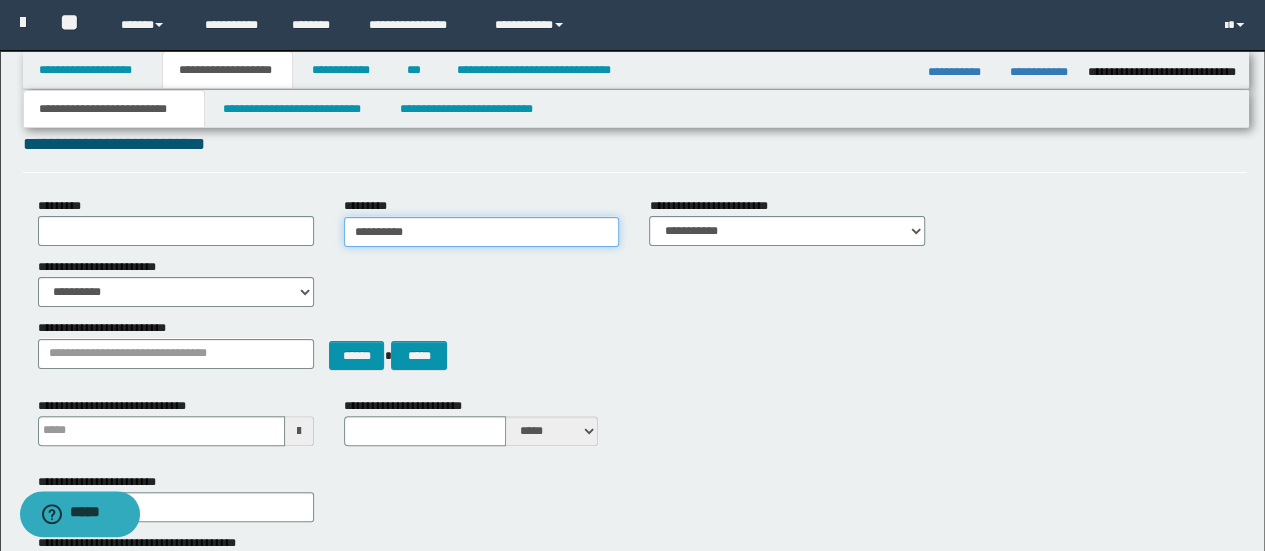type on "*********" 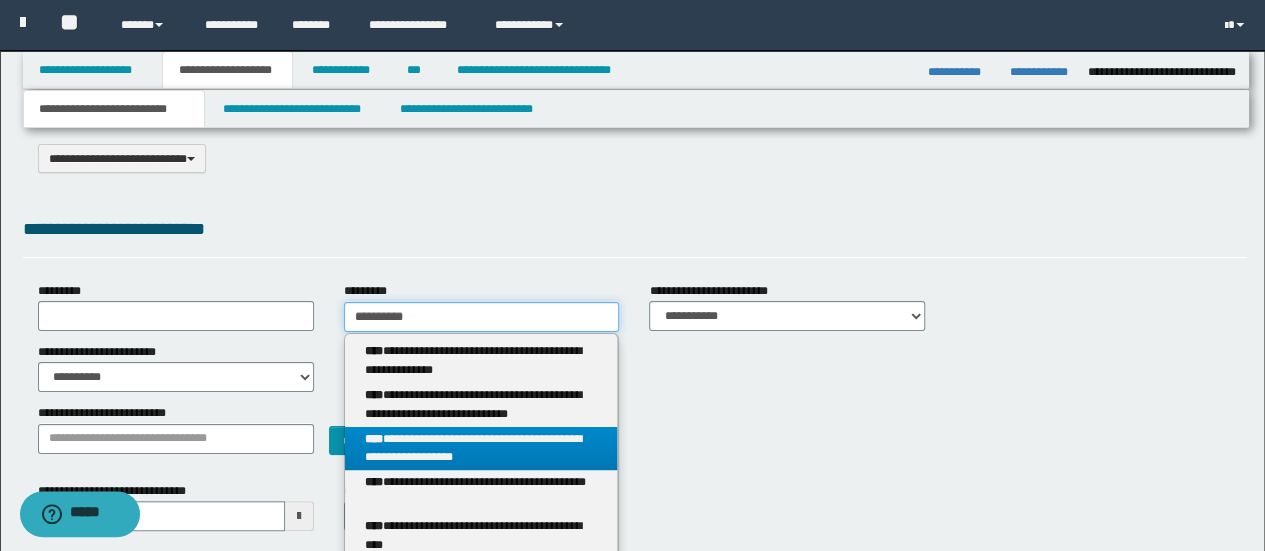 scroll, scrollTop: 0, scrollLeft: 0, axis: both 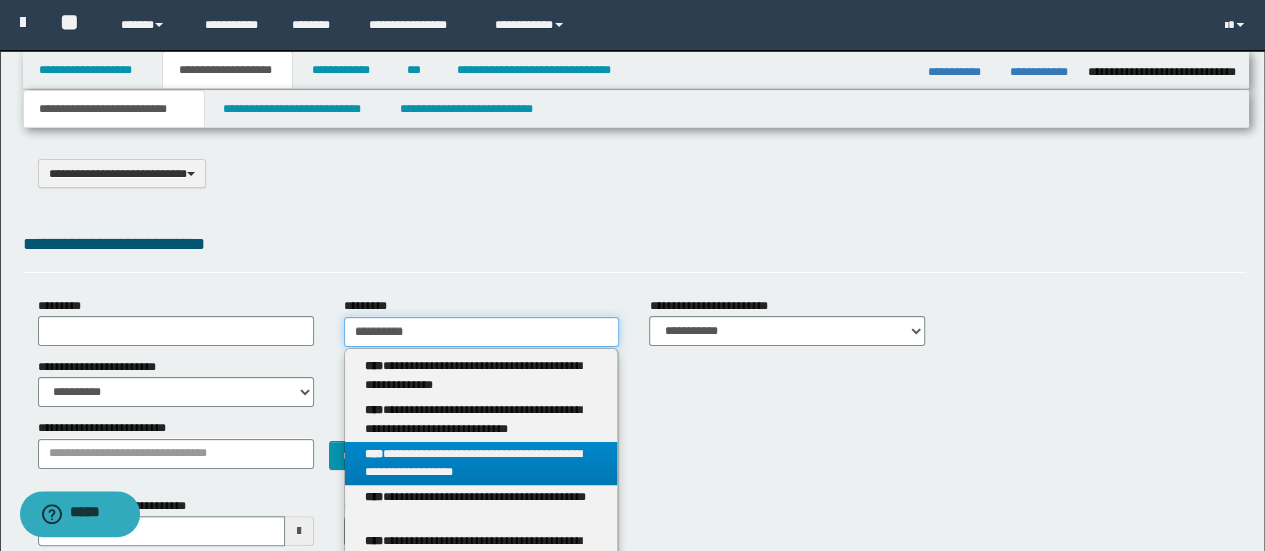 drag, startPoint x: 409, startPoint y: 324, endPoint x: 339, endPoint y: 343, distance: 72.53275 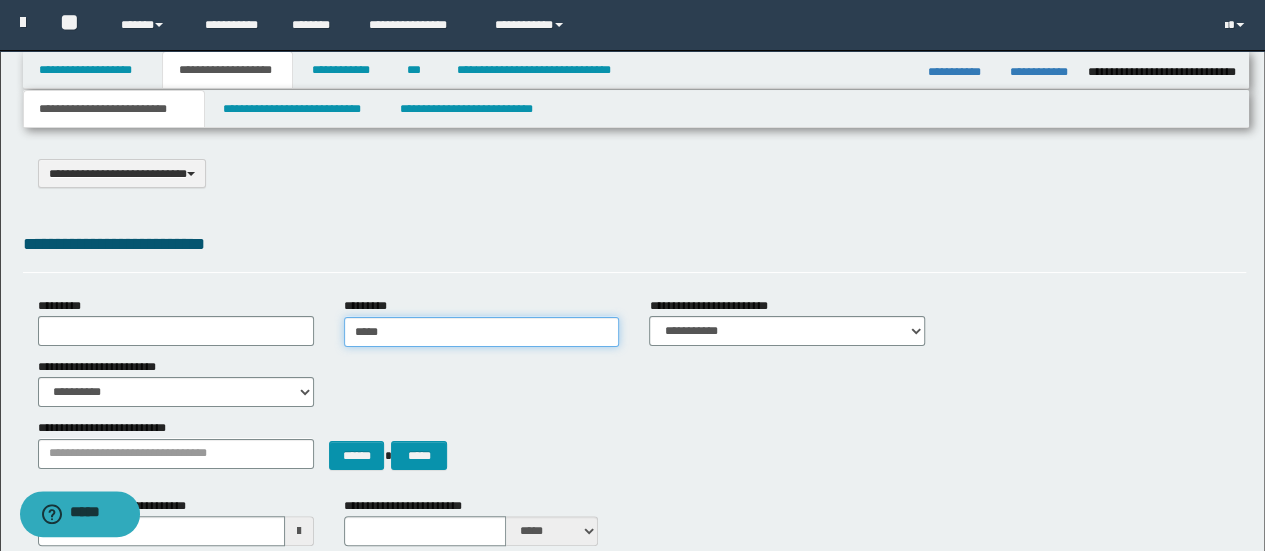 type on "******" 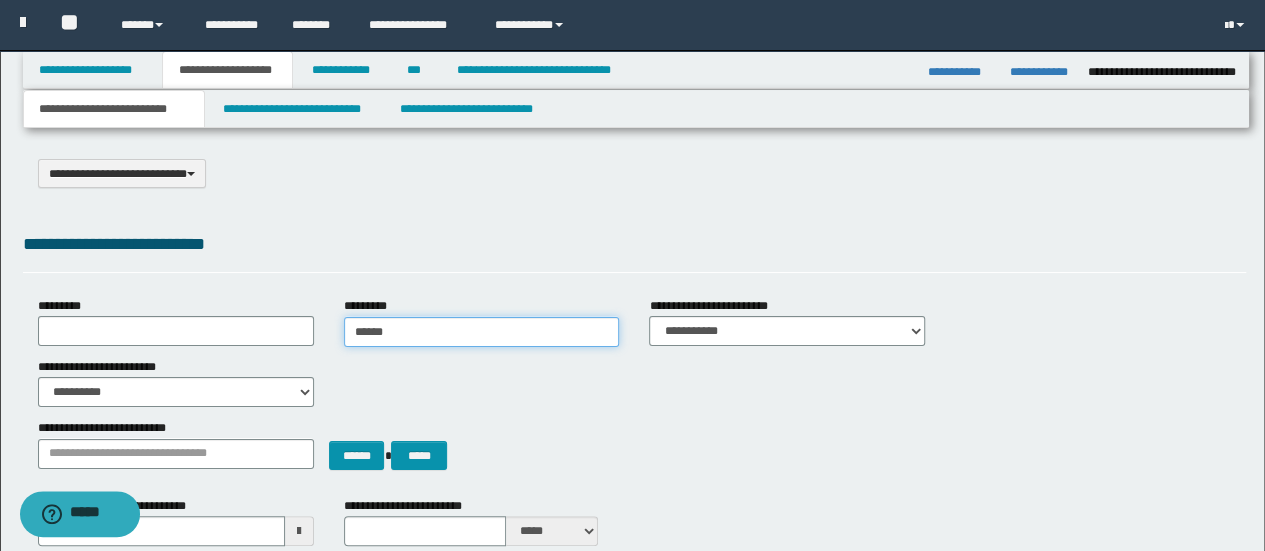 type on "******" 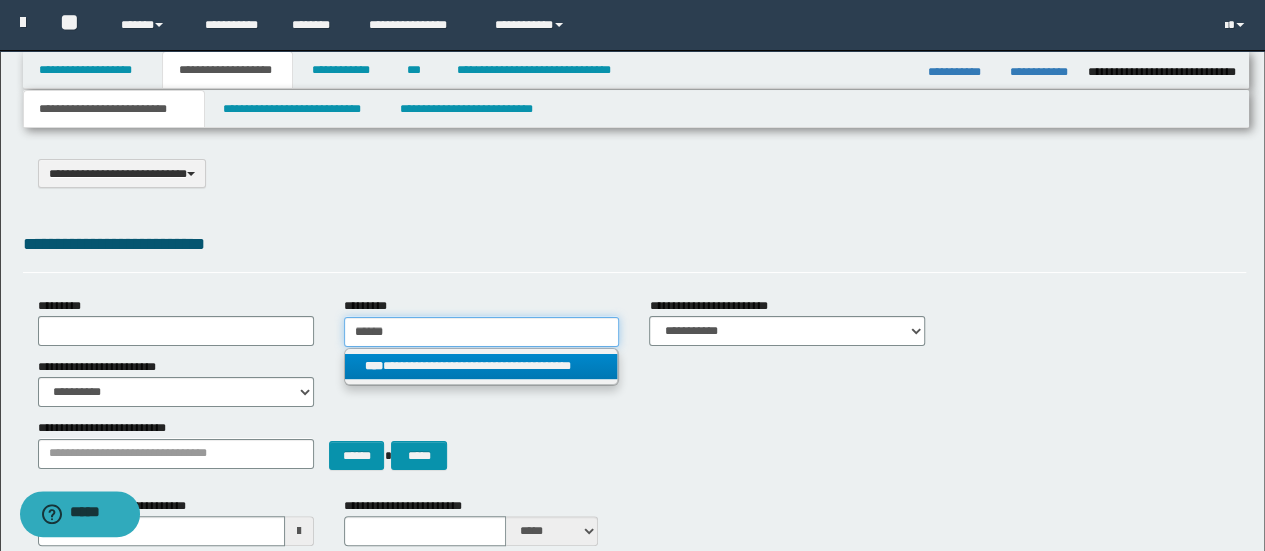 type on "******" 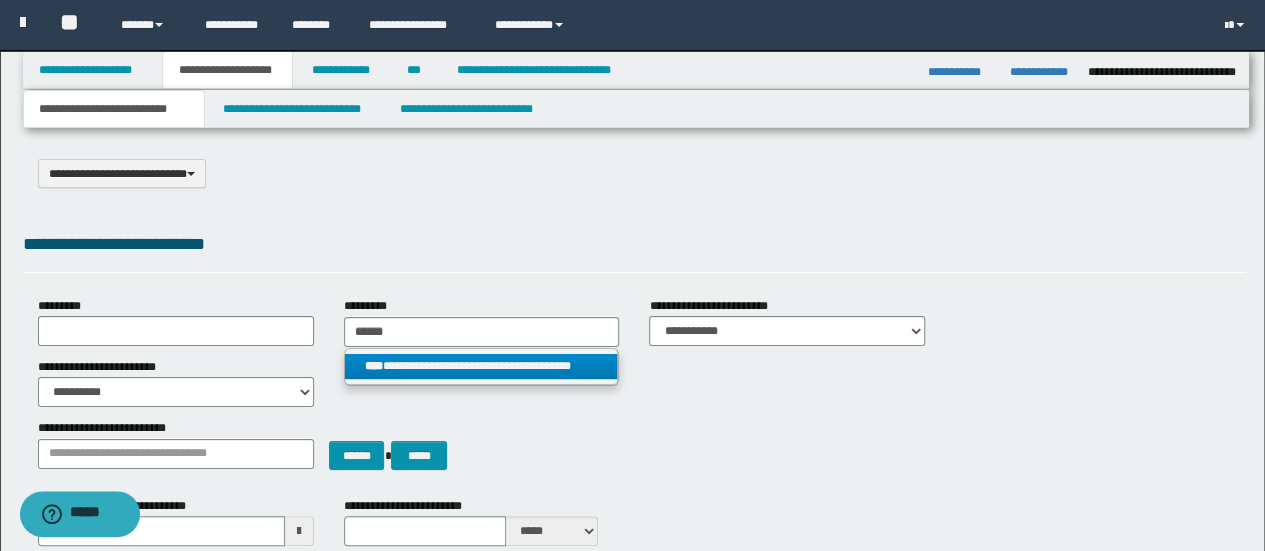 click on "**********" at bounding box center (481, 366) 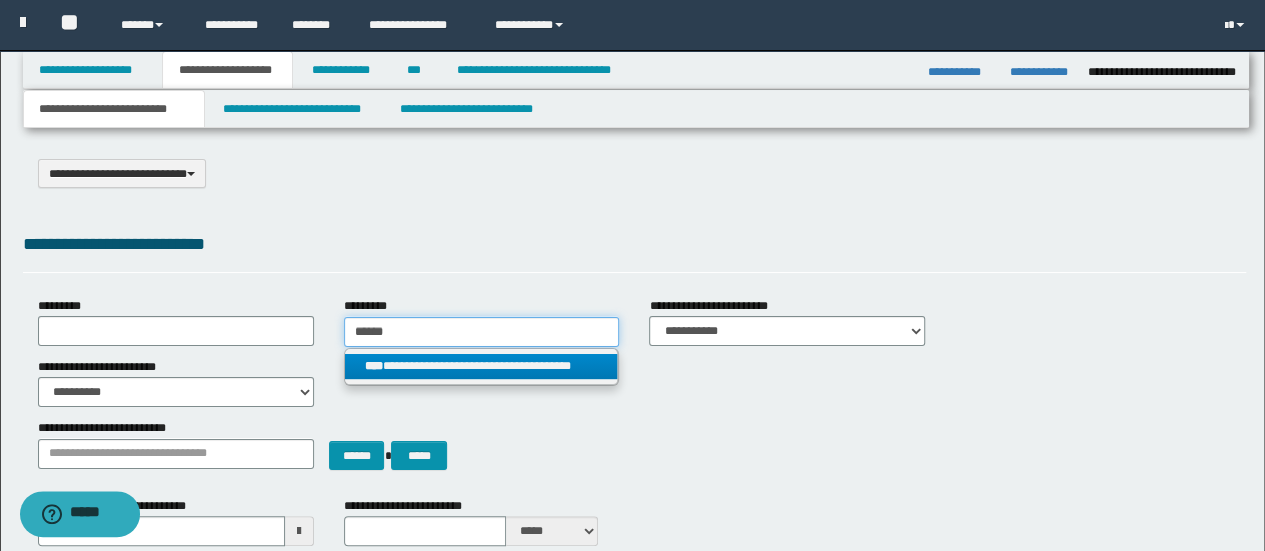 type 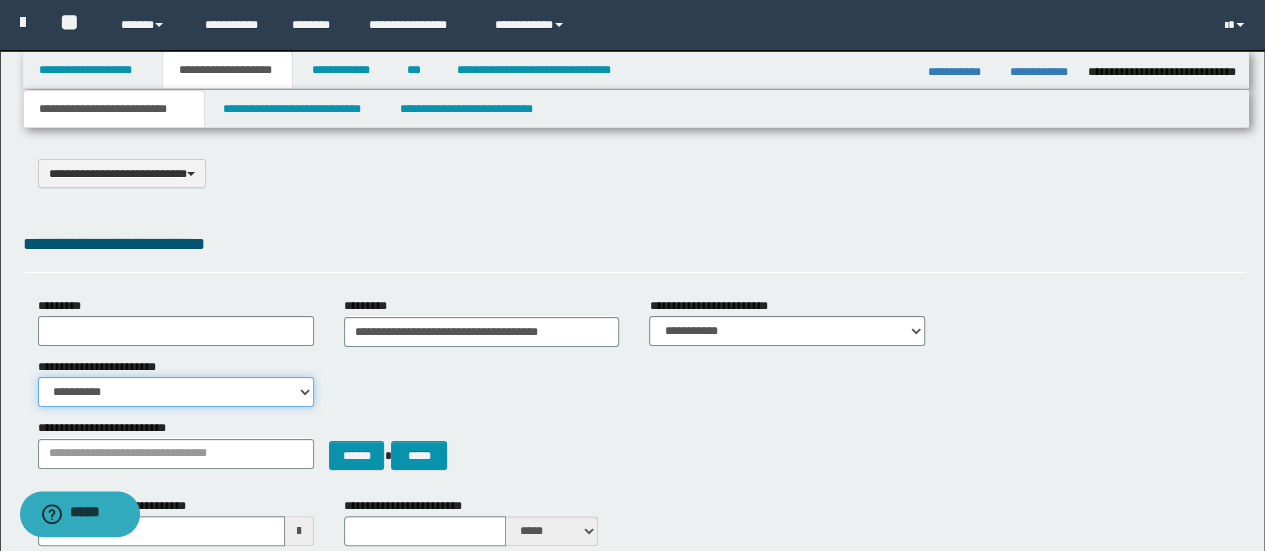 click on "**********" at bounding box center (176, 392) 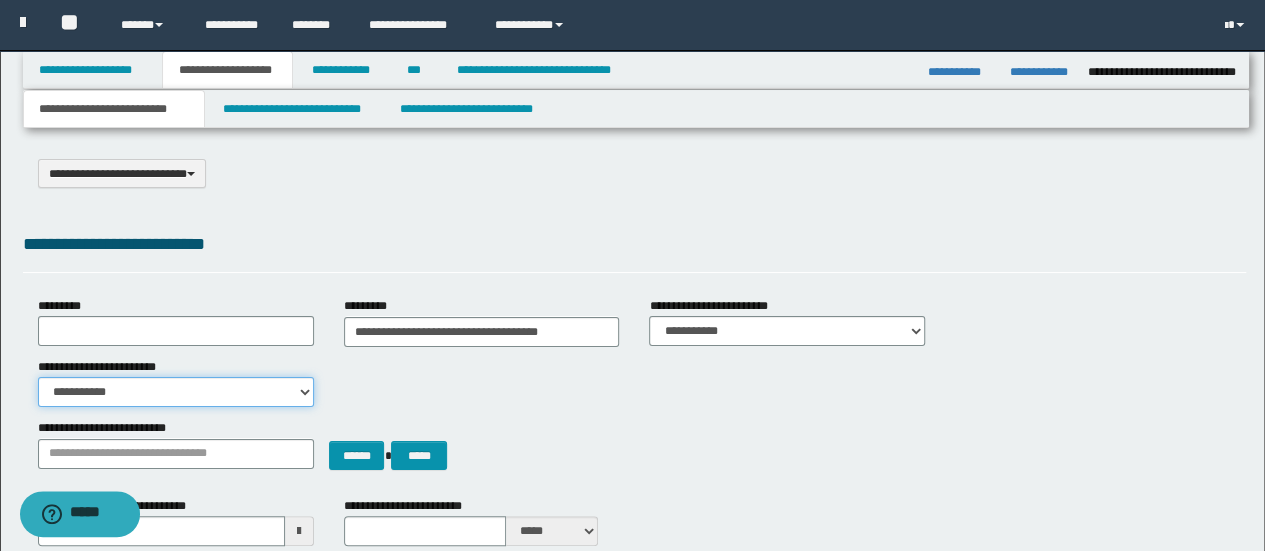 click on "**********" at bounding box center (176, 392) 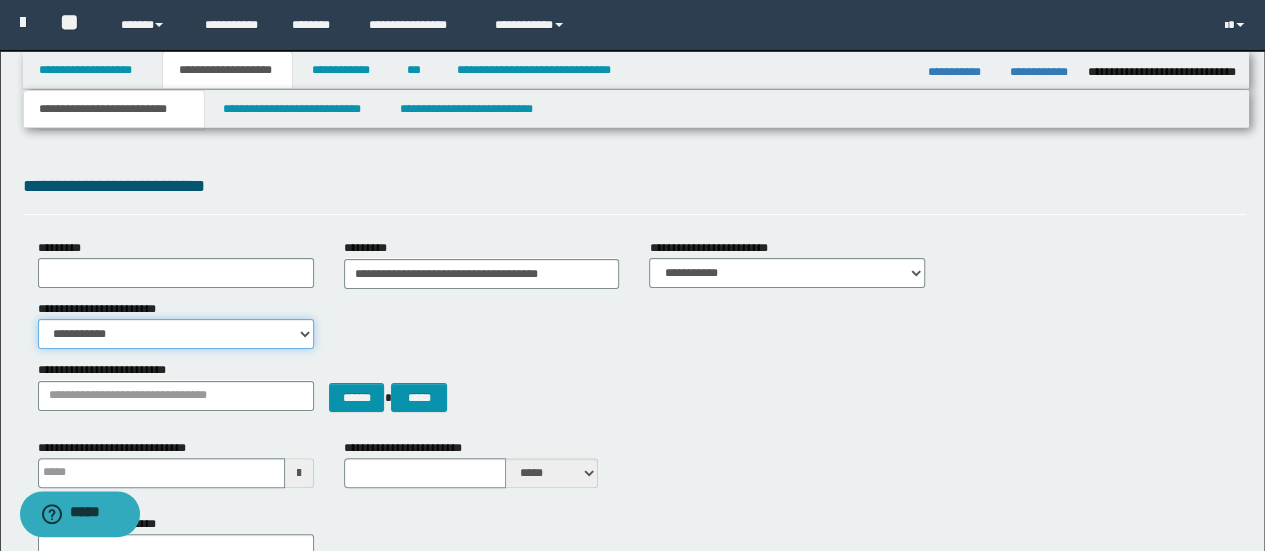 scroll, scrollTop: 200, scrollLeft: 0, axis: vertical 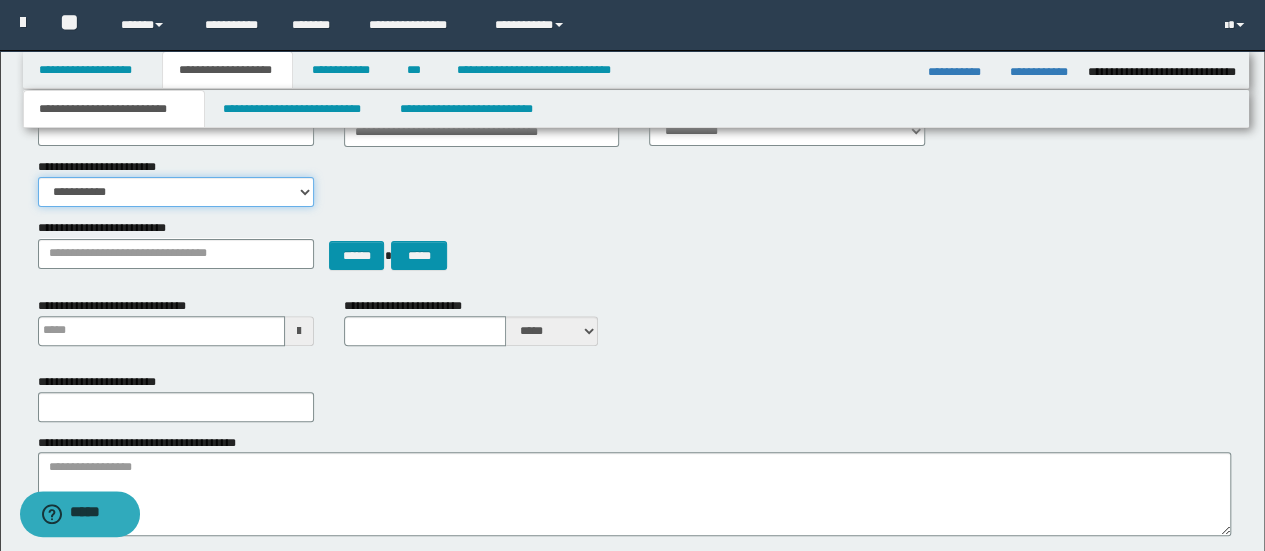 type 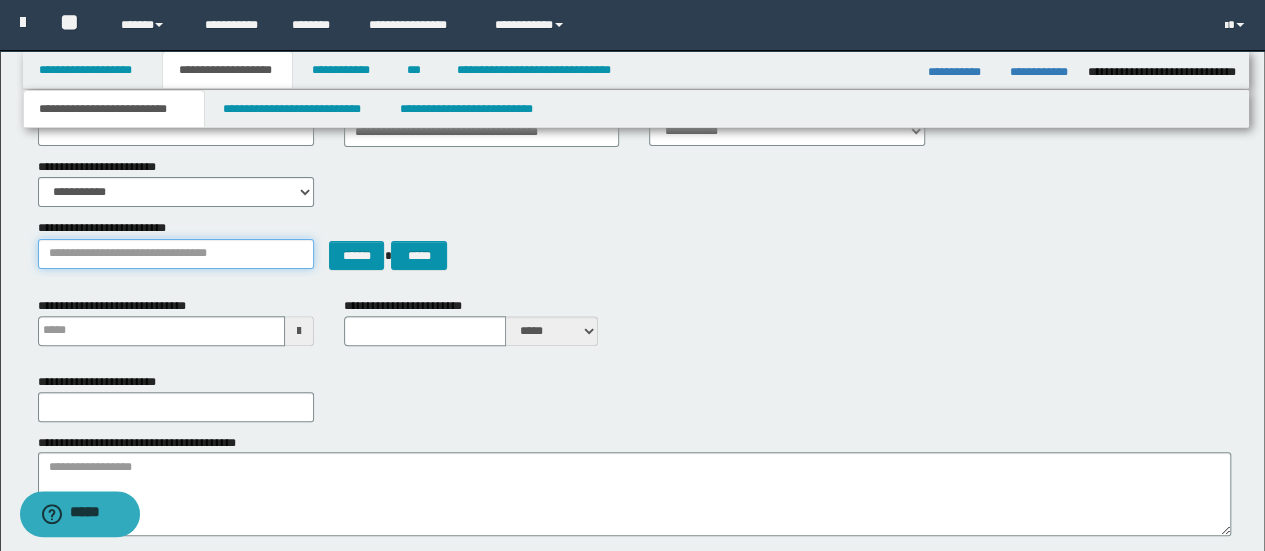 click on "**********" at bounding box center [176, 254] 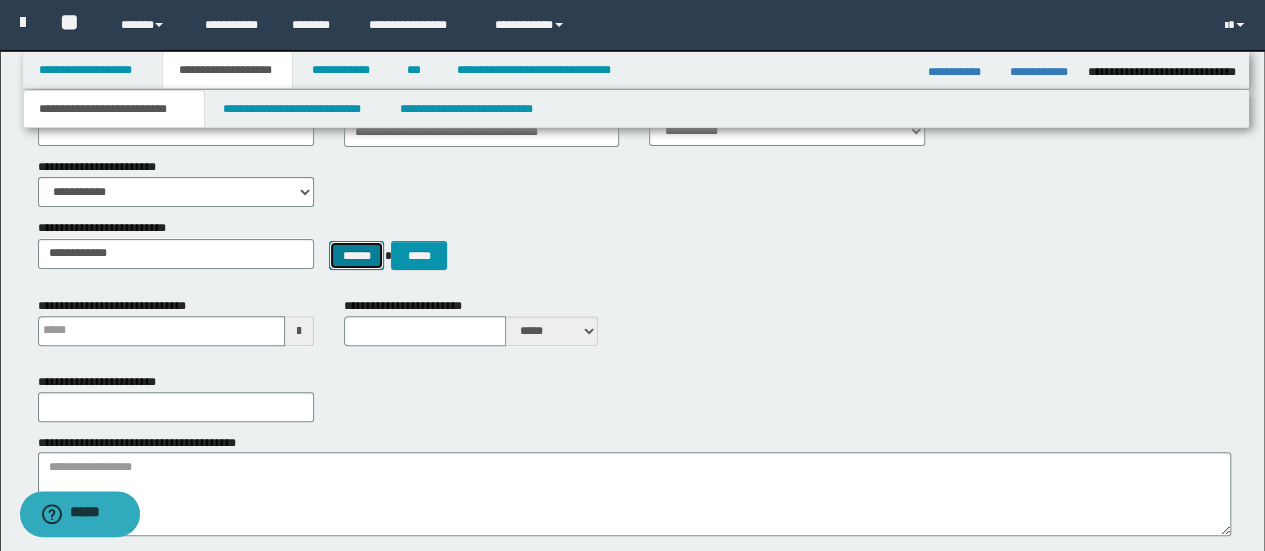 click on "******" at bounding box center [357, 255] 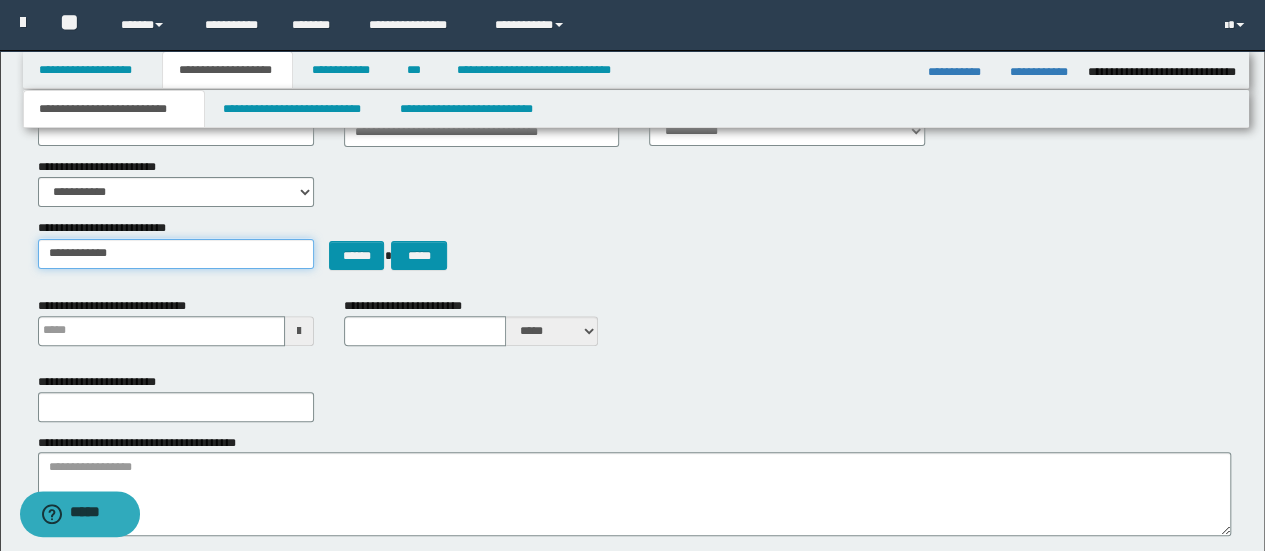 click on "**********" at bounding box center (176, 254) 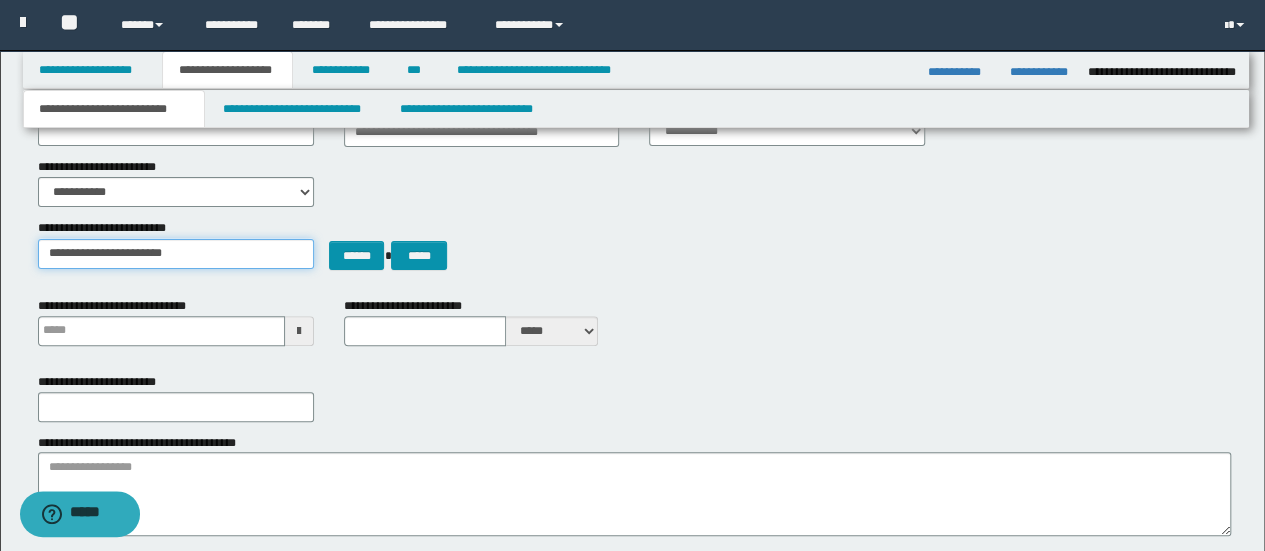 click on "**********" at bounding box center (176, 254) 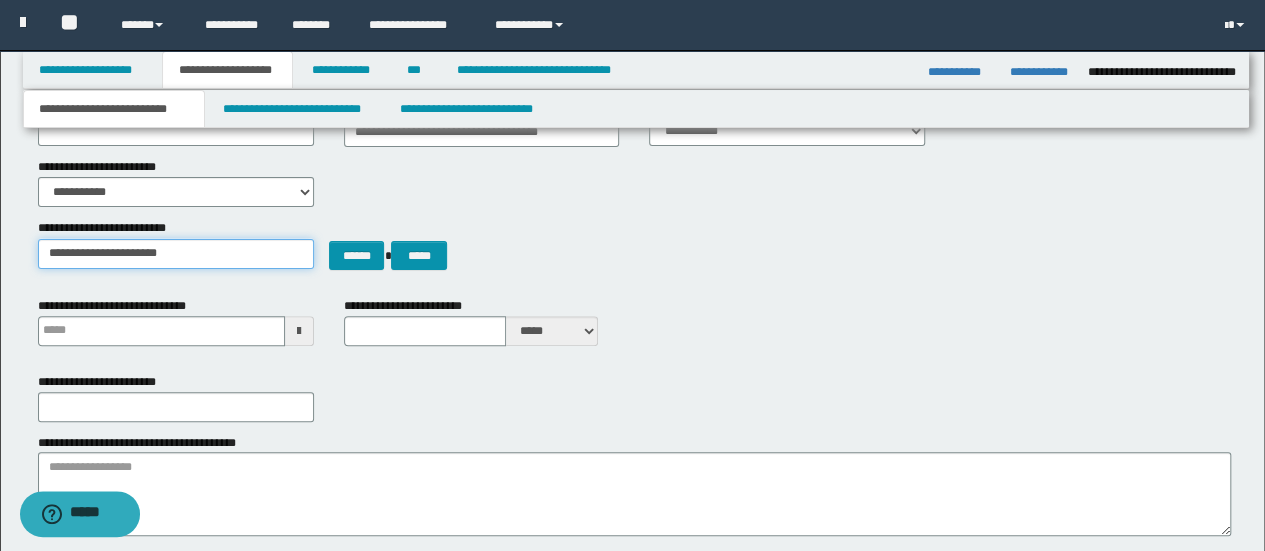 type on "**********" 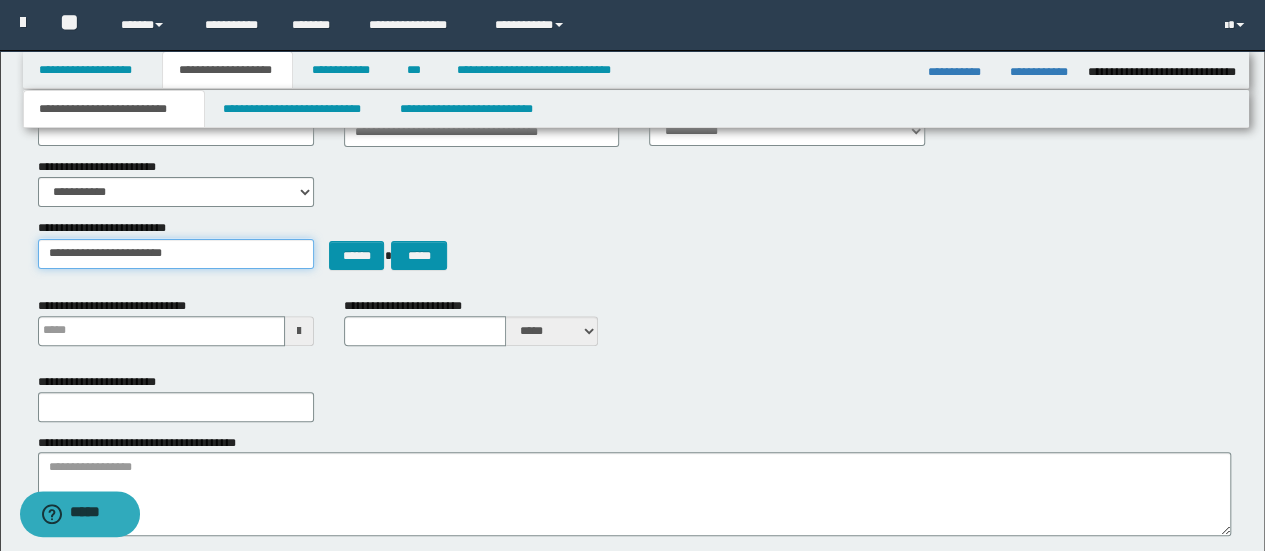 type 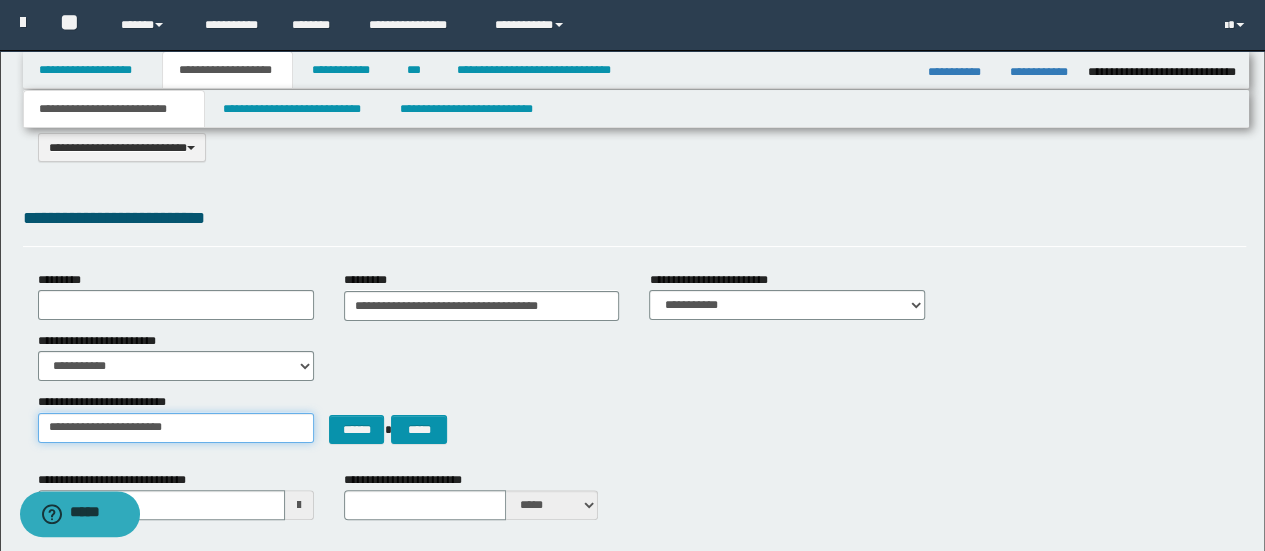 scroll, scrollTop: 300, scrollLeft: 0, axis: vertical 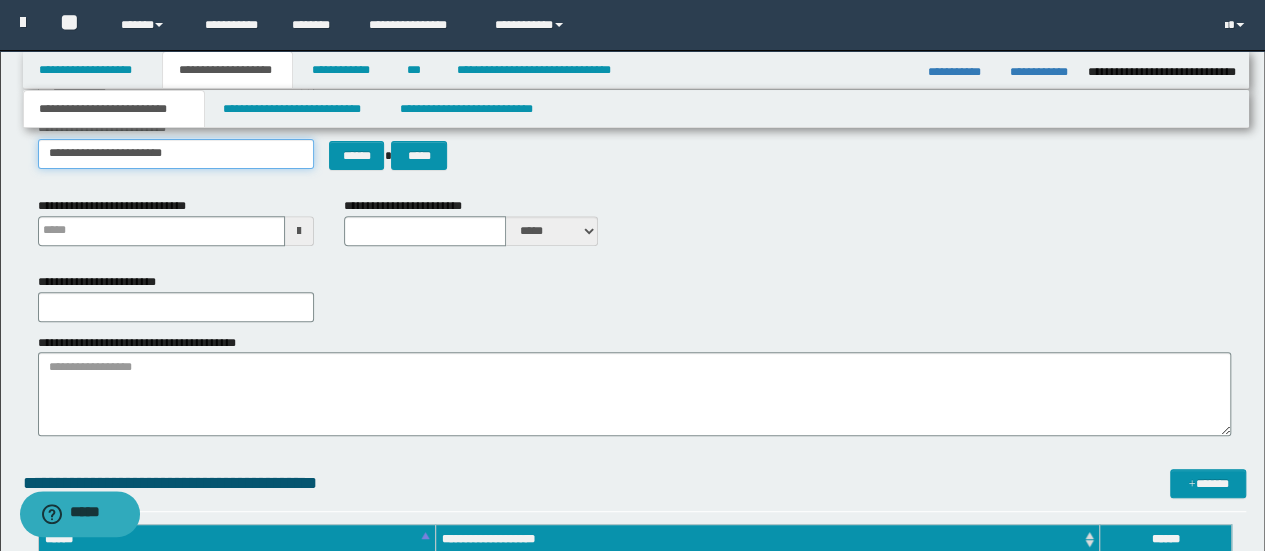 type on "**********" 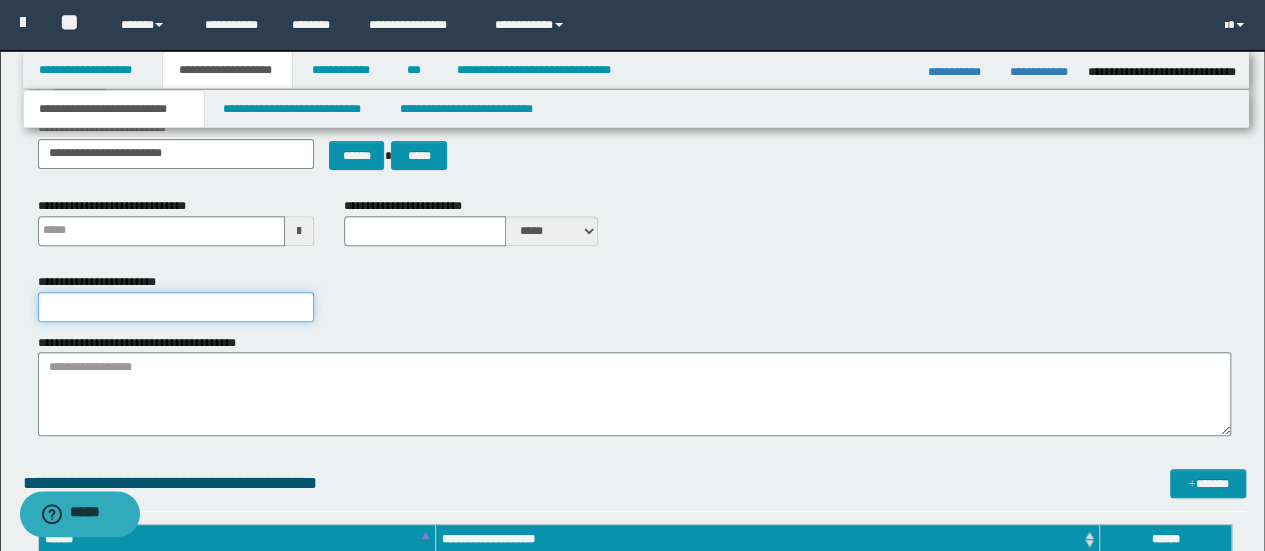 click on "**********" at bounding box center (176, 307) 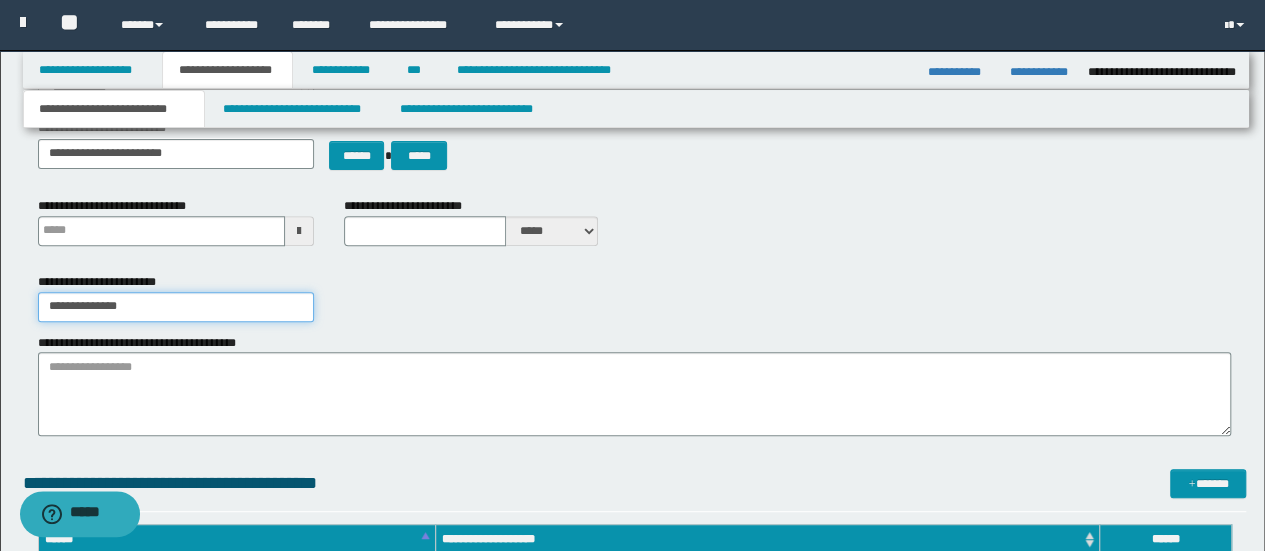 type on "**********" 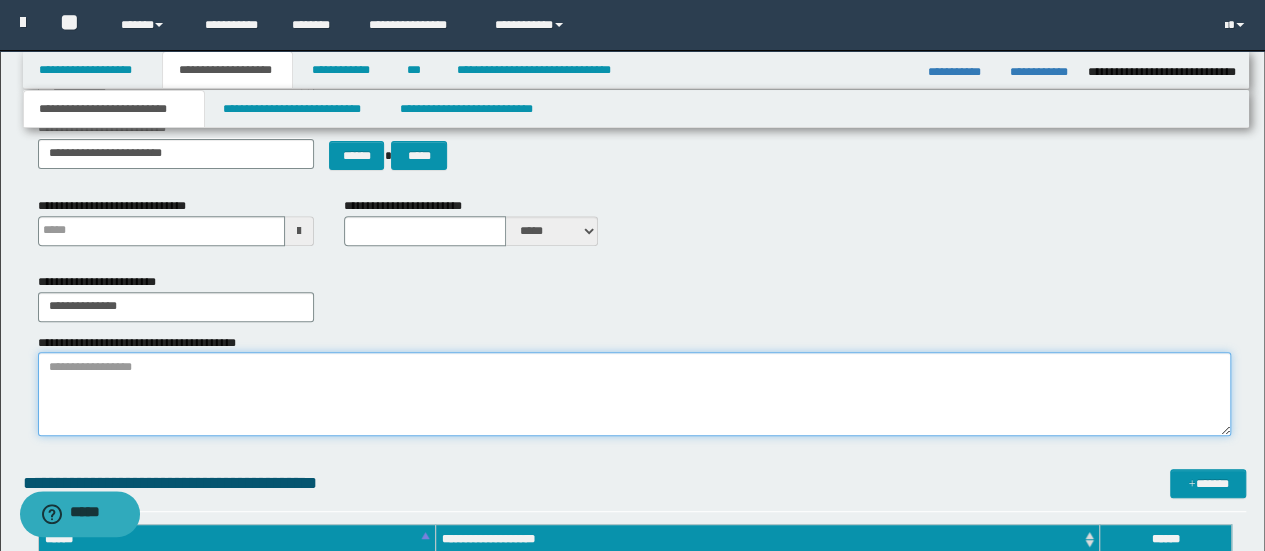 click on "**********" at bounding box center [635, 394] 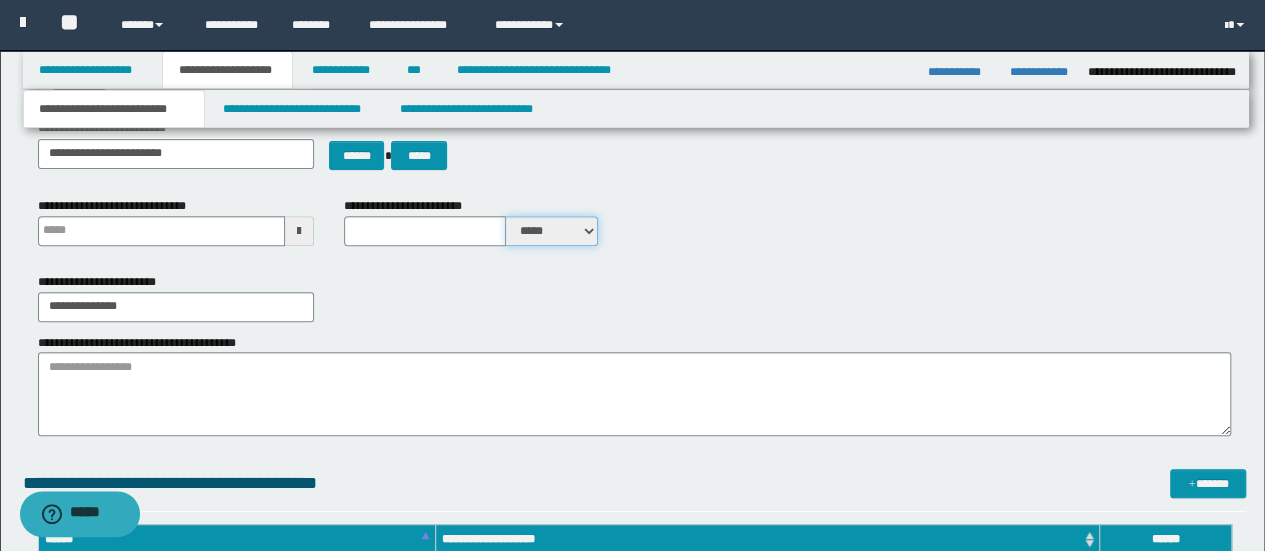 click on "*****
****" at bounding box center (552, 231) 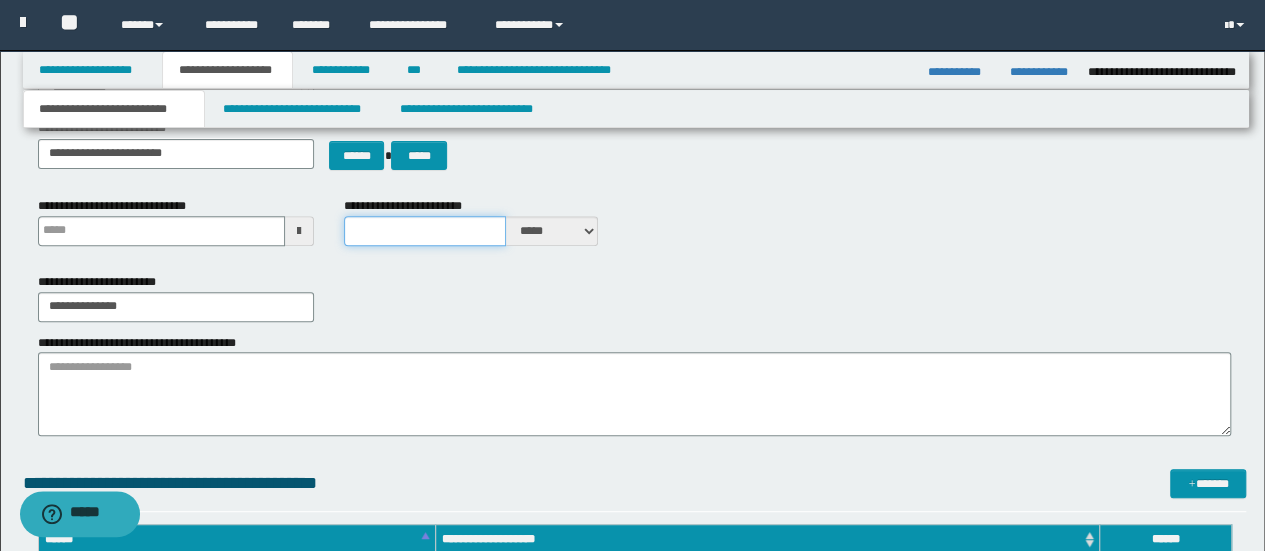 click on "**********" at bounding box center (425, 231) 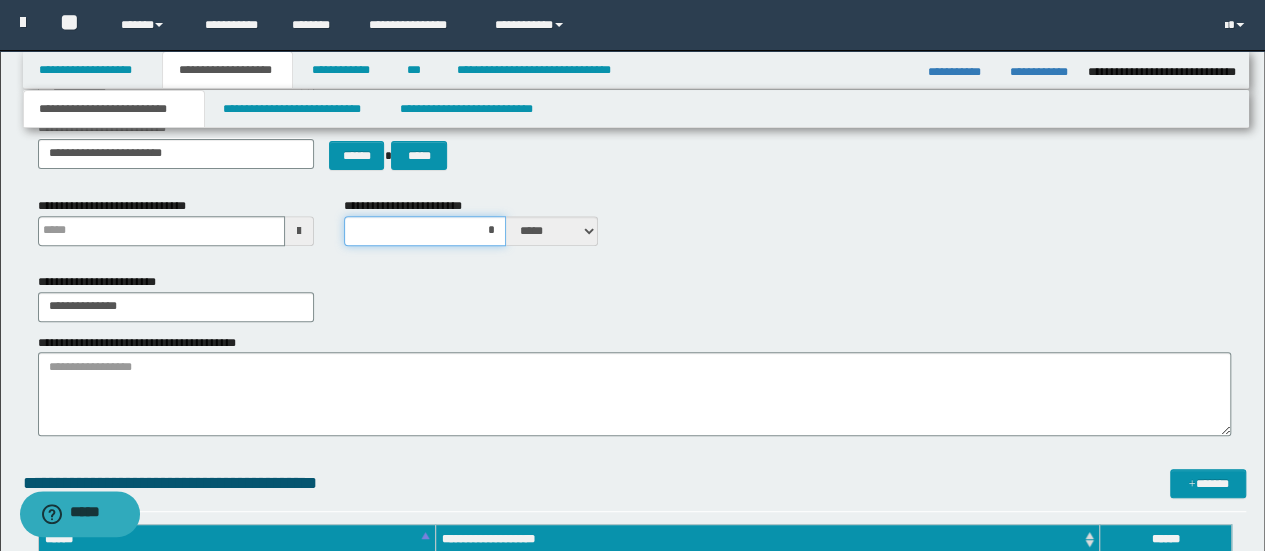 type on "**" 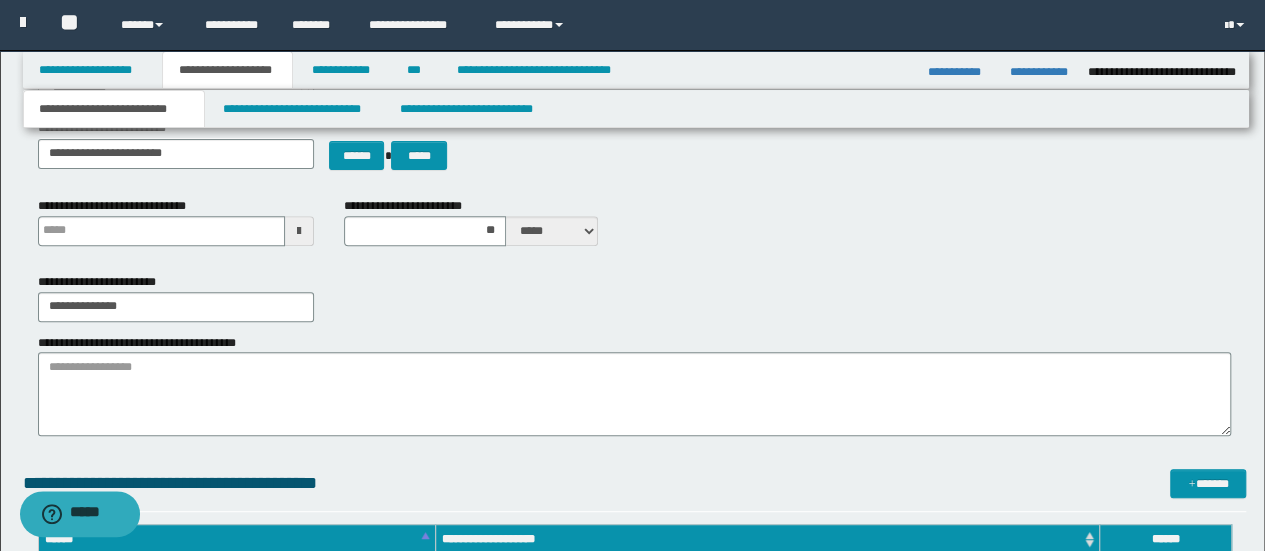 click on "**********" at bounding box center (635, 327) 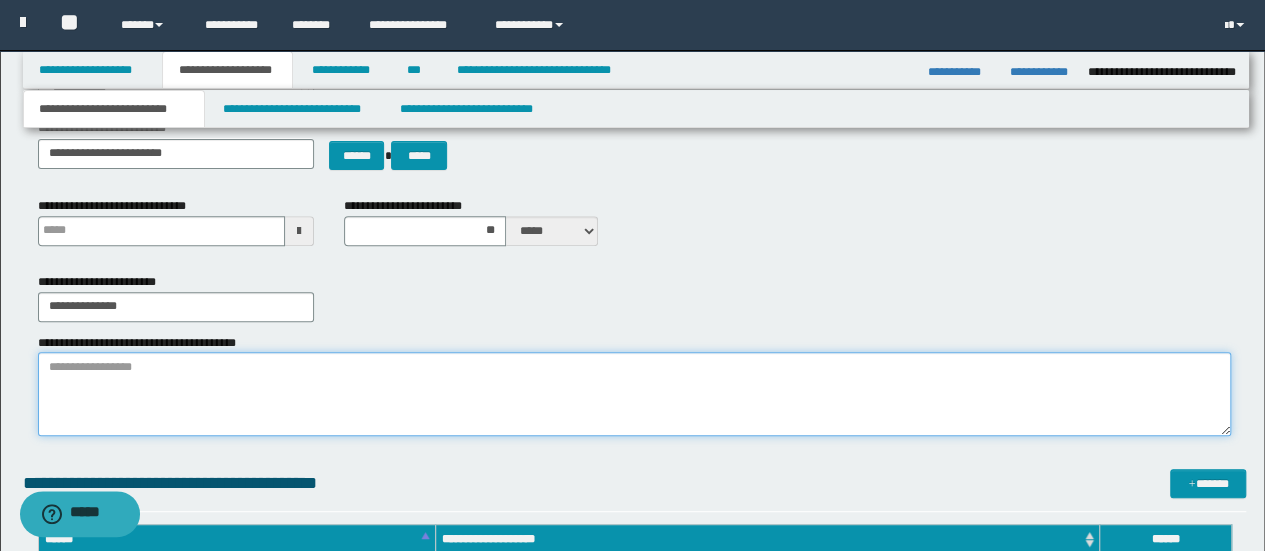 click on "**********" at bounding box center (635, 394) 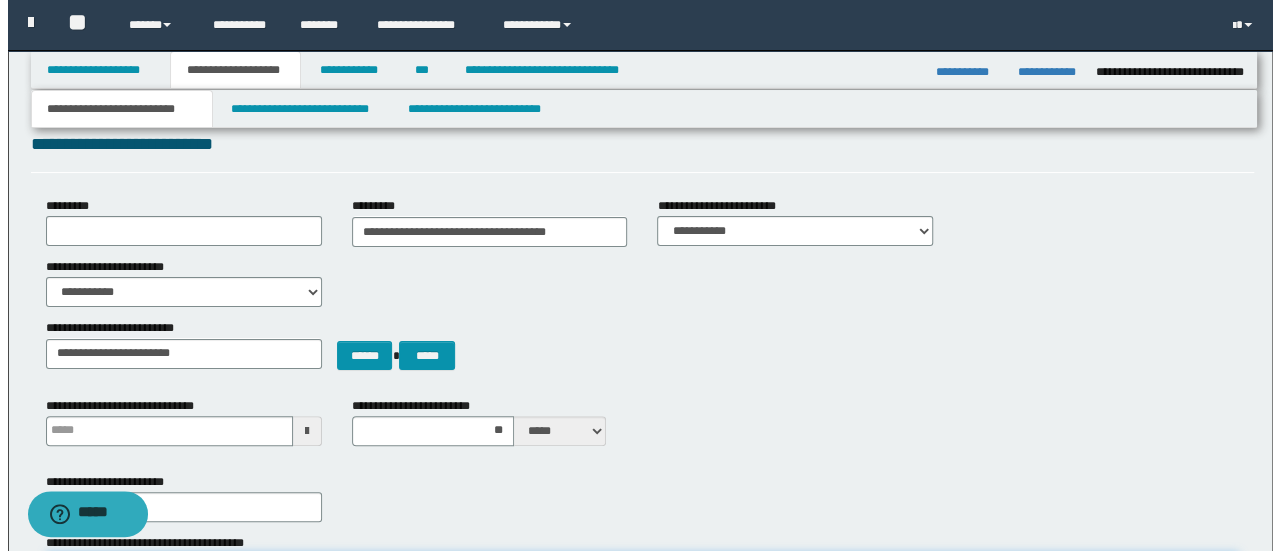 scroll, scrollTop: 0, scrollLeft: 0, axis: both 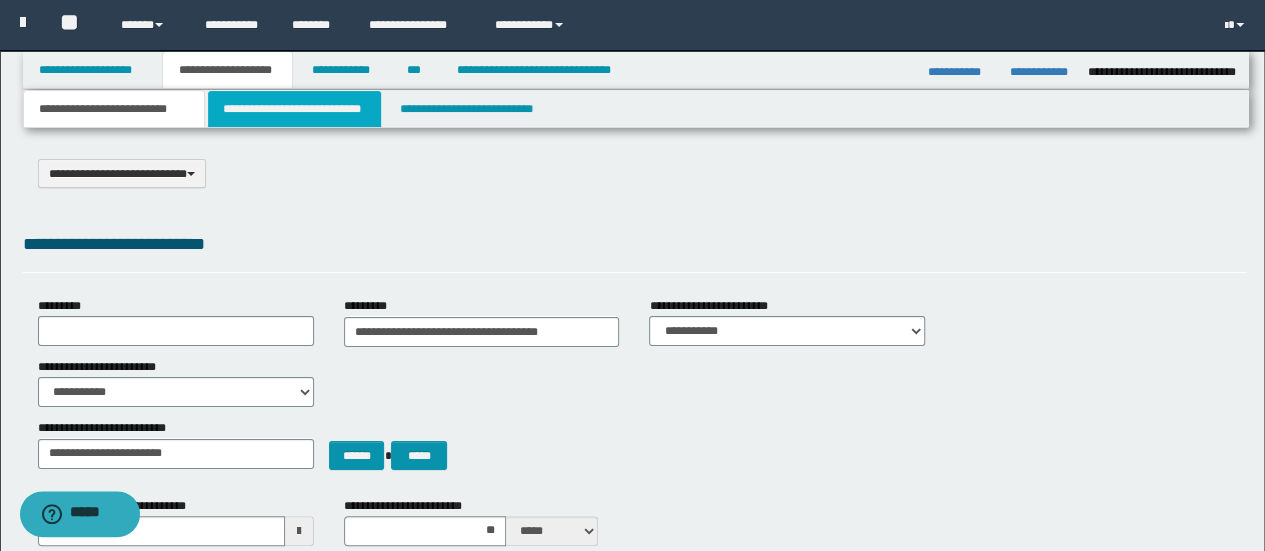 type on "**********" 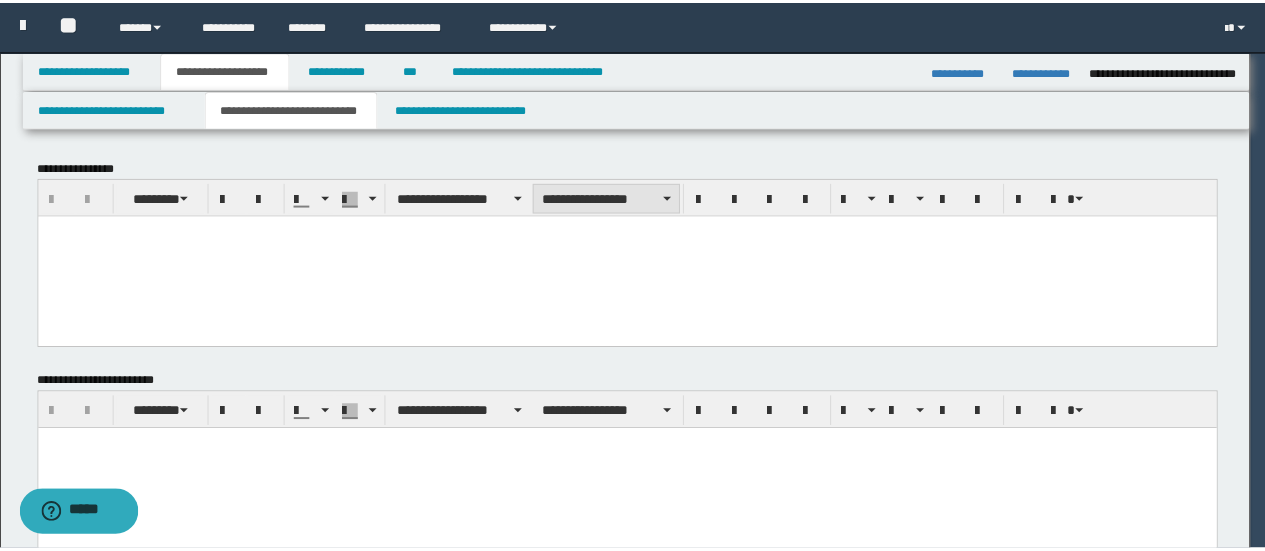 scroll, scrollTop: 0, scrollLeft: 0, axis: both 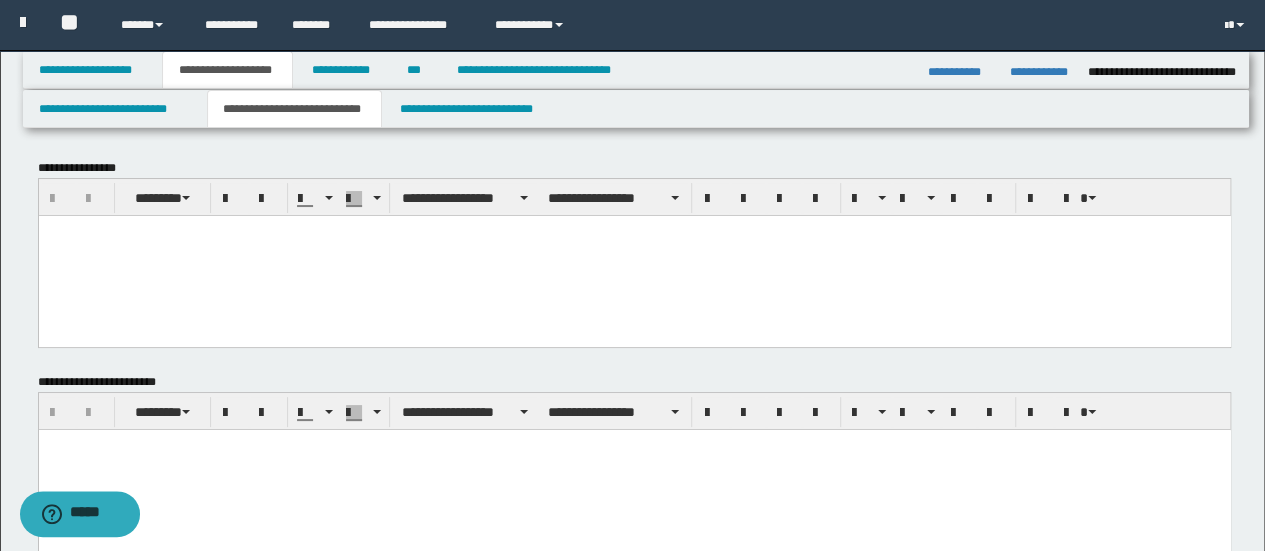 click at bounding box center (634, 255) 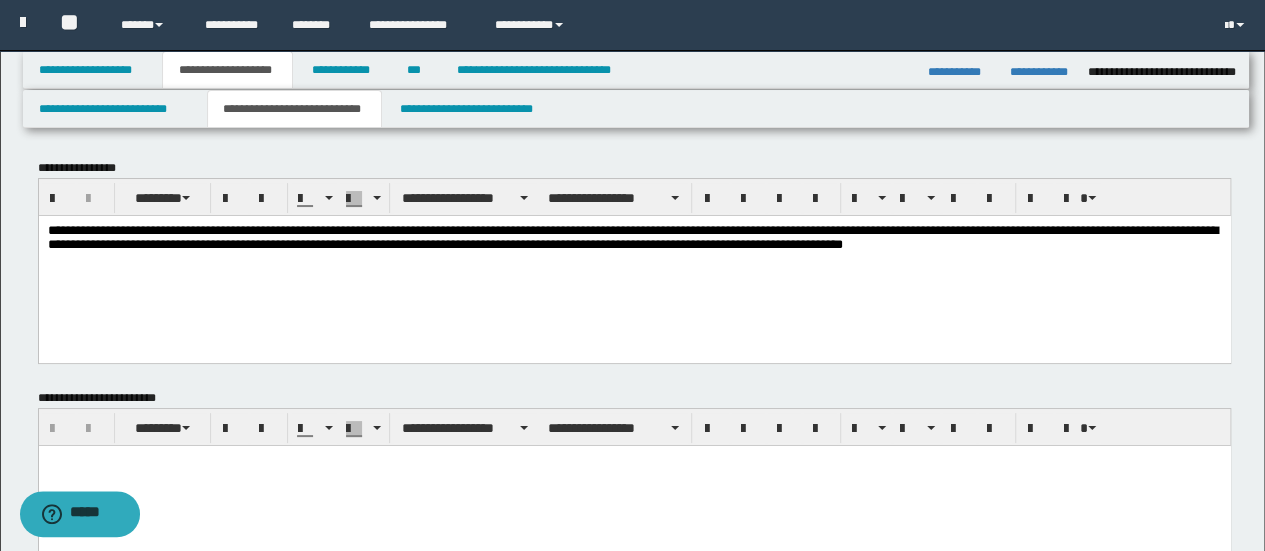 click on "**********" at bounding box center [634, 238] 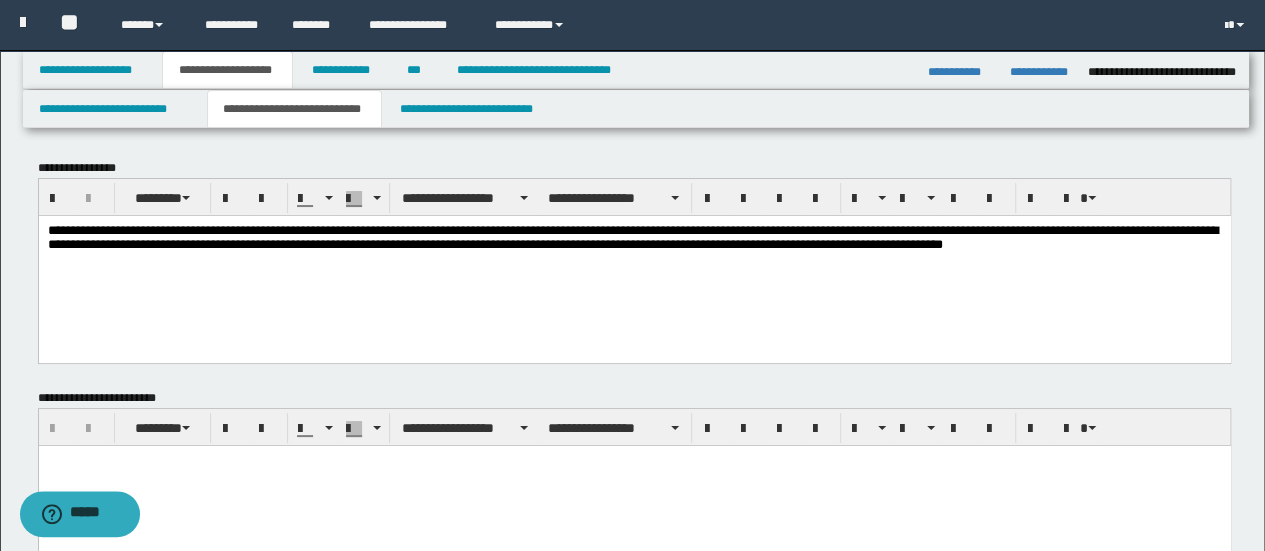 click on "**********" at bounding box center [634, 238] 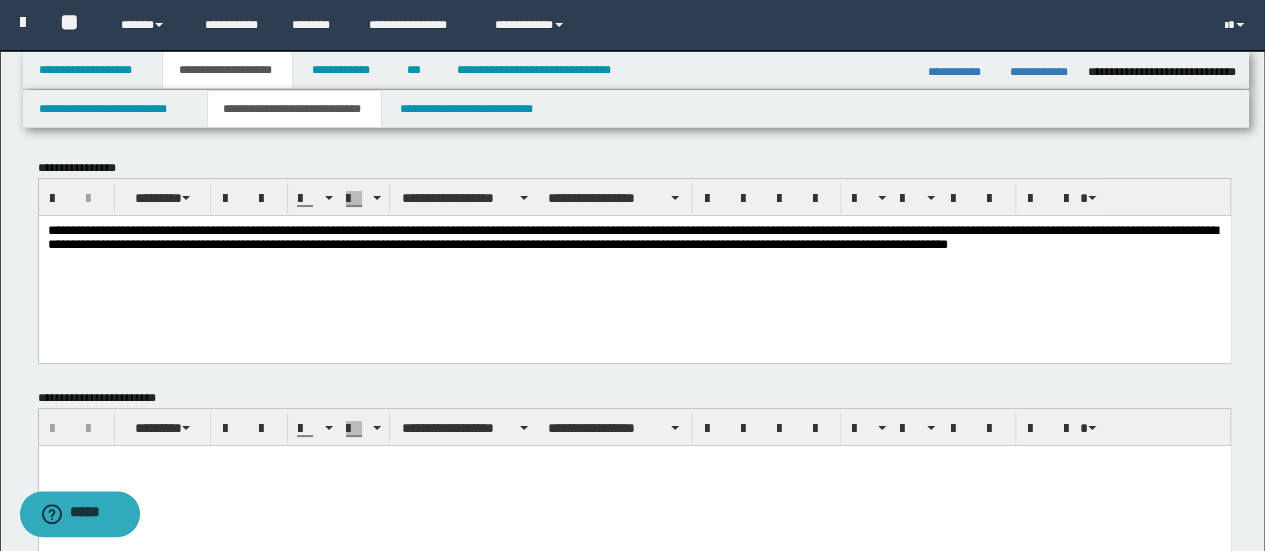 click on "**********" at bounding box center (634, 238) 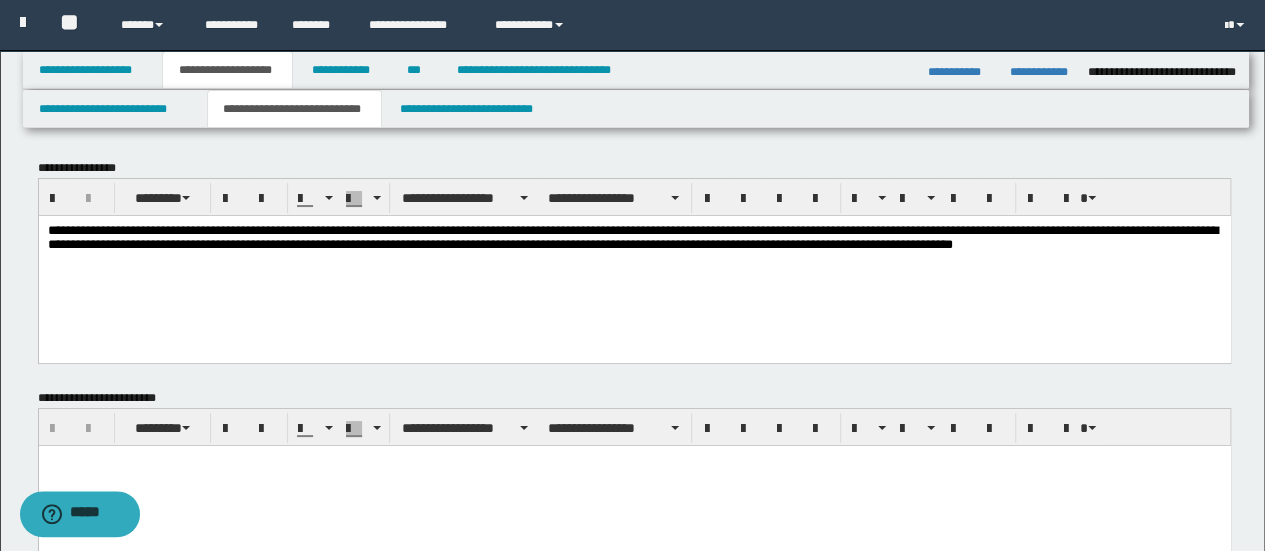 click on "**********" at bounding box center (634, 238) 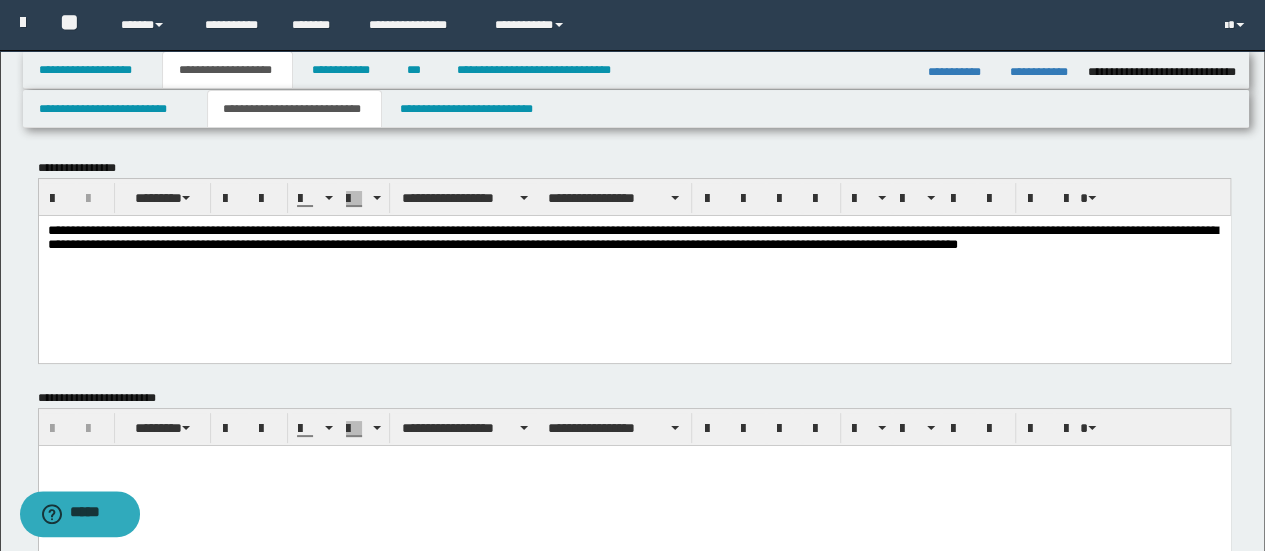 click on "**********" at bounding box center [634, 238] 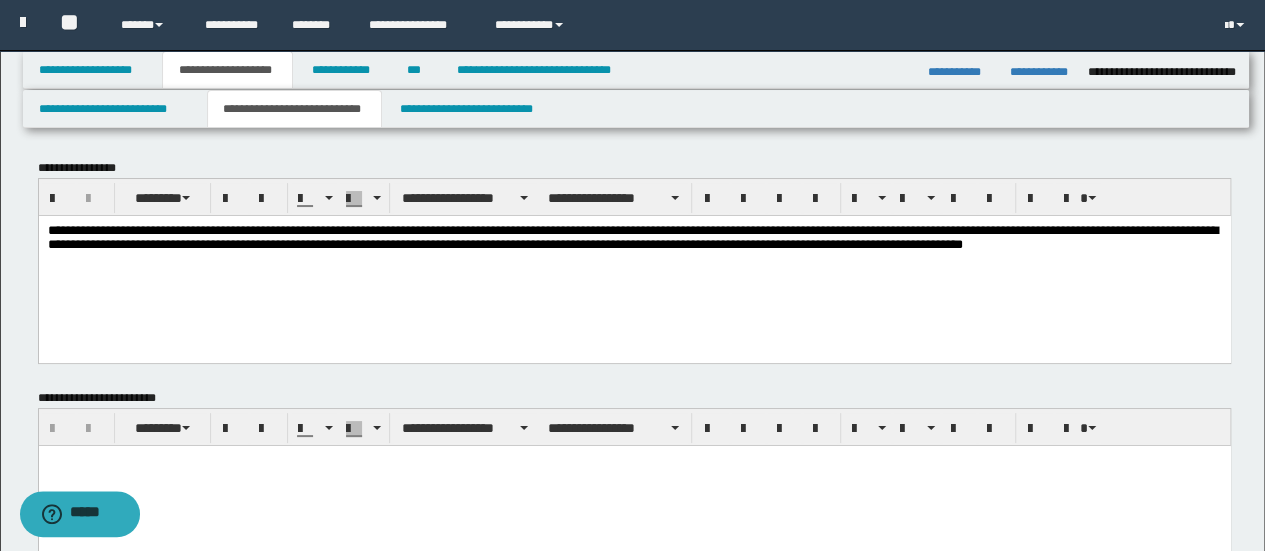 click on "**********" at bounding box center (634, 238) 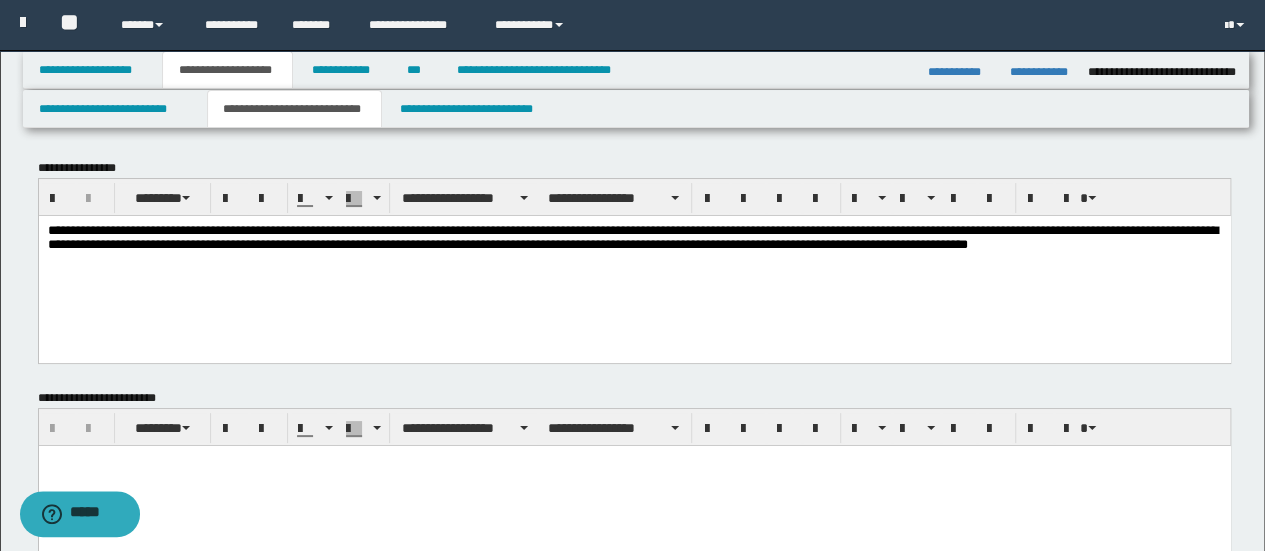 click on "**********" at bounding box center [634, 238] 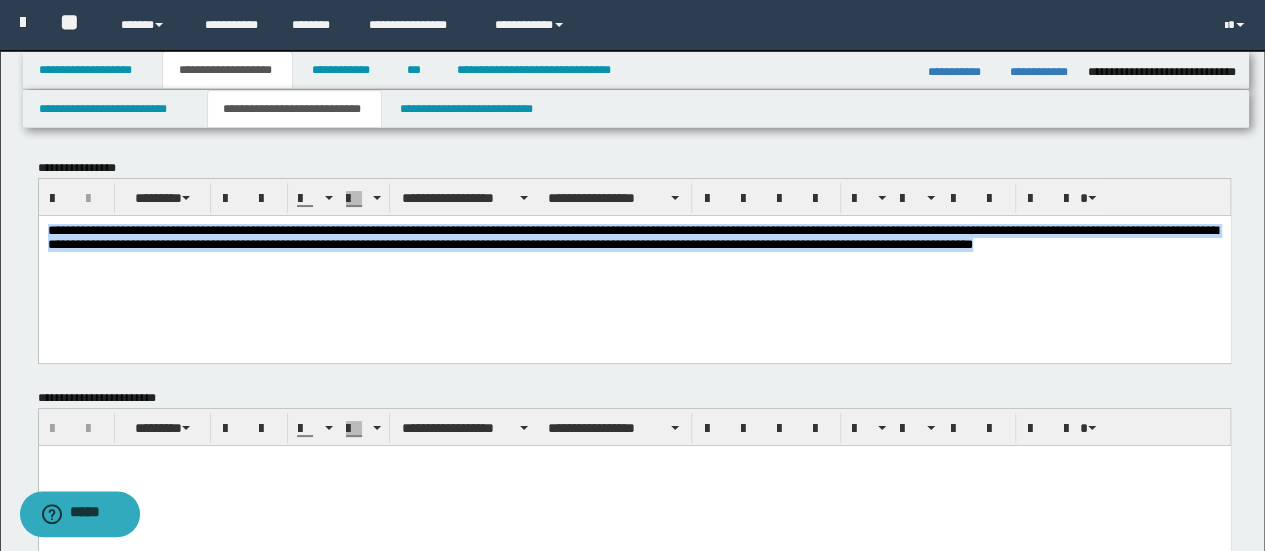 drag, startPoint x: 1141, startPoint y: 262, endPoint x: 36, endPoint y: 225, distance: 1105.6193 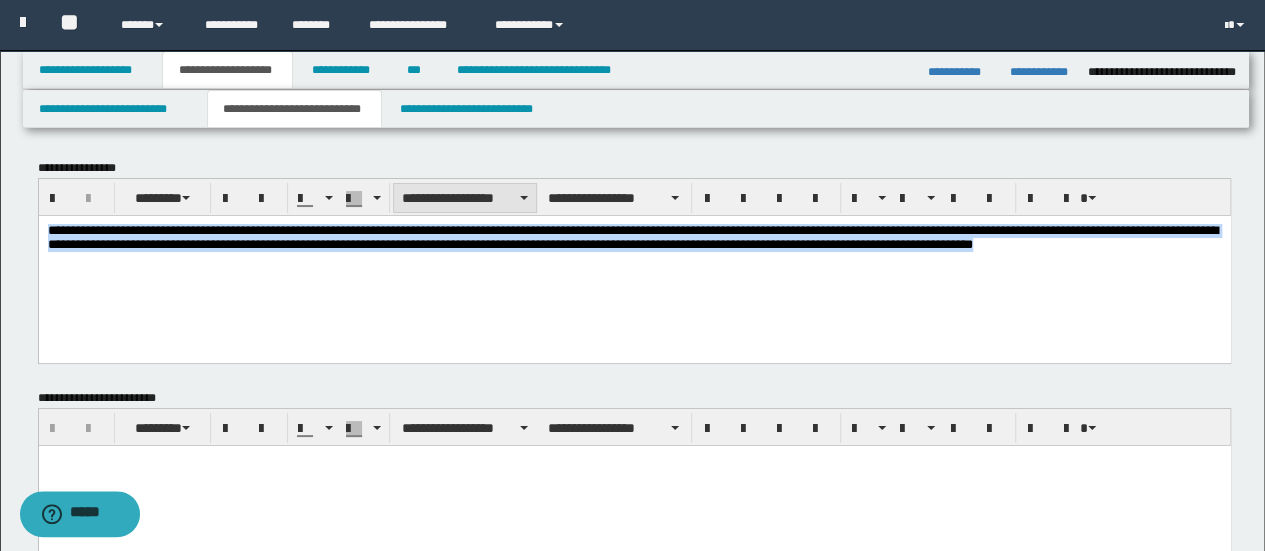 click on "**********" at bounding box center (465, 198) 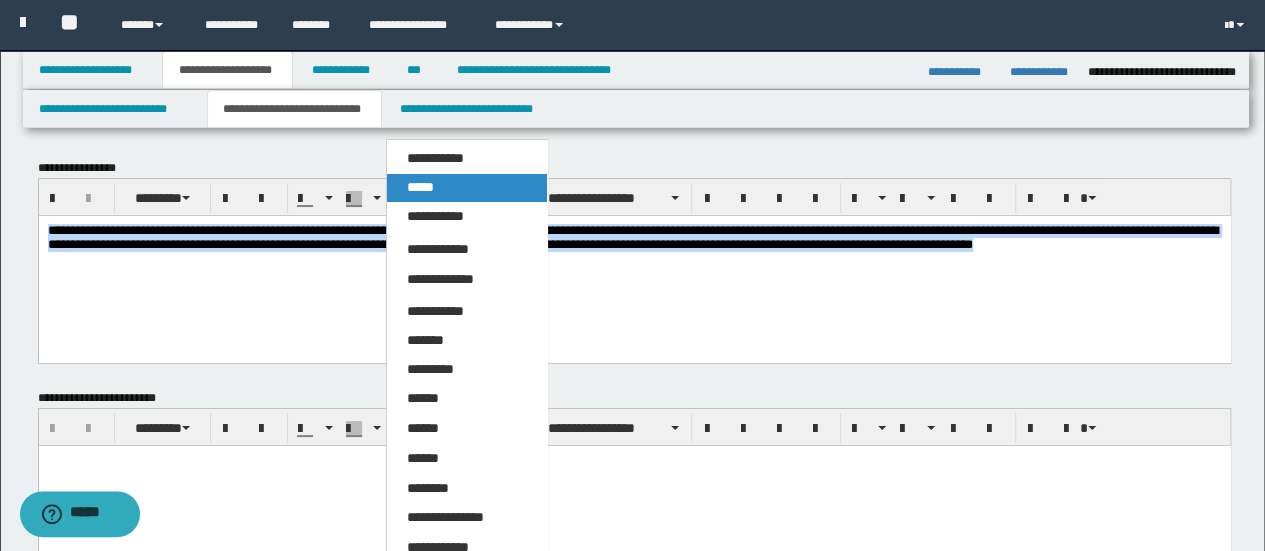 click on "*****" at bounding box center [466, 188] 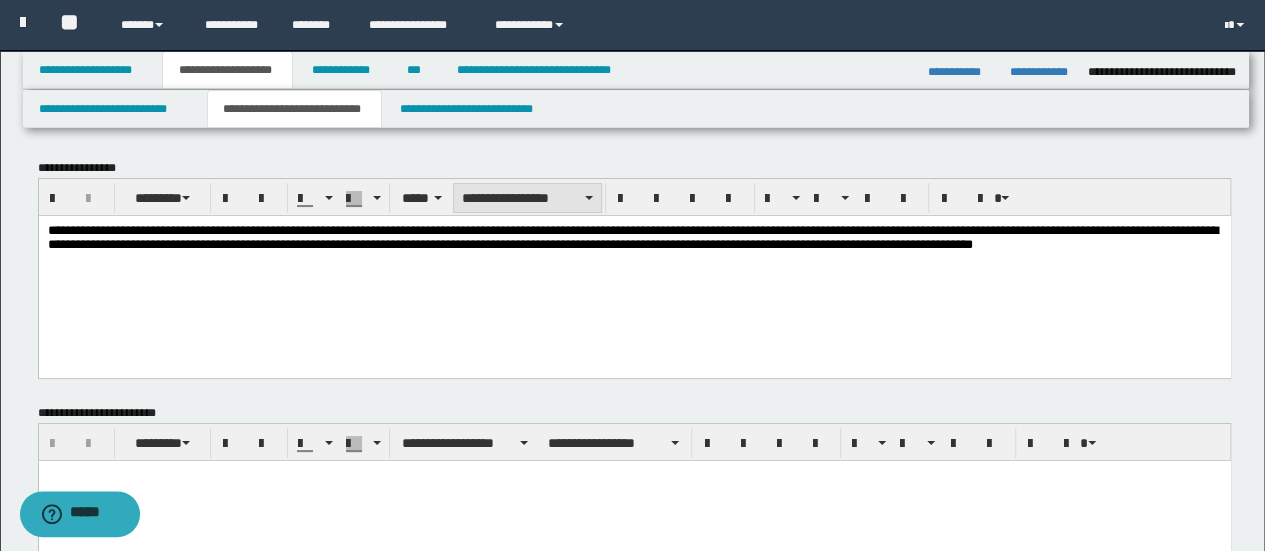click at bounding box center (589, 198) 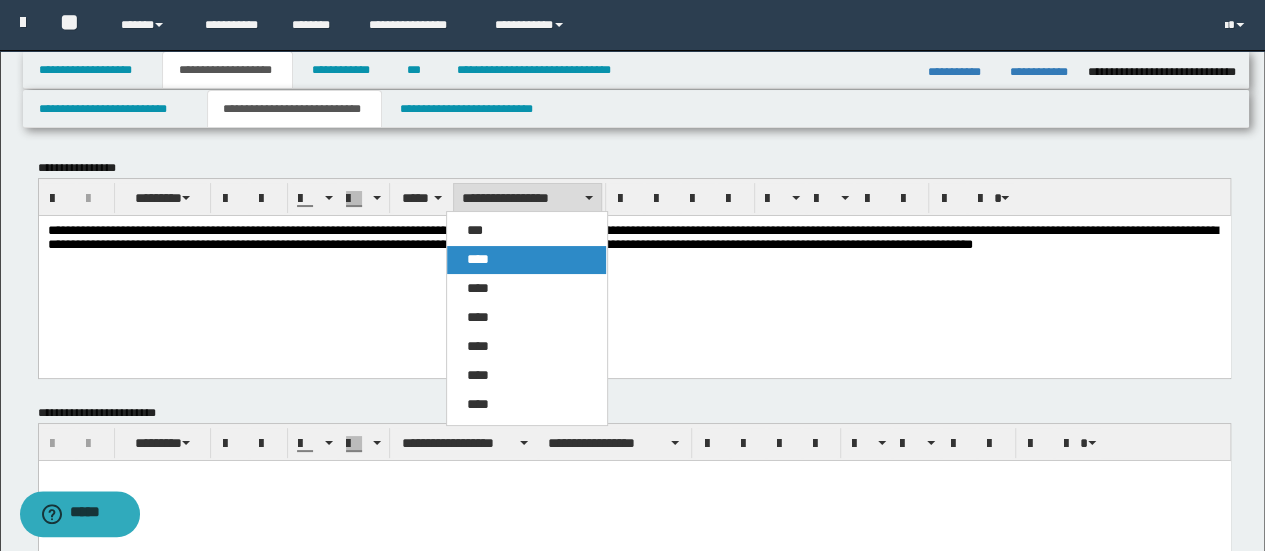 click on "****" at bounding box center (526, 260) 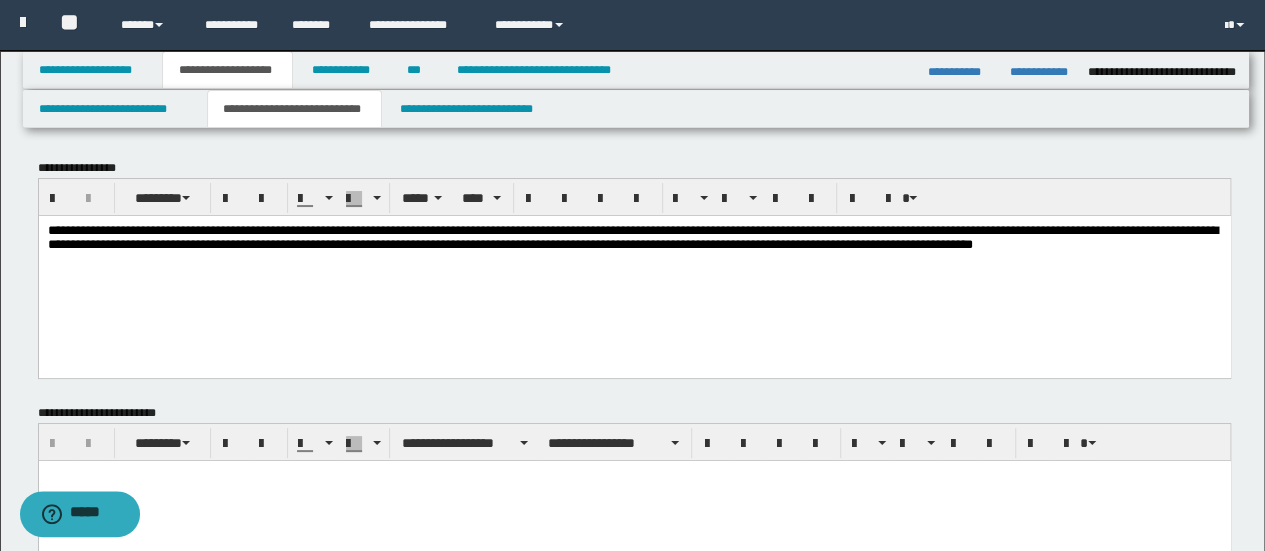 click on "**********" at bounding box center (634, 271) 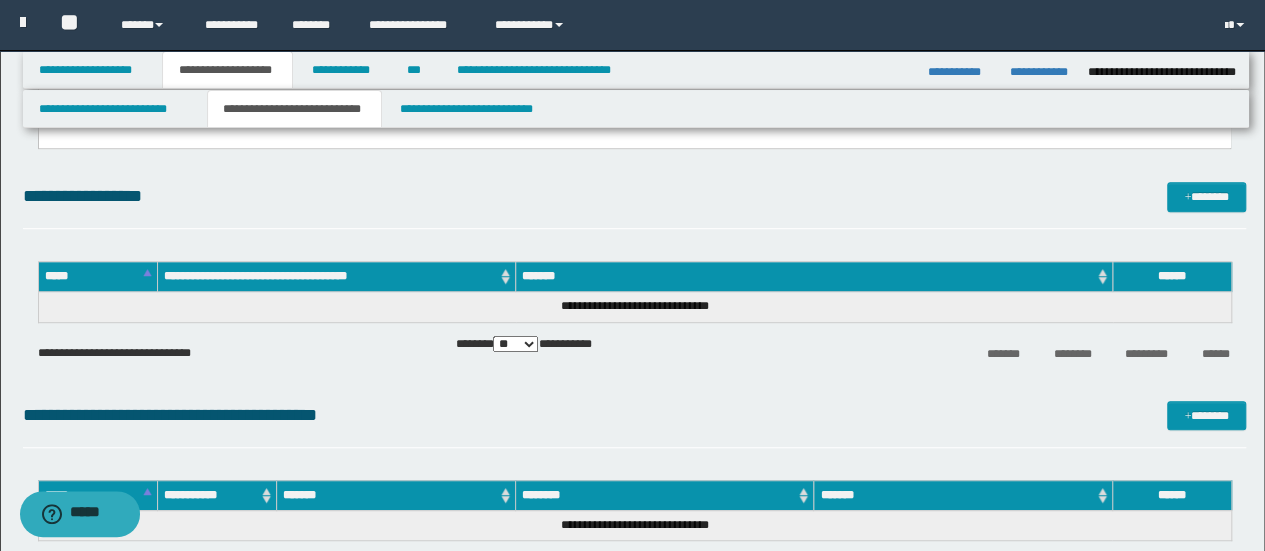 scroll, scrollTop: 400, scrollLeft: 0, axis: vertical 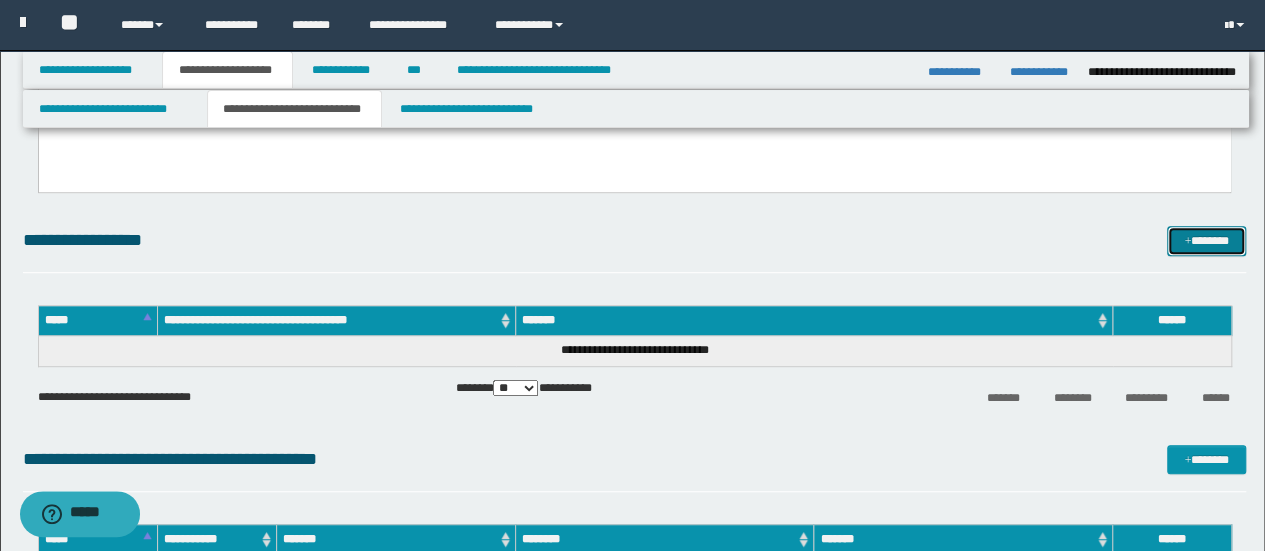 click on "*******" at bounding box center [1206, 240] 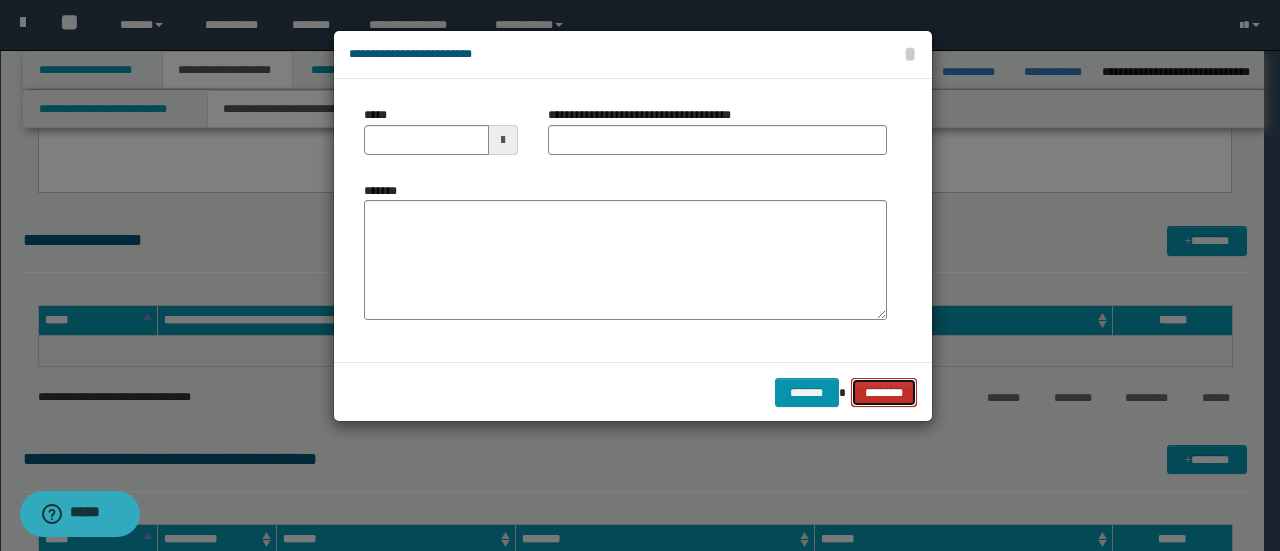 click on "********" at bounding box center (884, 392) 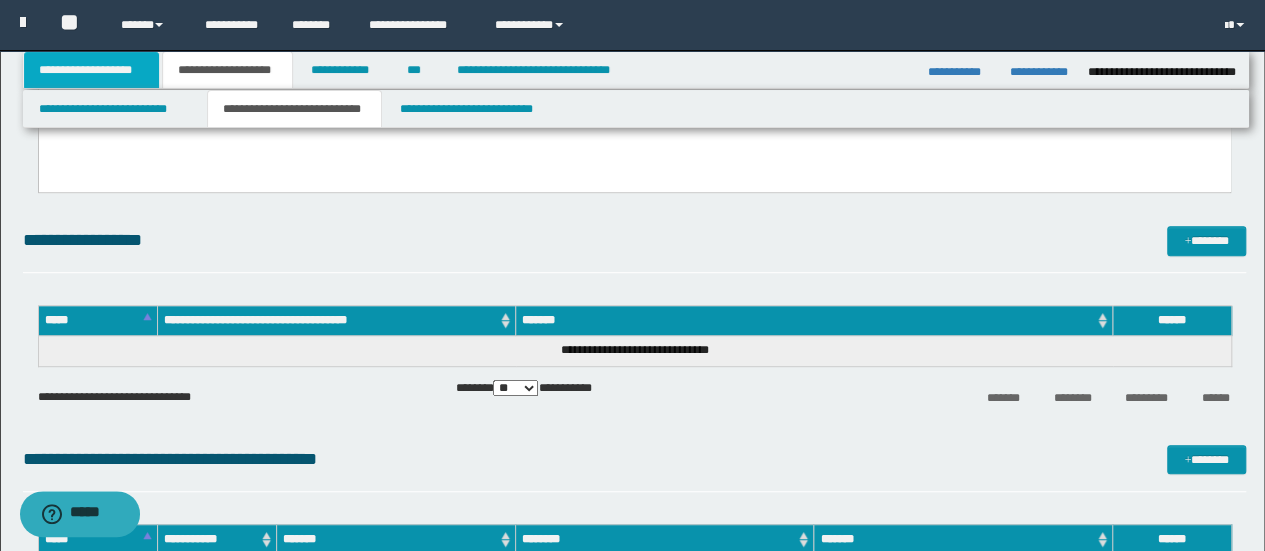 click on "**********" at bounding box center (92, 70) 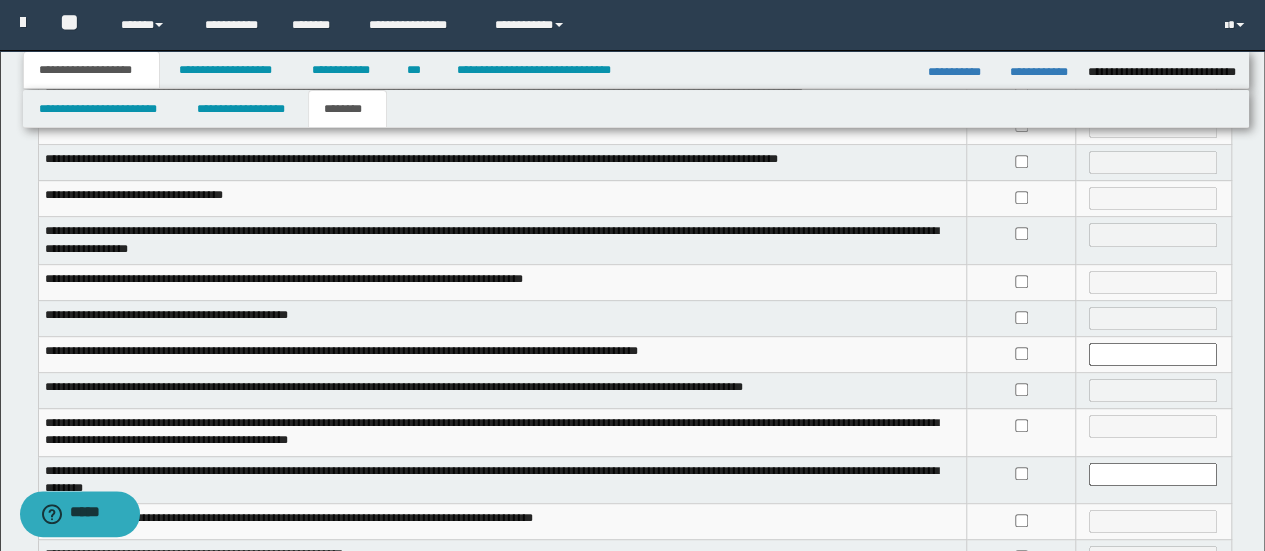 scroll, scrollTop: 200, scrollLeft: 0, axis: vertical 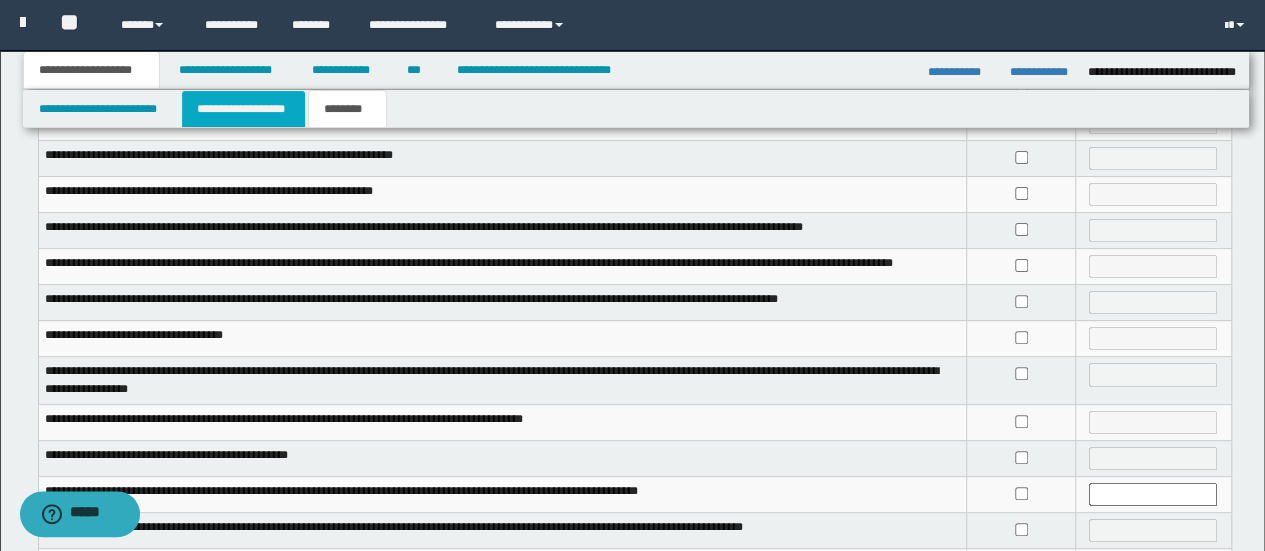 click on "**********" at bounding box center [243, 109] 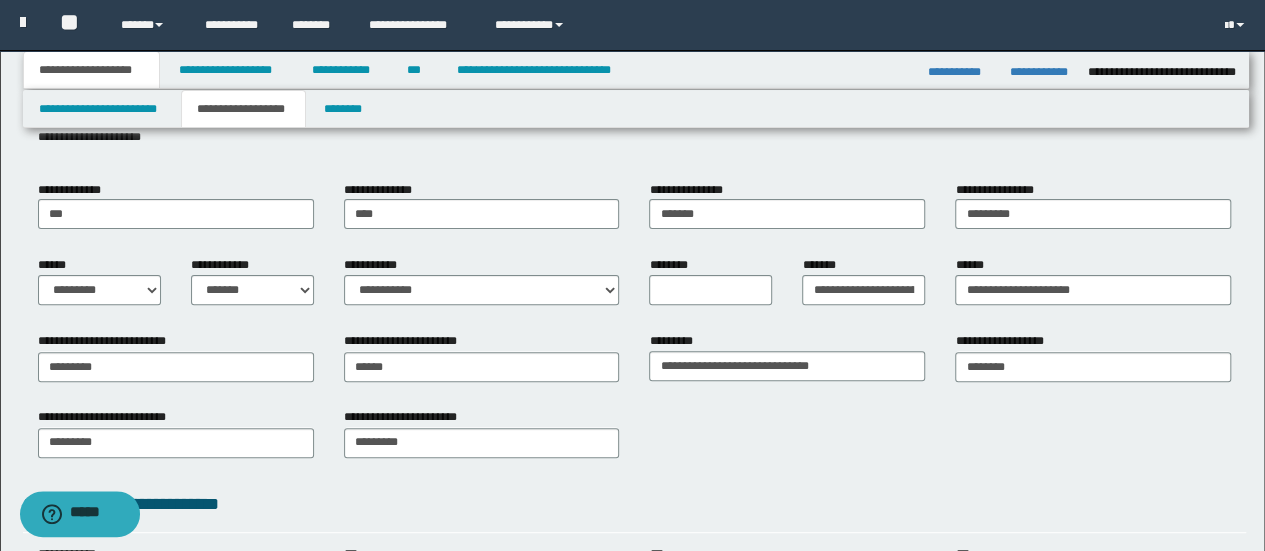 scroll, scrollTop: 154, scrollLeft: 0, axis: vertical 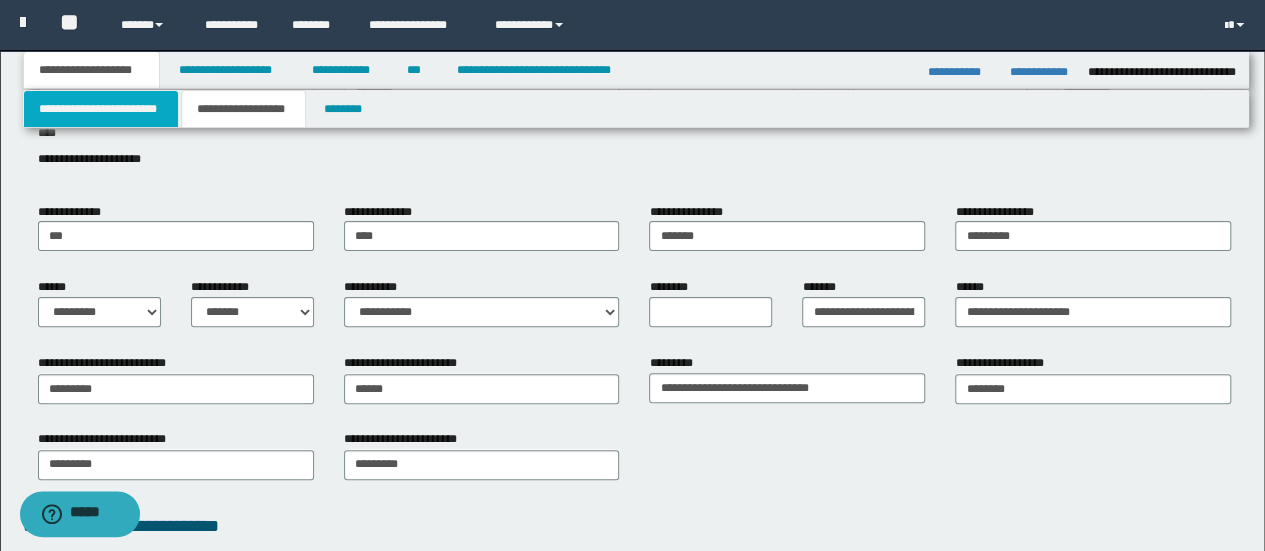 click on "**********" at bounding box center (101, 109) 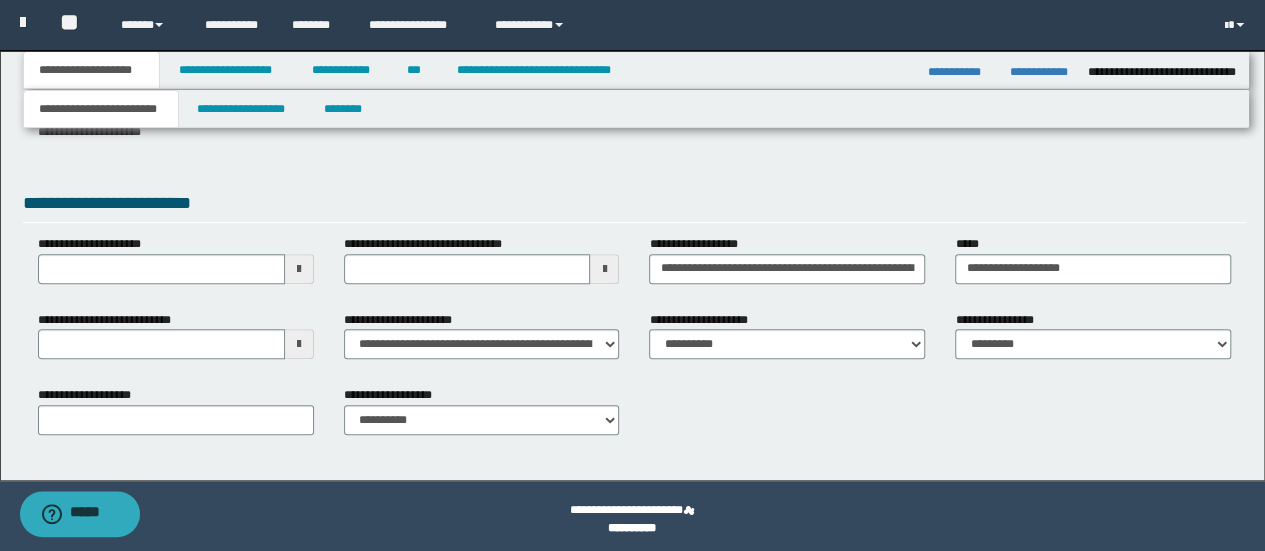scroll, scrollTop: 369, scrollLeft: 0, axis: vertical 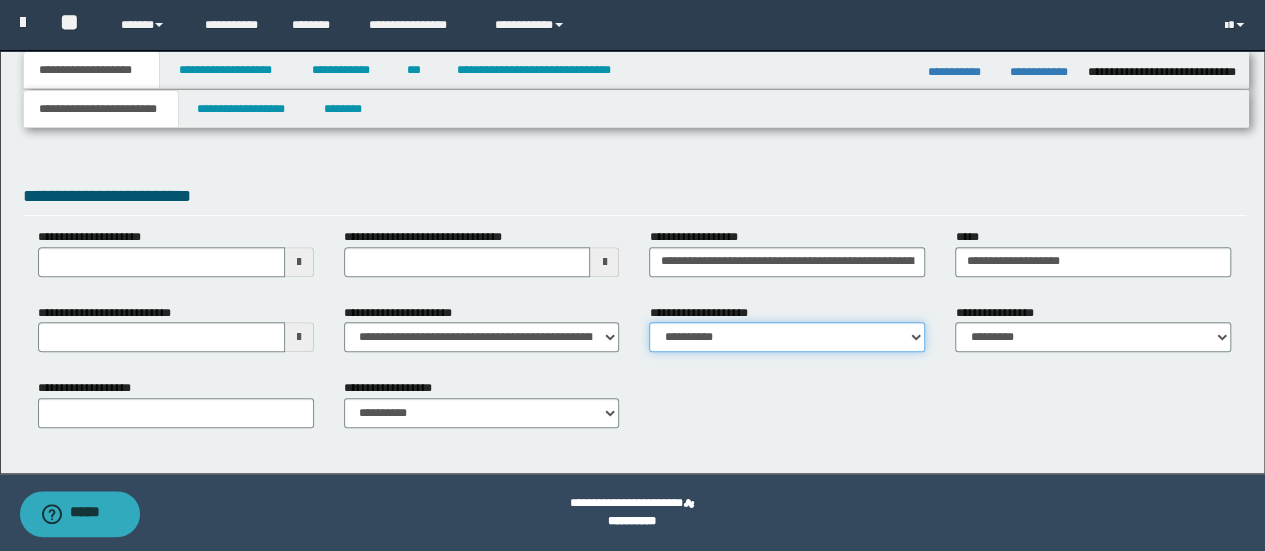 click on "**********" at bounding box center (787, 337) 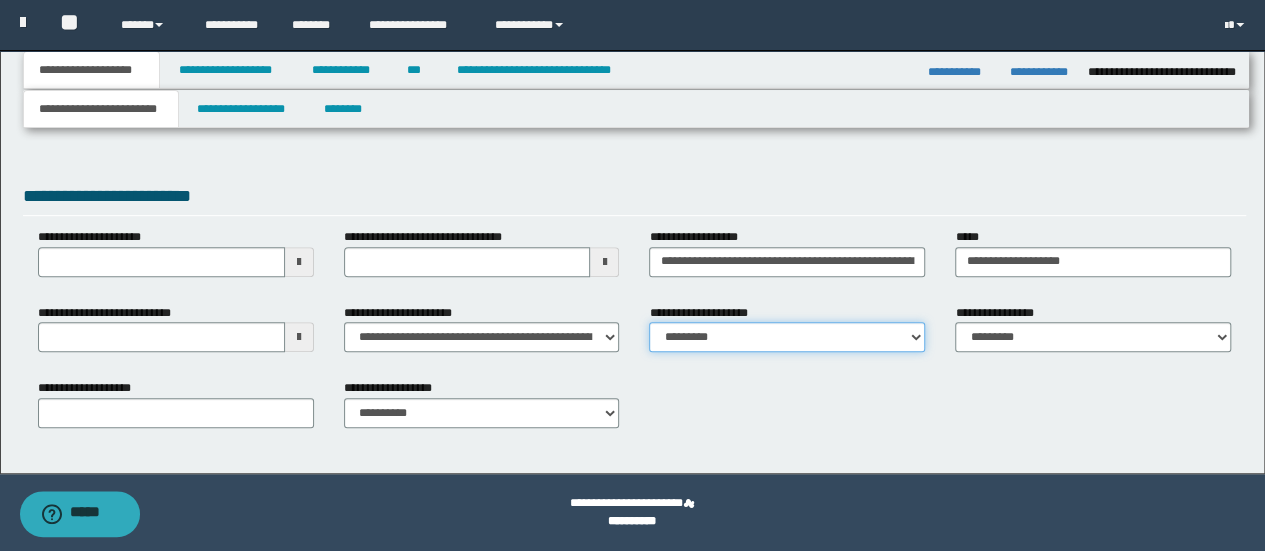 click on "**********" at bounding box center (787, 337) 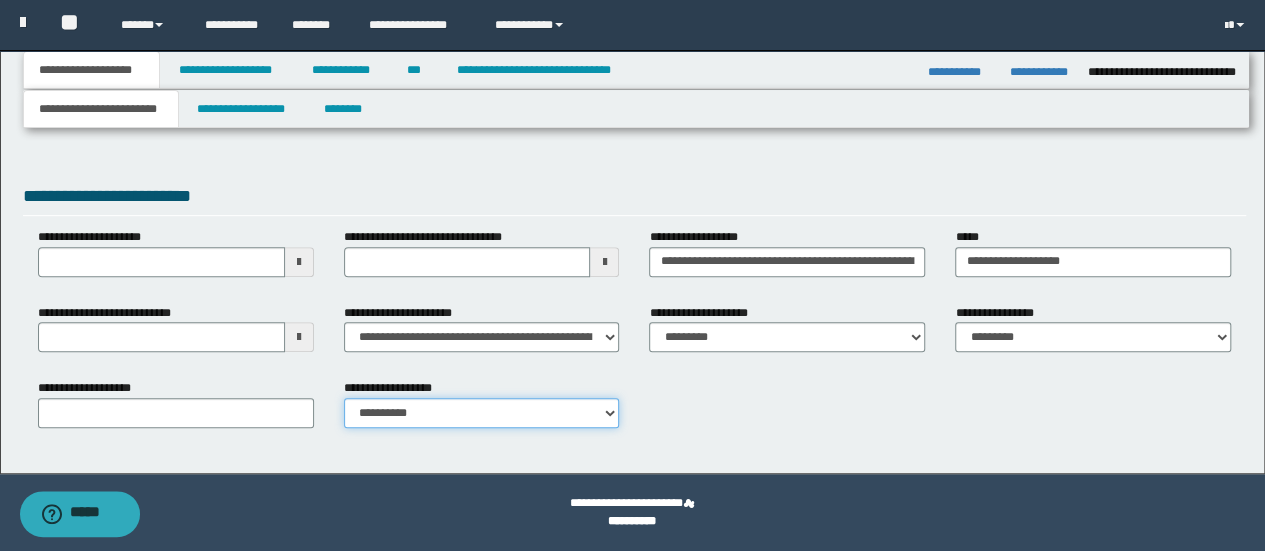click on "**********" at bounding box center [482, 413] 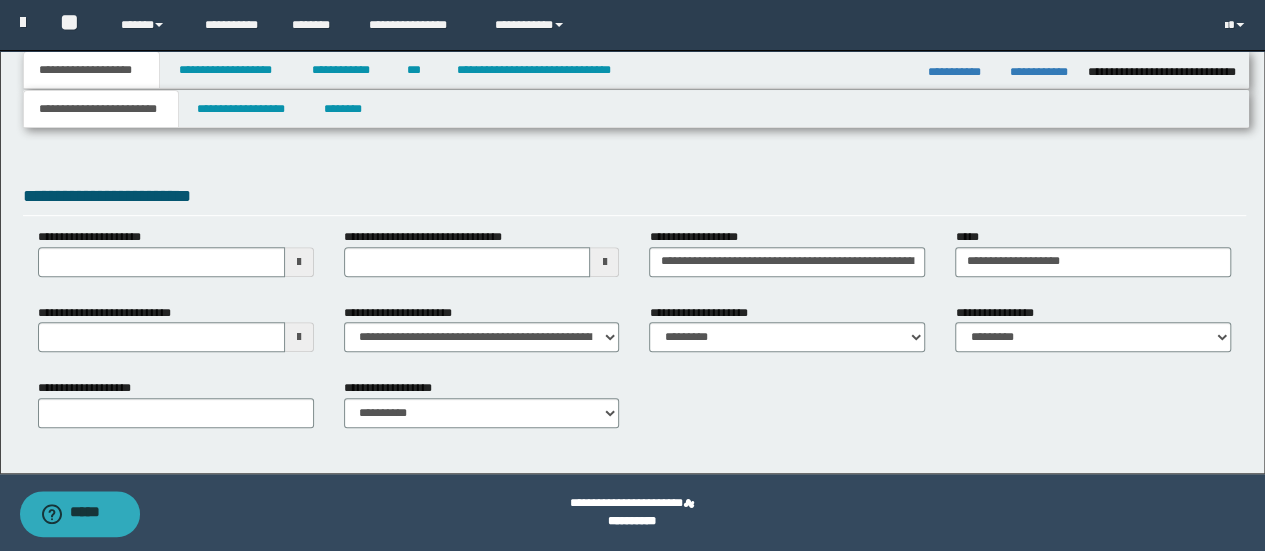click on "**********" at bounding box center [635, 411] 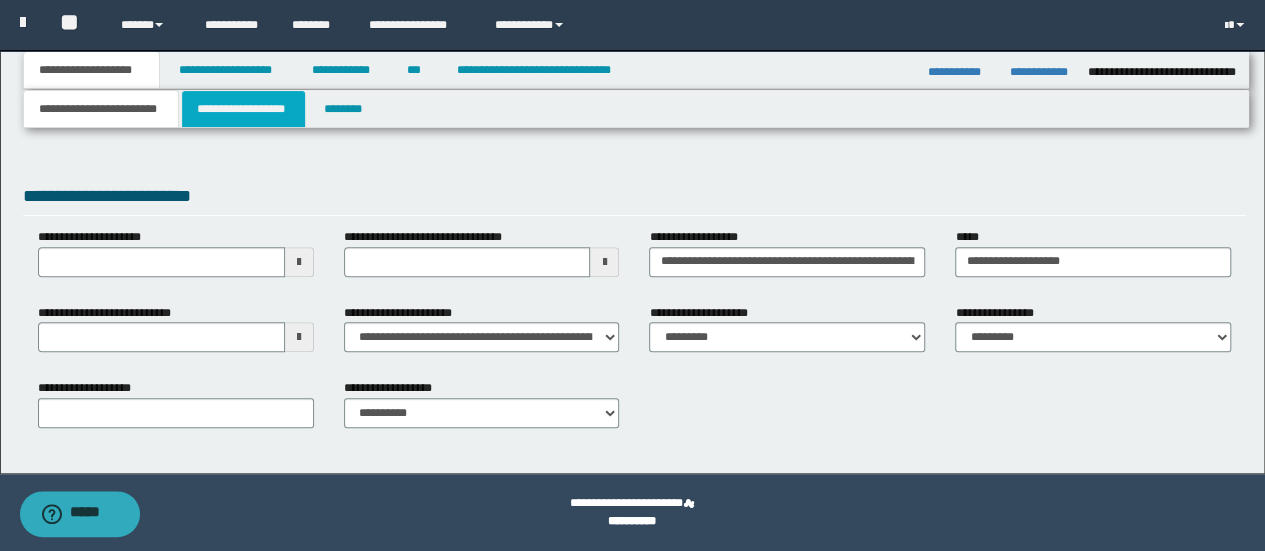 click on "**********" at bounding box center [243, 109] 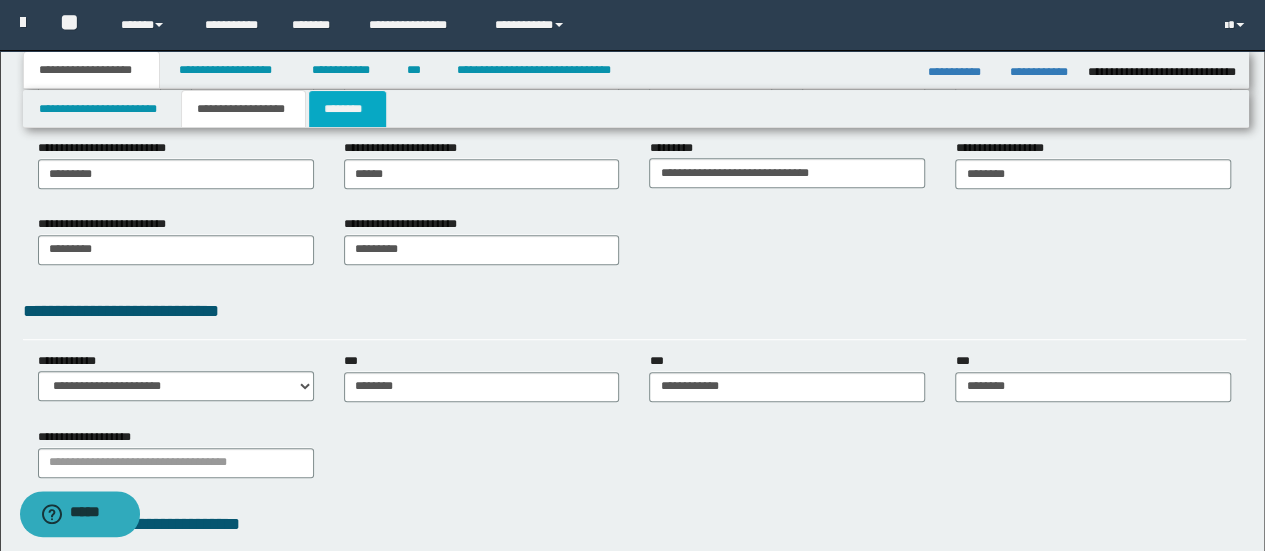 click on "********" at bounding box center (347, 109) 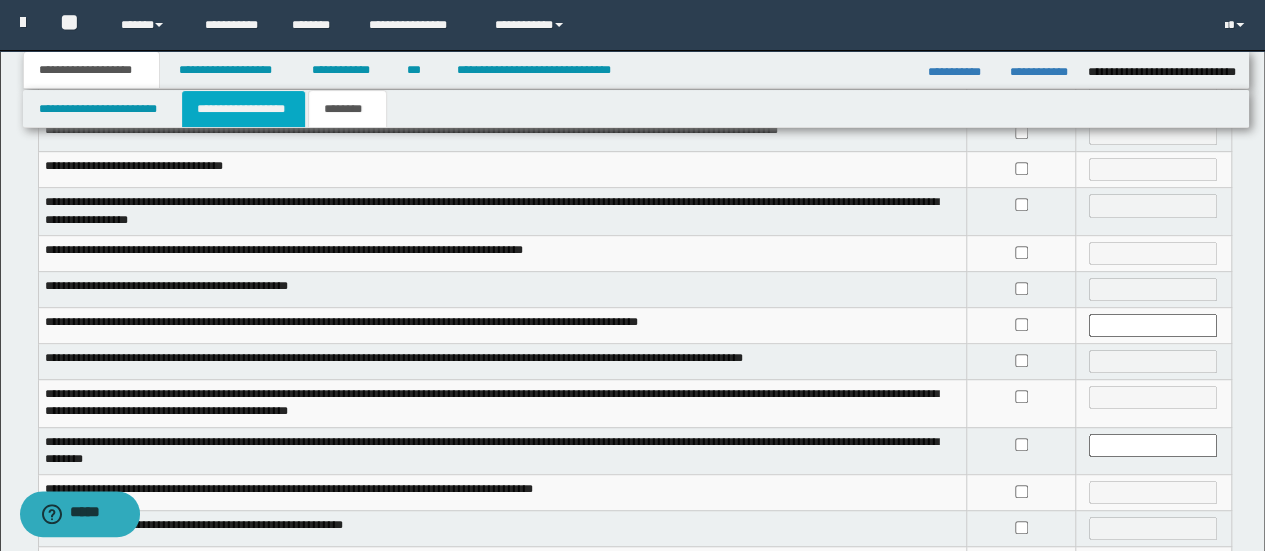 click on "**********" at bounding box center (243, 109) 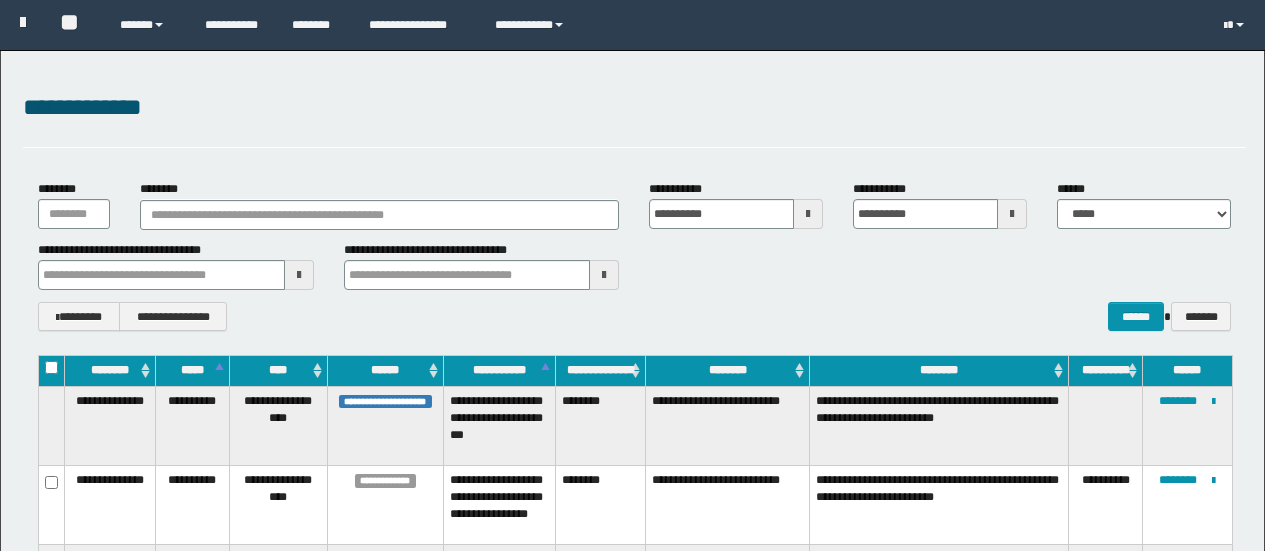 scroll, scrollTop: 200, scrollLeft: 0, axis: vertical 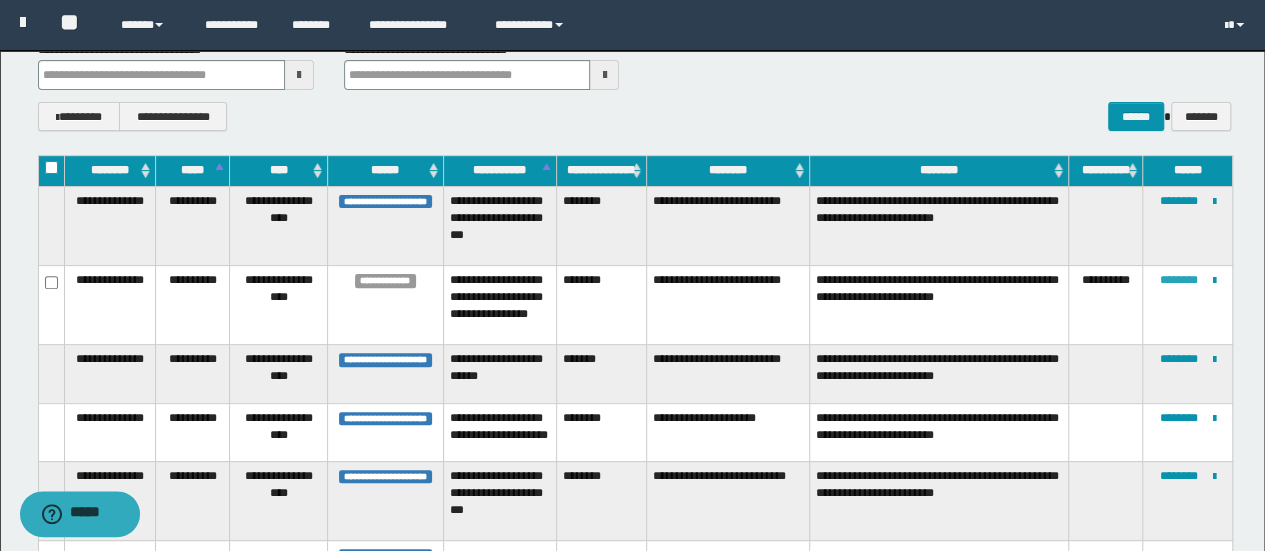 click on "********" at bounding box center (1178, 280) 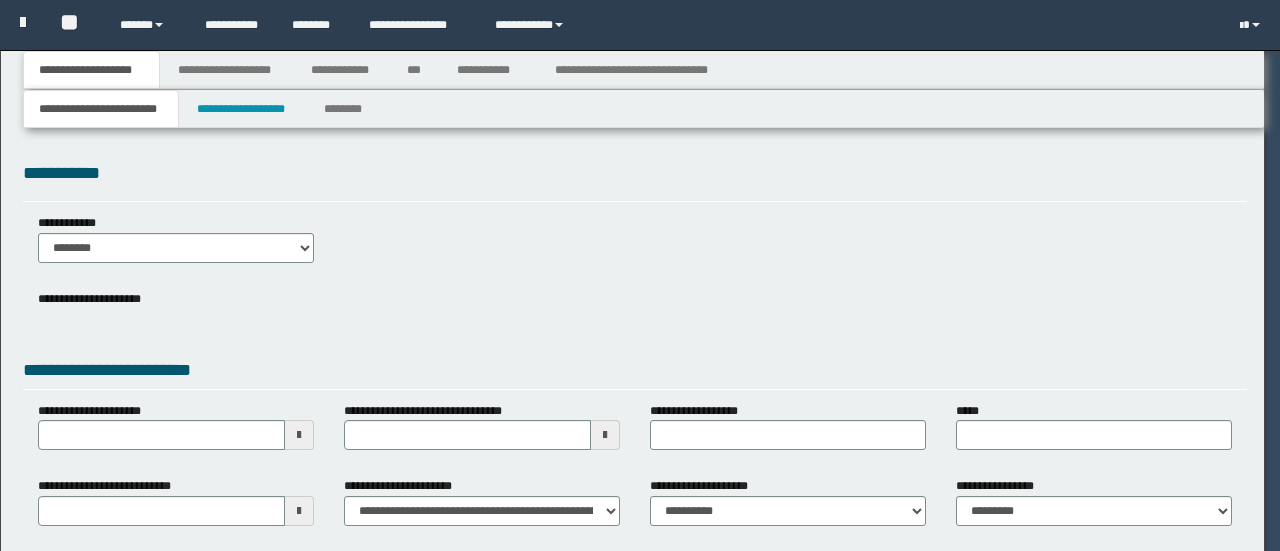 scroll, scrollTop: 0, scrollLeft: 0, axis: both 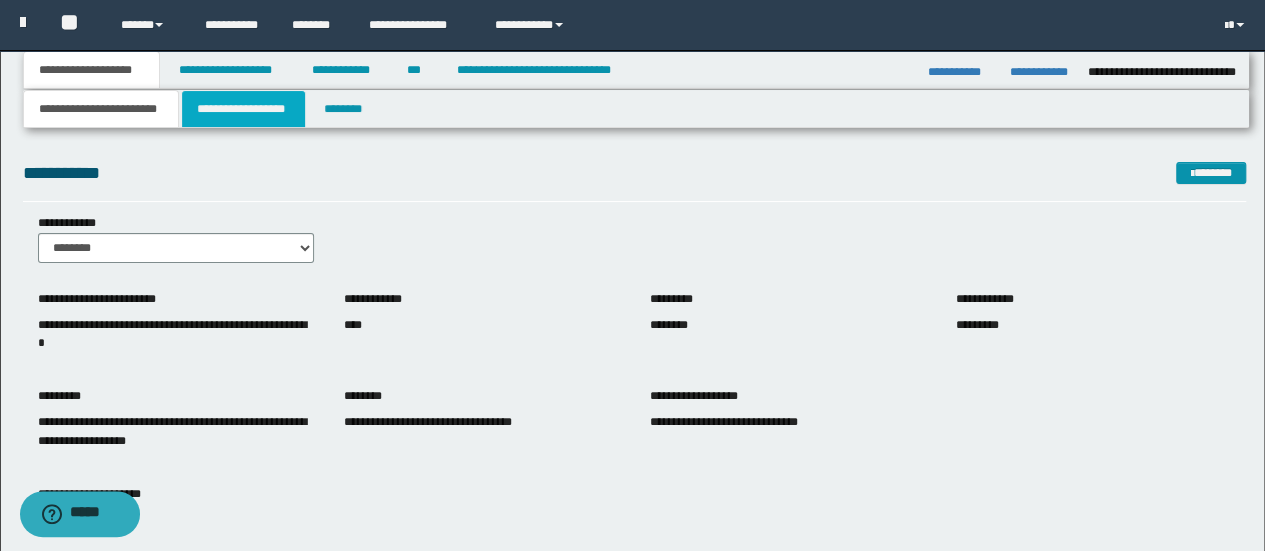 click on "**********" at bounding box center (243, 109) 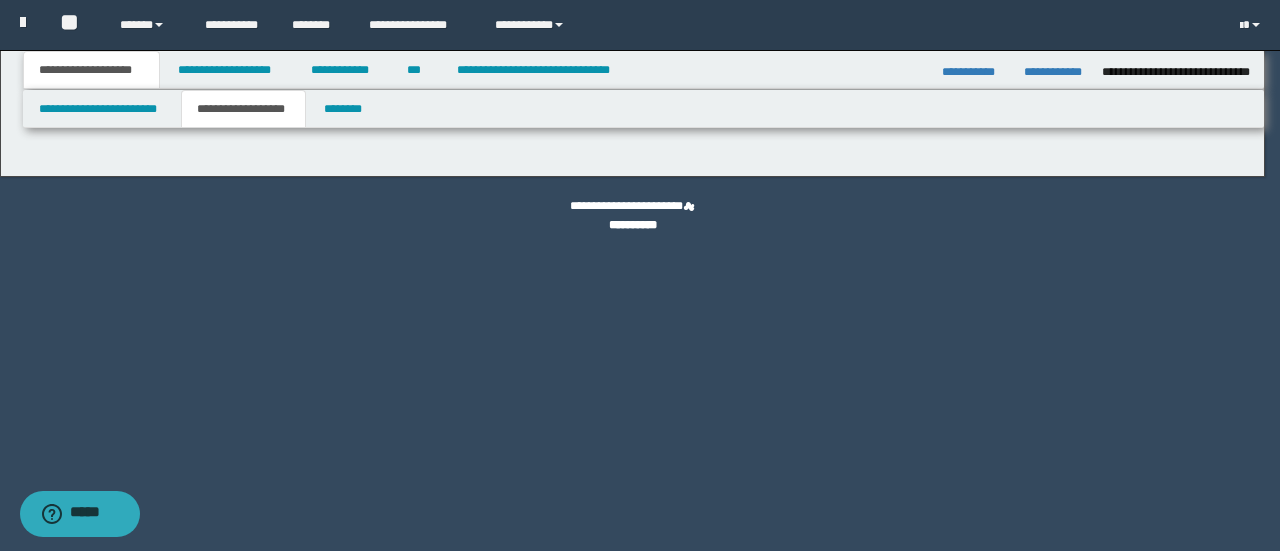 type on "********" 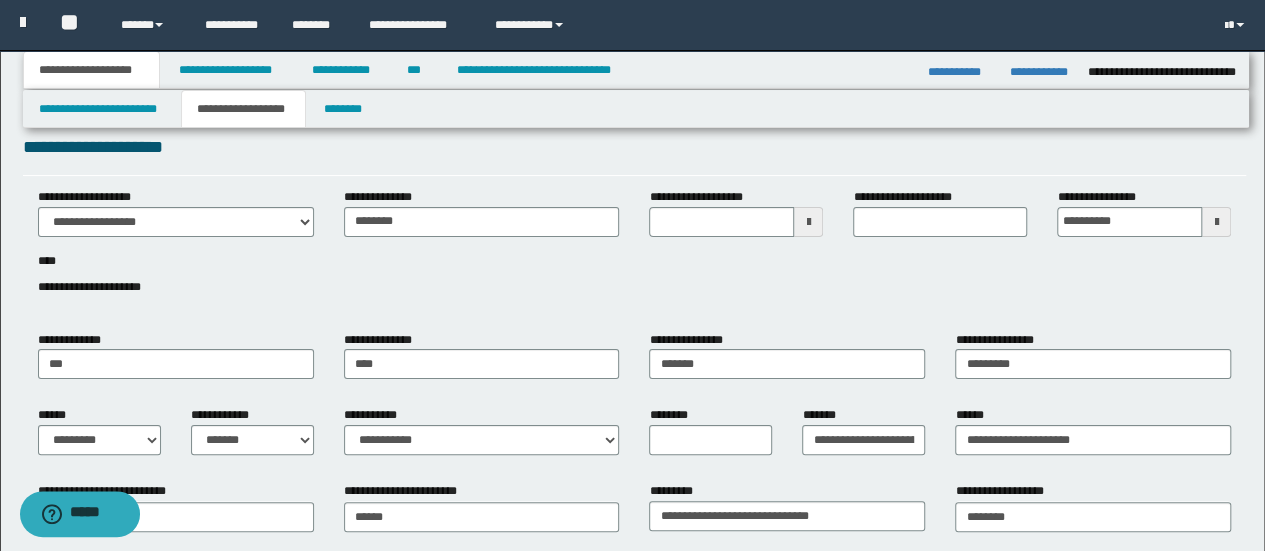 scroll, scrollTop: 0, scrollLeft: 0, axis: both 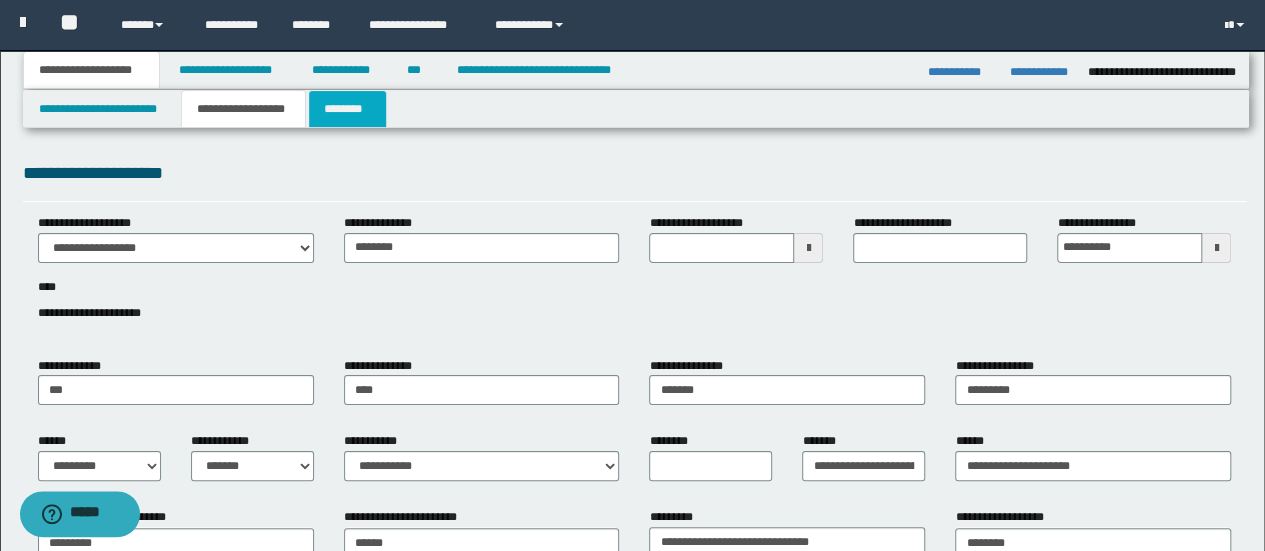 click on "********" at bounding box center [347, 109] 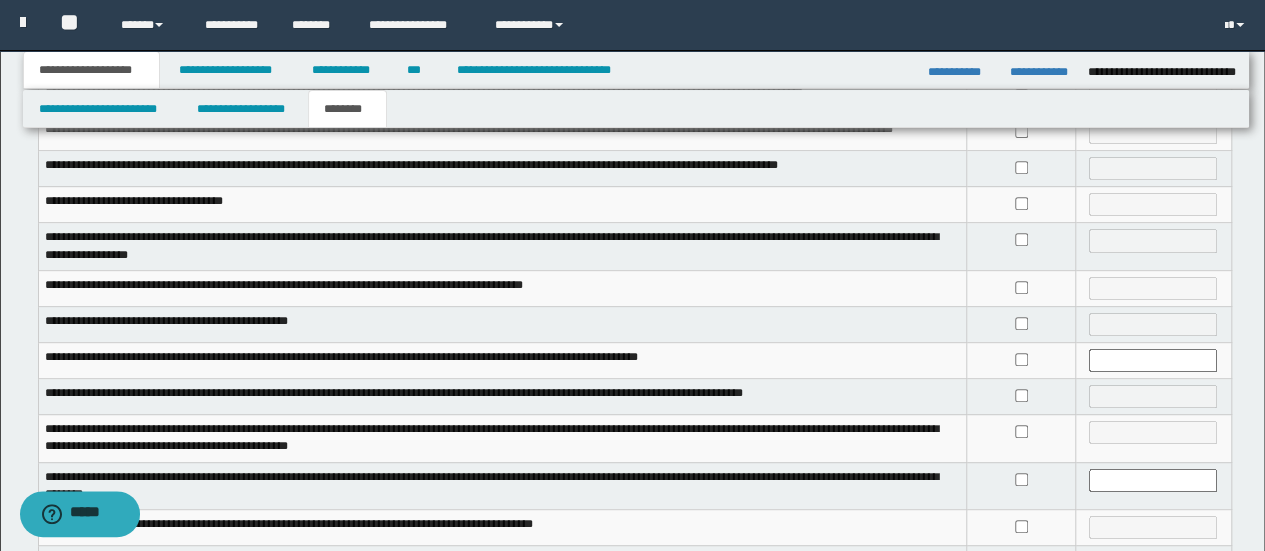 scroll, scrollTop: 293, scrollLeft: 0, axis: vertical 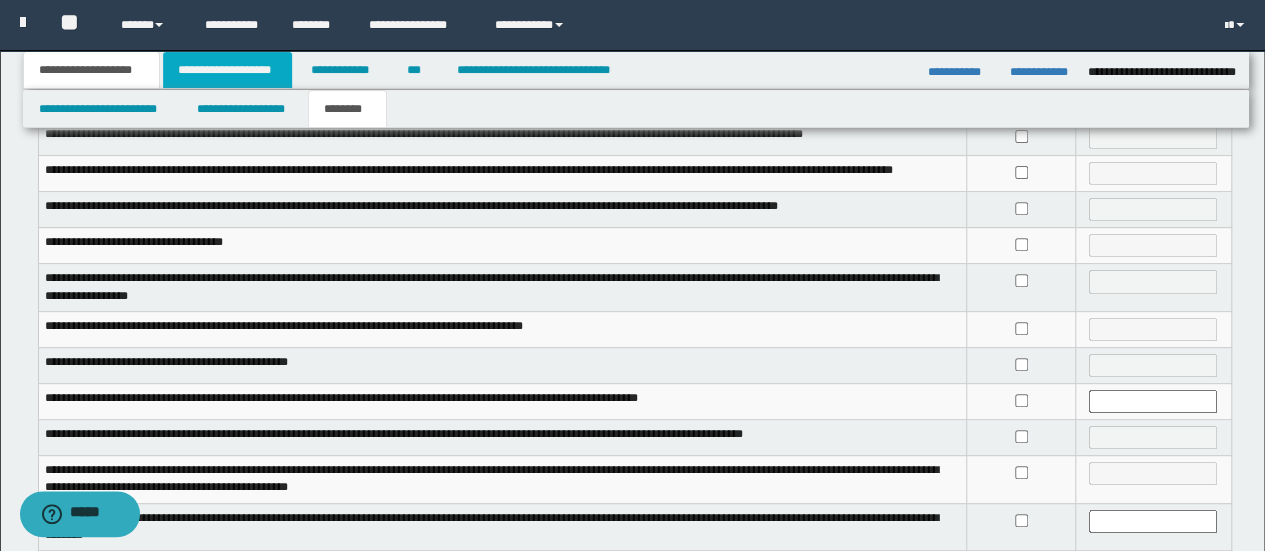 click on "**********" at bounding box center (227, 70) 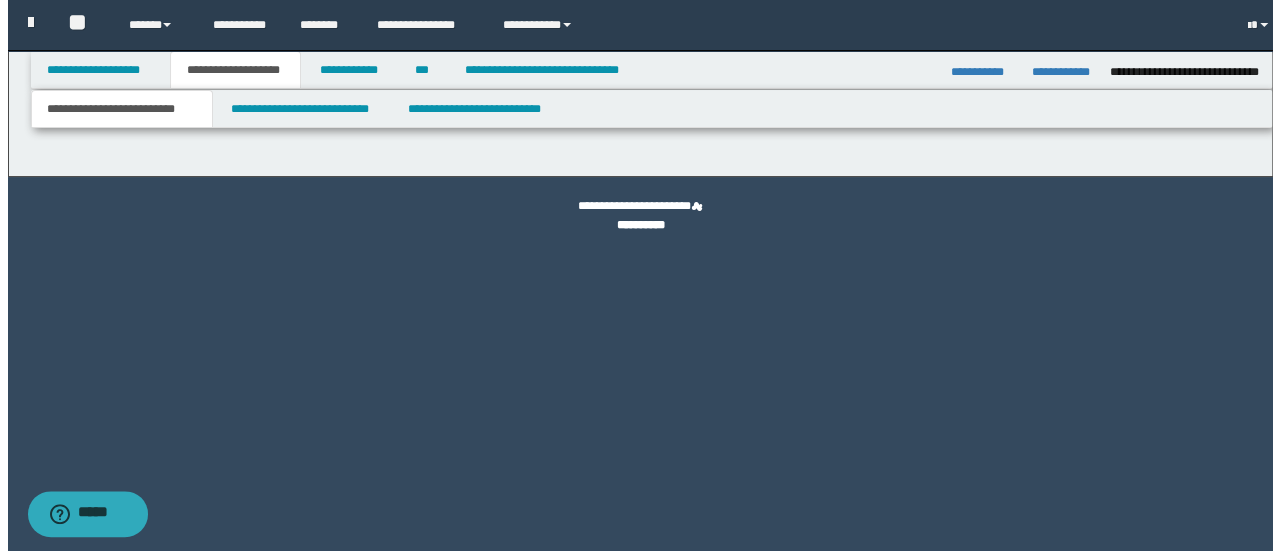 scroll, scrollTop: 0, scrollLeft: 0, axis: both 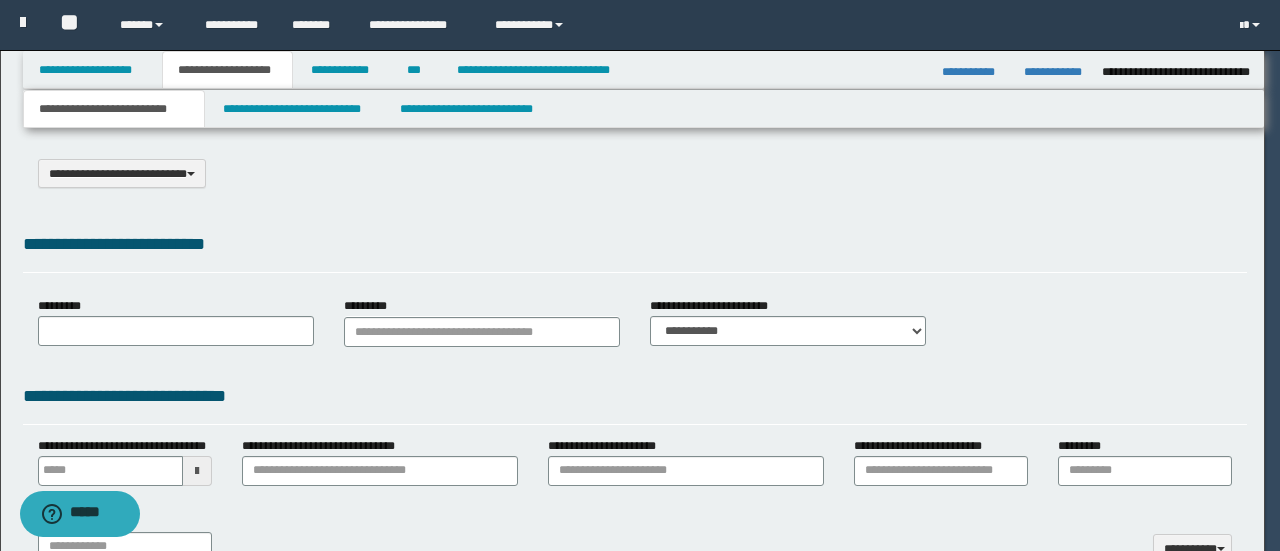 type on "**********" 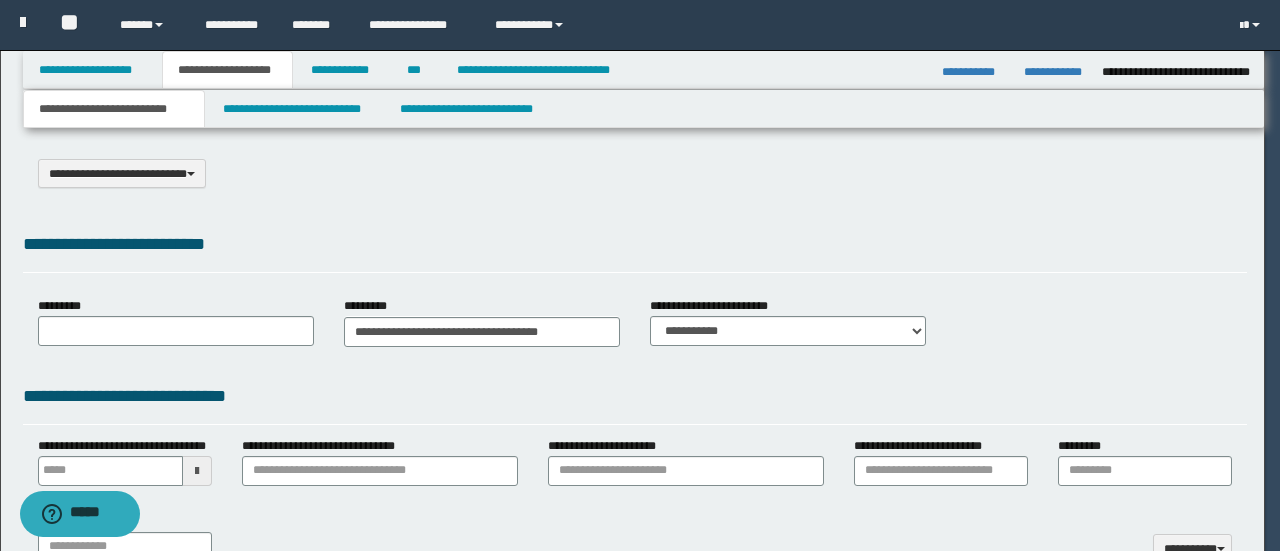 type 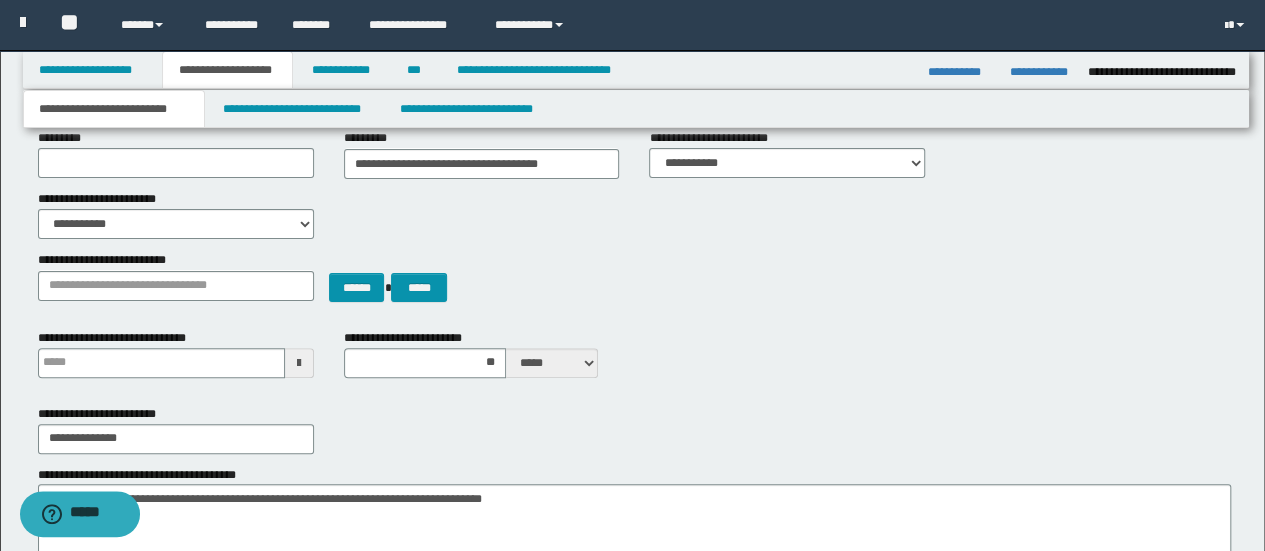 scroll, scrollTop: 200, scrollLeft: 0, axis: vertical 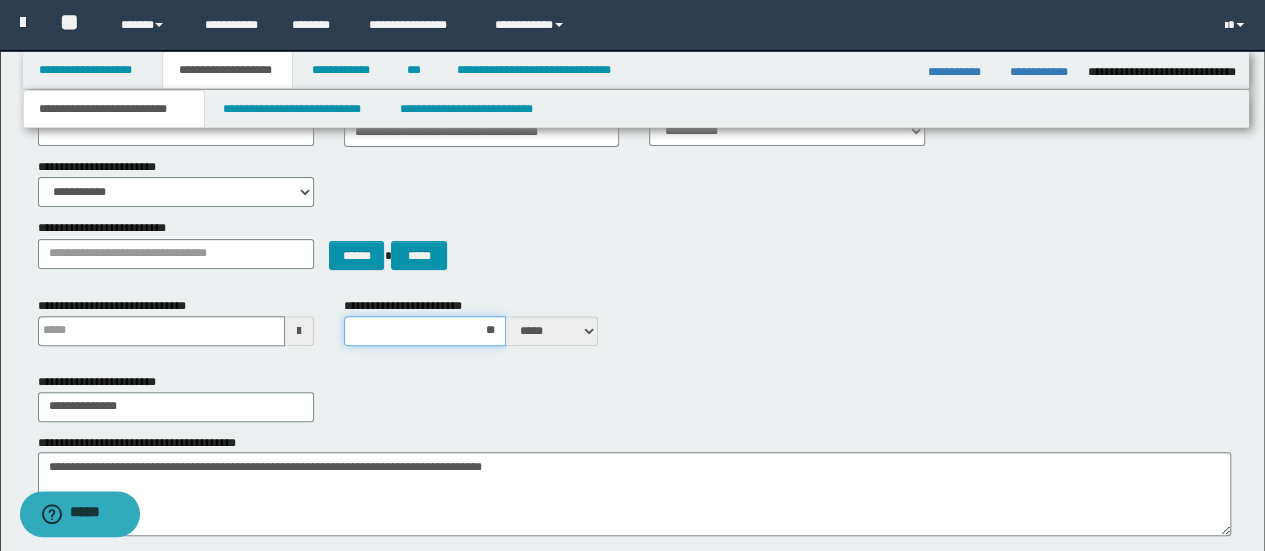 click on "**" at bounding box center [425, 331] 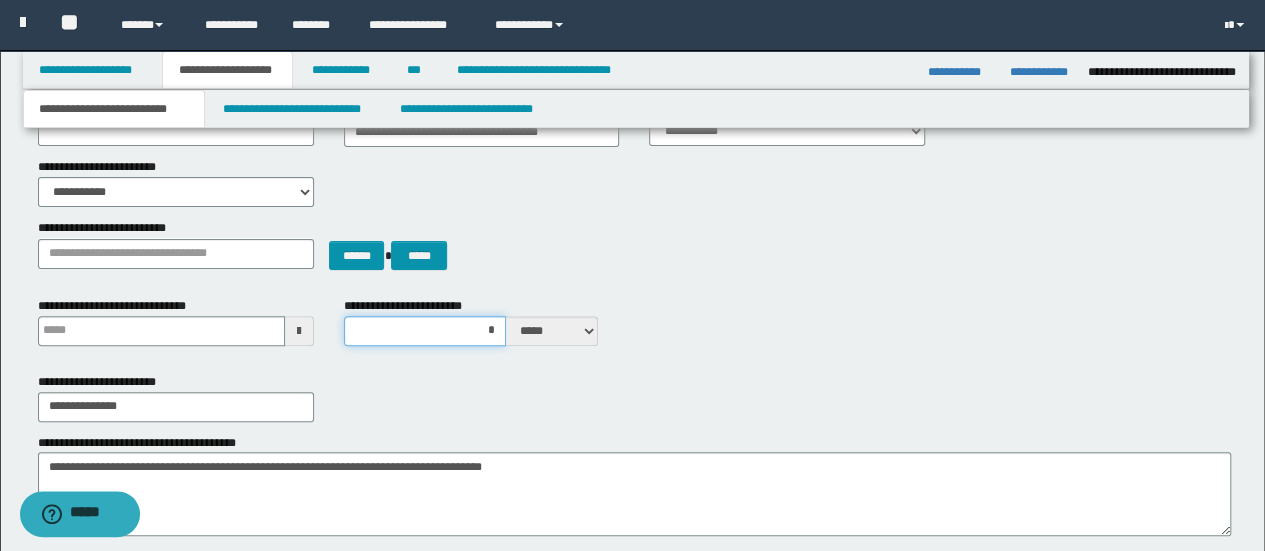 type on "**" 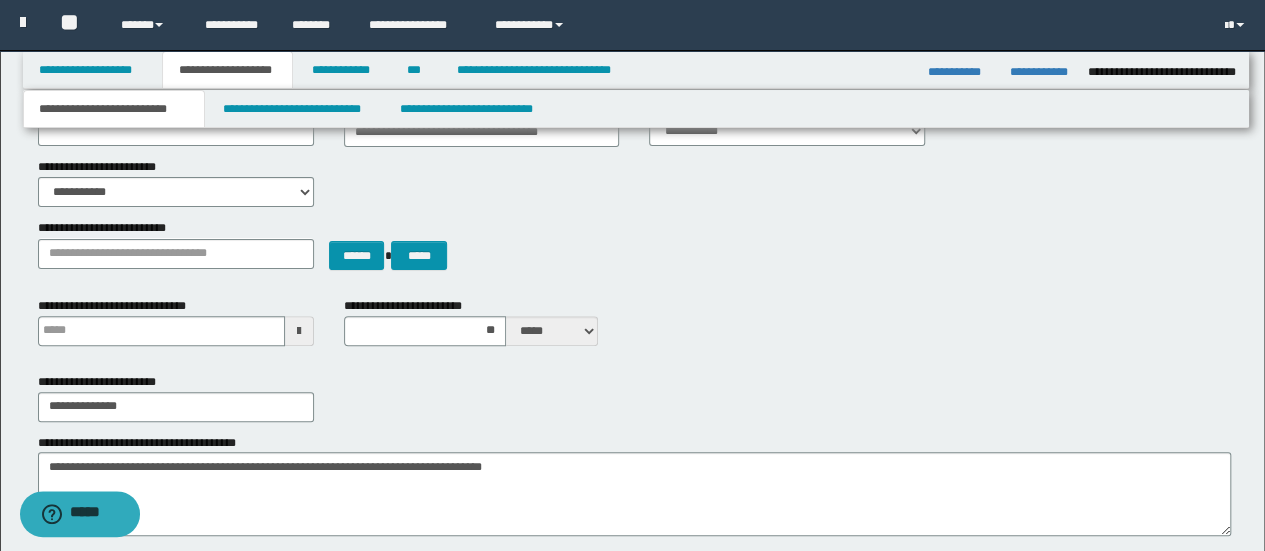 click on "**********" at bounding box center (635, 329) 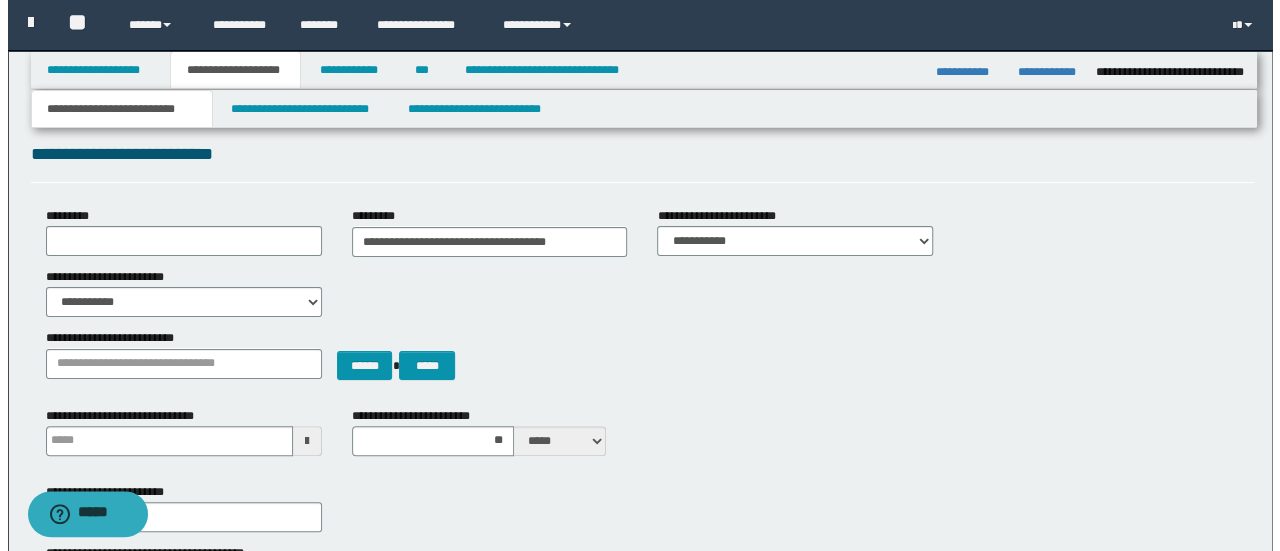 scroll, scrollTop: 0, scrollLeft: 0, axis: both 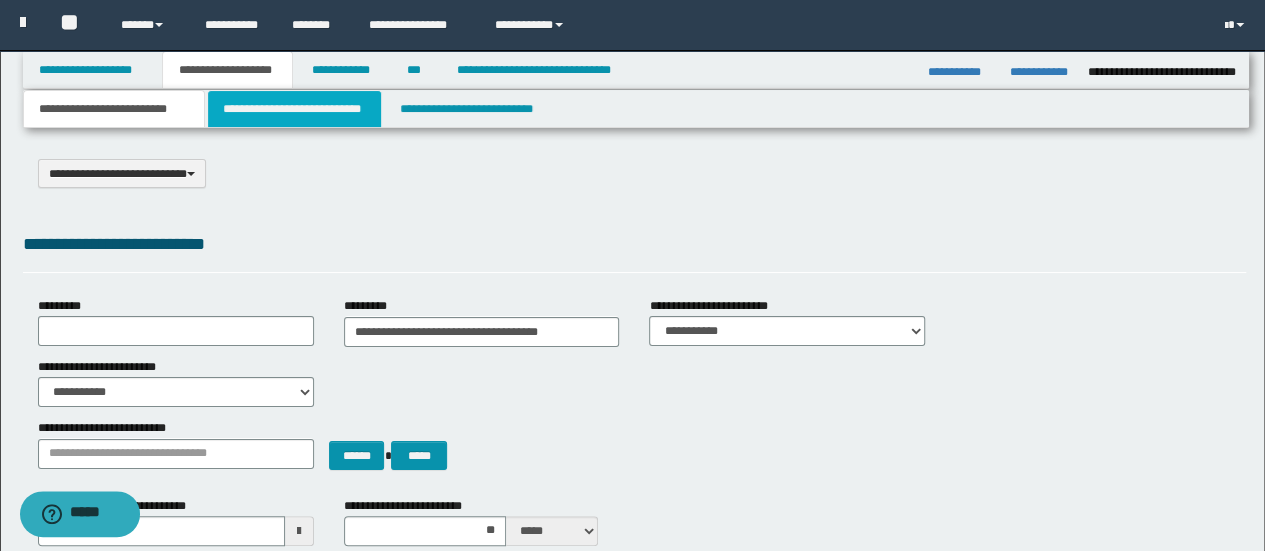 click on "**********" at bounding box center [294, 109] 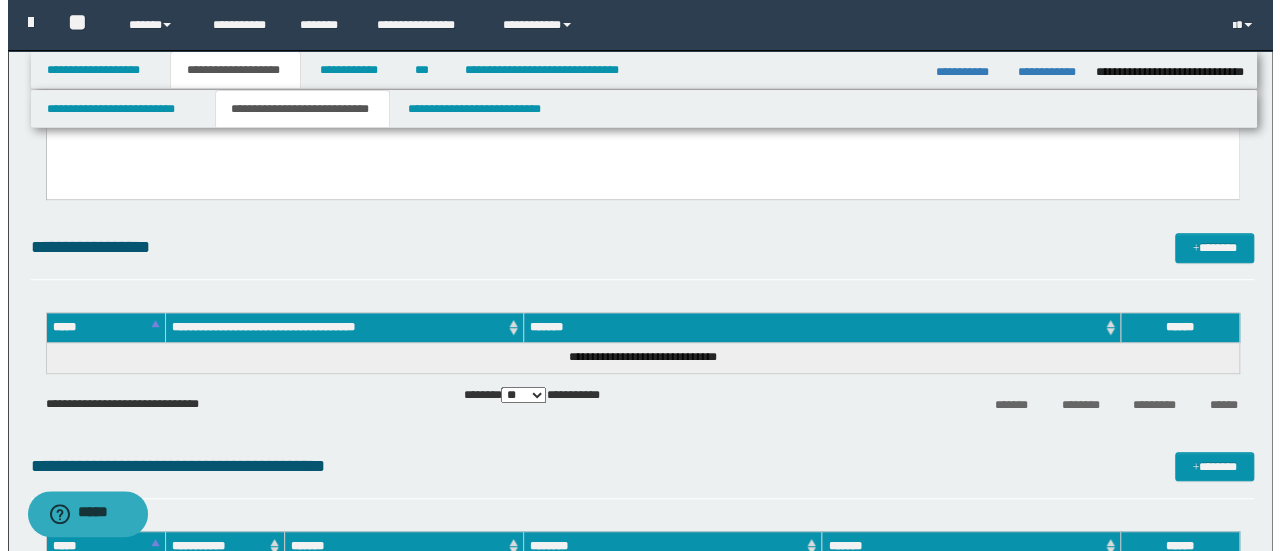 scroll, scrollTop: 400, scrollLeft: 0, axis: vertical 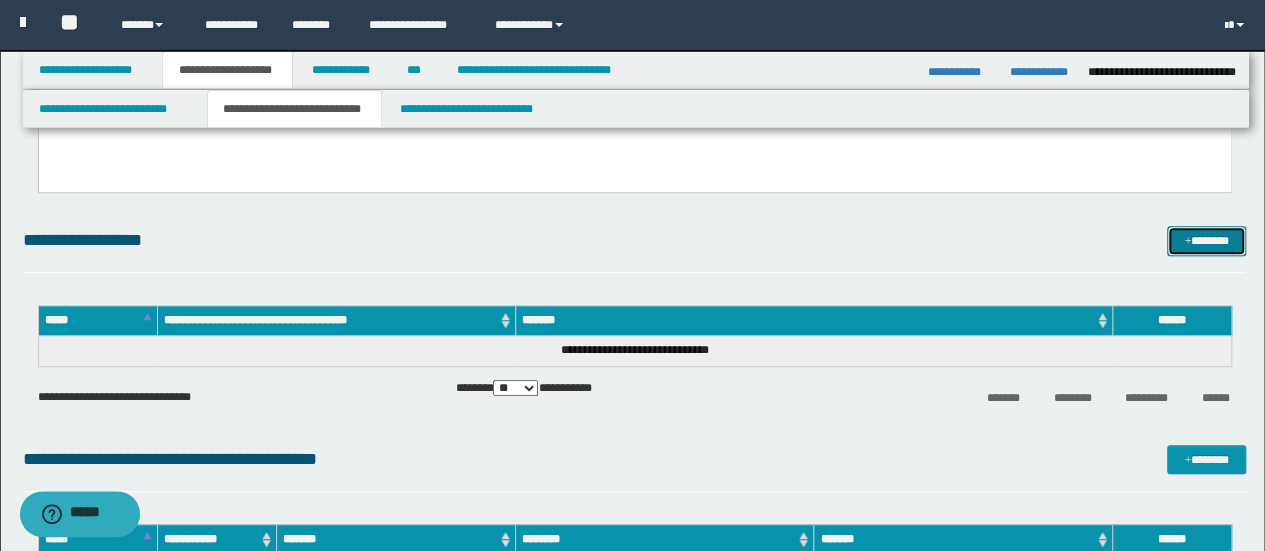 click on "*******" at bounding box center (1206, 240) 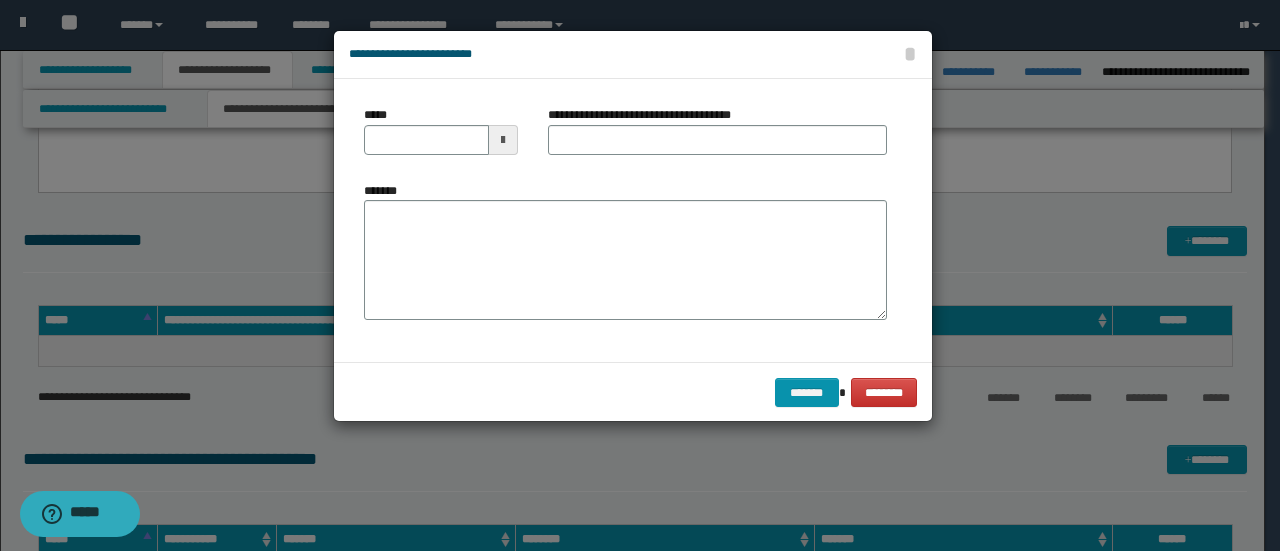 click at bounding box center [503, 140] 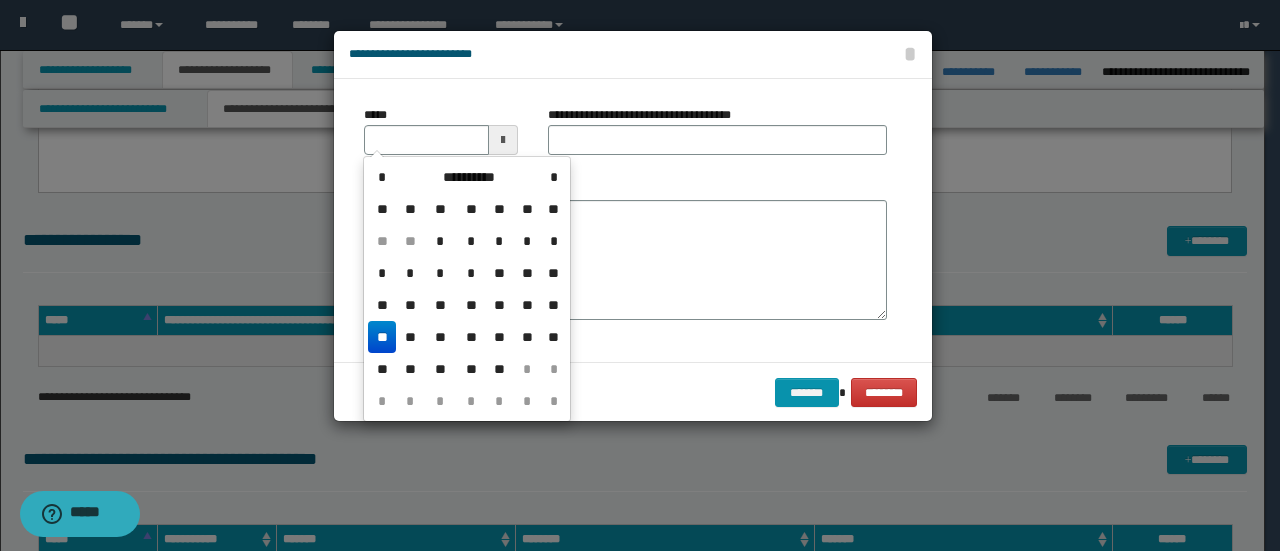 click on "**********" at bounding box center [468, 177] 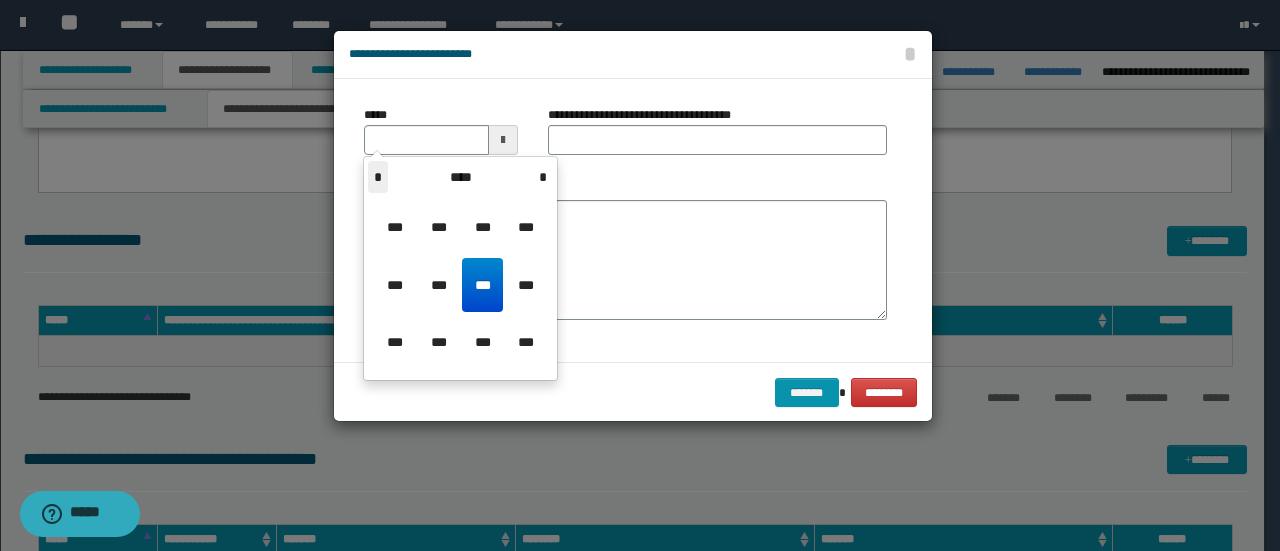 click on "*" at bounding box center (378, 177) 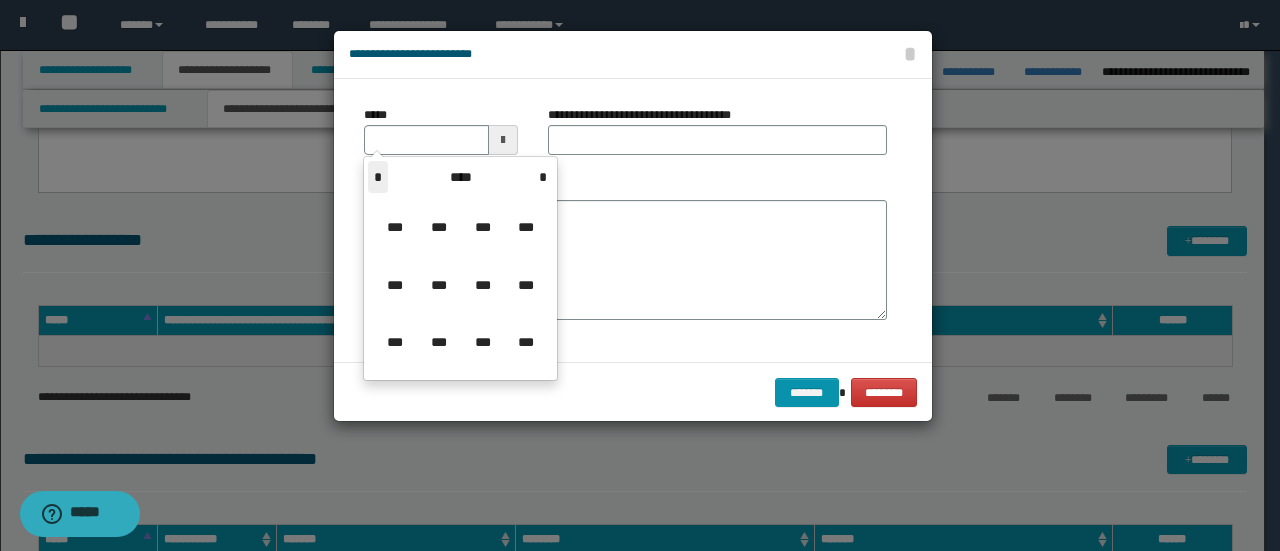 click on "*" at bounding box center [378, 177] 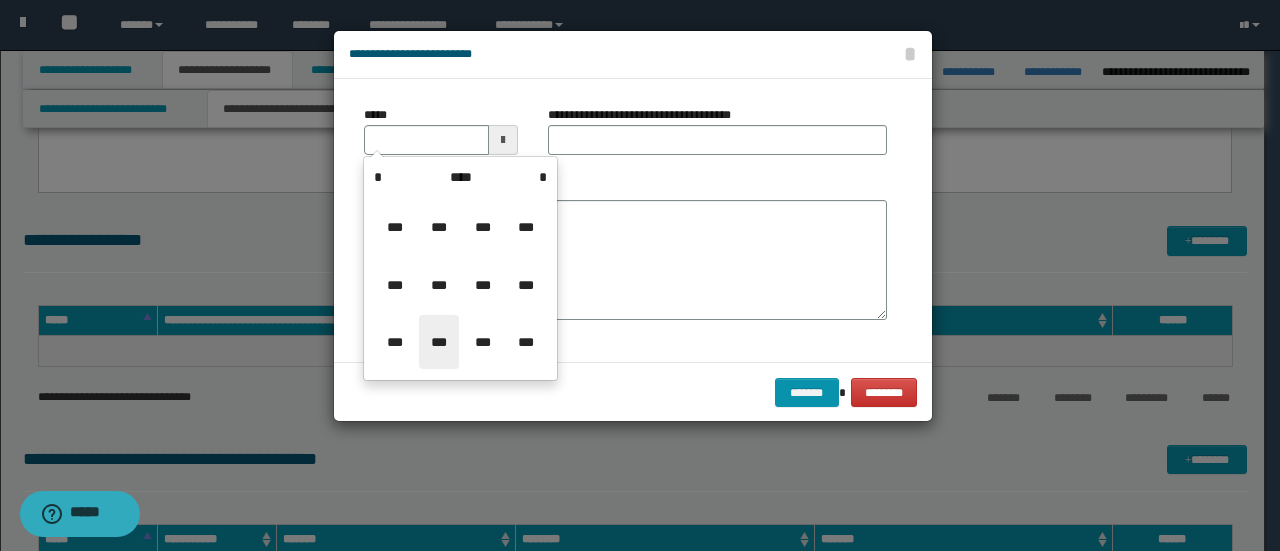 click on "***" at bounding box center [439, 342] 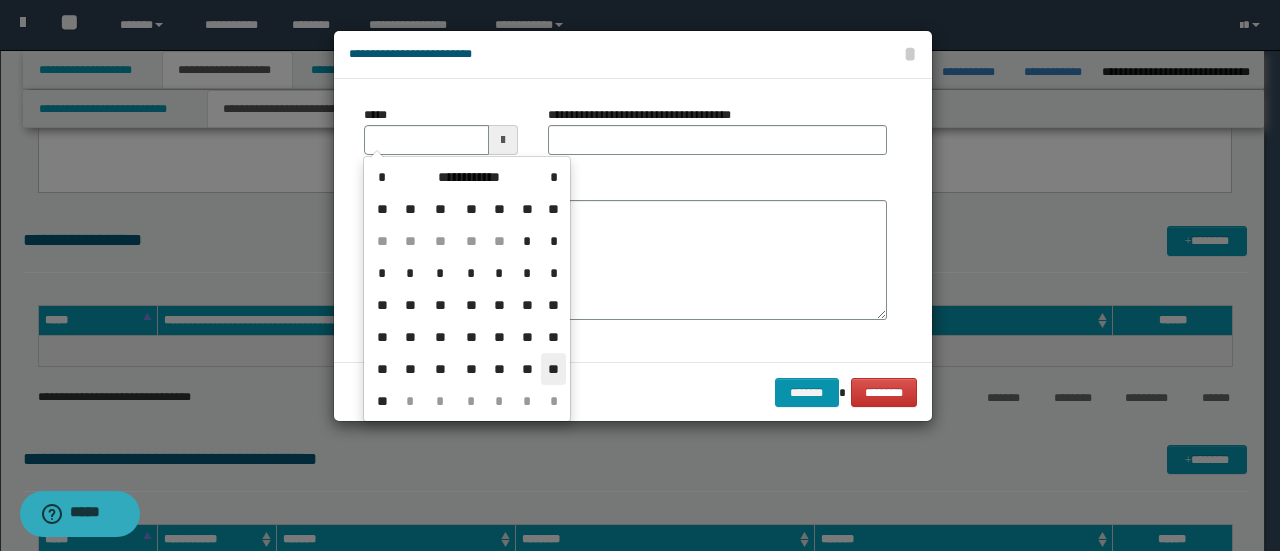 click on "**" at bounding box center (553, 369) 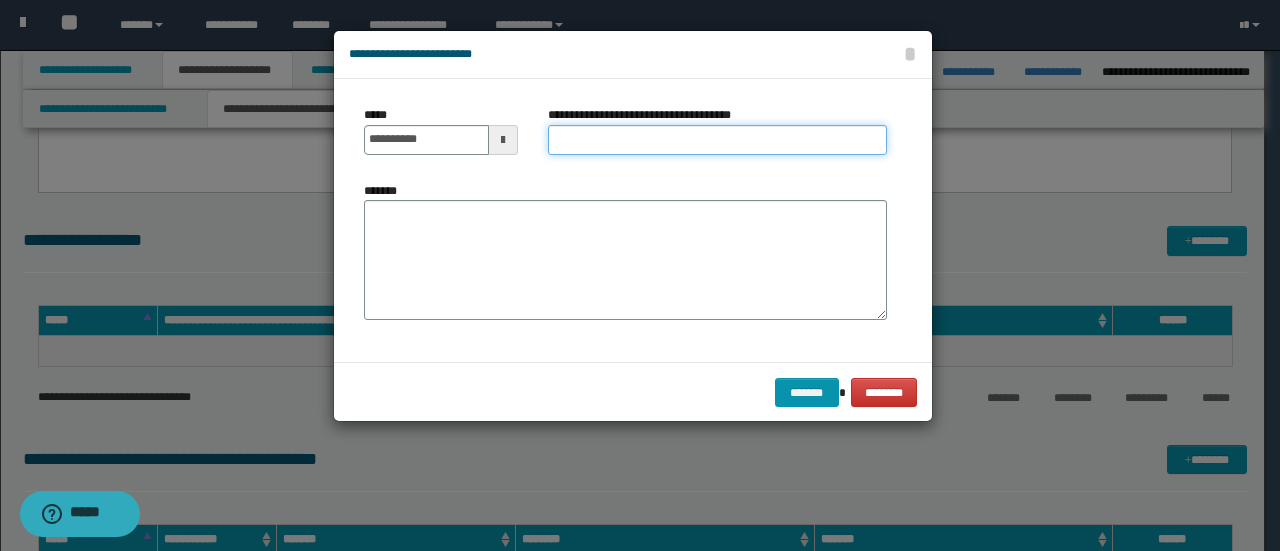 click on "**********" at bounding box center (717, 140) 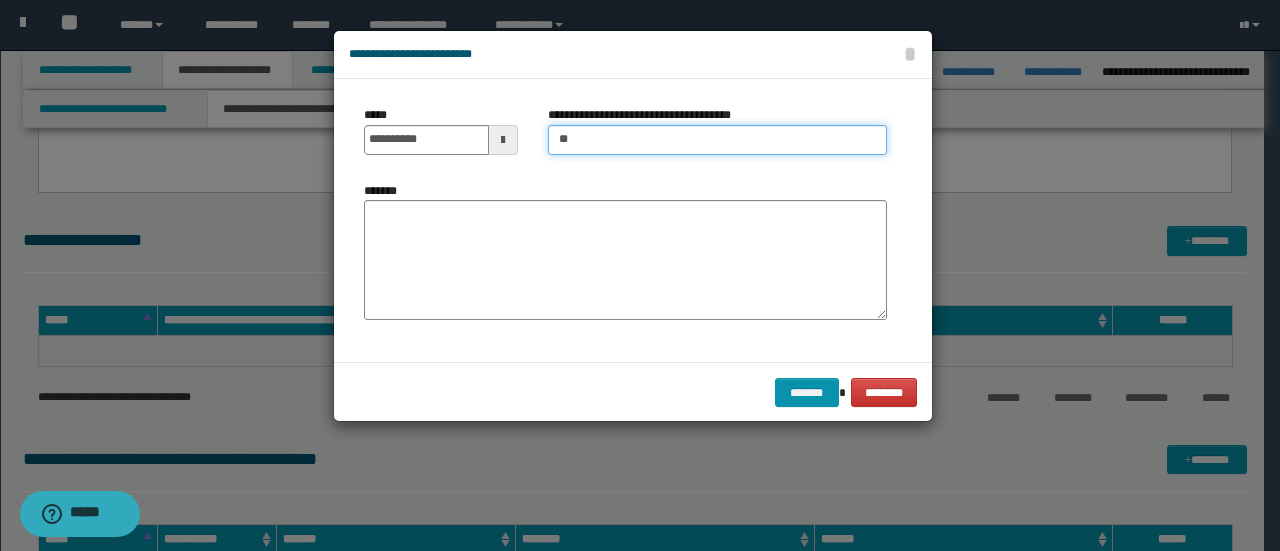 type on "**********" 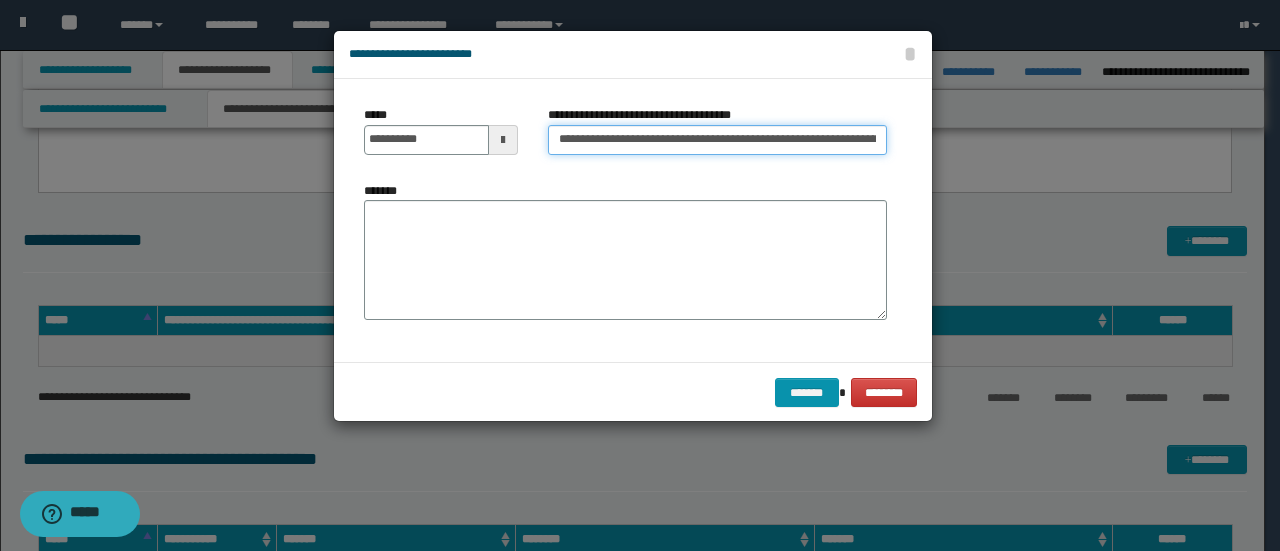 click on "**********" at bounding box center (717, 140) 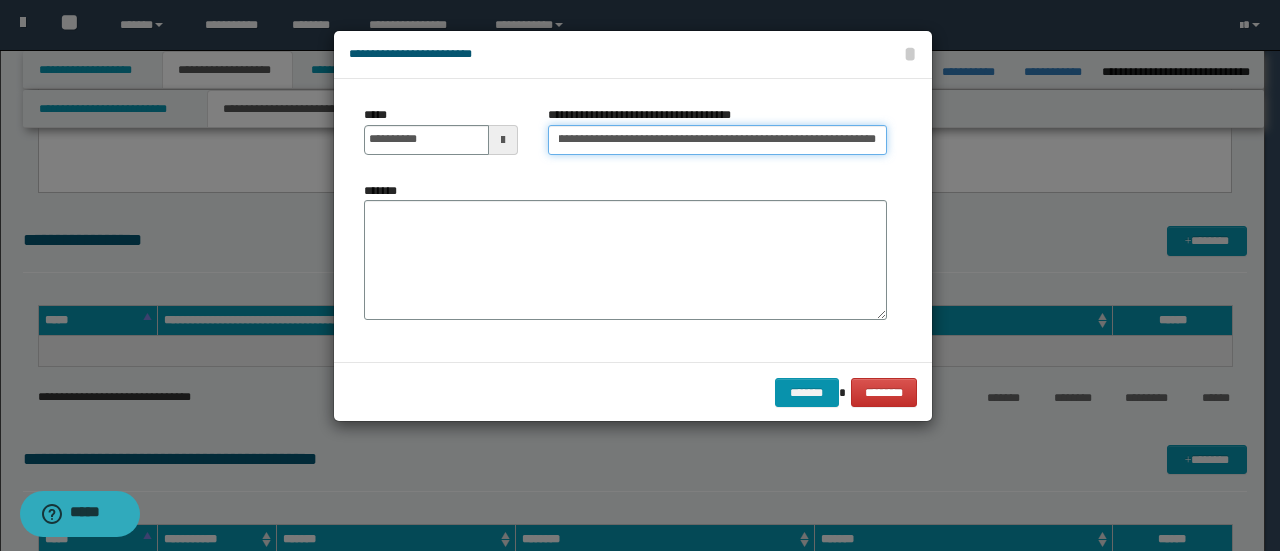 scroll, scrollTop: 0, scrollLeft: 143, axis: horizontal 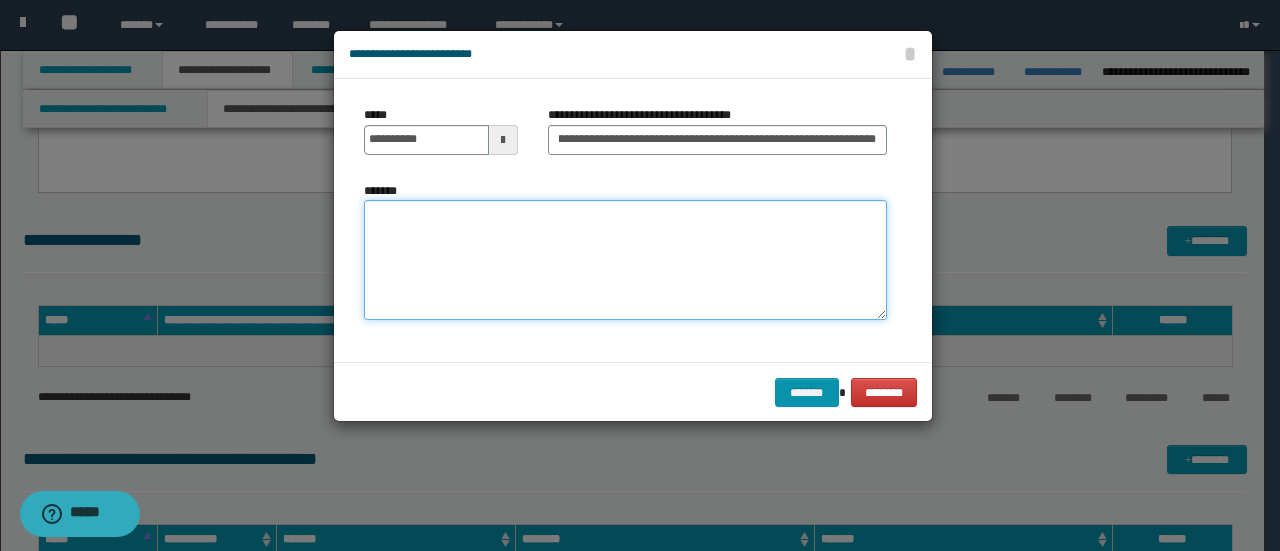 click on "*******" at bounding box center [625, 260] 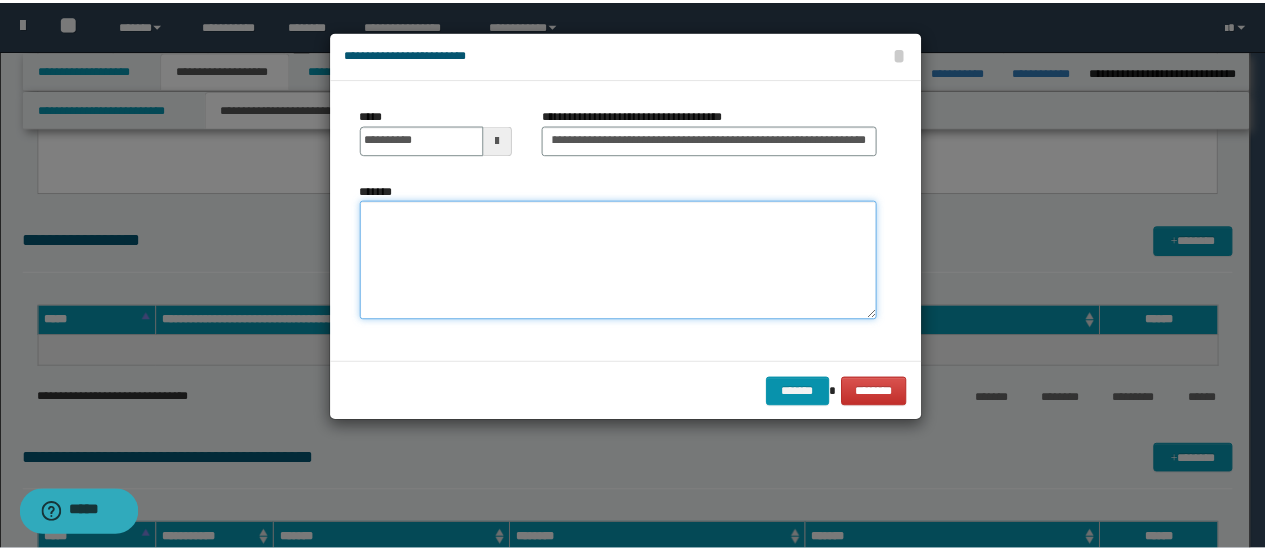 scroll, scrollTop: 0, scrollLeft: 0, axis: both 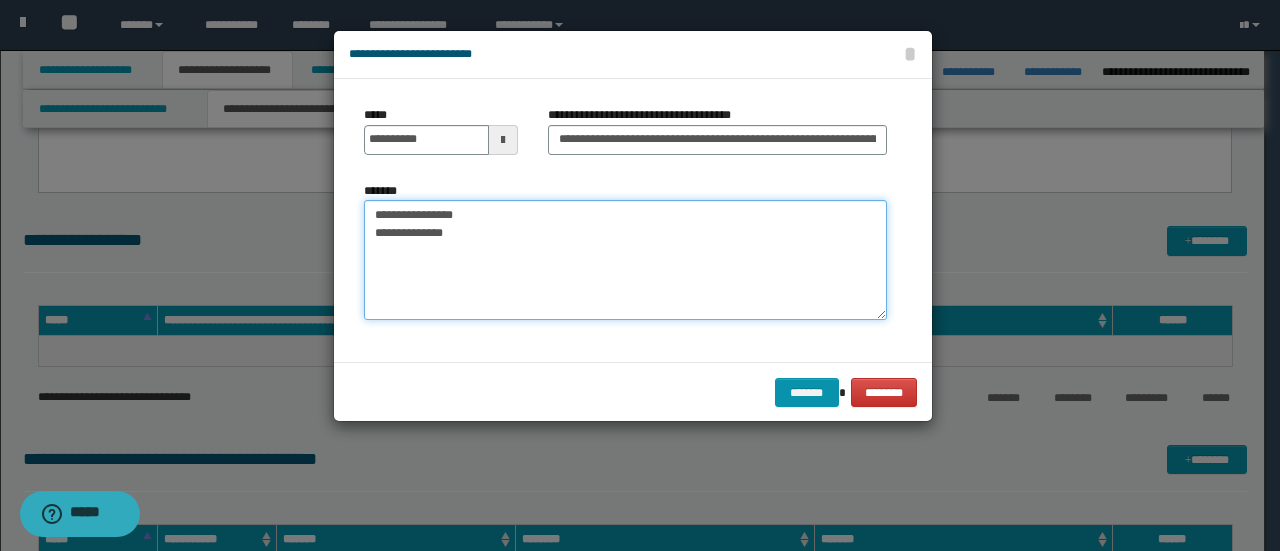 click on "**********" at bounding box center [625, 260] 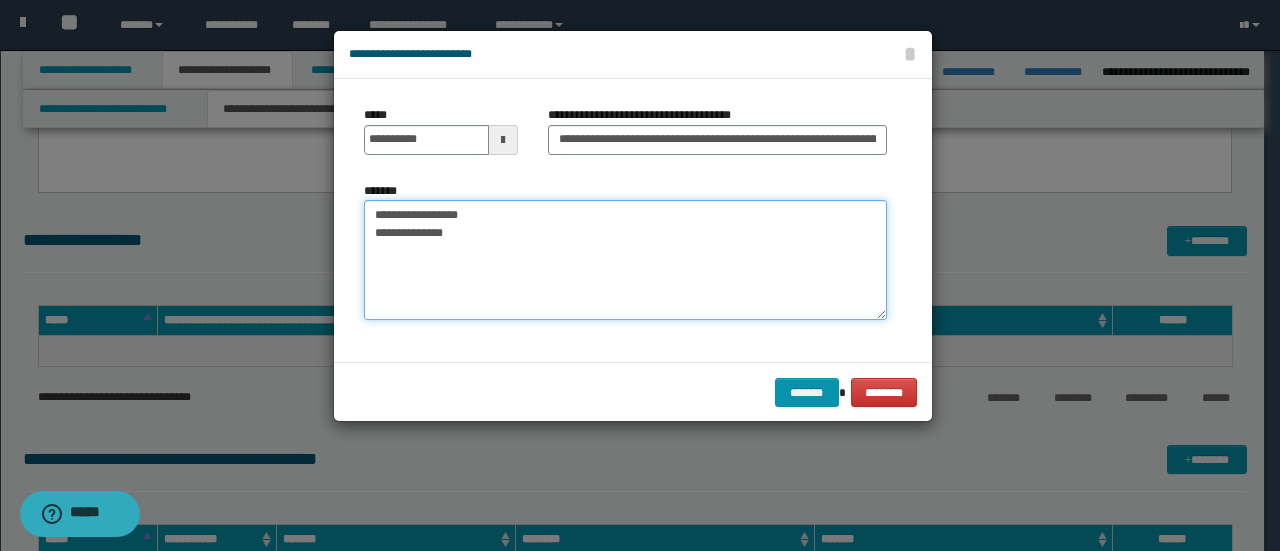 type on "**********" 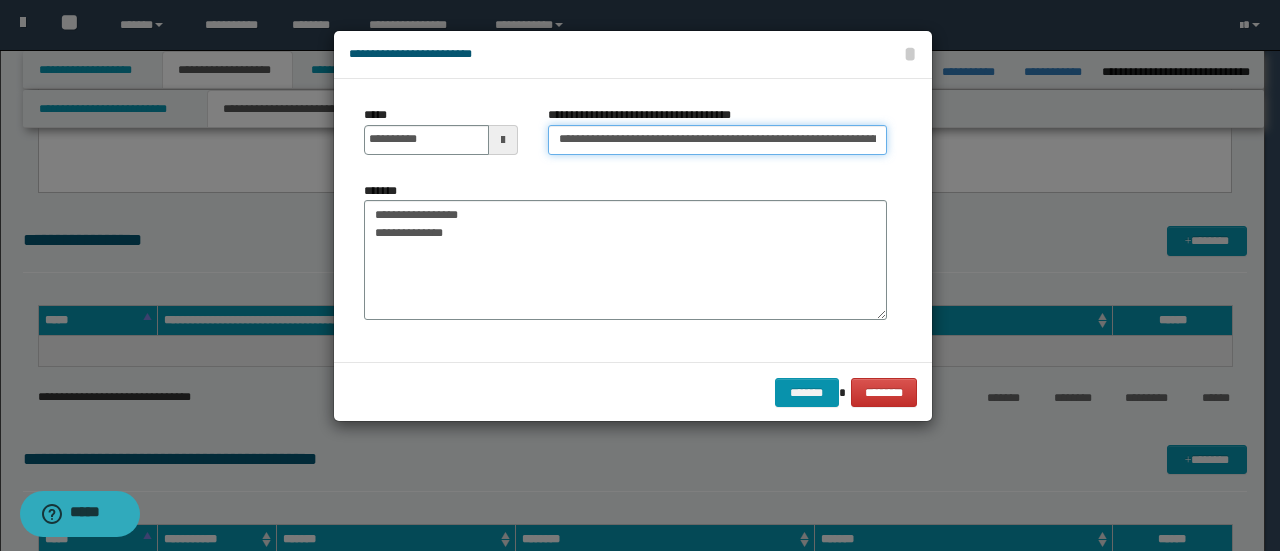 drag, startPoint x: 725, startPoint y: 145, endPoint x: 702, endPoint y: 143, distance: 23.086792 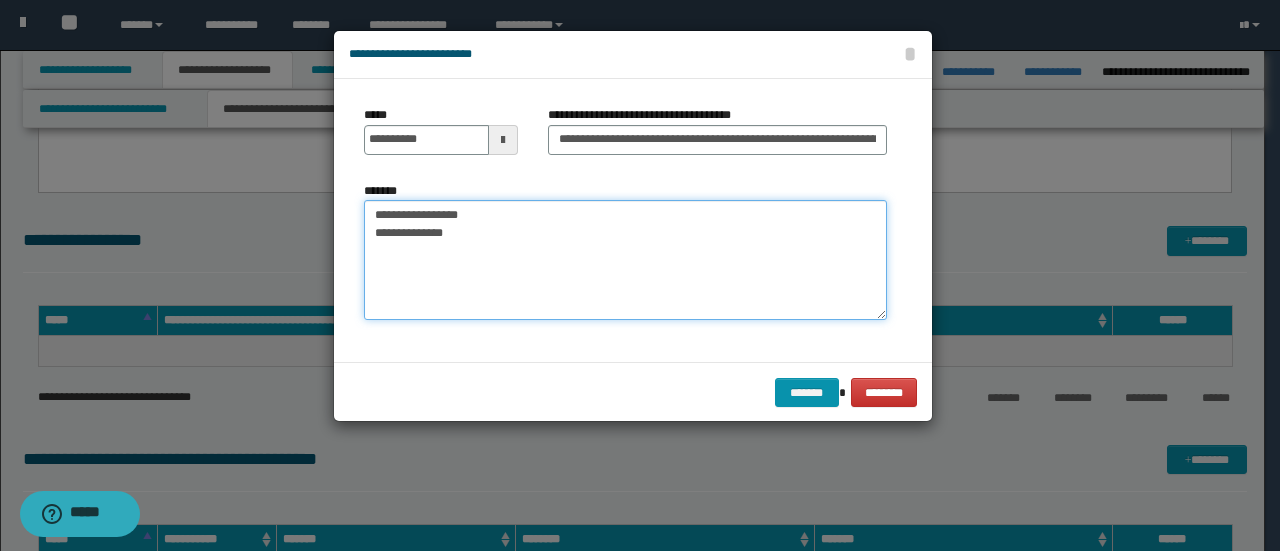 click on "**********" at bounding box center (625, 260) 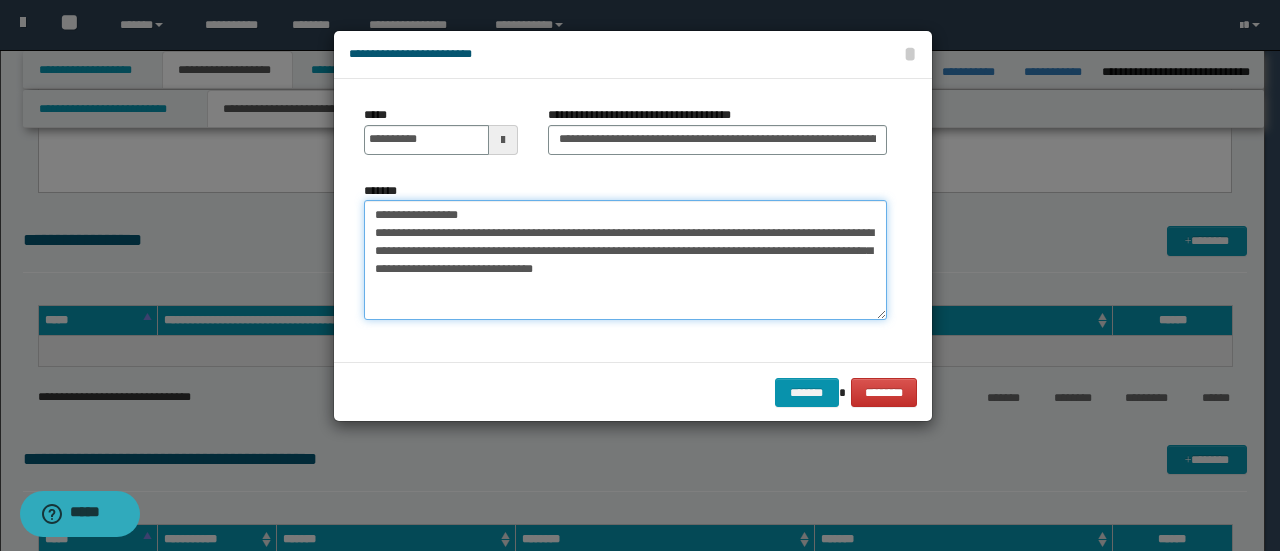 type on "**********" 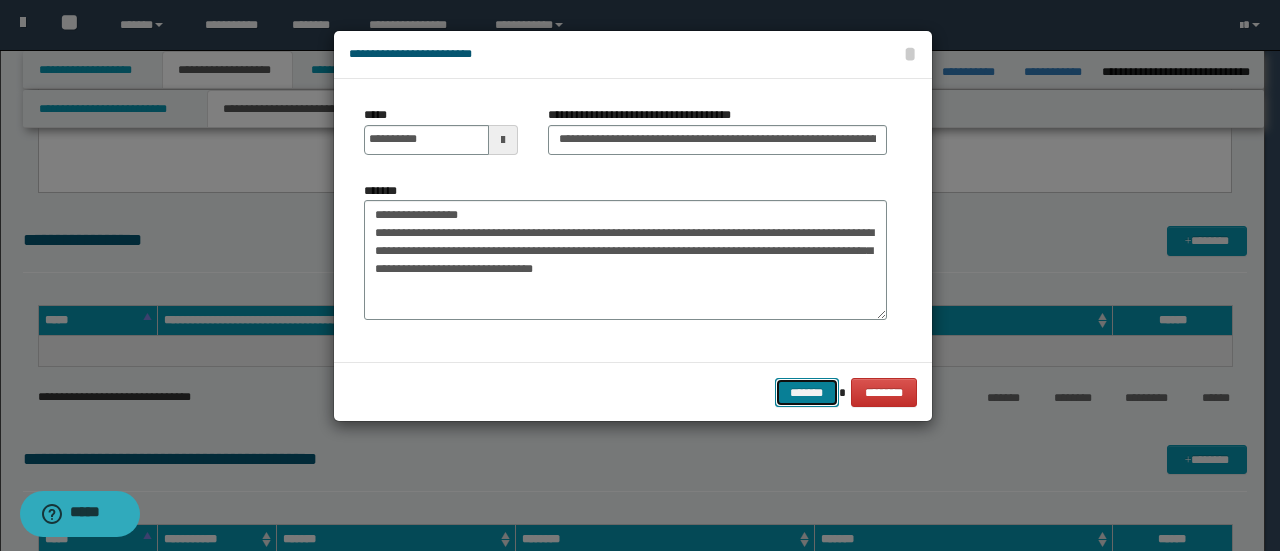 click on "*******" at bounding box center (807, 392) 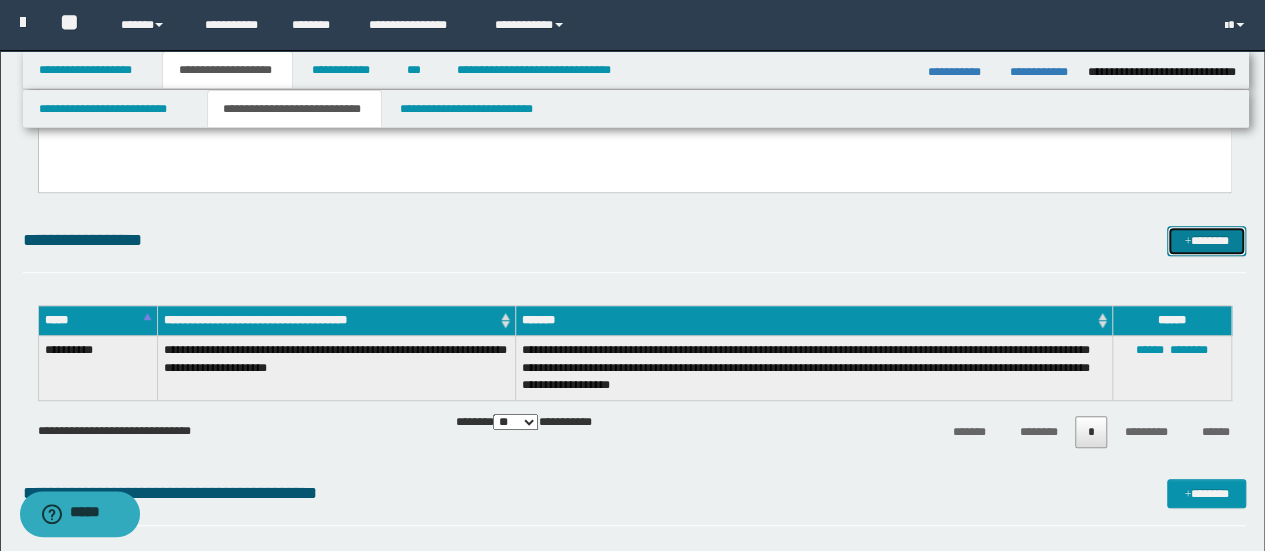 click on "*******" at bounding box center (1206, 240) 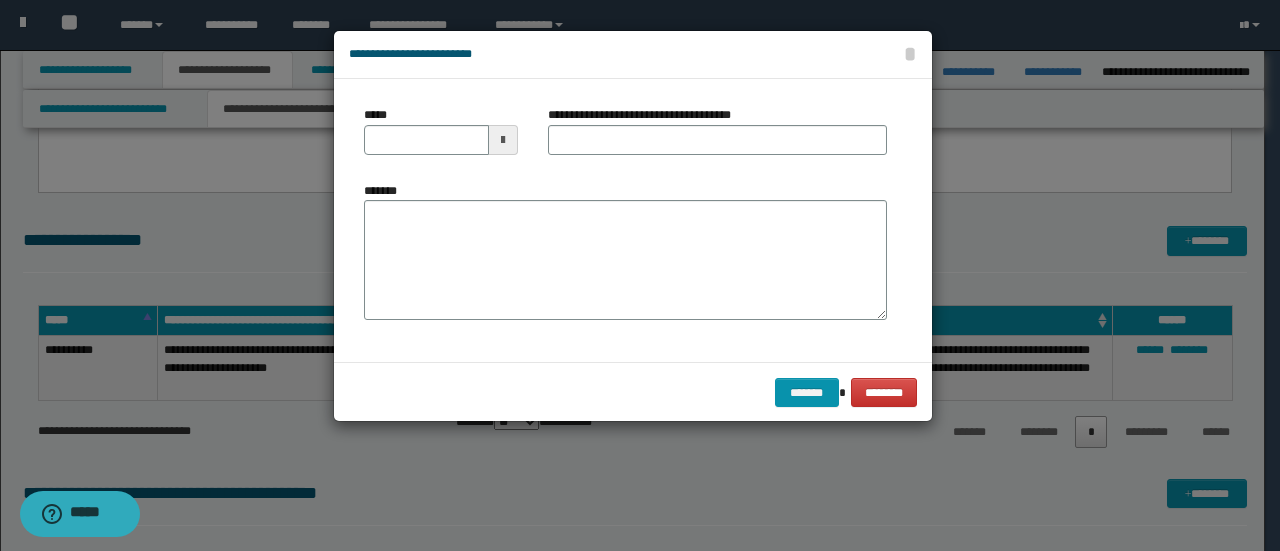 click at bounding box center (503, 140) 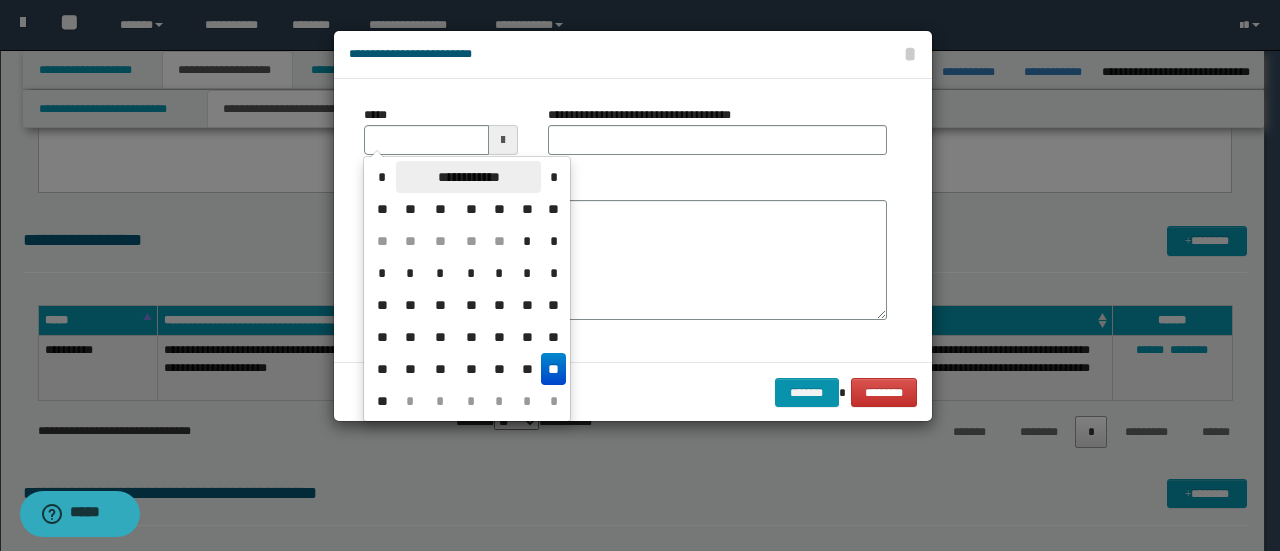 click on "**********" at bounding box center [468, 177] 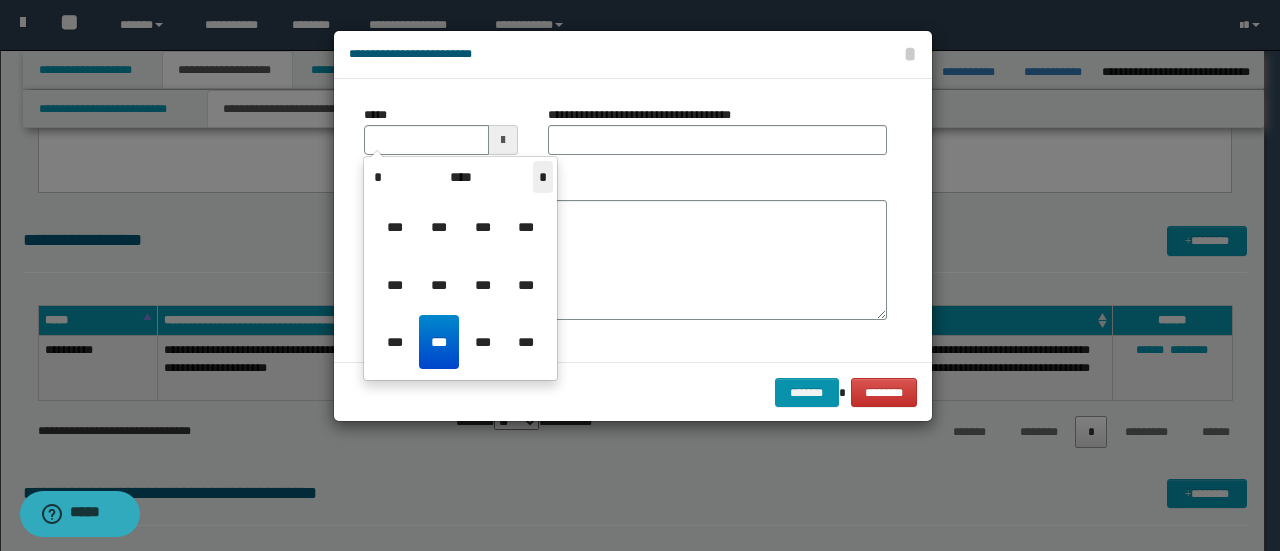click on "*" at bounding box center (543, 177) 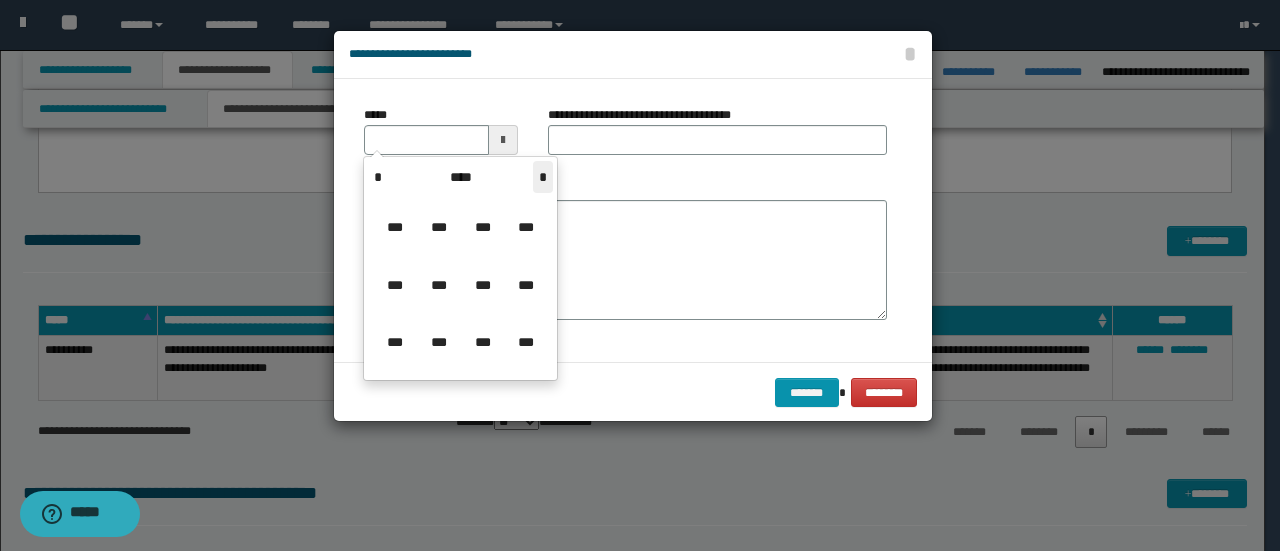 click on "*" at bounding box center [543, 177] 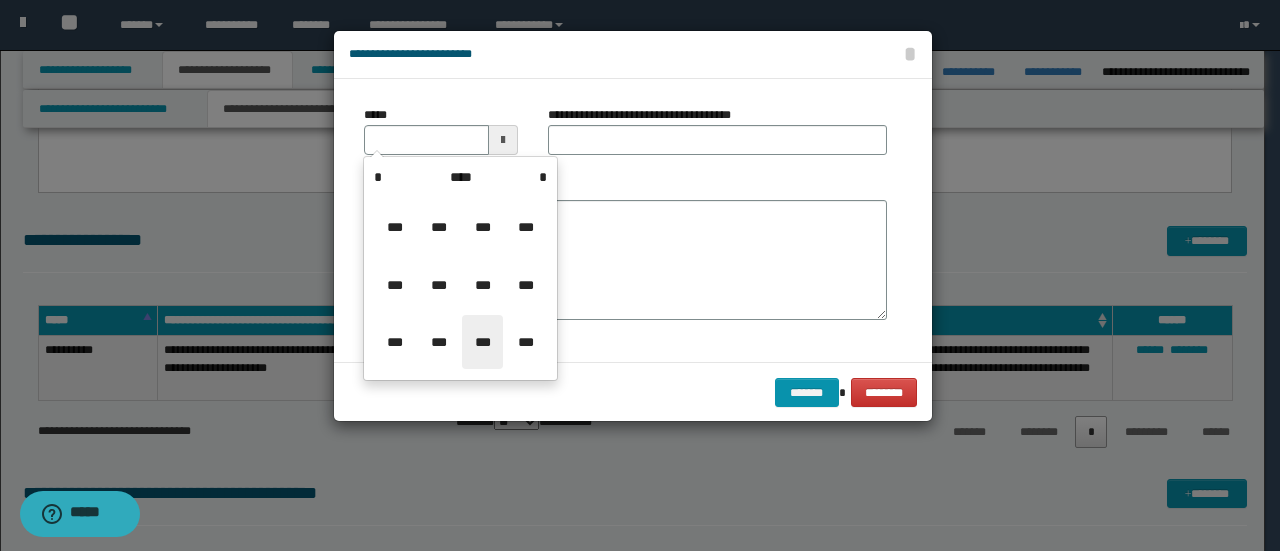 click on "***" at bounding box center (482, 342) 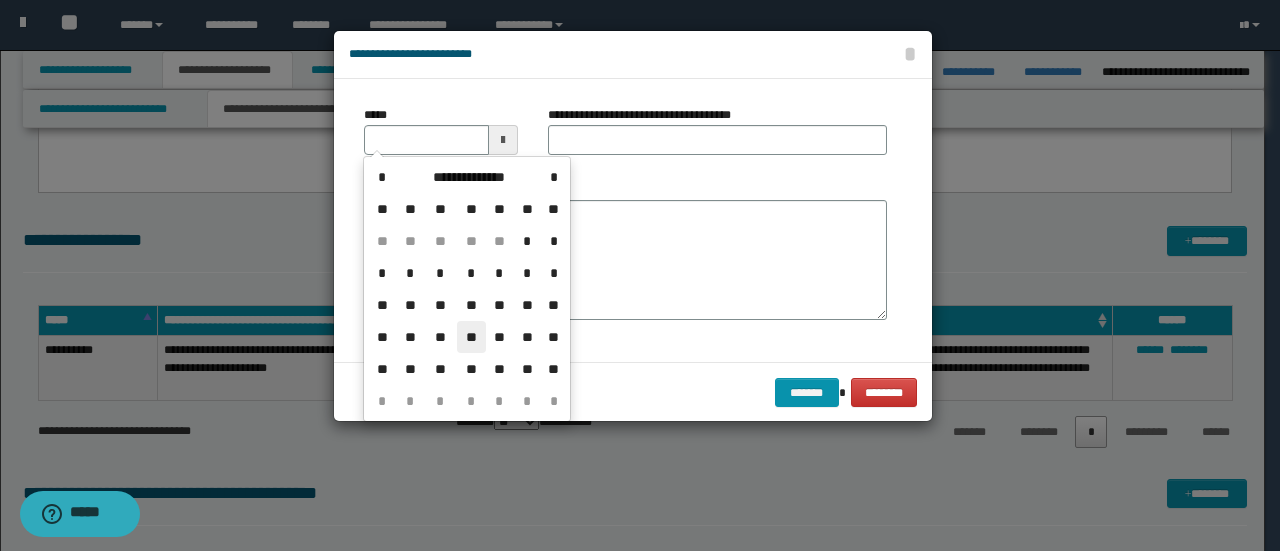 click on "**" at bounding box center (471, 337) 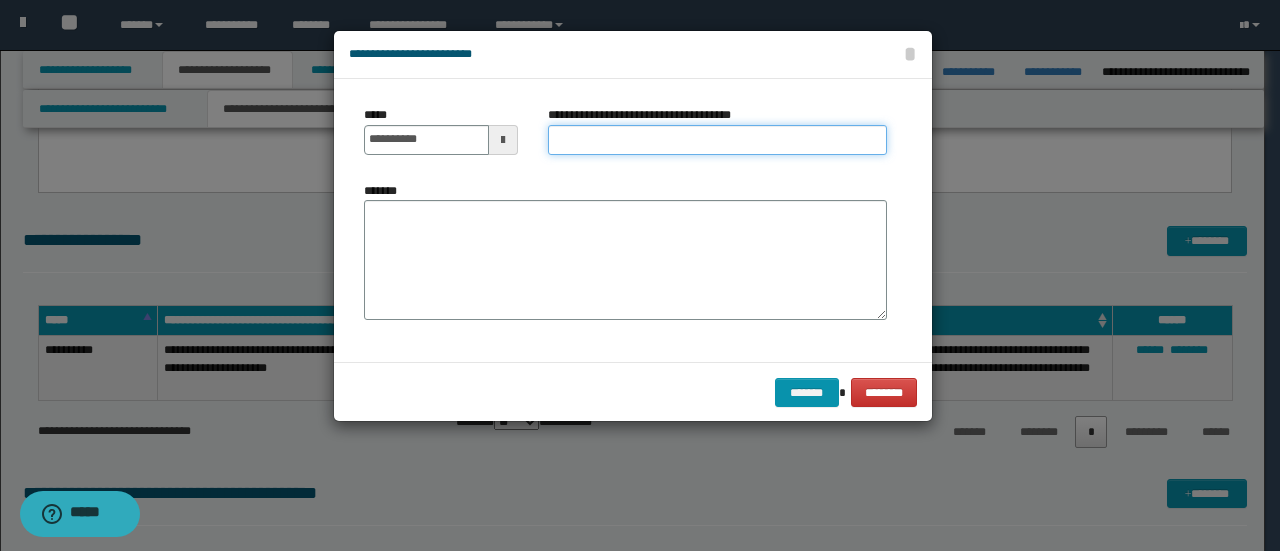 click on "**********" at bounding box center [717, 140] 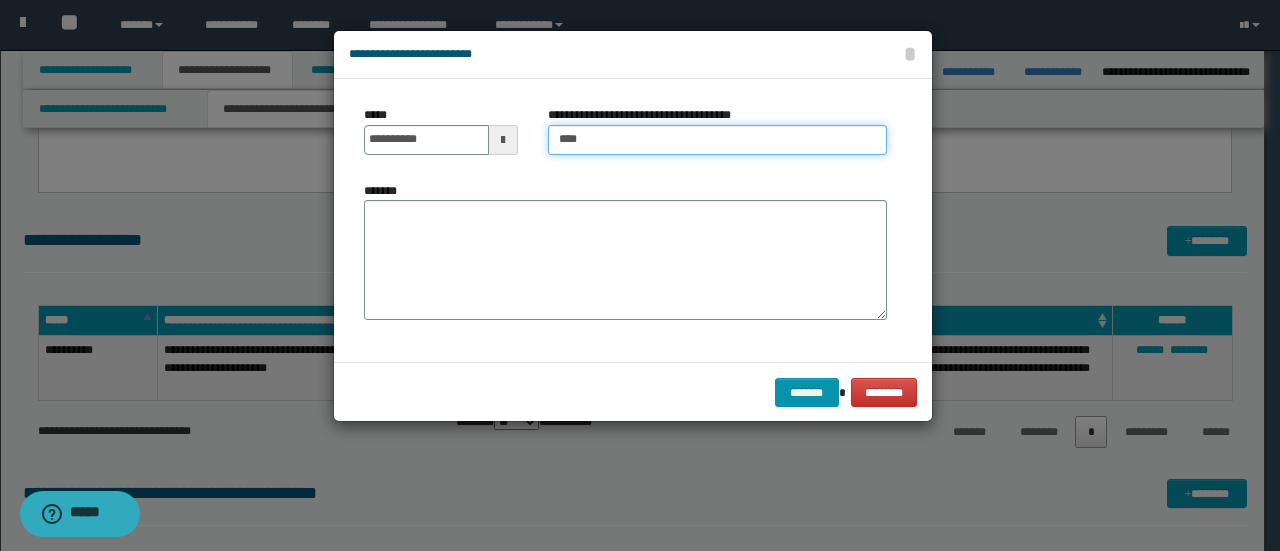 type on "**********" 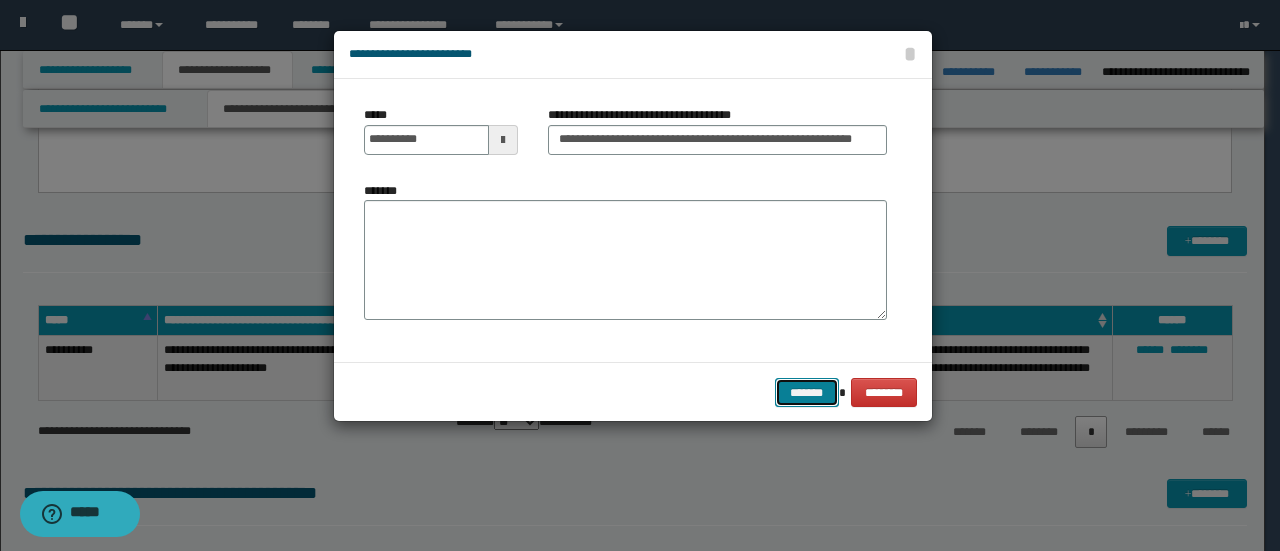 click on "*******" at bounding box center (807, 392) 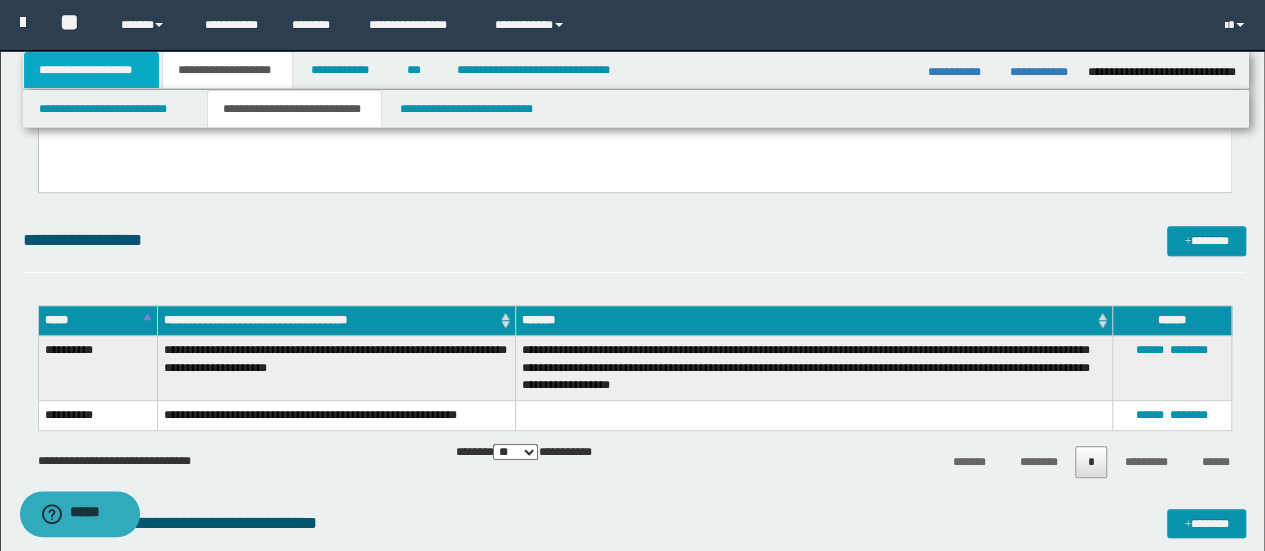 click on "**********" at bounding box center (92, 70) 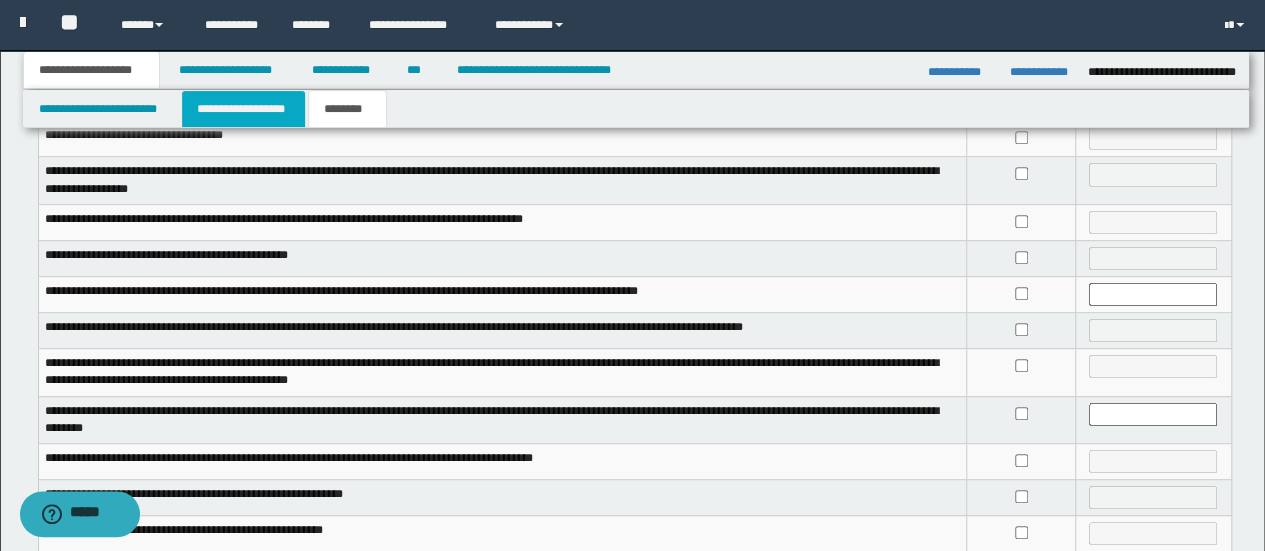 click on "**********" at bounding box center (243, 109) 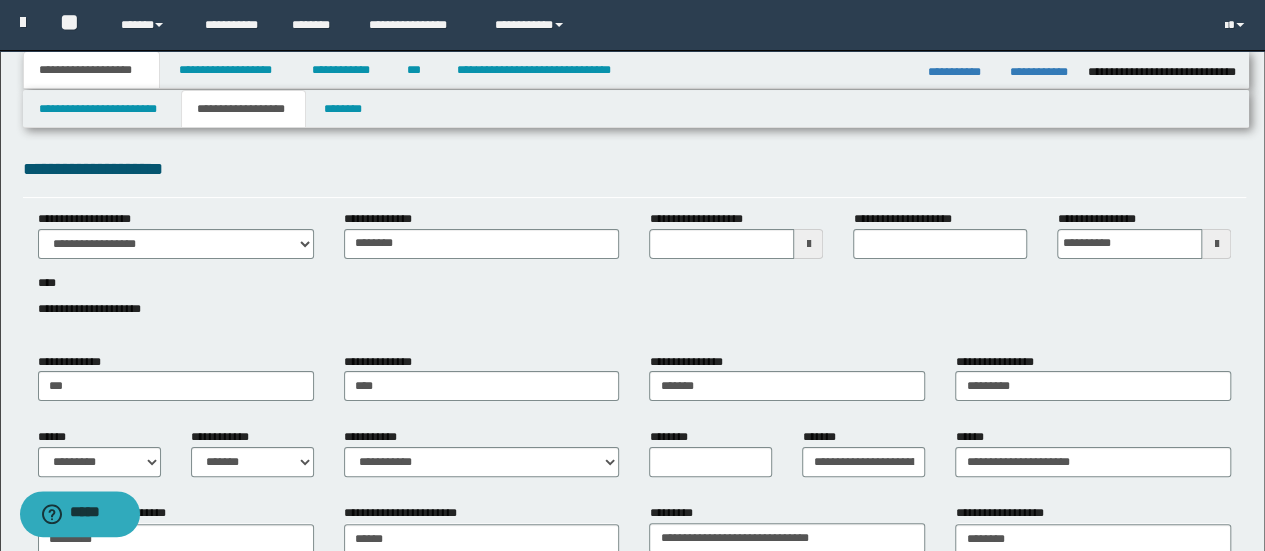 scroll, scrollTop: 0, scrollLeft: 0, axis: both 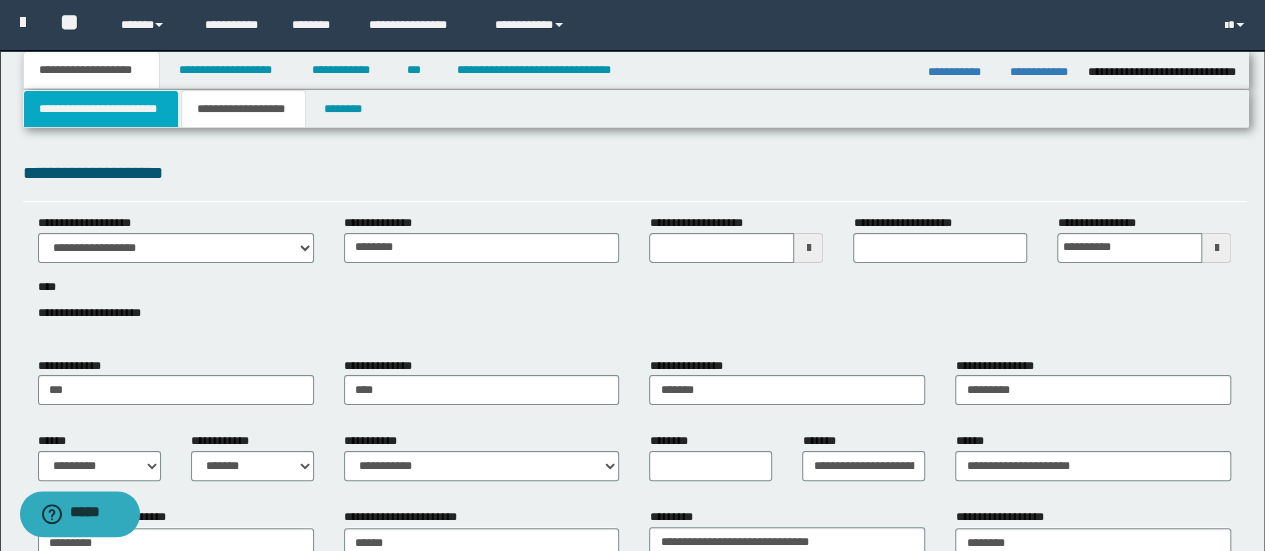 click on "**********" at bounding box center [101, 109] 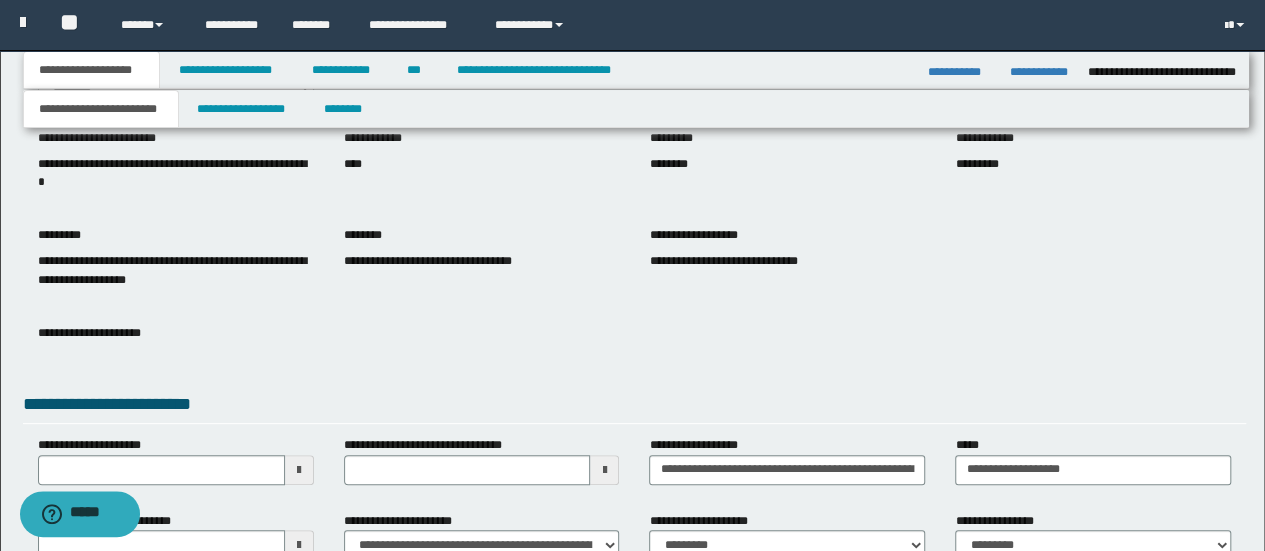 scroll, scrollTop: 0, scrollLeft: 0, axis: both 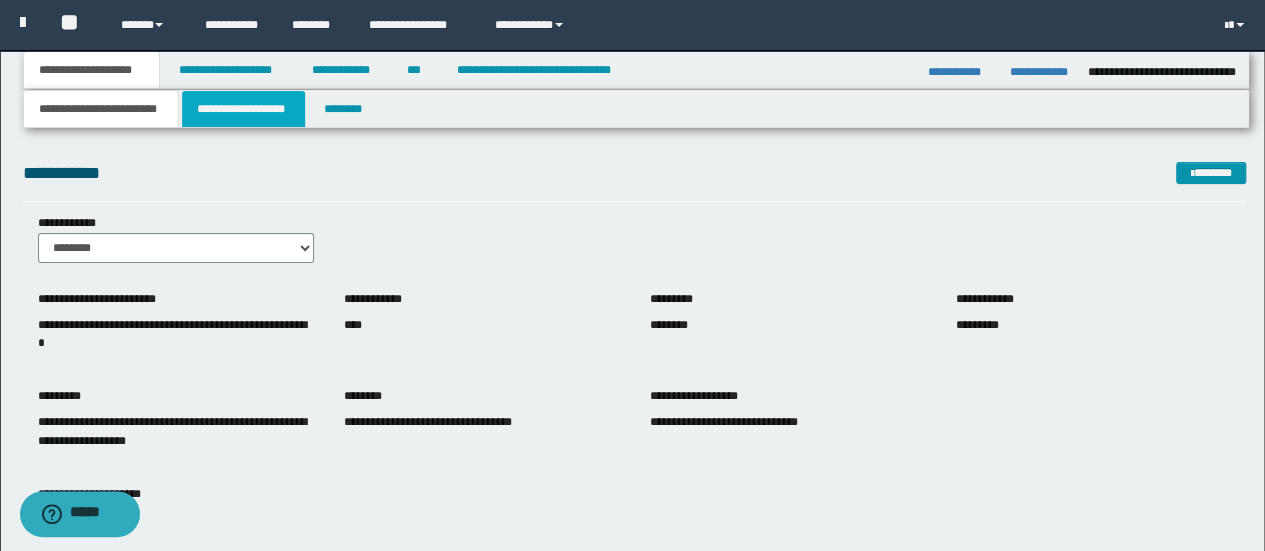 click on "**********" at bounding box center (243, 109) 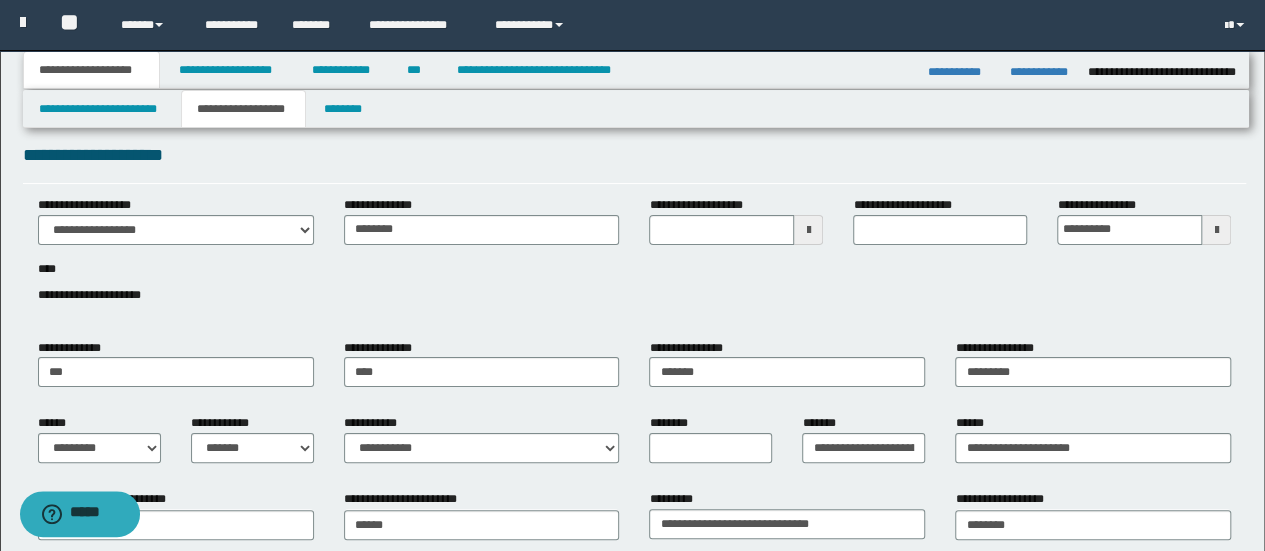 scroll, scrollTop: 0, scrollLeft: 0, axis: both 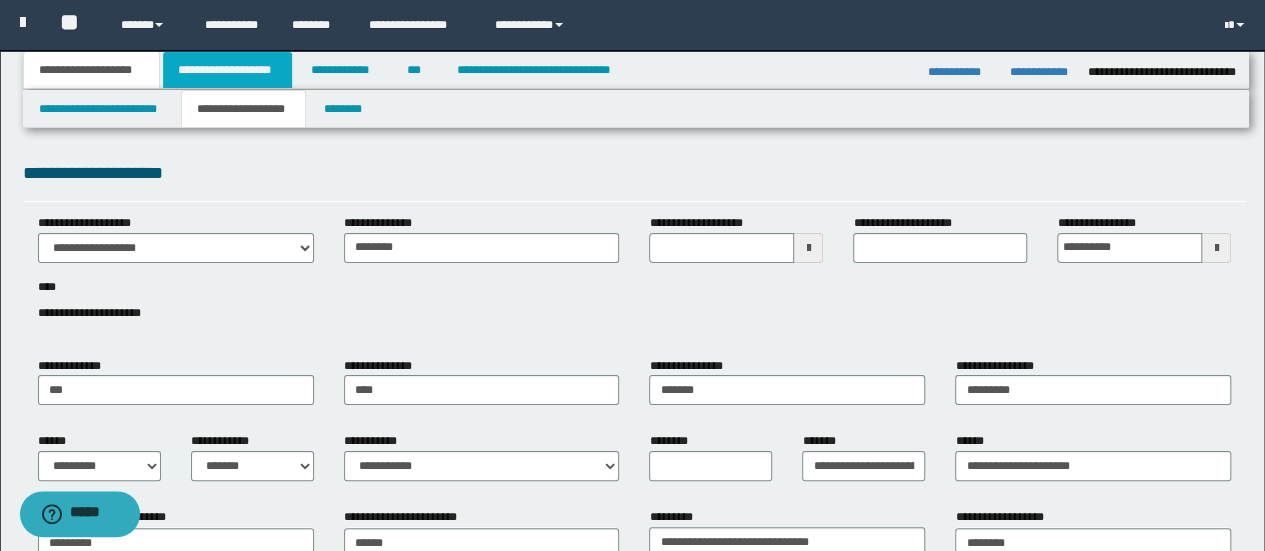 click on "**********" at bounding box center (227, 70) 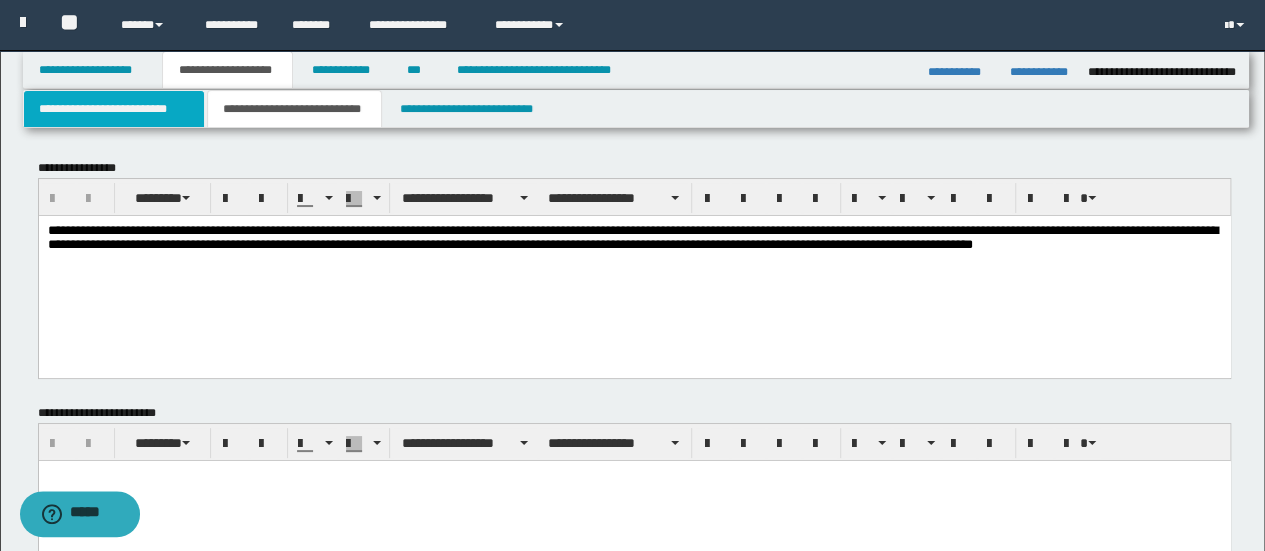 click on "**********" at bounding box center [114, 109] 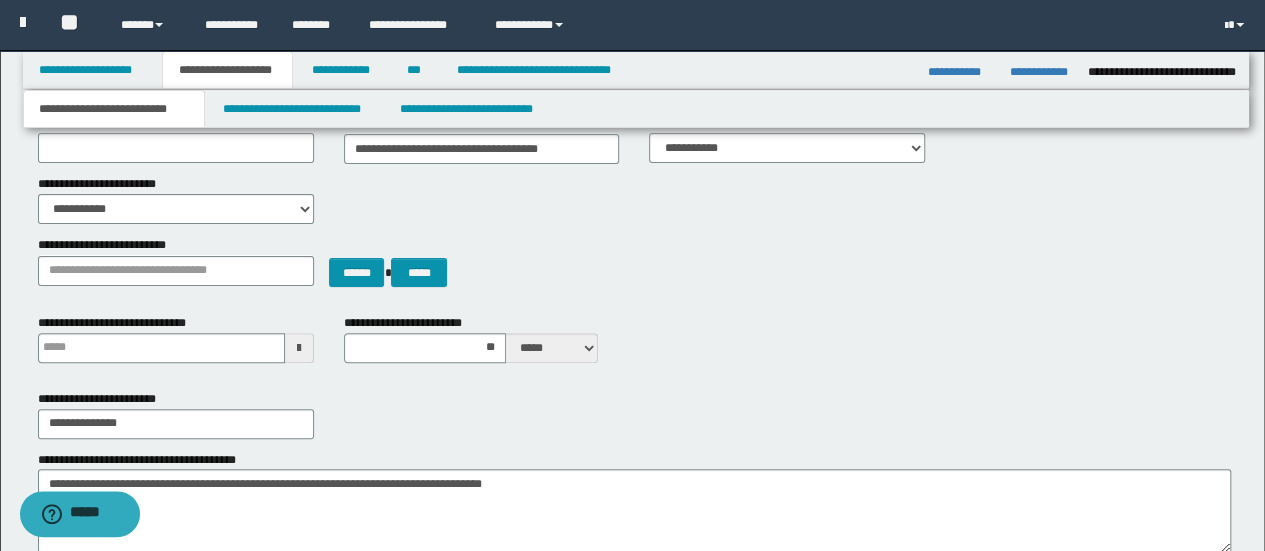 scroll, scrollTop: 200, scrollLeft: 0, axis: vertical 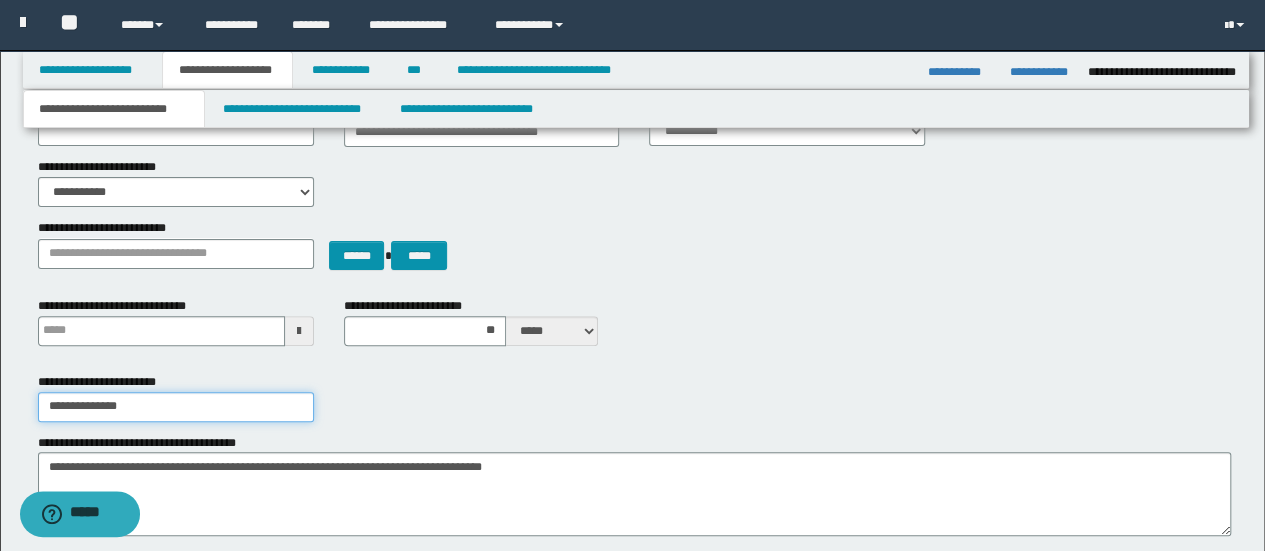 drag, startPoint x: 146, startPoint y: 407, endPoint x: 45, endPoint y: 406, distance: 101.00495 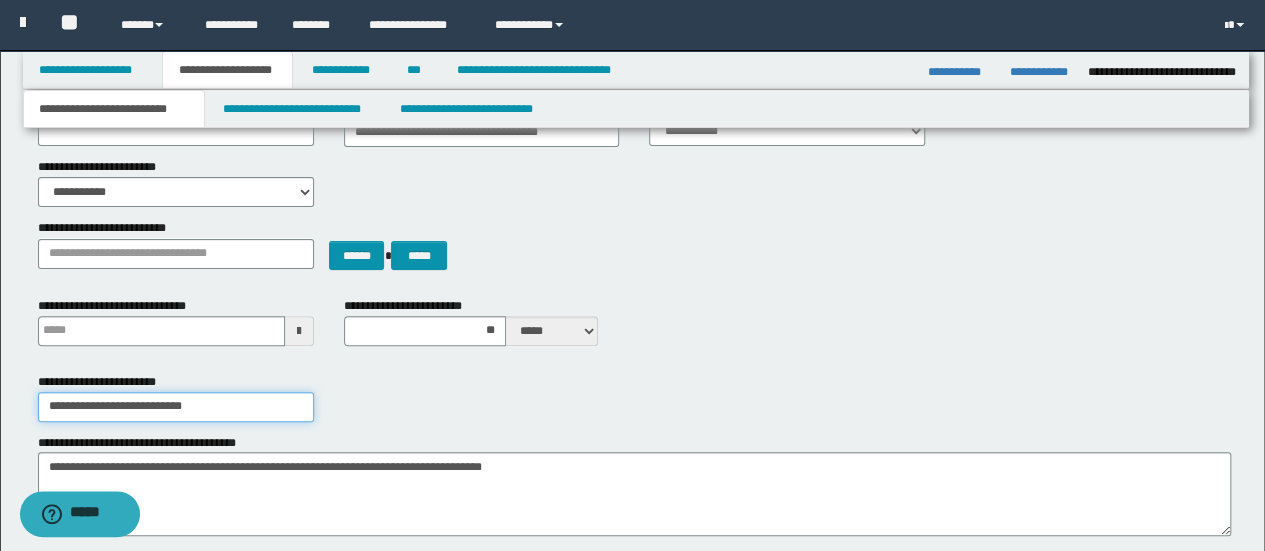 type on "**********" 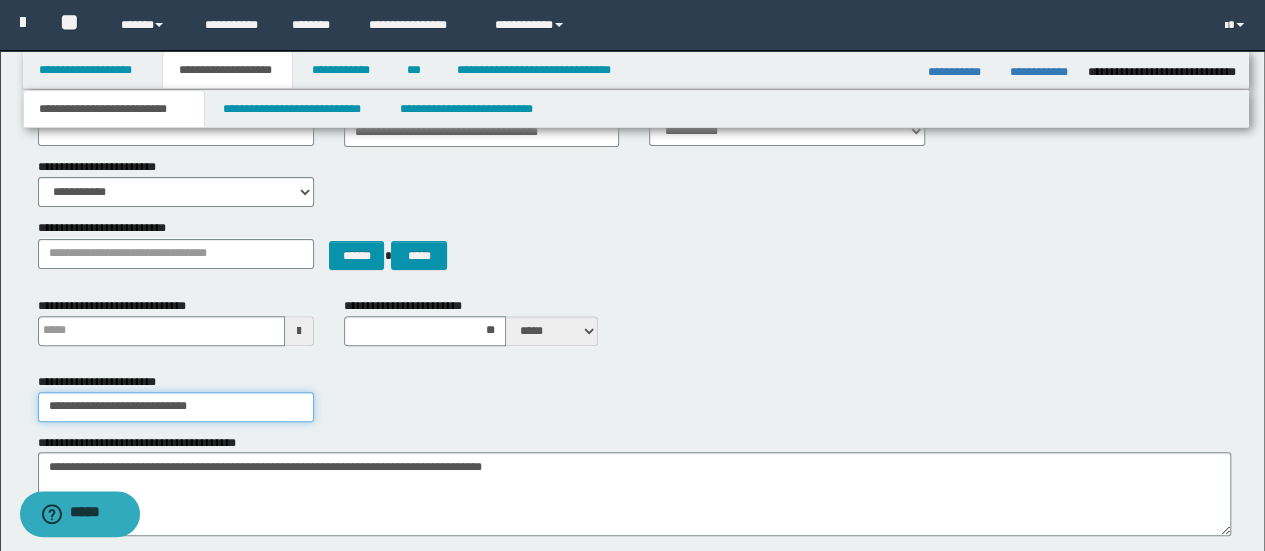 type 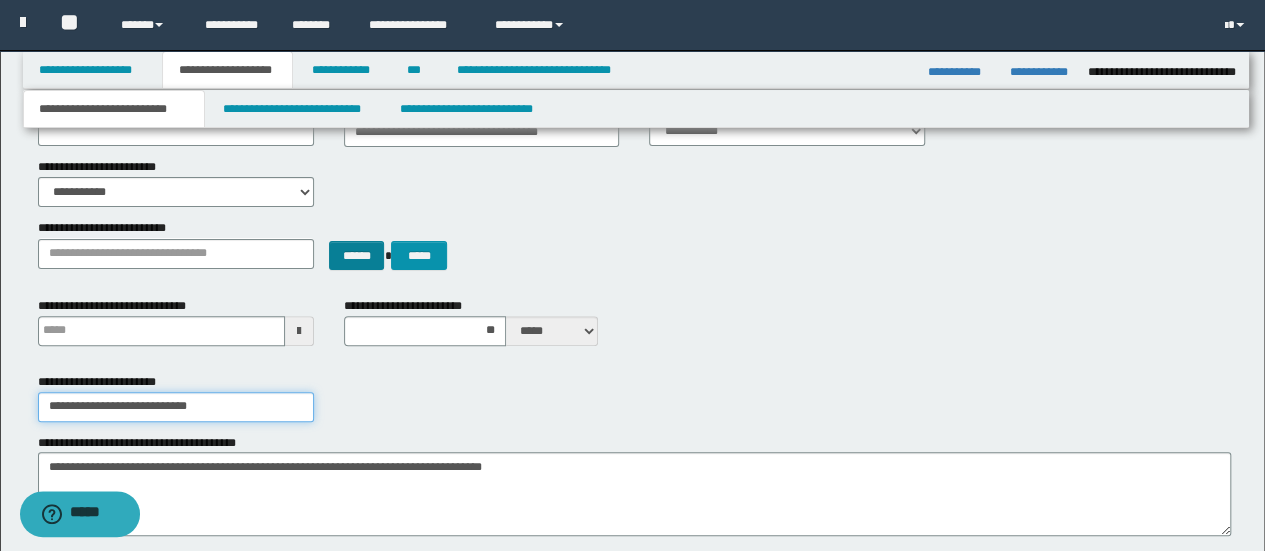 scroll, scrollTop: 100, scrollLeft: 0, axis: vertical 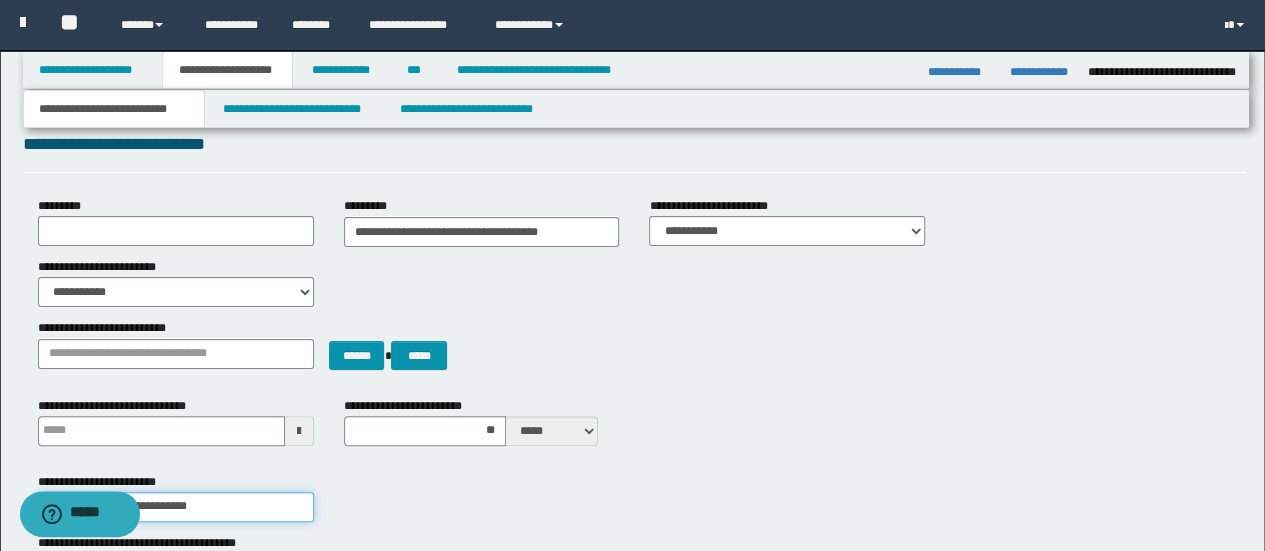 type on "**********" 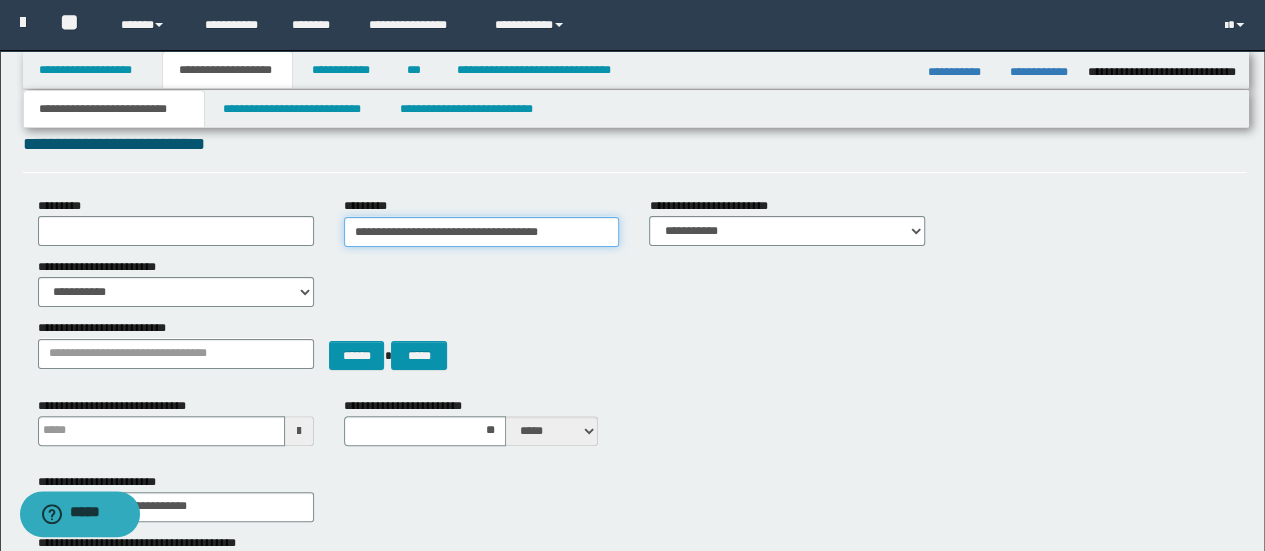 type on "**********" 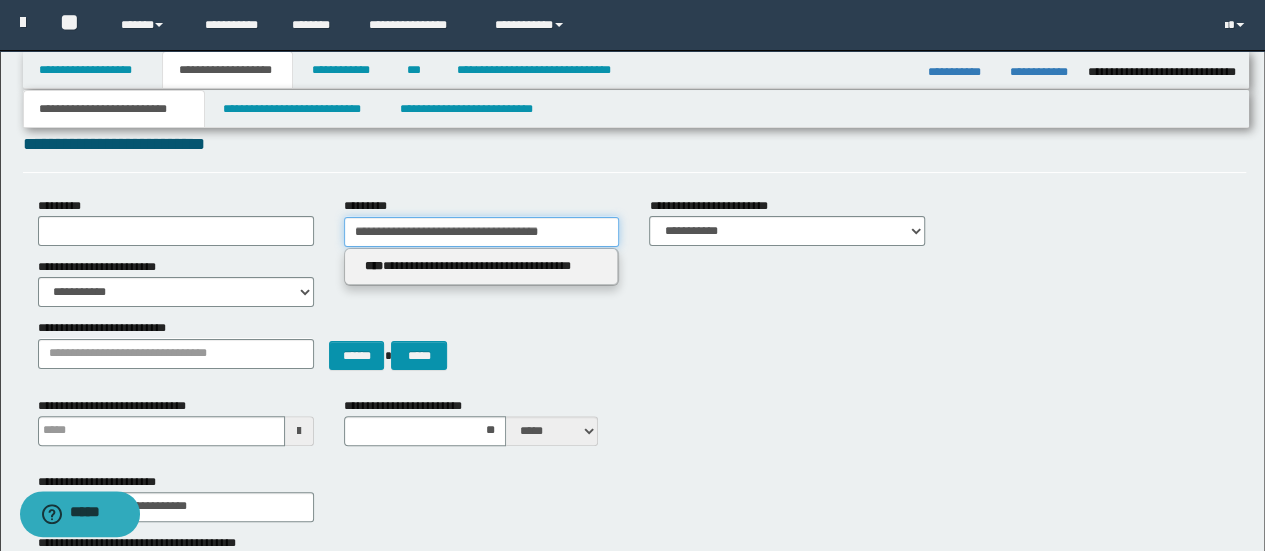 drag, startPoint x: 550, startPoint y: 243, endPoint x: 357, endPoint y: 228, distance: 193.58203 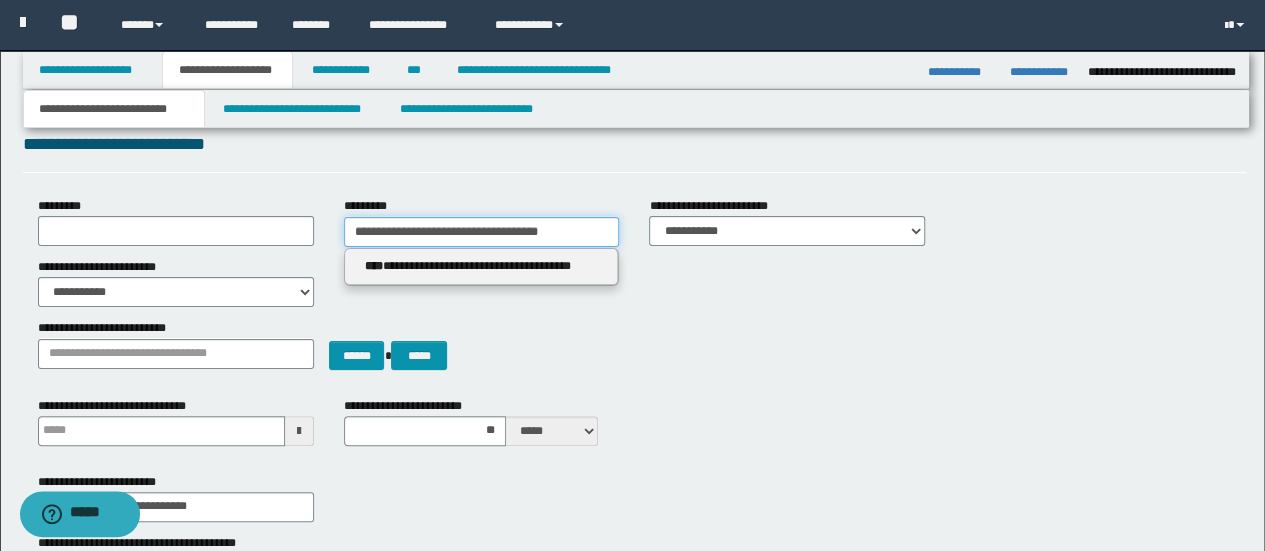 type 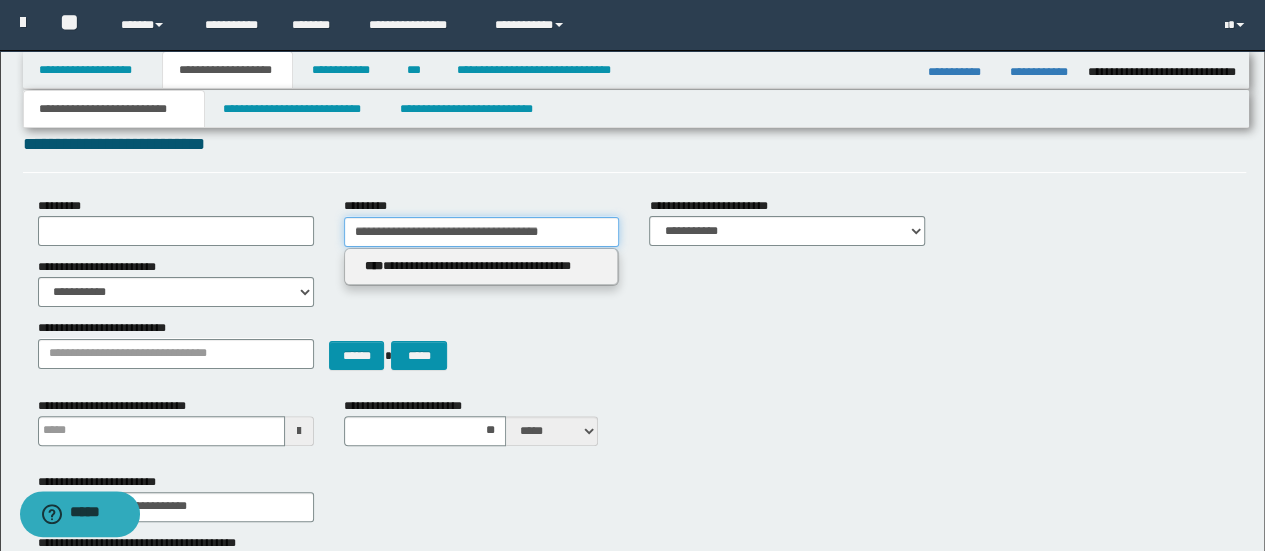 type on "*" 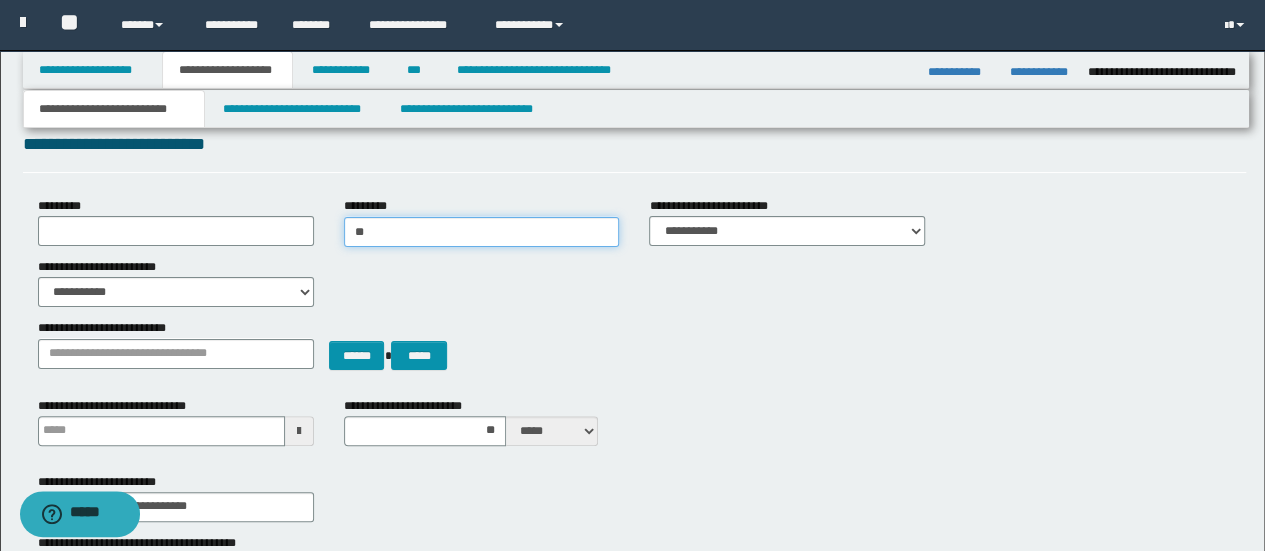 type on "*" 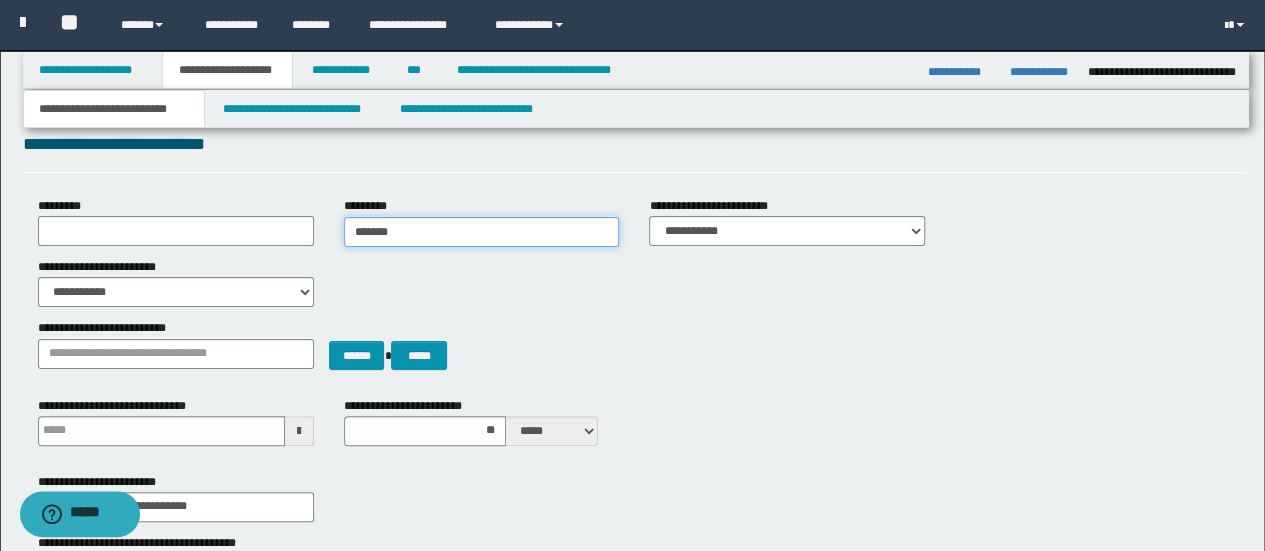 type on "********" 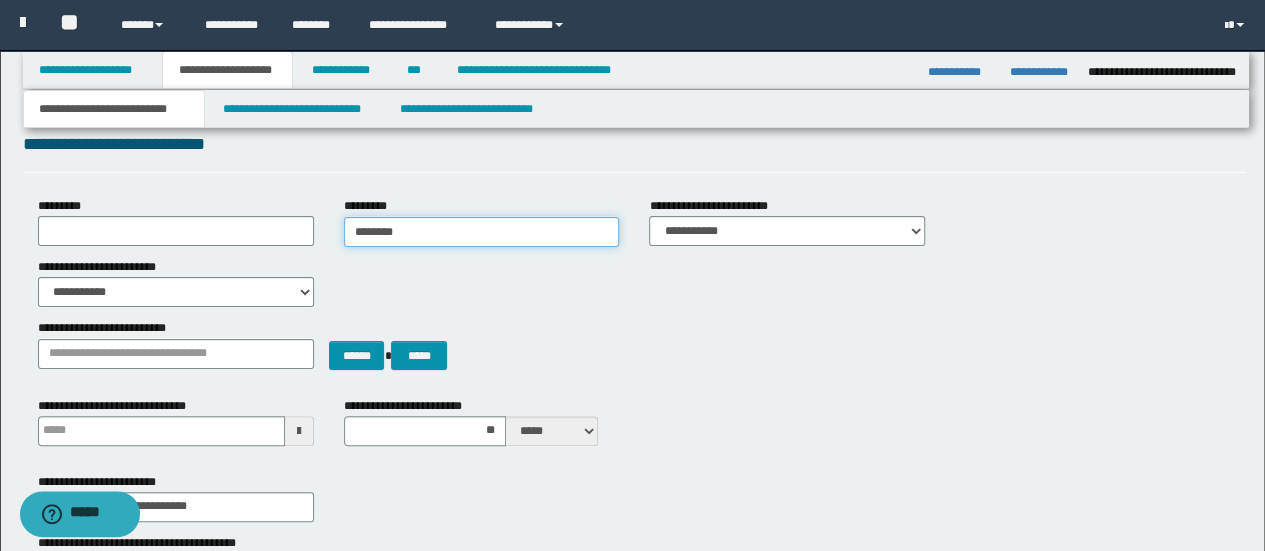 type on "**********" 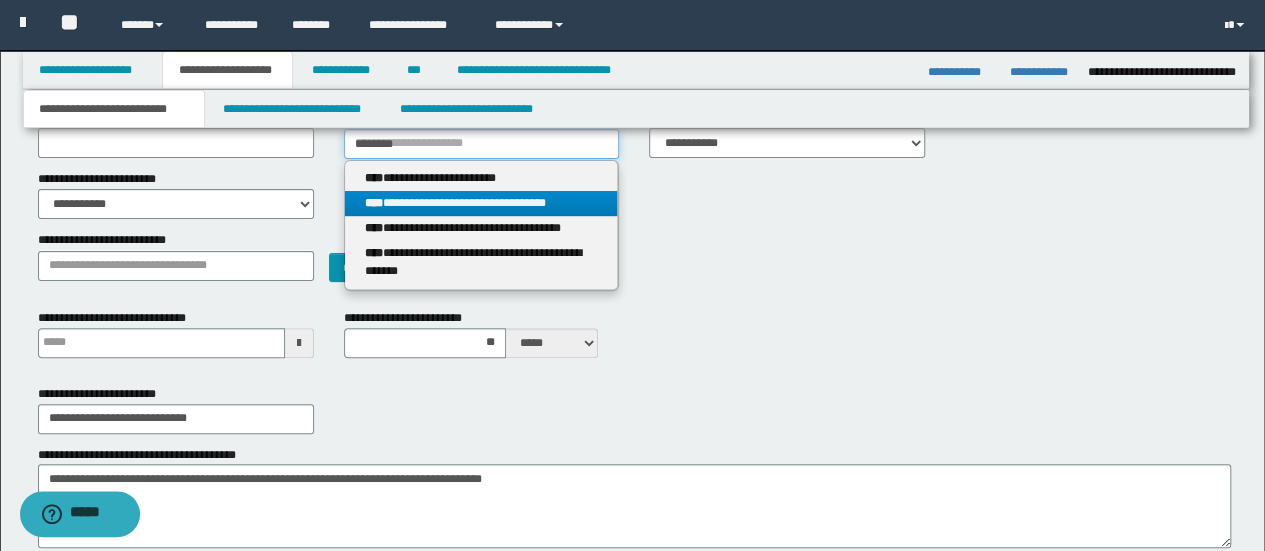 scroll, scrollTop: 100, scrollLeft: 0, axis: vertical 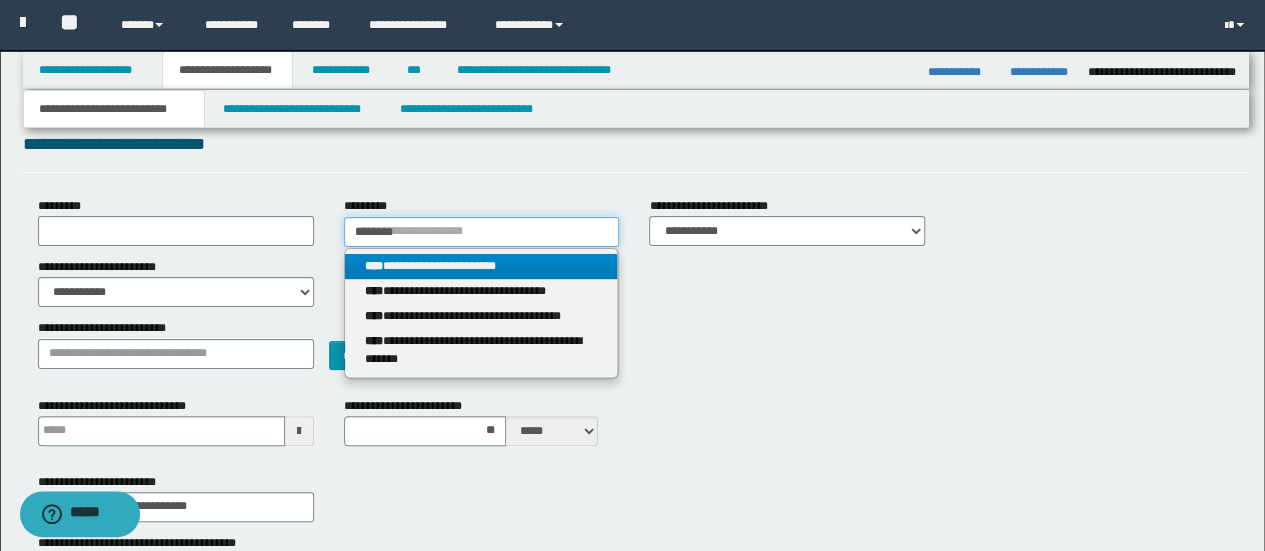 type 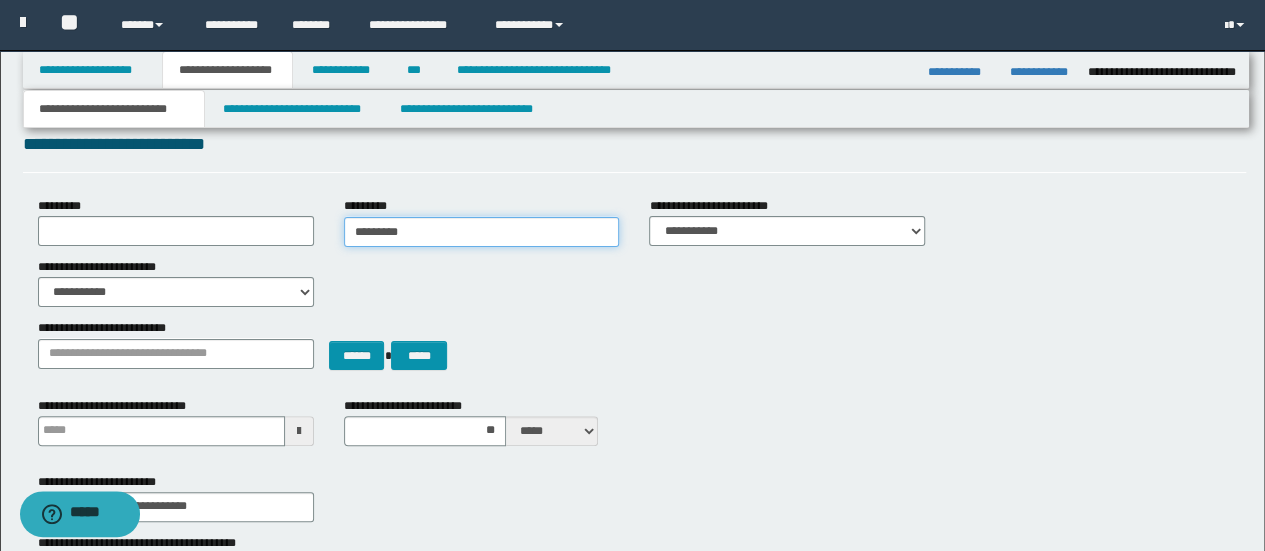 type on "********" 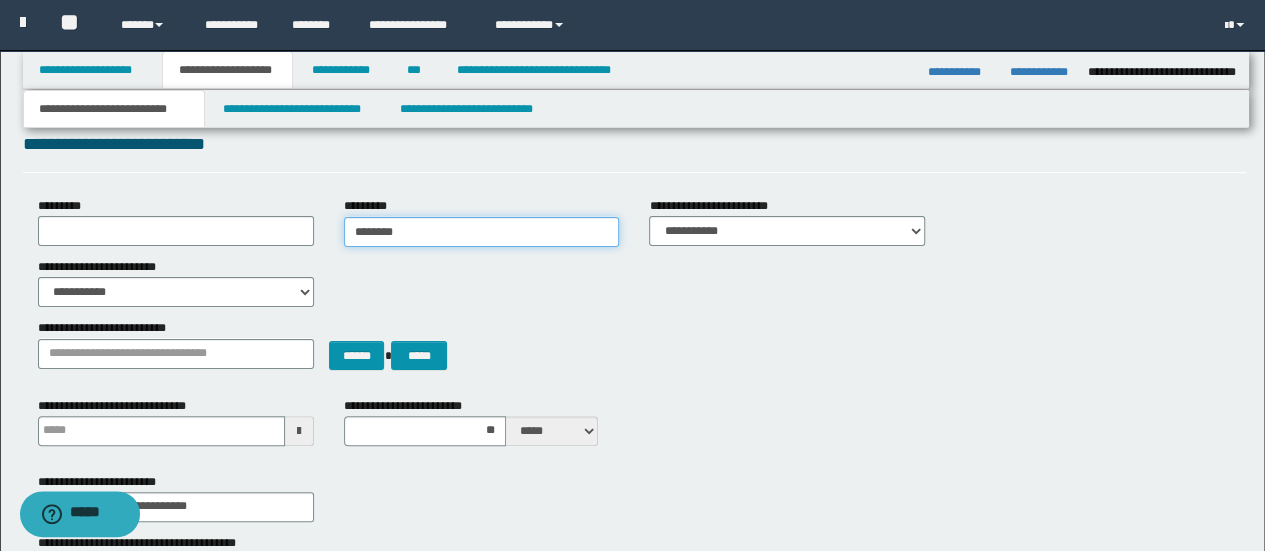type on "**********" 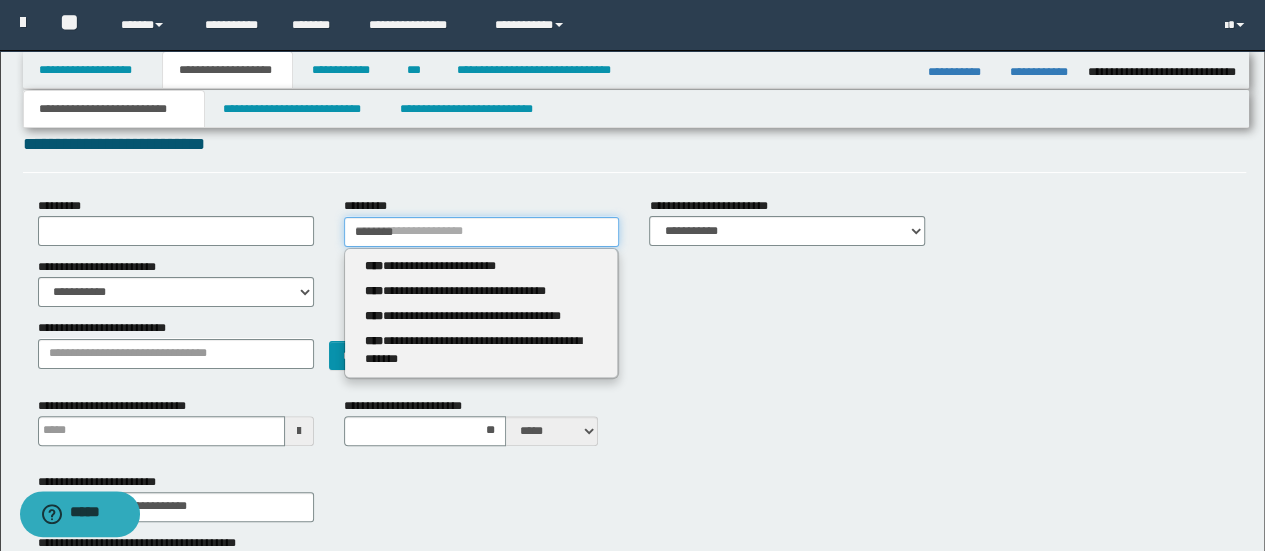 type 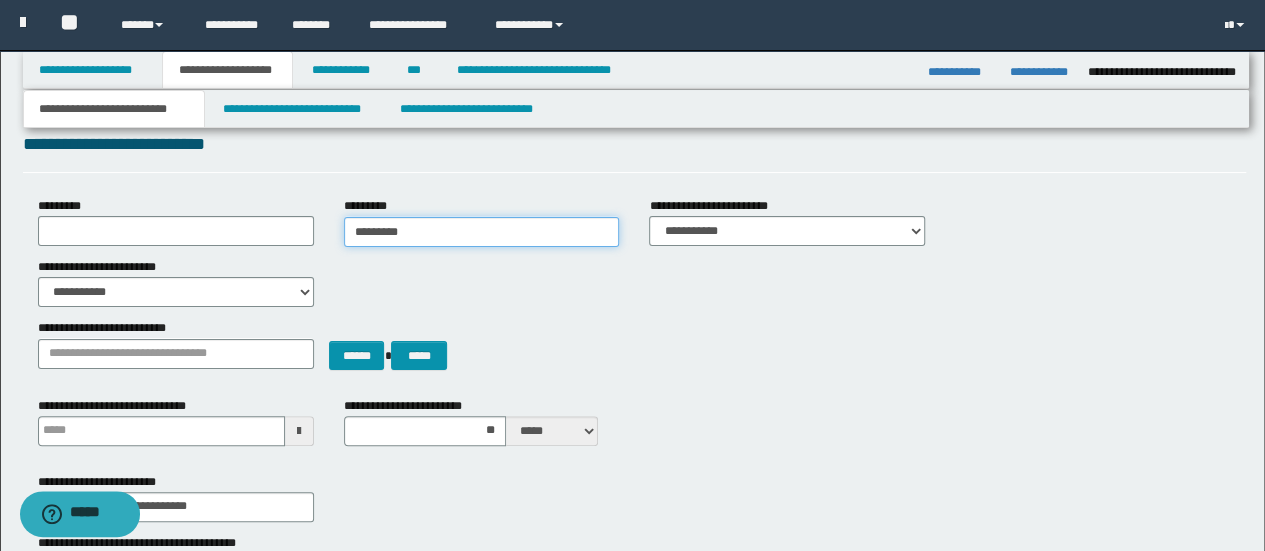 type on "********" 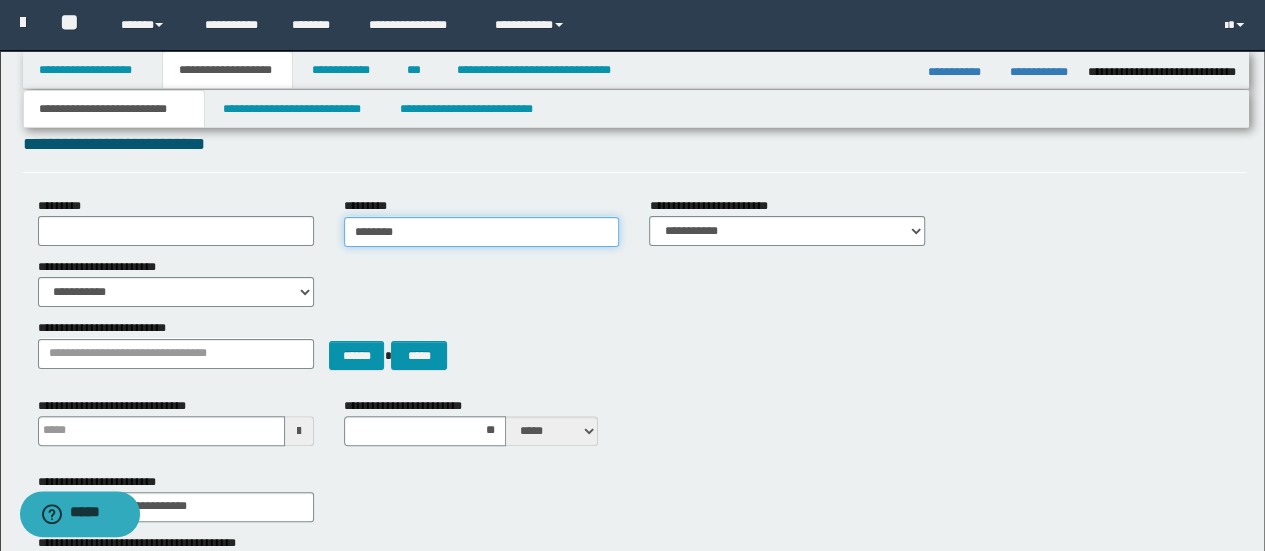 type on "**********" 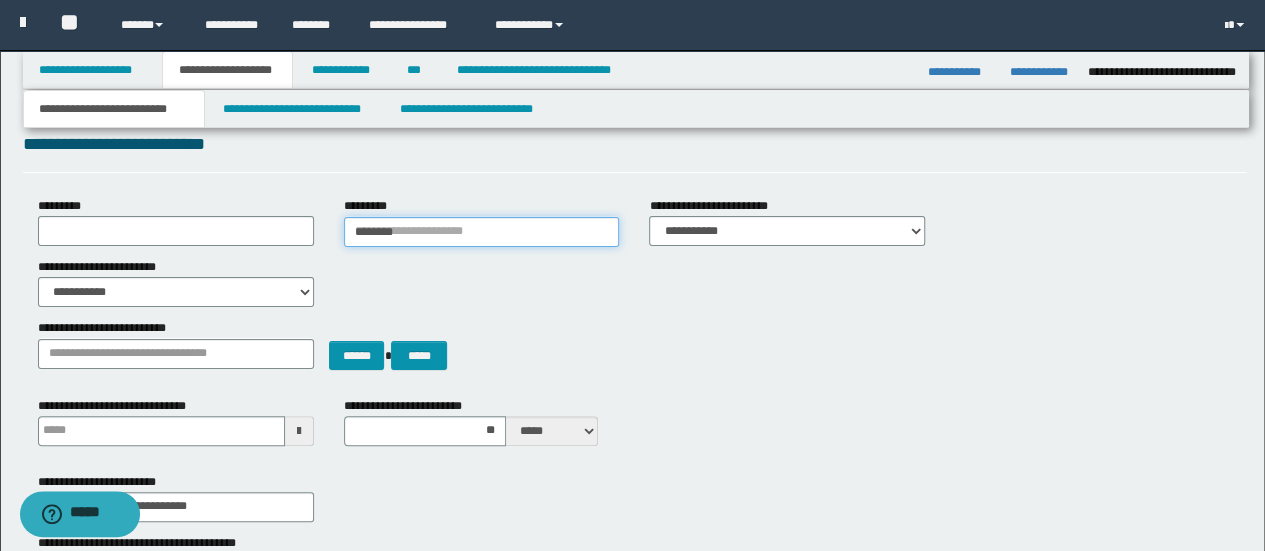 type 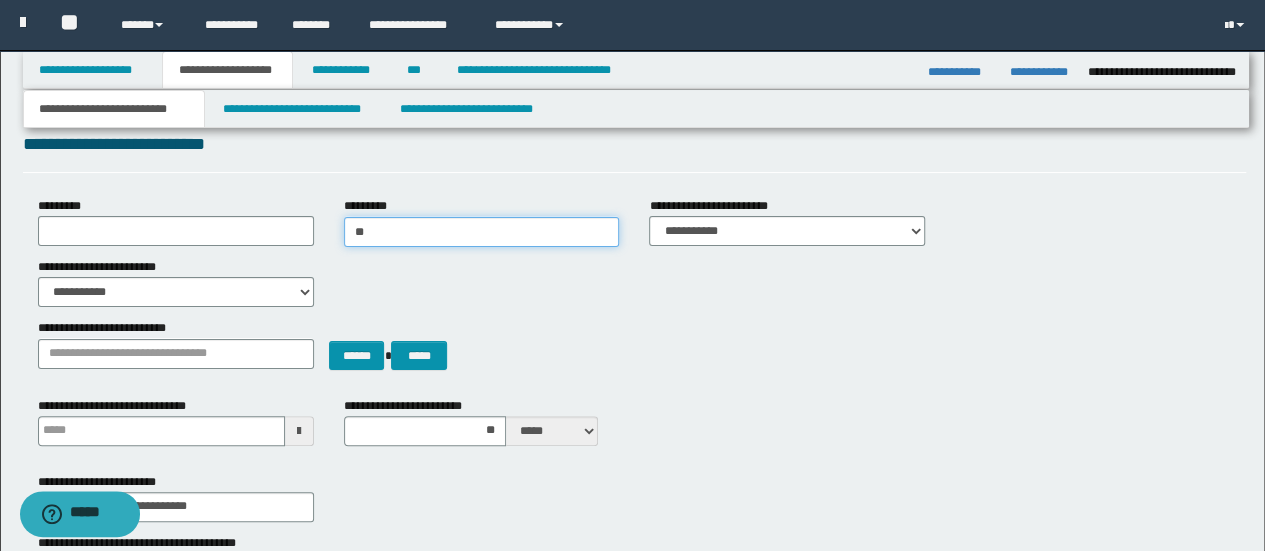 type on "*" 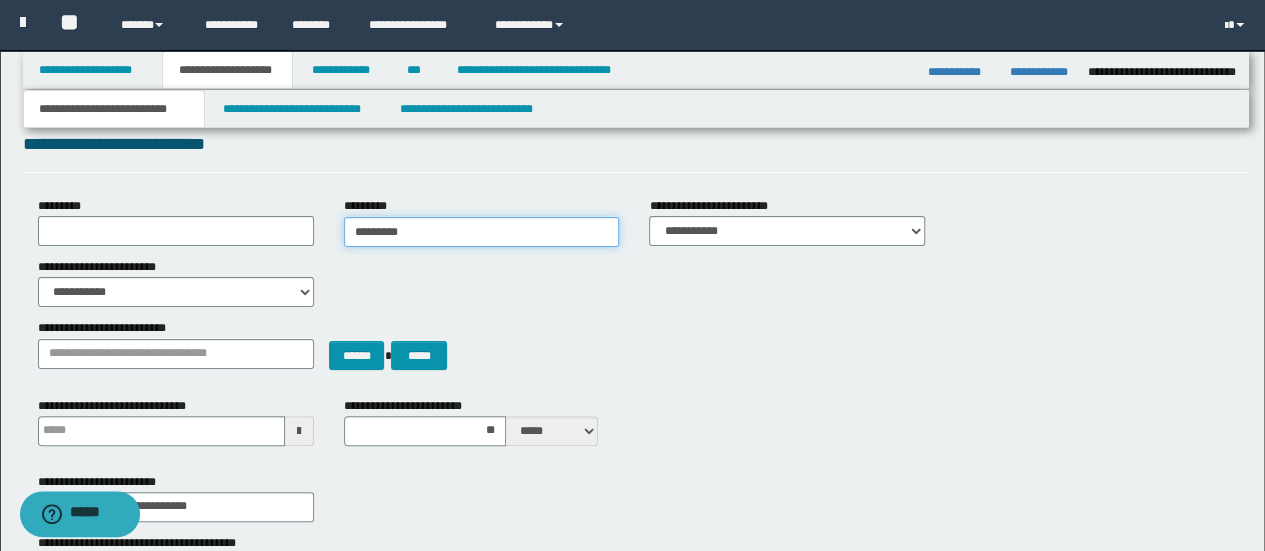 drag, startPoint x: 420, startPoint y: 228, endPoint x: 351, endPoint y: 223, distance: 69.18092 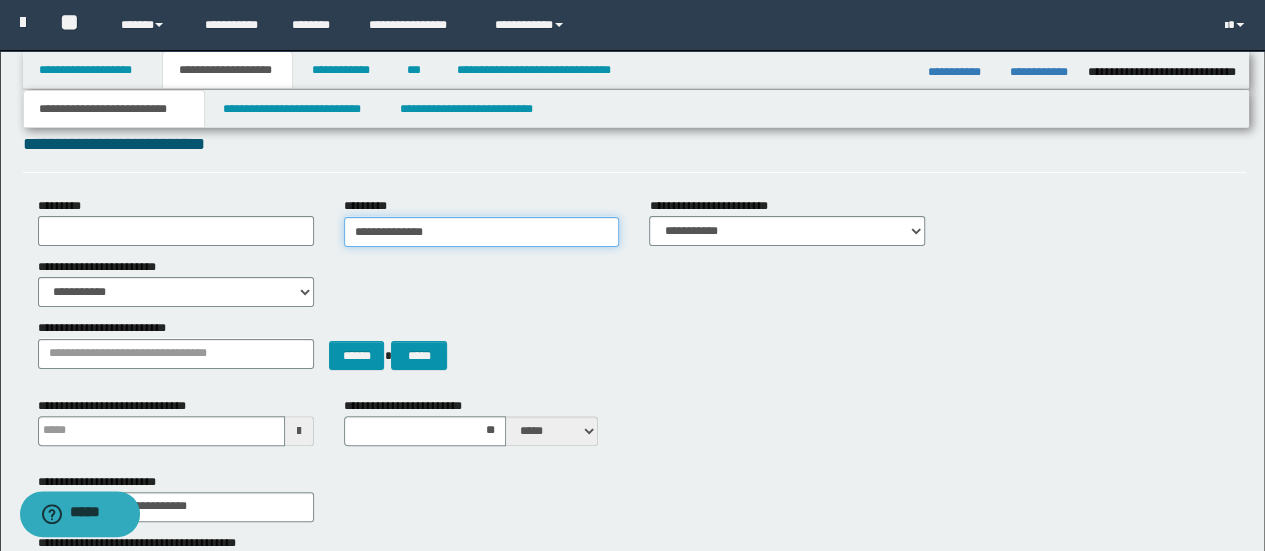 type on "**********" 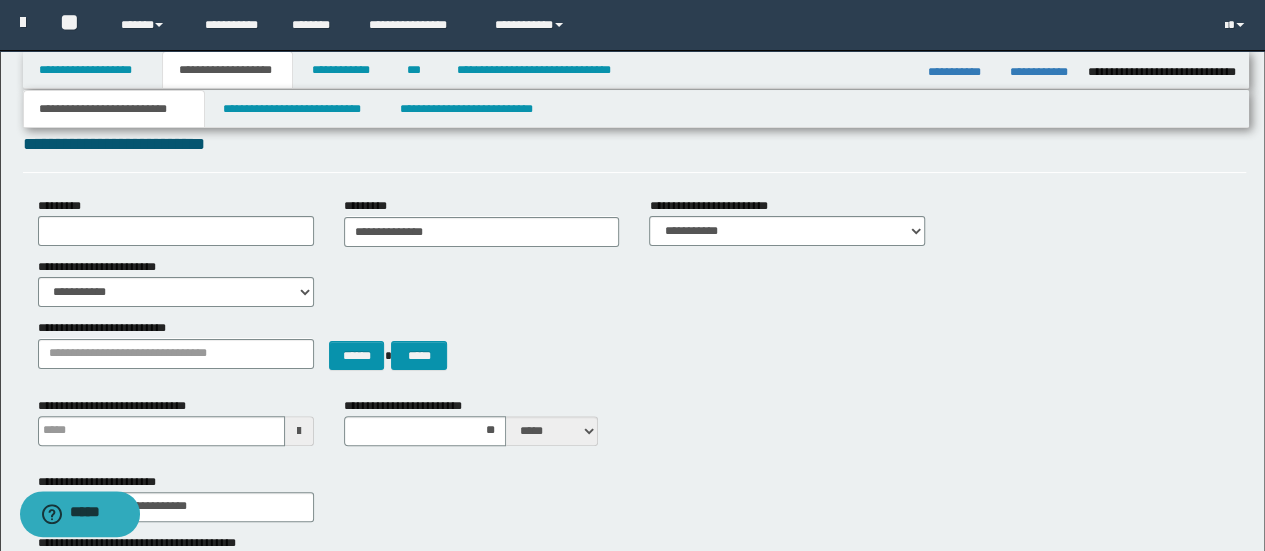 click on "**********" at bounding box center [635, 282] 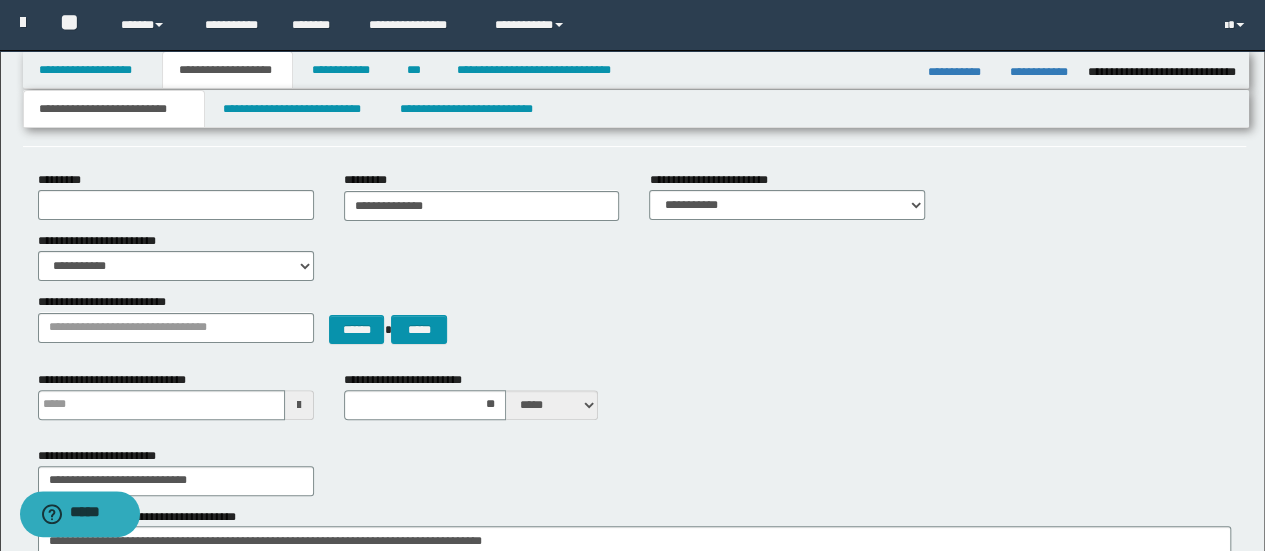 scroll, scrollTop: 300, scrollLeft: 0, axis: vertical 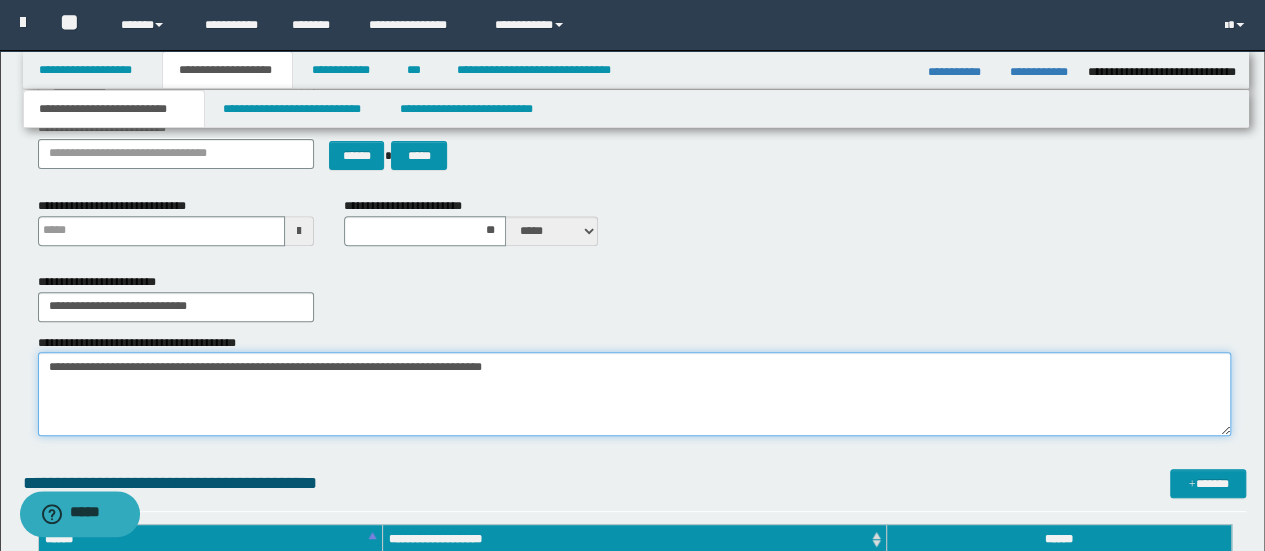 drag, startPoint x: 117, startPoint y: 365, endPoint x: 48, endPoint y: 369, distance: 69.115845 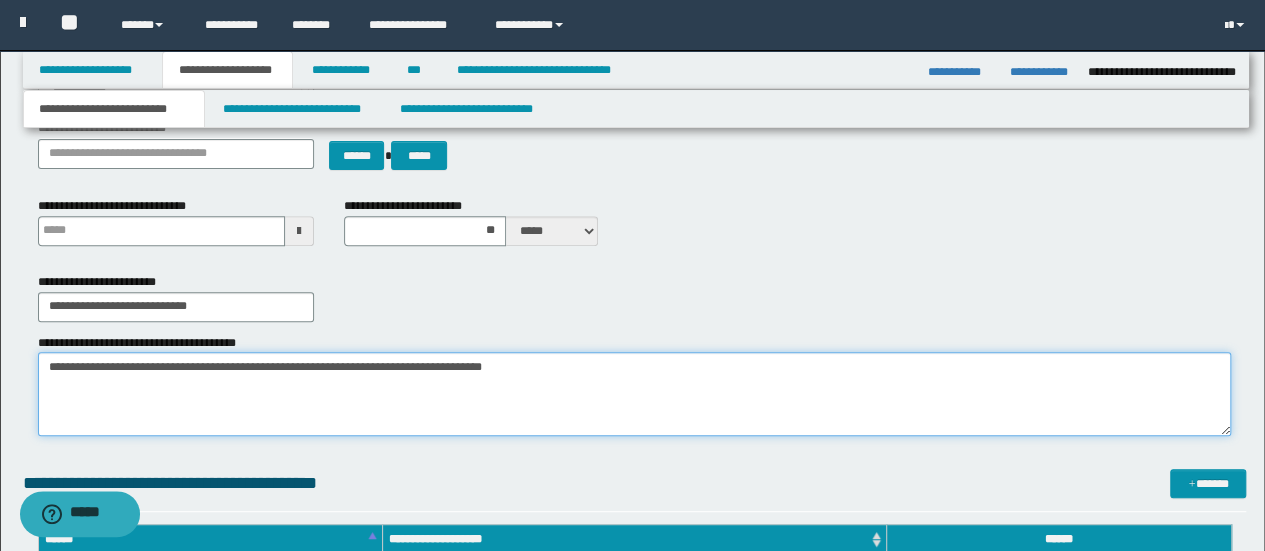 click on "**********" at bounding box center (635, 394) 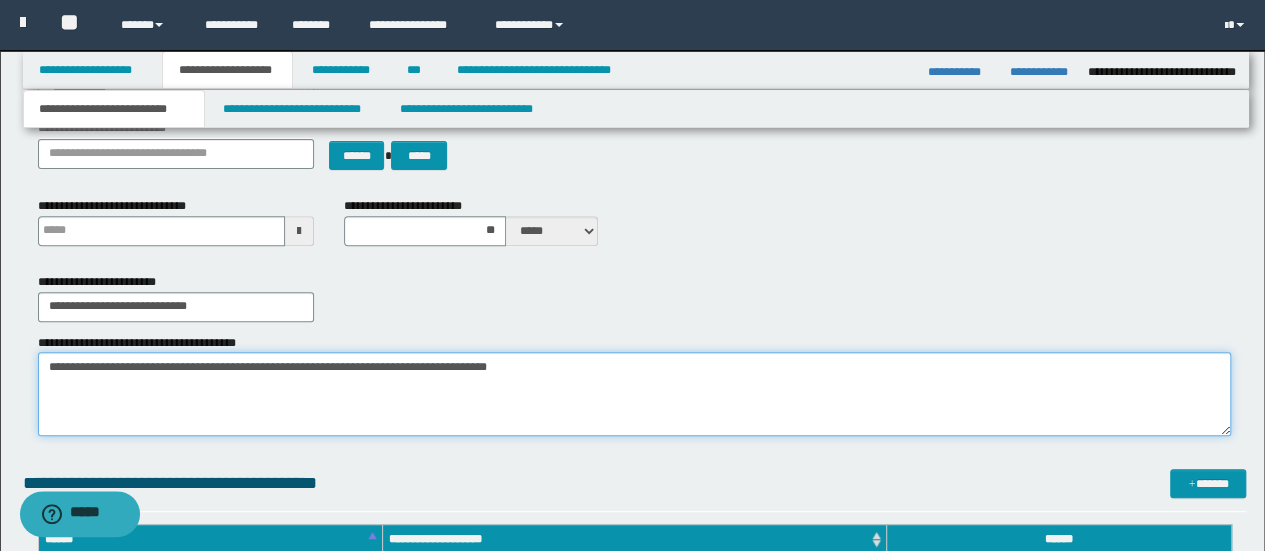 scroll, scrollTop: 0, scrollLeft: 0, axis: both 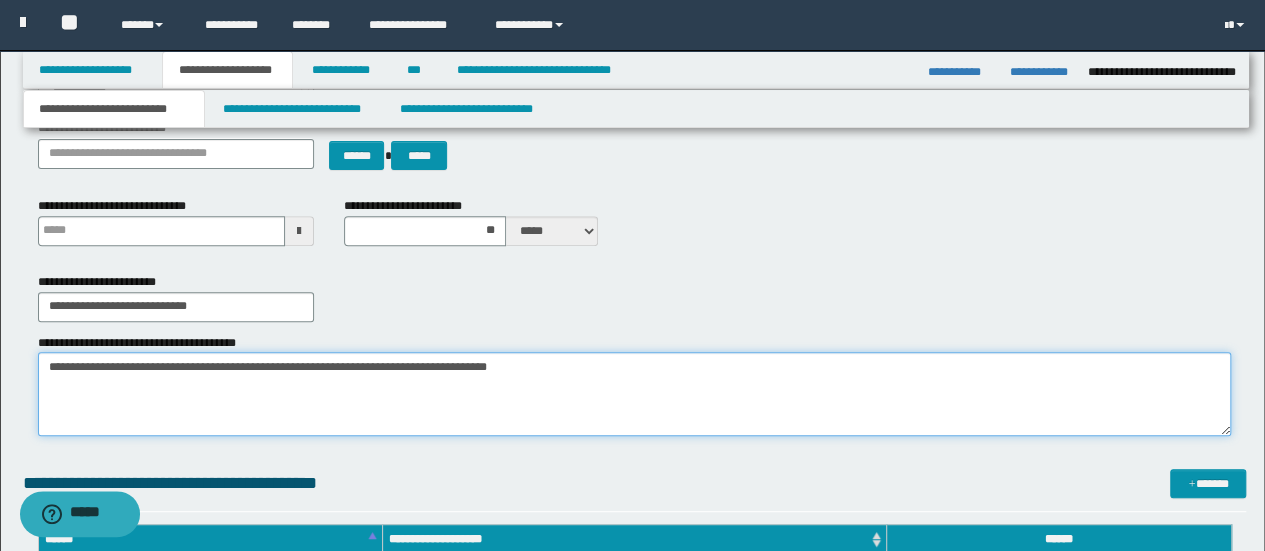 drag, startPoint x: 126, startPoint y: 371, endPoint x: 46, endPoint y: 365, distance: 80.224686 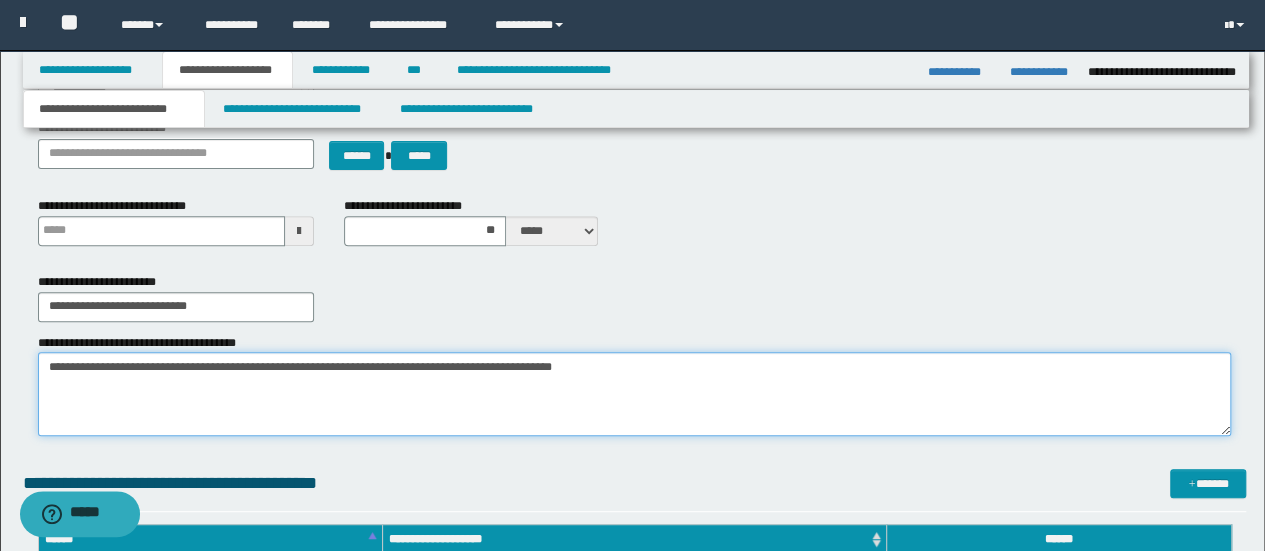 drag, startPoint x: 600, startPoint y: 375, endPoint x: 516, endPoint y: 375, distance: 84 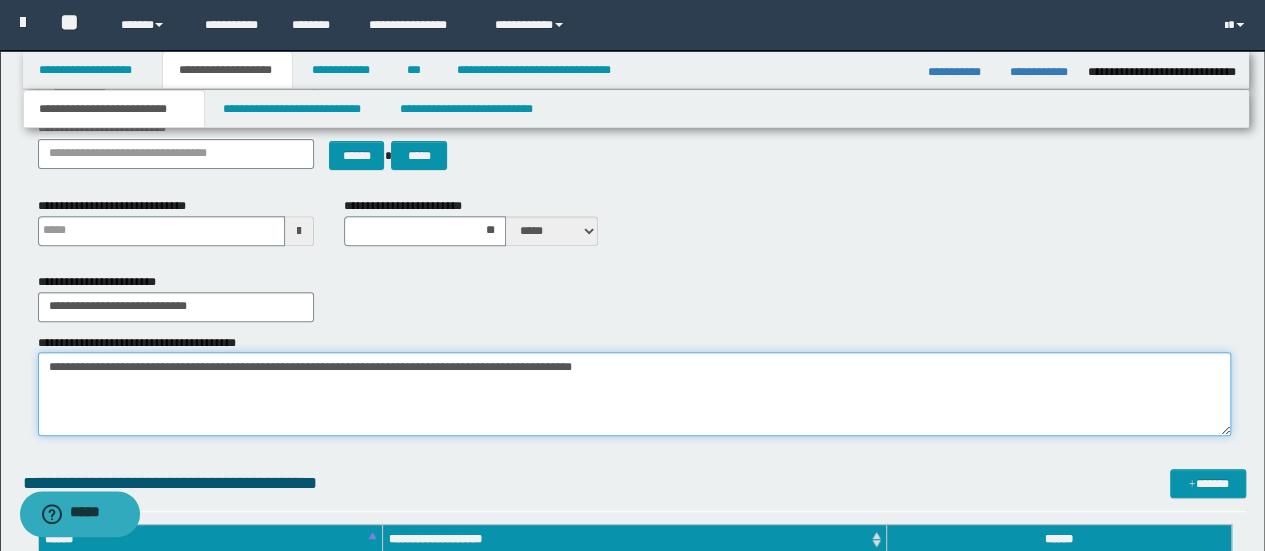 type on "**********" 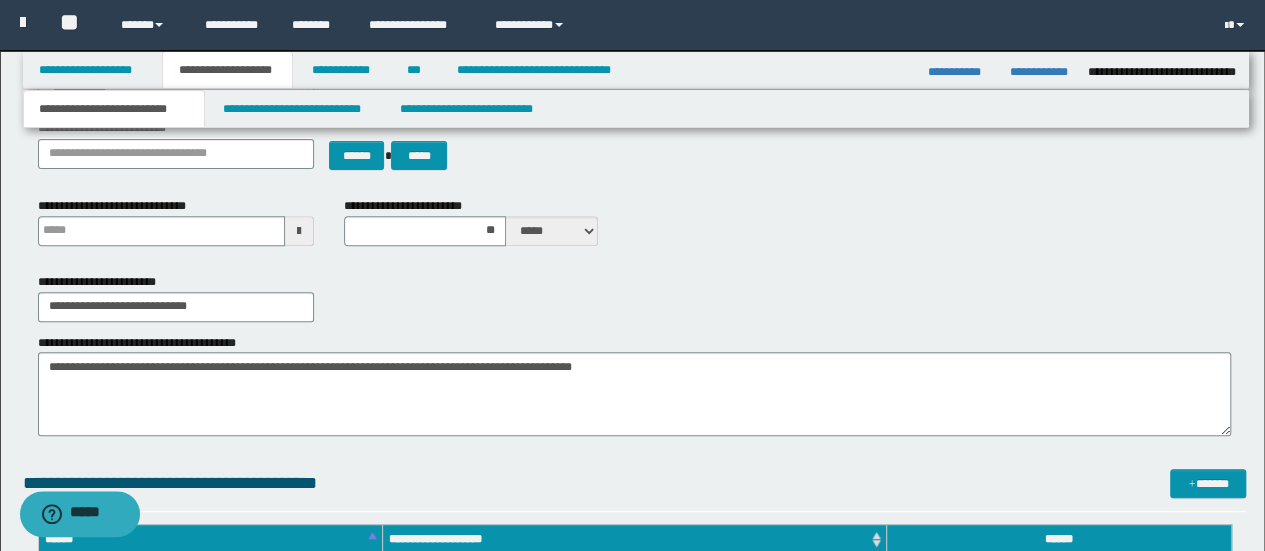 click on "**********" at bounding box center (635, 229) 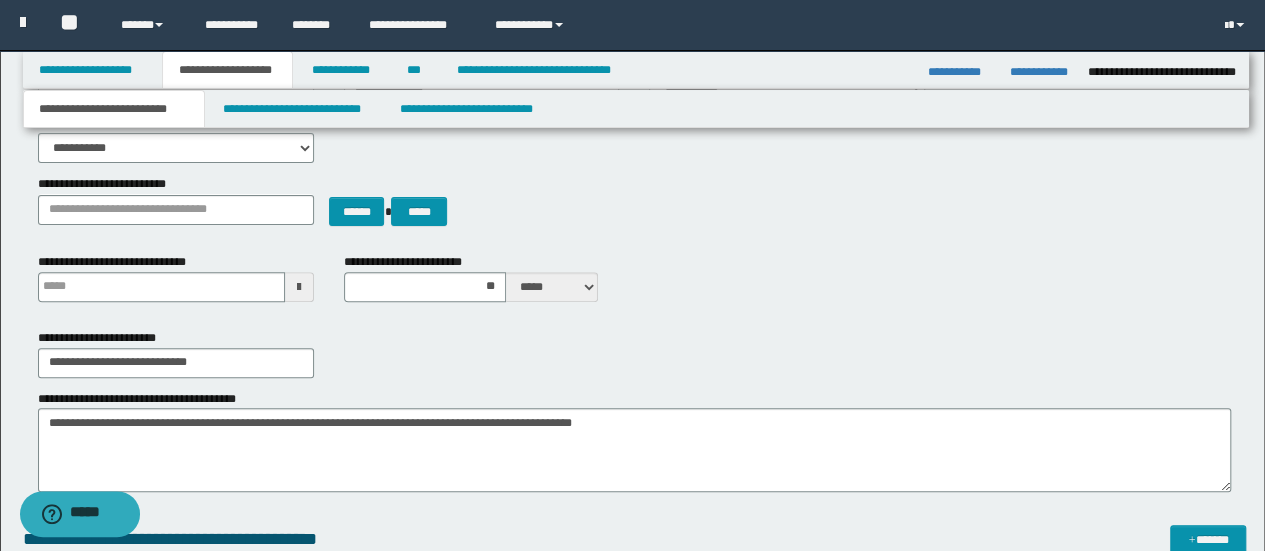 scroll, scrollTop: 200, scrollLeft: 0, axis: vertical 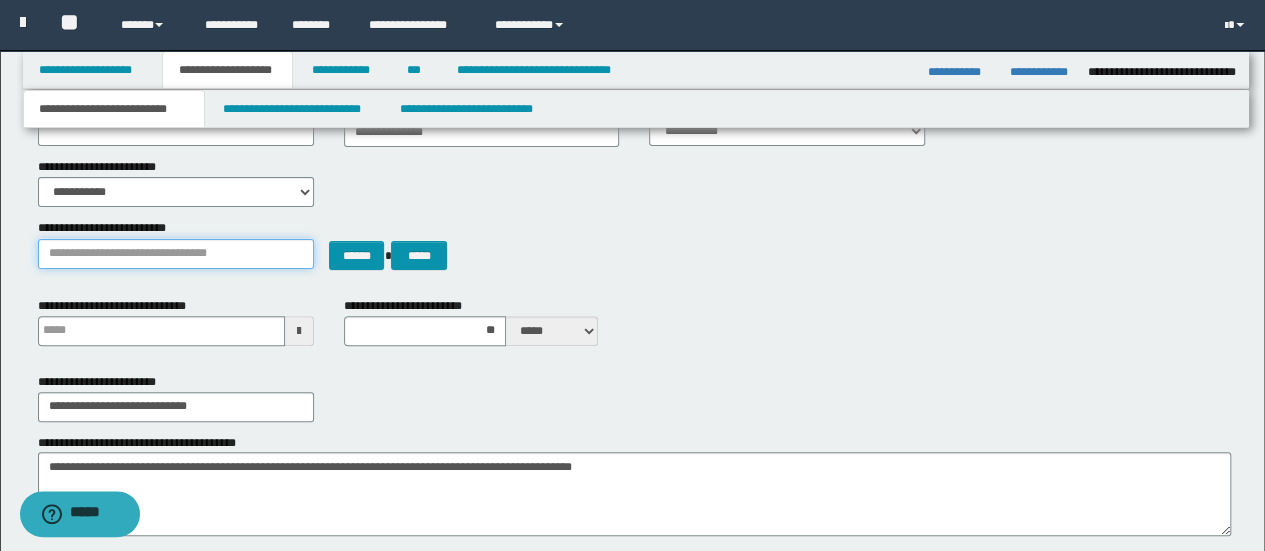 click on "**********" at bounding box center [176, 254] 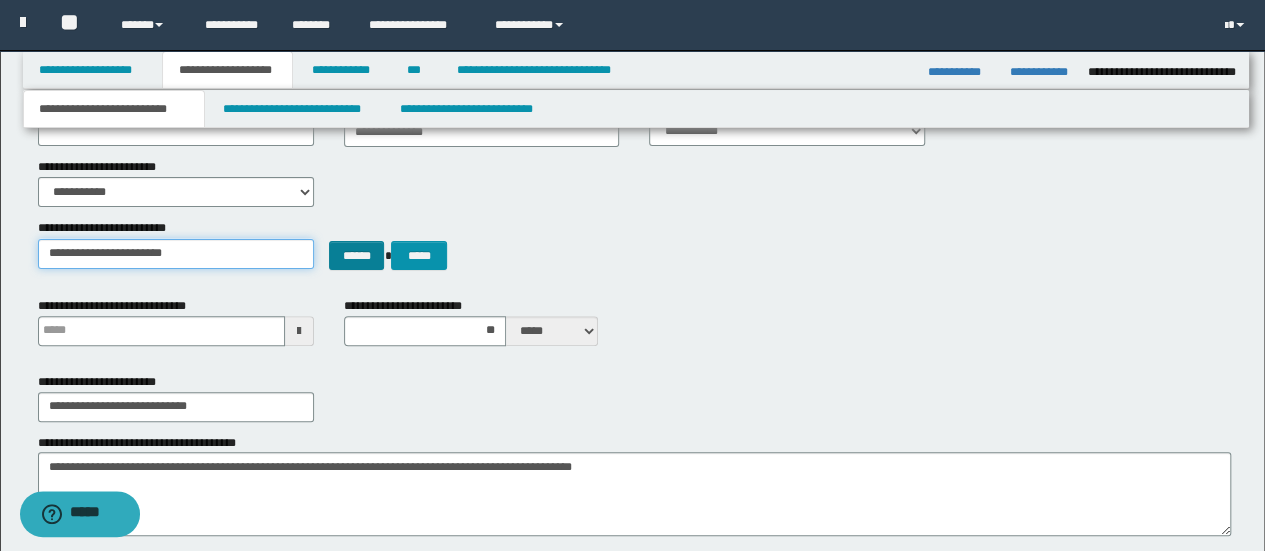 type on "**********" 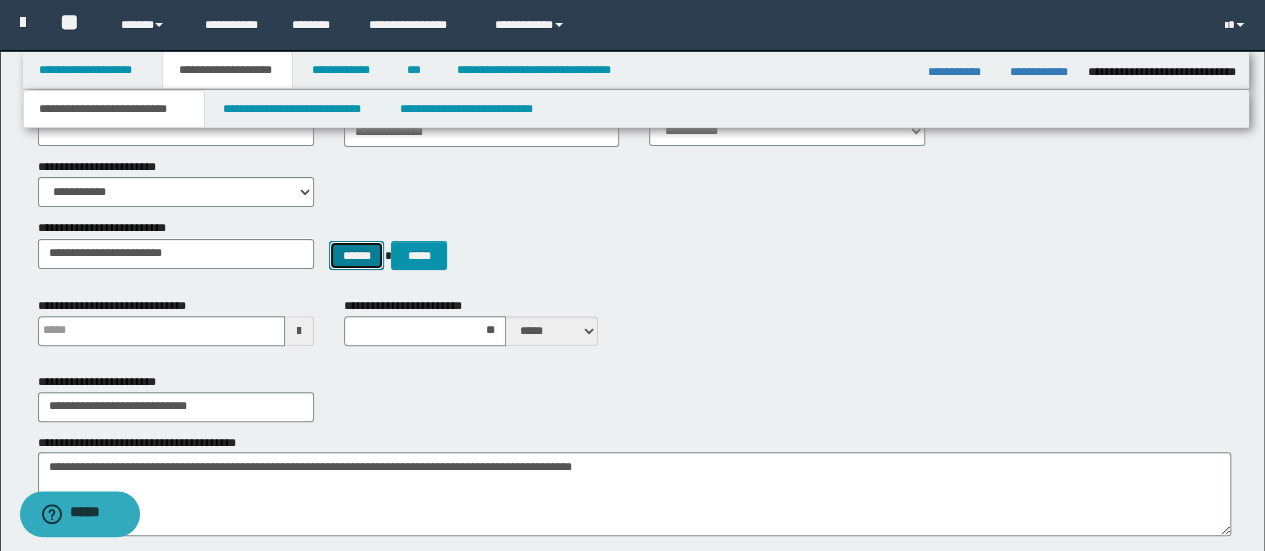click on "******" at bounding box center [357, 255] 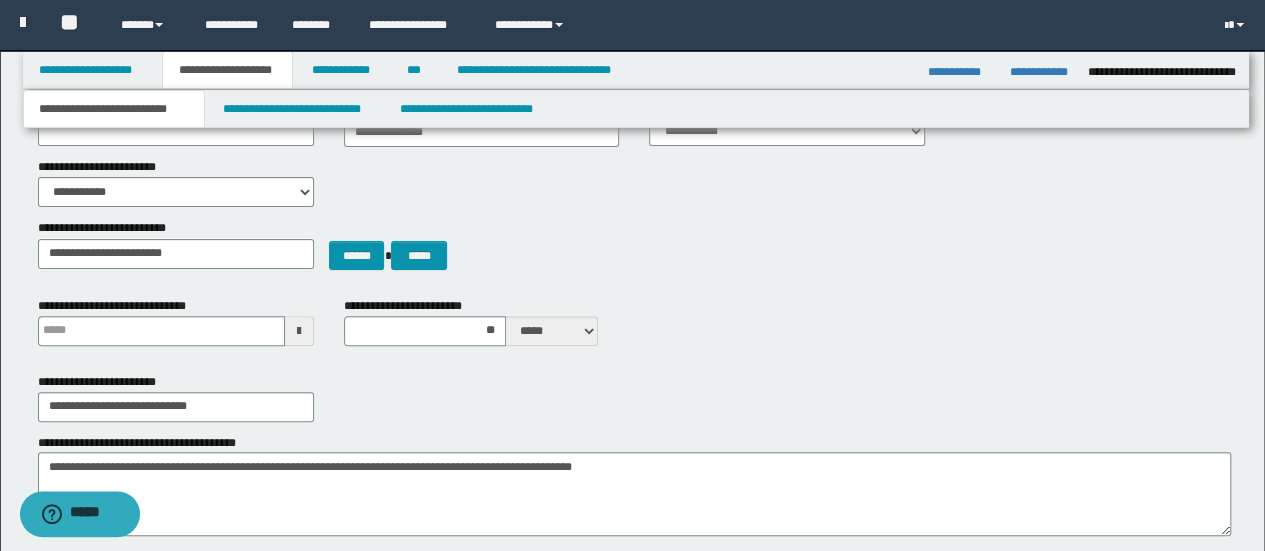 click on "******
*****" at bounding box center (635, 244) 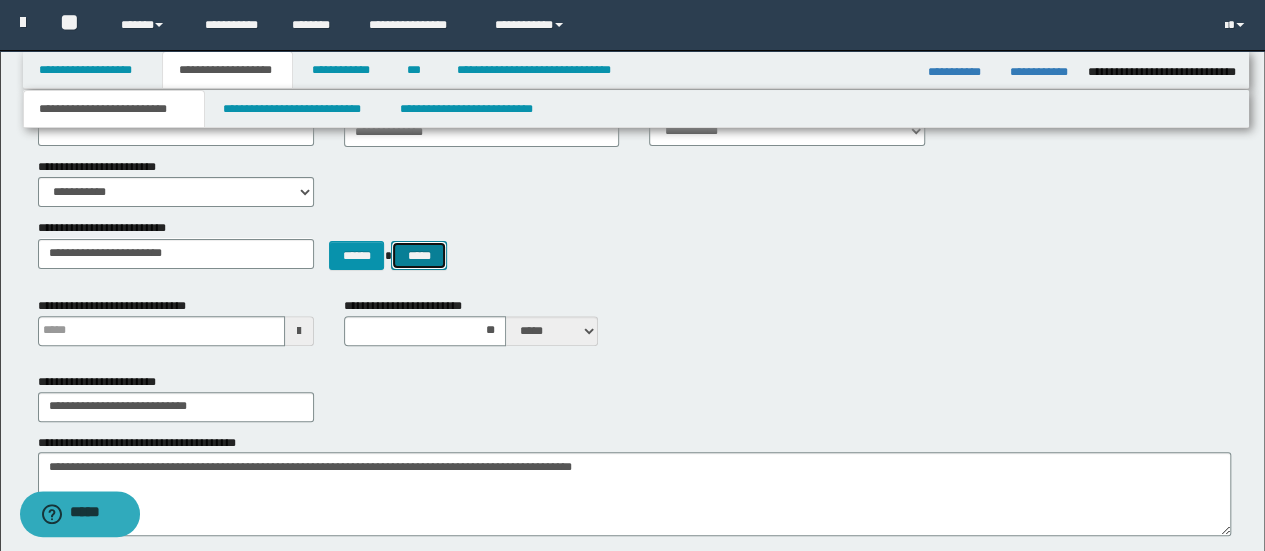 click on "*****" at bounding box center (418, 255) 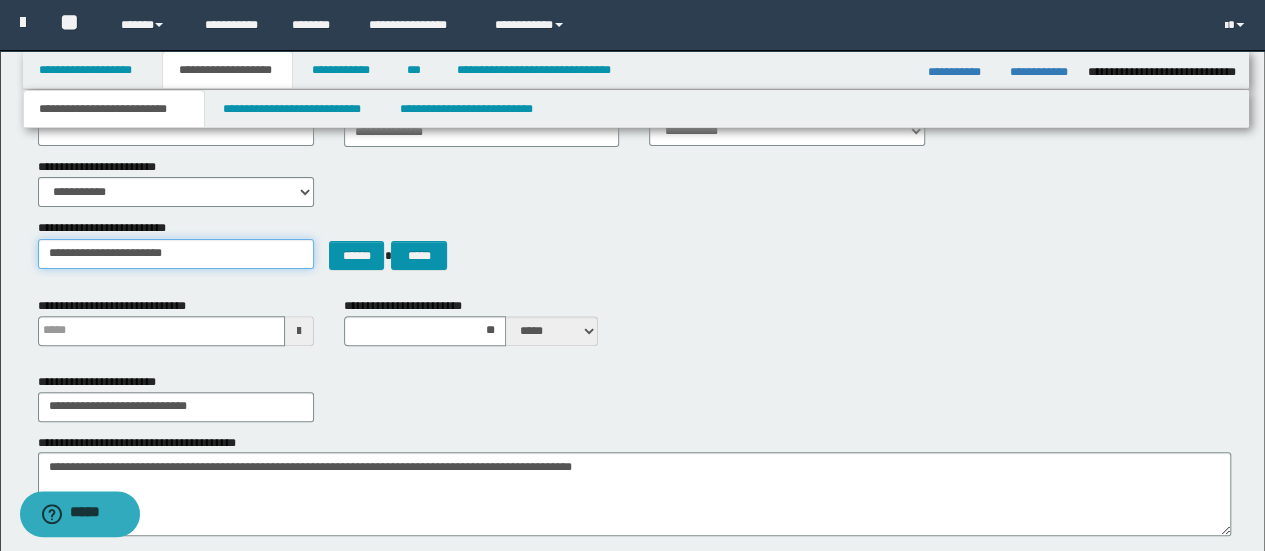 click on "**********" at bounding box center [176, 254] 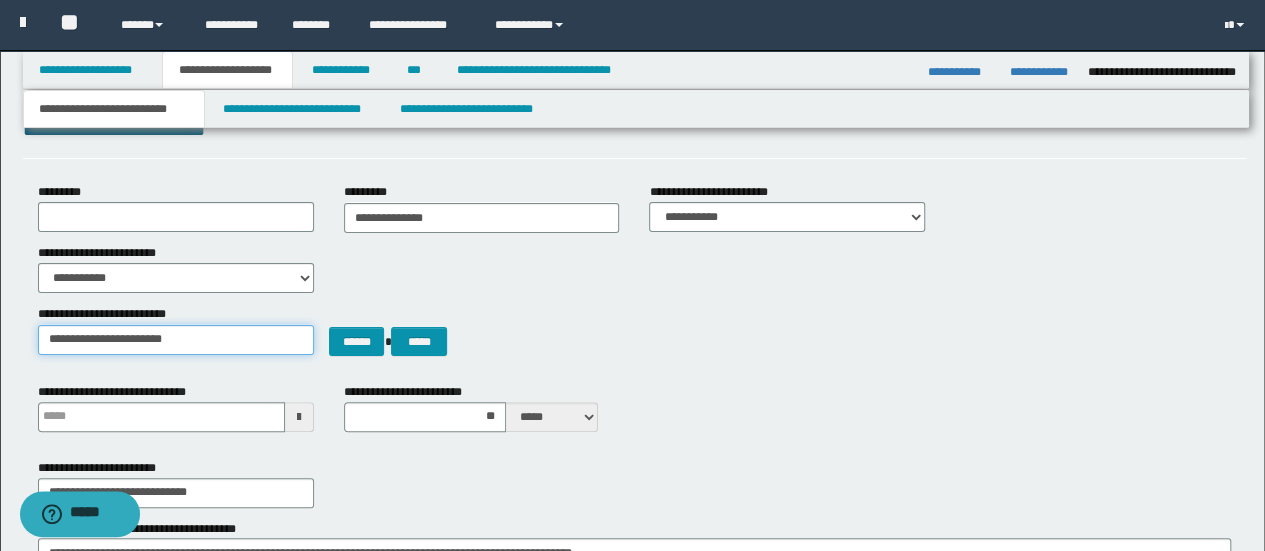 scroll, scrollTop: 0, scrollLeft: 0, axis: both 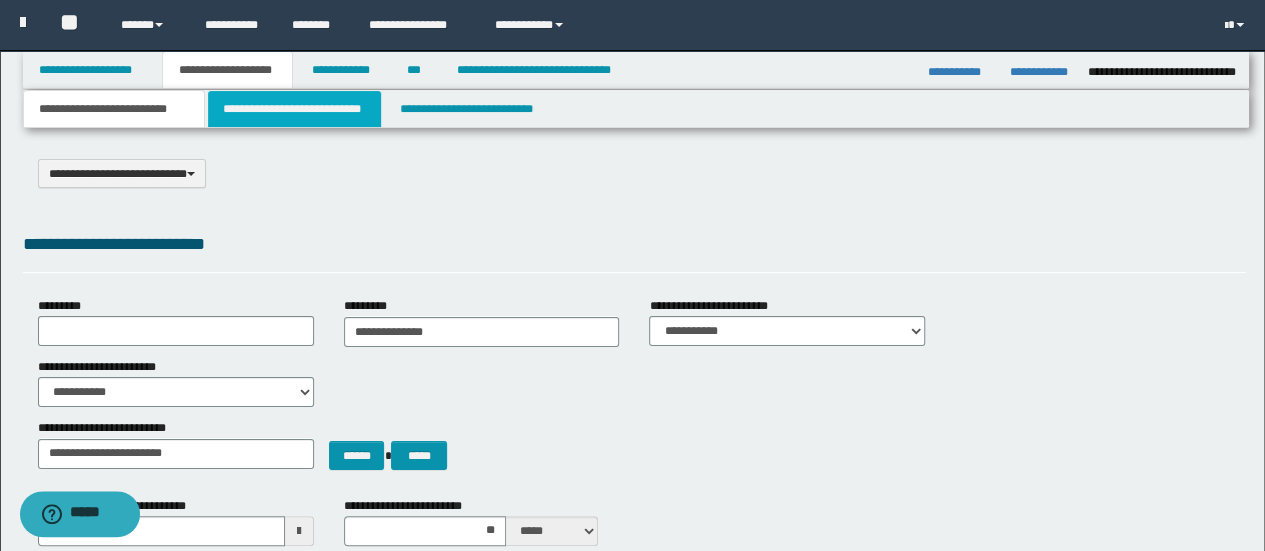 click on "**********" at bounding box center (294, 109) 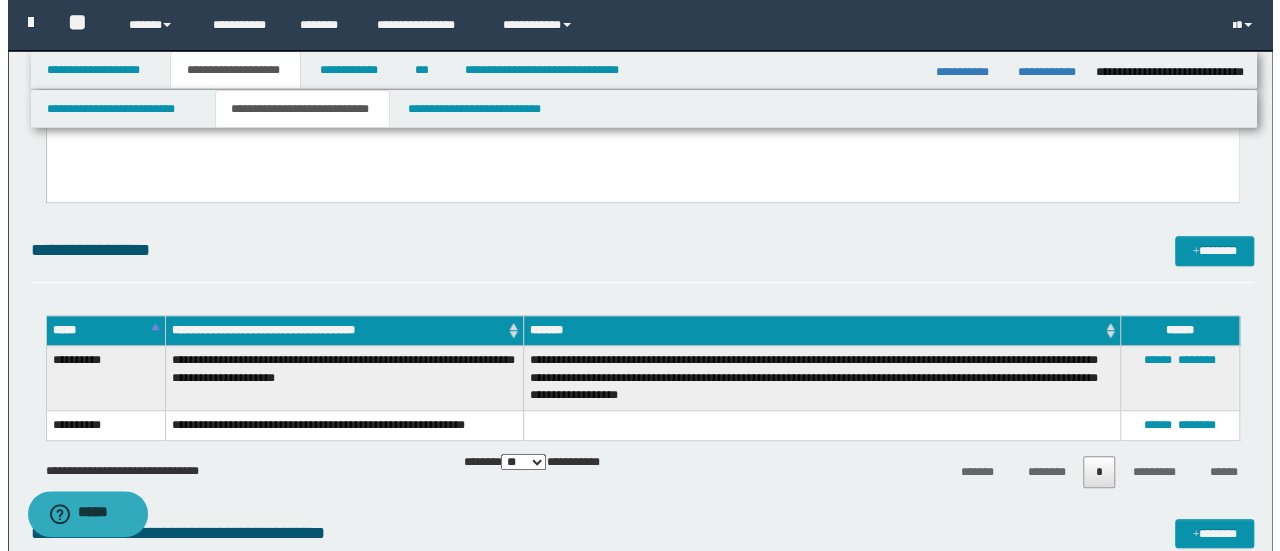scroll, scrollTop: 500, scrollLeft: 0, axis: vertical 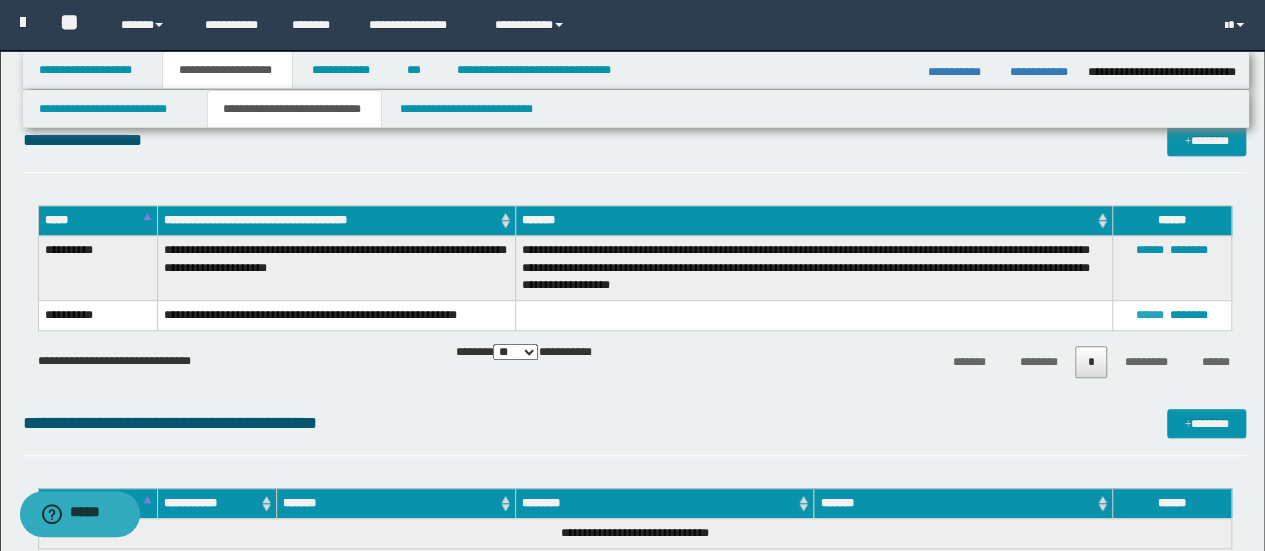 click on "******" at bounding box center [1150, 315] 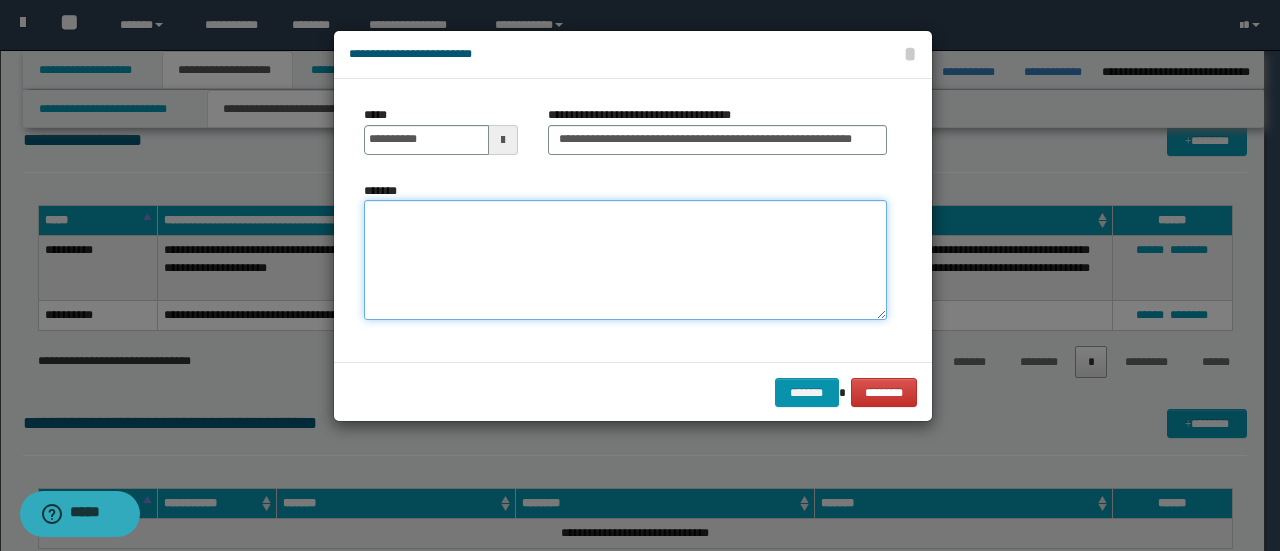 click on "*******" at bounding box center [625, 260] 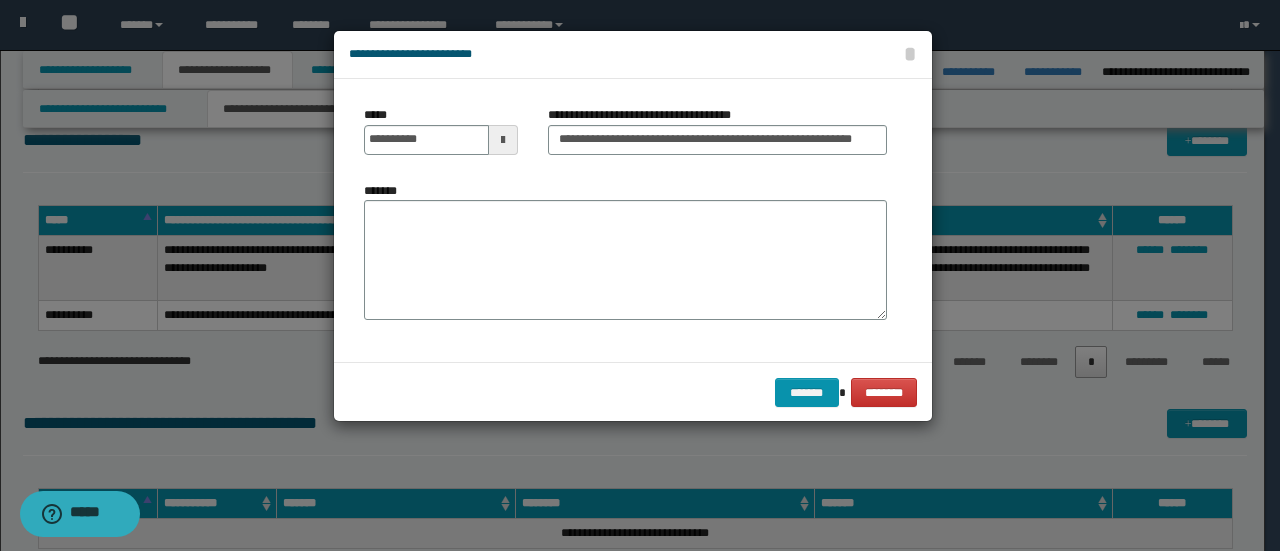 click at bounding box center (503, 140) 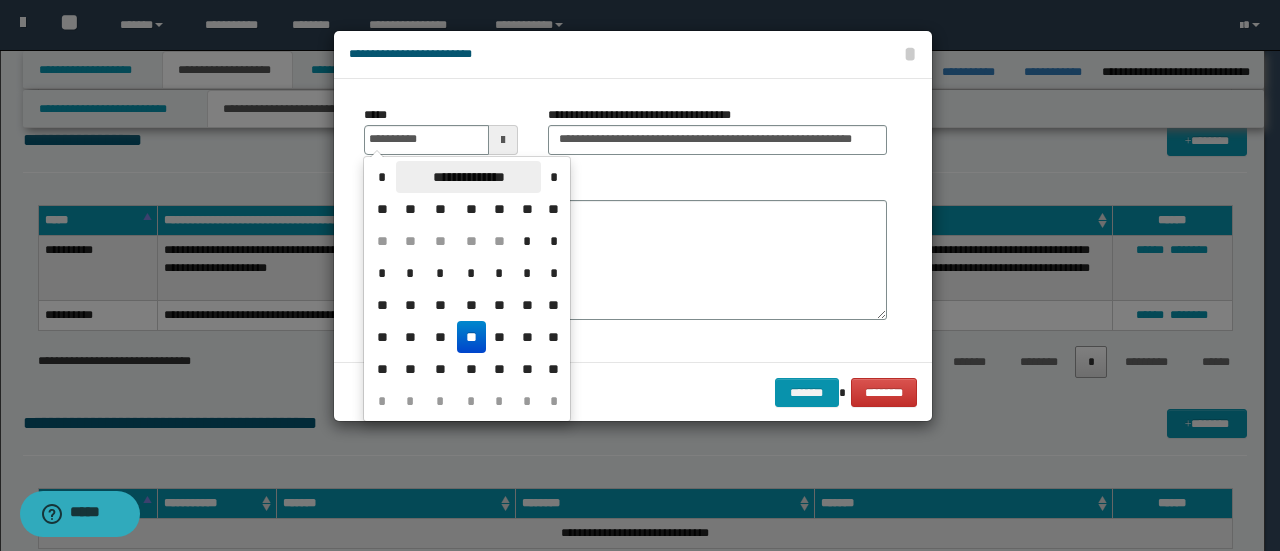 click on "**********" at bounding box center (468, 177) 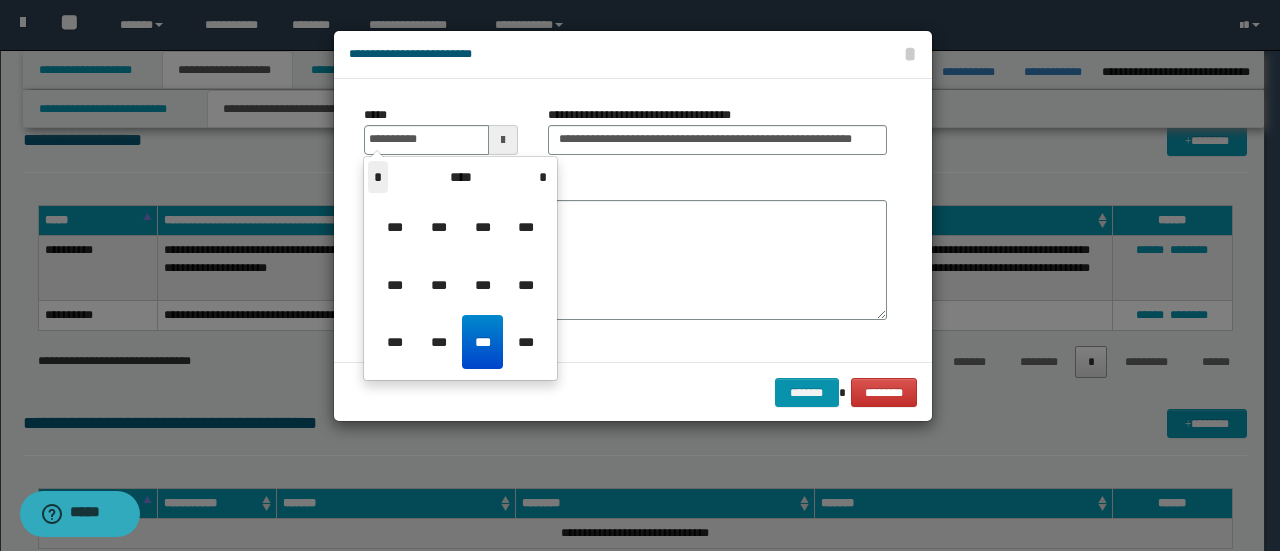 click on "*" at bounding box center [378, 177] 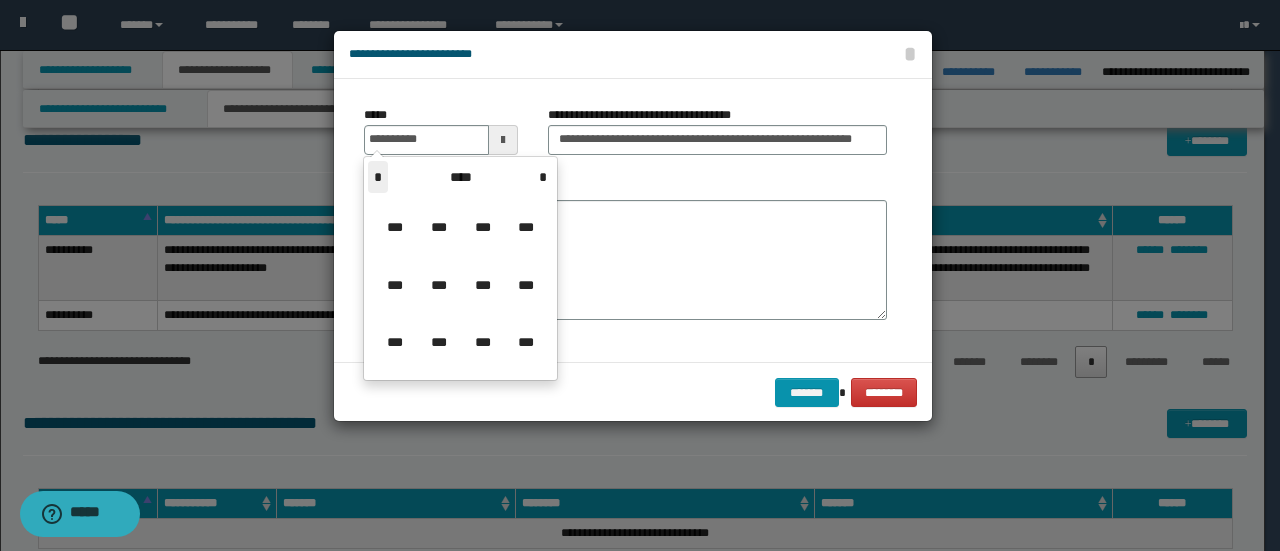 click on "*" at bounding box center [378, 177] 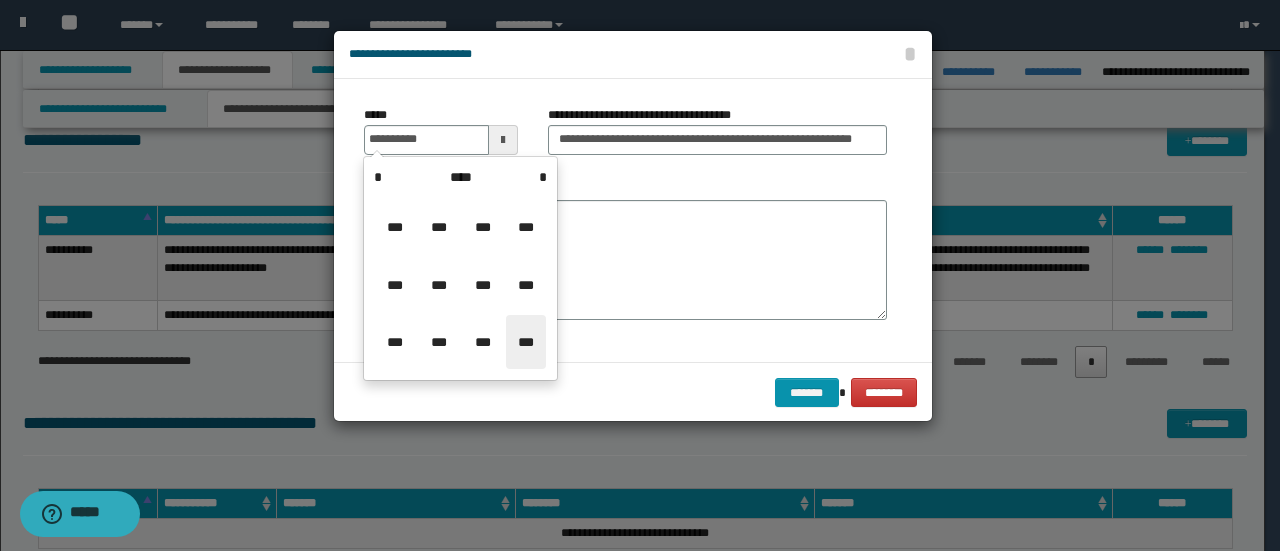click on "***" at bounding box center [526, 342] 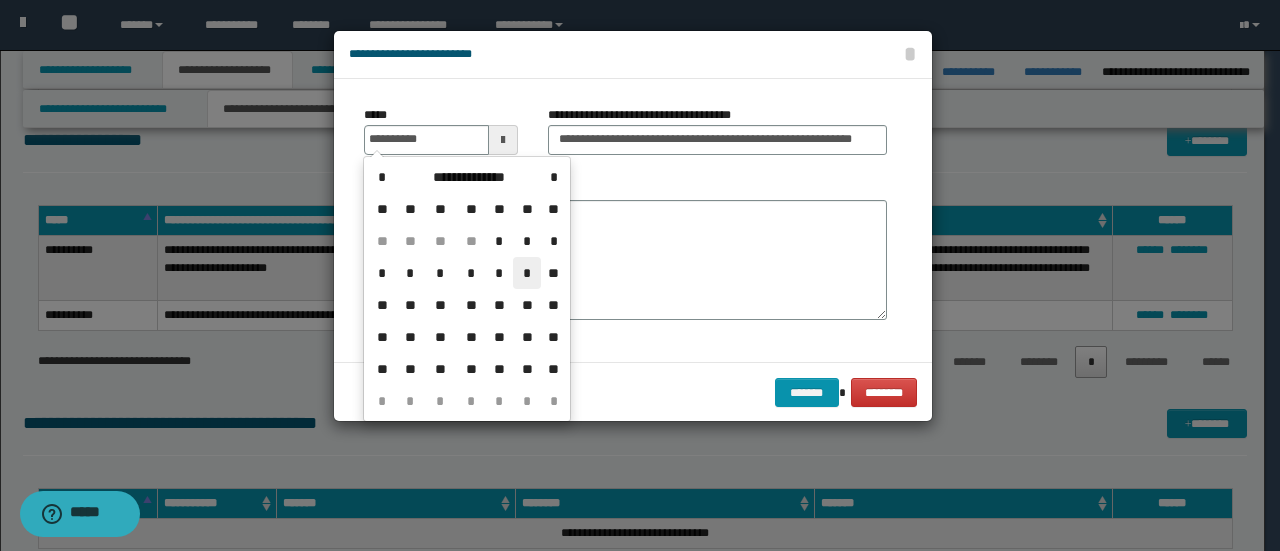 click on "*" at bounding box center (527, 273) 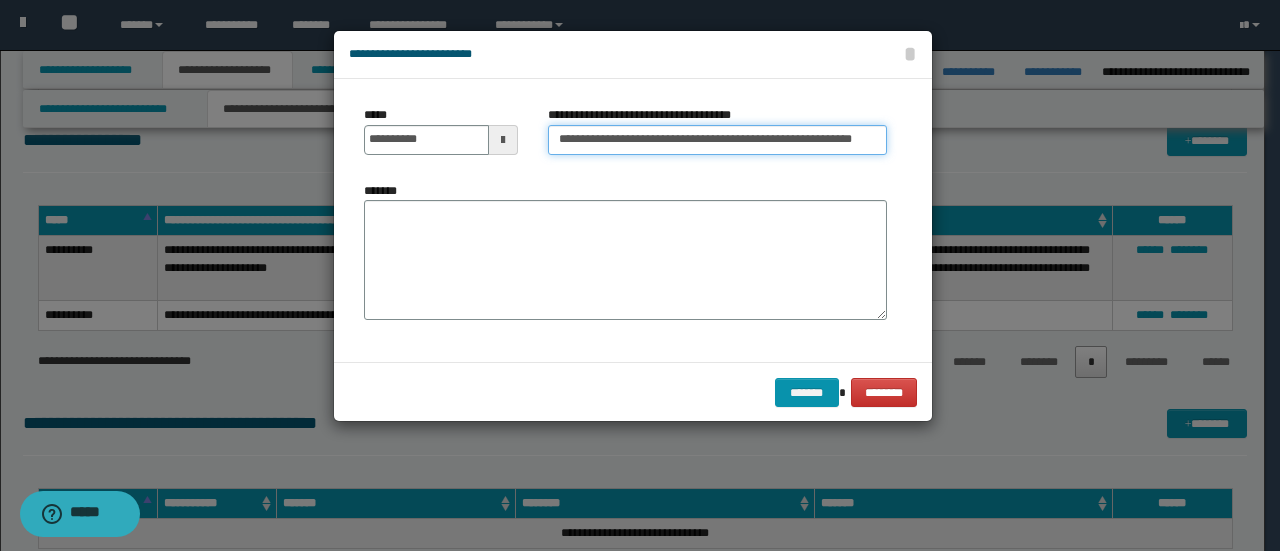 drag, startPoint x: 652, startPoint y: 138, endPoint x: 624, endPoint y: 137, distance: 28.01785 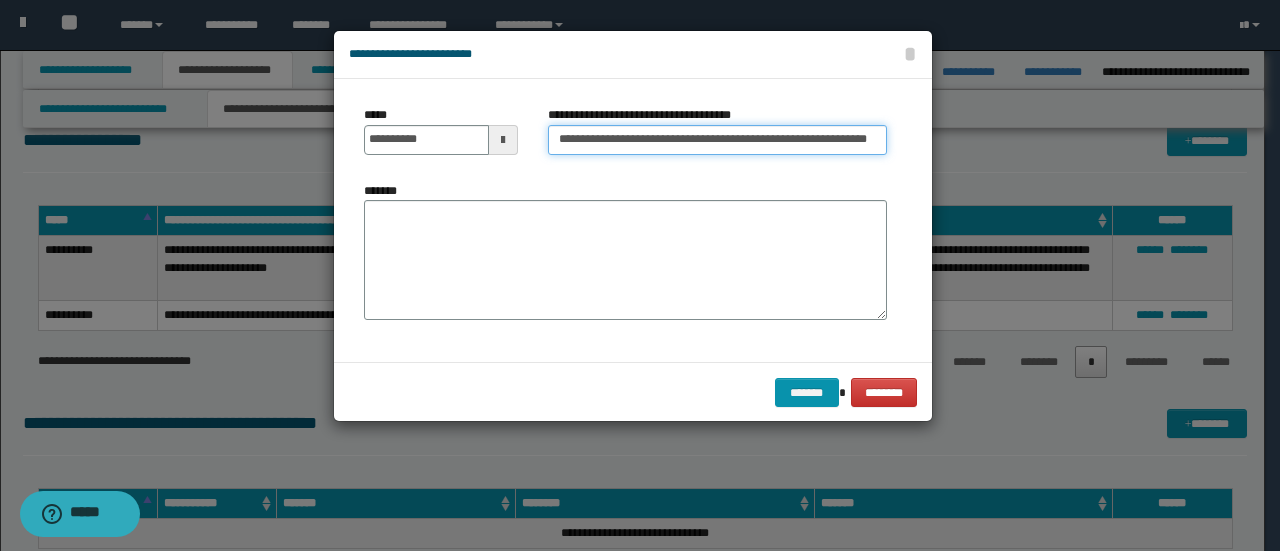 type on "**********" 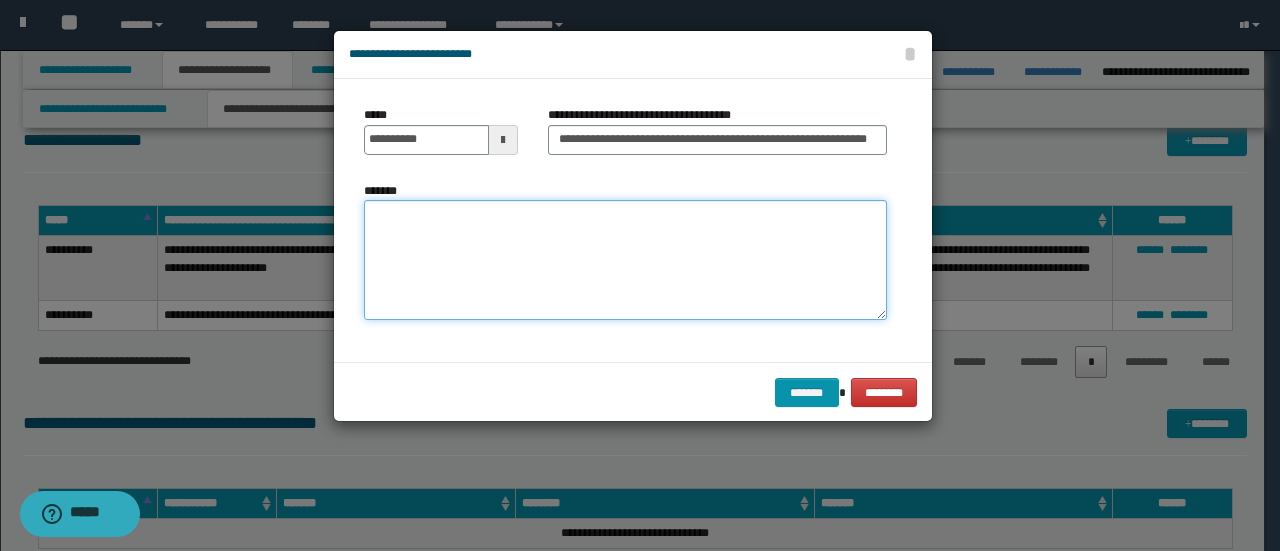 click on "*******" at bounding box center (625, 260) 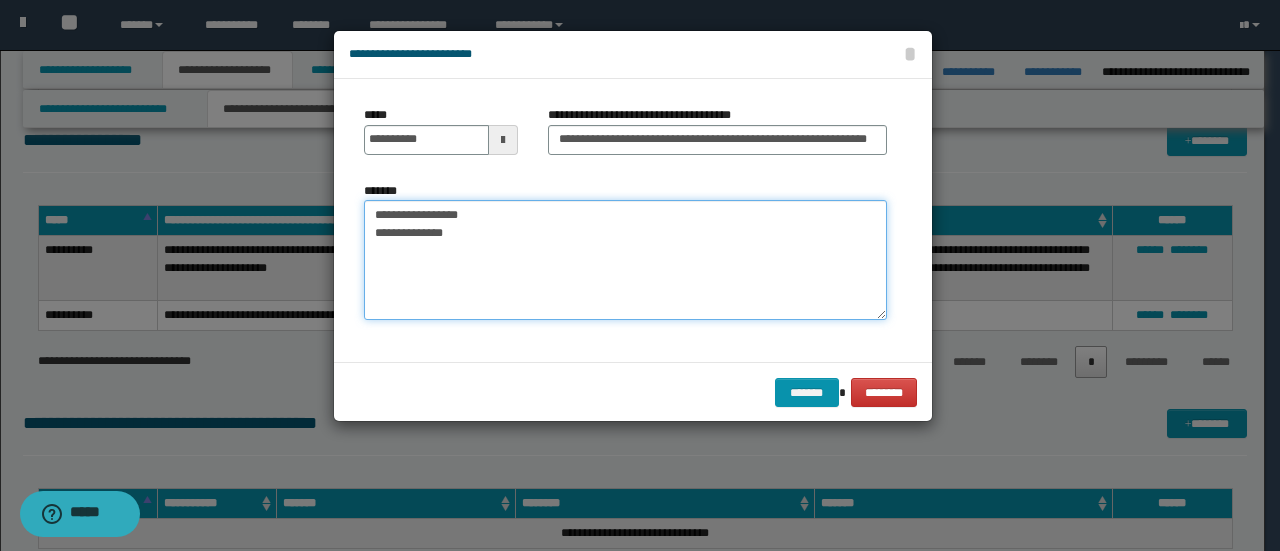 paste on "**********" 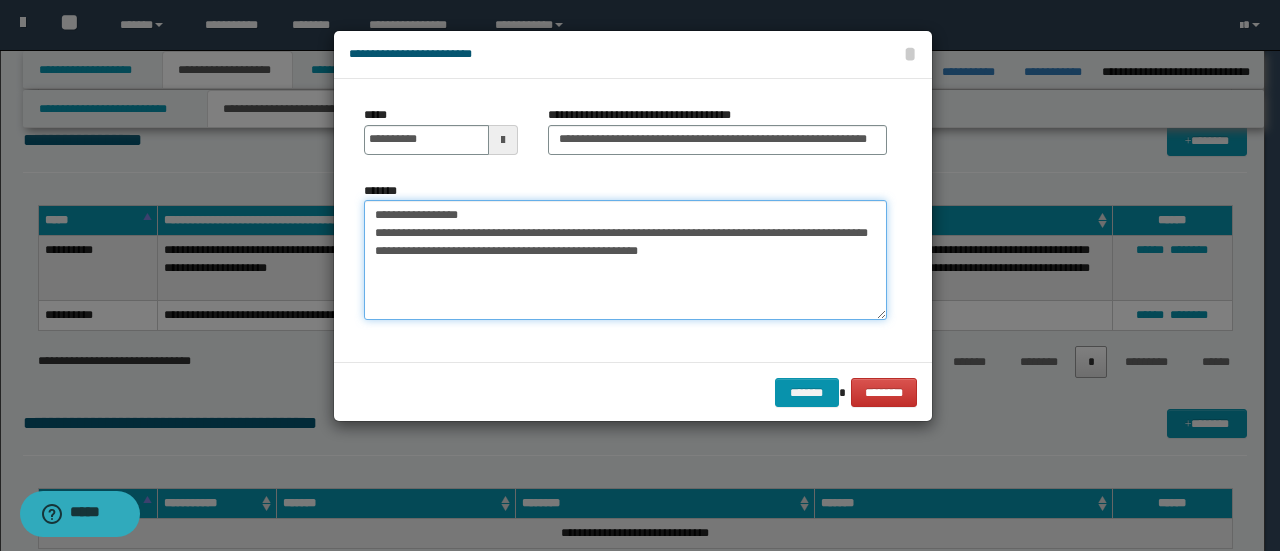 click on "**********" at bounding box center (625, 260) 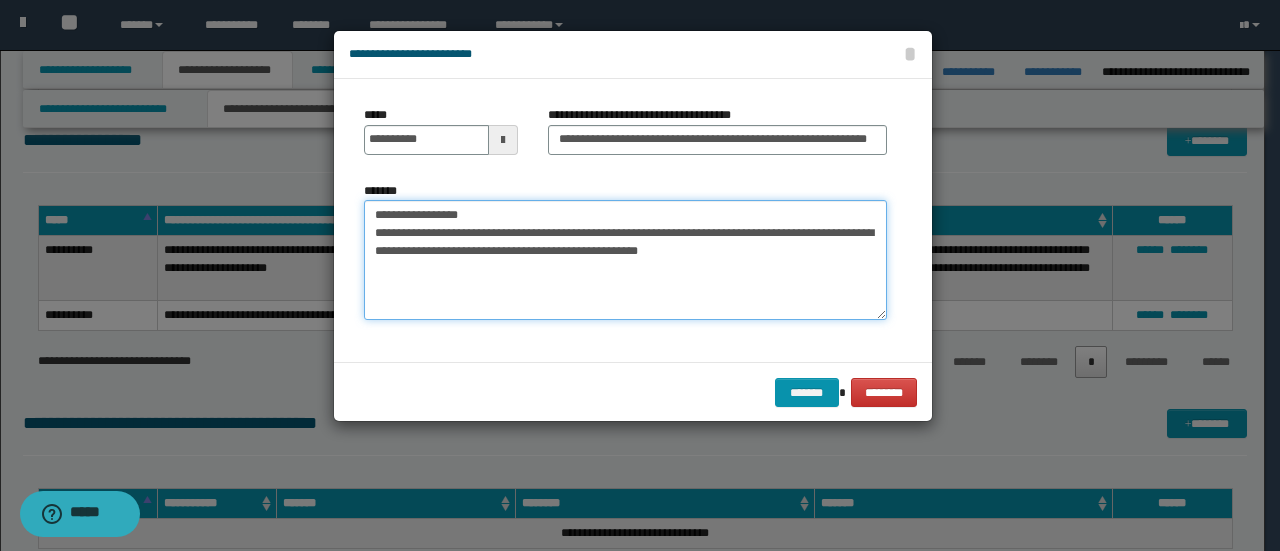 click on "**********" at bounding box center [625, 260] 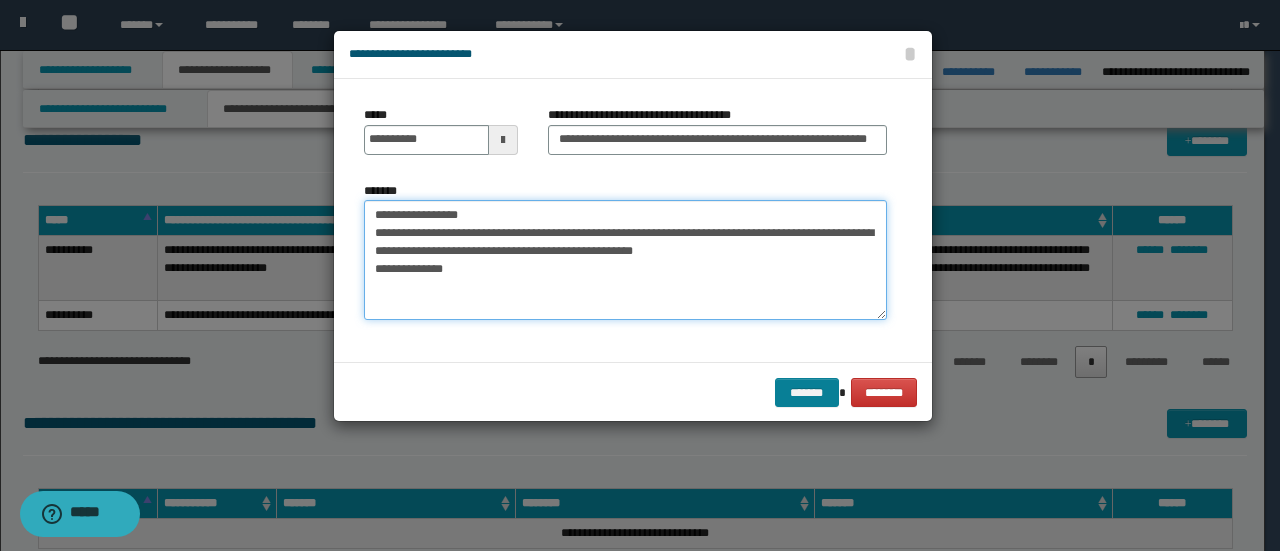 type on "**********" 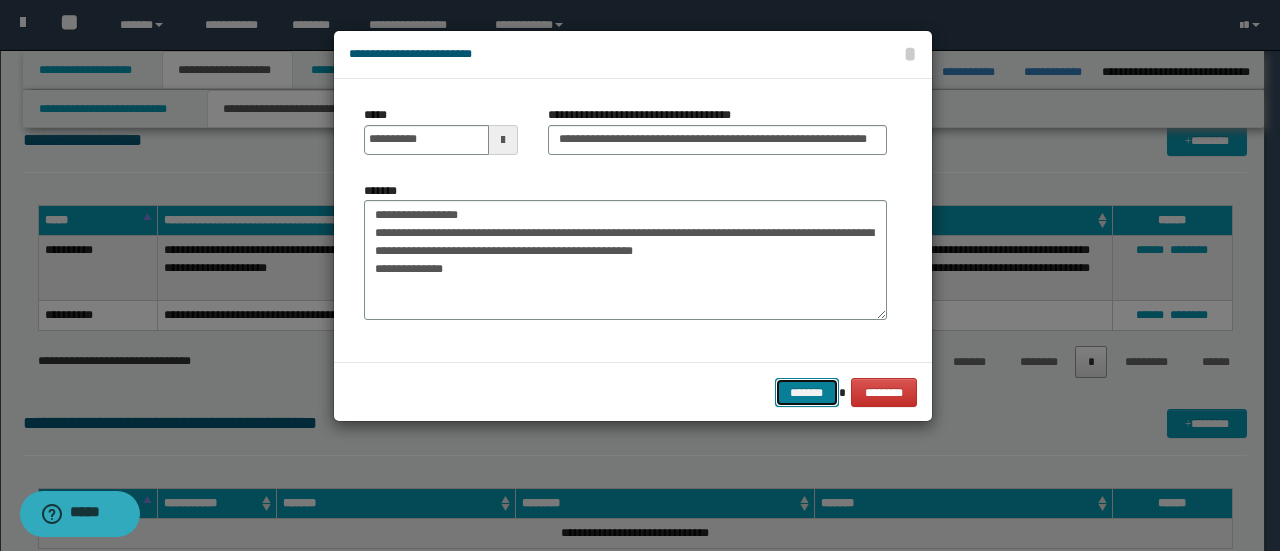 click on "*******" at bounding box center [807, 392] 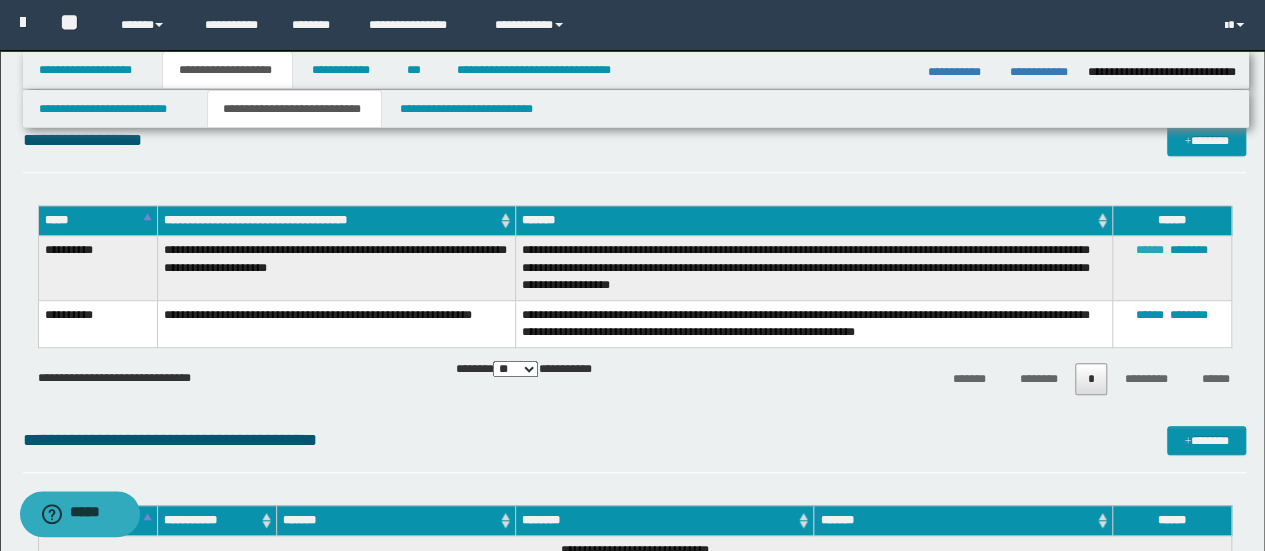 click on "******" at bounding box center [1150, 250] 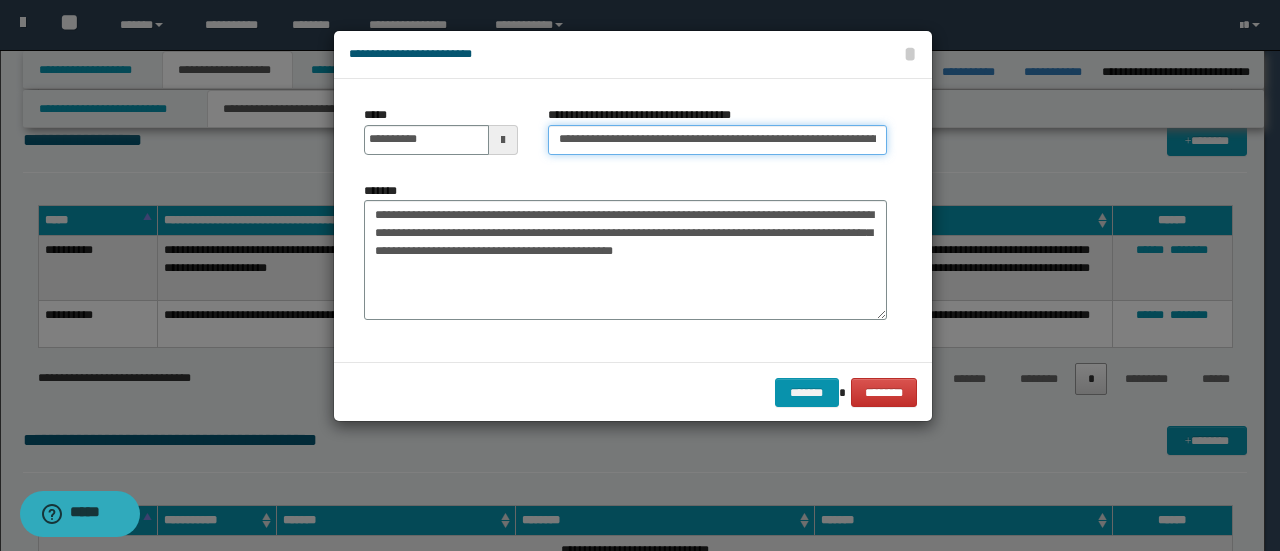 click on "**********" at bounding box center (717, 140) 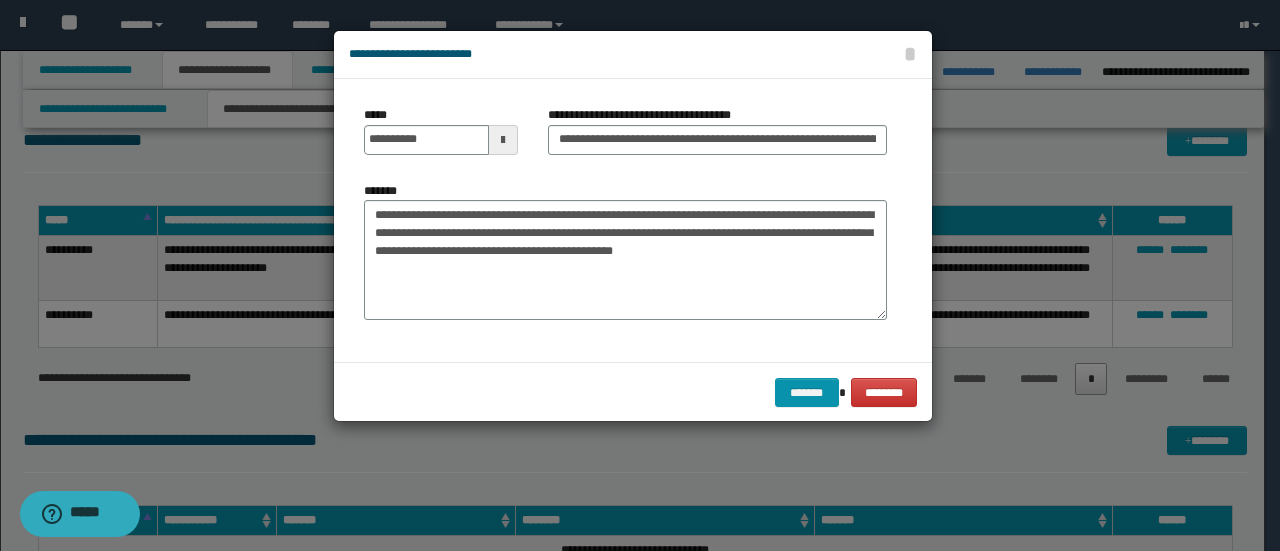 click at bounding box center [503, 140] 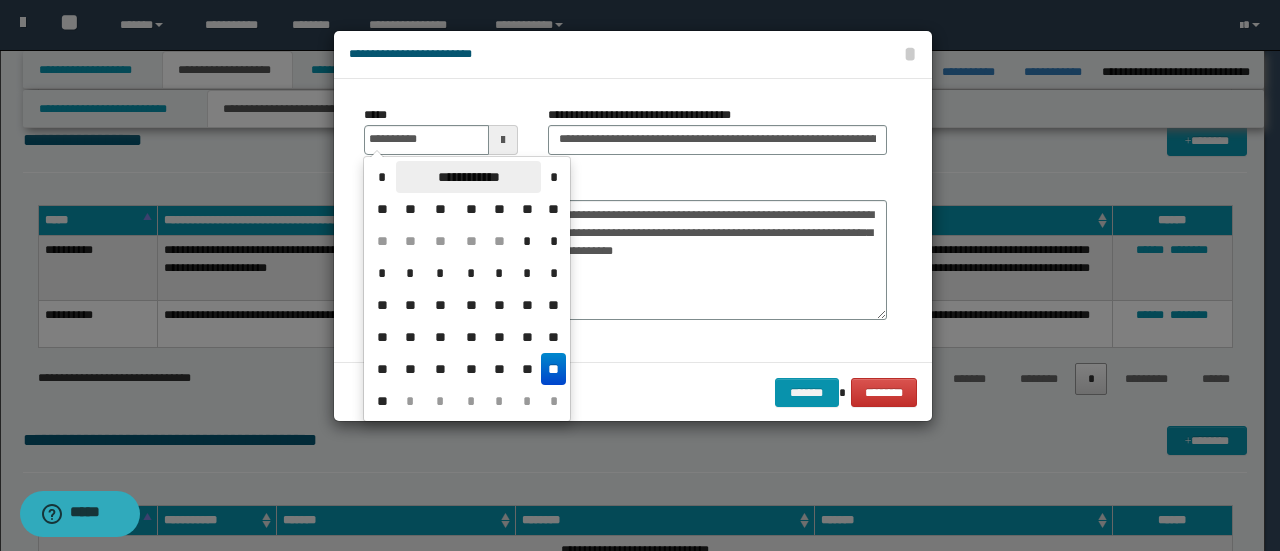 click on "**********" at bounding box center [468, 177] 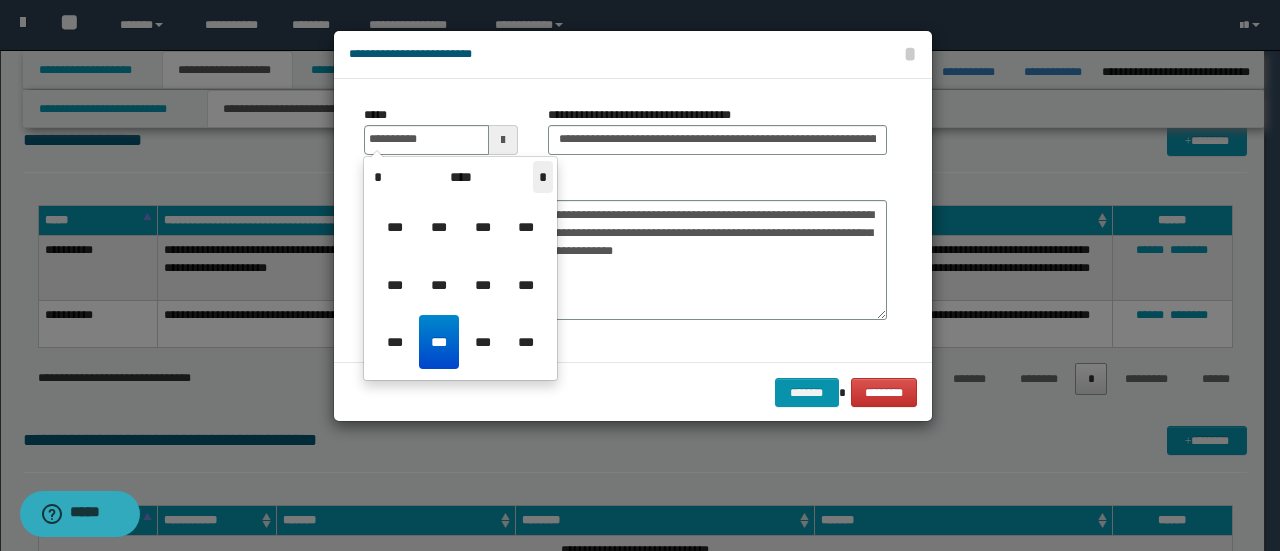 click on "*" at bounding box center [543, 177] 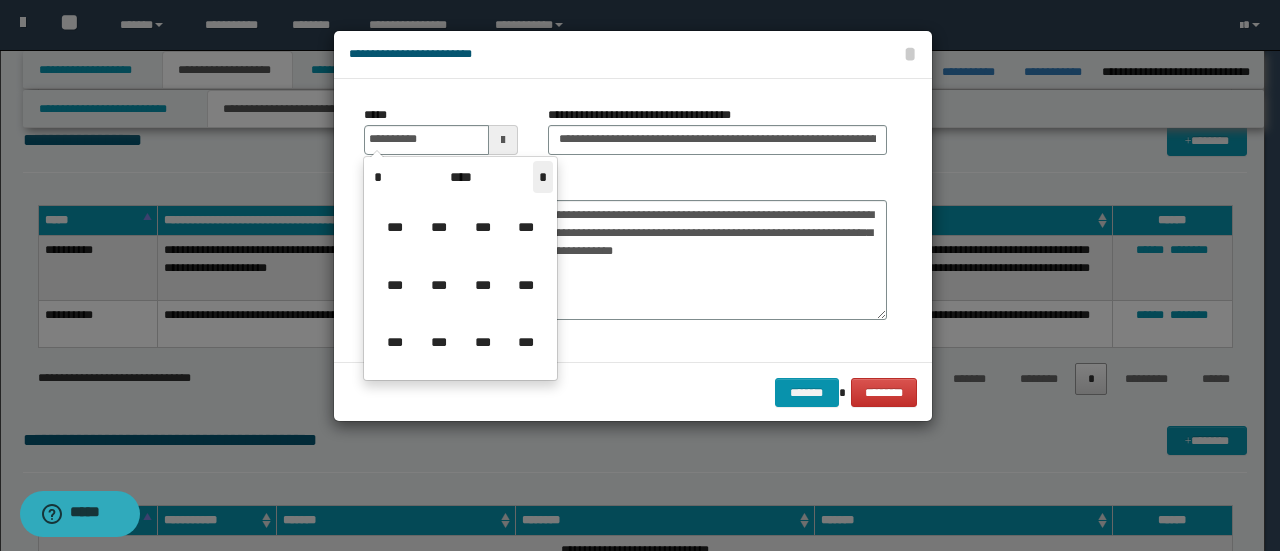click on "*" at bounding box center (543, 177) 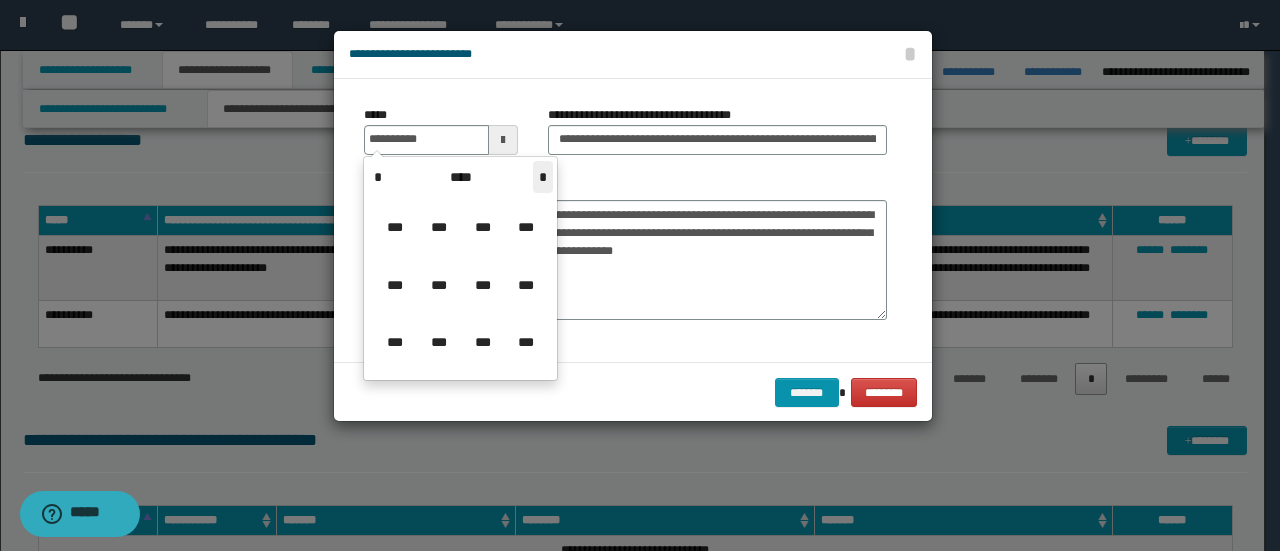 click on "*" at bounding box center (543, 177) 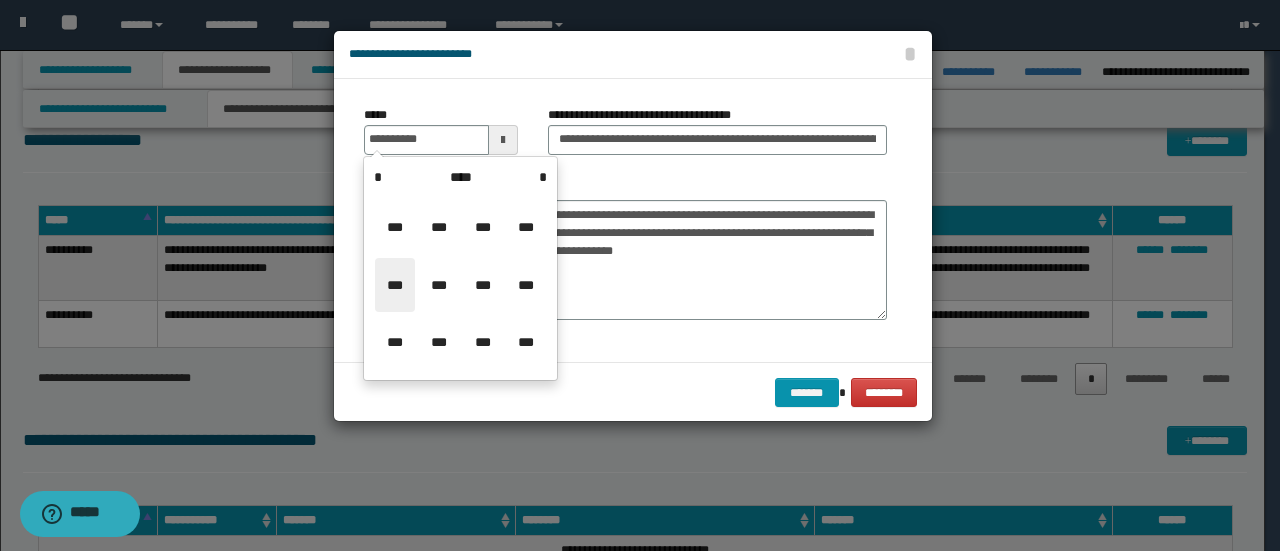 click on "***" at bounding box center [395, 285] 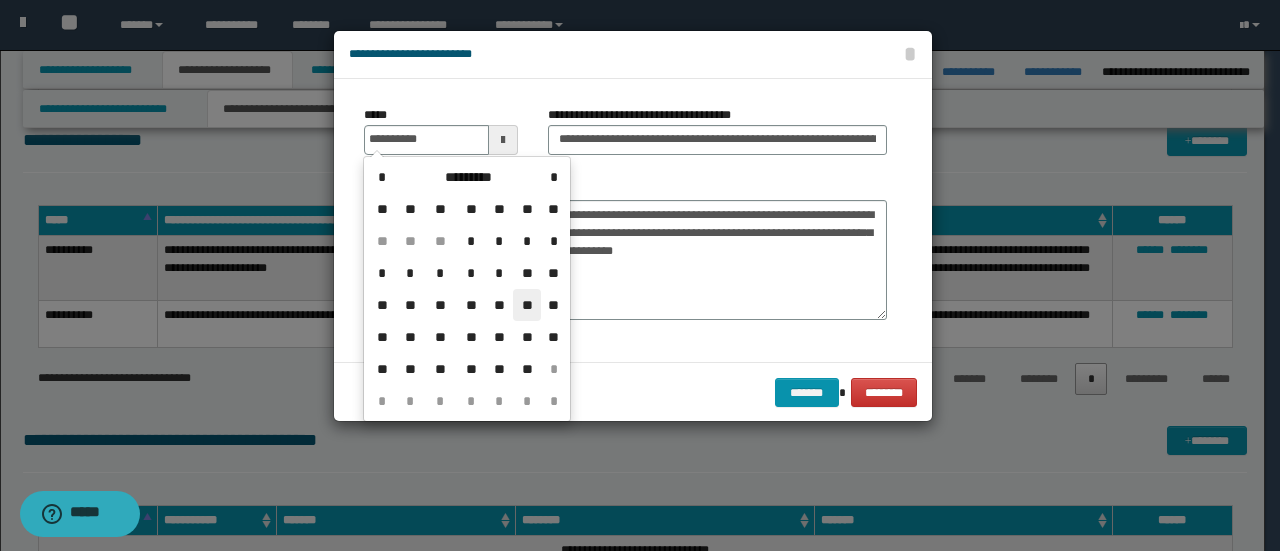 click on "**" at bounding box center [527, 305] 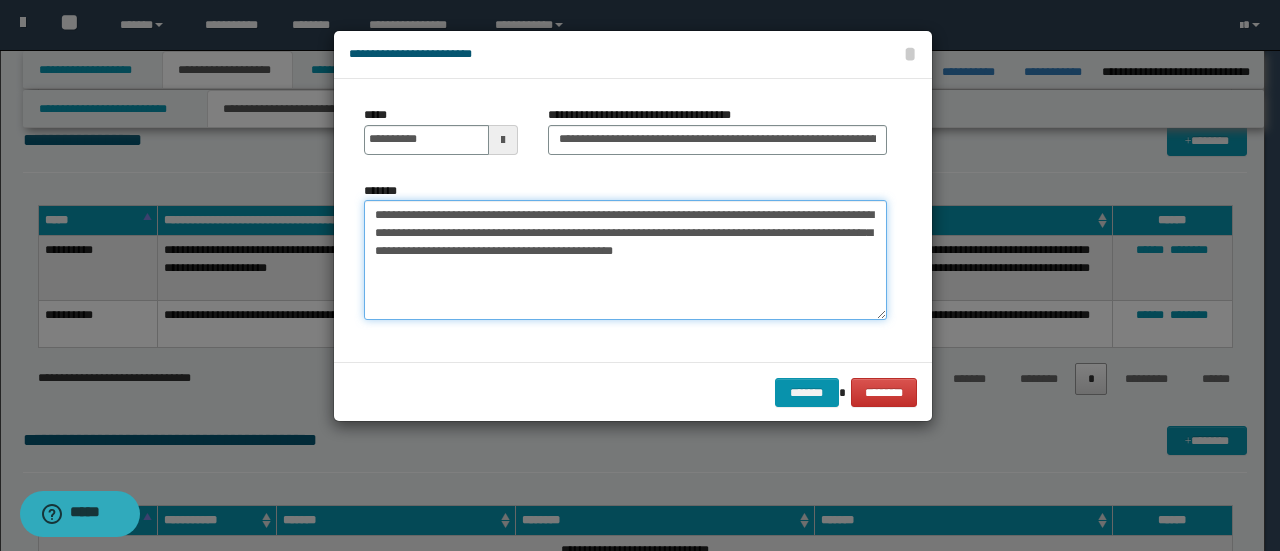 drag, startPoint x: 792, startPoint y: 267, endPoint x: 412, endPoint y: 216, distance: 383.4071 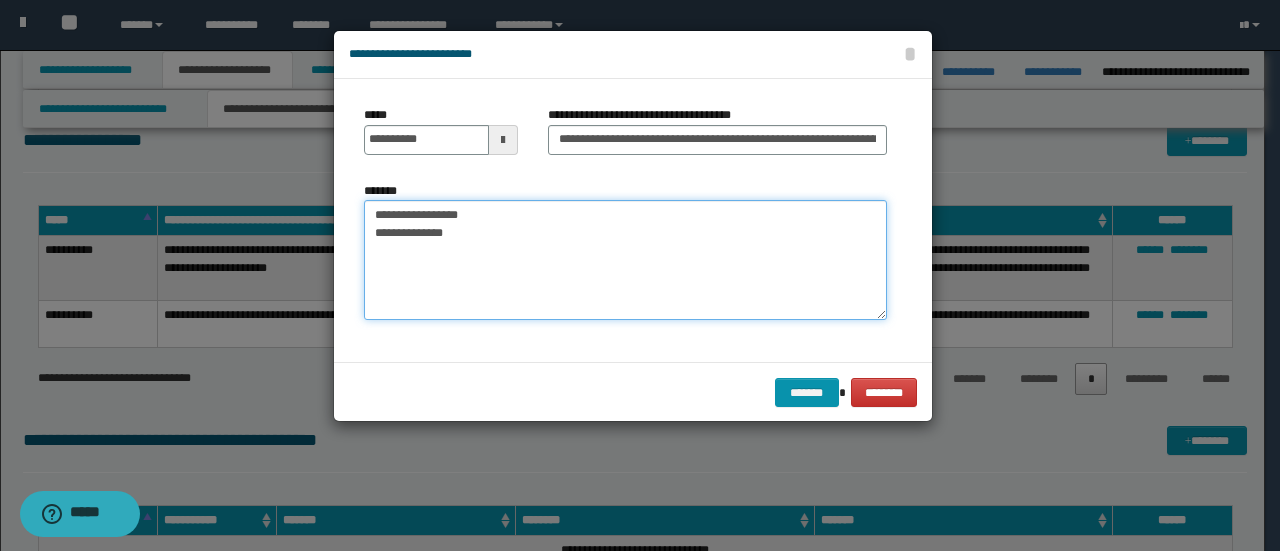paste on "**********" 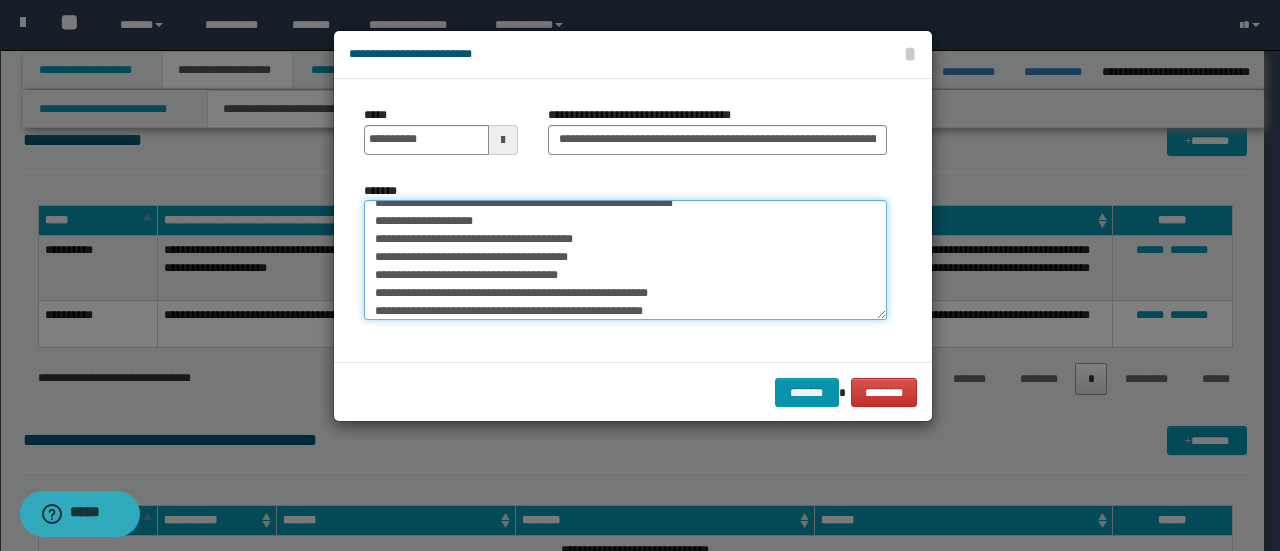 scroll, scrollTop: 0, scrollLeft: 0, axis: both 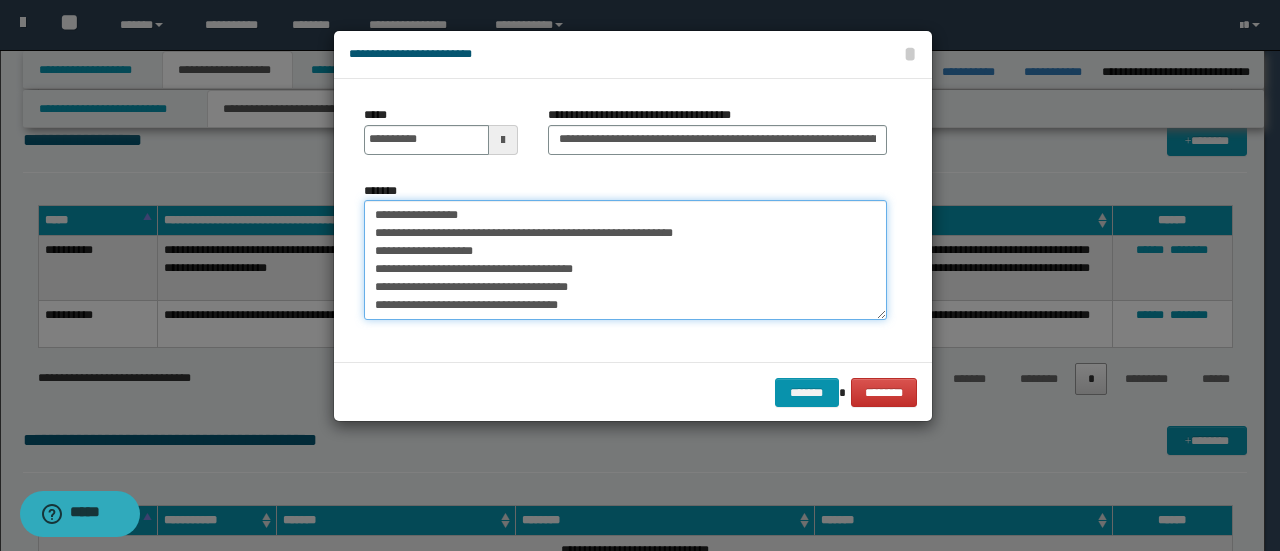 drag, startPoint x: 735, startPoint y: 232, endPoint x: 688, endPoint y: 233, distance: 47.010635 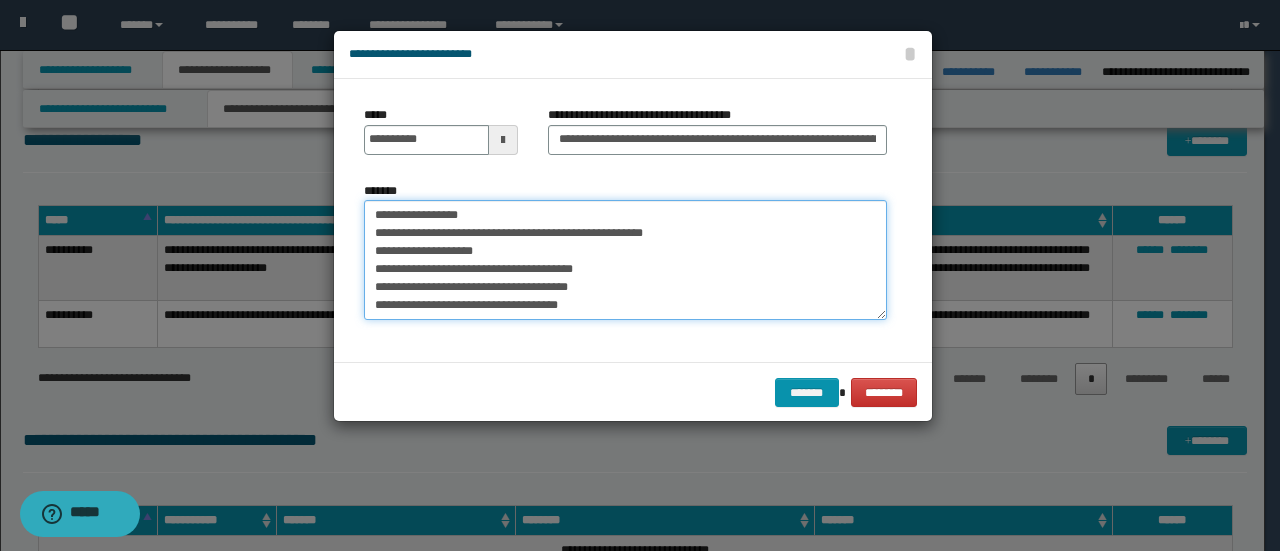 click on "**********" at bounding box center (625, 259) 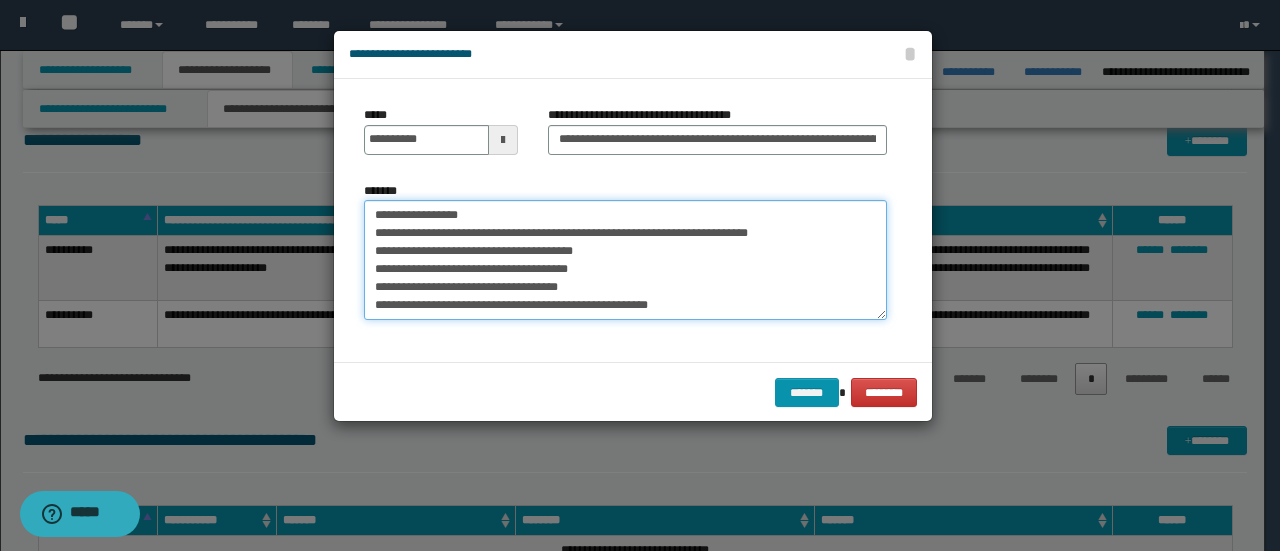 drag, startPoint x: 819, startPoint y: 231, endPoint x: 777, endPoint y: 230, distance: 42.0119 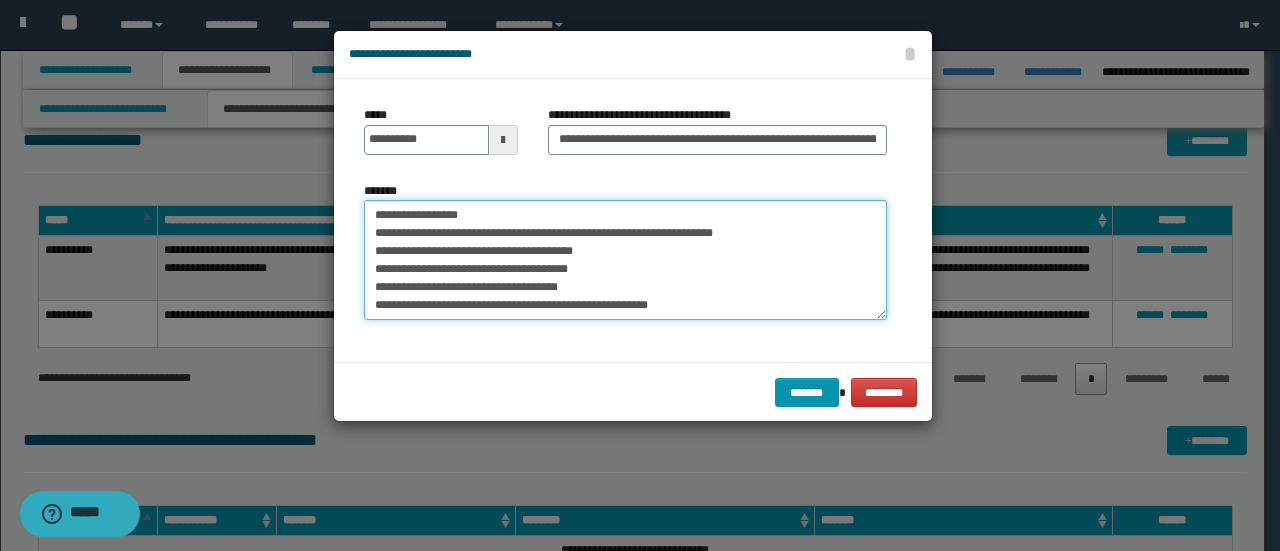 click on "**********" at bounding box center [625, 259] 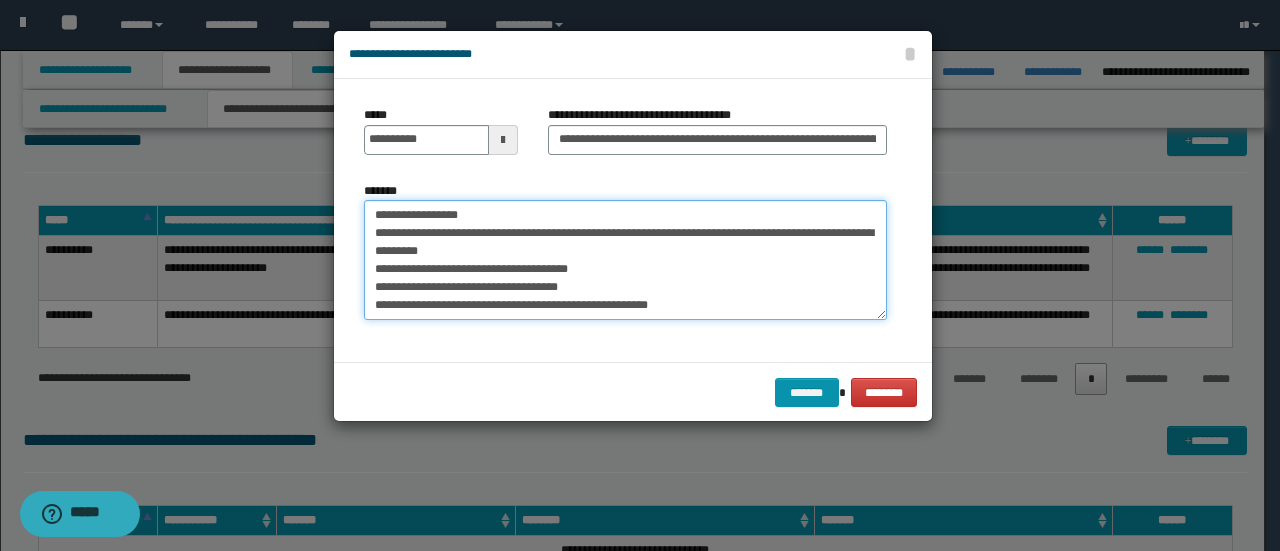 click on "**********" at bounding box center [625, 259] 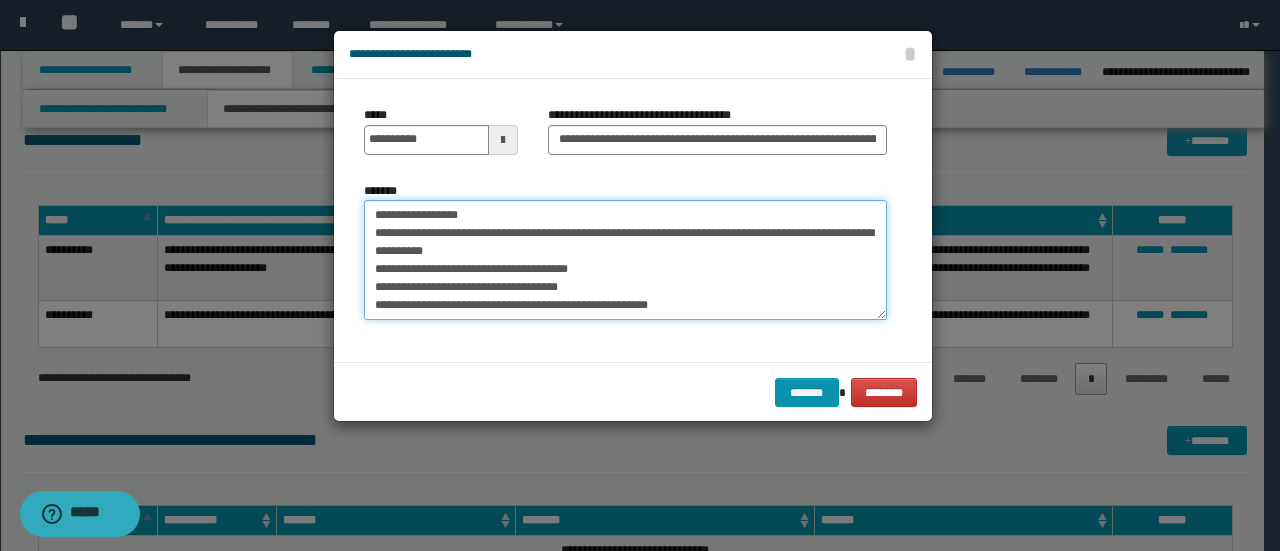 drag, startPoint x: 612, startPoint y: 253, endPoint x: 574, endPoint y: 253, distance: 38 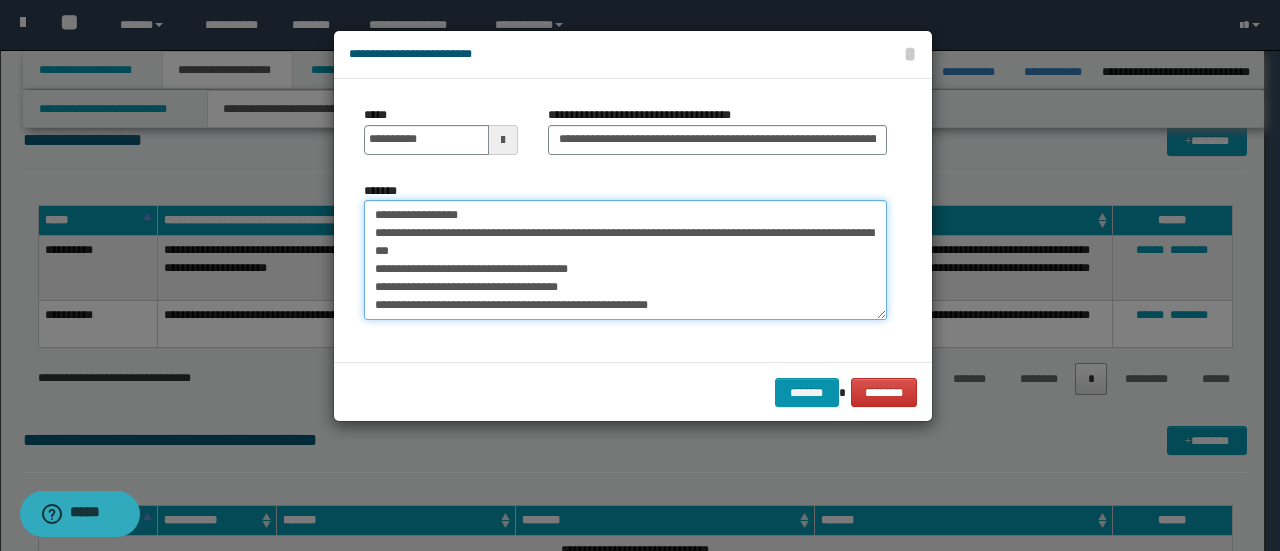 click on "**********" at bounding box center [625, 259] 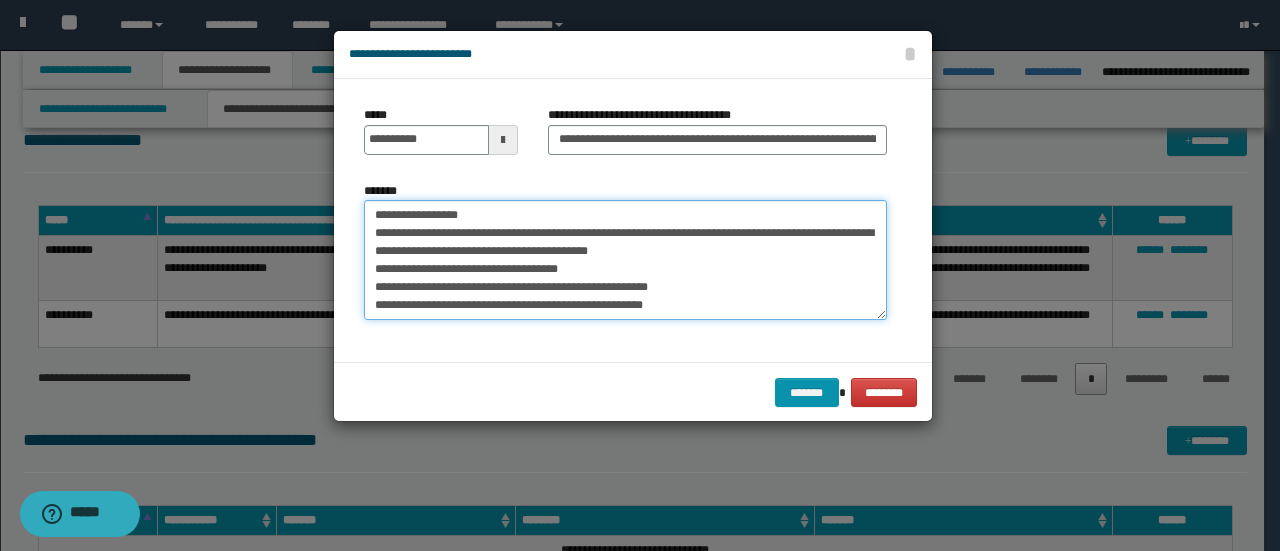 drag, startPoint x: 742, startPoint y: 251, endPoint x: 694, endPoint y: 250, distance: 48.010414 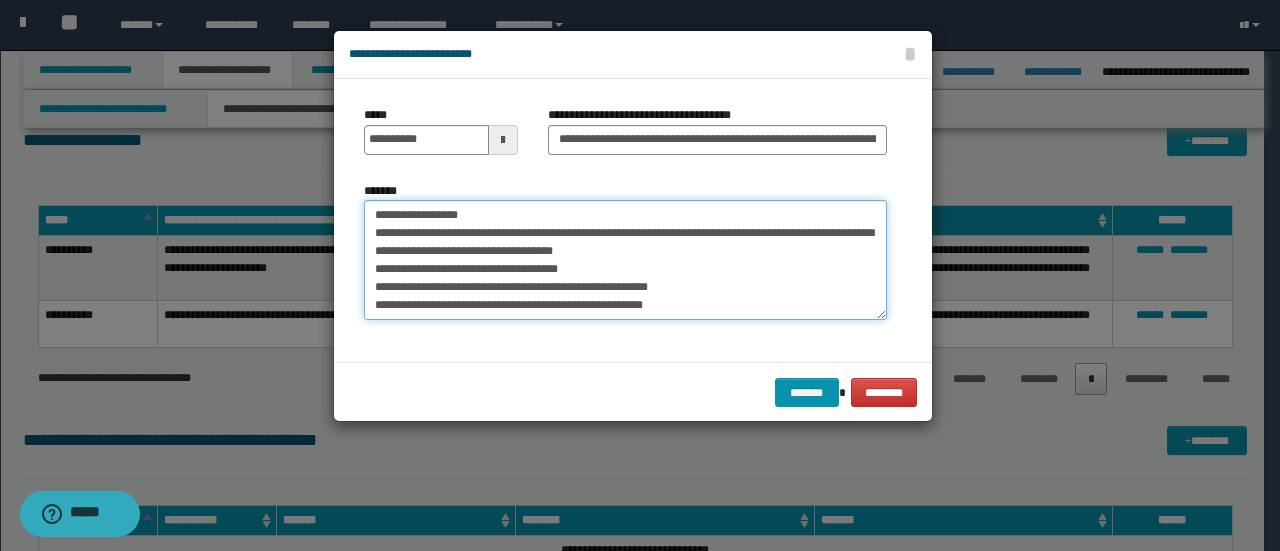click on "**********" at bounding box center [625, 259] 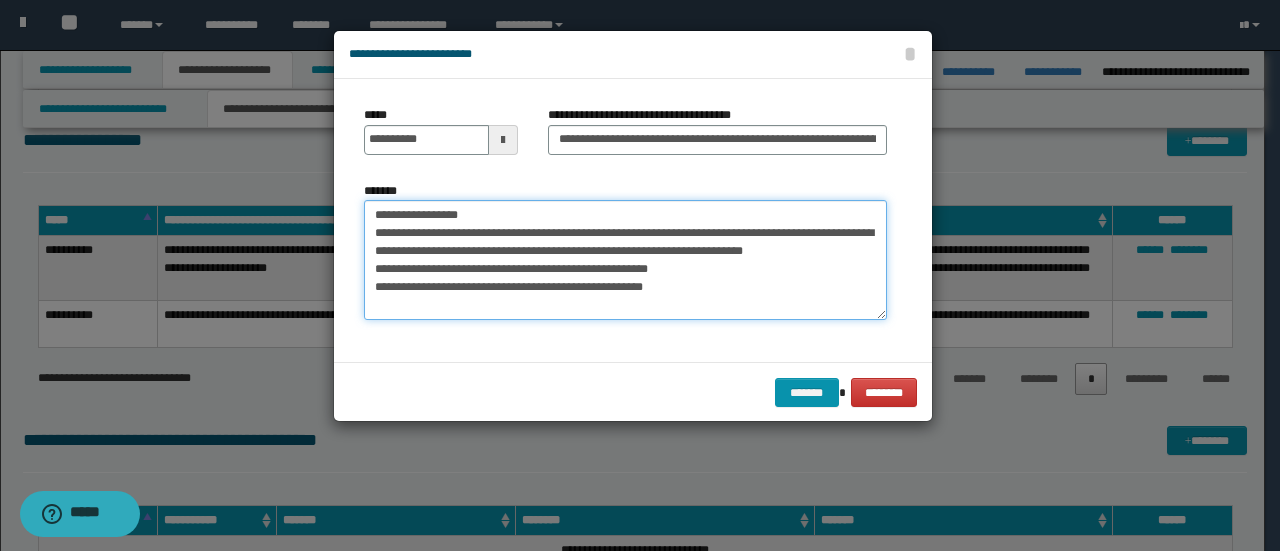drag, startPoint x: 499, startPoint y: 264, endPoint x: 450, endPoint y: 272, distance: 49.648766 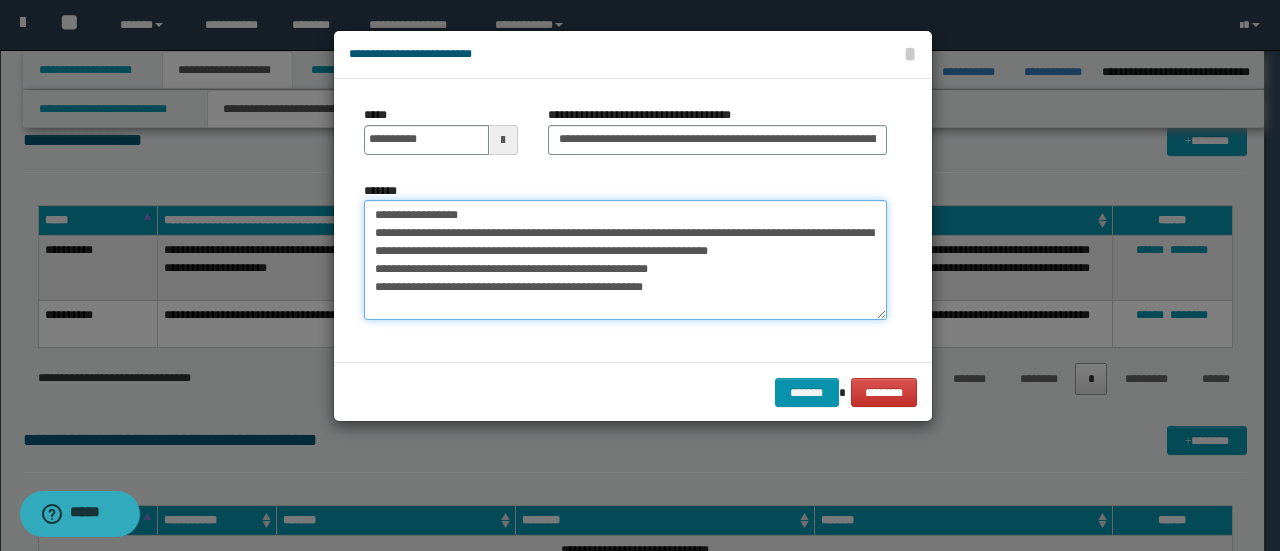 click on "**********" at bounding box center (625, 259) 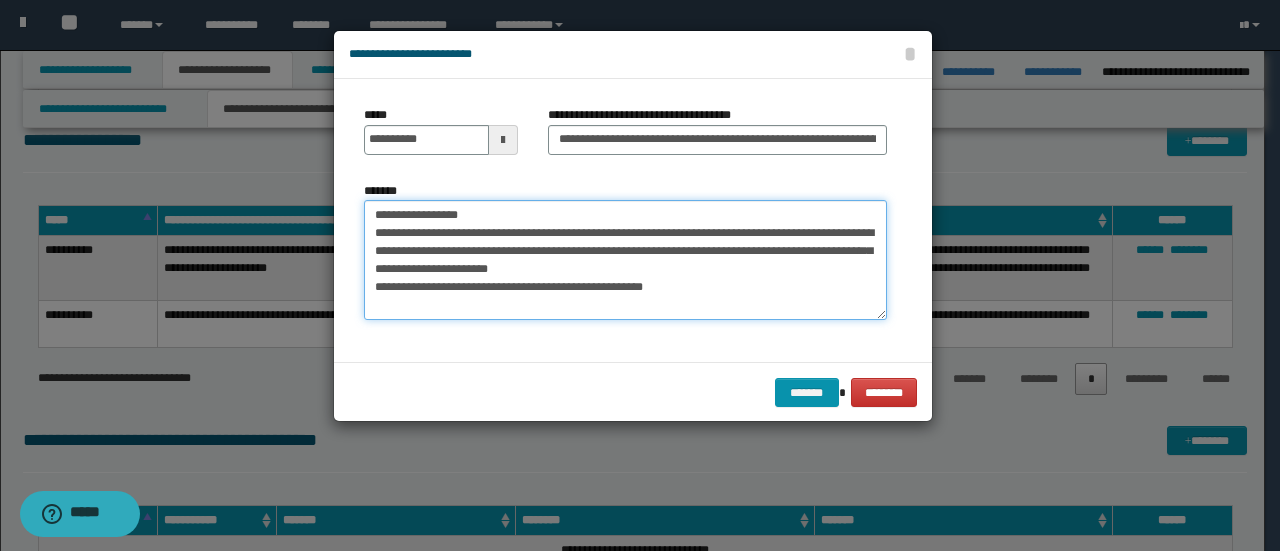 drag, startPoint x: 810, startPoint y: 274, endPoint x: 764, endPoint y: 273, distance: 46.010868 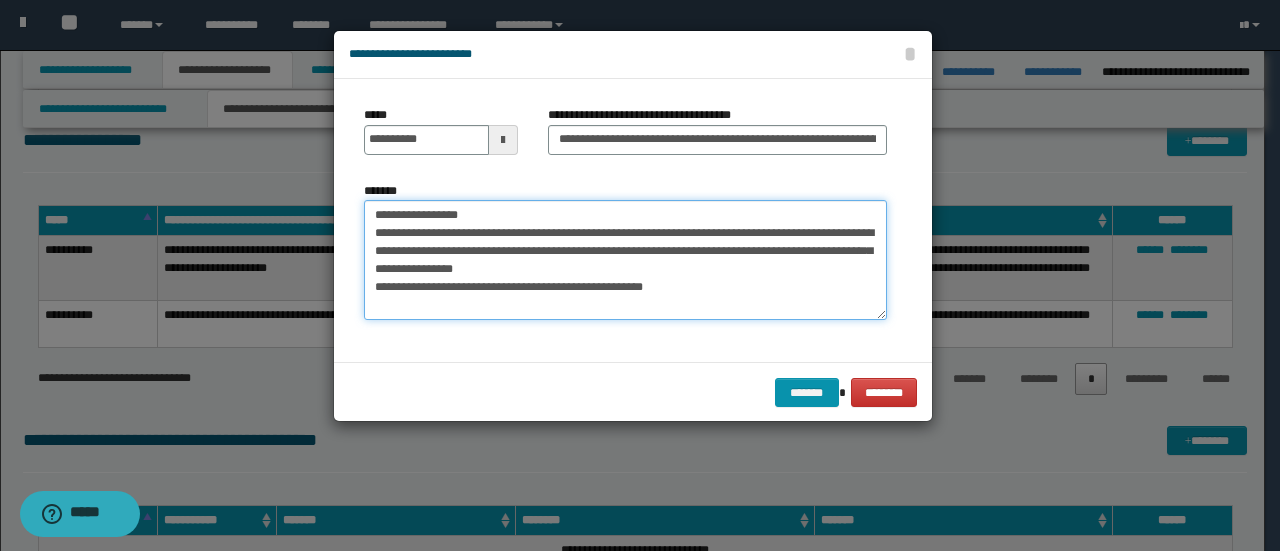 click on "**********" at bounding box center (625, 259) 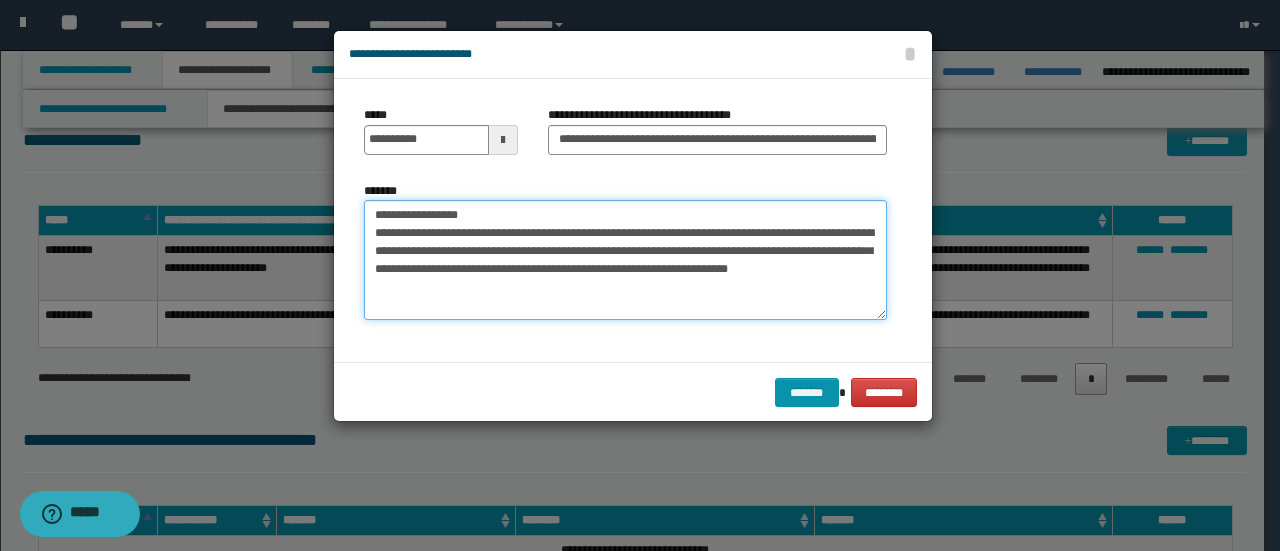 drag, startPoint x: 656, startPoint y: 287, endPoint x: 608, endPoint y: 291, distance: 48.166378 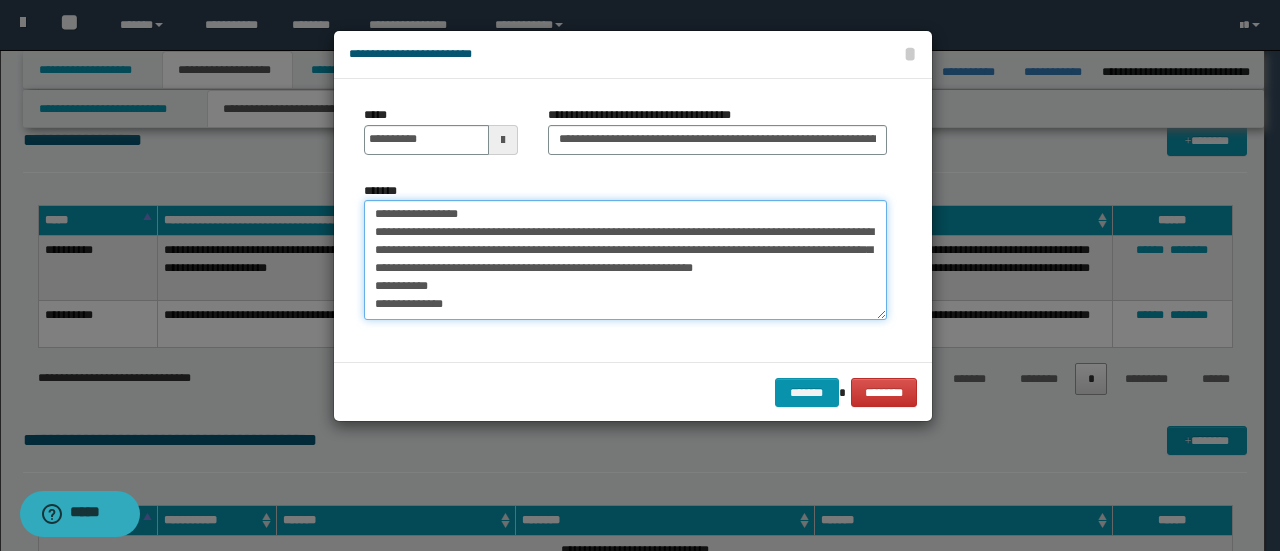 scroll, scrollTop: 30, scrollLeft: 0, axis: vertical 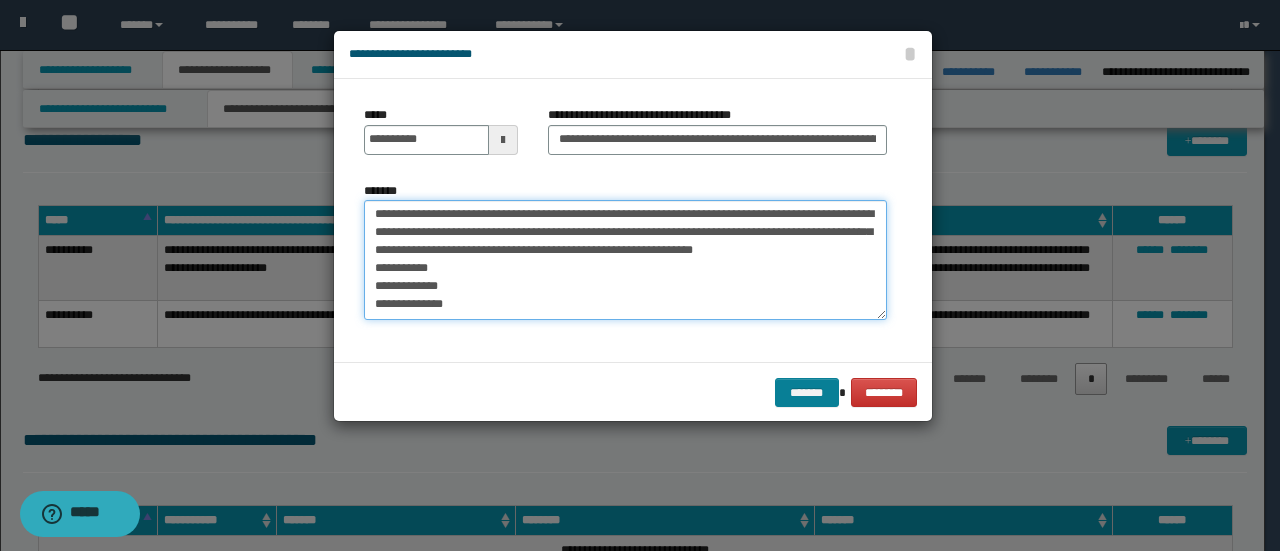 type on "**********" 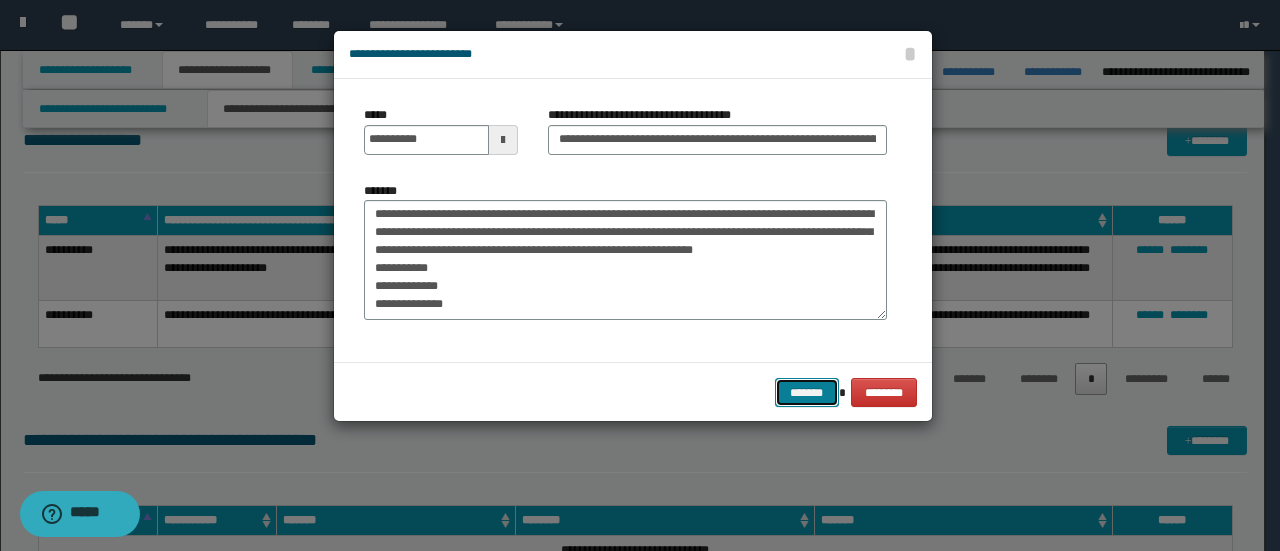 click on "*******" at bounding box center (807, 392) 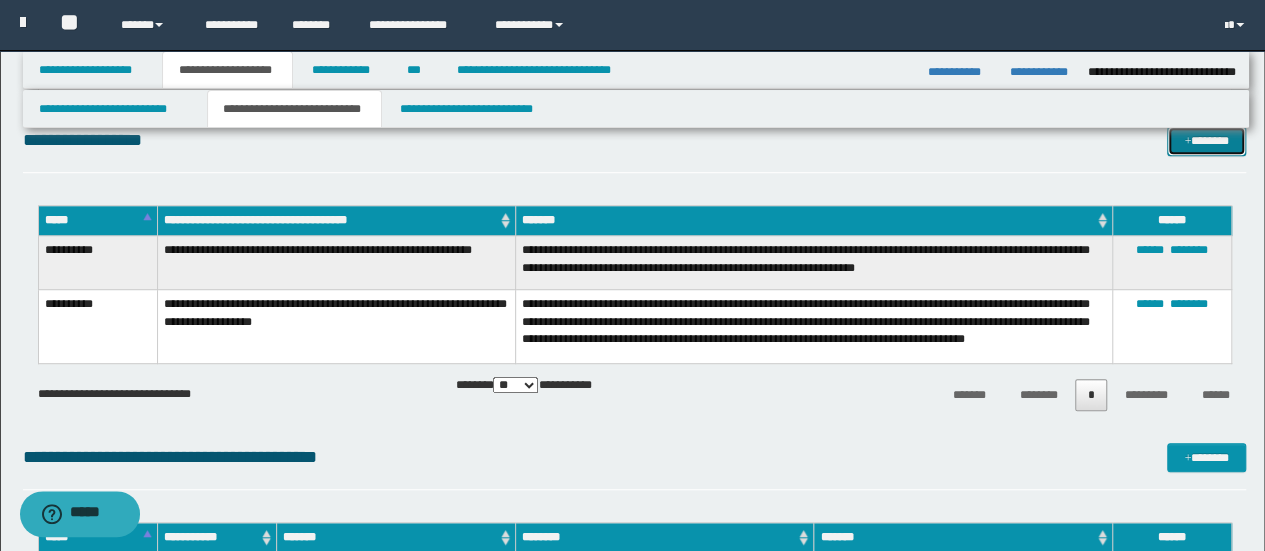 click on "*******" at bounding box center (1206, 140) 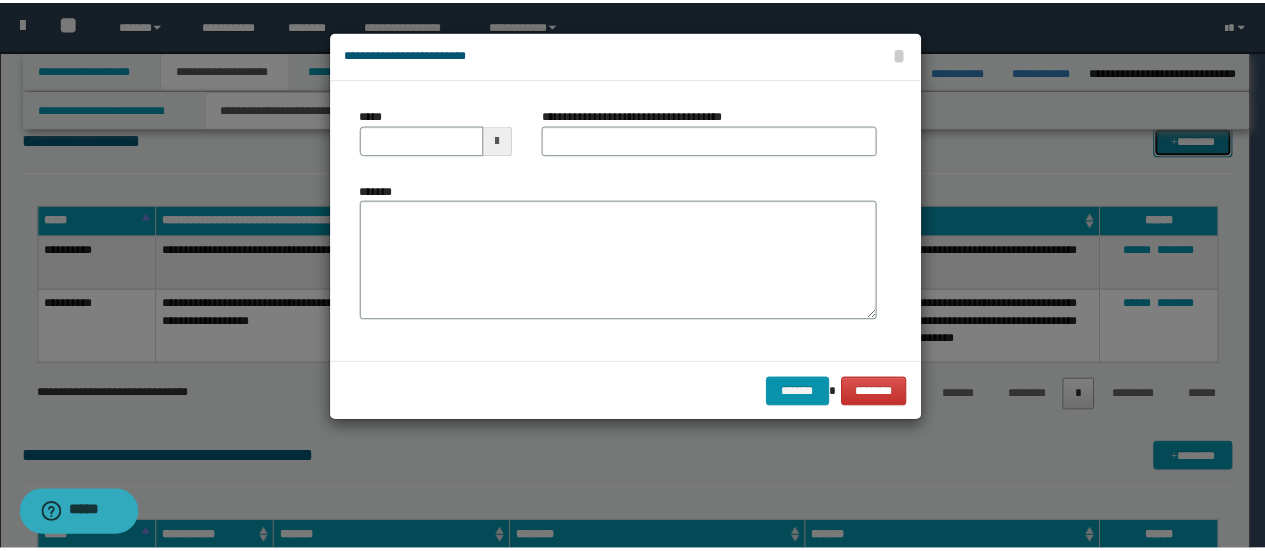 scroll, scrollTop: 0, scrollLeft: 0, axis: both 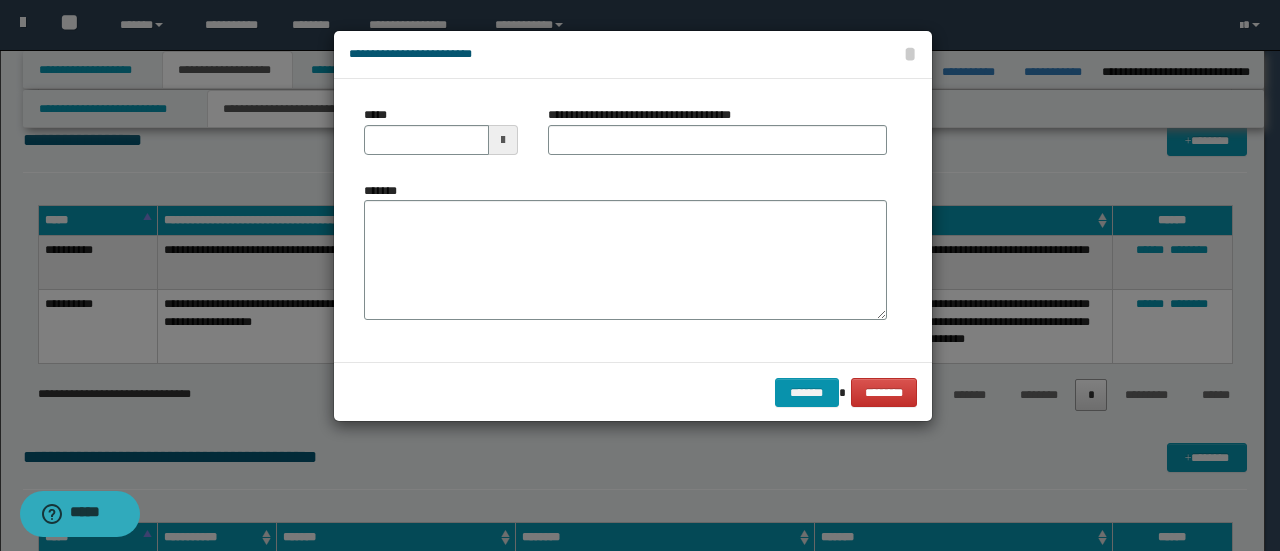 click at bounding box center (503, 140) 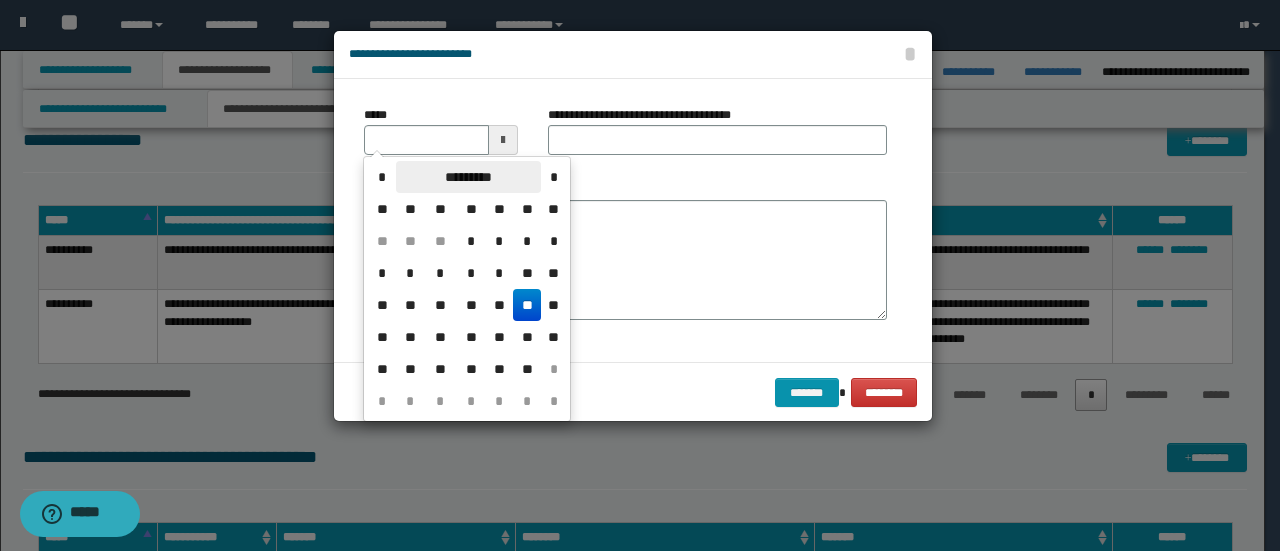 click on "*********" at bounding box center [468, 177] 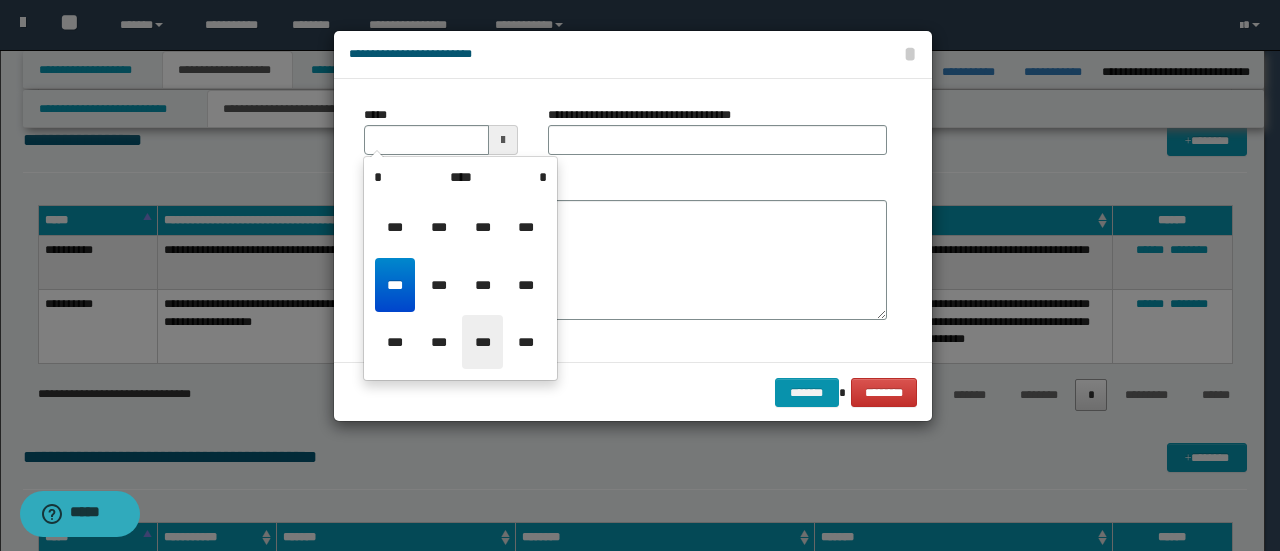 click on "***" at bounding box center (482, 342) 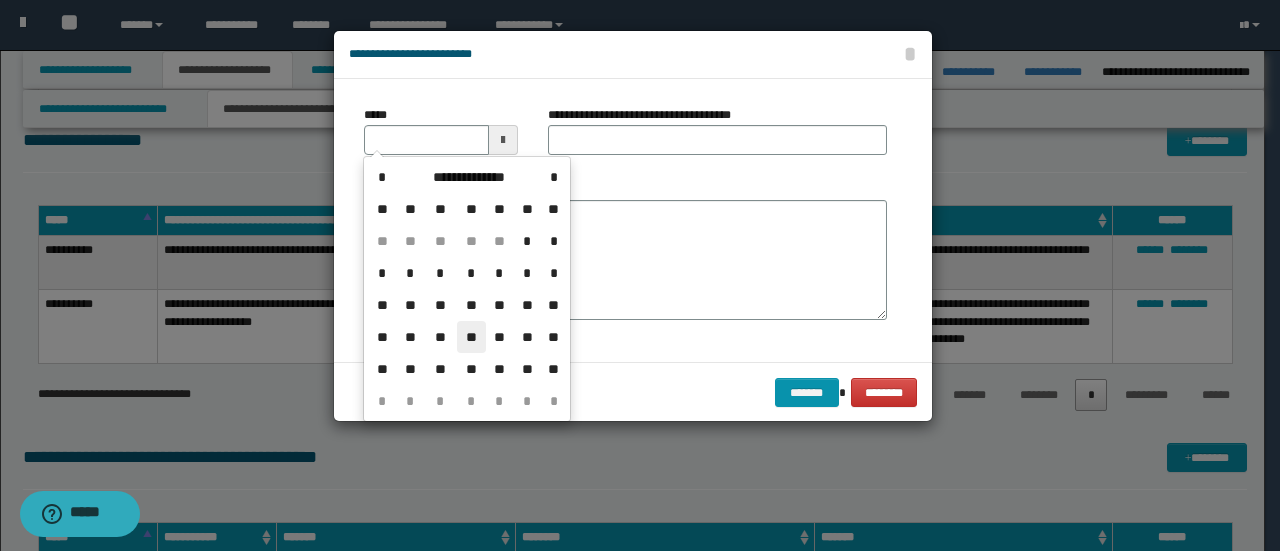 click on "**" at bounding box center [471, 337] 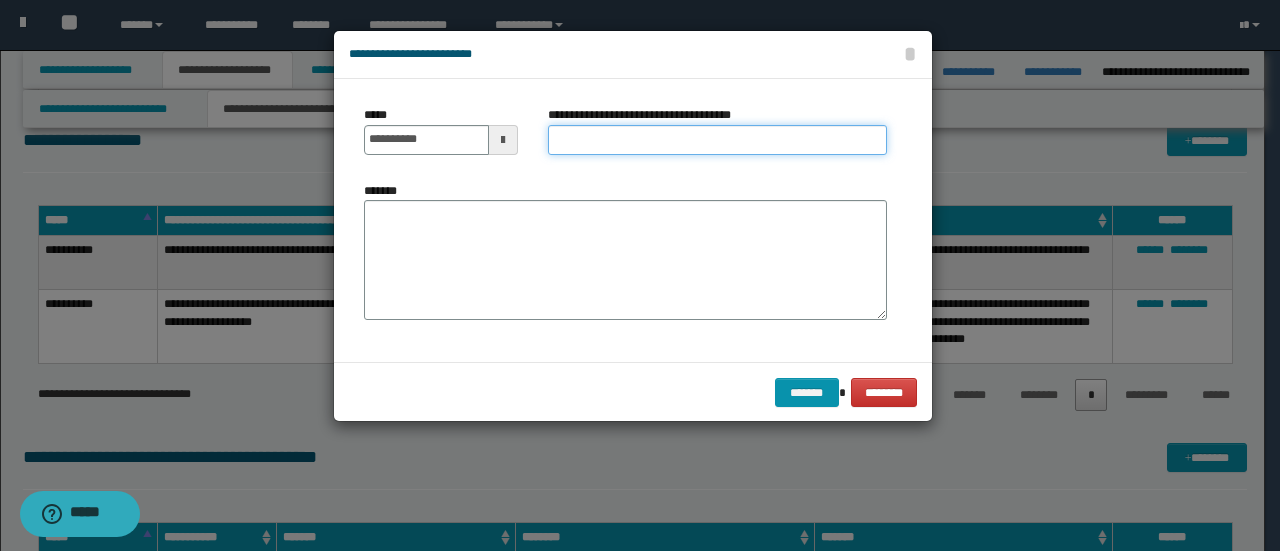 click on "**********" at bounding box center (717, 140) 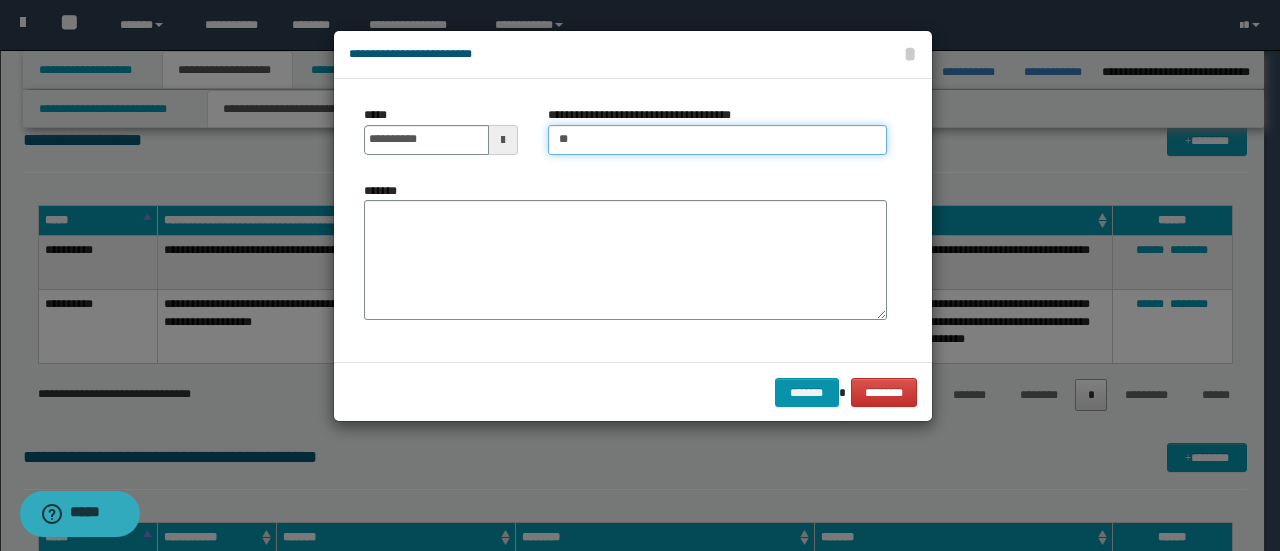 type on "**********" 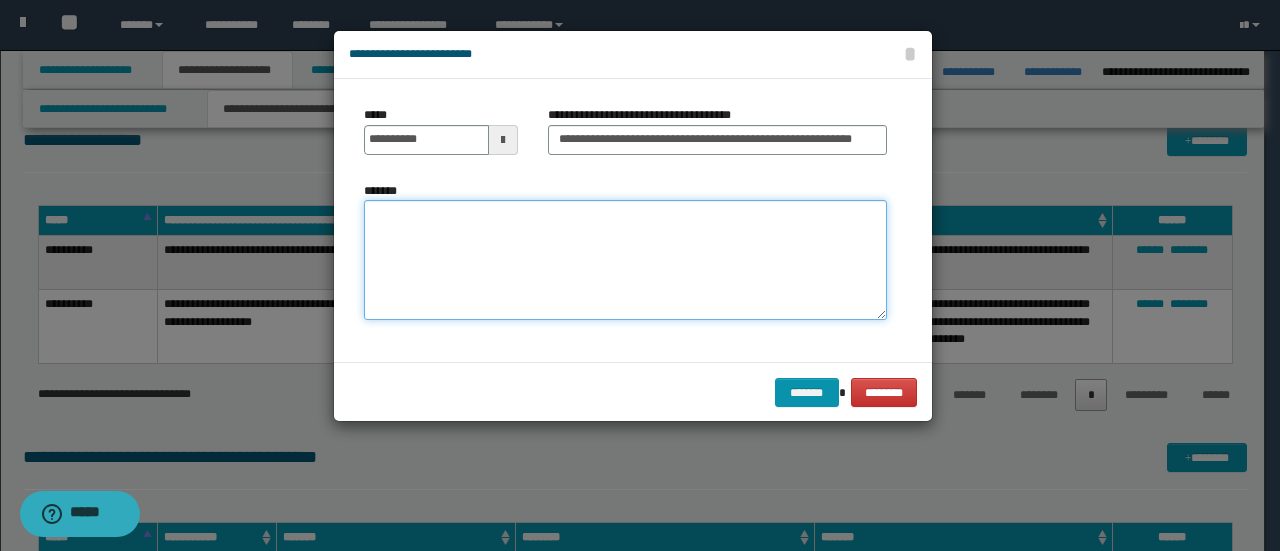 click on "*******" at bounding box center (625, 259) 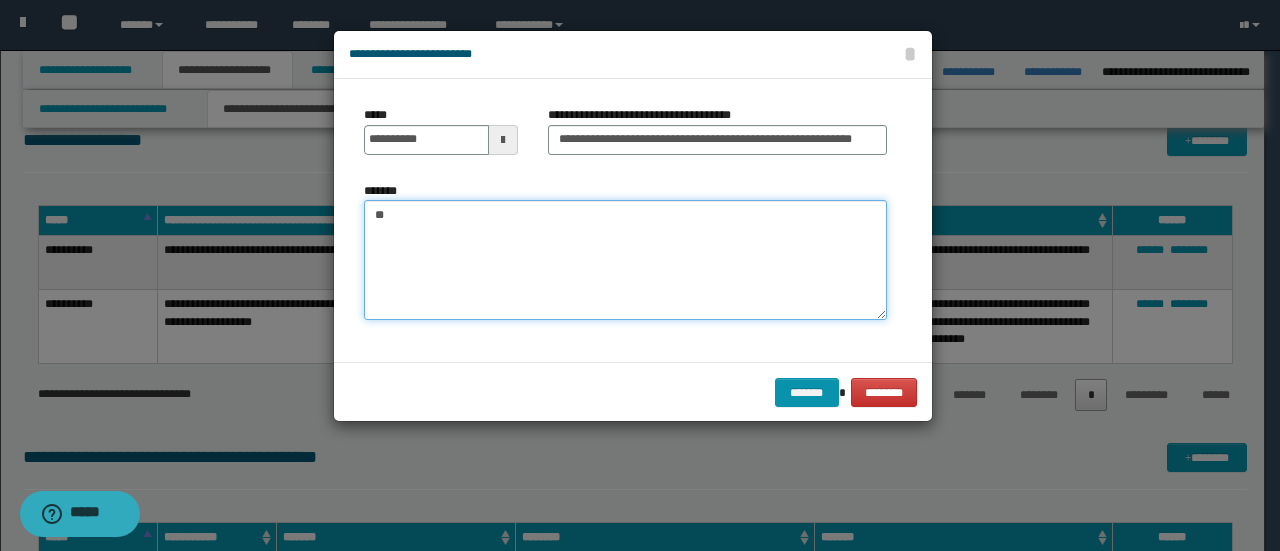 type on "*" 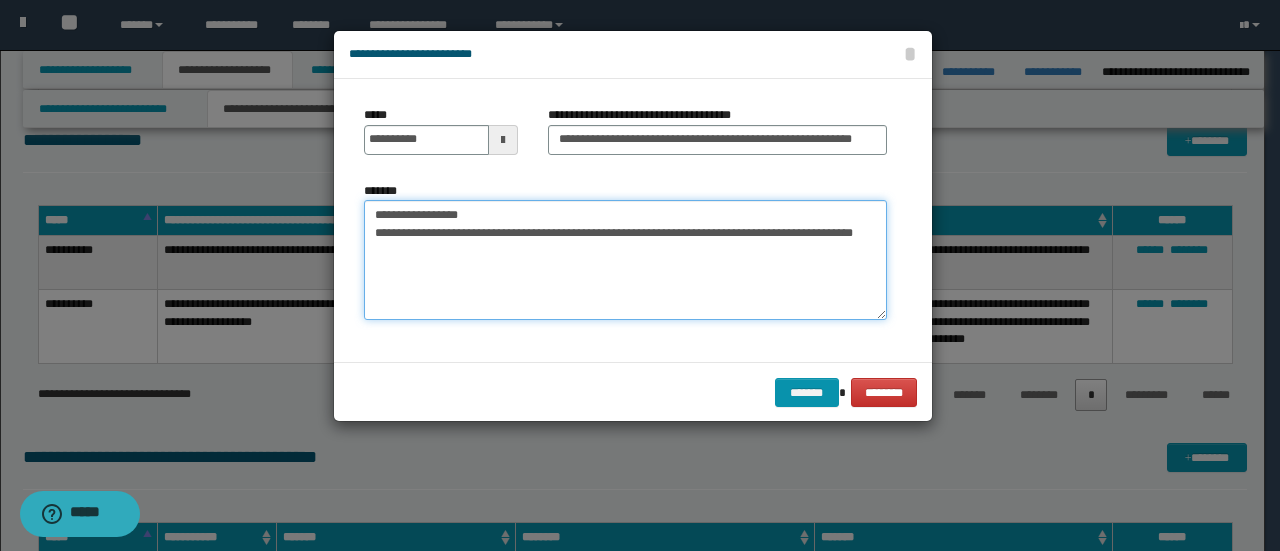 drag, startPoint x: 820, startPoint y: 237, endPoint x: 782, endPoint y: 236, distance: 38.013157 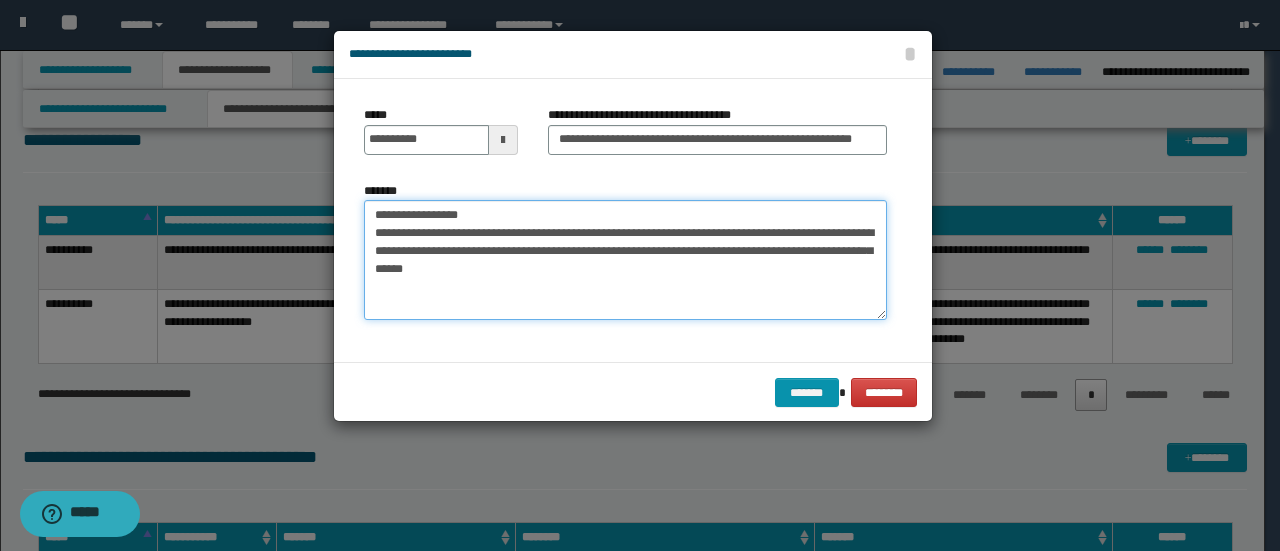 click on "**********" at bounding box center (625, 259) 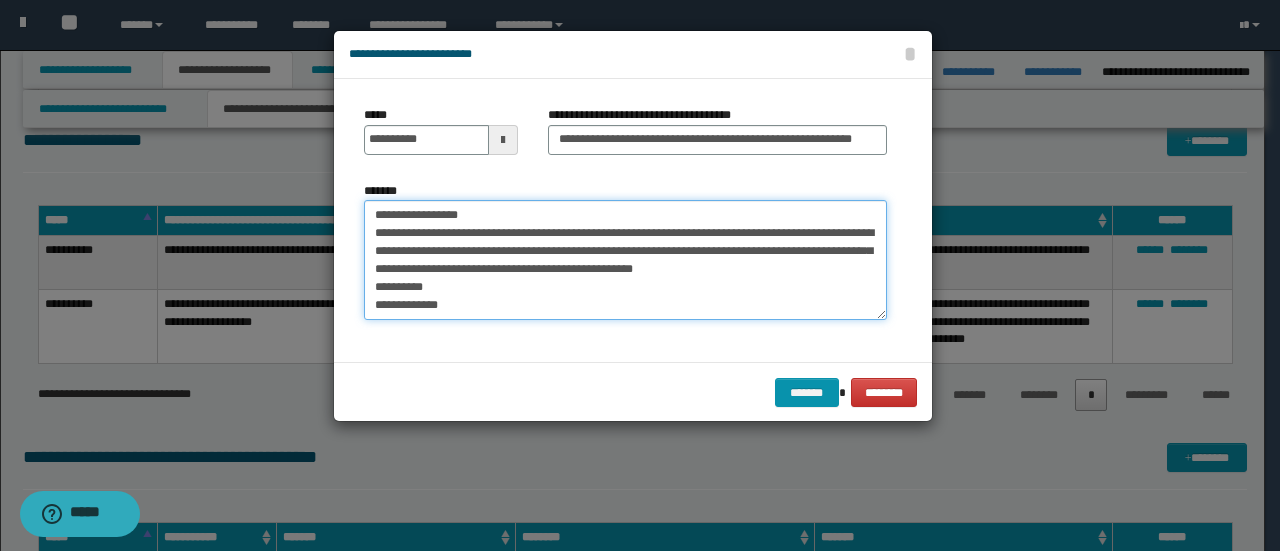 type on "**********" 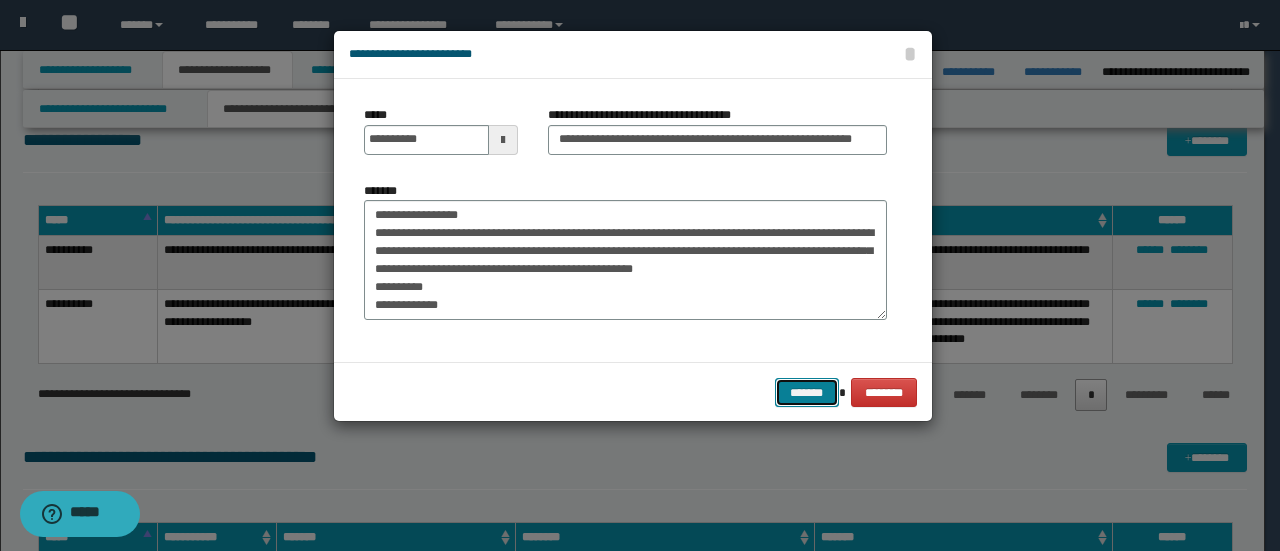 click on "*******" at bounding box center (807, 392) 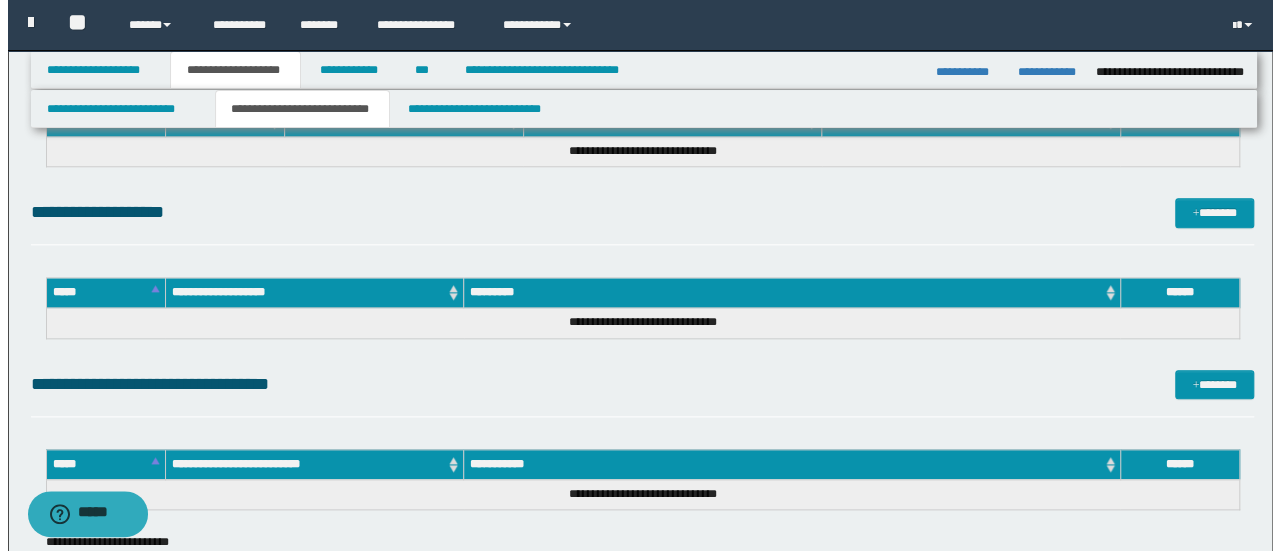 scroll, scrollTop: 1000, scrollLeft: 0, axis: vertical 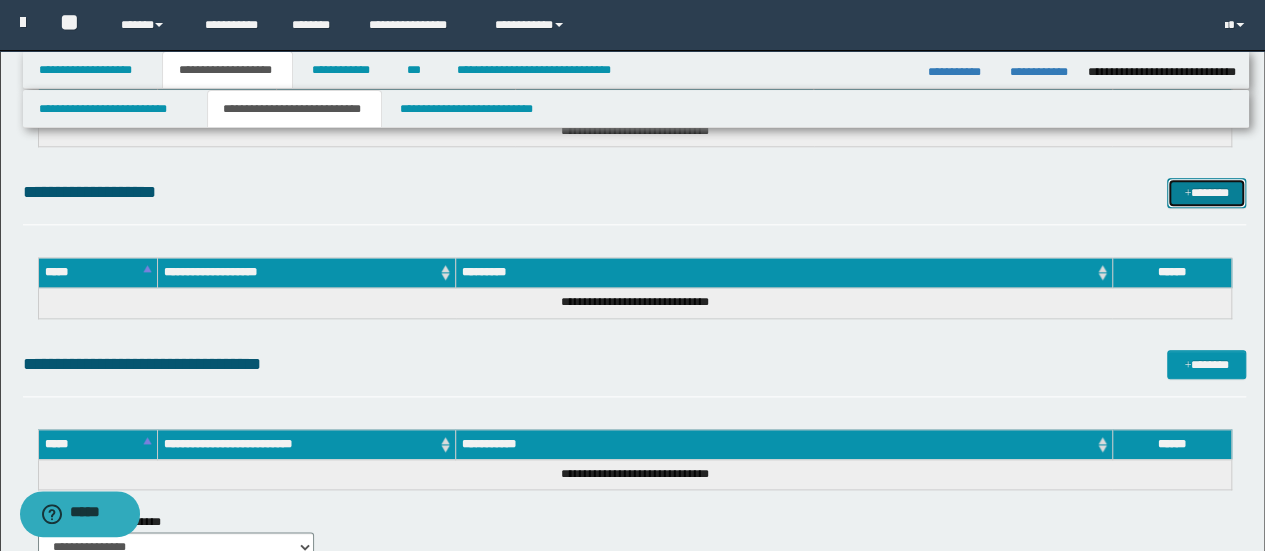 click on "*******" at bounding box center (1206, 192) 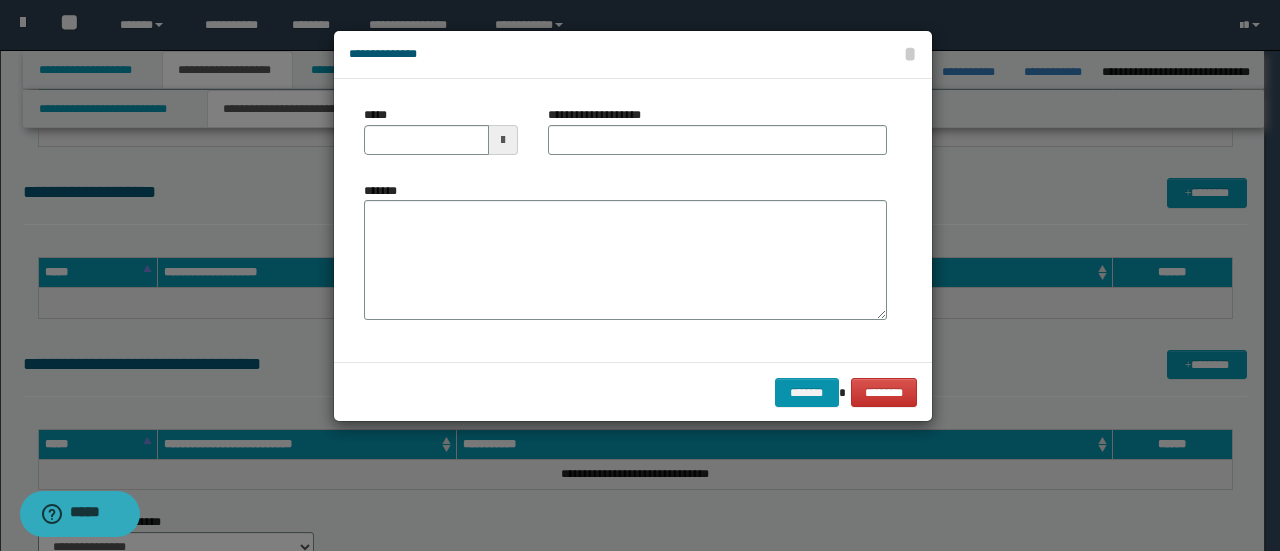 click at bounding box center [503, 140] 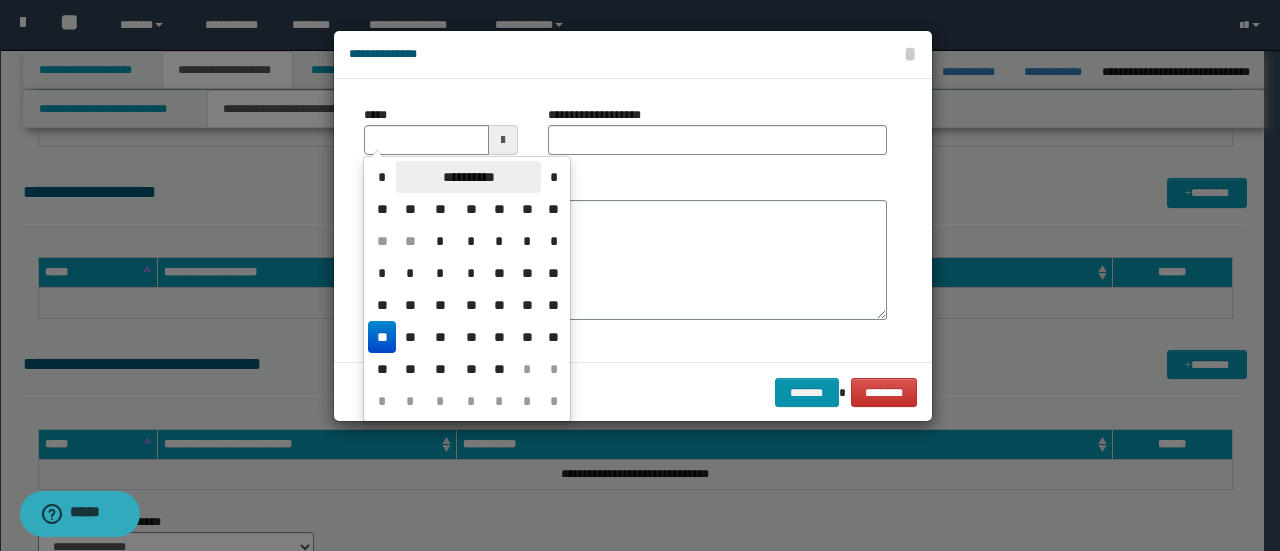 click on "**********" at bounding box center (468, 177) 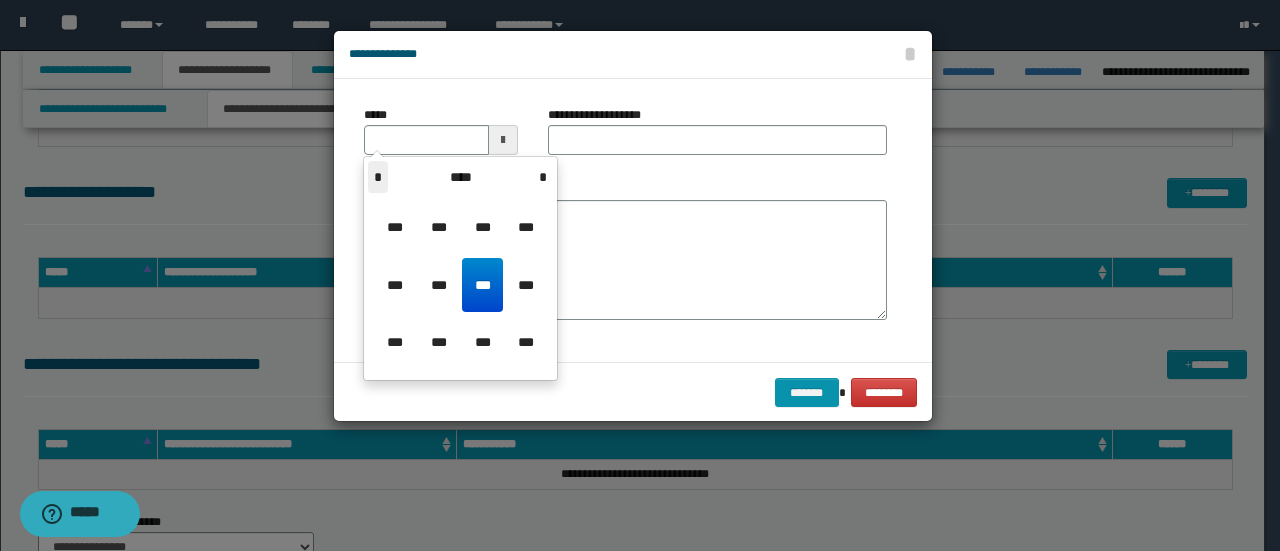 click on "*" at bounding box center (378, 177) 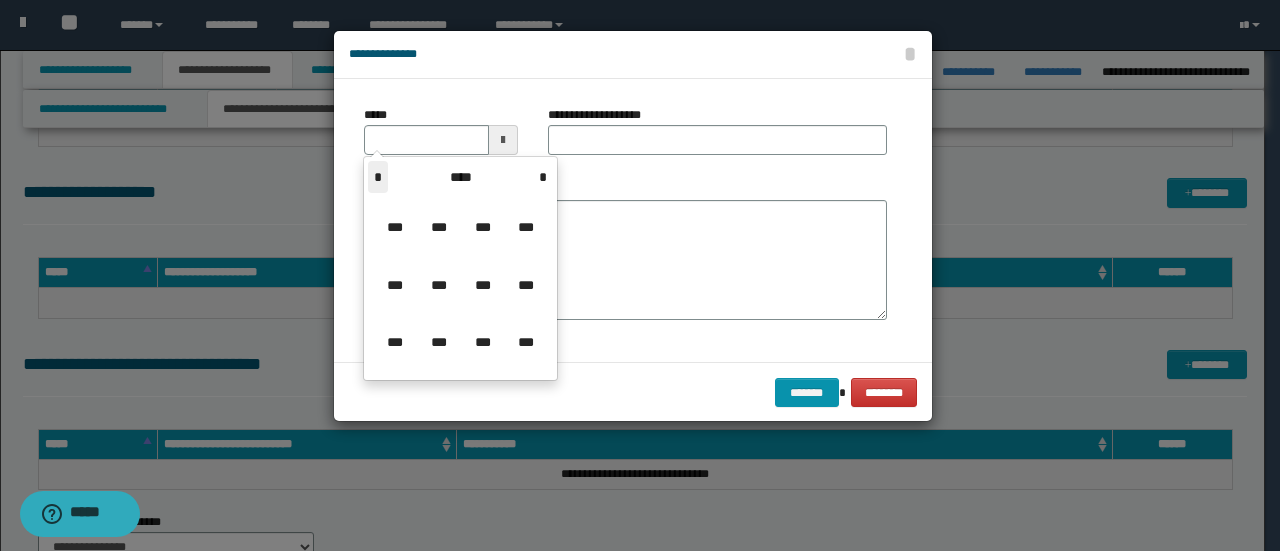 click on "*" at bounding box center [378, 177] 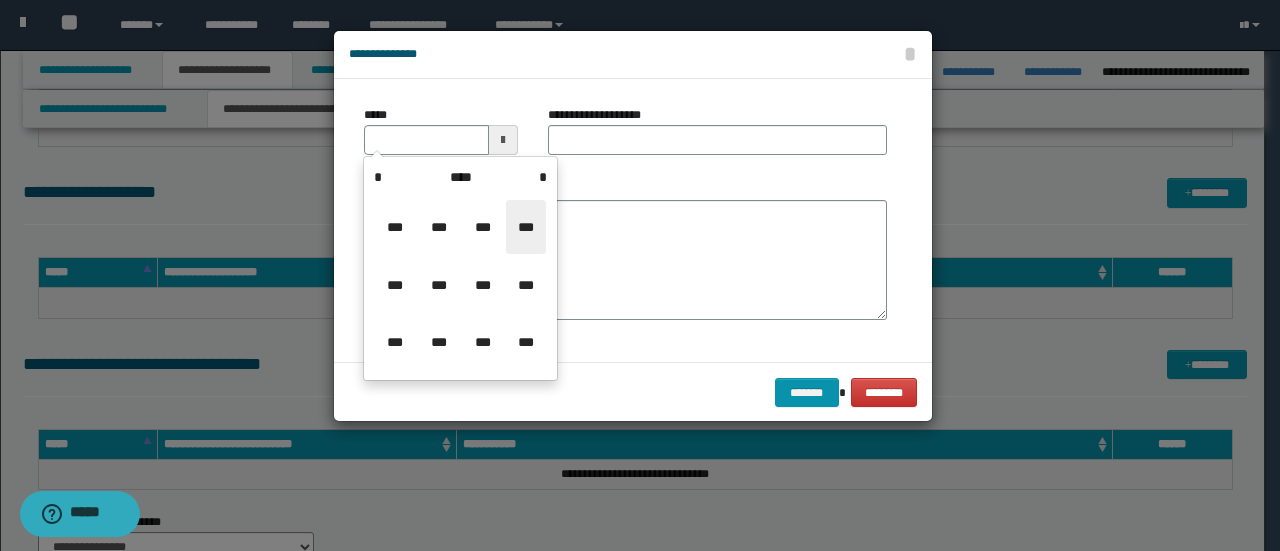 click on "***" at bounding box center [526, 227] 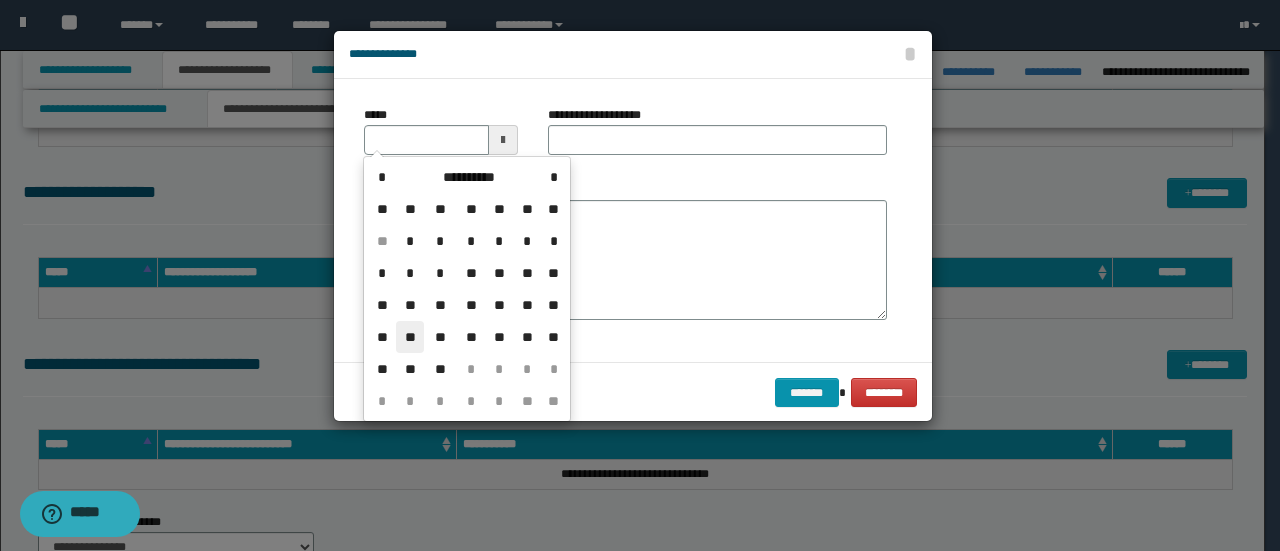 click on "**" at bounding box center (410, 337) 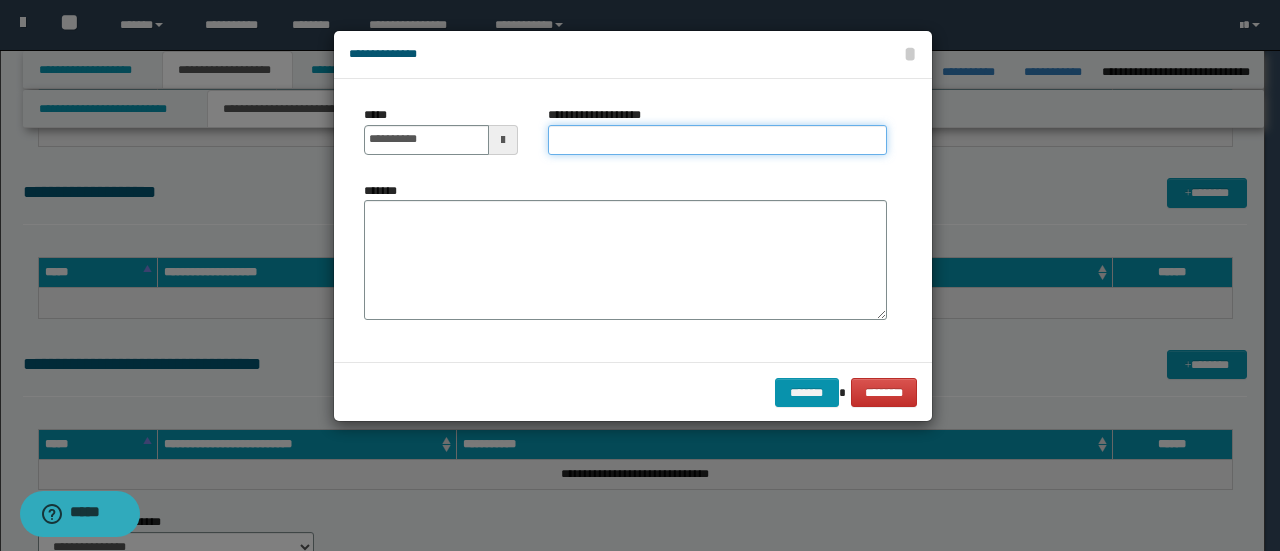 click on "**********" at bounding box center (717, 140) 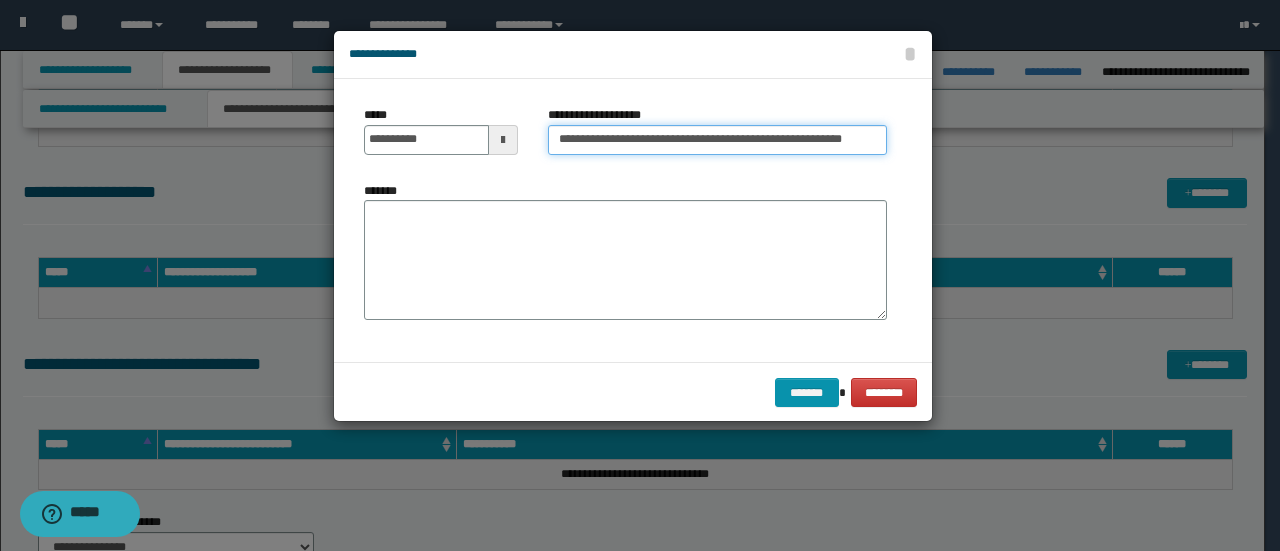 click on "**********" at bounding box center (717, 140) 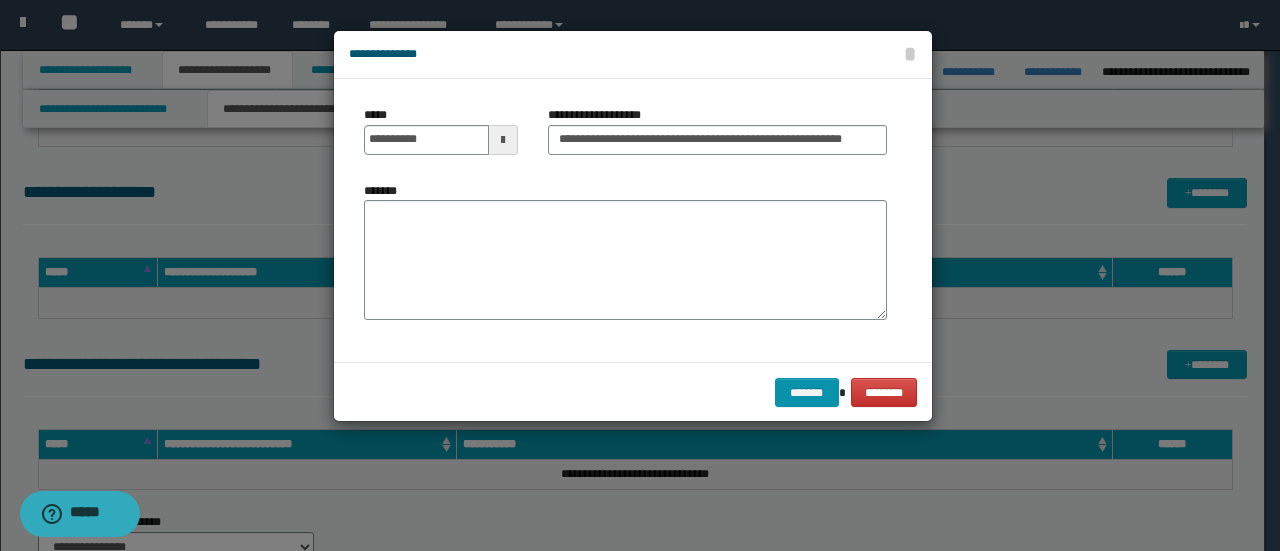 scroll, scrollTop: 0, scrollLeft: 0, axis: both 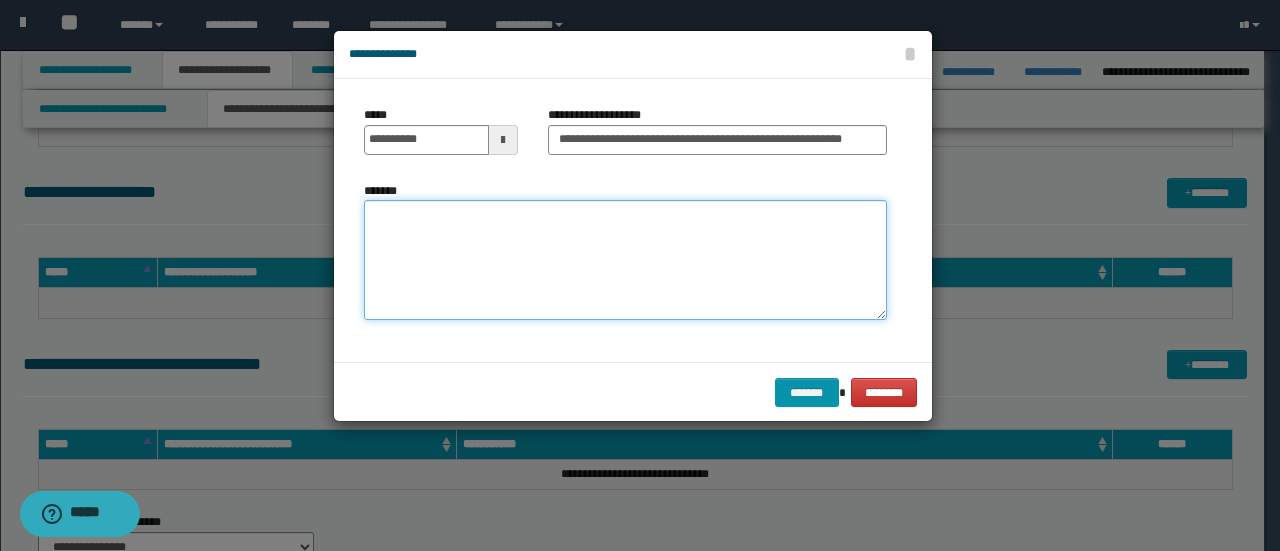 click on "*******" at bounding box center [625, 260] 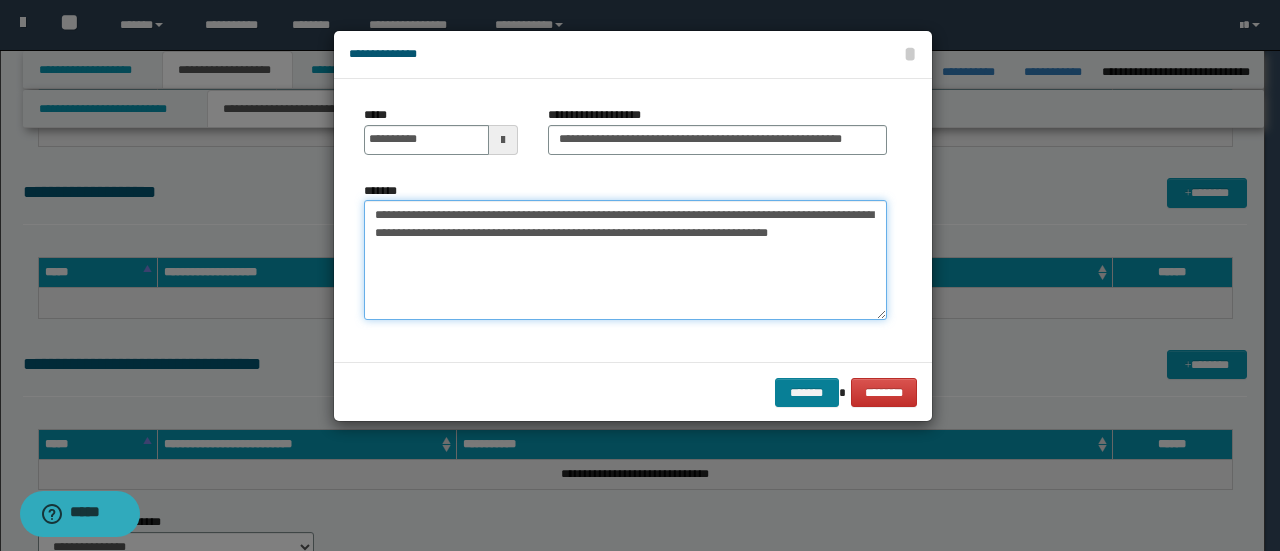type on "**********" 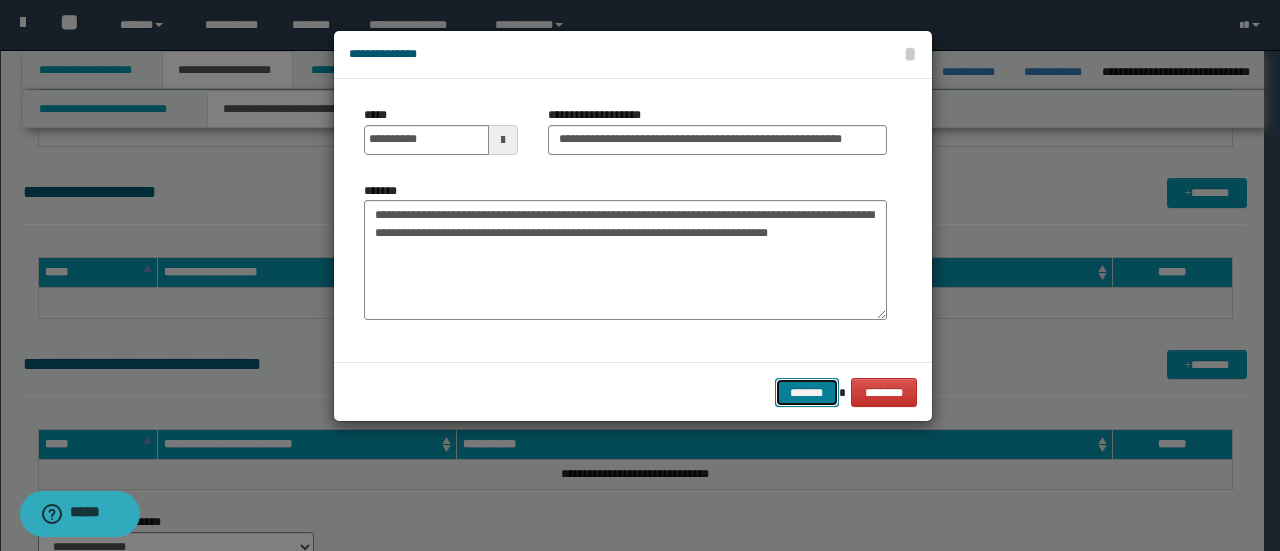 click on "*******" at bounding box center (807, 392) 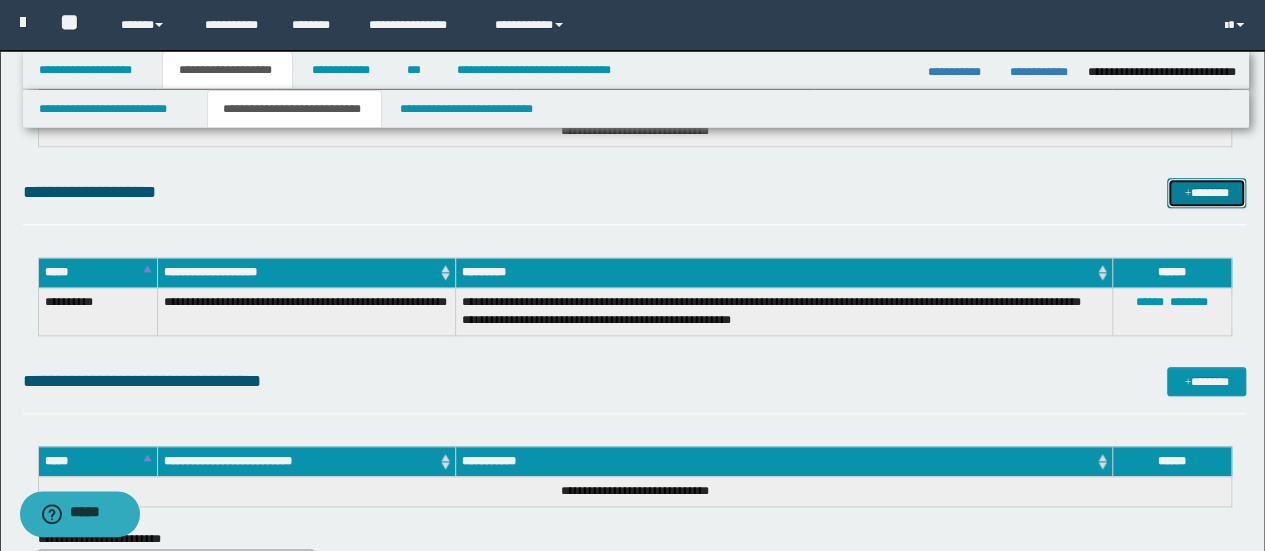 click on "*******" at bounding box center [1206, 192] 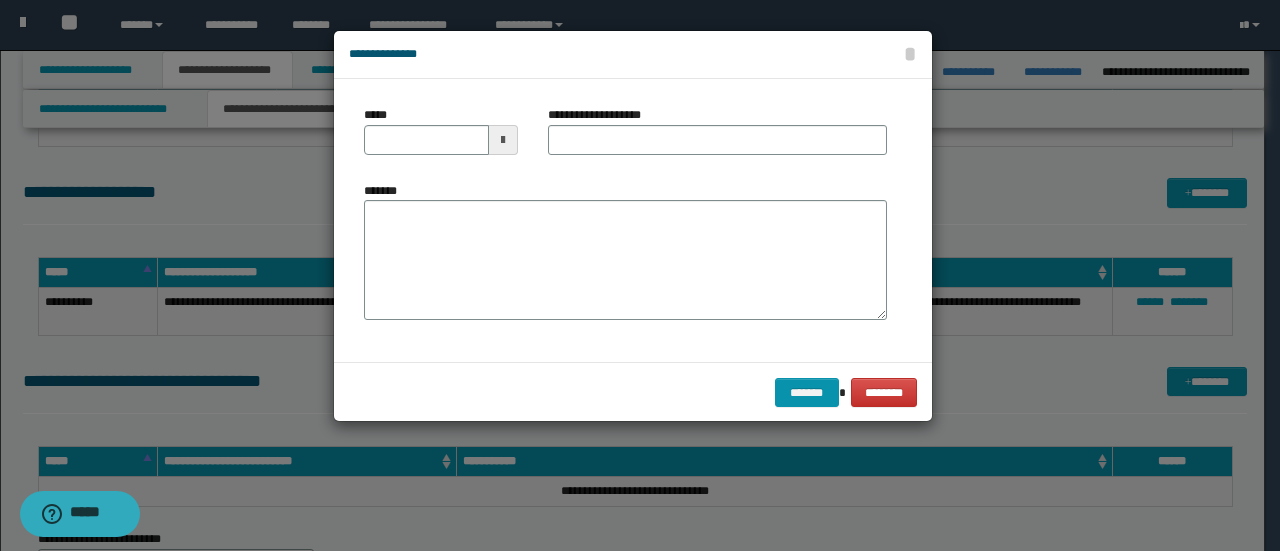 click at bounding box center [503, 140] 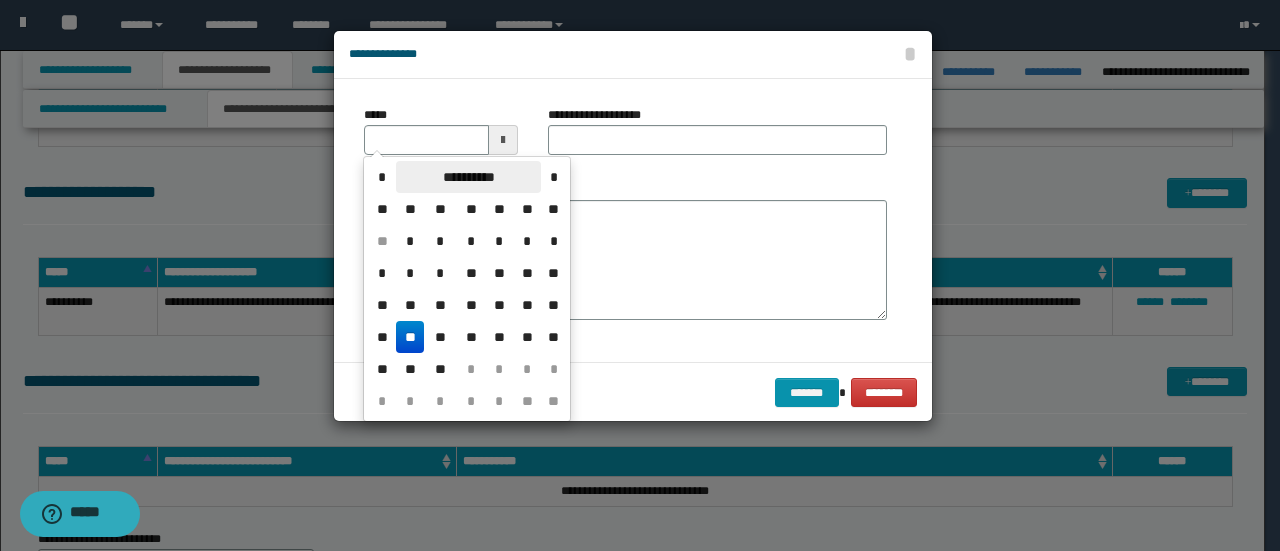click on "**********" at bounding box center [468, 177] 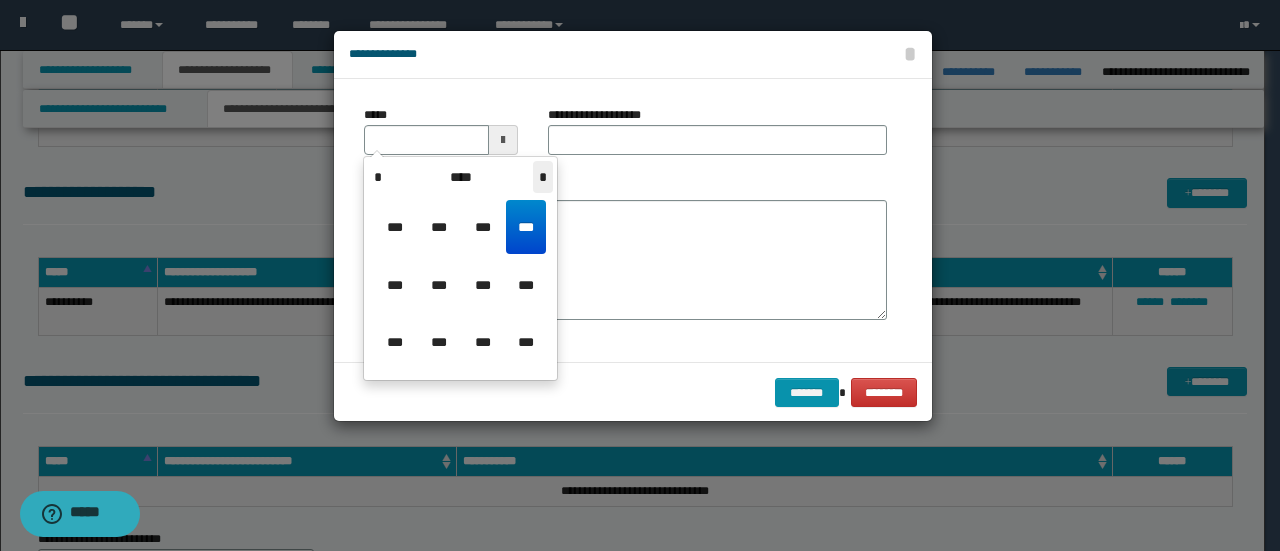 click on "*" at bounding box center (543, 177) 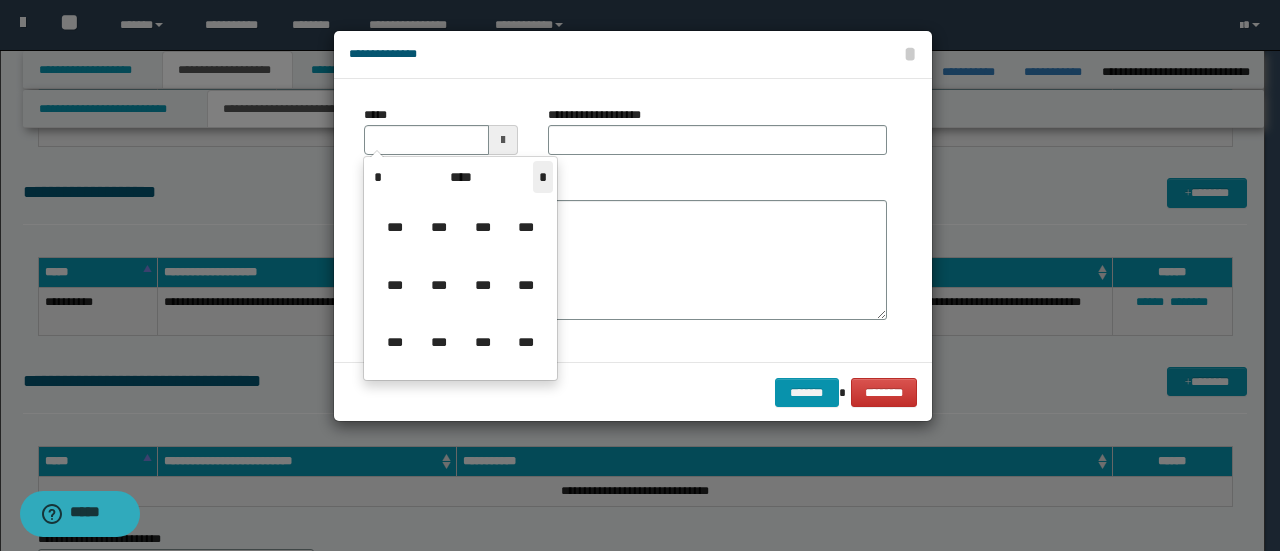 click on "*" at bounding box center (543, 177) 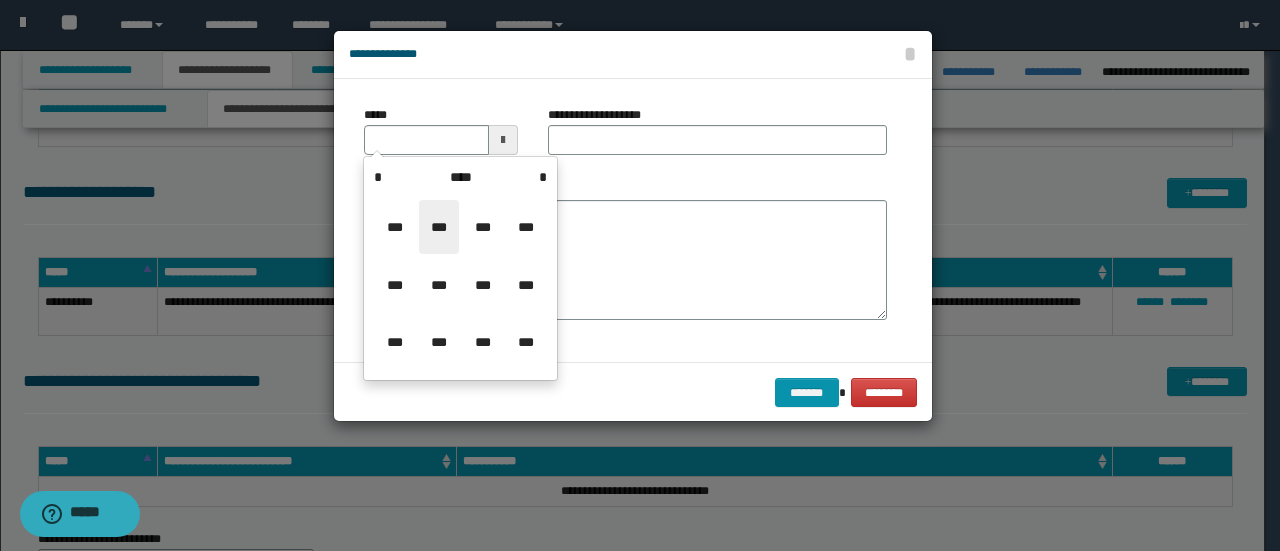 click on "***" at bounding box center (439, 227) 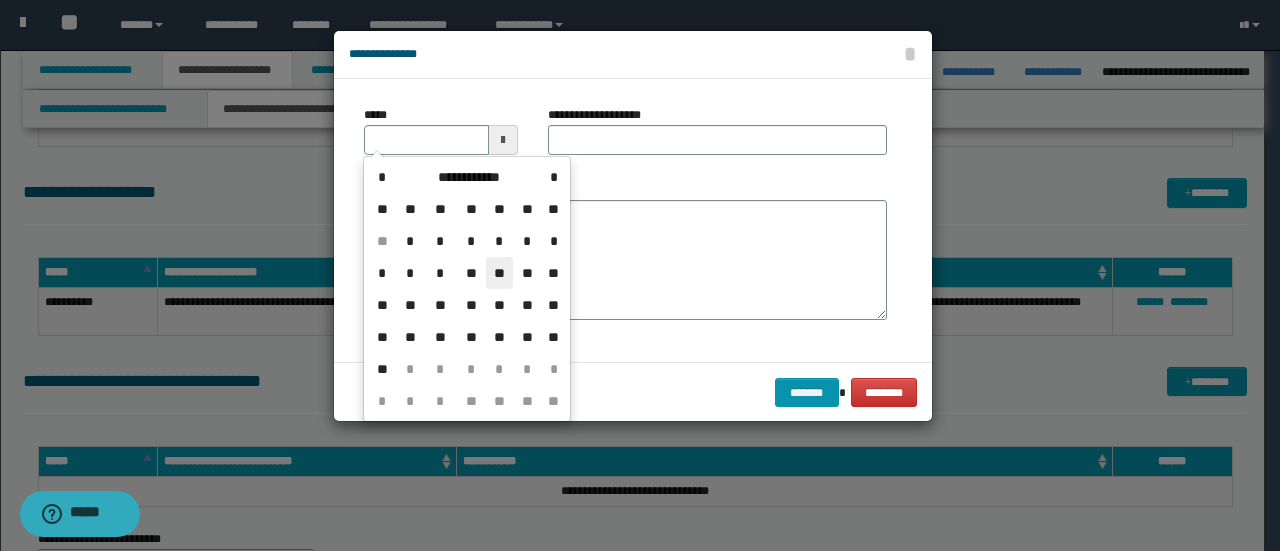 click on "**" at bounding box center [500, 273] 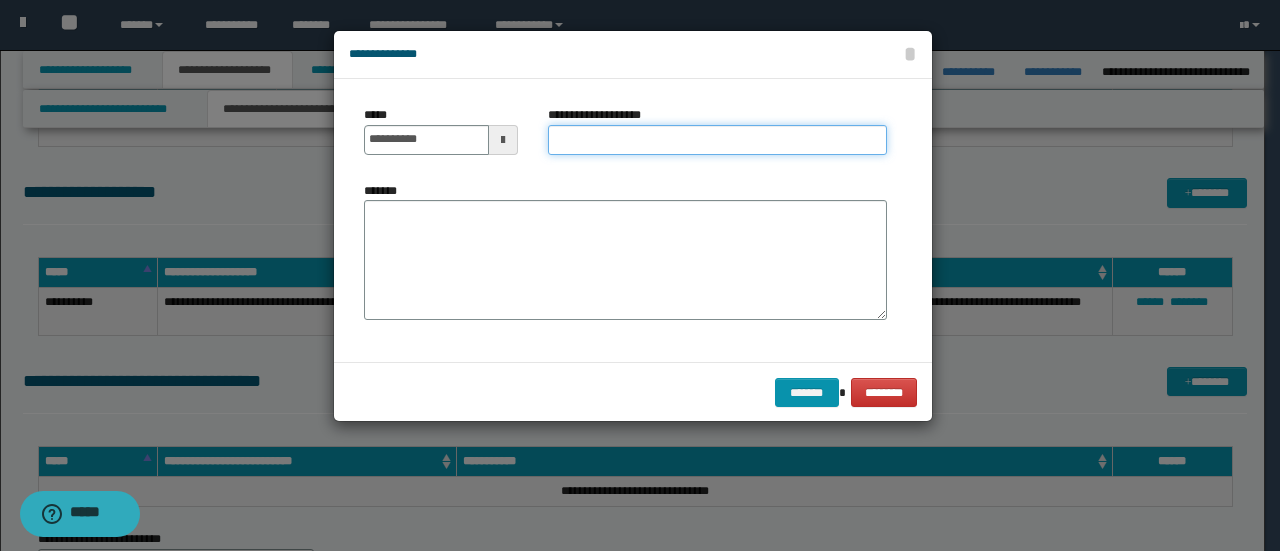 click on "**********" at bounding box center [717, 140] 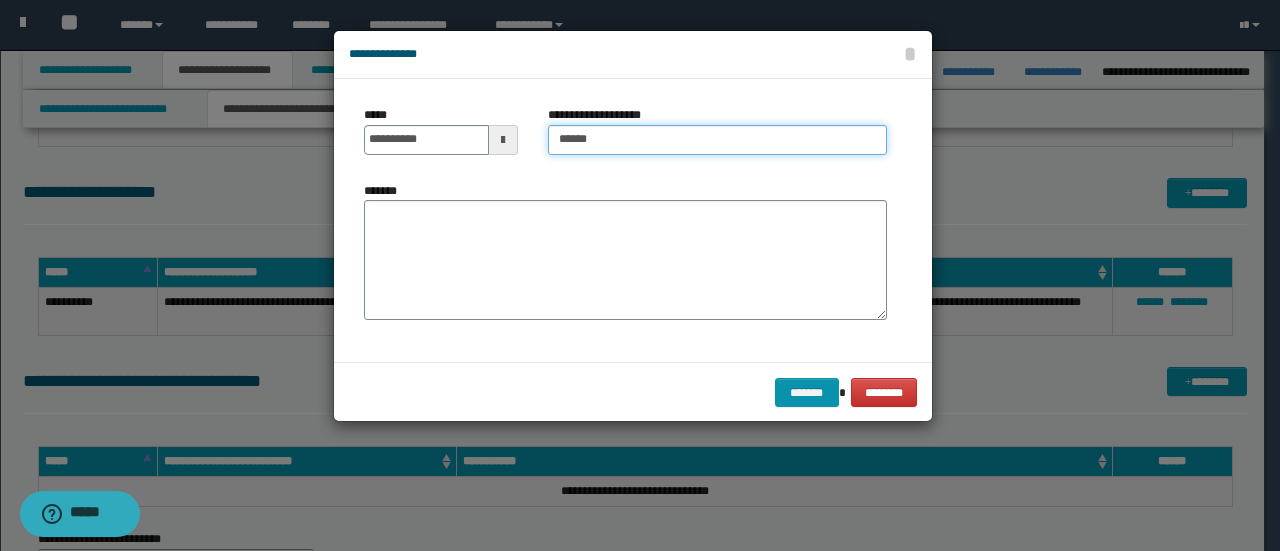 type on "**********" 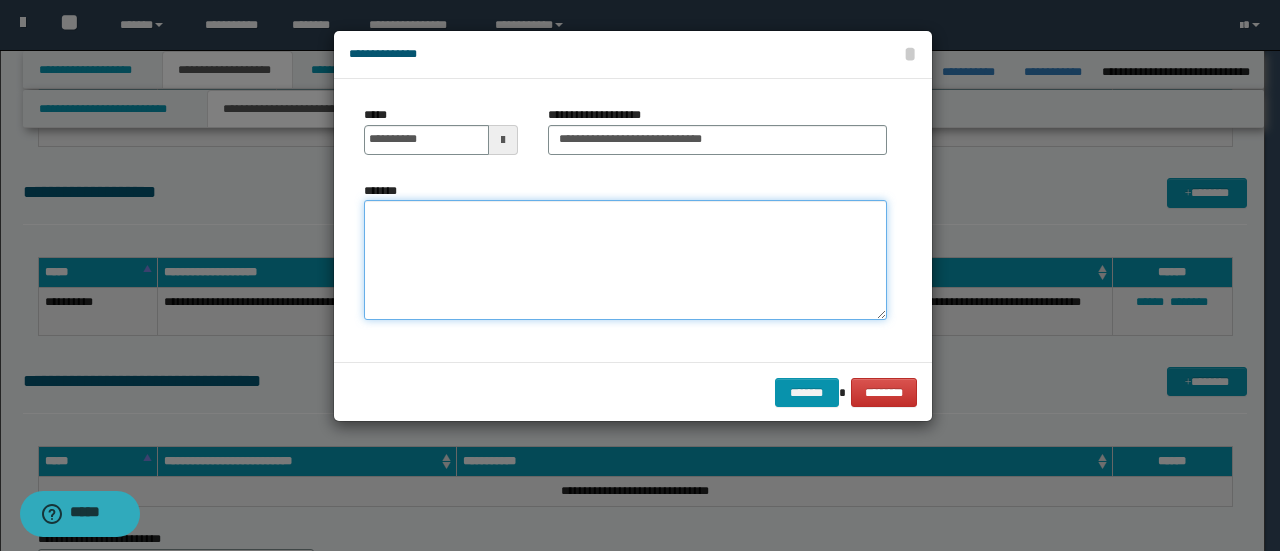 click on "*******" at bounding box center (625, 260) 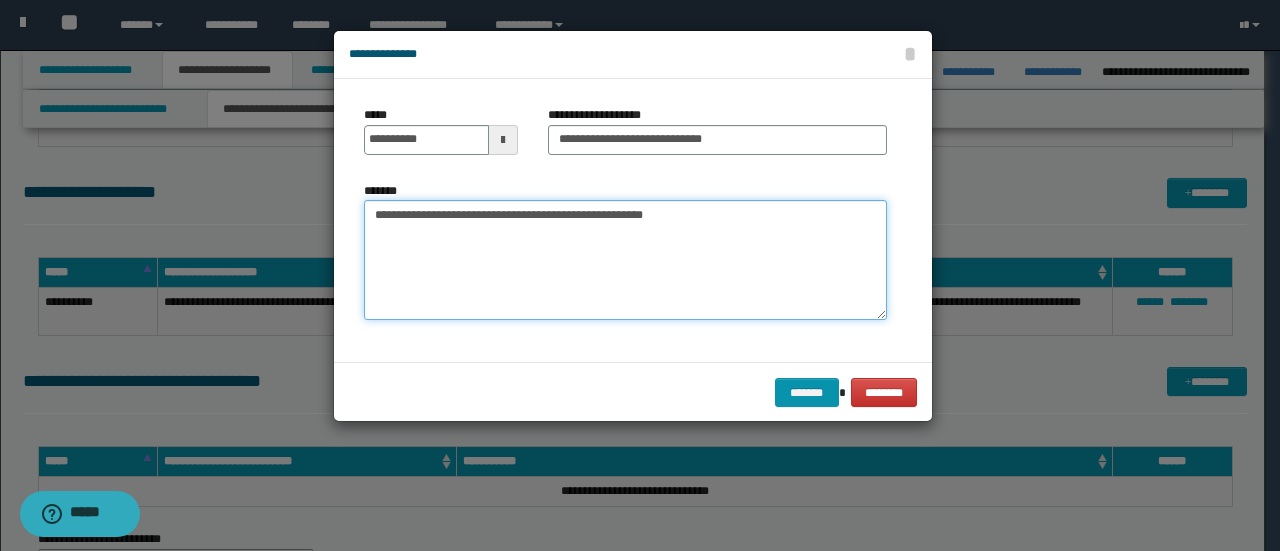 drag, startPoint x: 702, startPoint y: 217, endPoint x: 680, endPoint y: 211, distance: 22.803509 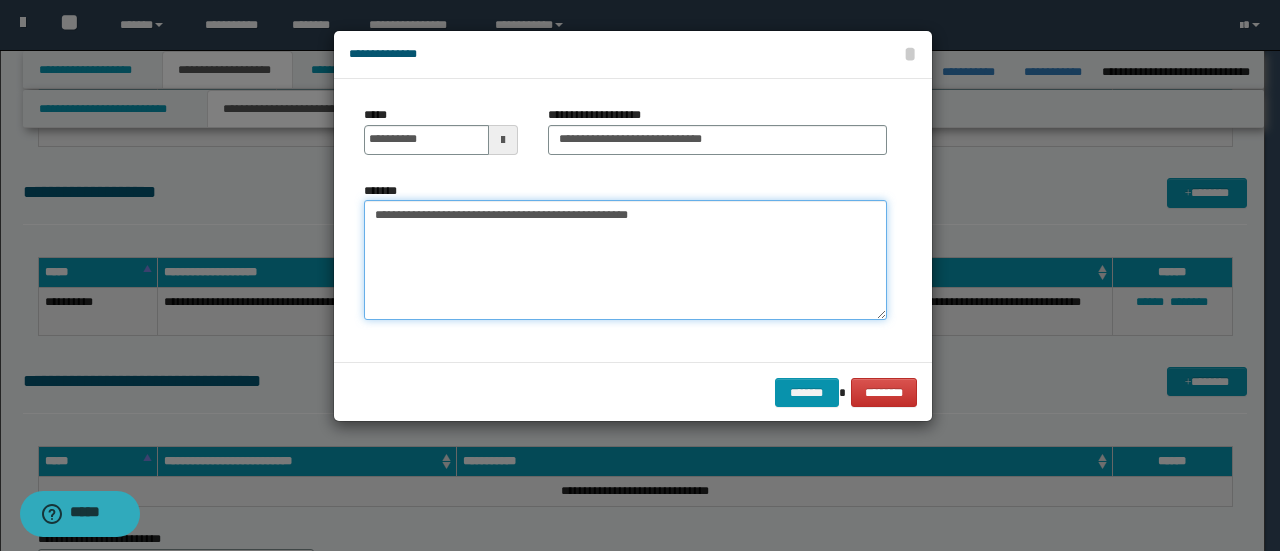 drag, startPoint x: 687, startPoint y: 211, endPoint x: 623, endPoint y: 212, distance: 64.00781 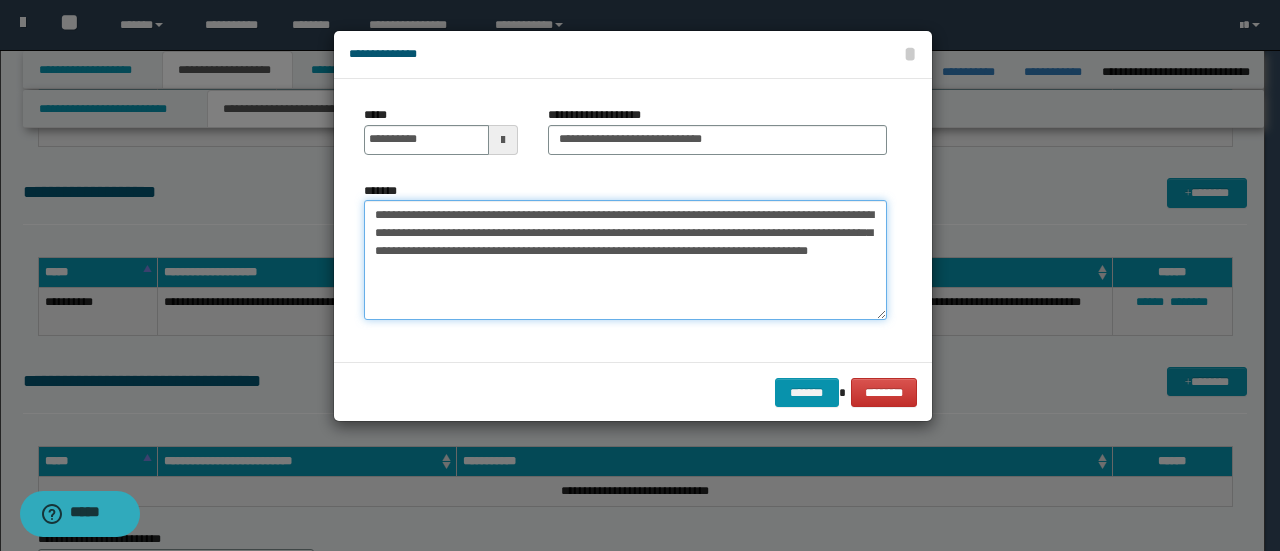 drag, startPoint x: 559, startPoint y: 282, endPoint x: 512, endPoint y: 274, distance: 47.67599 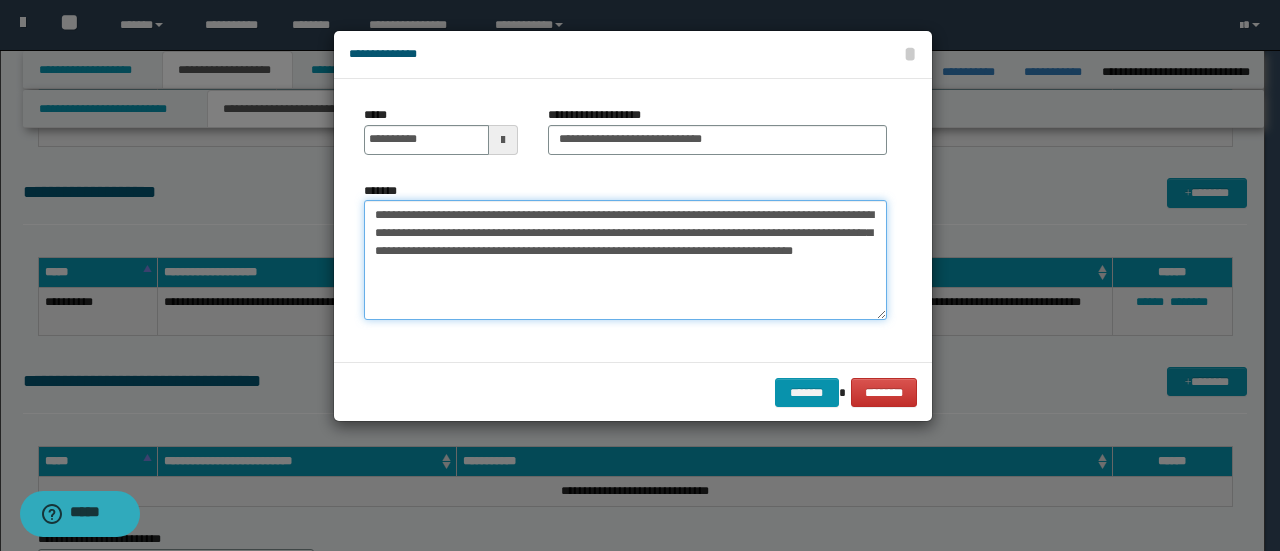 click on "**********" at bounding box center [625, 260] 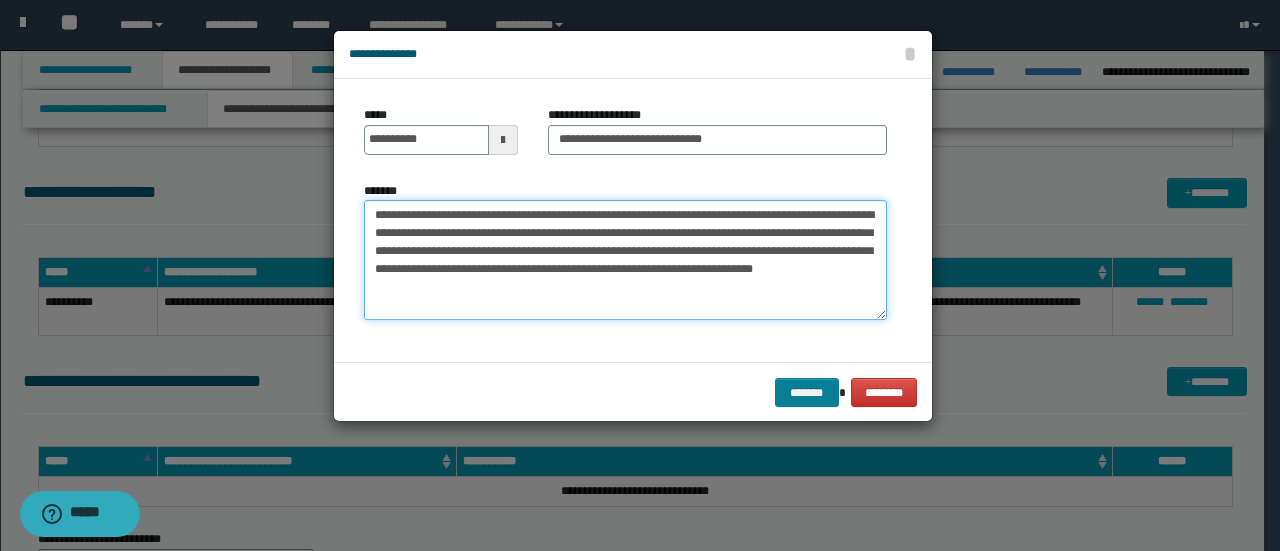 type on "**********" 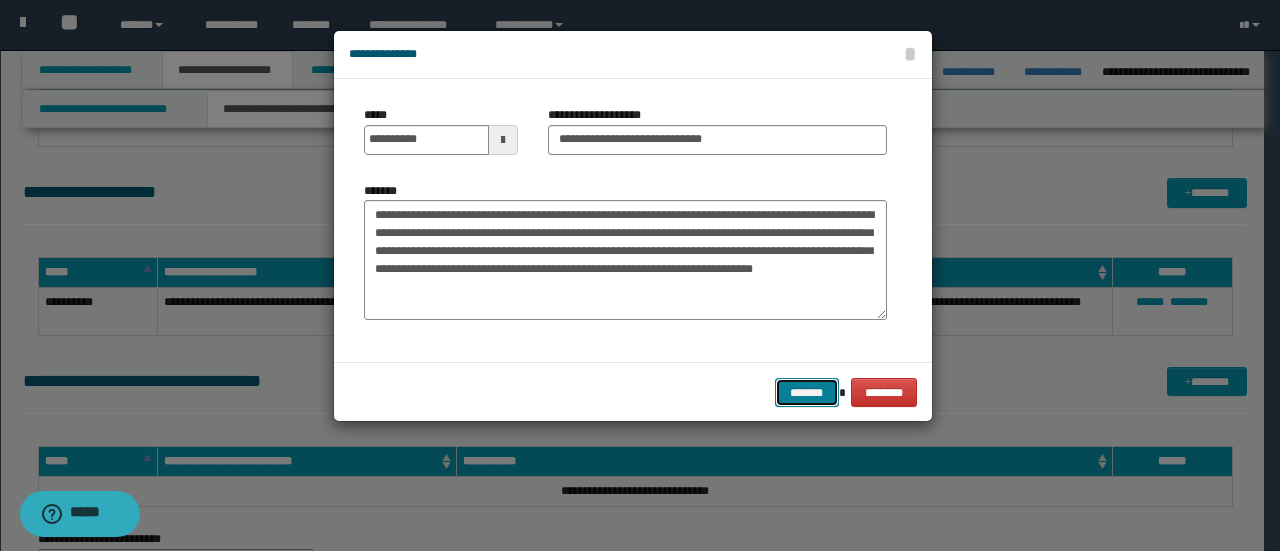 click on "*******" at bounding box center (807, 392) 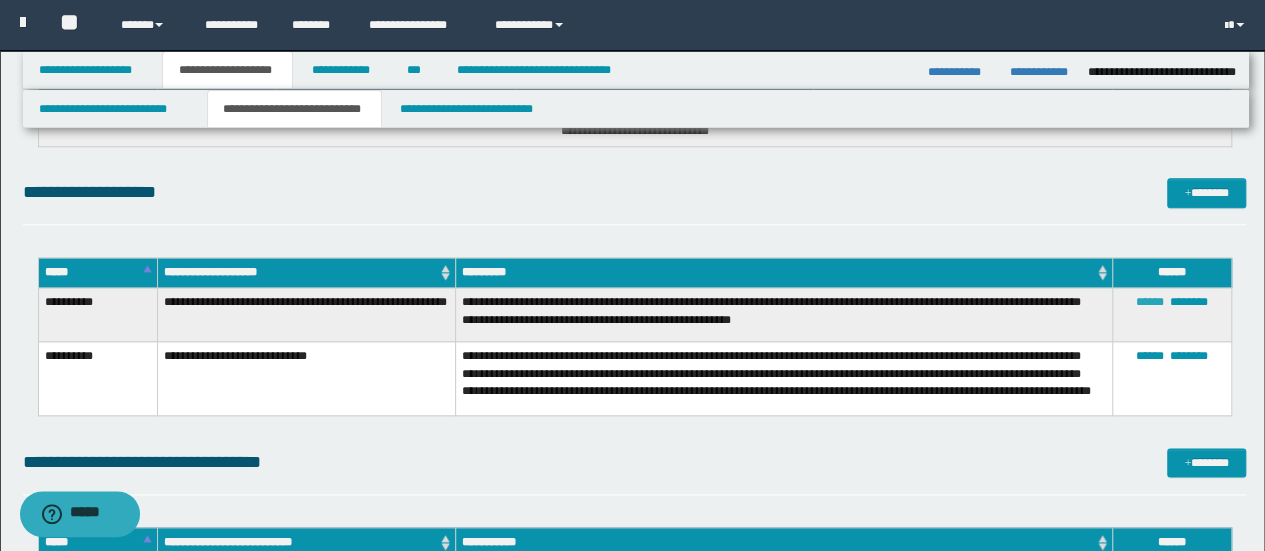 click on "******" at bounding box center [1150, 302] 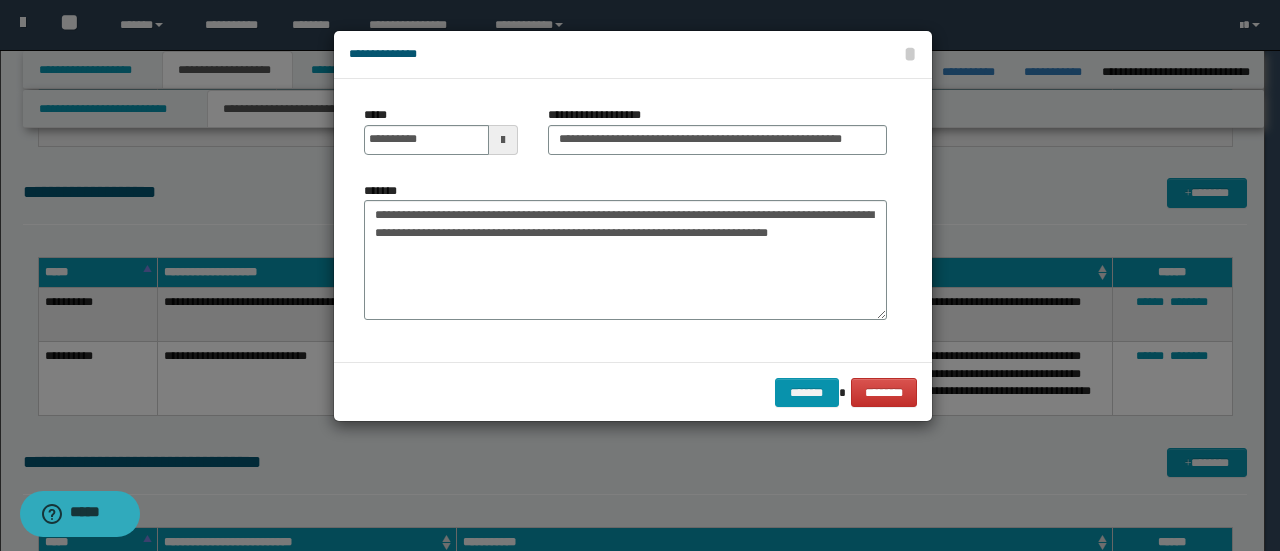 click at bounding box center [503, 140] 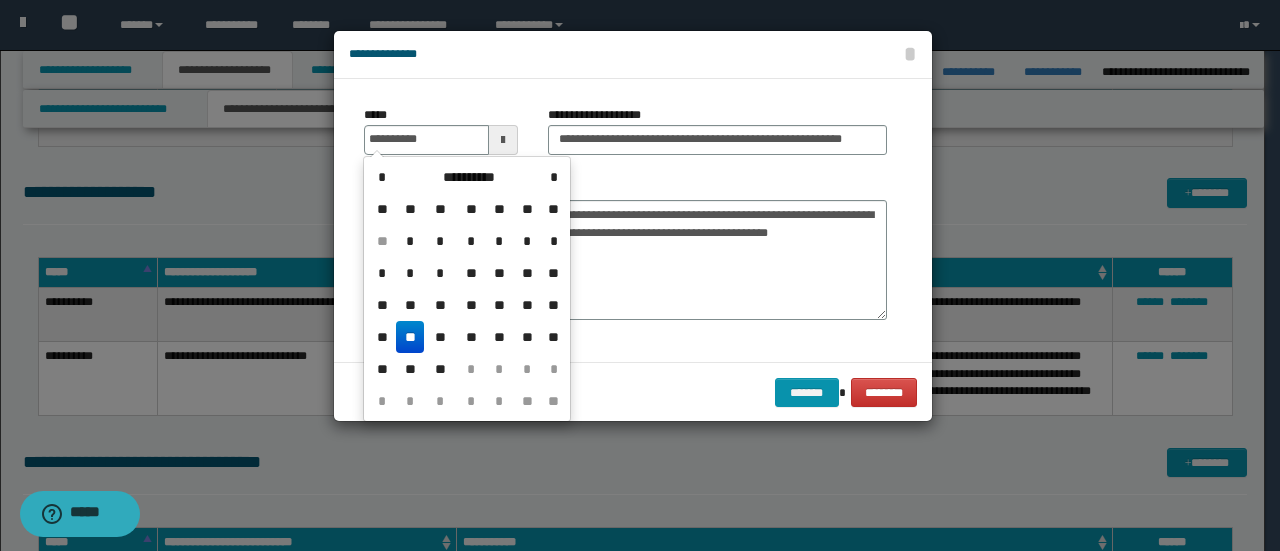 type on "**********" 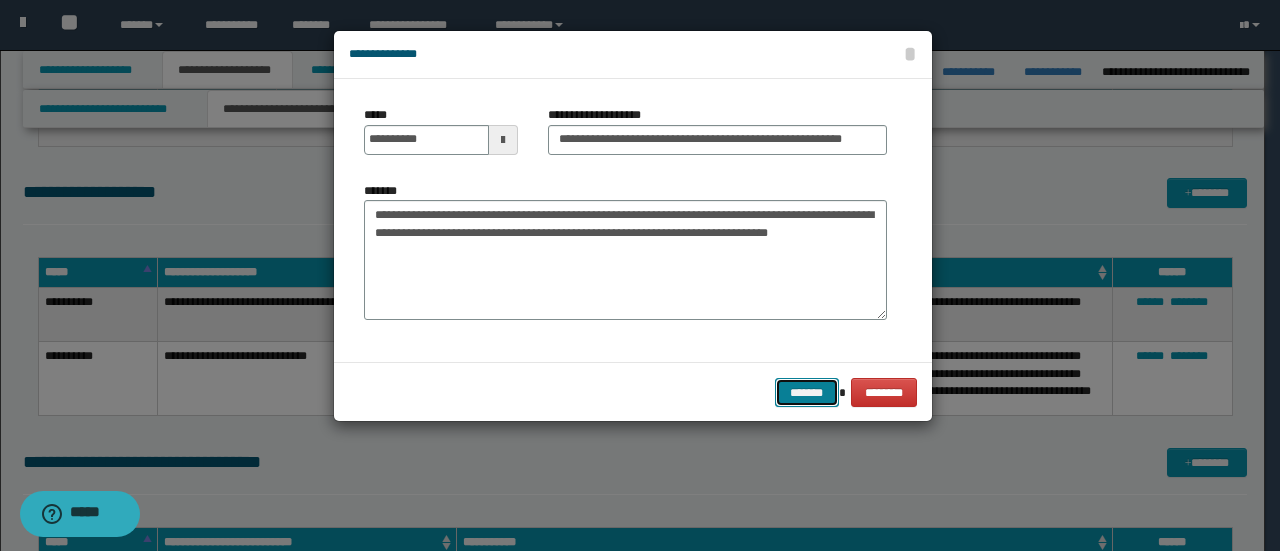 click on "*******" at bounding box center (807, 392) 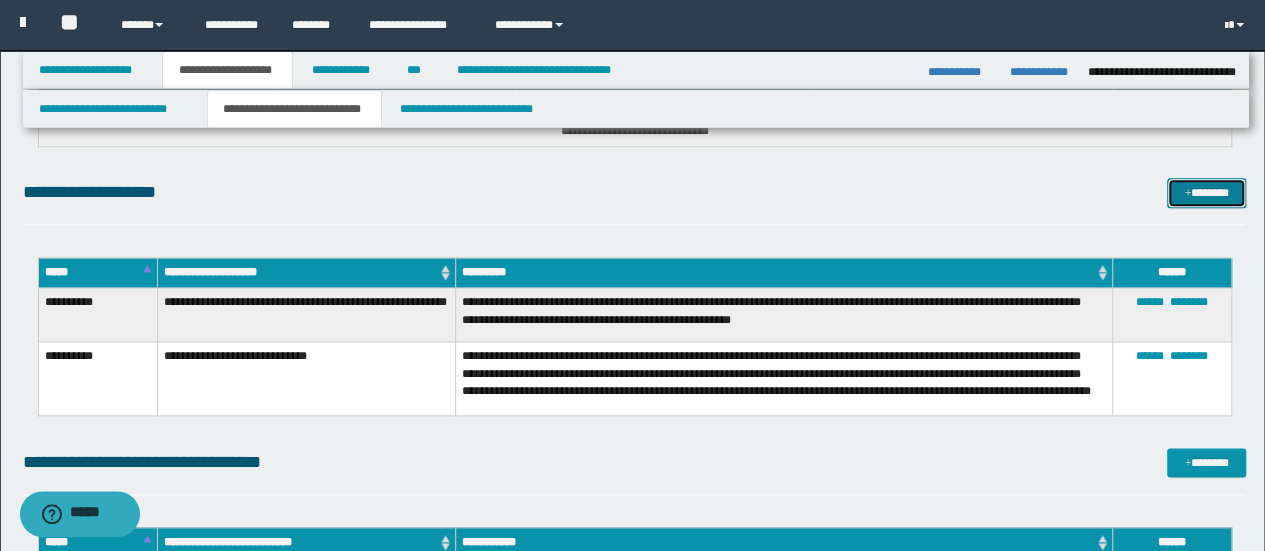 click on "*******" at bounding box center [1206, 192] 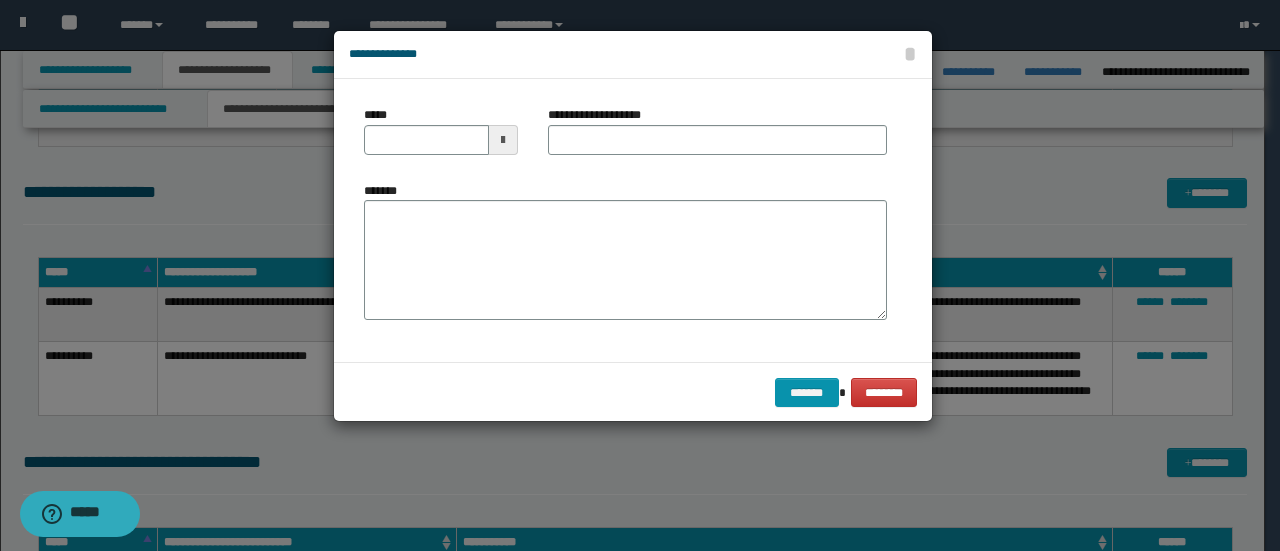 click at bounding box center (503, 140) 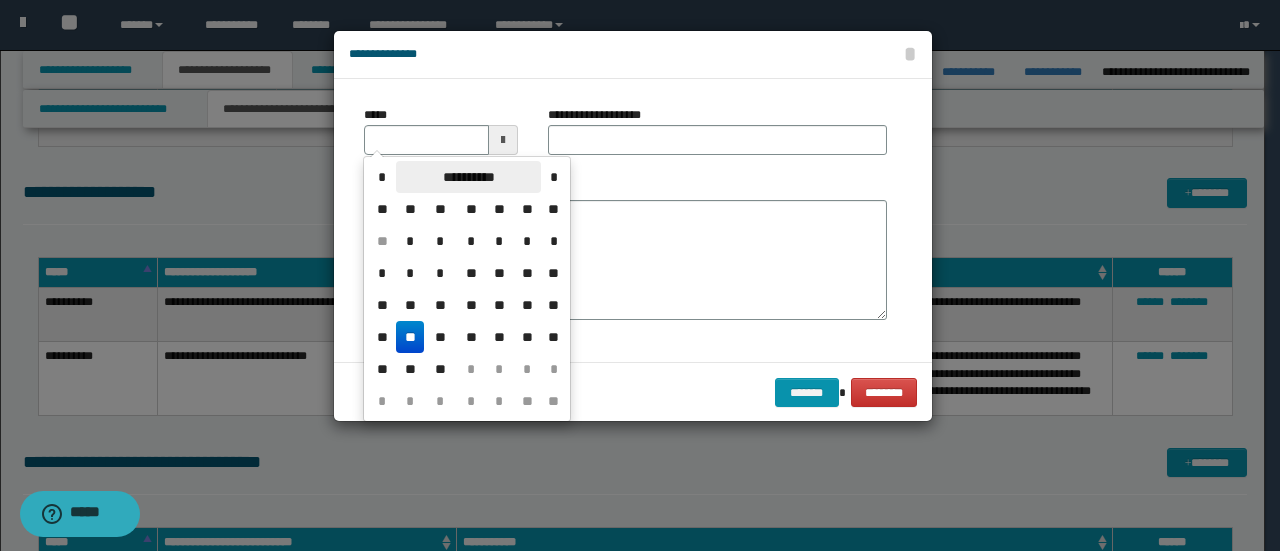 click on "**********" at bounding box center (468, 177) 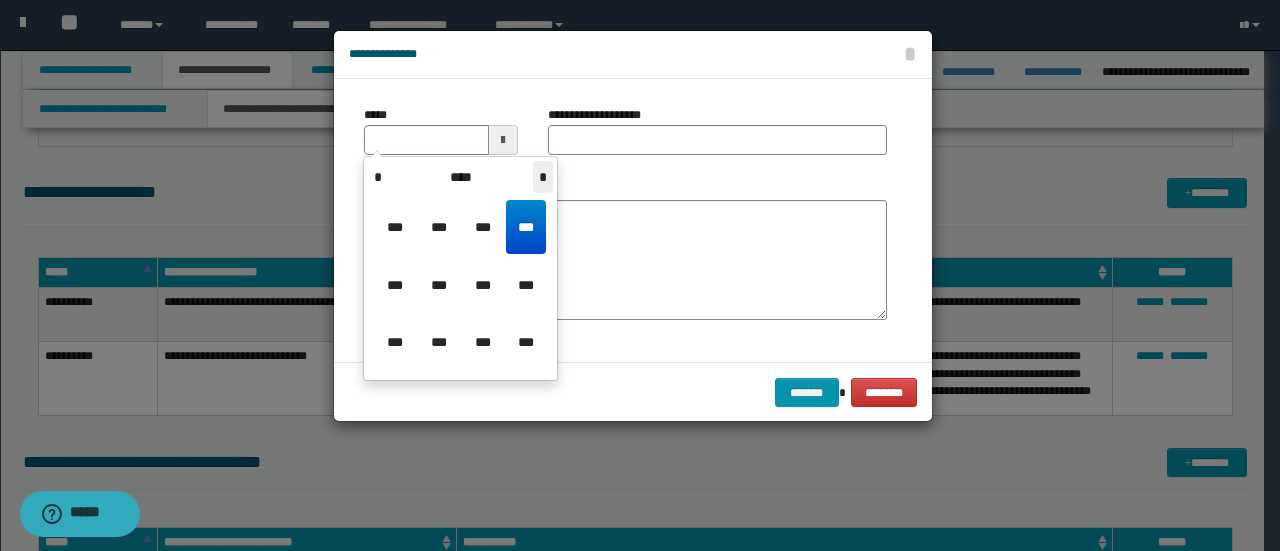 click on "*" at bounding box center [543, 177] 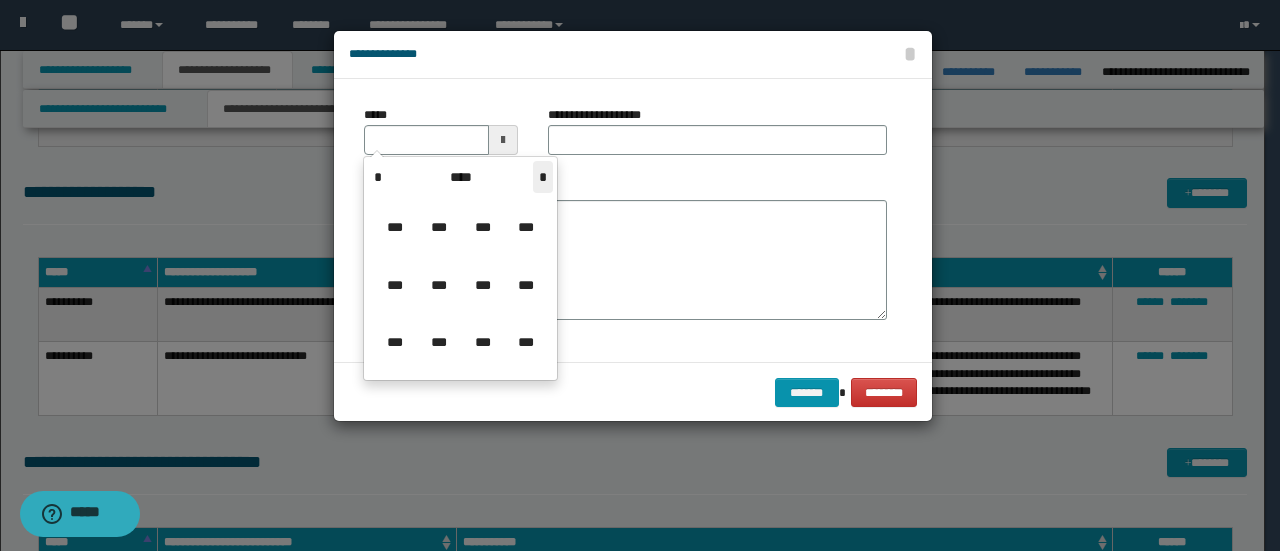 click on "*" at bounding box center (543, 177) 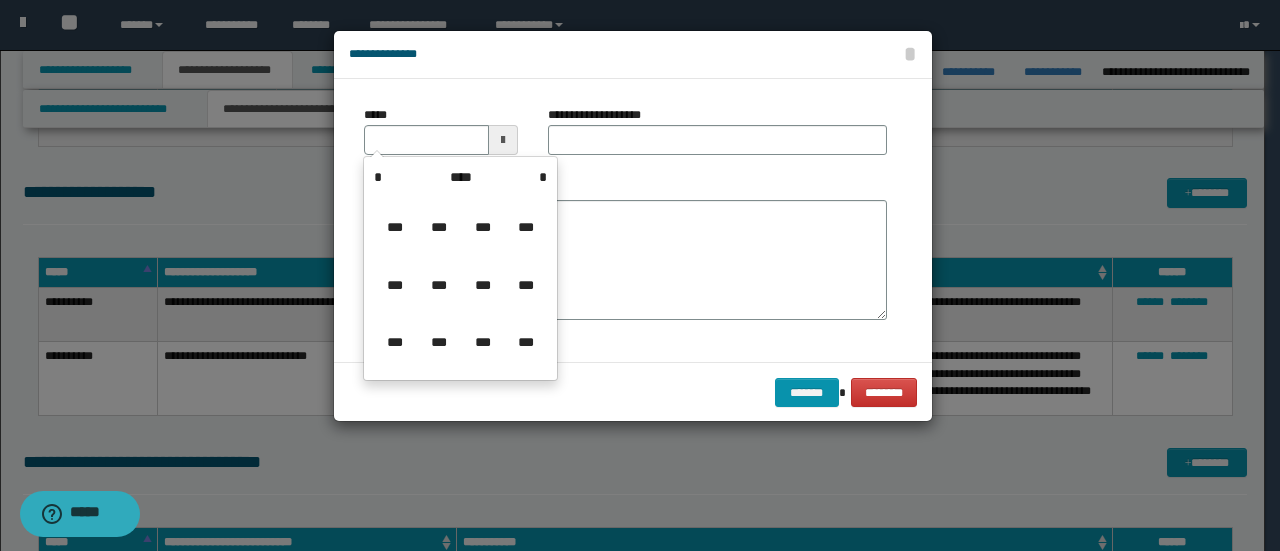 click on "*** *** *** *** *** *** *** *** *** *** *** ***" at bounding box center [460, 284] 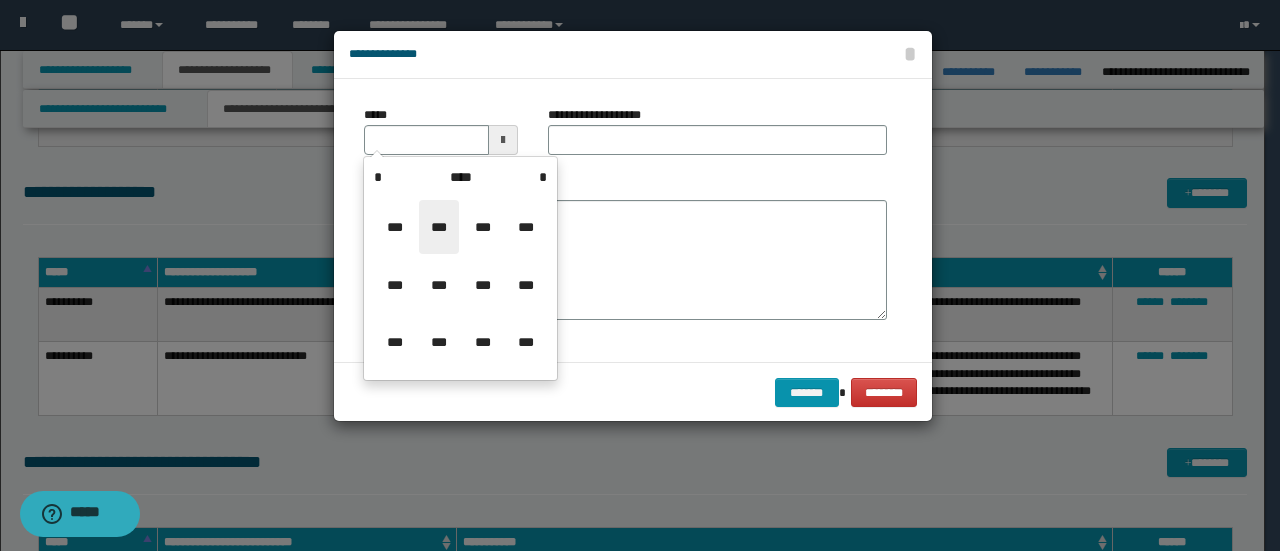 click on "***" at bounding box center (439, 227) 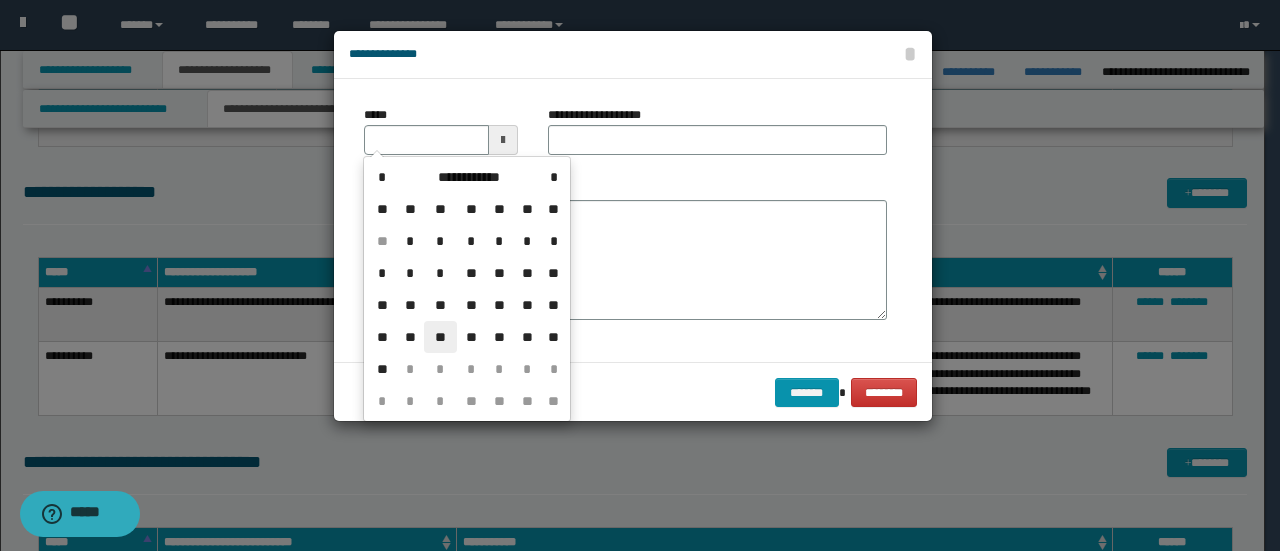 click on "**" at bounding box center [440, 337] 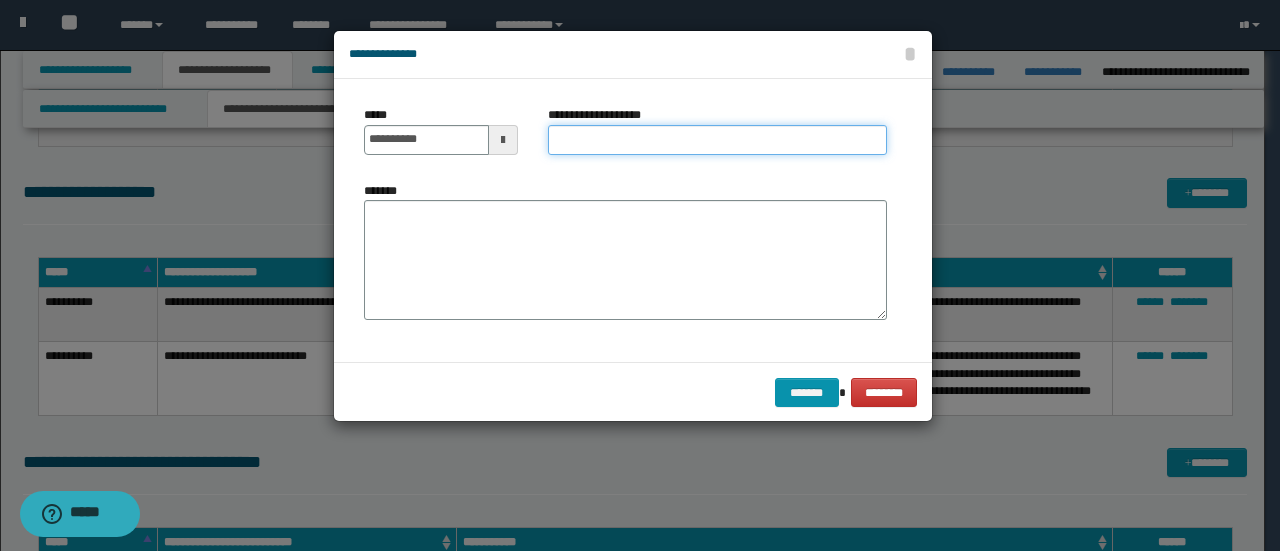click on "**********" at bounding box center (717, 140) 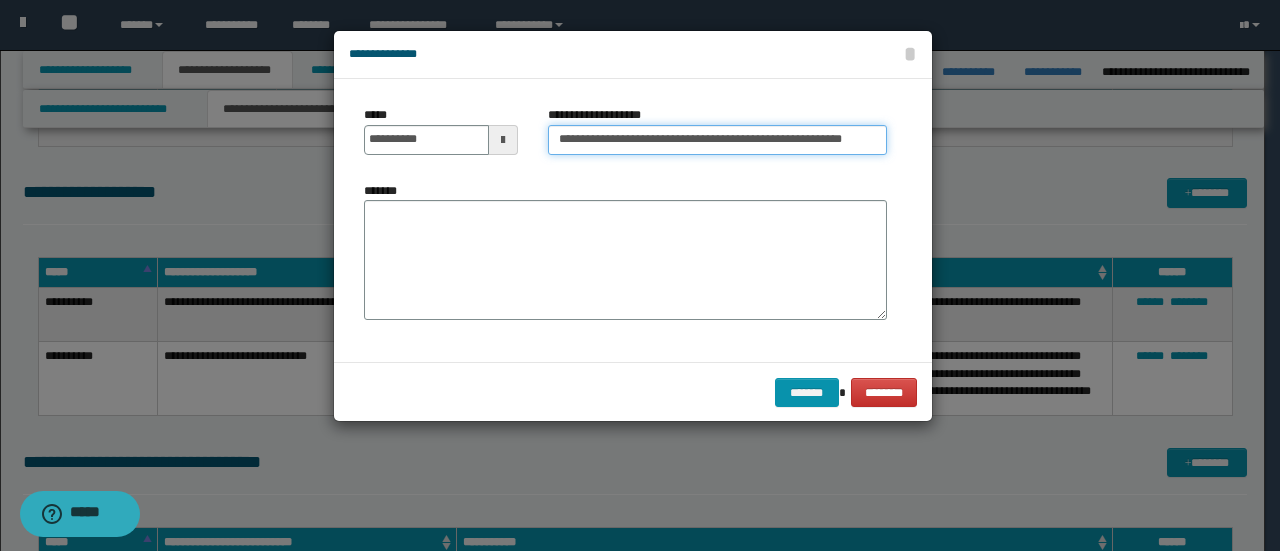 scroll, scrollTop: 0, scrollLeft: 7, axis: horizontal 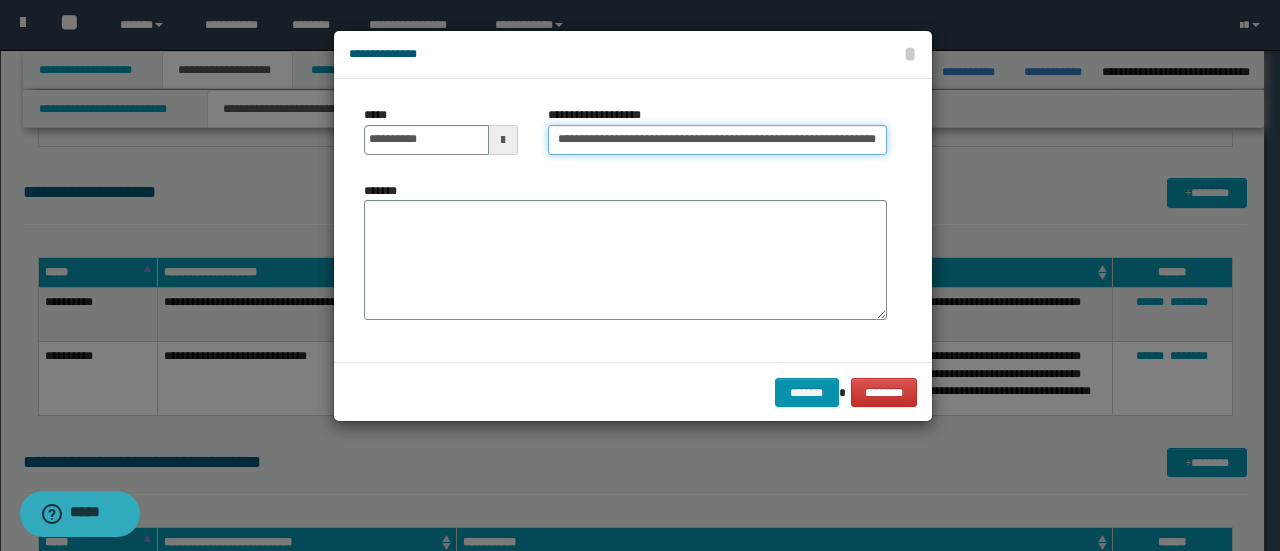 type on "**********" 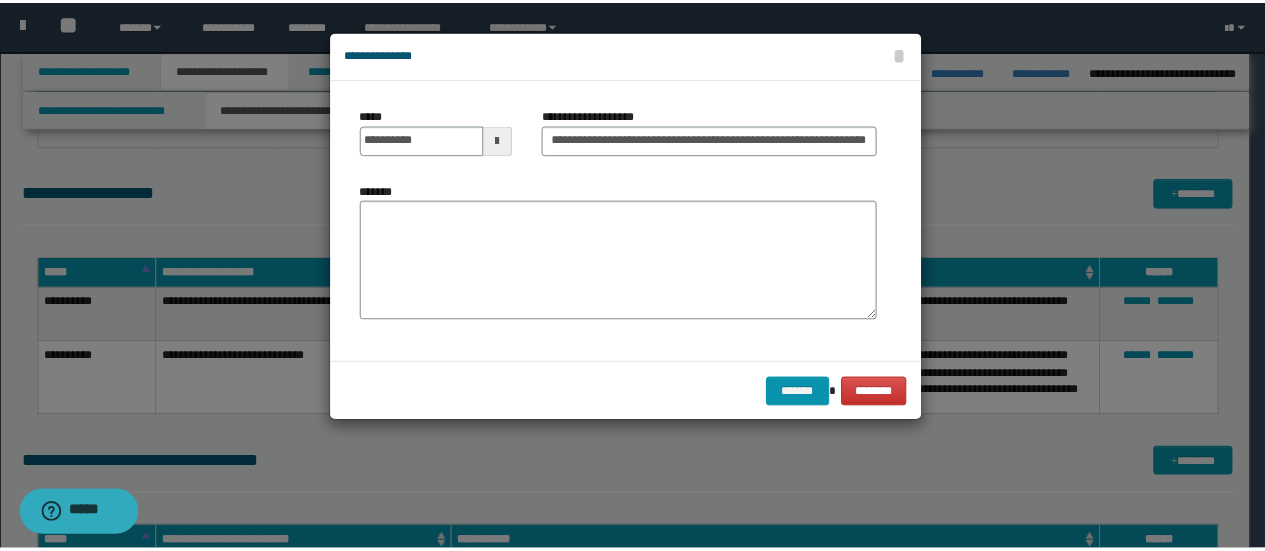 scroll, scrollTop: 0, scrollLeft: 0, axis: both 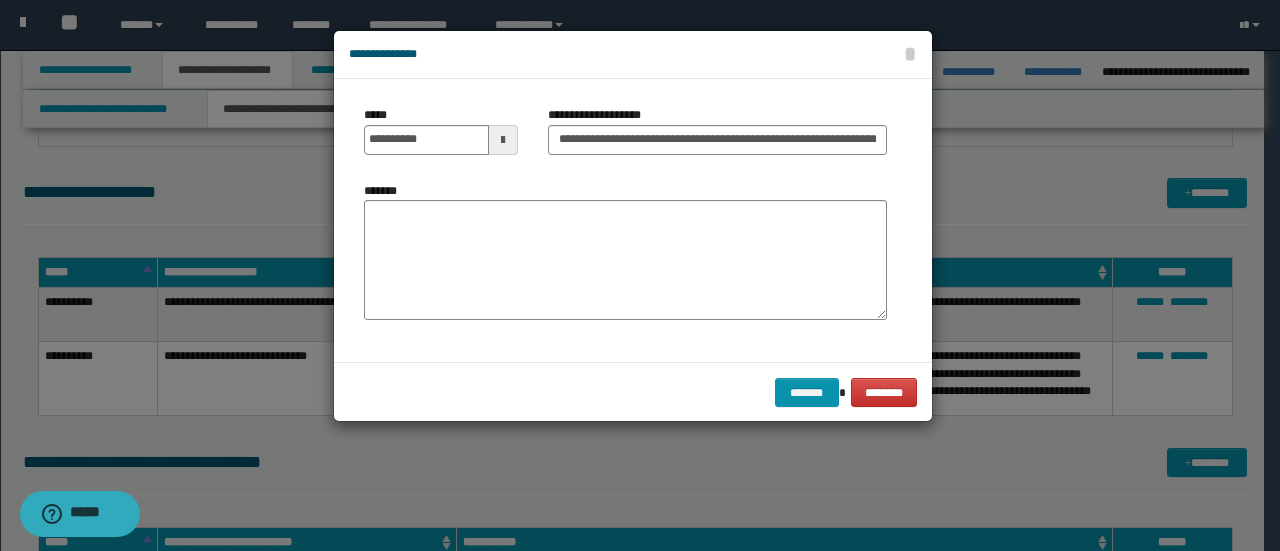 click on "*******" at bounding box center [625, 251] 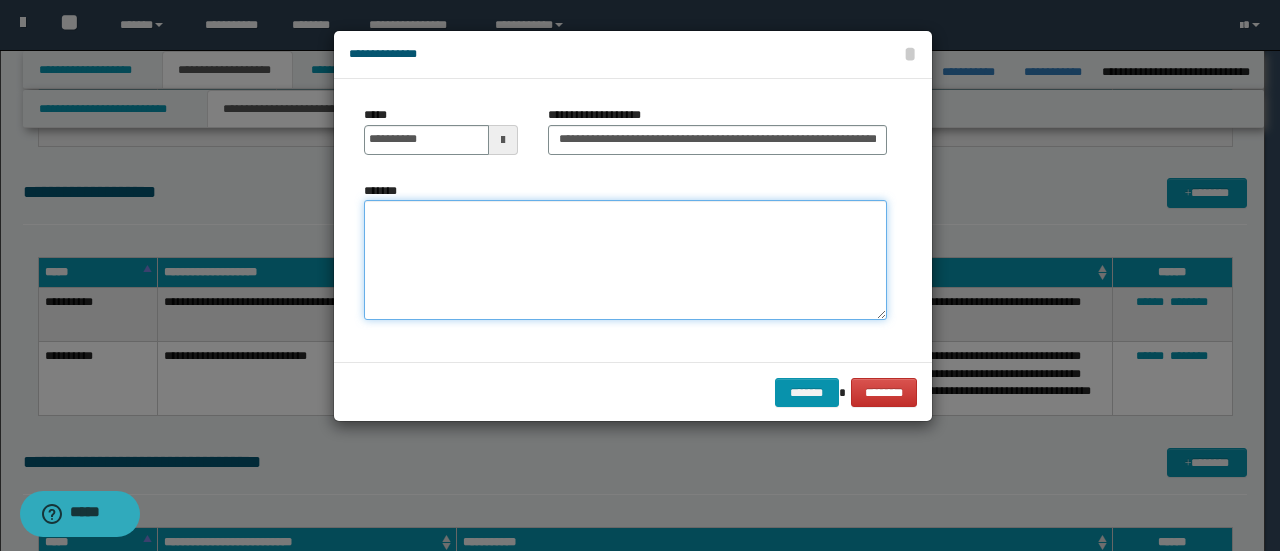 click on "*******" at bounding box center (625, 260) 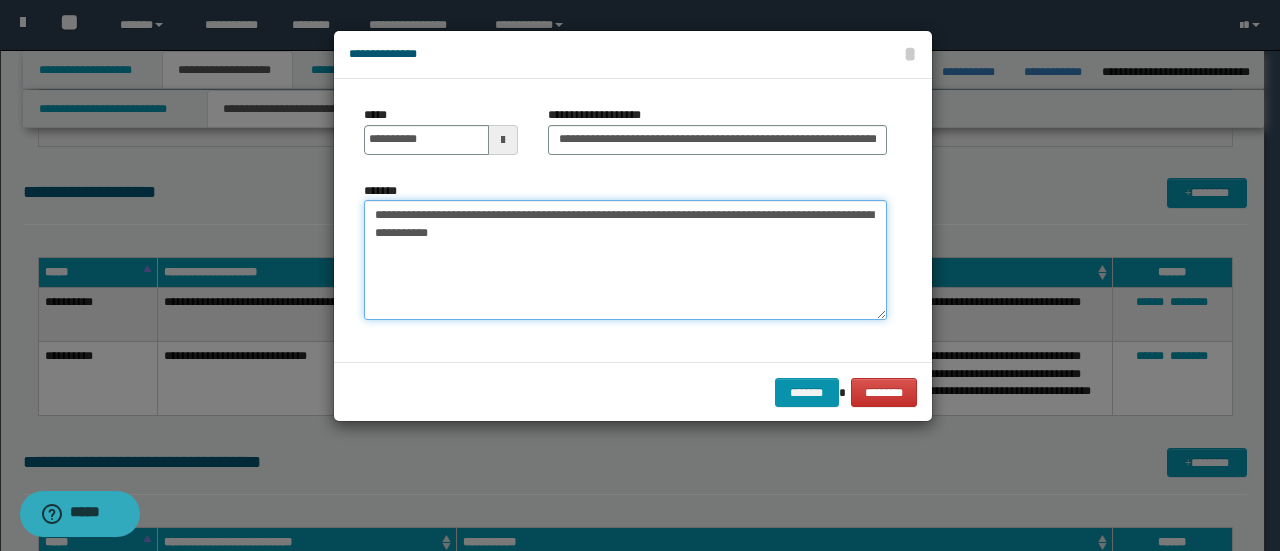 drag, startPoint x: 526, startPoint y: 240, endPoint x: 453, endPoint y: 242, distance: 73.02739 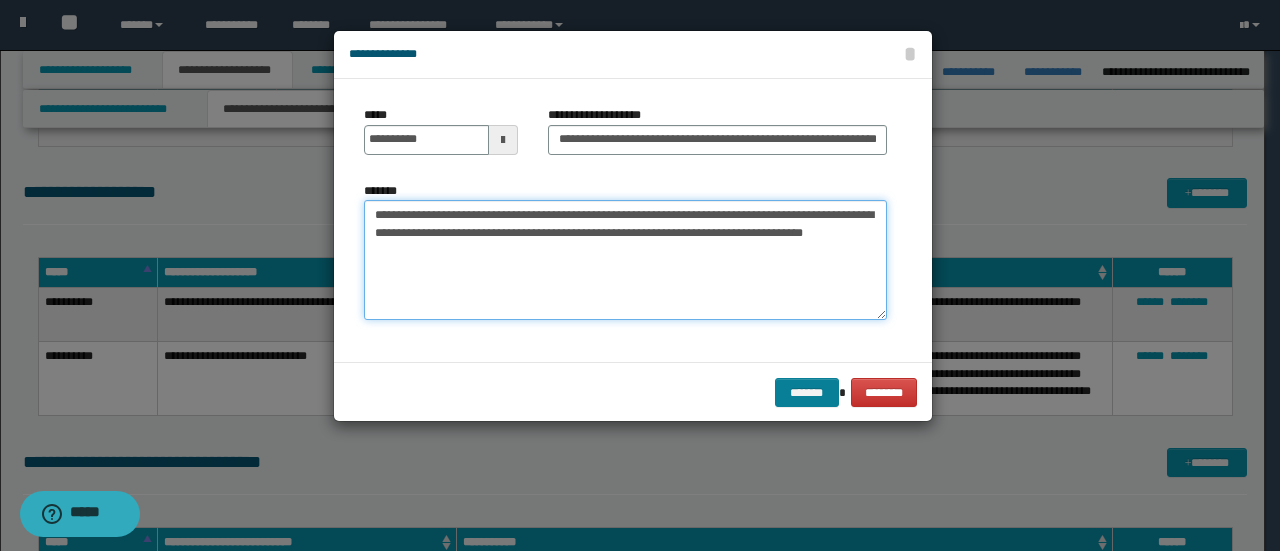 type on "**********" 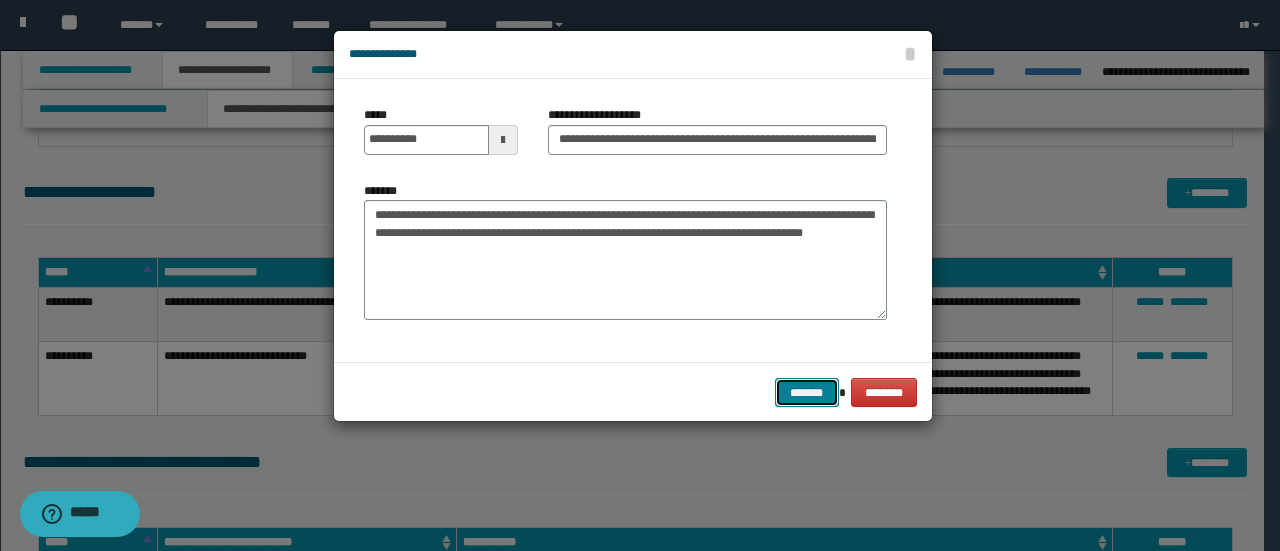 click on "*******" at bounding box center [807, 392] 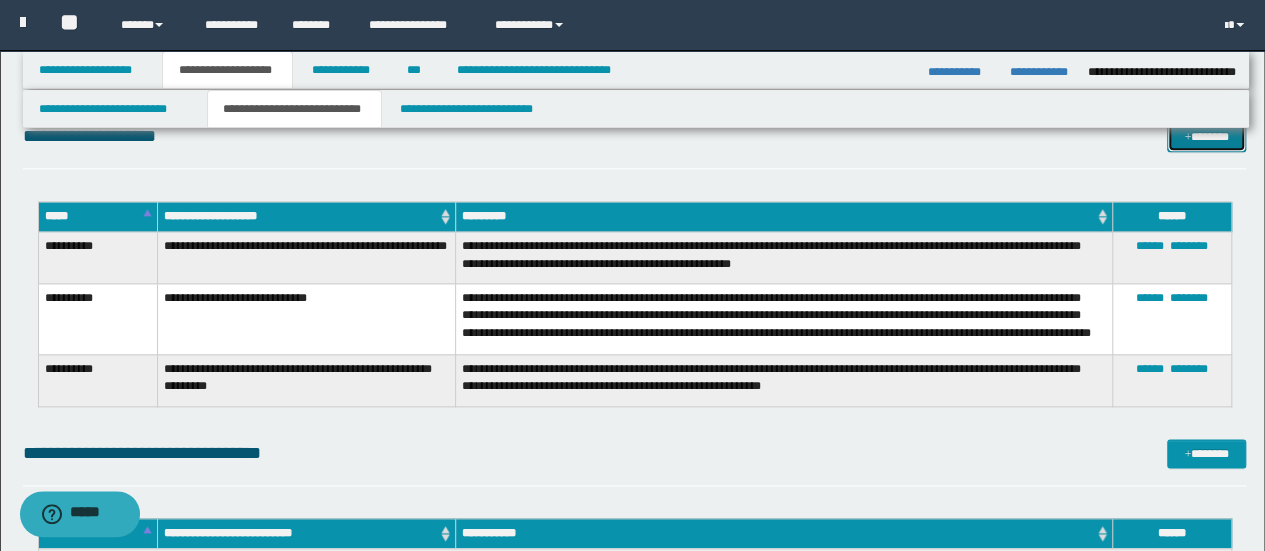scroll, scrollTop: 1100, scrollLeft: 0, axis: vertical 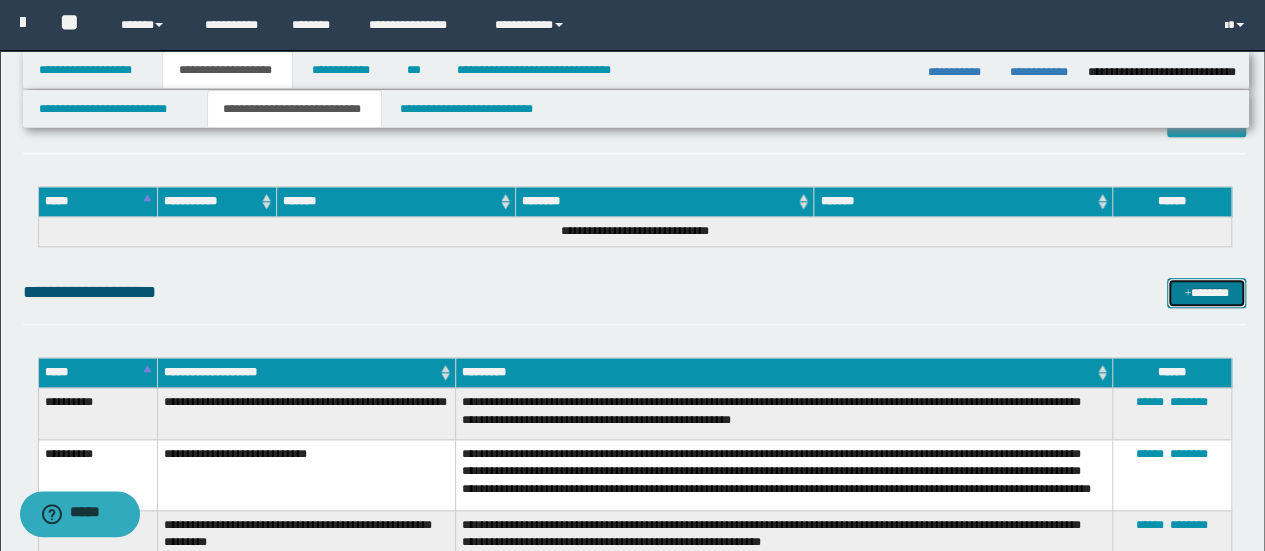 click on "*******" at bounding box center (1206, 292) 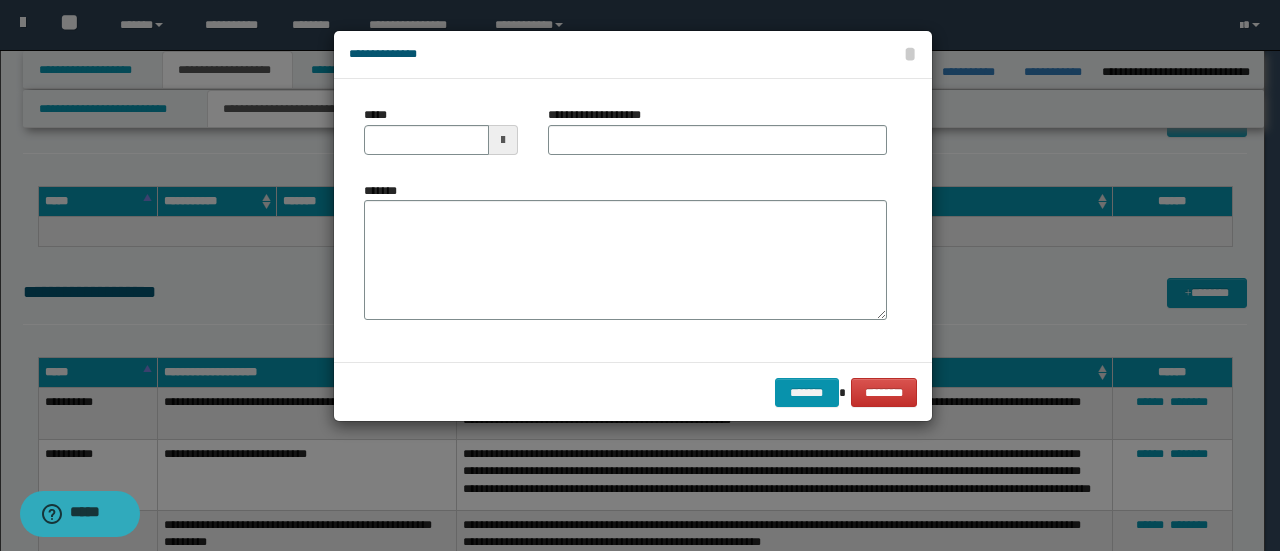 click at bounding box center (503, 140) 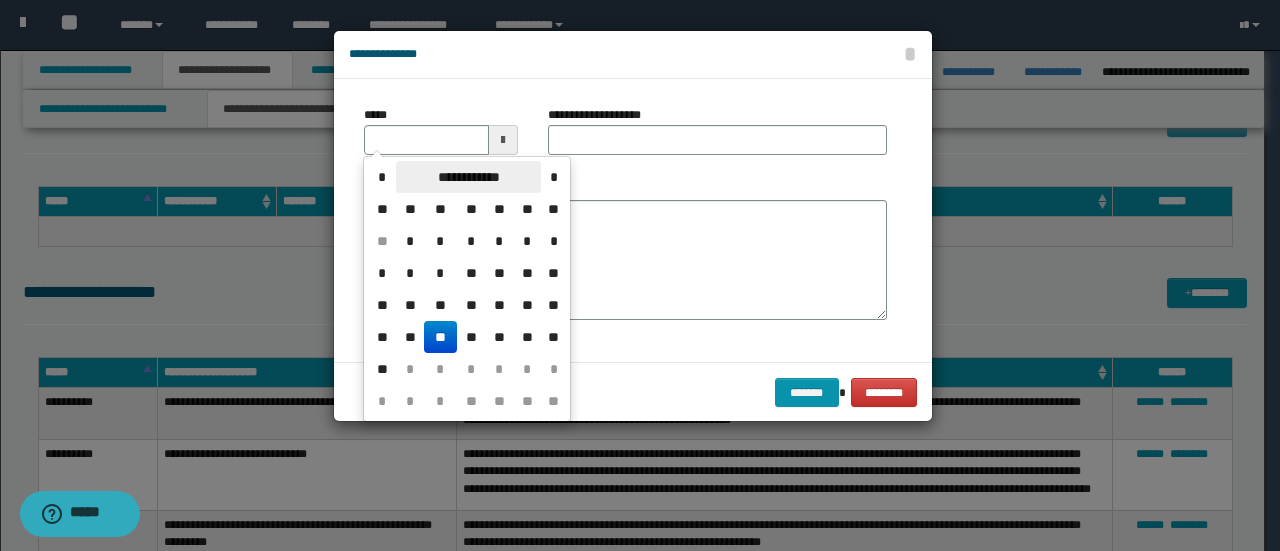 click on "**********" at bounding box center (468, 177) 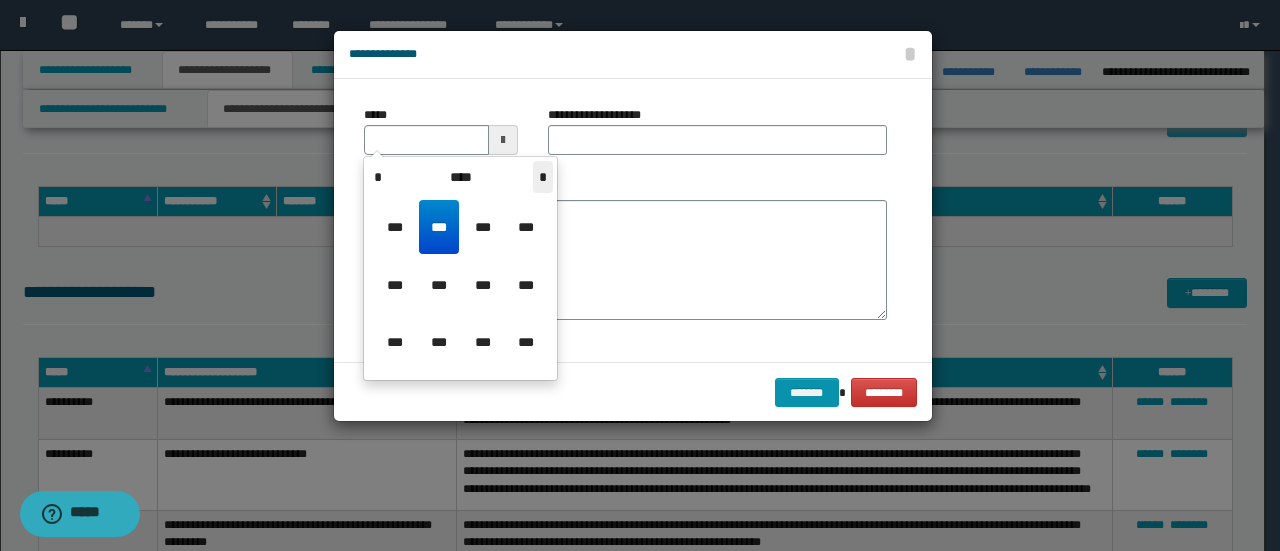 click on "*" at bounding box center [543, 177] 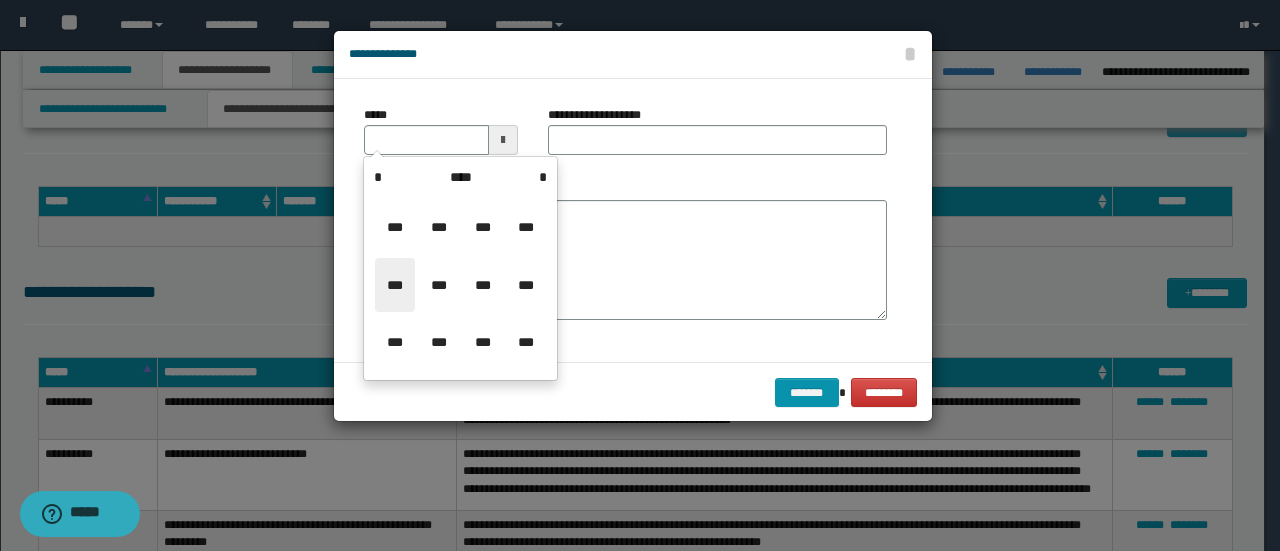 click on "***" at bounding box center [395, 285] 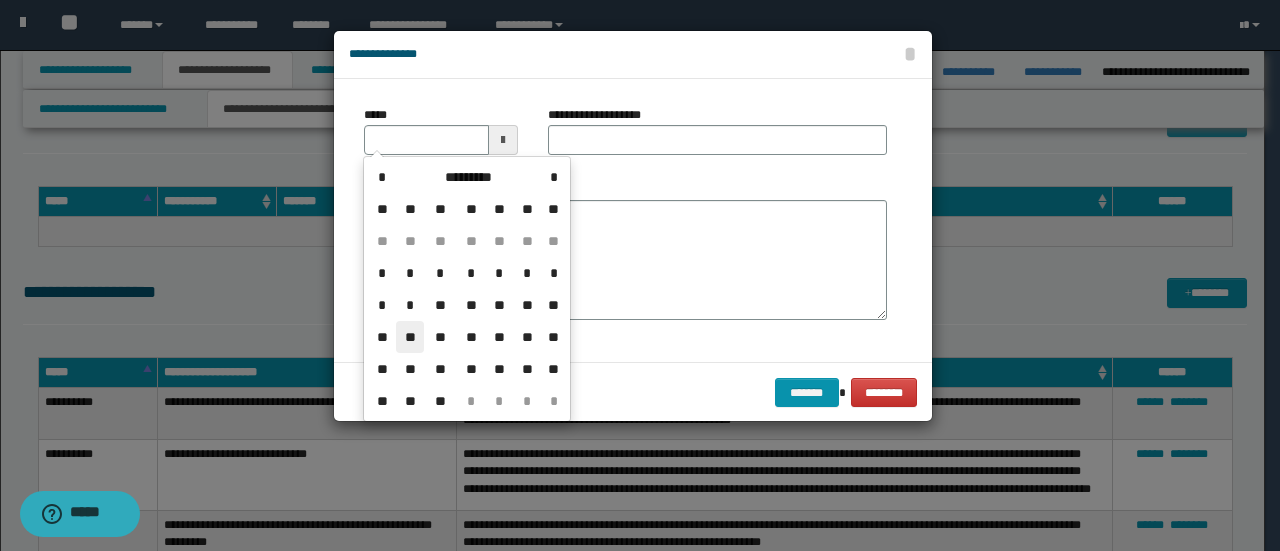 click on "**" at bounding box center [410, 337] 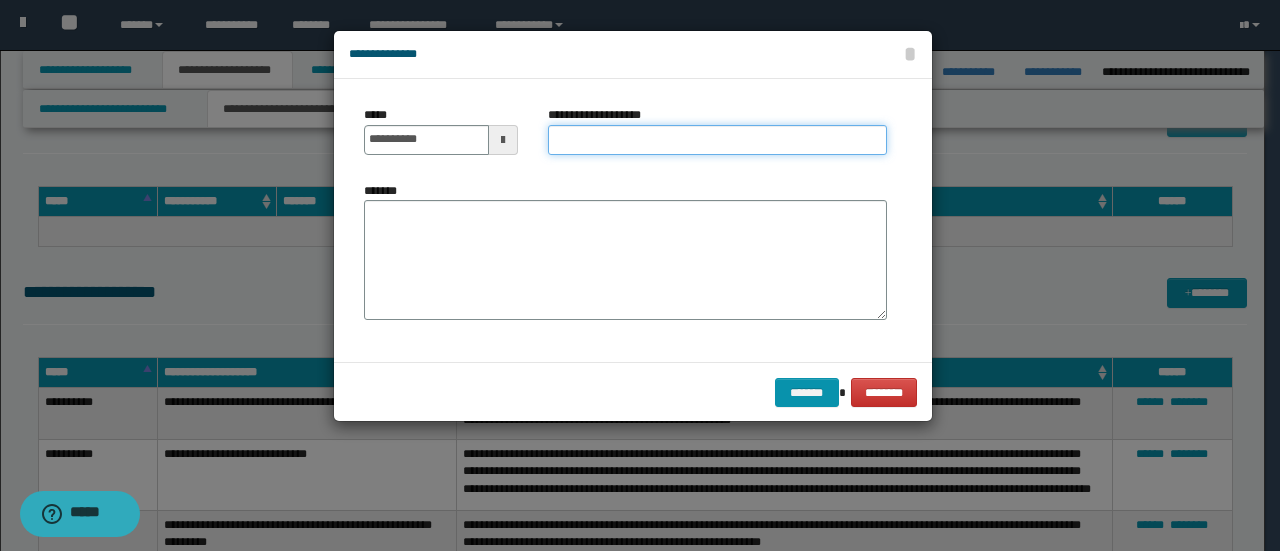click on "**********" at bounding box center (717, 140) 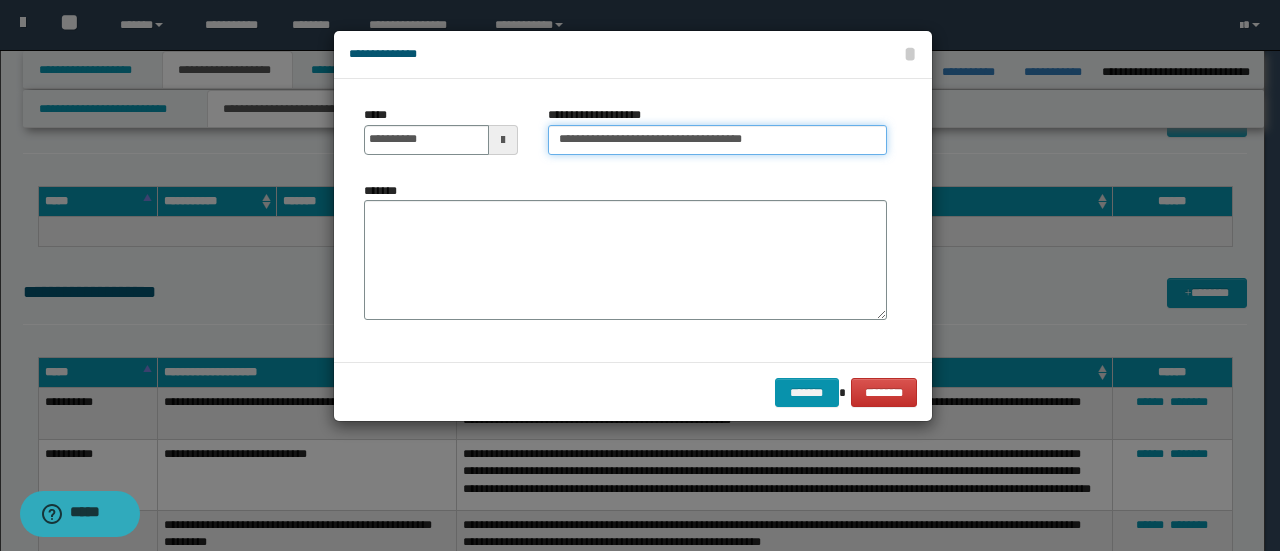 type on "**********" 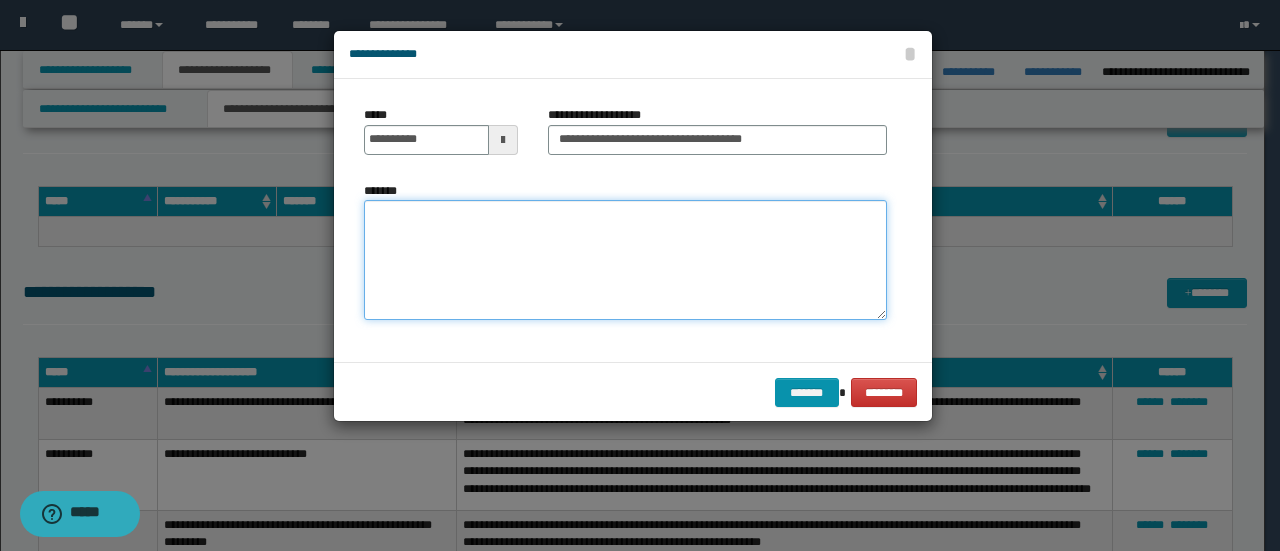 click on "*******" at bounding box center (625, 260) 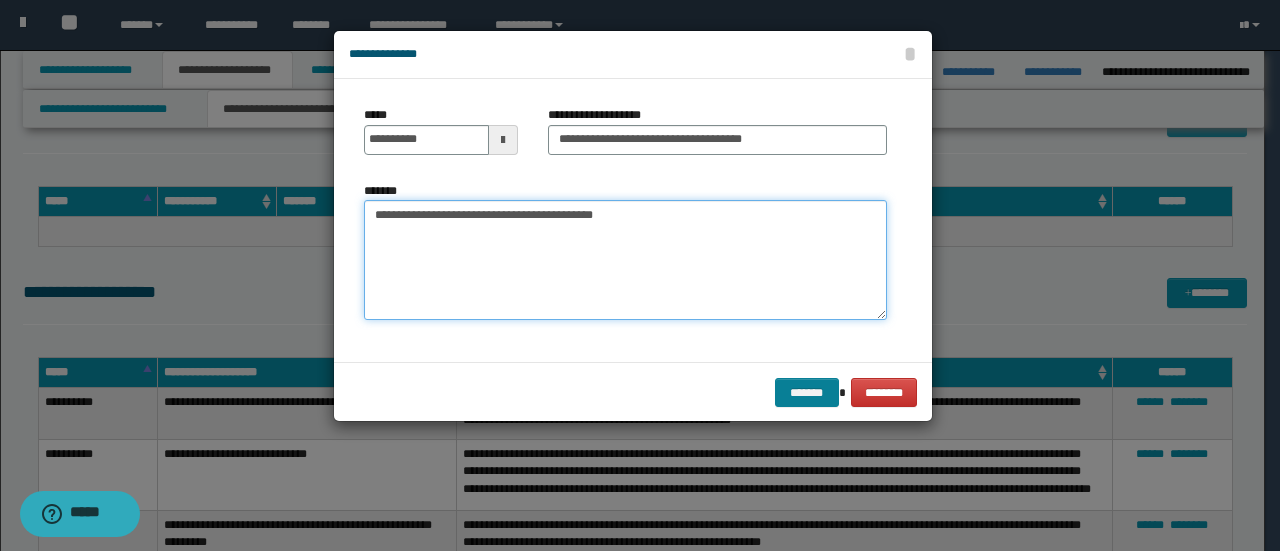 type on "**********" 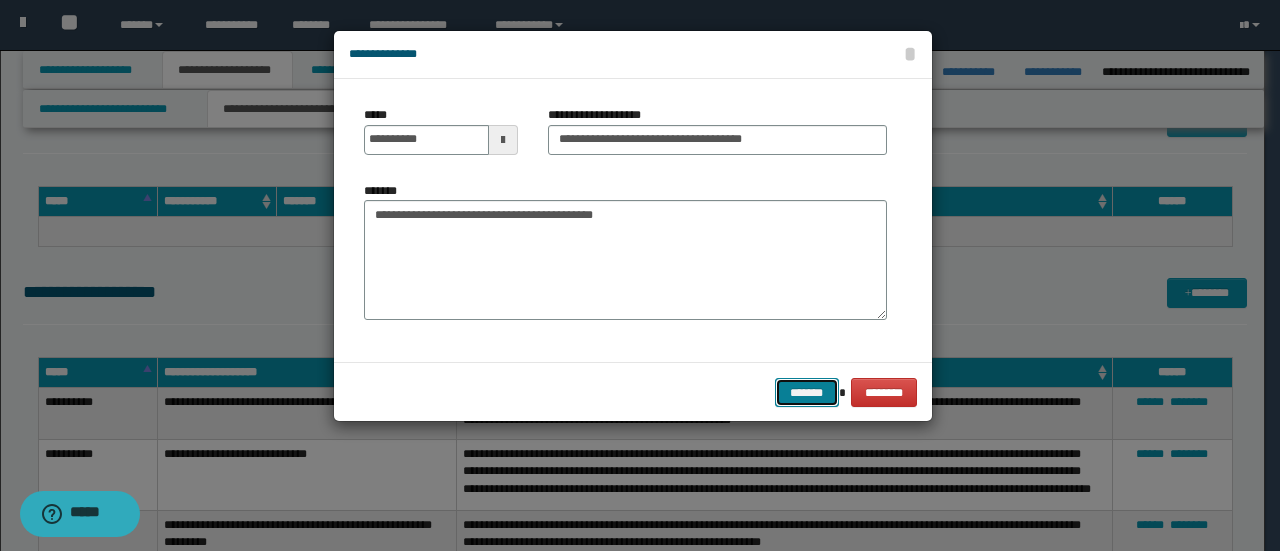 click on "*******" at bounding box center [807, 392] 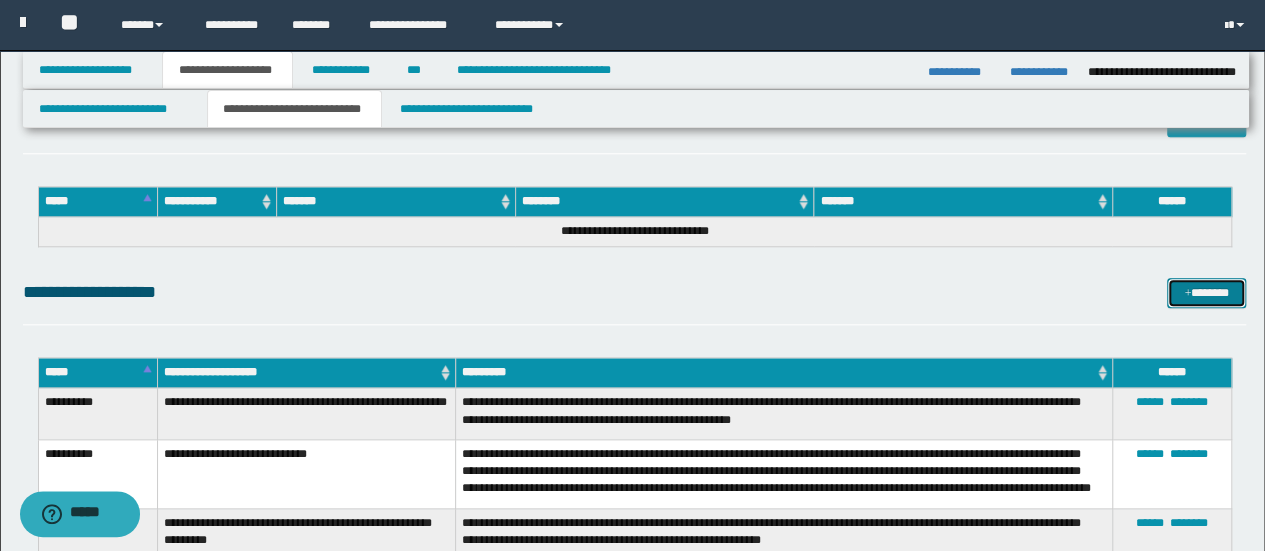 click on "*******" at bounding box center [1206, 292] 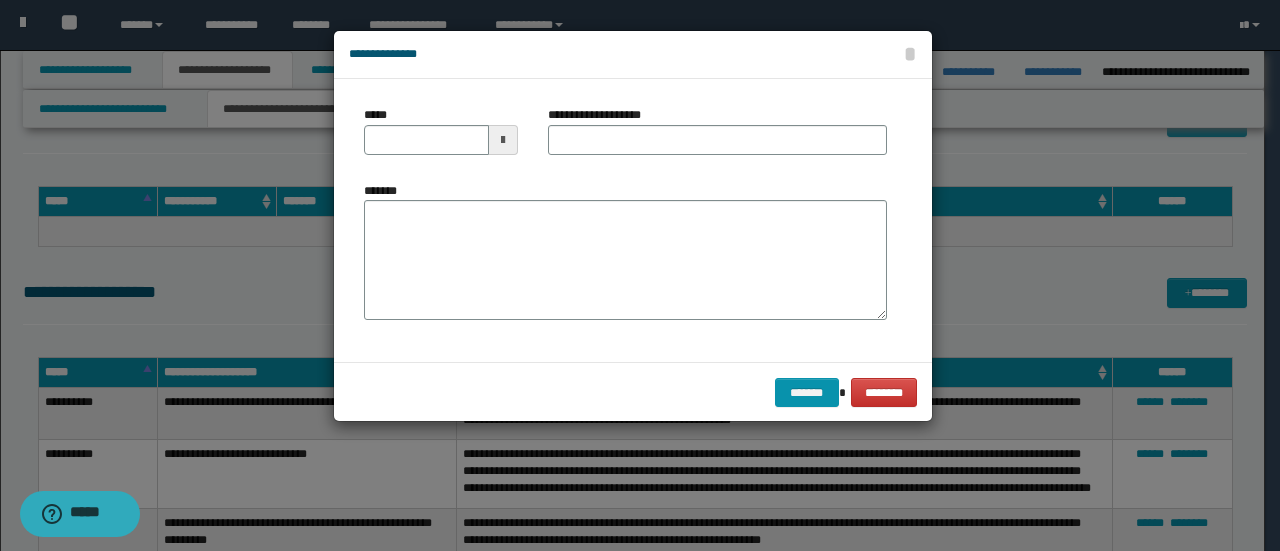 click at bounding box center [503, 140] 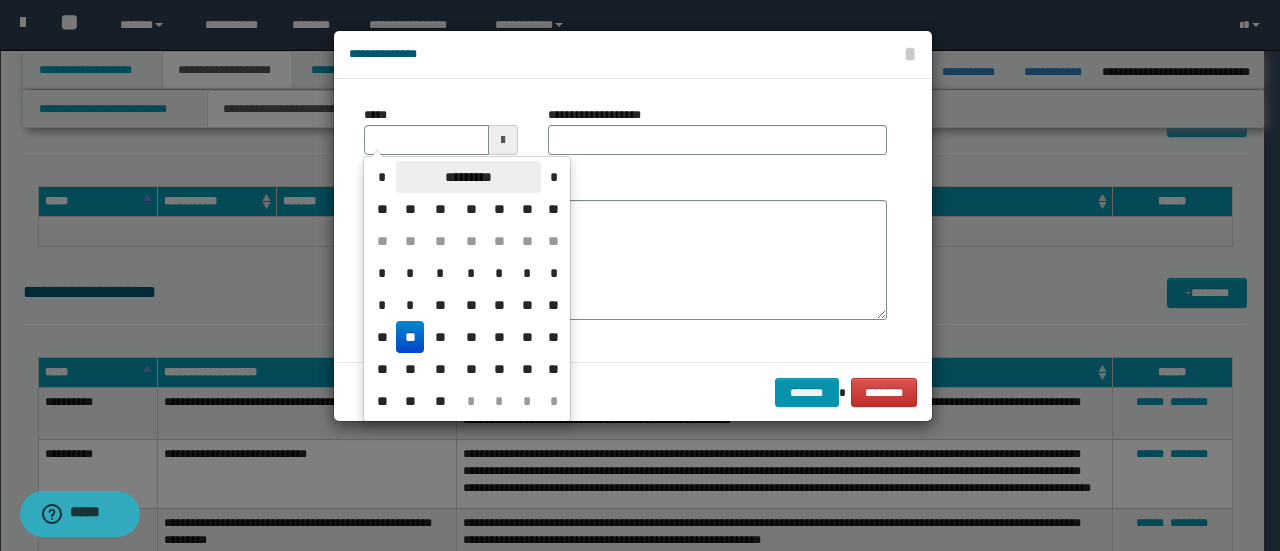 click on "*********" at bounding box center [468, 177] 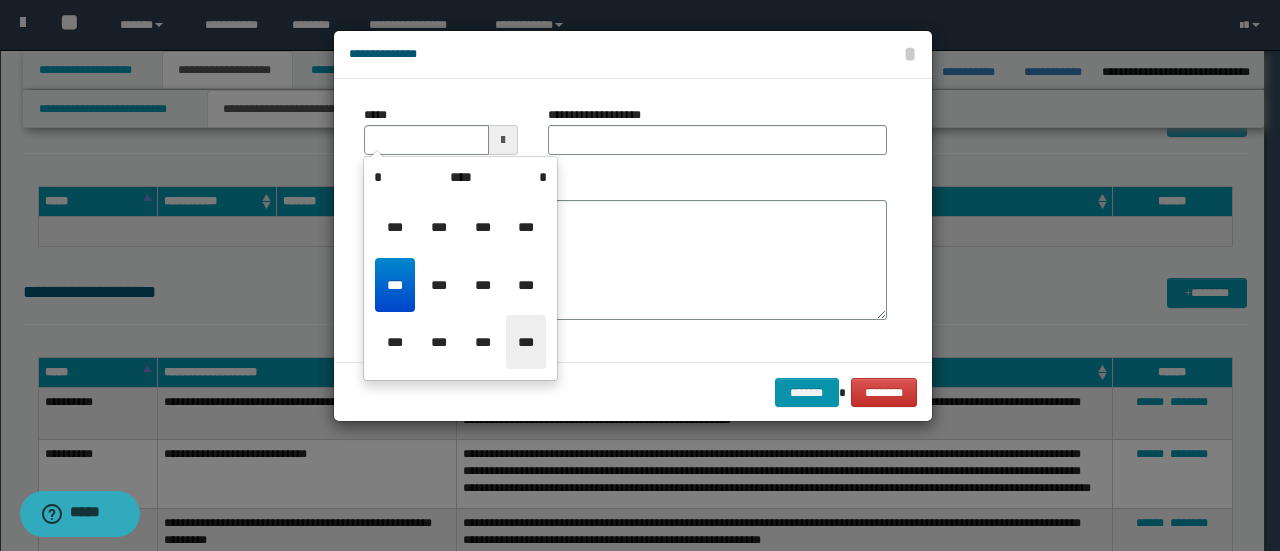 click on "***" at bounding box center (526, 342) 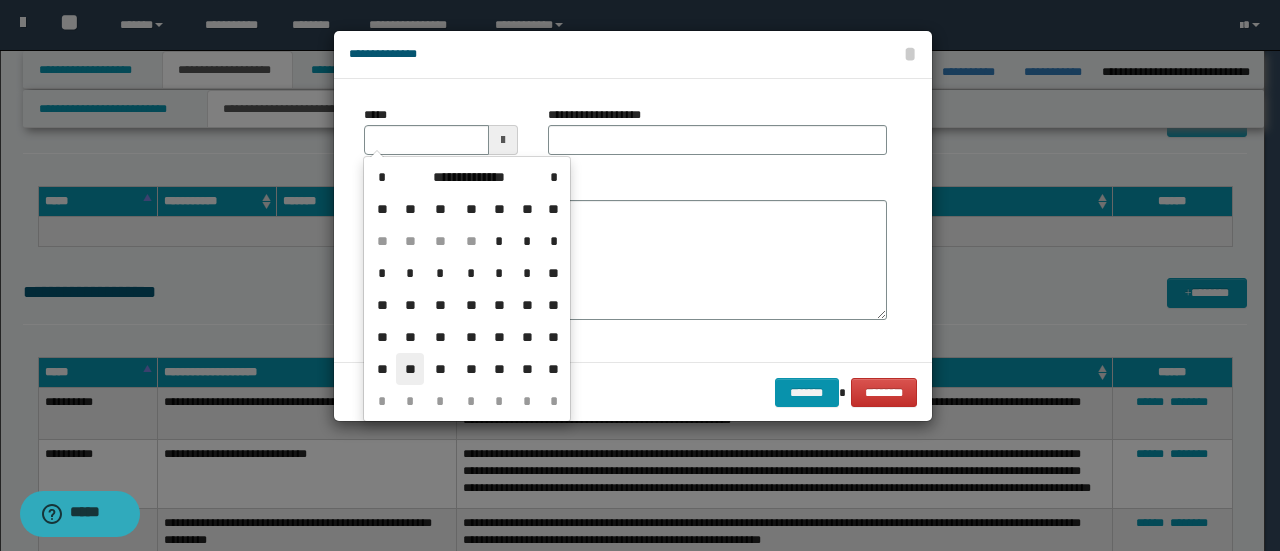 click on "**" at bounding box center [410, 369] 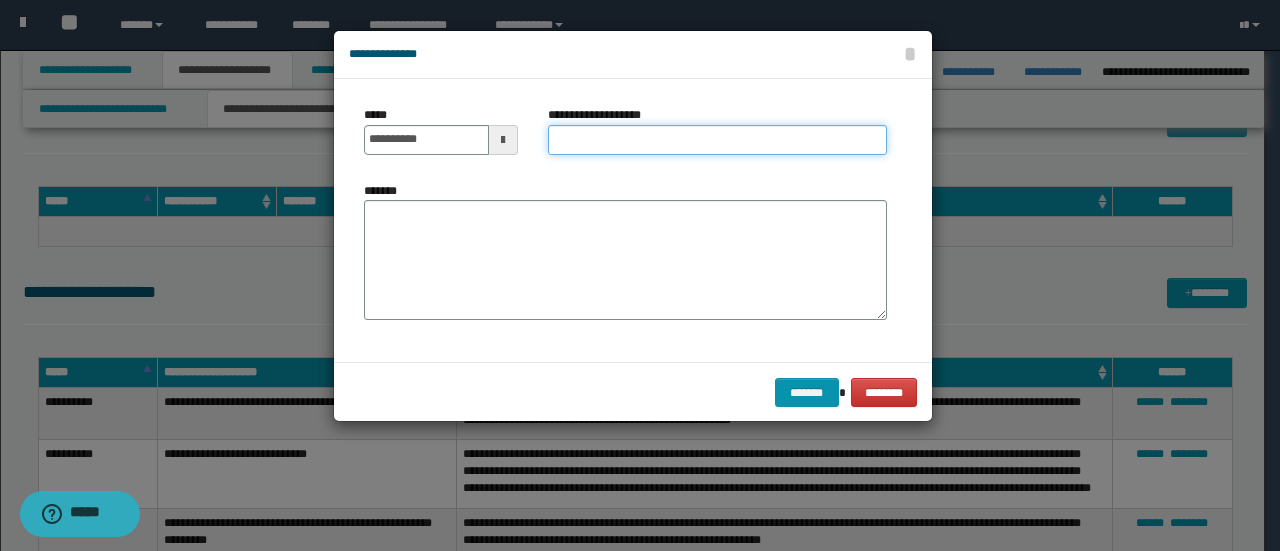 click on "**********" at bounding box center [717, 140] 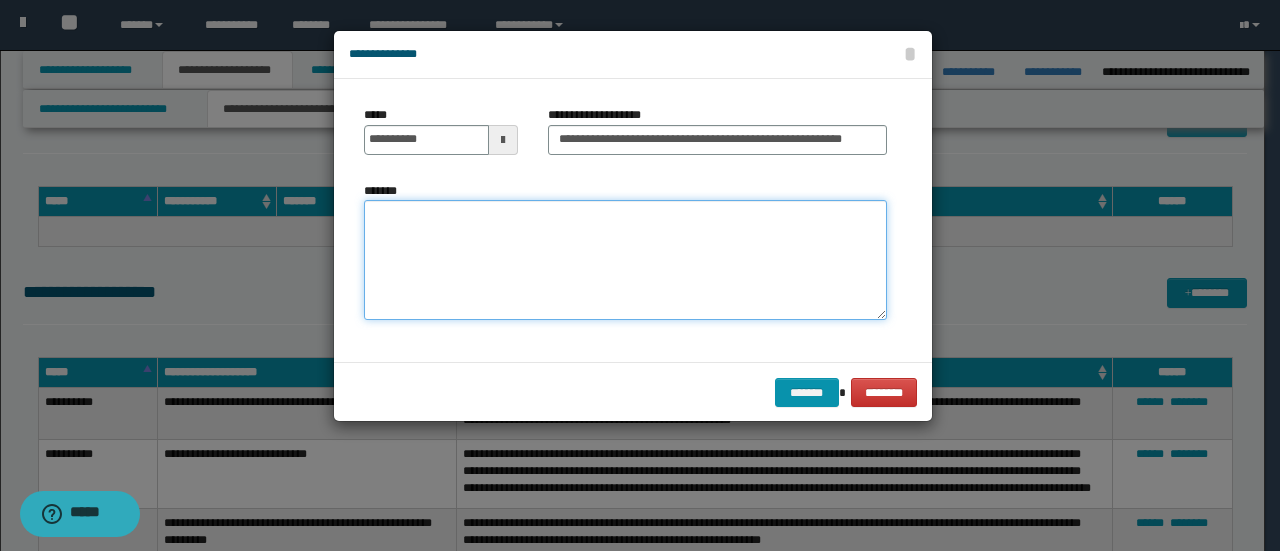 click on "*******" at bounding box center (625, 260) 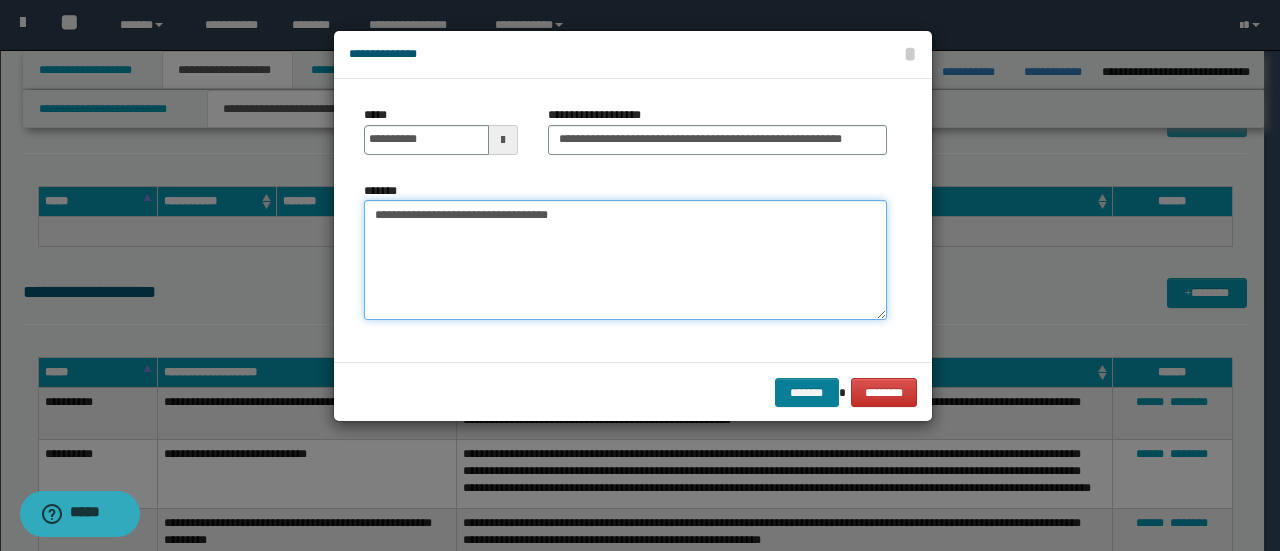 type on "**********" 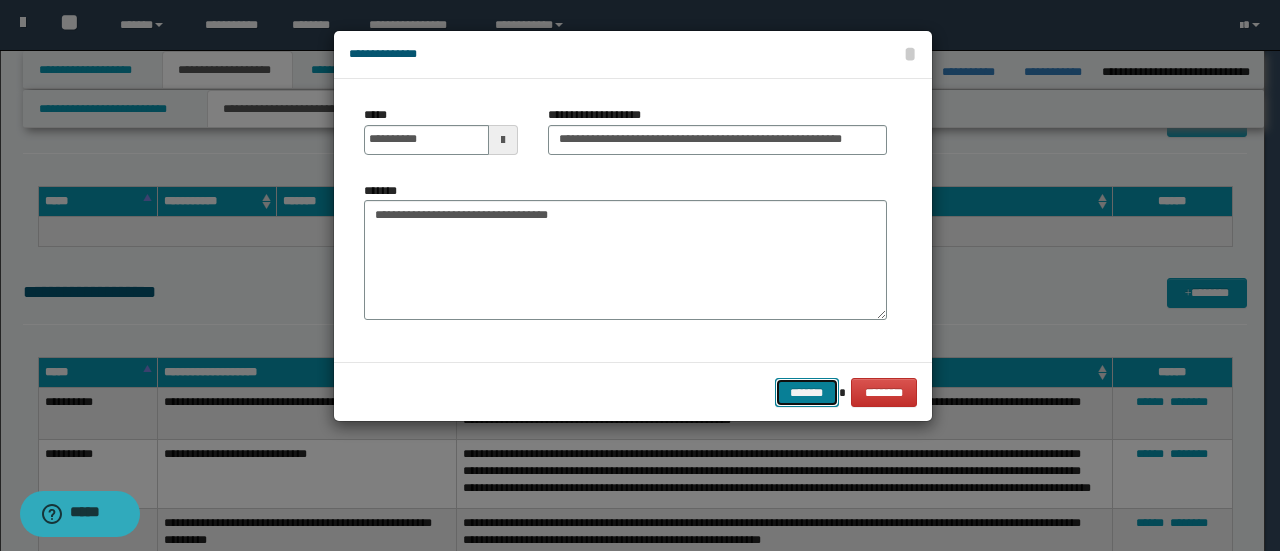 click on "*******" at bounding box center [807, 392] 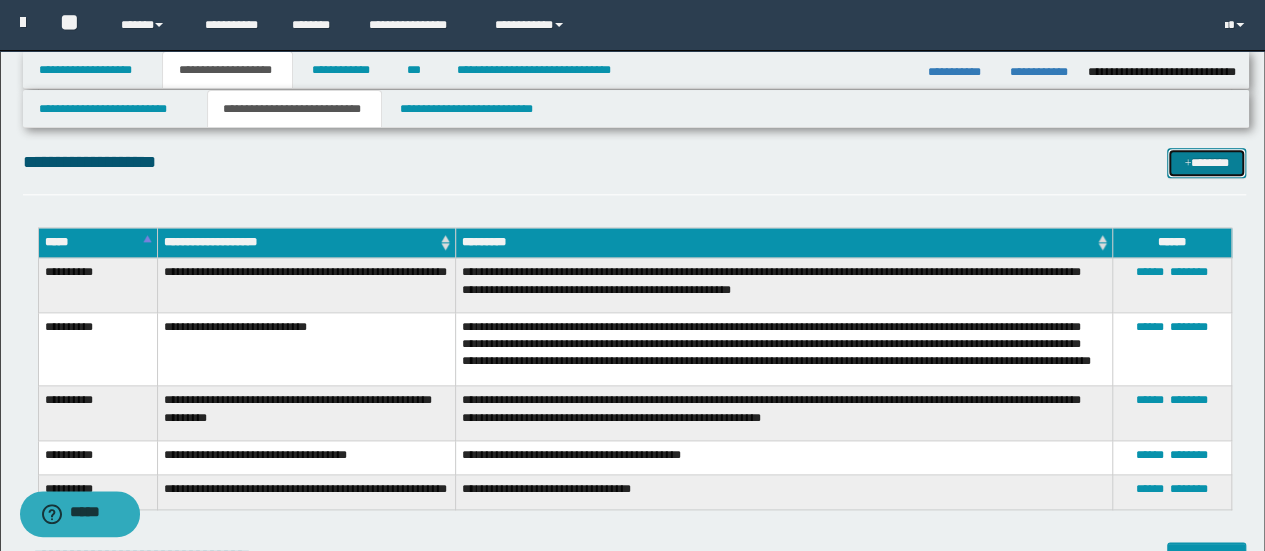 scroll, scrollTop: 1000, scrollLeft: 0, axis: vertical 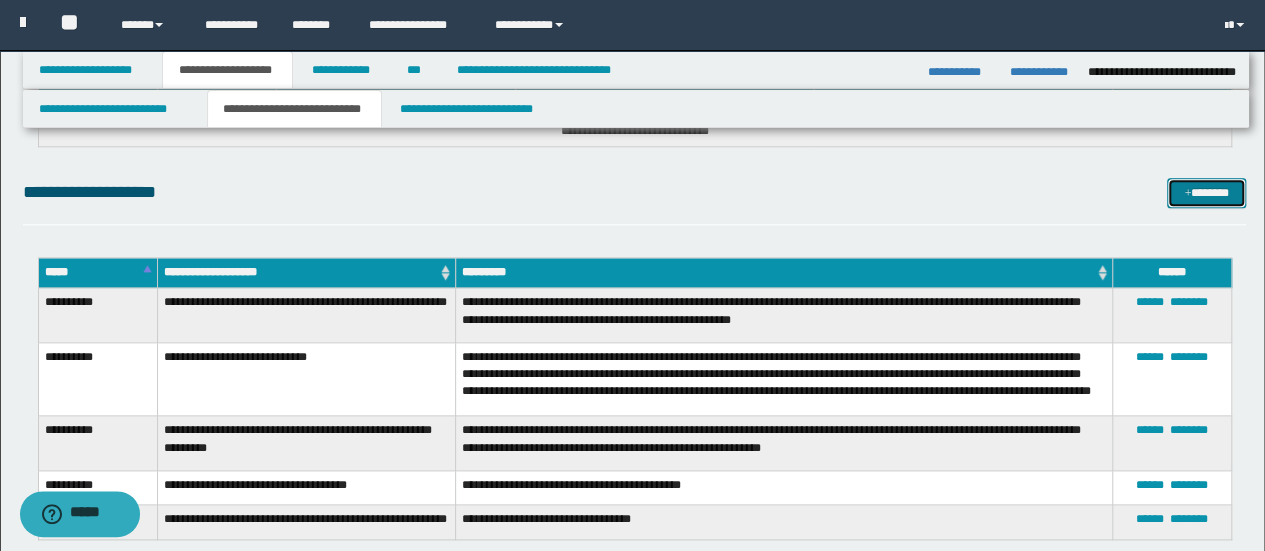 click at bounding box center [1187, 194] 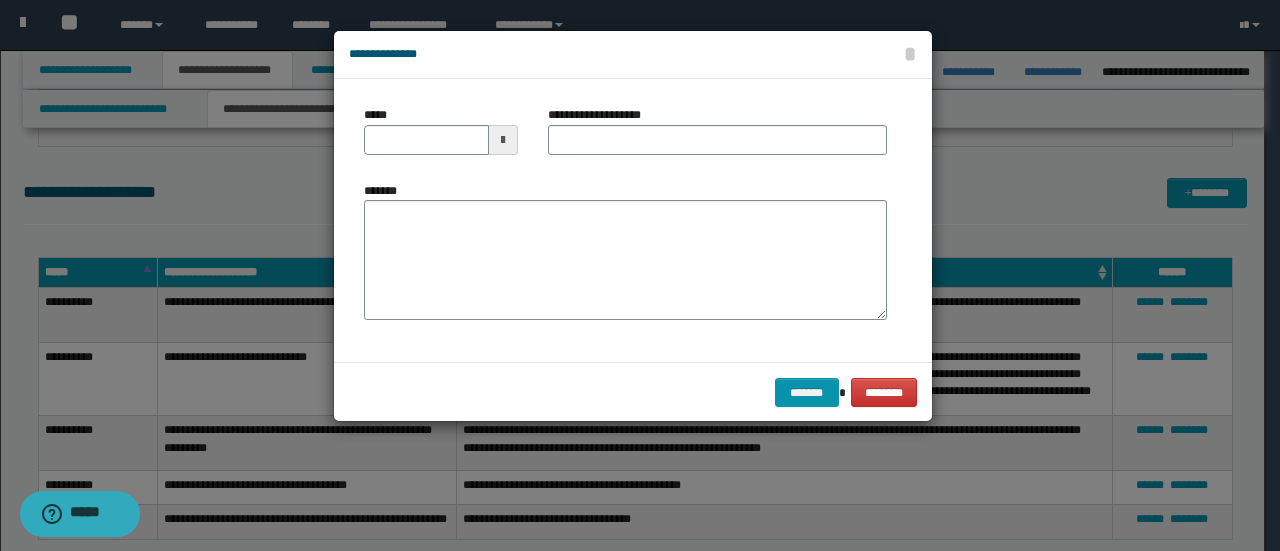 click at bounding box center (503, 140) 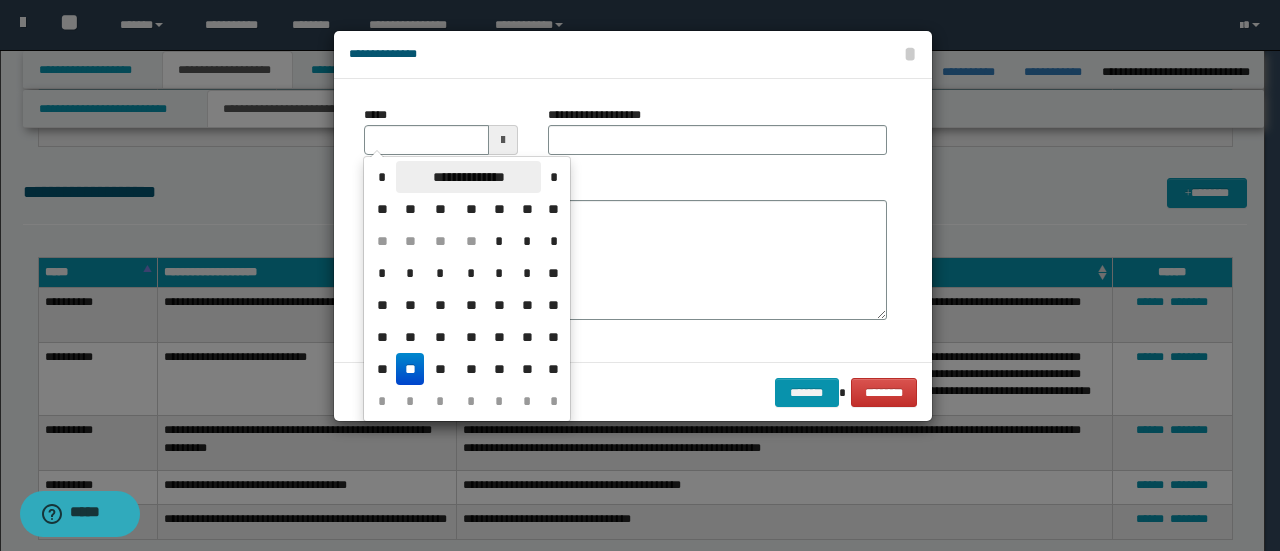 click on "**********" at bounding box center [468, 177] 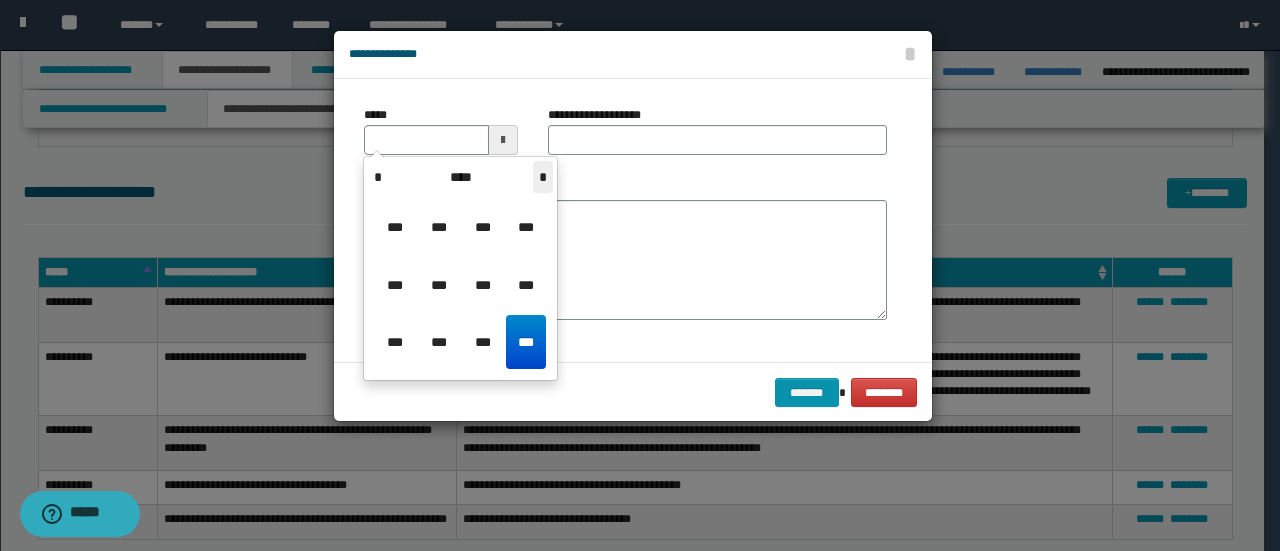 click on "*" at bounding box center (543, 177) 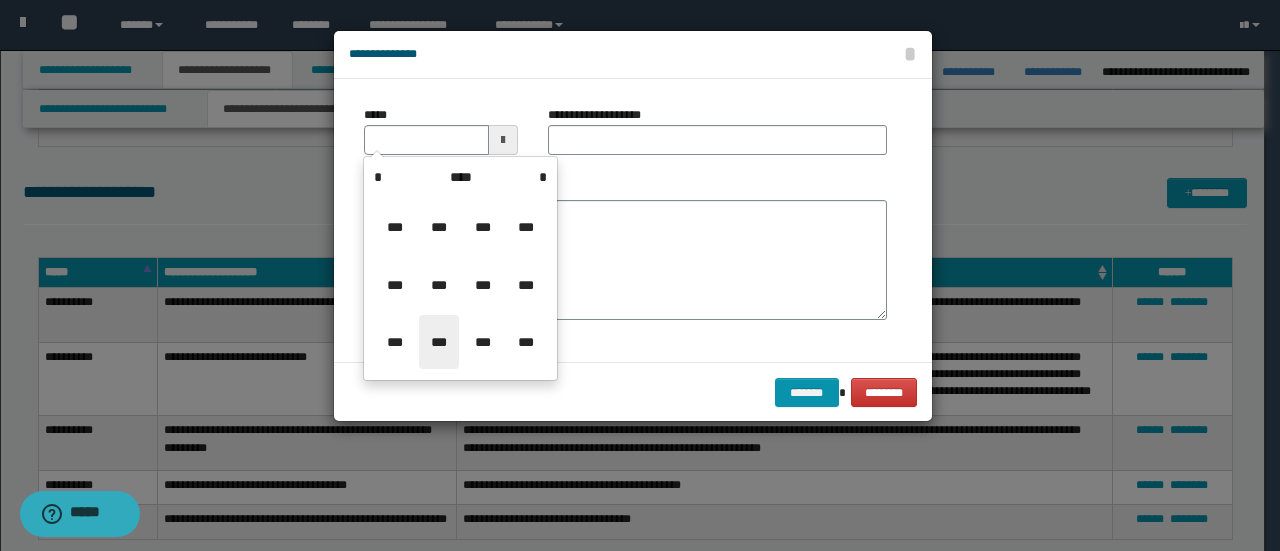 click on "***" at bounding box center [439, 342] 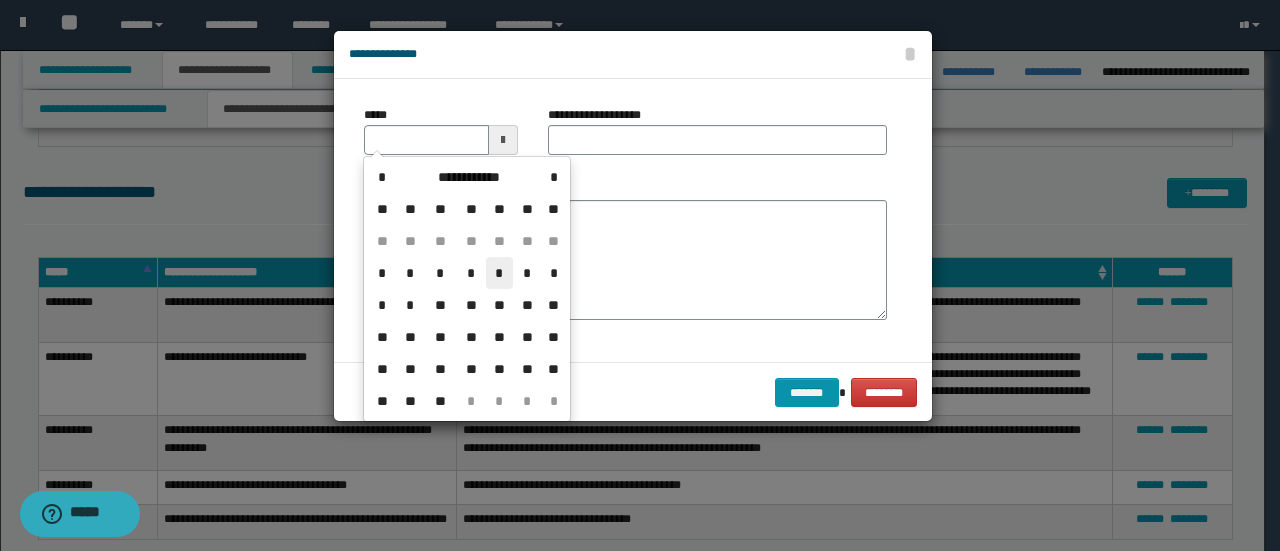 click on "*" at bounding box center [500, 273] 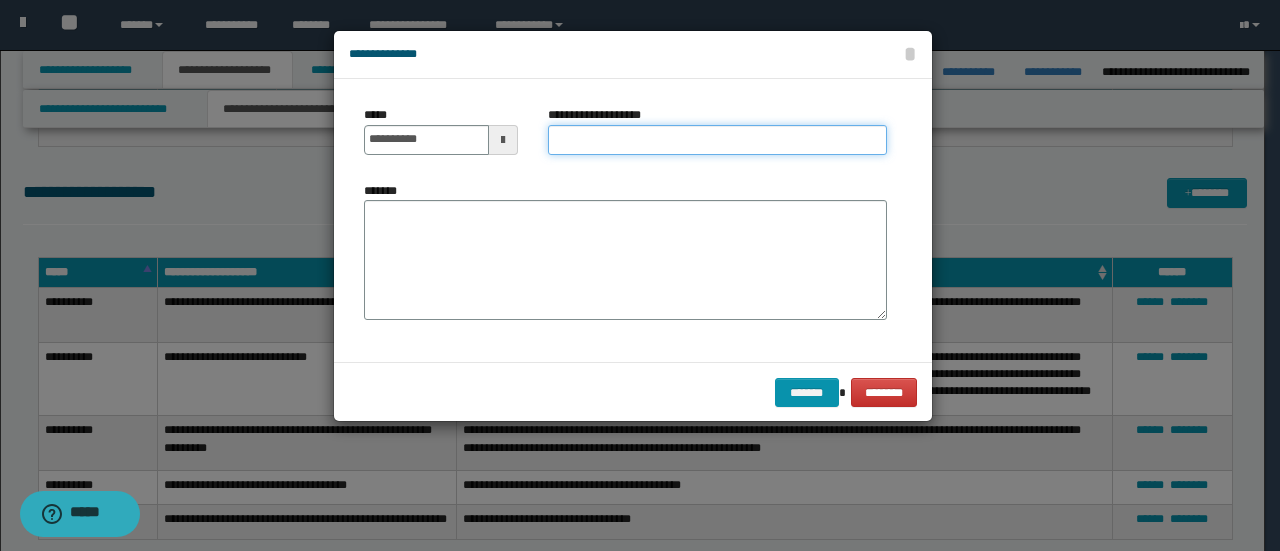 click on "**********" at bounding box center (717, 140) 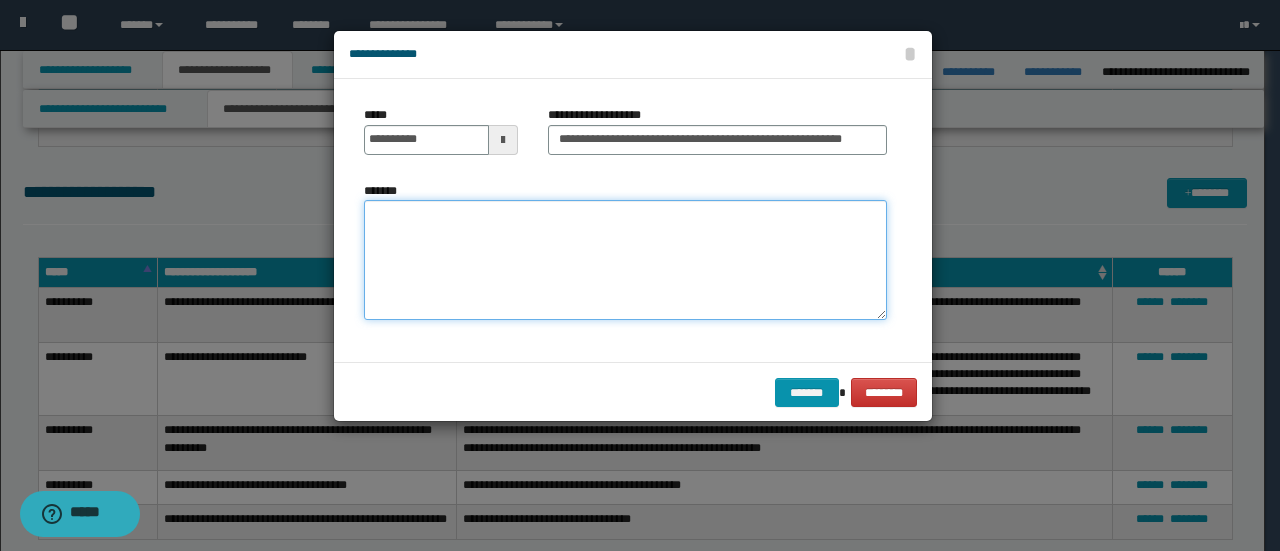 click on "*******" at bounding box center (625, 260) 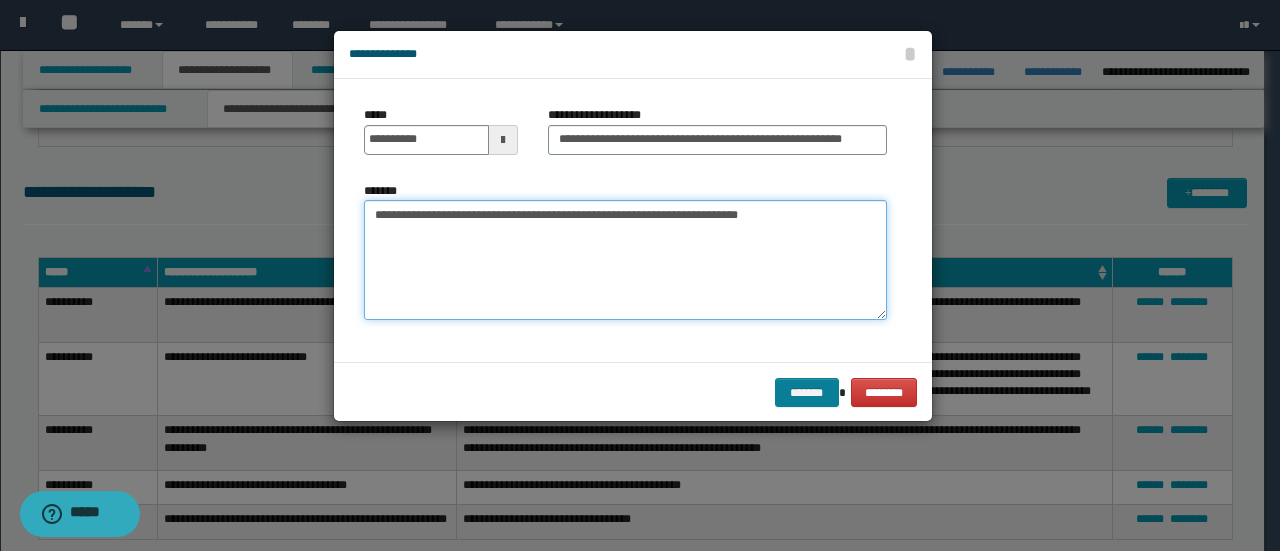 type on "**********" 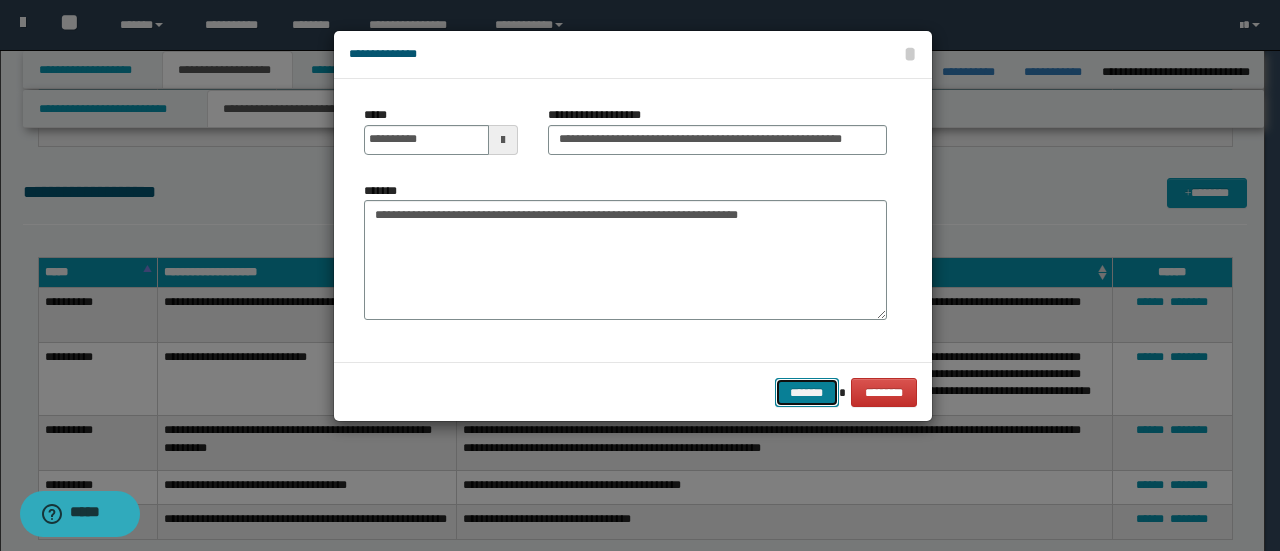 click on "*******" at bounding box center [807, 392] 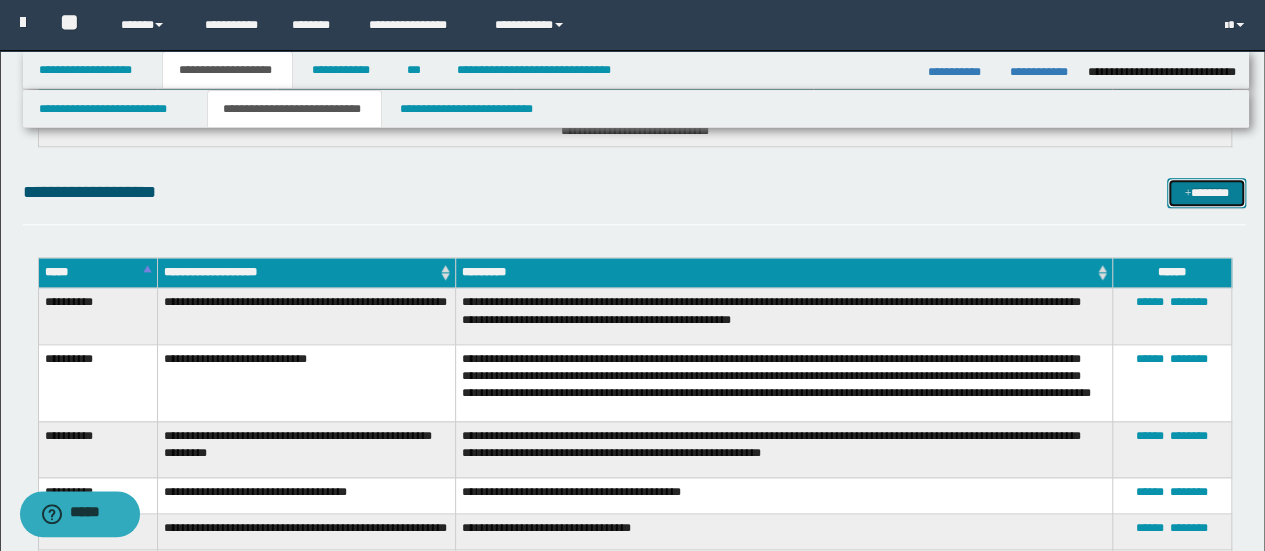 click on "*******" at bounding box center [1206, 192] 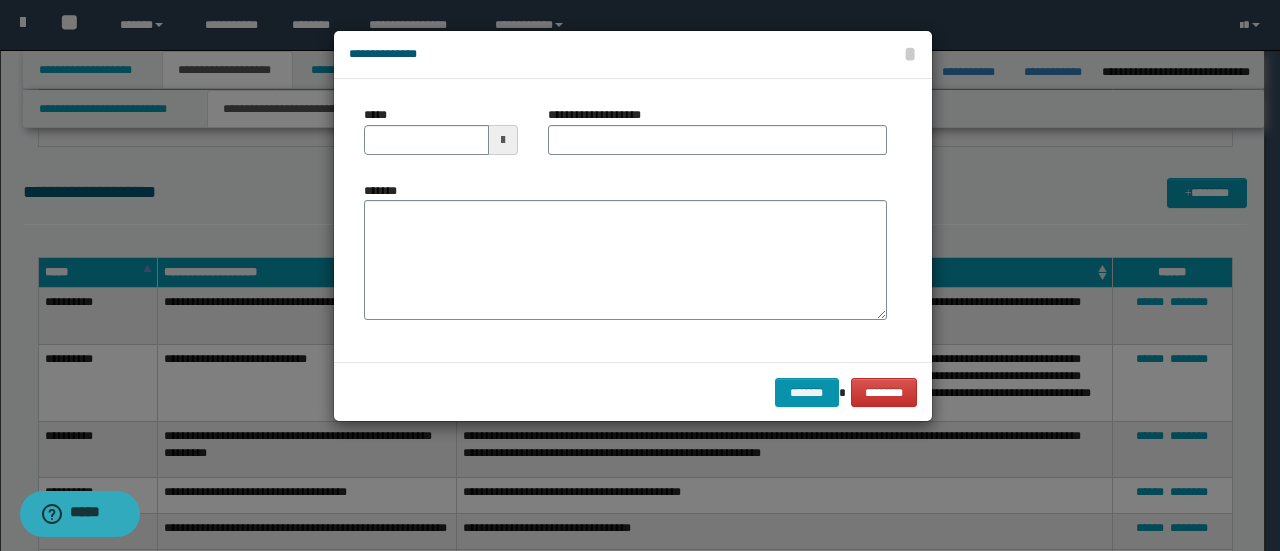 click at bounding box center [503, 140] 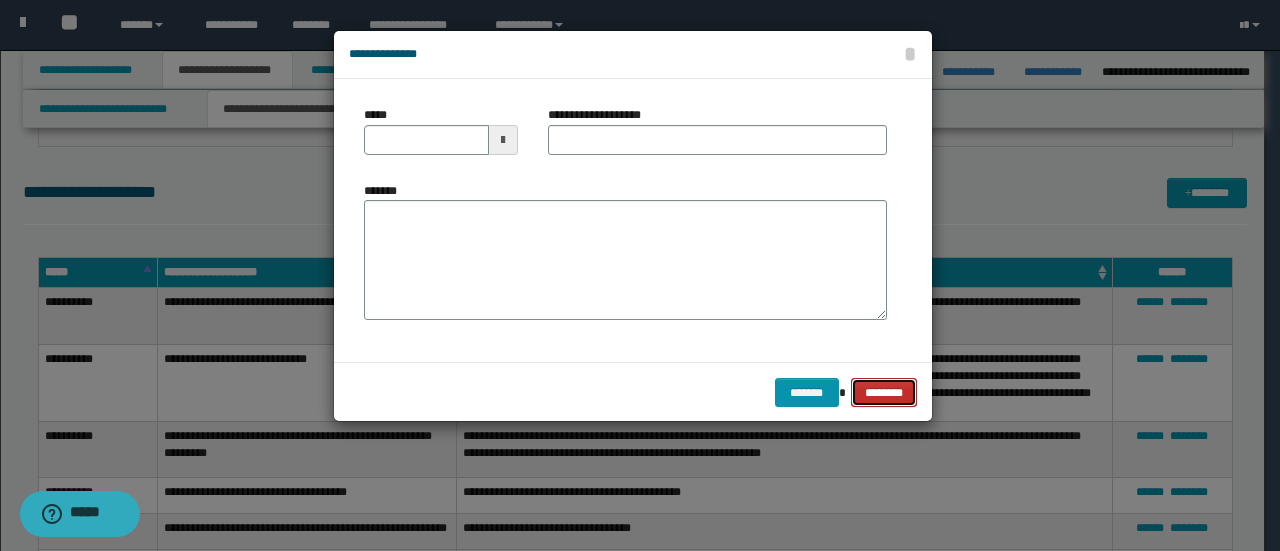 click on "********" at bounding box center [884, 392] 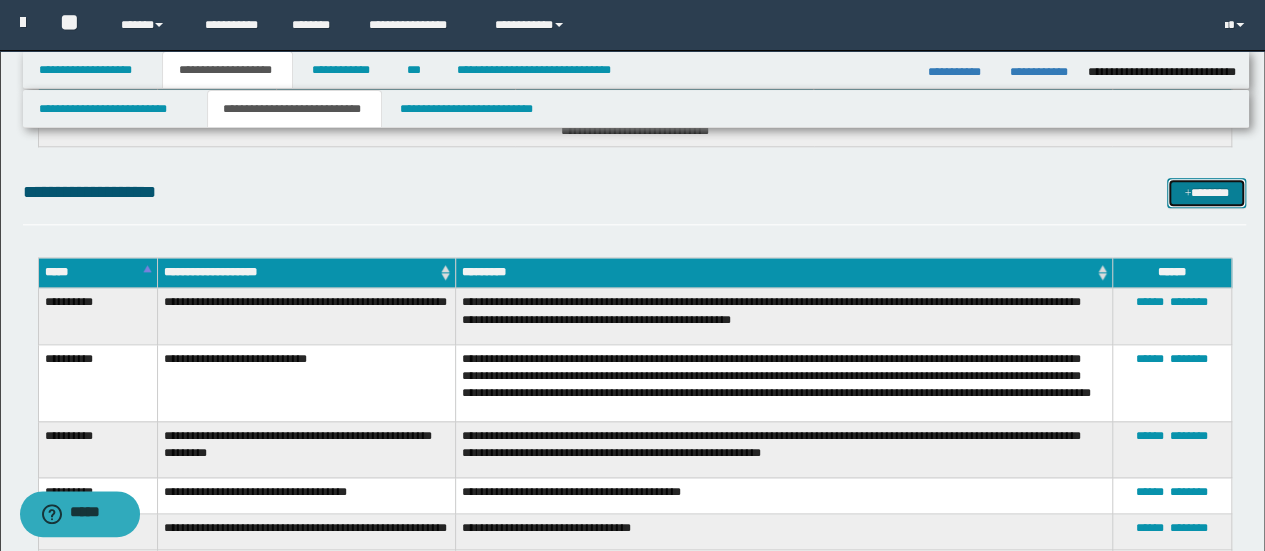 click on "*******" at bounding box center [1206, 192] 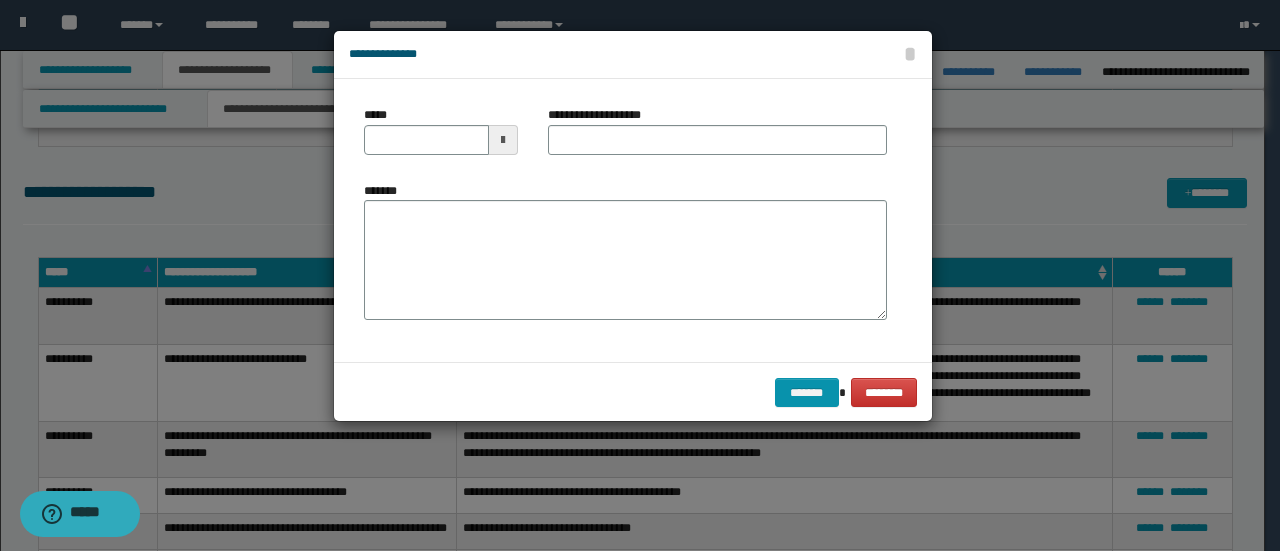 click at bounding box center [503, 140] 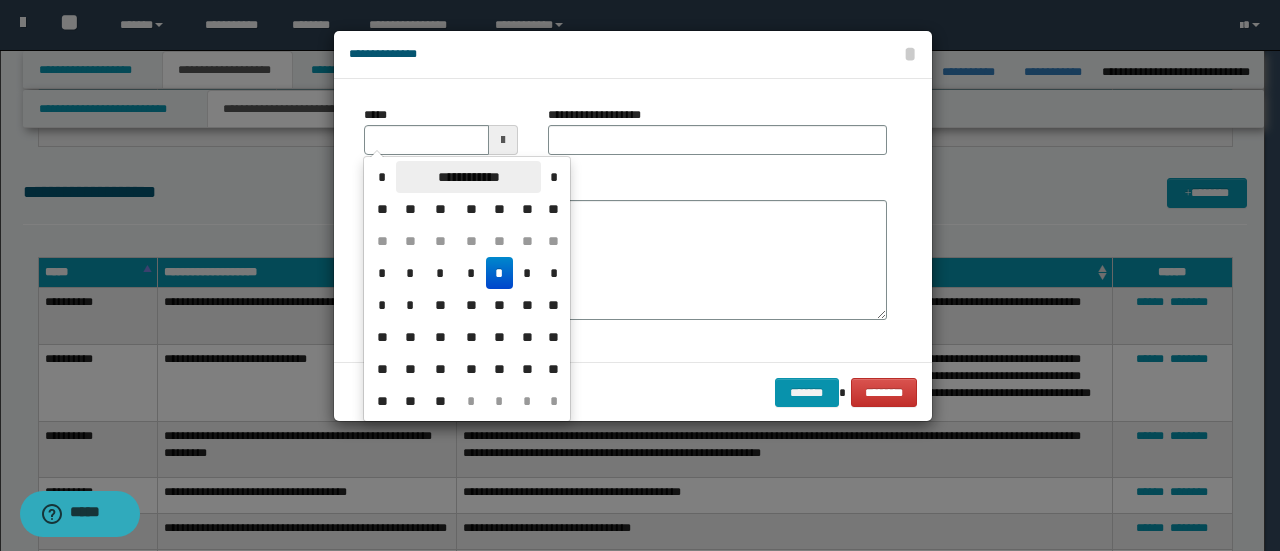 click on "**********" at bounding box center (468, 177) 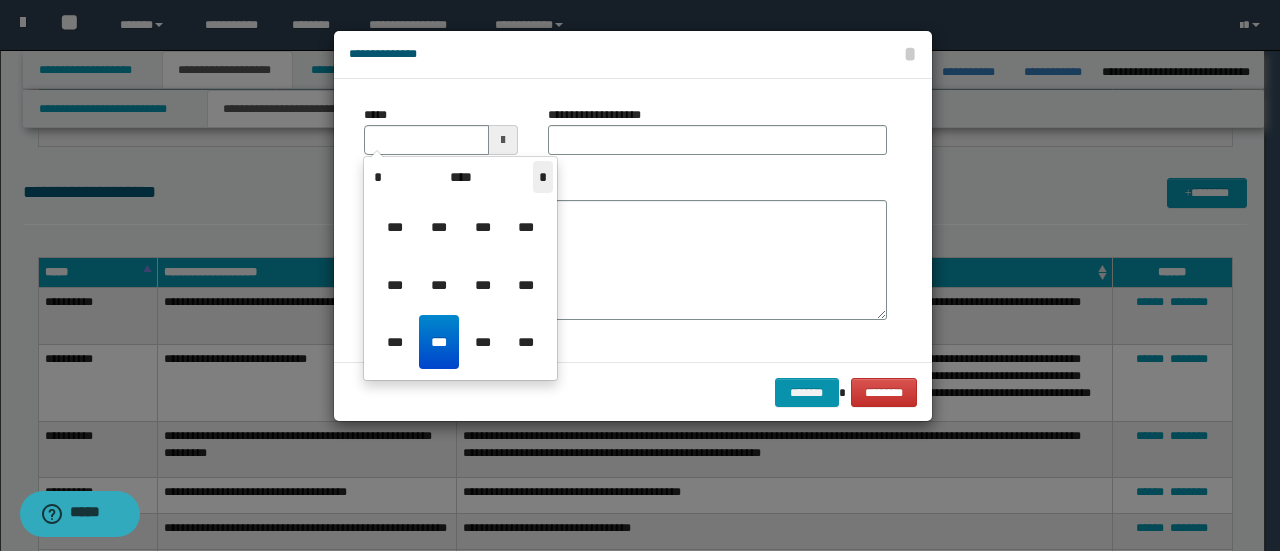 click on "*" at bounding box center [543, 177] 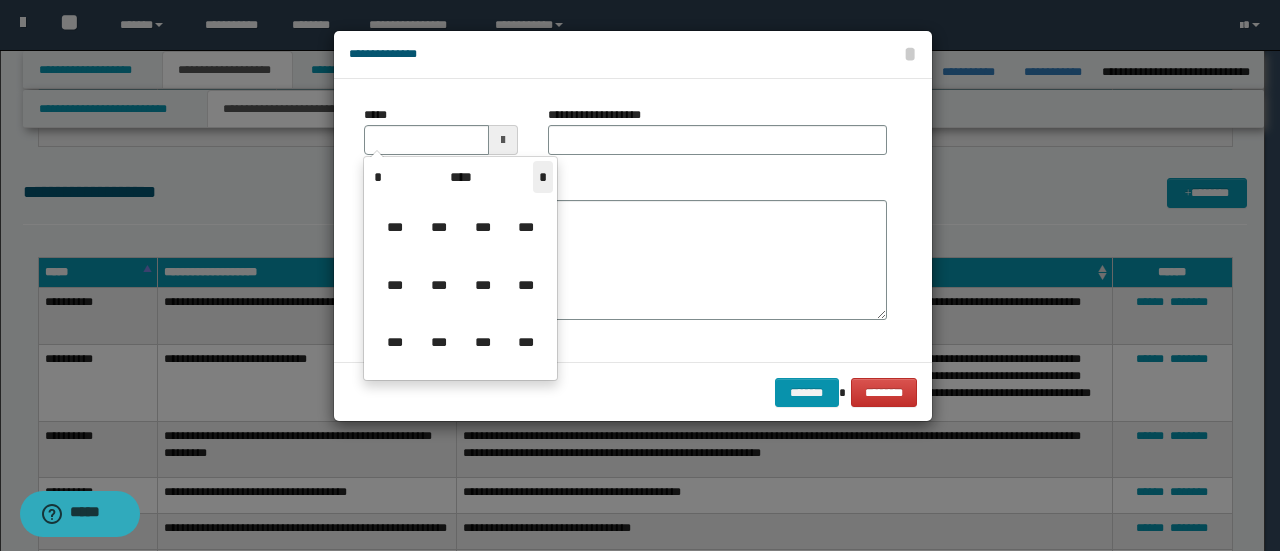 click on "*" at bounding box center (543, 177) 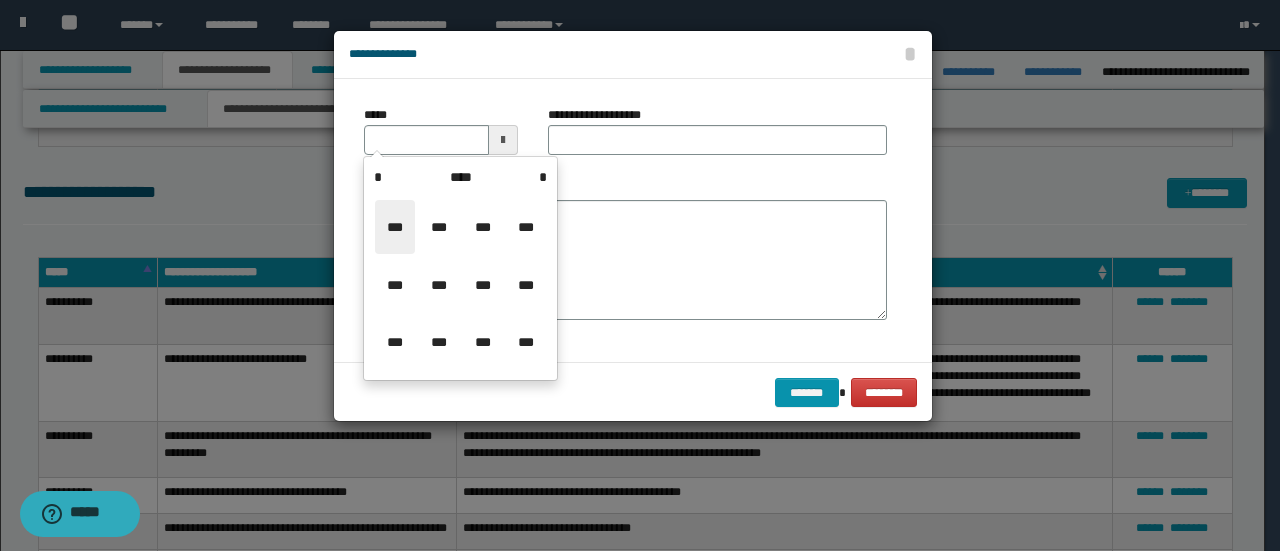 click on "***" at bounding box center (395, 227) 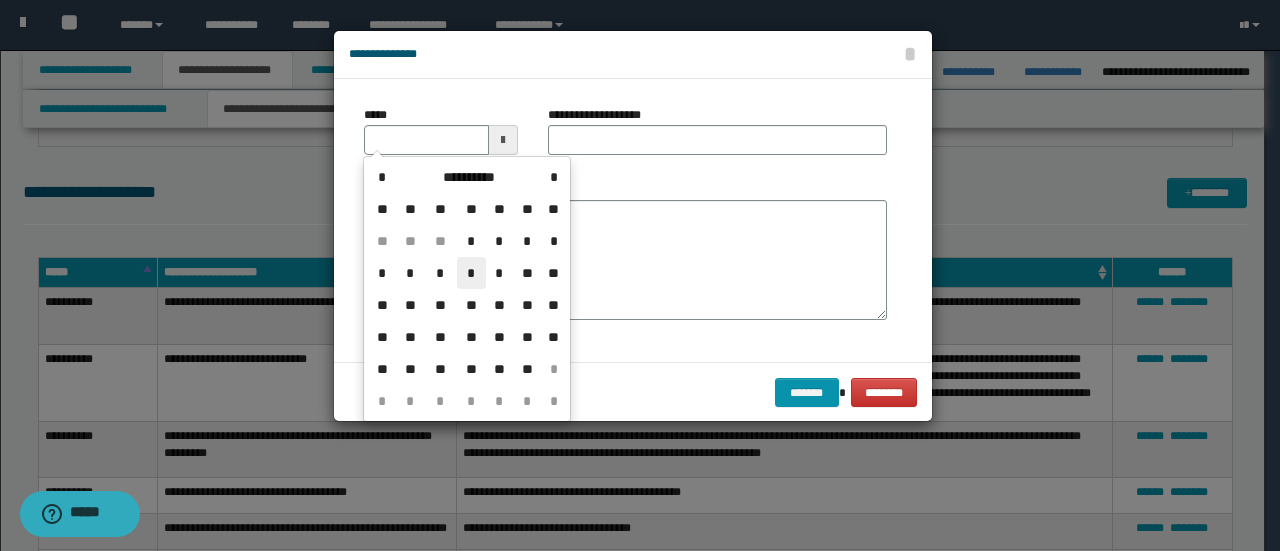 click on "*" at bounding box center (471, 273) 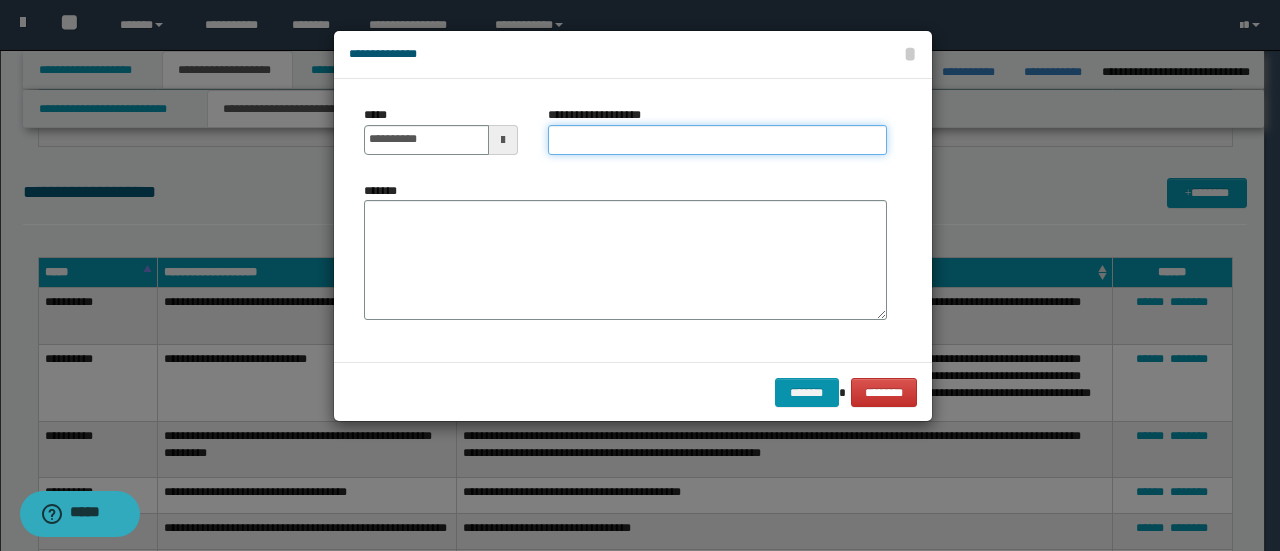 click on "**********" at bounding box center (717, 140) 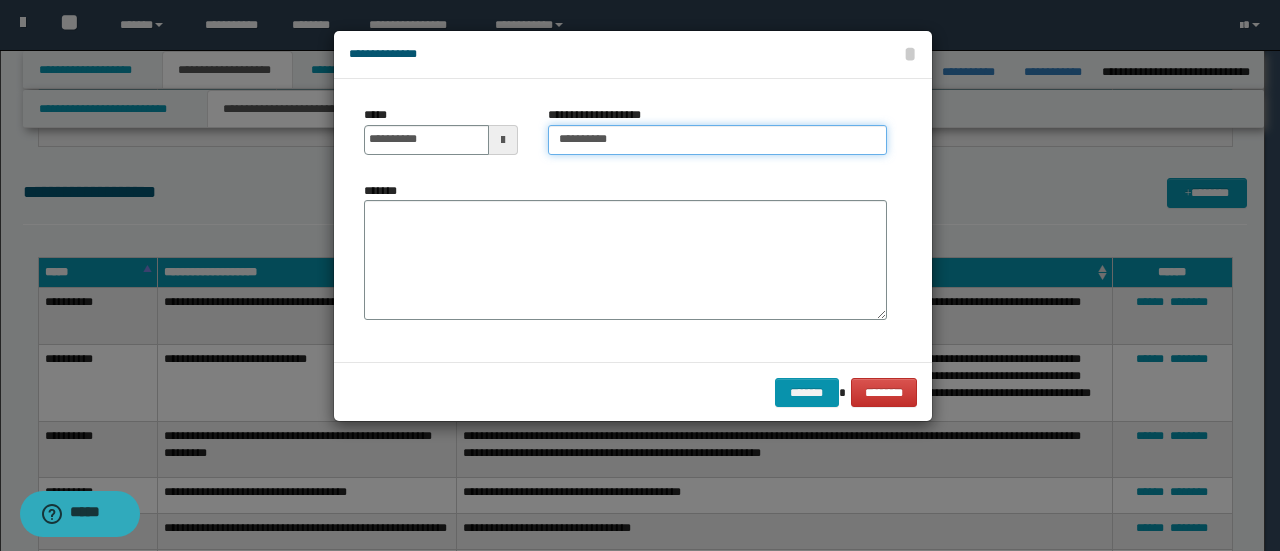 type on "**********" 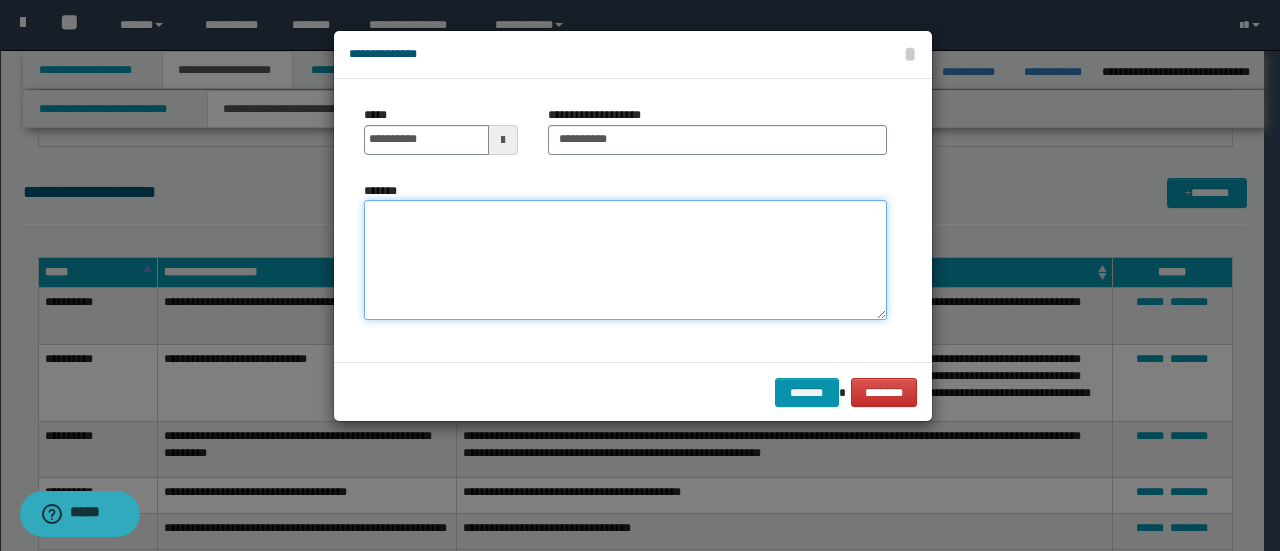 click on "*******" at bounding box center (625, 260) 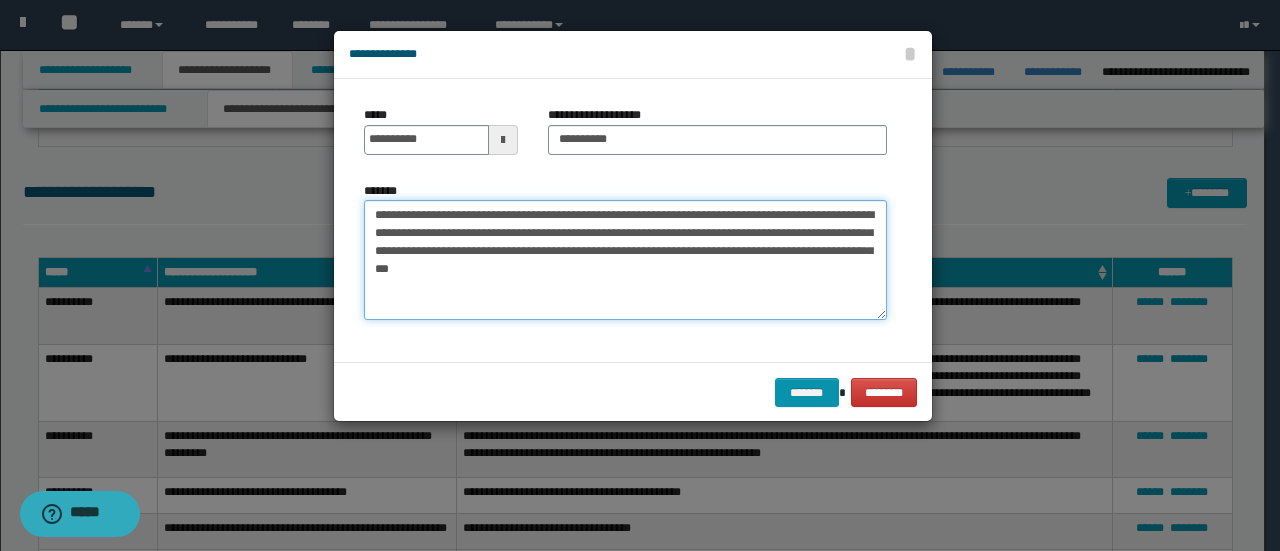 click on "**********" at bounding box center (625, 260) 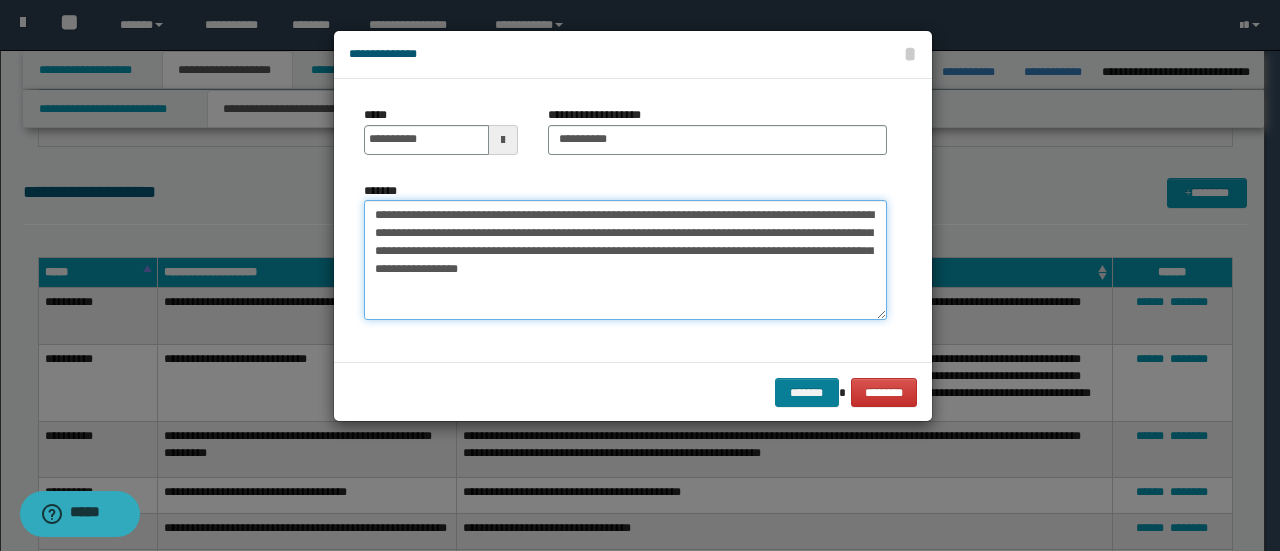 type on "**********" 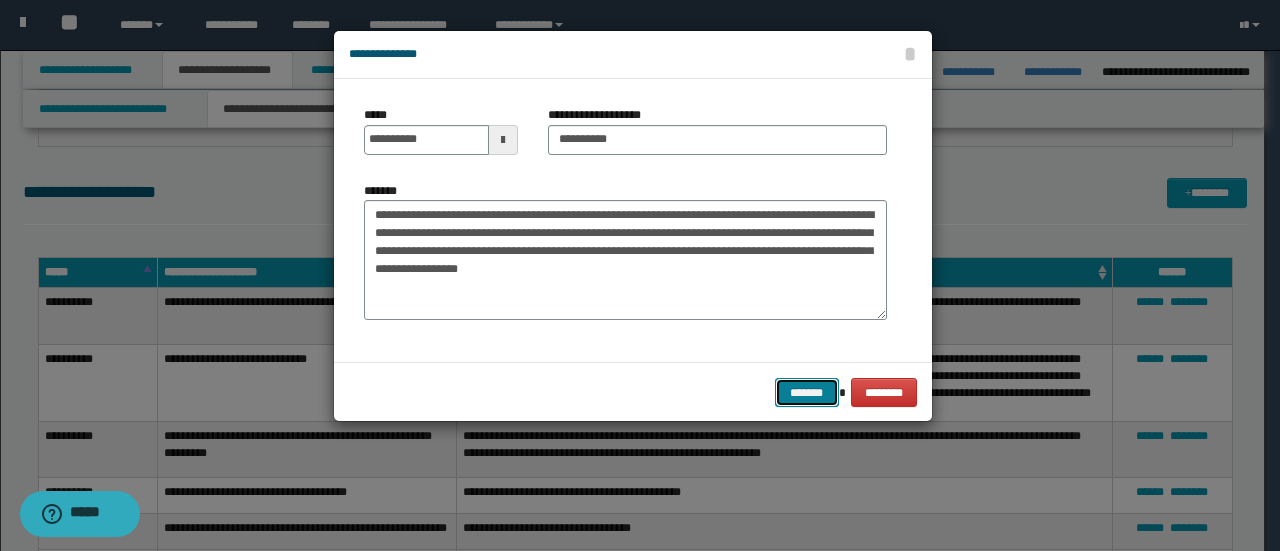 click on "*******" at bounding box center (807, 392) 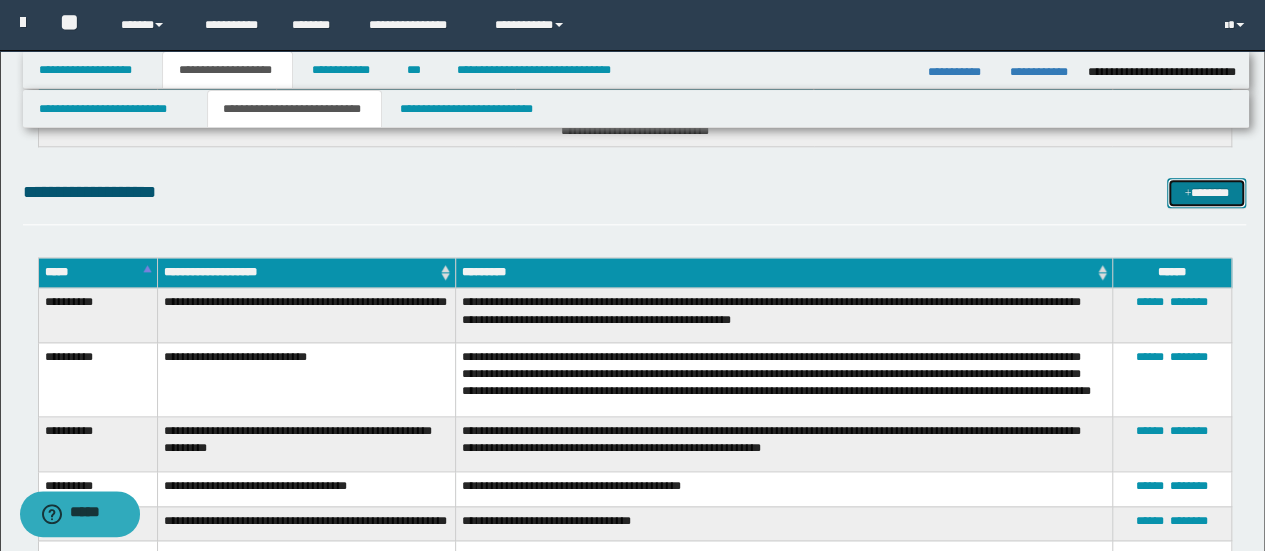 click on "*******" at bounding box center (1206, 192) 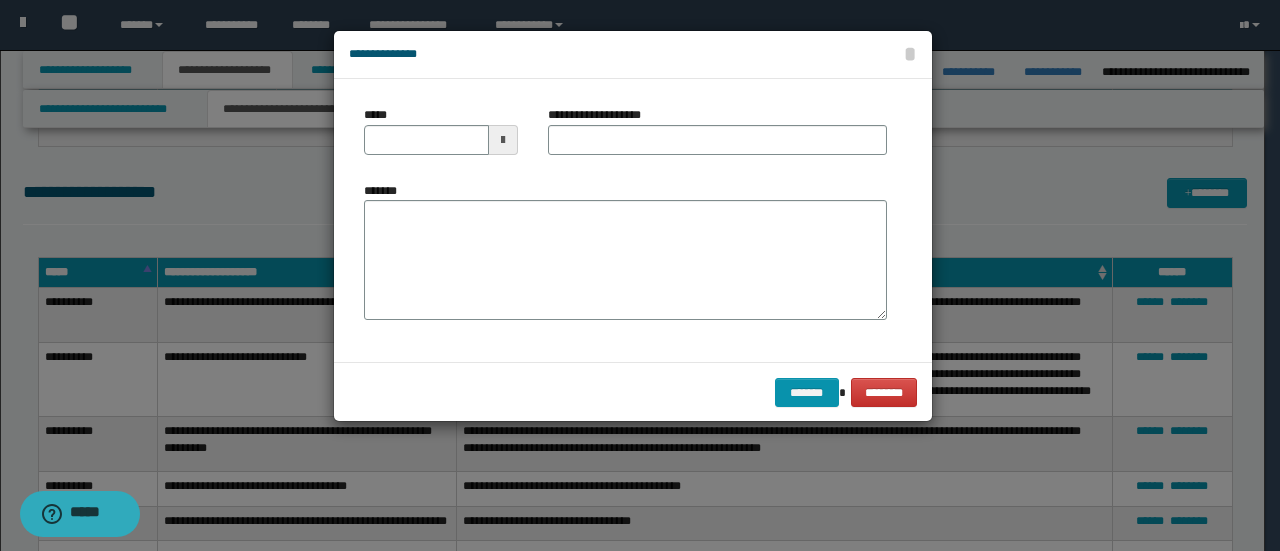 click at bounding box center [503, 140] 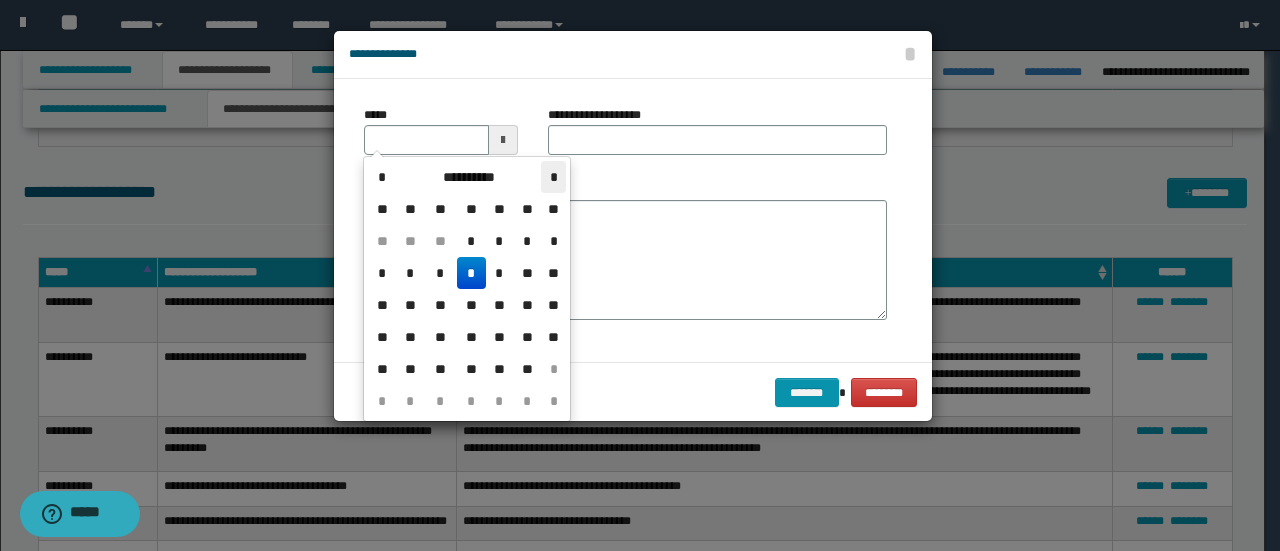click on "*" at bounding box center (553, 177) 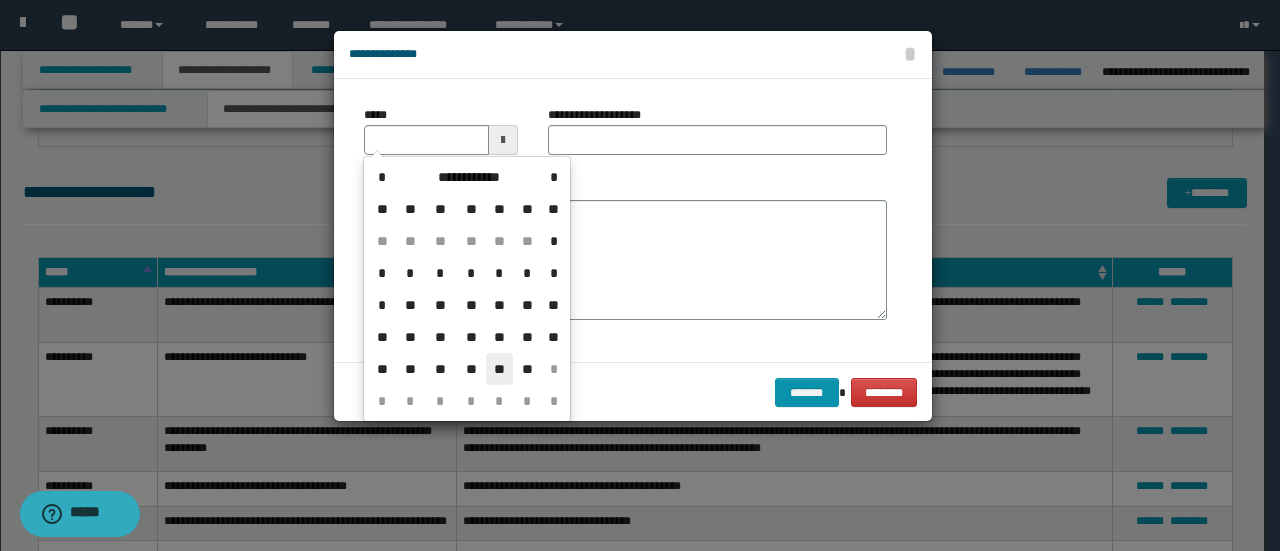 click on "**" at bounding box center (500, 369) 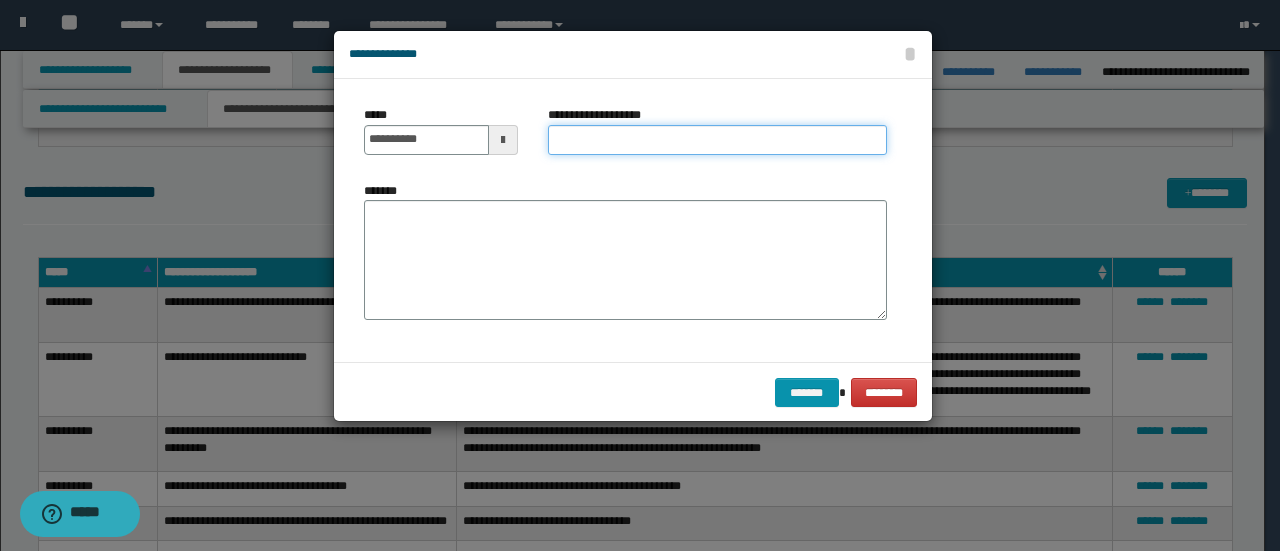 click on "**********" at bounding box center (717, 140) 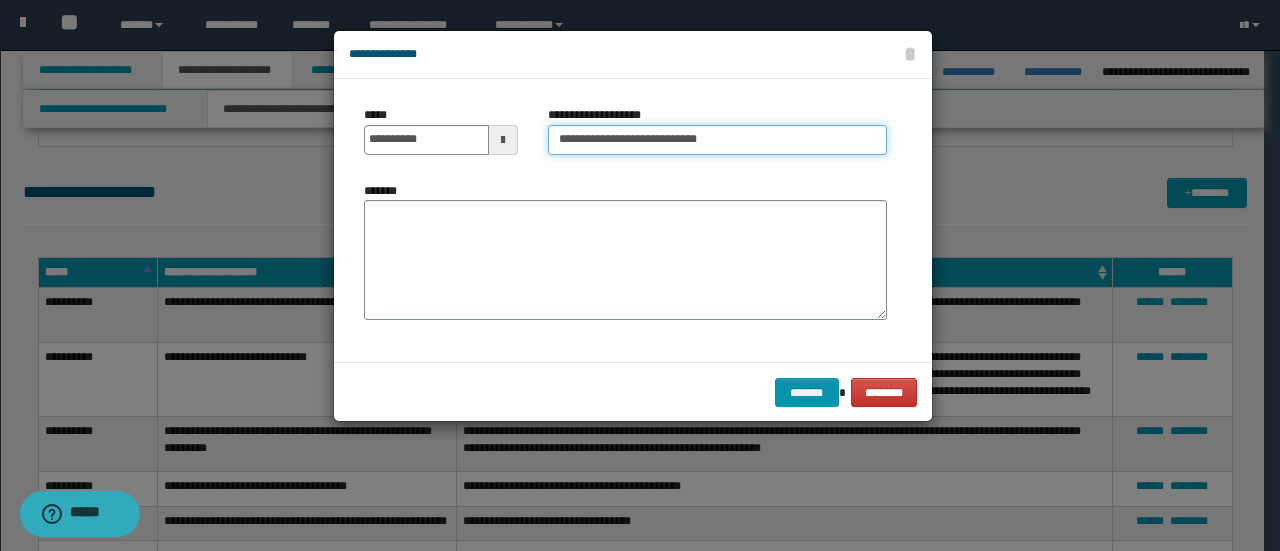 type on "**********" 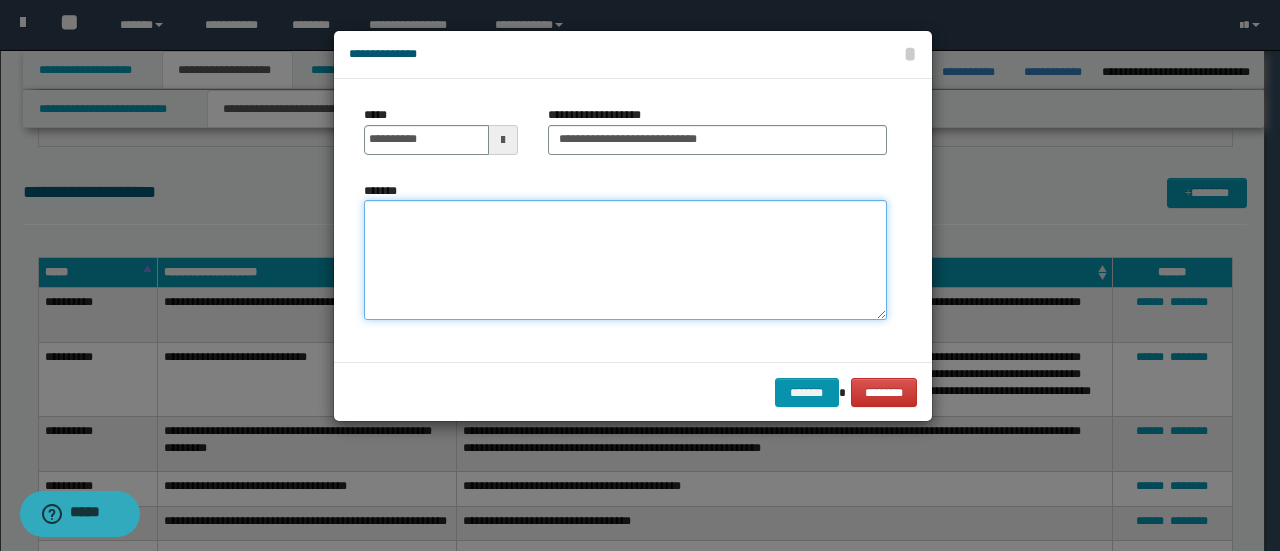 click on "*******" at bounding box center [625, 260] 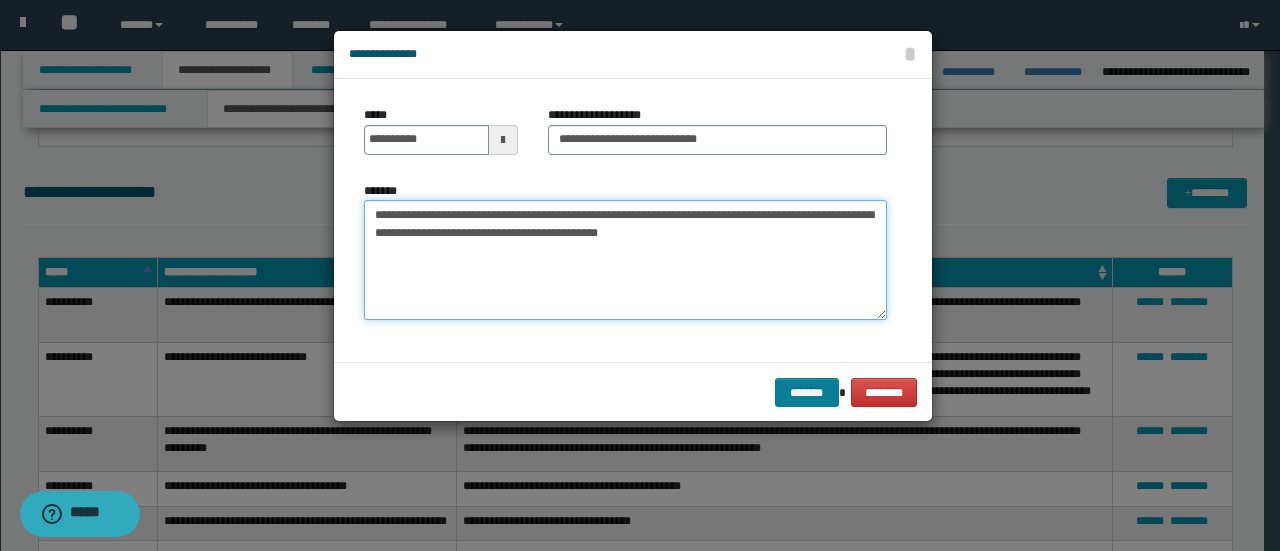 type on "**********" 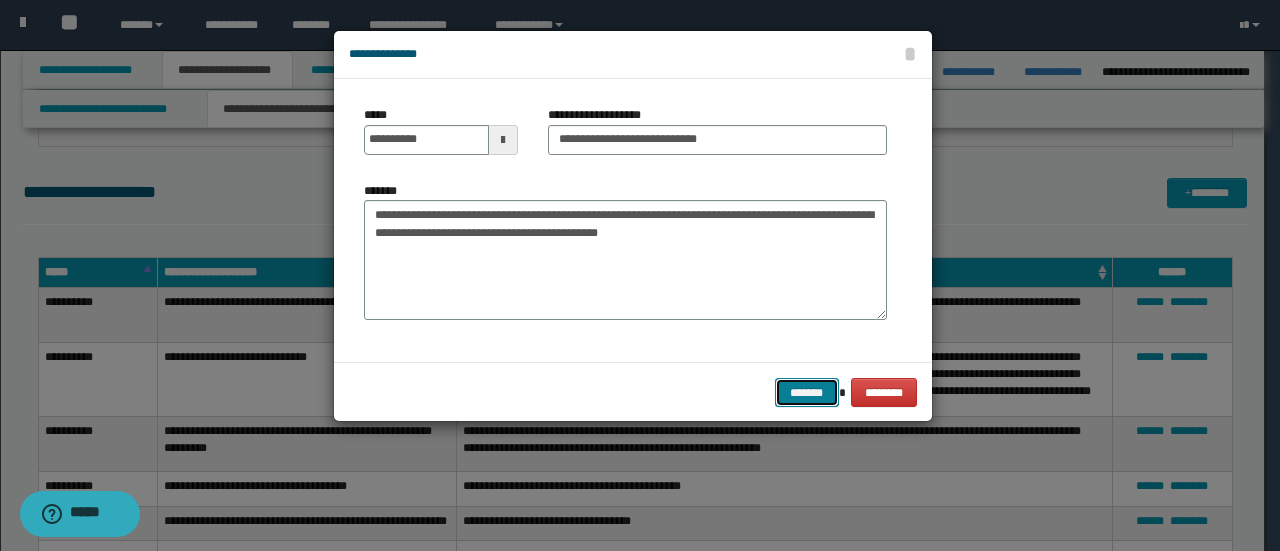 click on "*******" at bounding box center [807, 392] 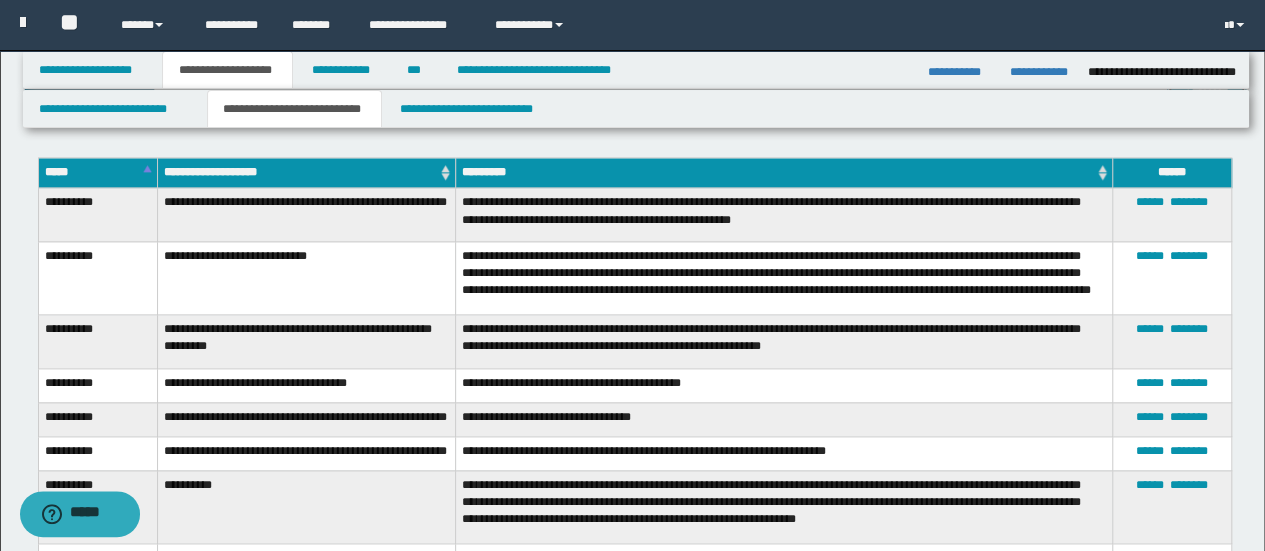 scroll, scrollTop: 900, scrollLeft: 0, axis: vertical 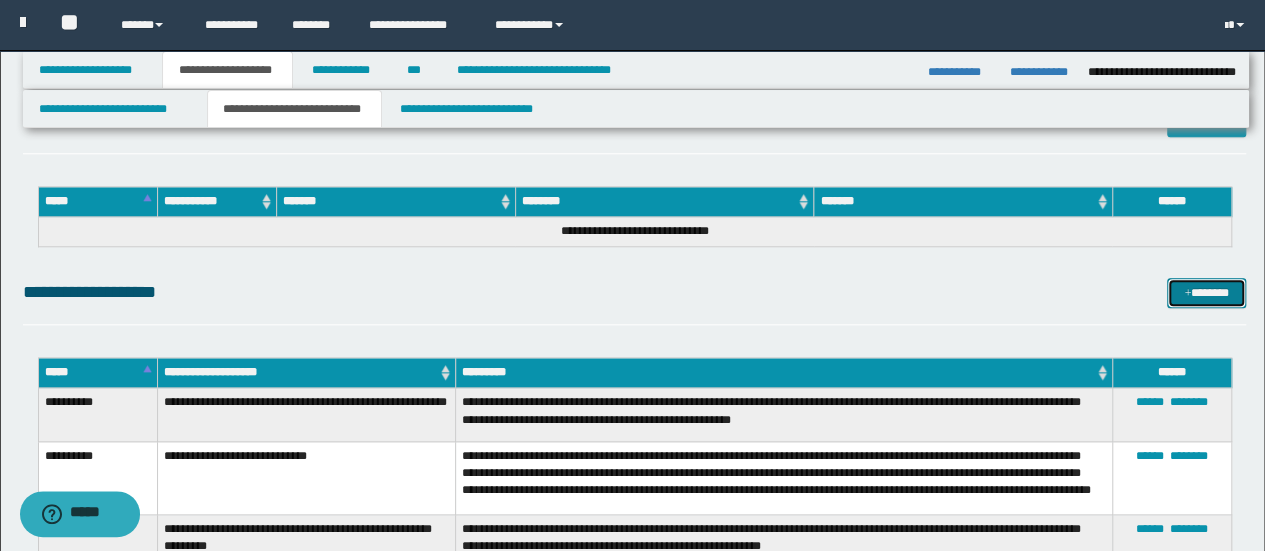 click on "*******" at bounding box center [1206, 292] 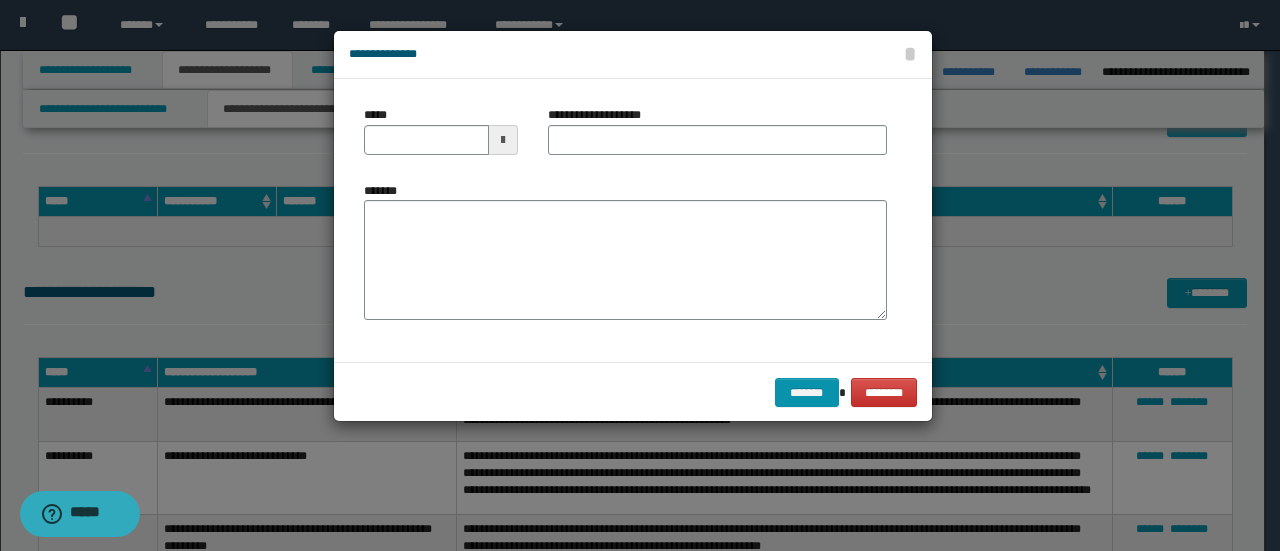 click at bounding box center [503, 140] 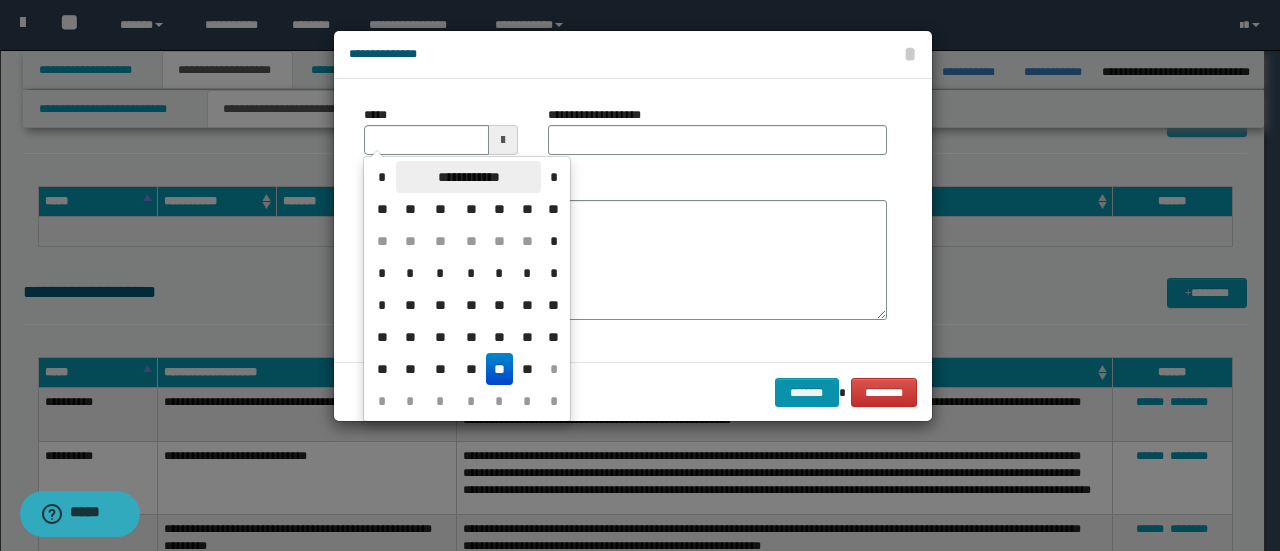 click on "**********" at bounding box center (468, 177) 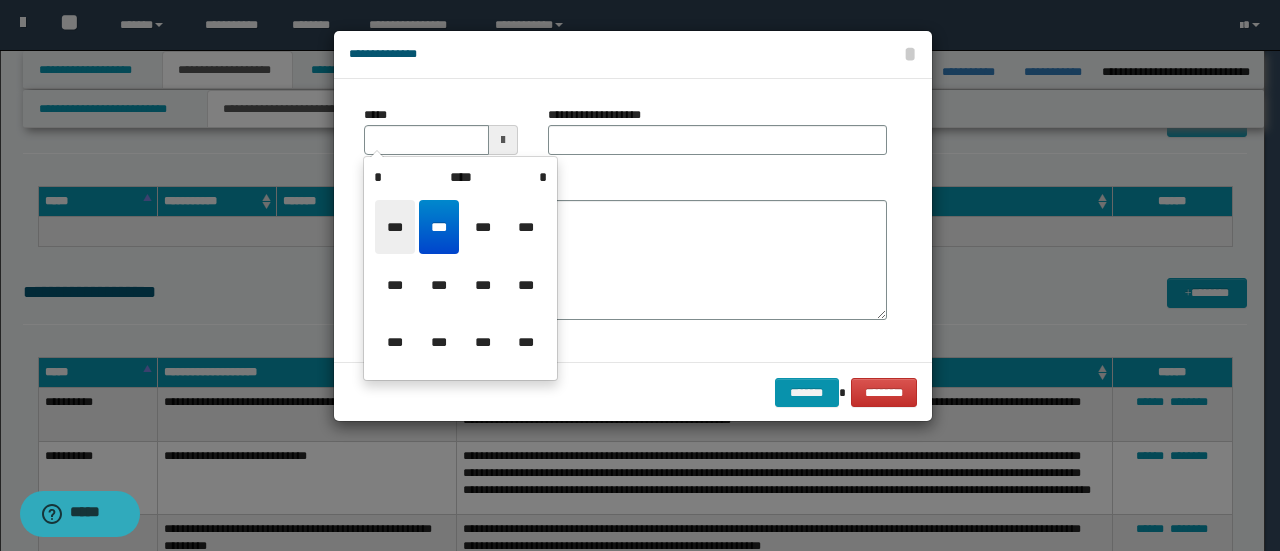 click on "***" at bounding box center (395, 227) 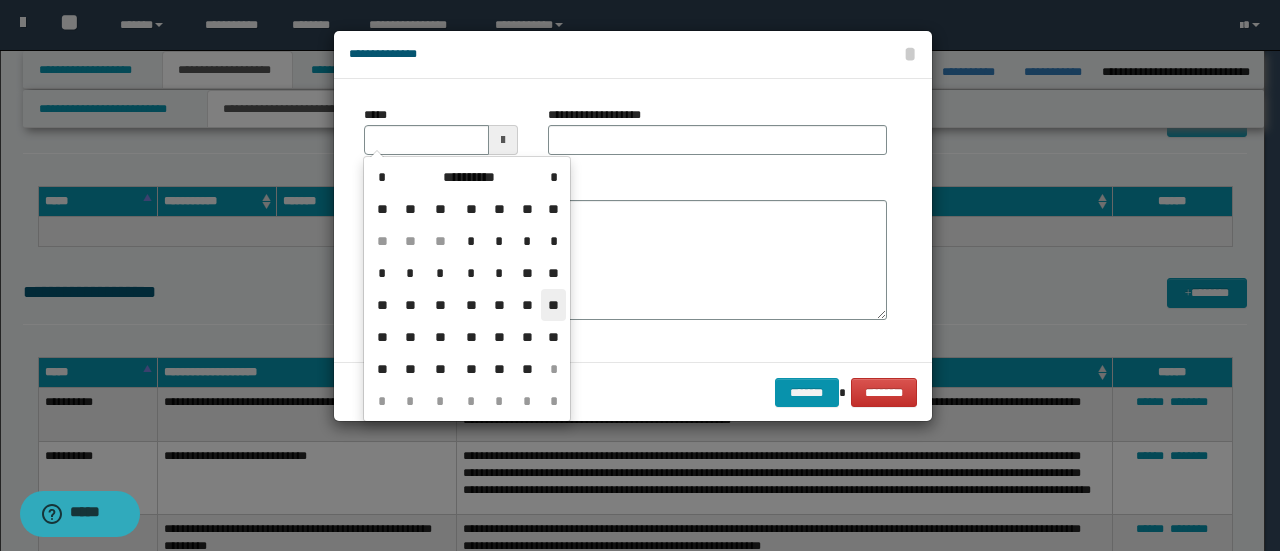 click on "**" at bounding box center (553, 305) 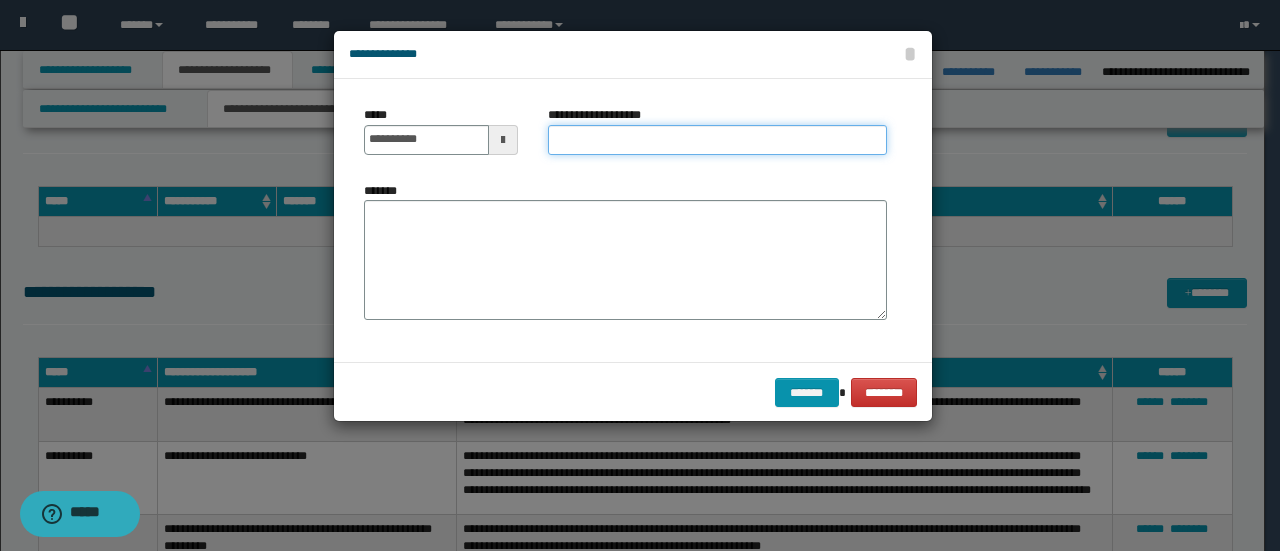 drag, startPoint x: 565, startPoint y: 135, endPoint x: 585, endPoint y: 137, distance: 20.09975 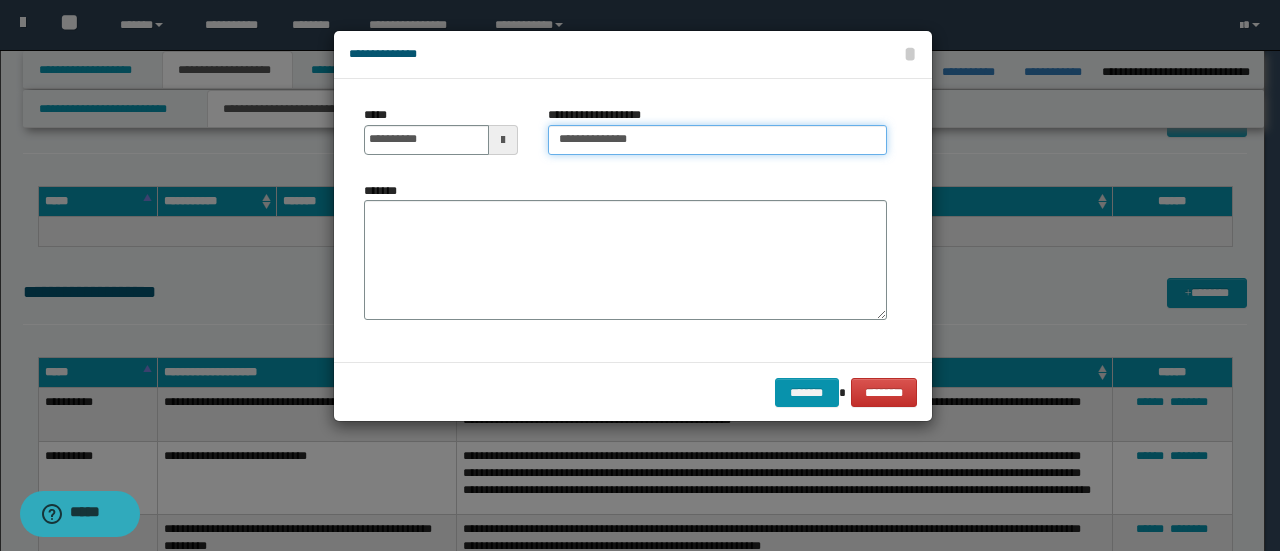 type on "**********" 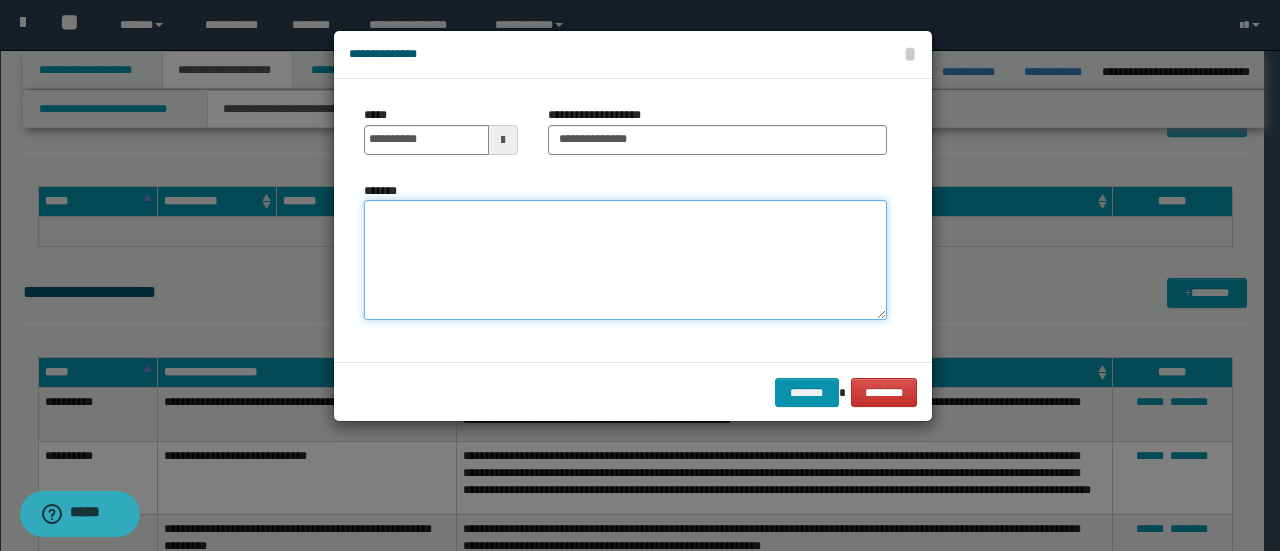 click on "*******" at bounding box center (625, 260) 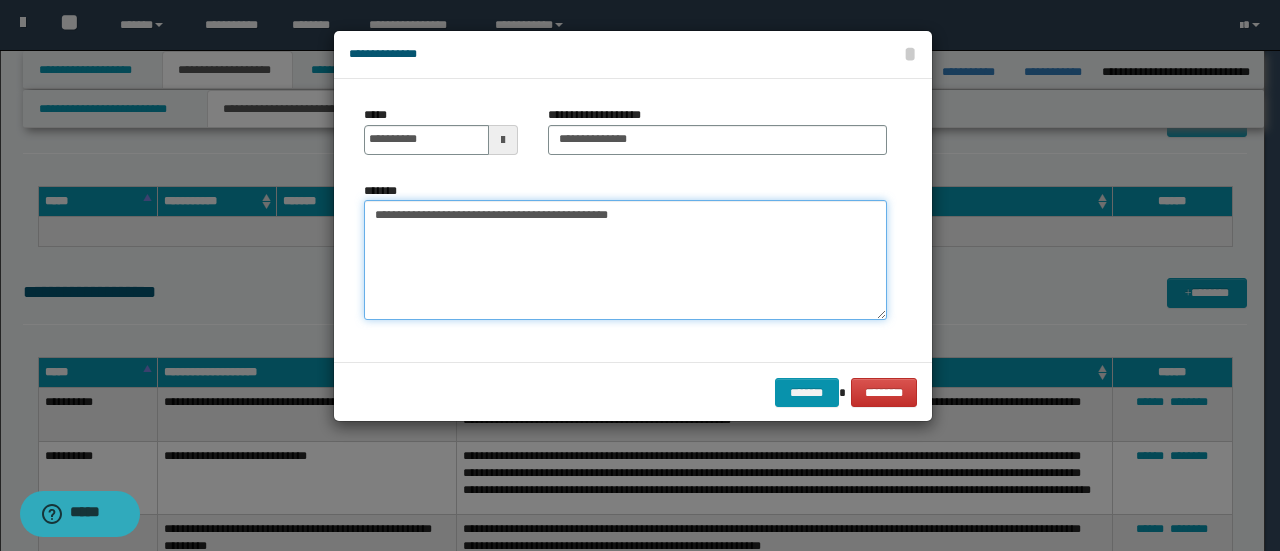 drag, startPoint x: 533, startPoint y: 214, endPoint x: 499, endPoint y: 216, distance: 34.058773 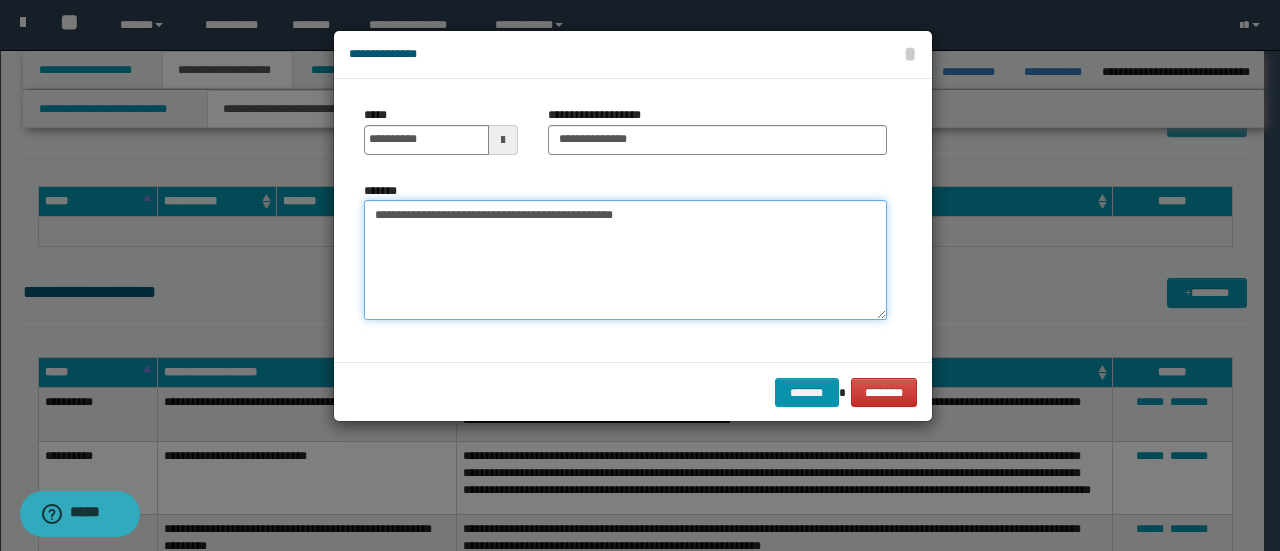click on "**********" at bounding box center (625, 260) 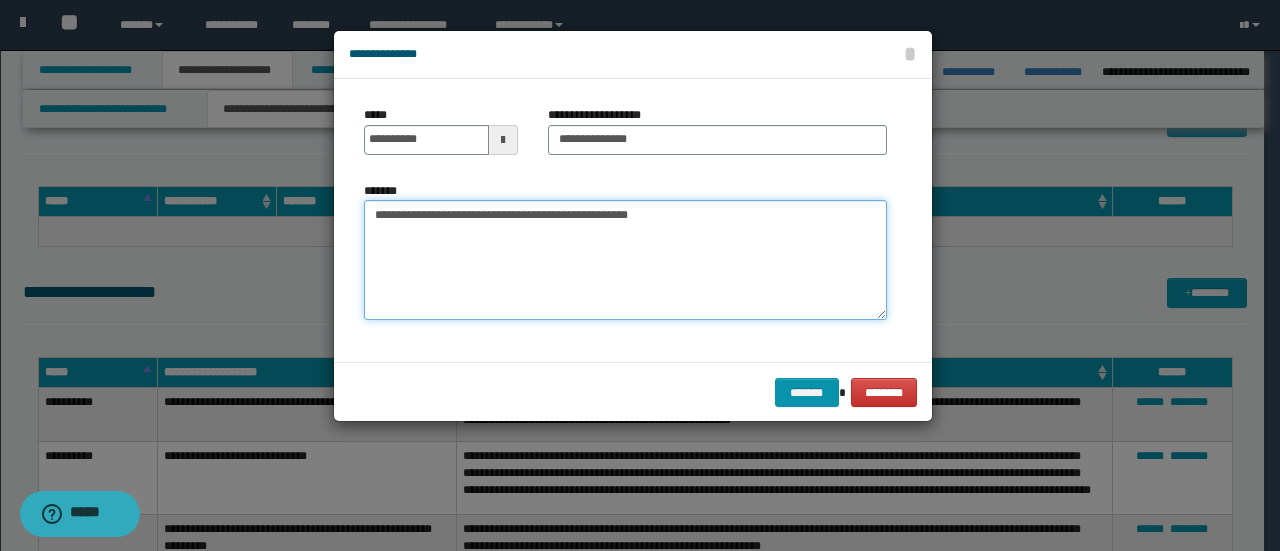 click on "**********" at bounding box center (625, 260) 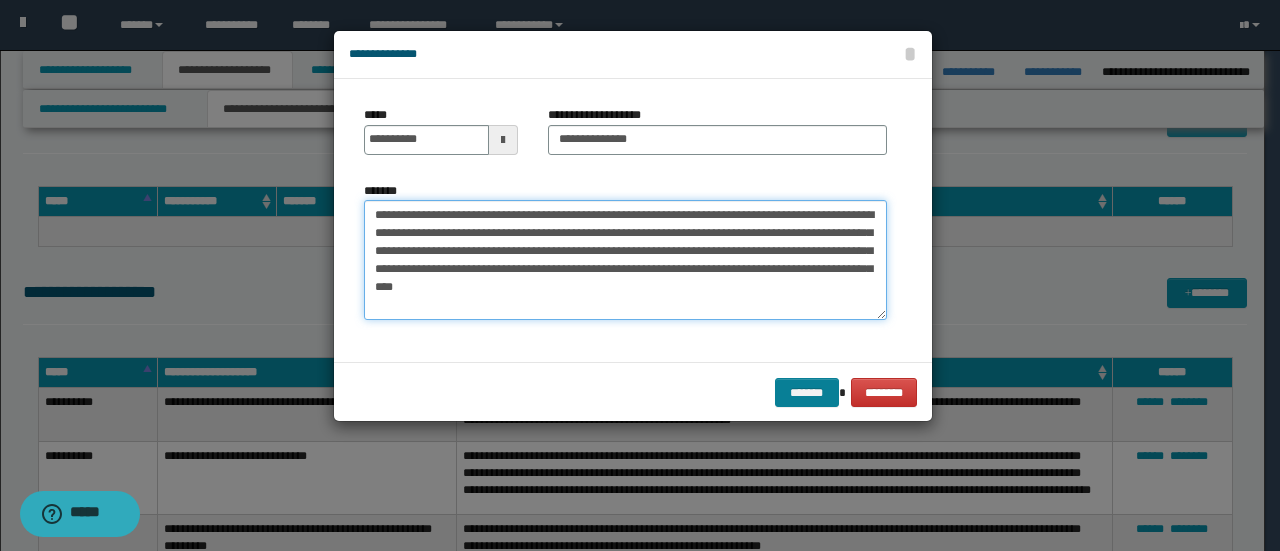 type on "**********" 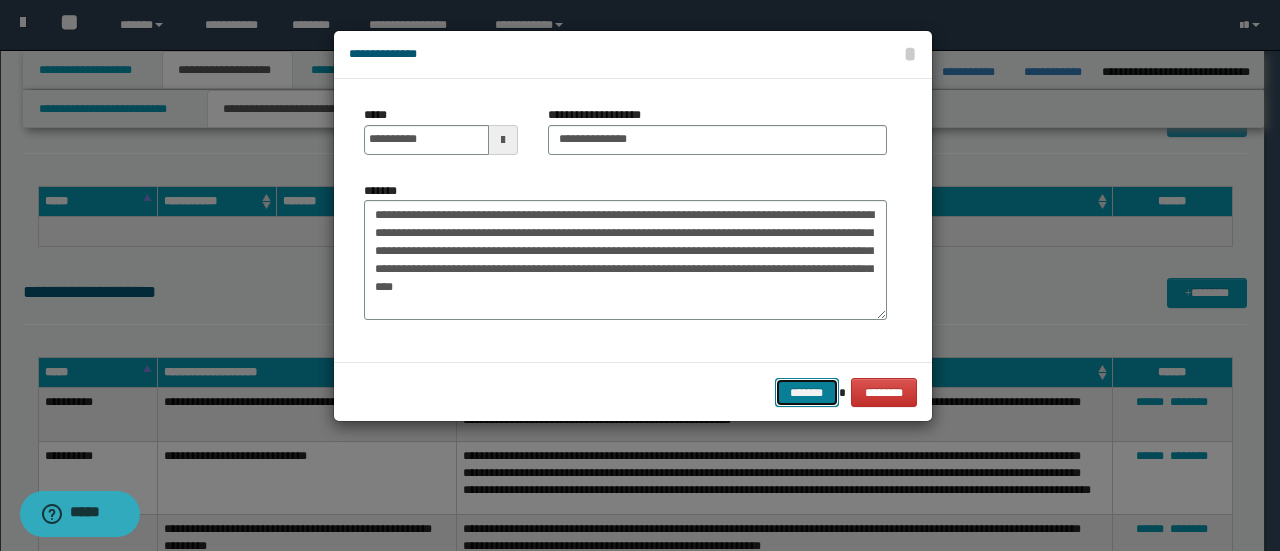 click on "*******" at bounding box center [807, 392] 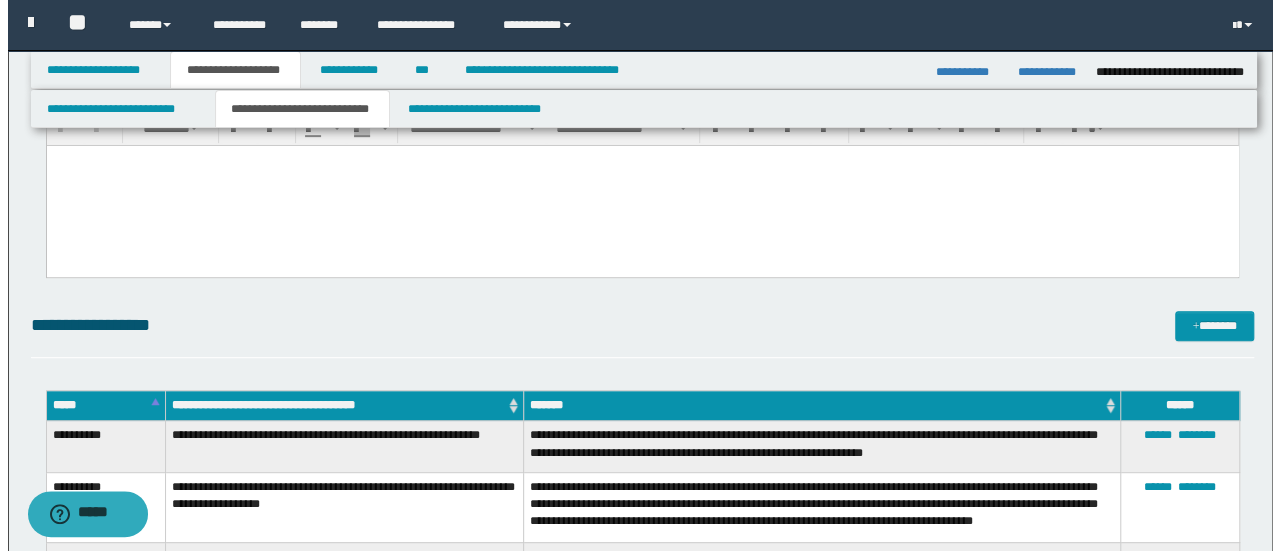 scroll, scrollTop: 400, scrollLeft: 0, axis: vertical 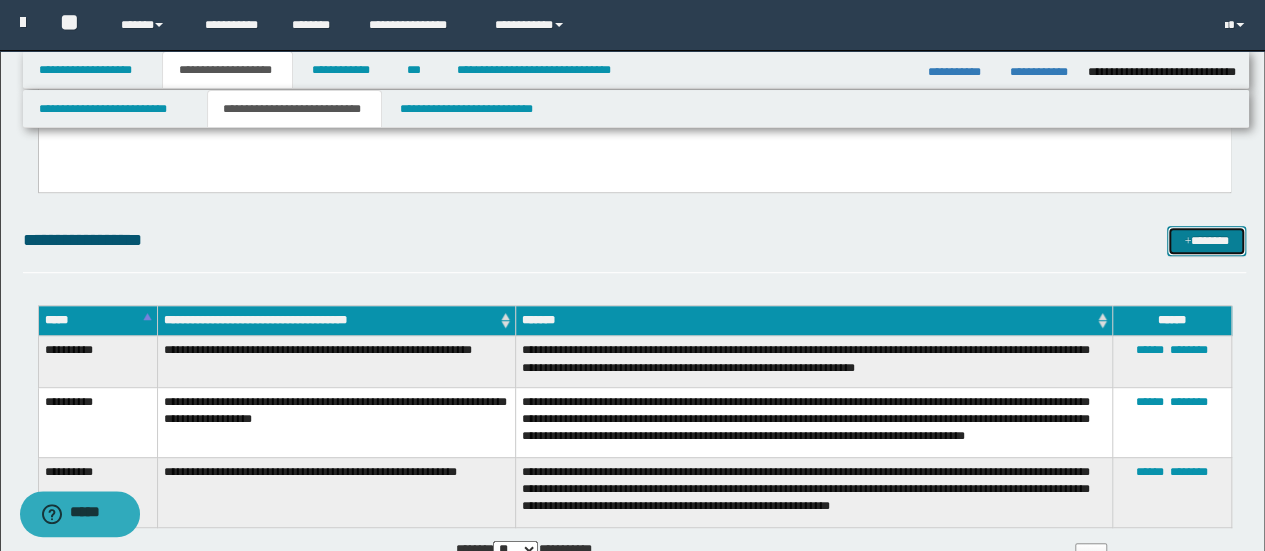click on "*******" at bounding box center [1206, 240] 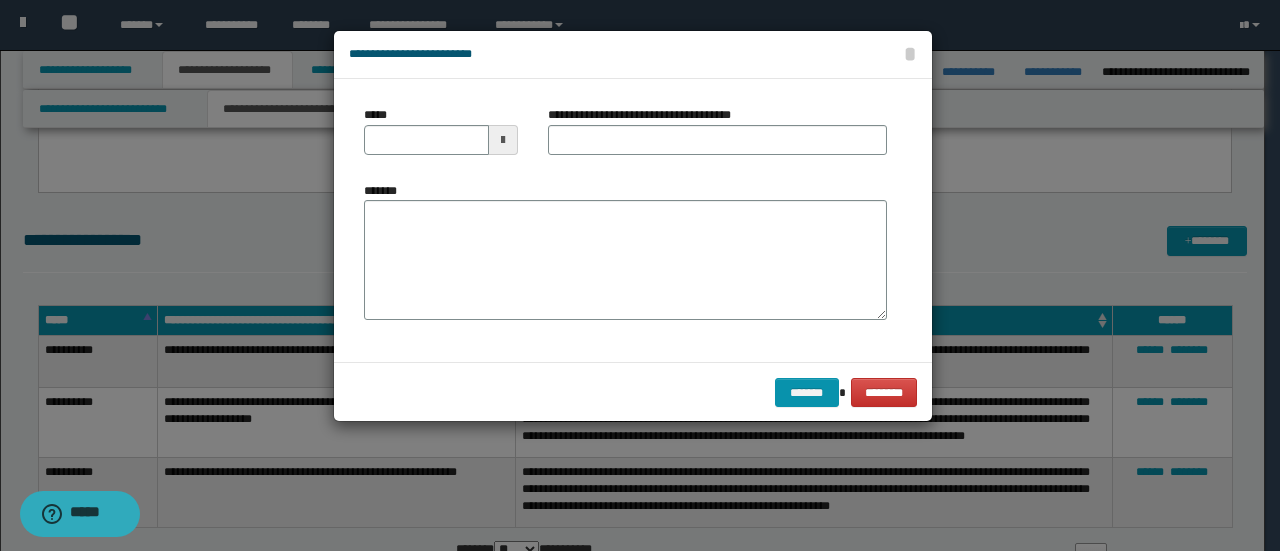 click at bounding box center (503, 140) 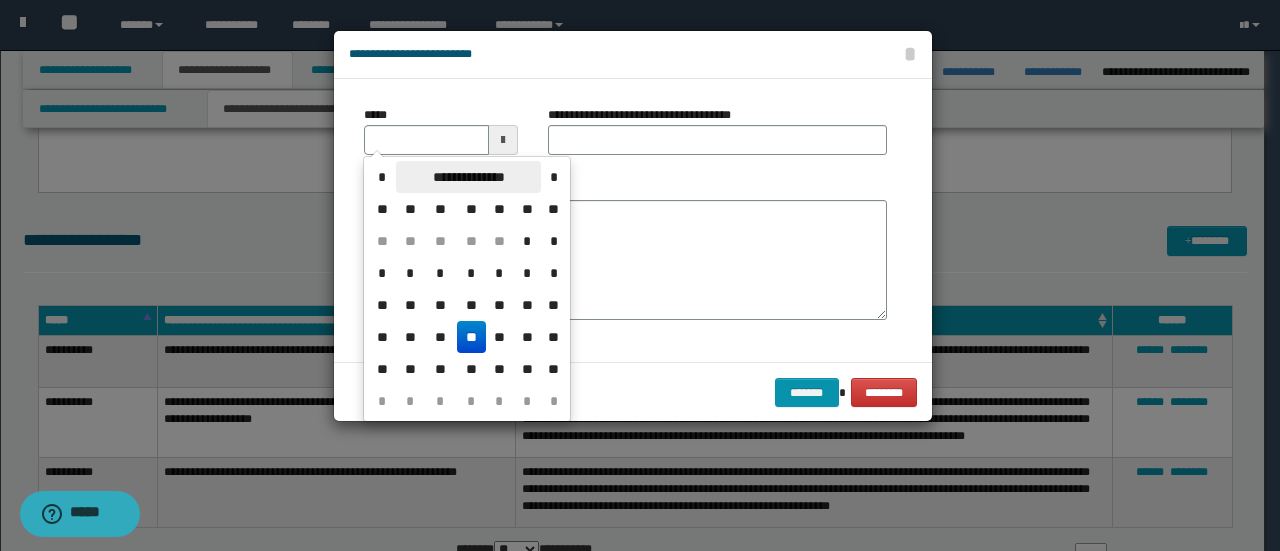 click on "**********" at bounding box center [468, 177] 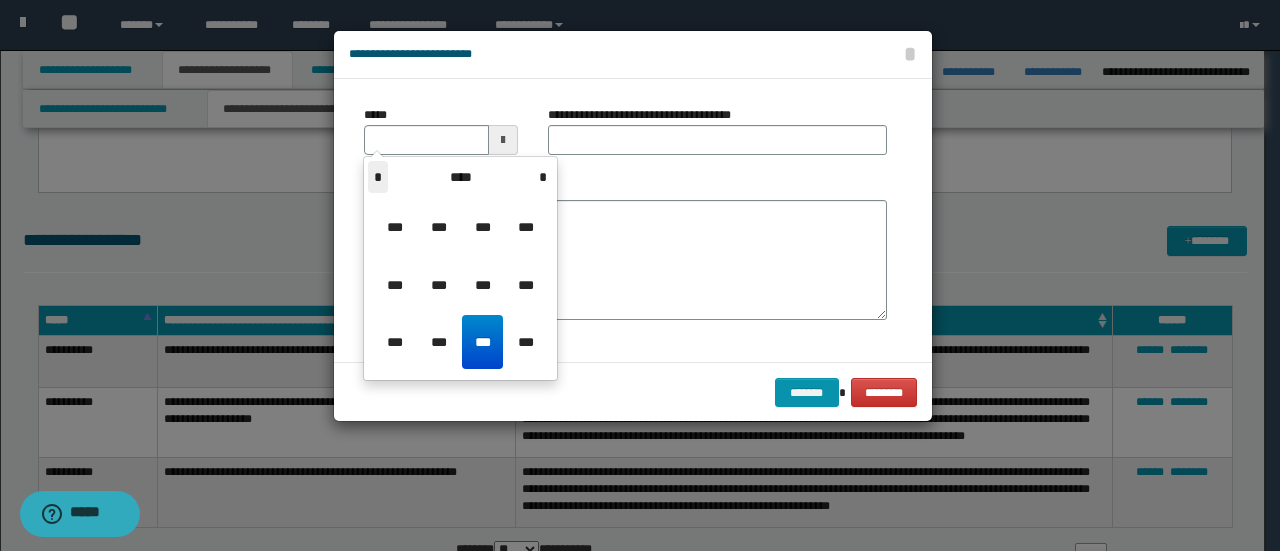 click on "*" at bounding box center (378, 177) 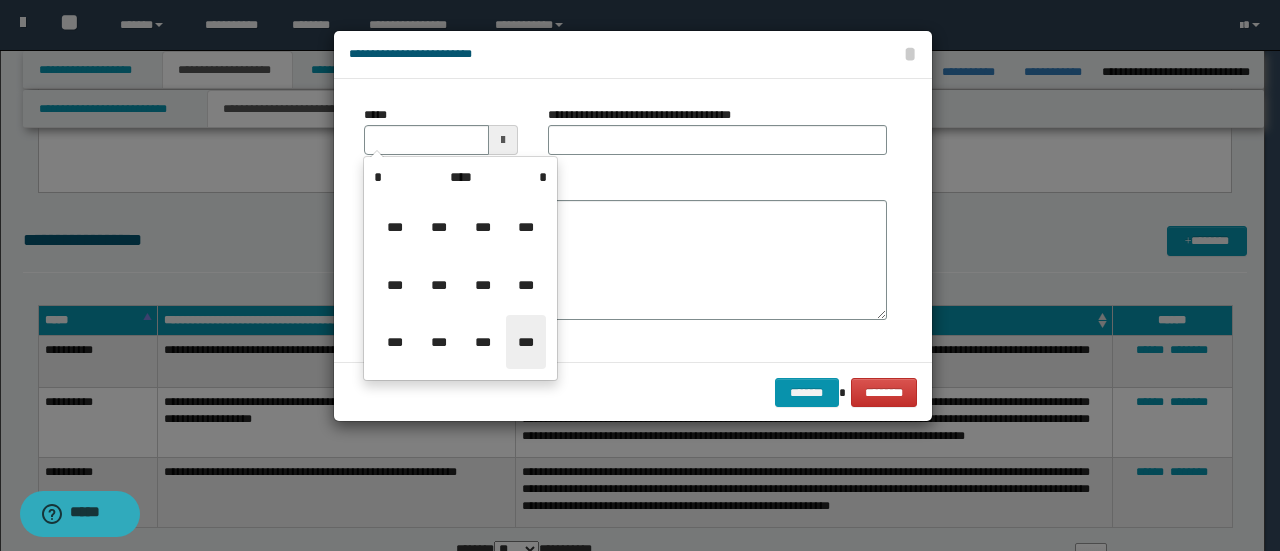 click on "***" at bounding box center [526, 342] 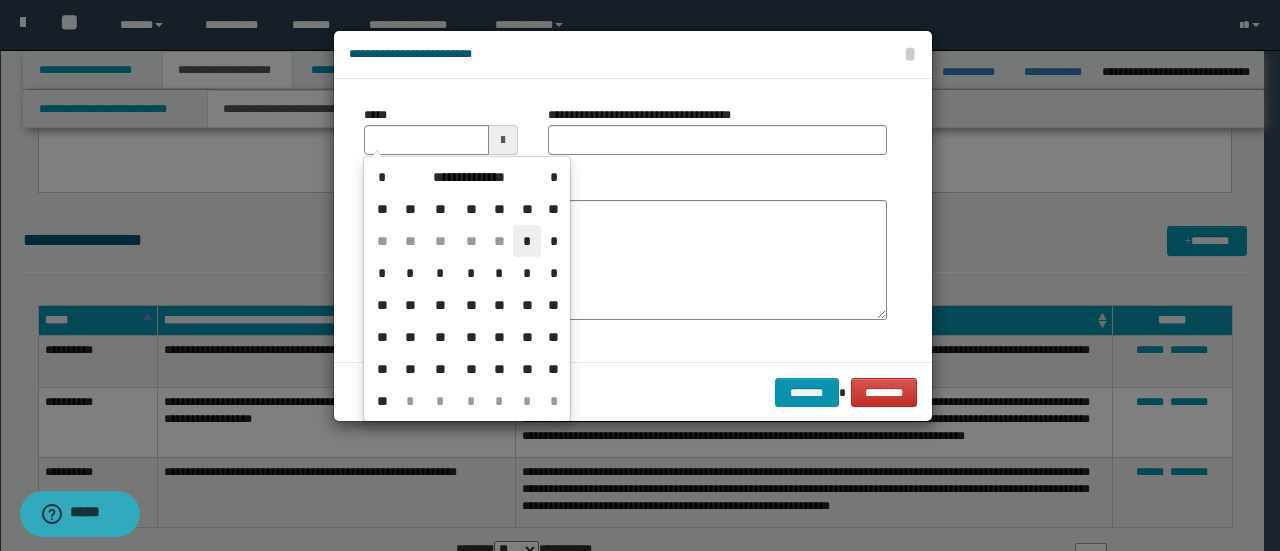 click on "*" at bounding box center [527, 241] 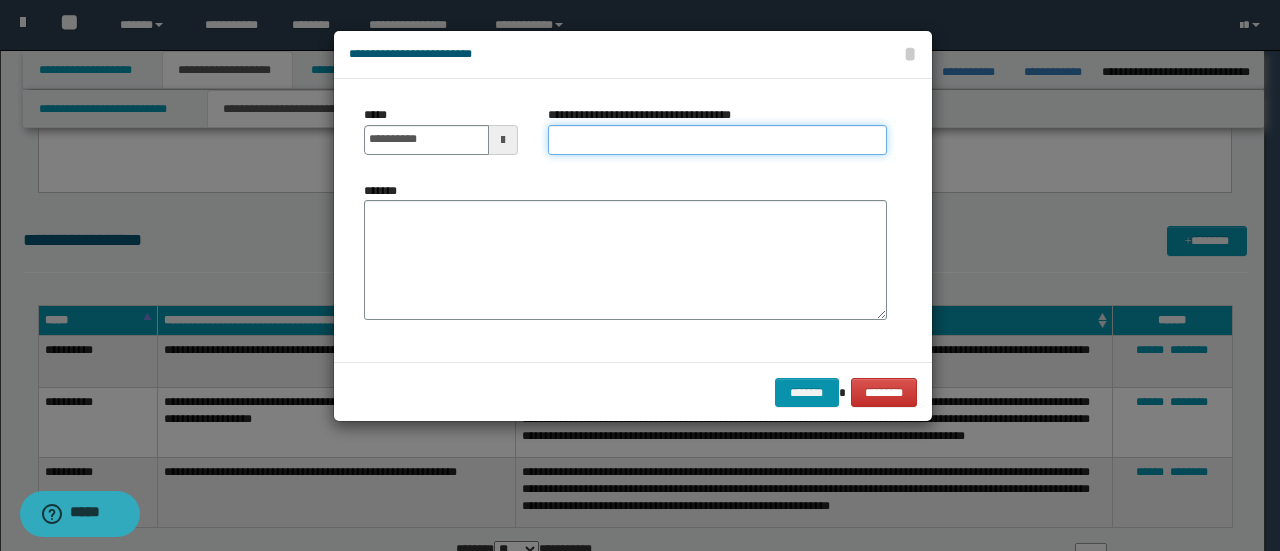 click on "**********" at bounding box center [717, 140] 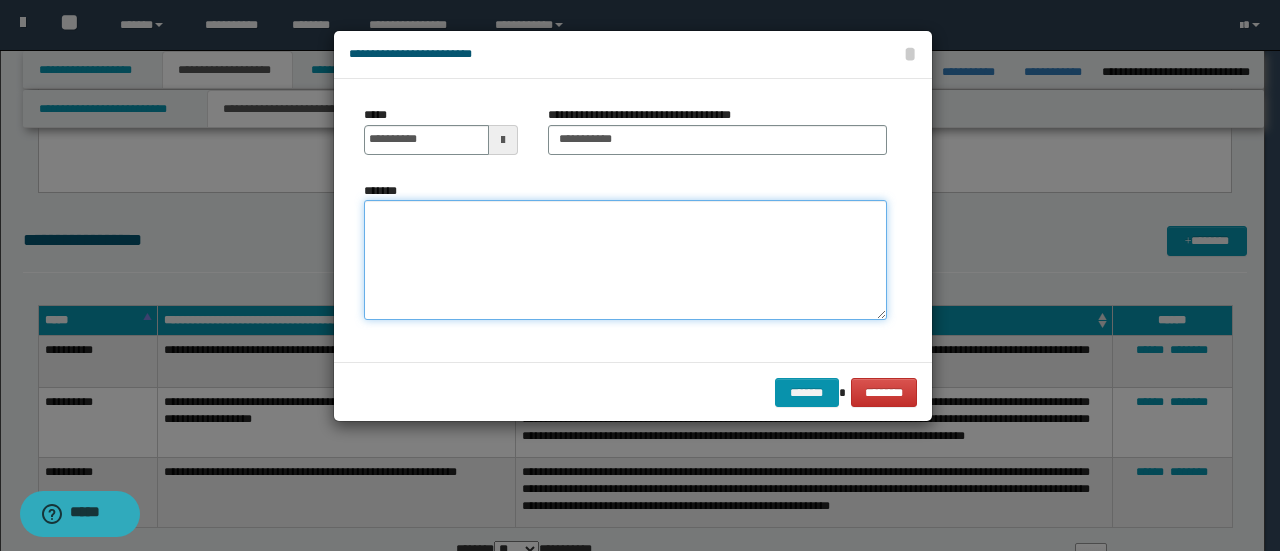 click on "*******" at bounding box center (625, 259) 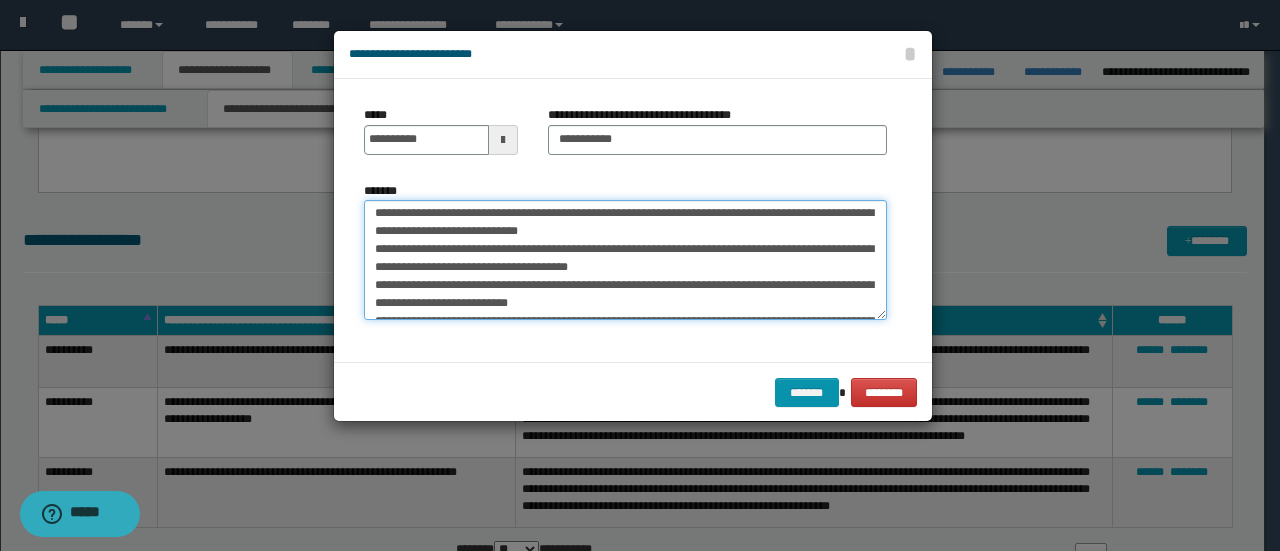 scroll, scrollTop: 0, scrollLeft: 0, axis: both 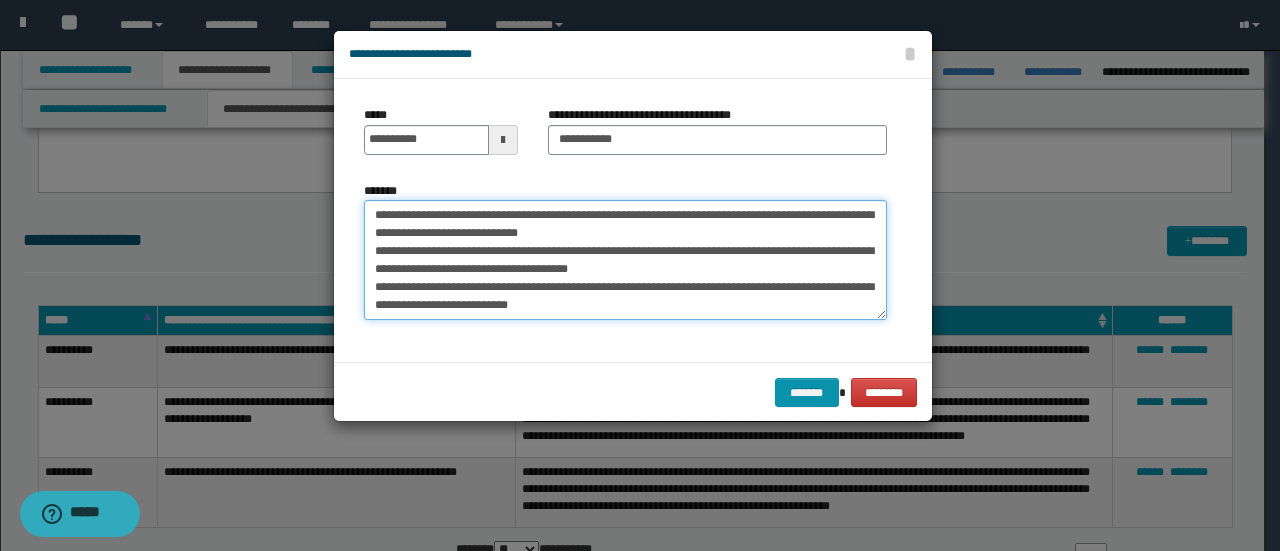 click on "**********" at bounding box center [625, 259] 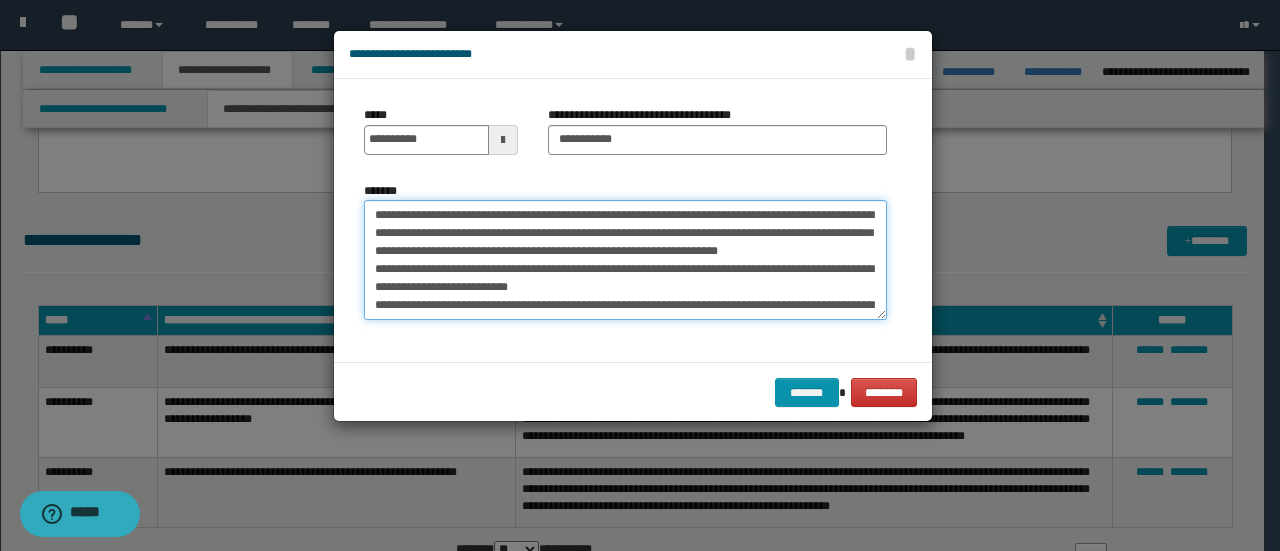 click on "**********" at bounding box center [625, 259] 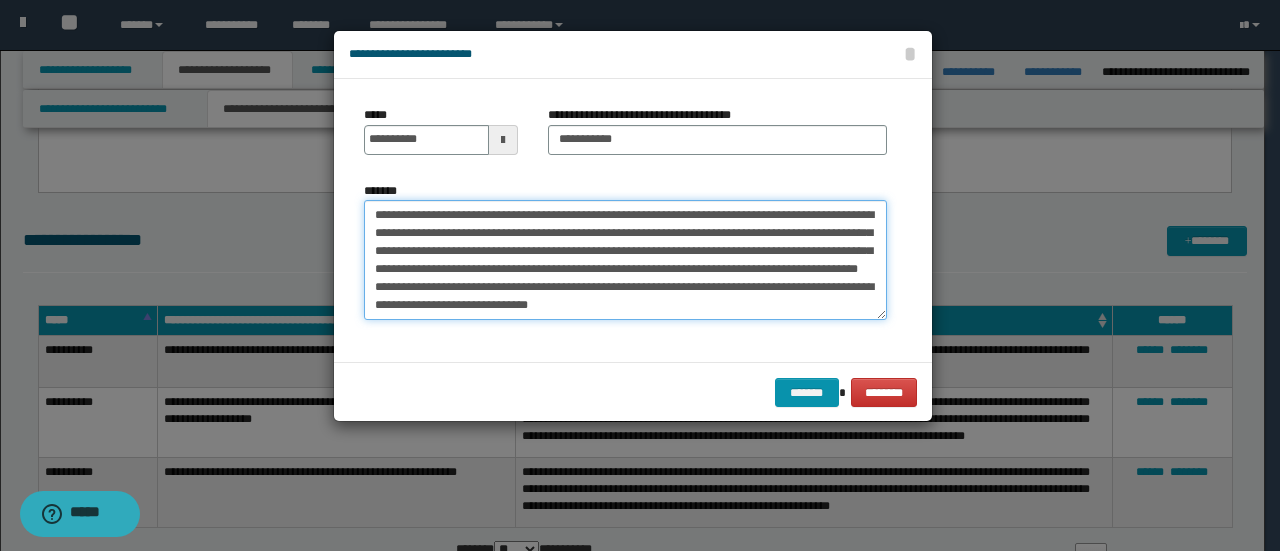 click on "**********" at bounding box center (625, 259) 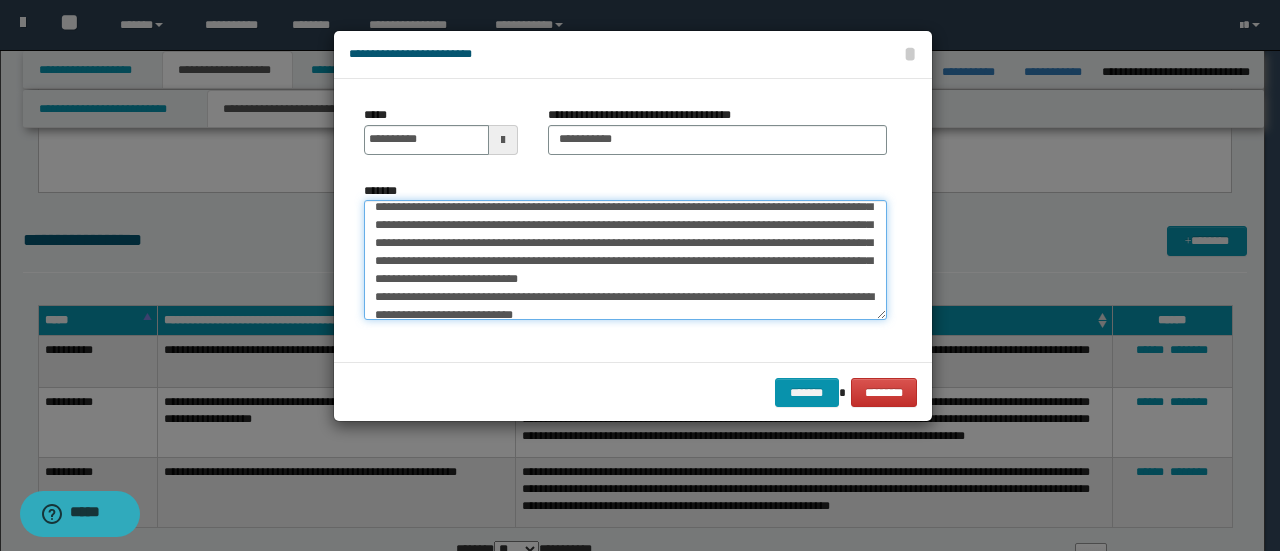 scroll, scrollTop: 126, scrollLeft: 0, axis: vertical 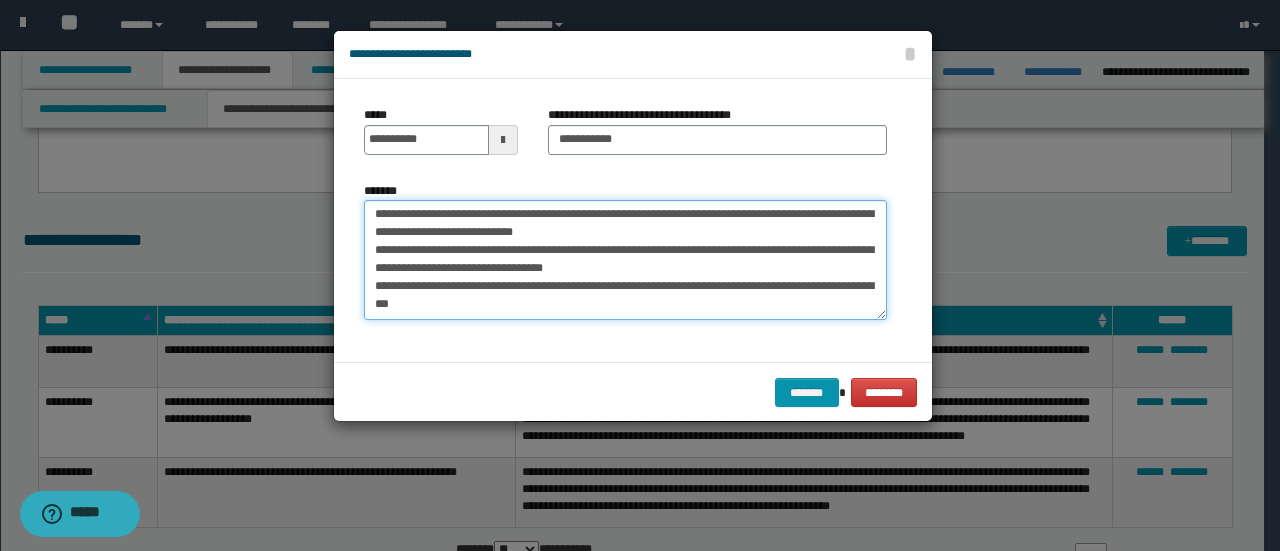 click on "**********" at bounding box center [625, 259] 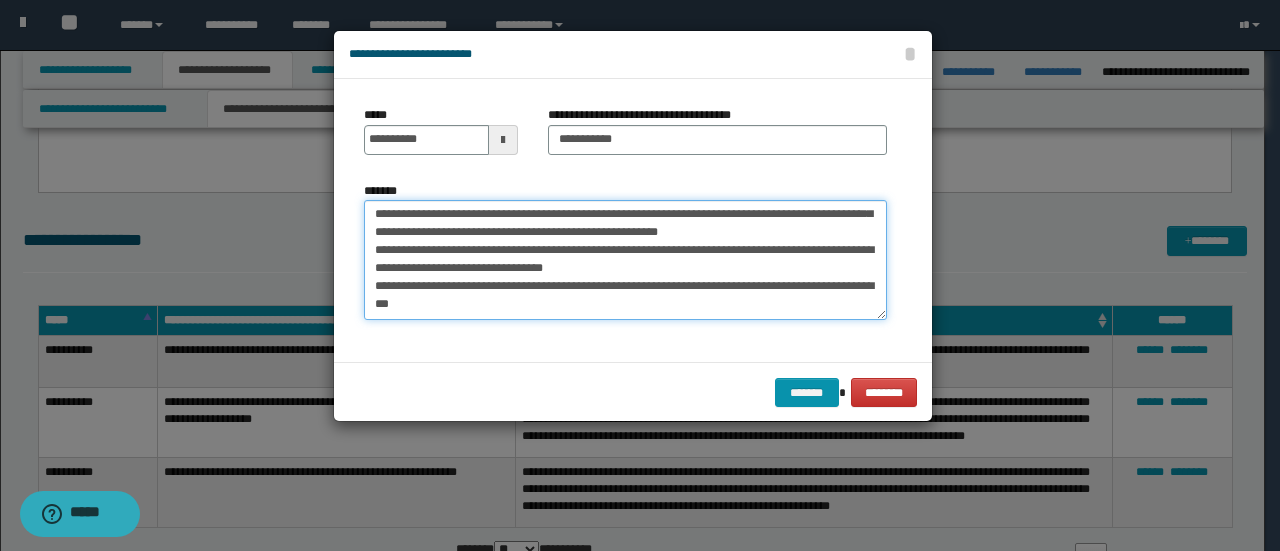 scroll, scrollTop: 108, scrollLeft: 0, axis: vertical 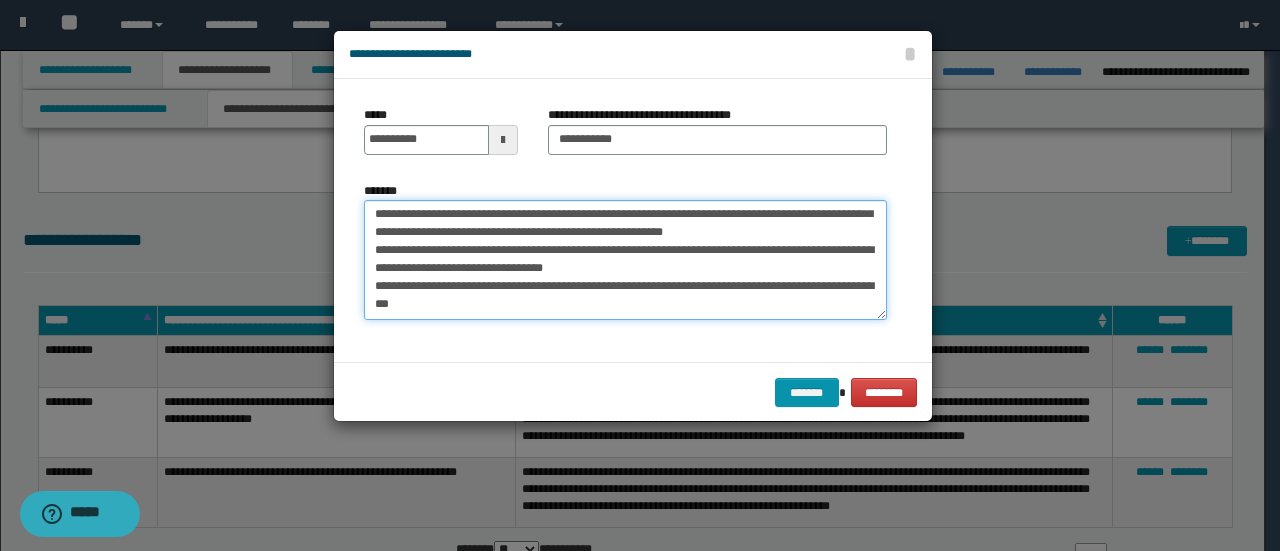 click on "**********" at bounding box center [625, 259] 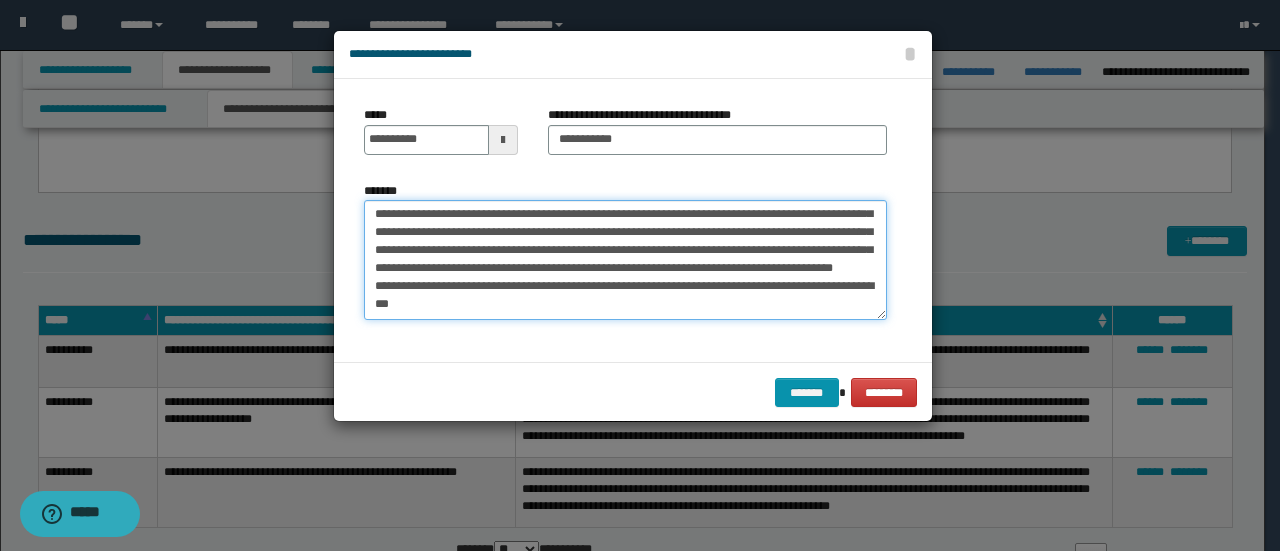 scroll, scrollTop: 90, scrollLeft: 0, axis: vertical 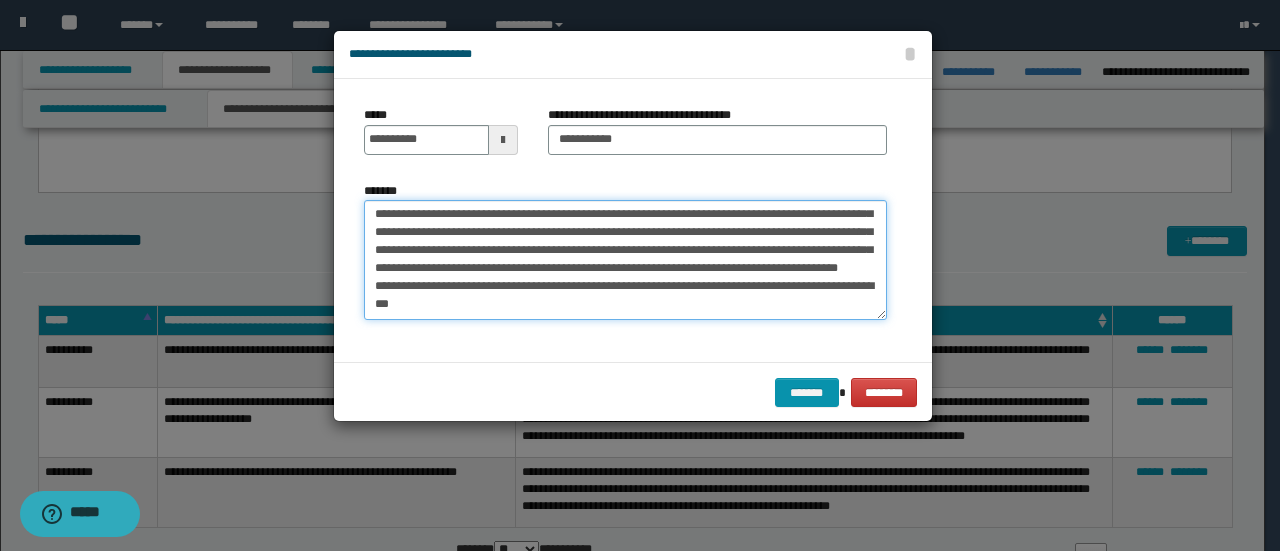 click on "**********" at bounding box center [625, 259] 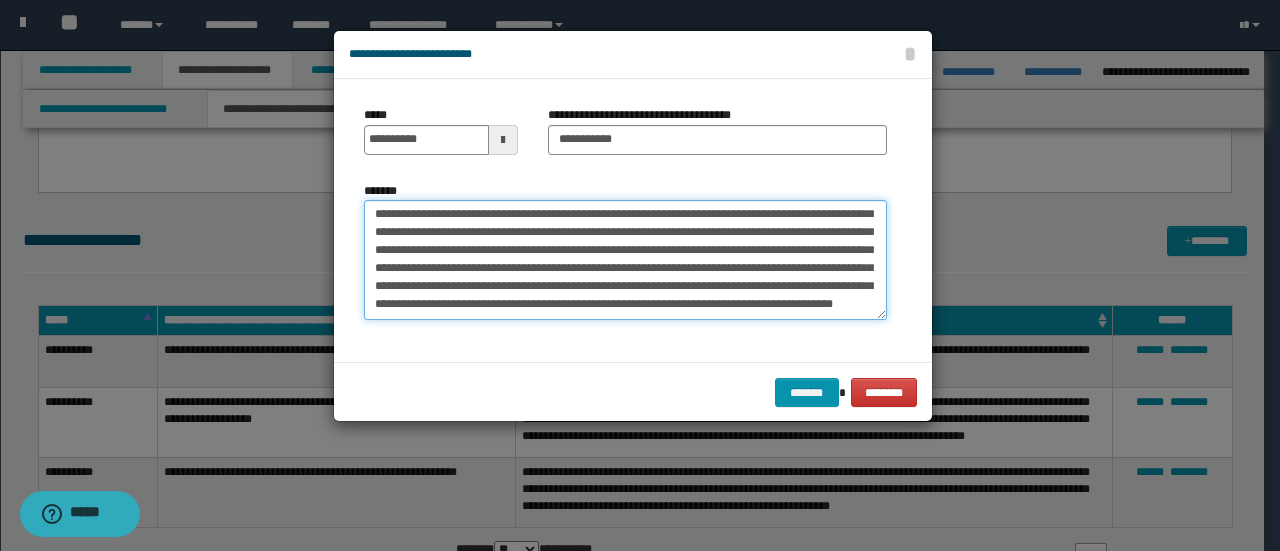 scroll, scrollTop: 72, scrollLeft: 0, axis: vertical 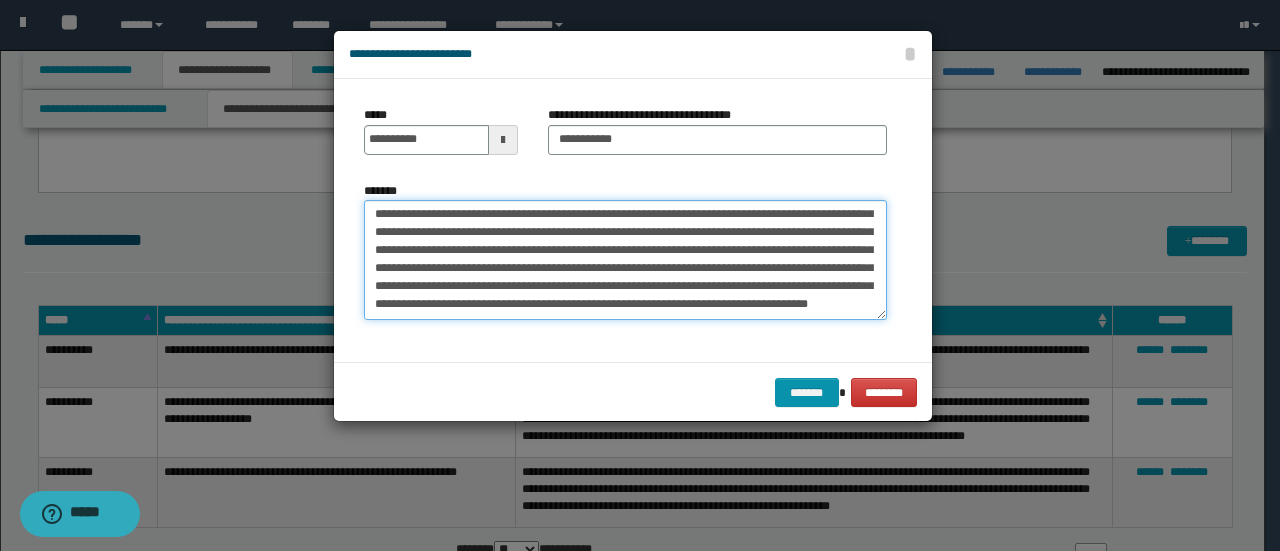 click on "**********" at bounding box center [625, 259] 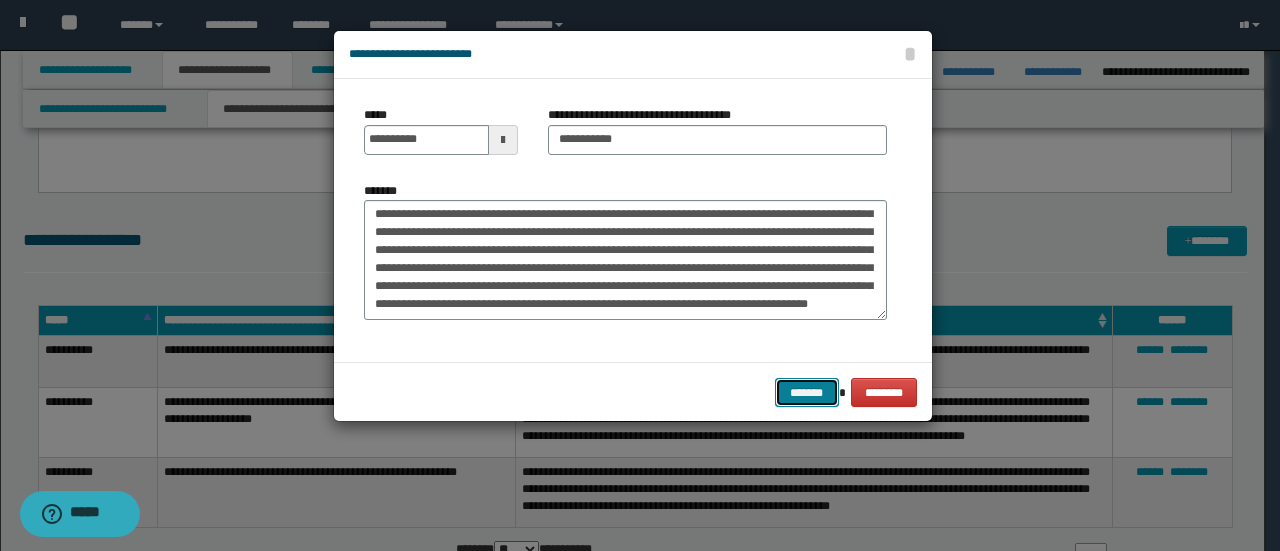click on "*******" at bounding box center (807, 392) 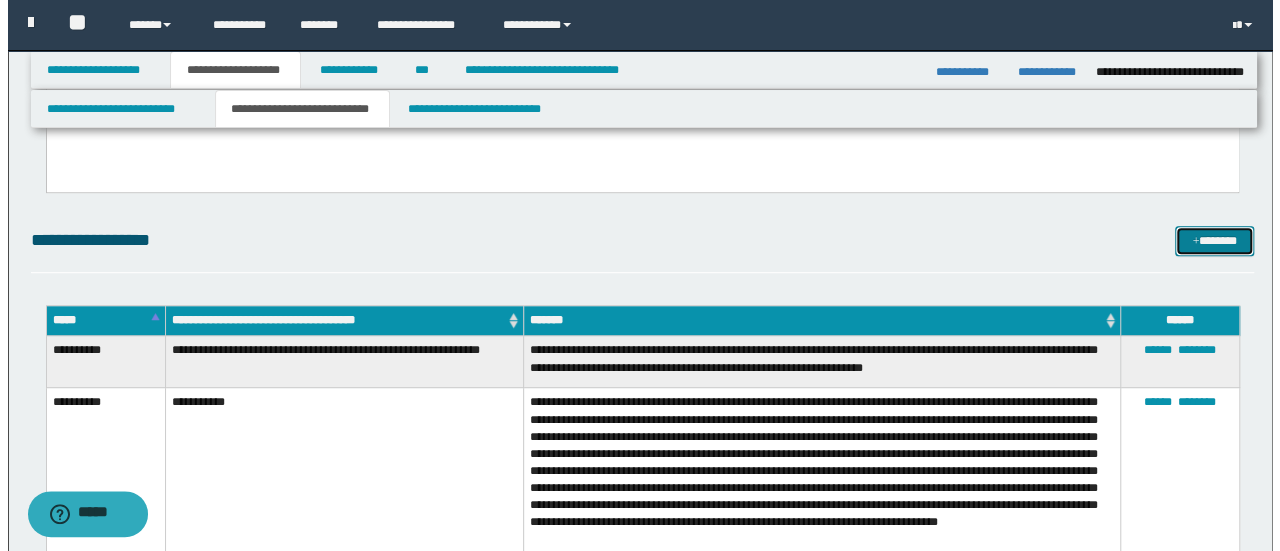 scroll, scrollTop: 500, scrollLeft: 0, axis: vertical 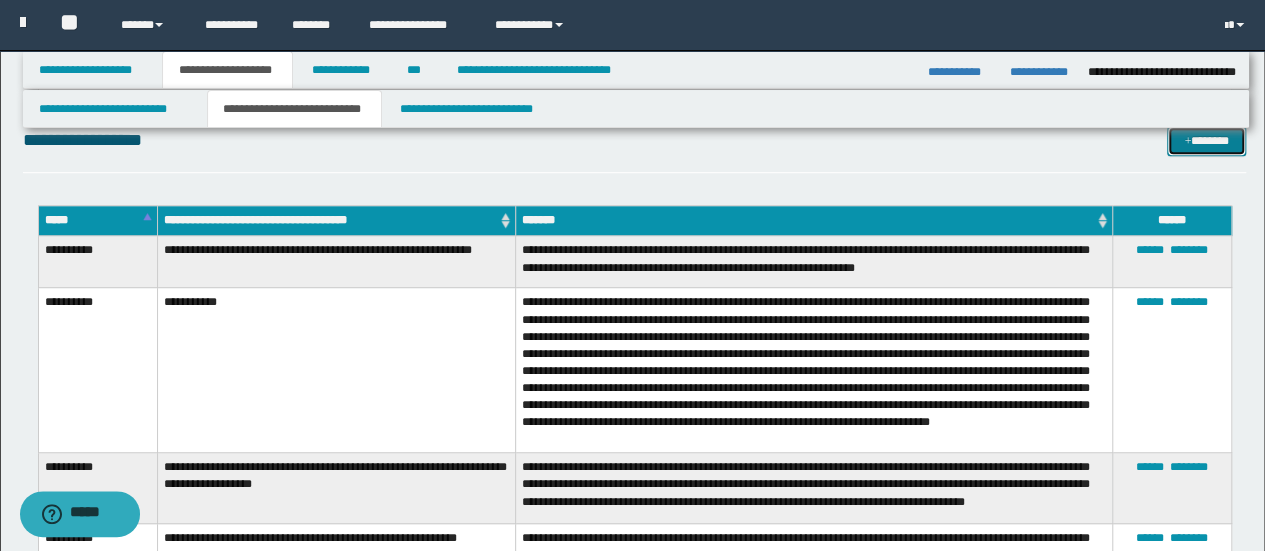 click on "*******" at bounding box center (1206, 140) 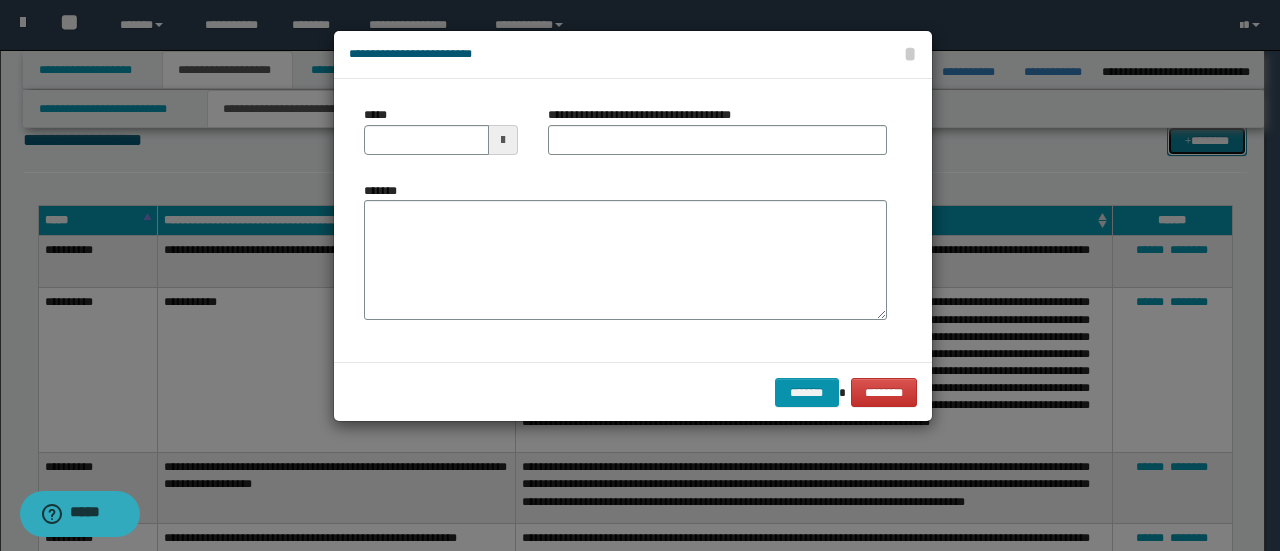 scroll, scrollTop: 0, scrollLeft: 0, axis: both 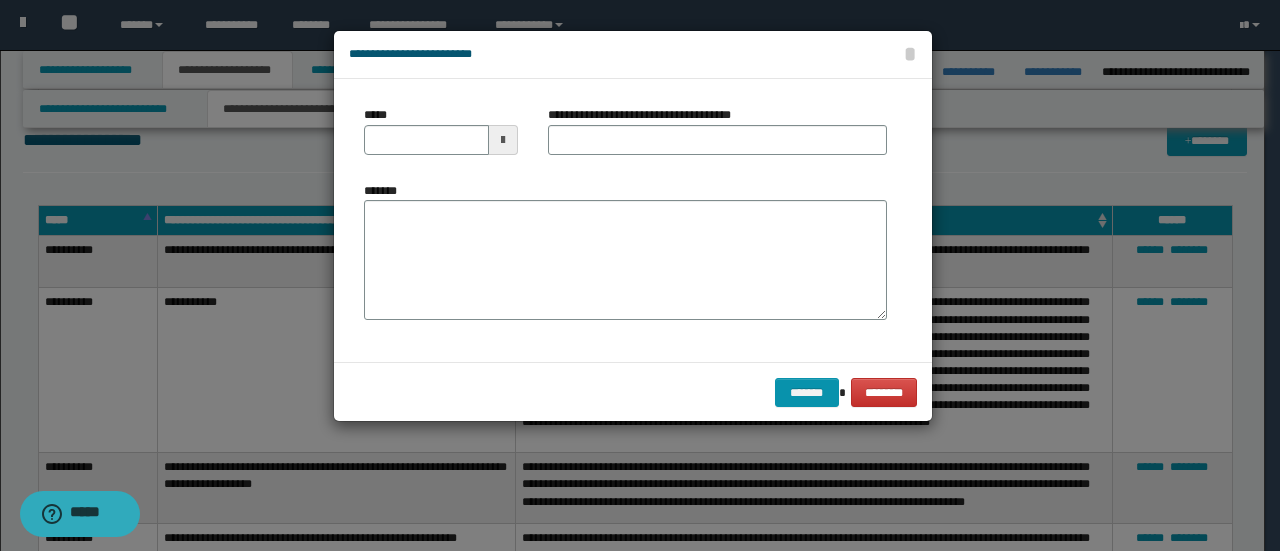 click at bounding box center (503, 140) 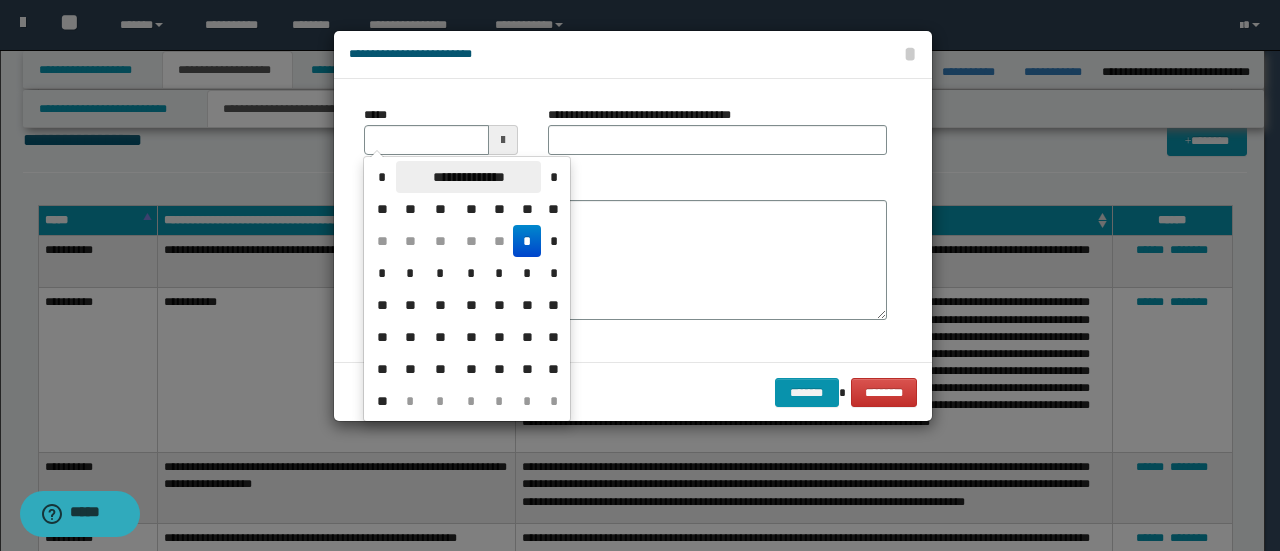 click on "**********" at bounding box center [468, 177] 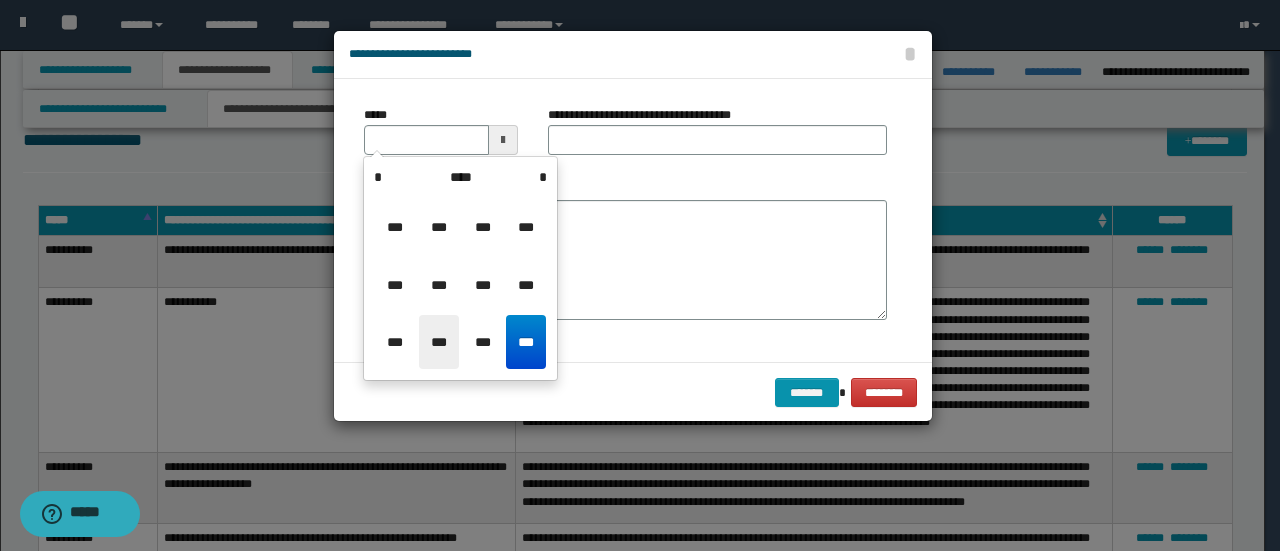 click on "***" at bounding box center (439, 342) 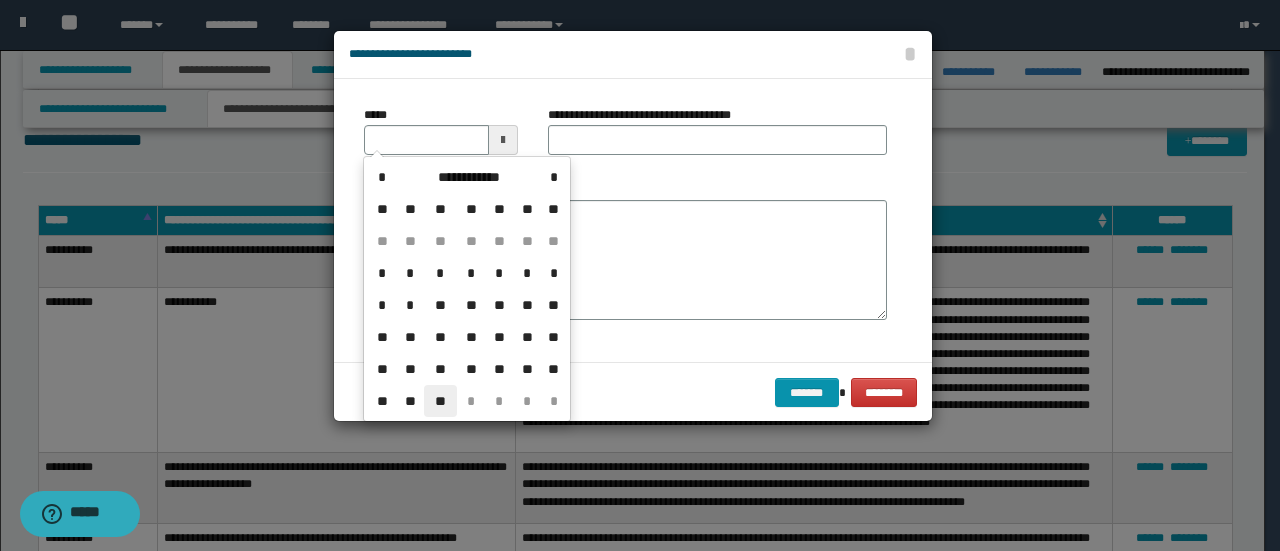 click on "**" at bounding box center (440, 401) 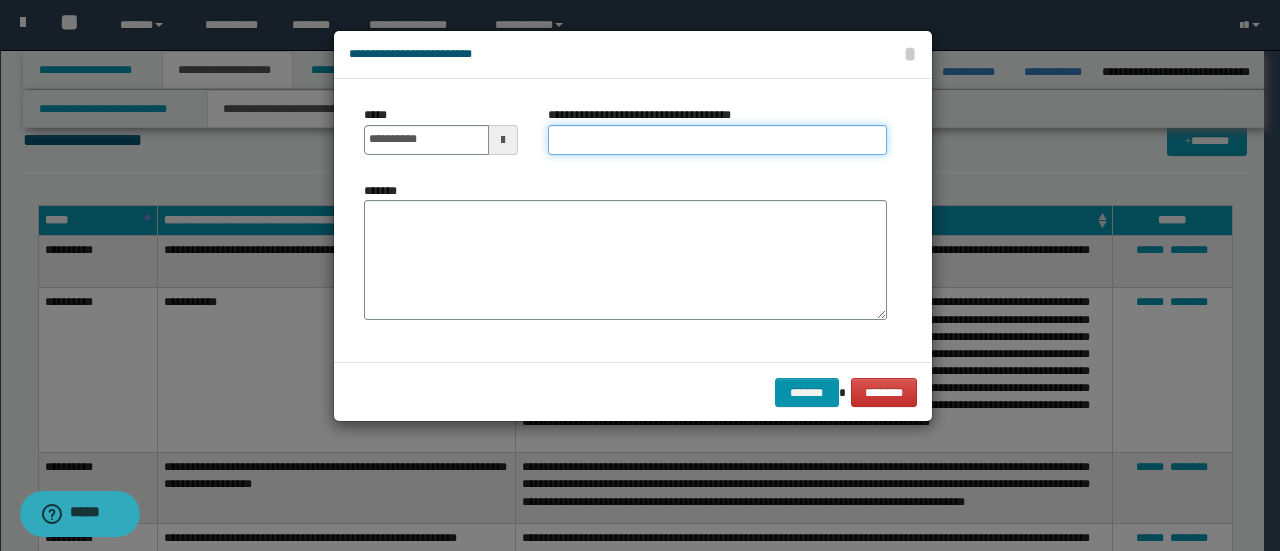 click on "**********" at bounding box center (717, 140) 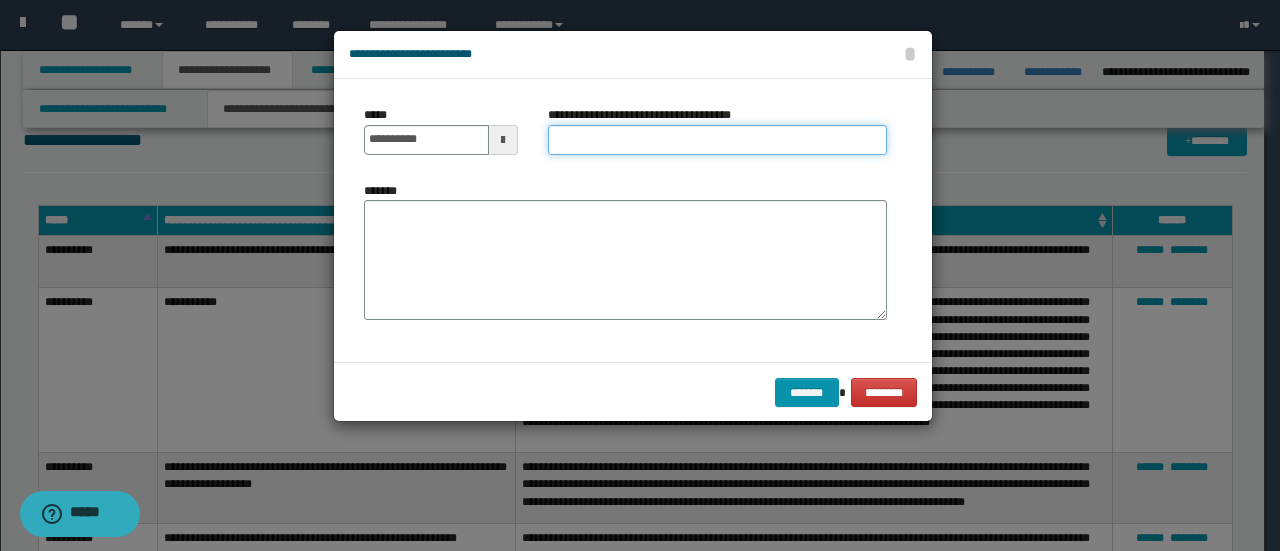 type on "*********" 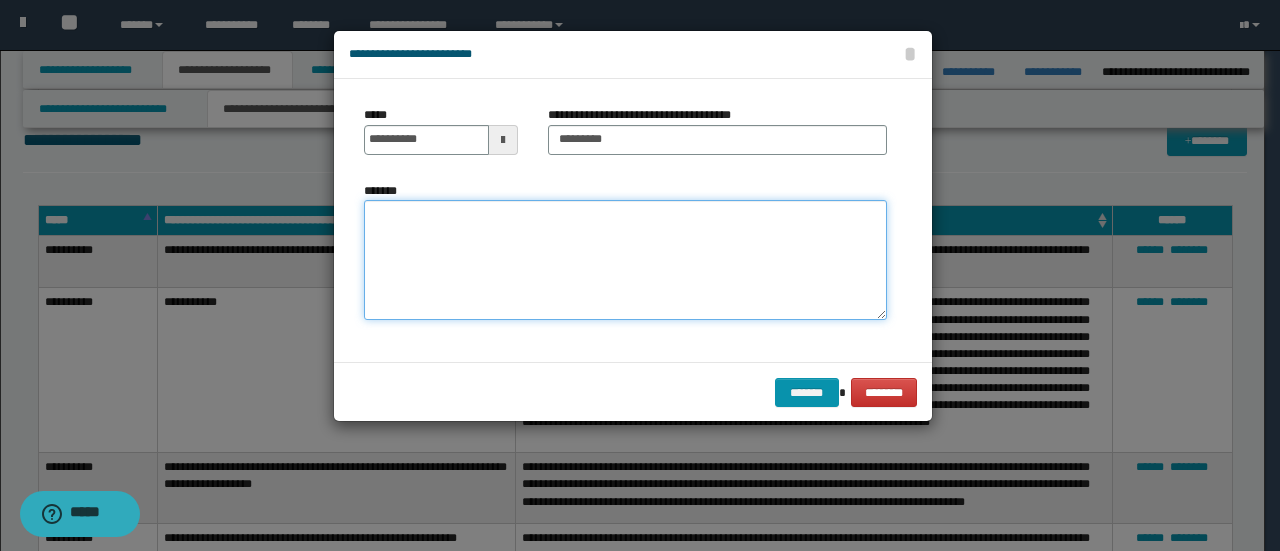 click on "*******" at bounding box center [625, 259] 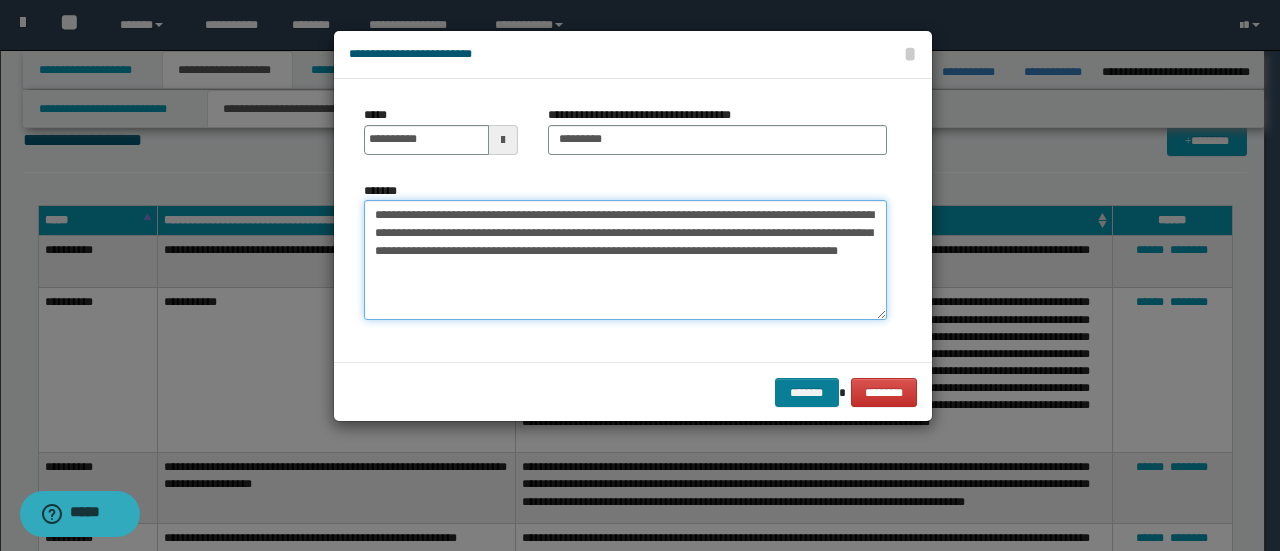 type on "**********" 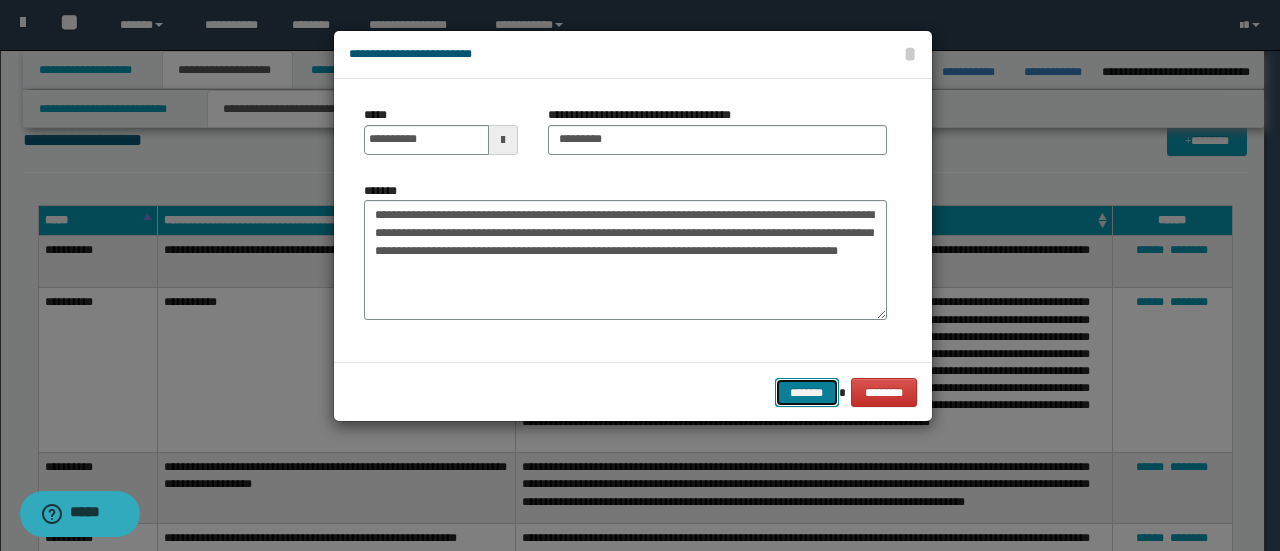 click on "*******" at bounding box center (807, 392) 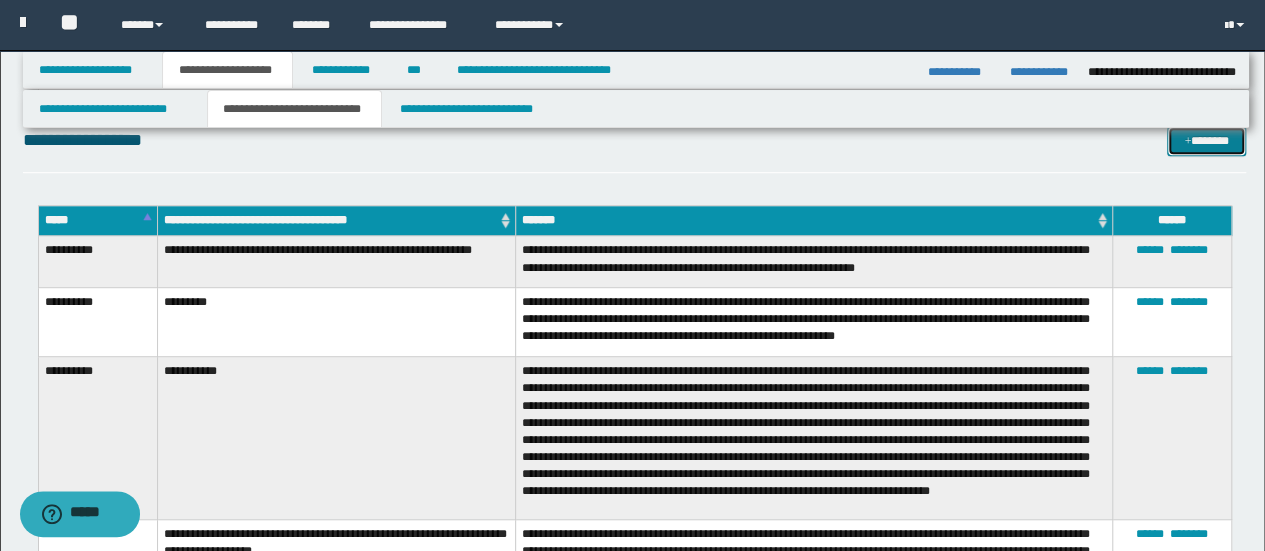 click on "*******" at bounding box center (1206, 140) 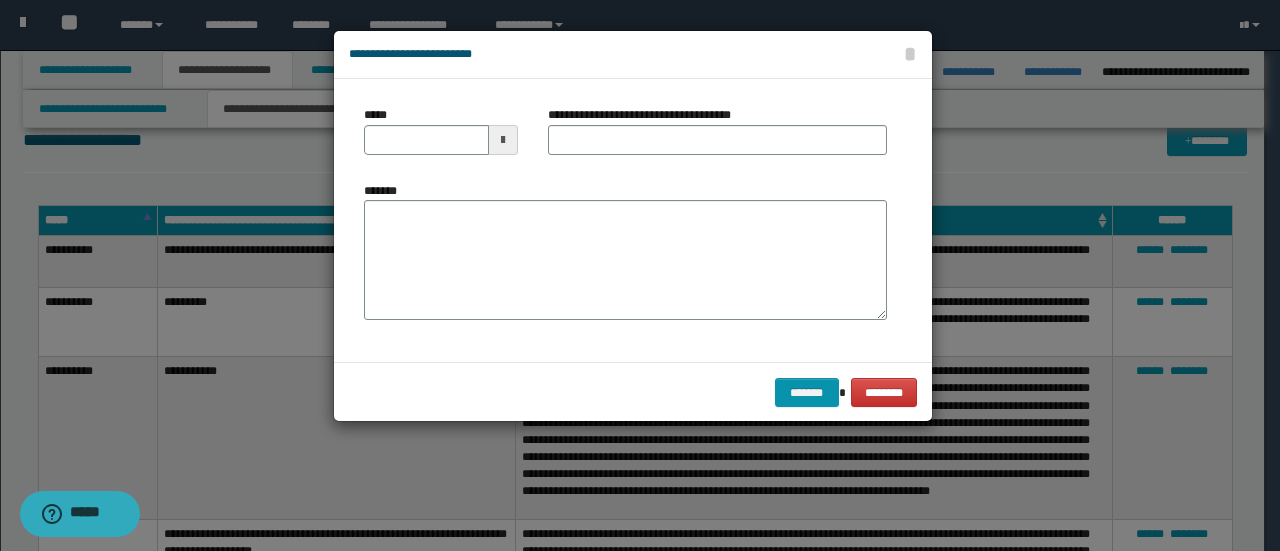 click at bounding box center (503, 140) 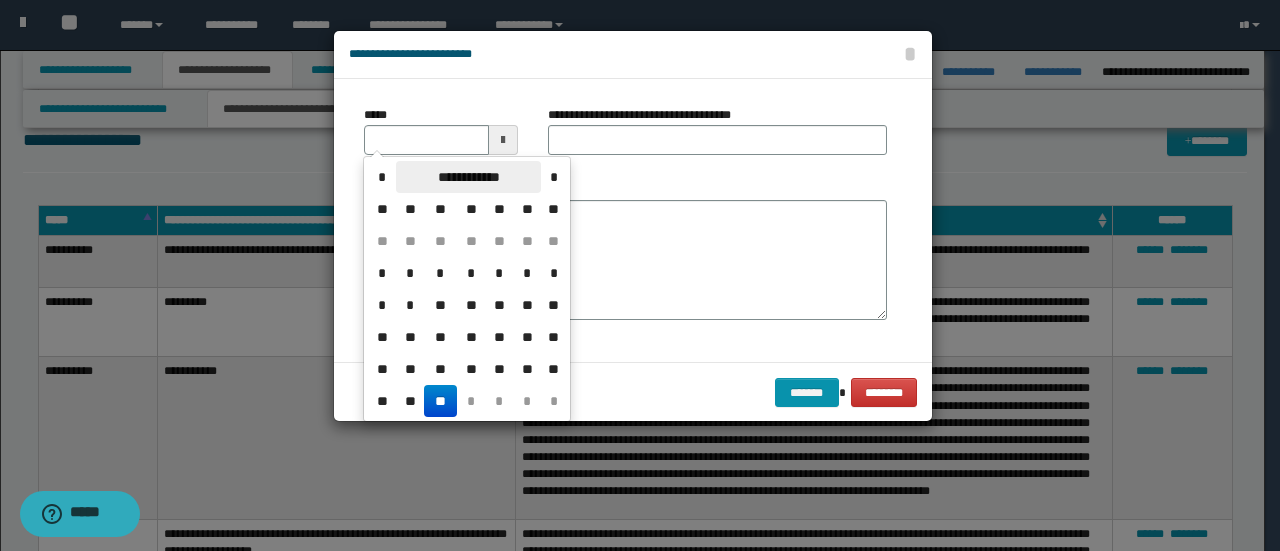 click on "**********" at bounding box center [468, 177] 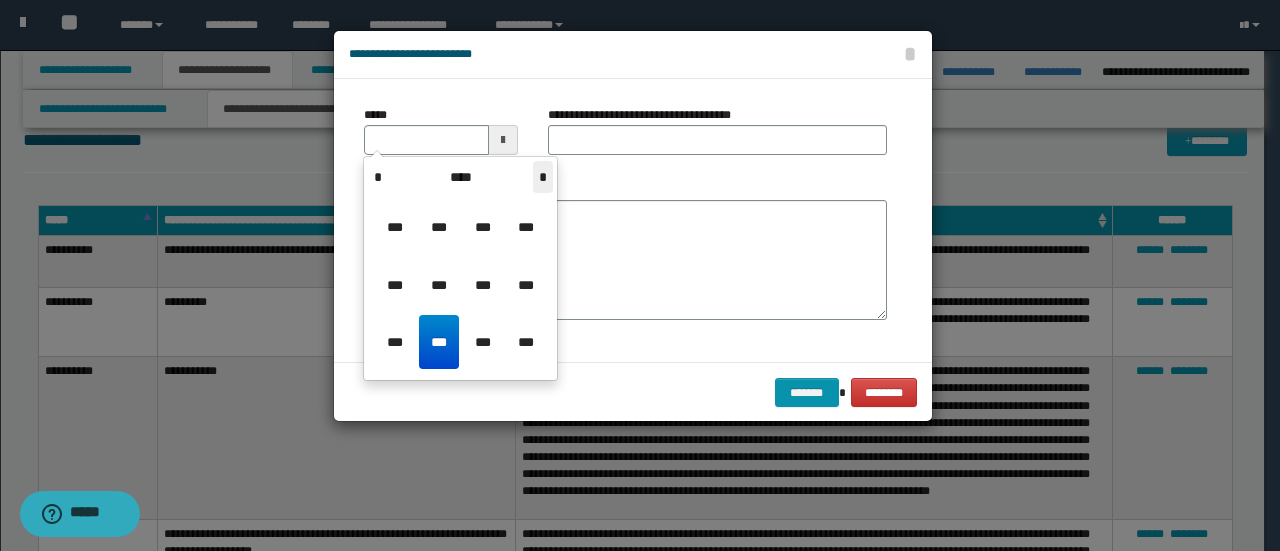click on "*" at bounding box center [543, 177] 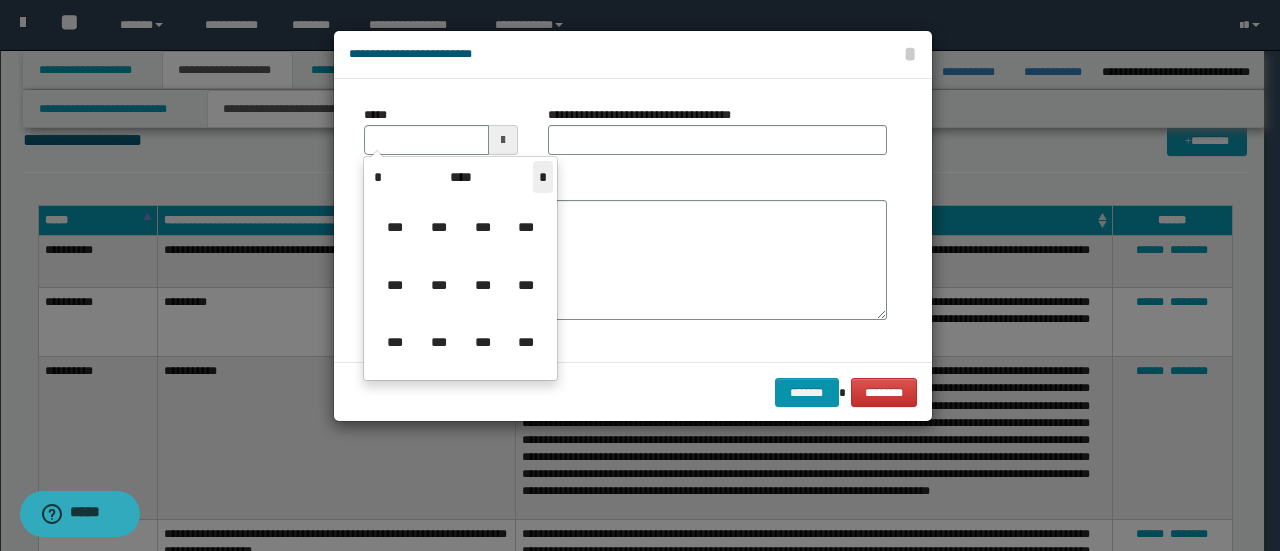 click on "*" at bounding box center (543, 177) 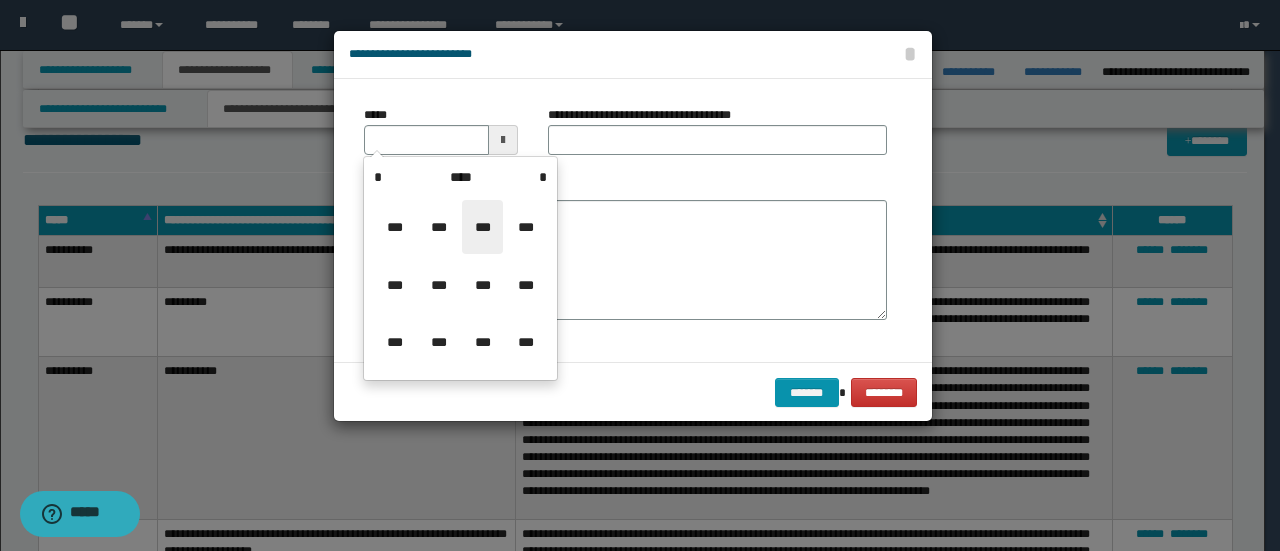 click on "***" at bounding box center (482, 227) 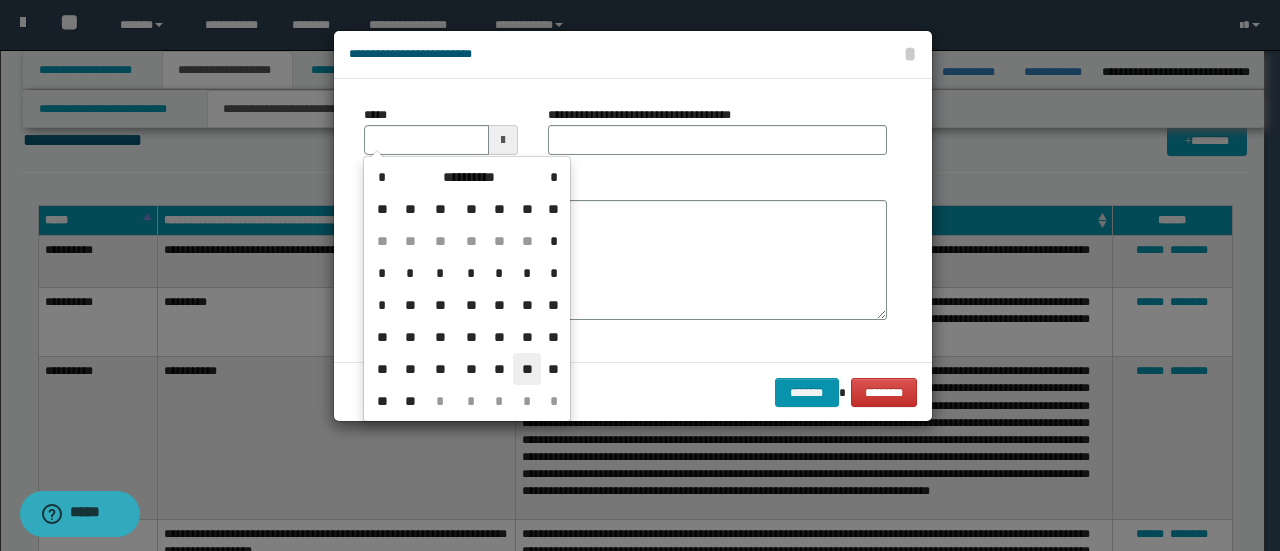 click on "**" at bounding box center [527, 369] 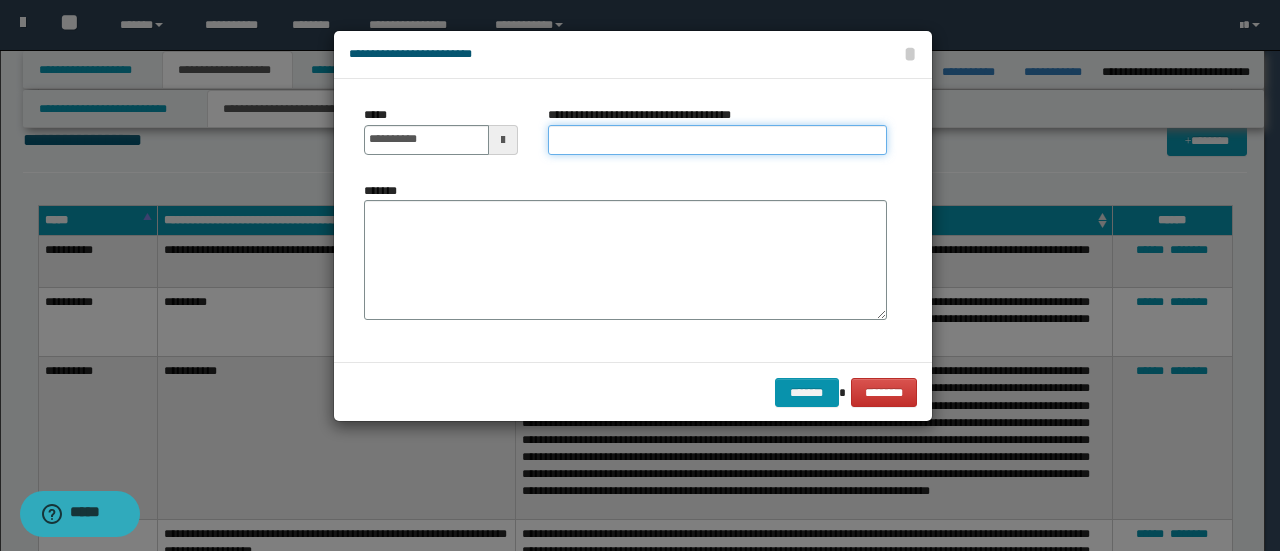 click on "**********" at bounding box center (717, 140) 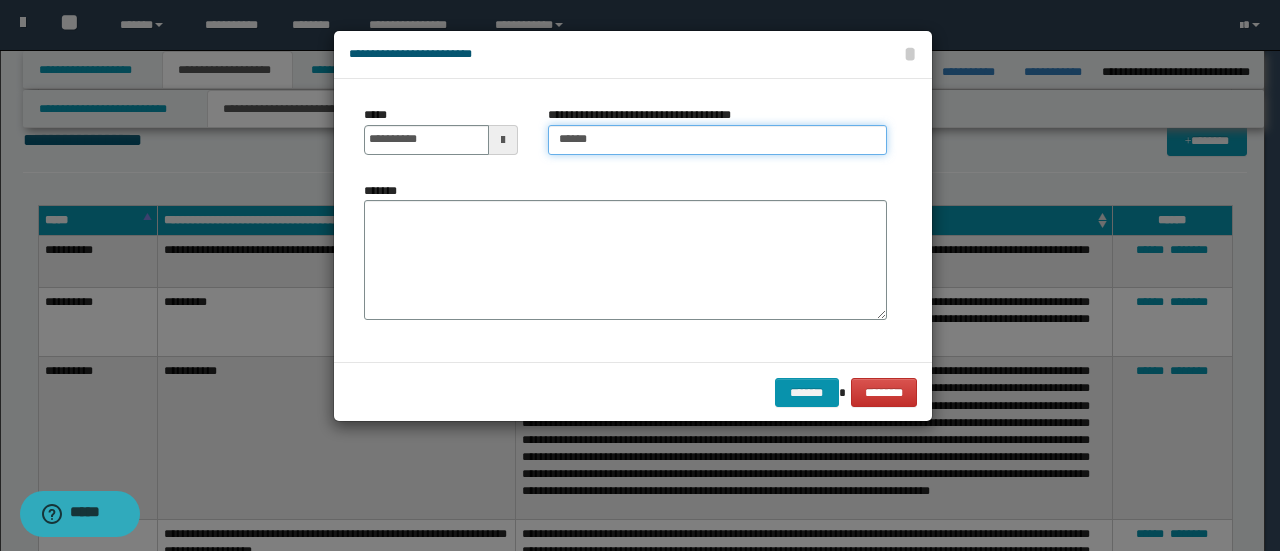 type on "**********" 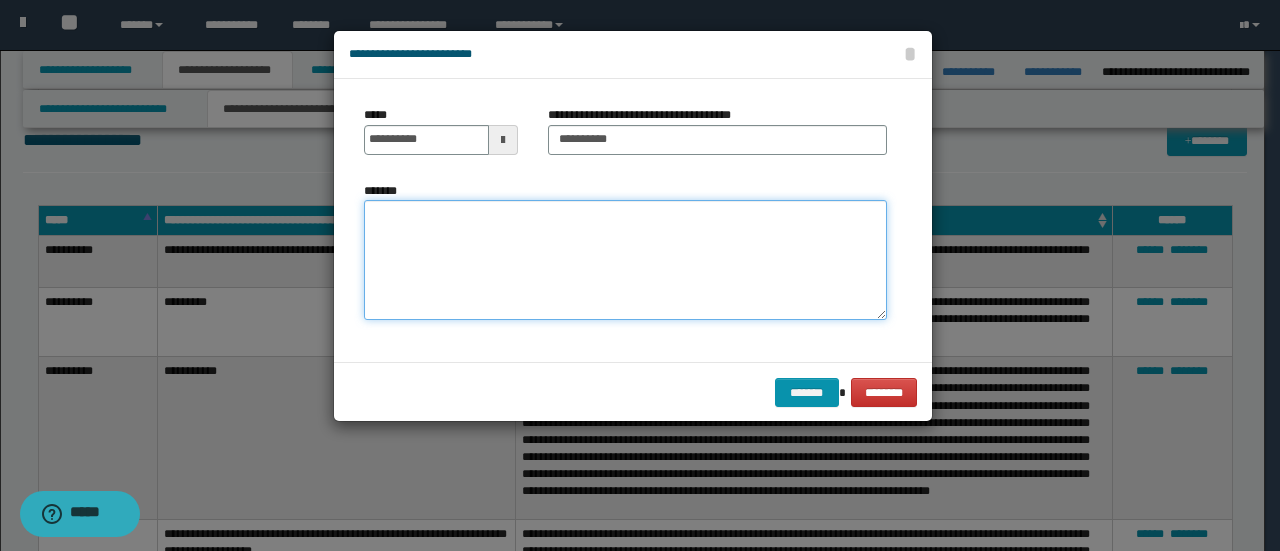 click on "*******" at bounding box center [625, 259] 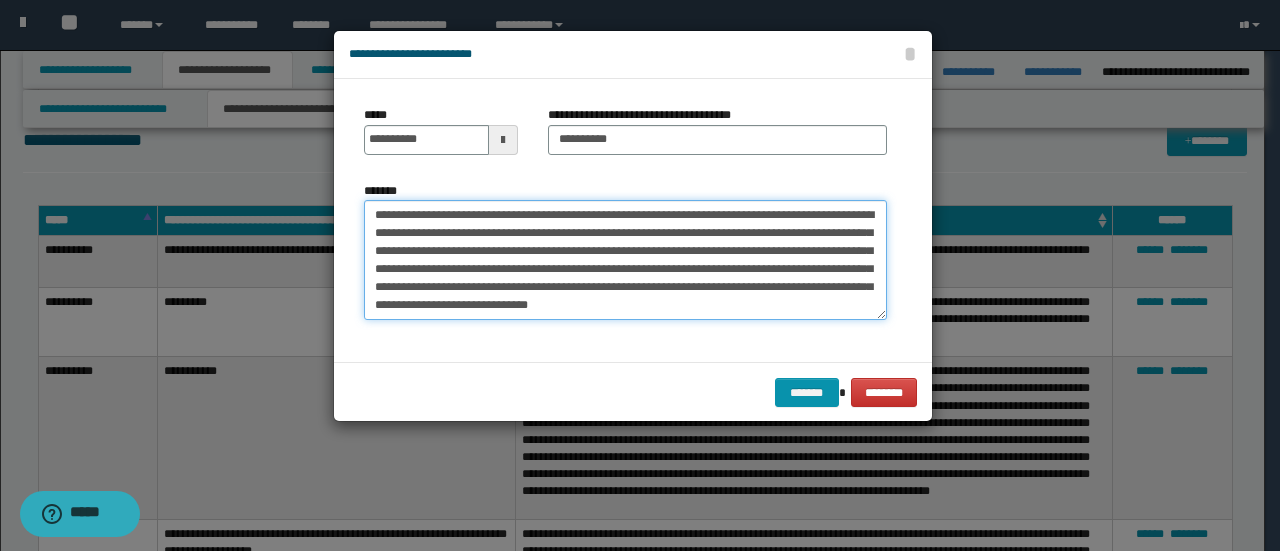 scroll, scrollTop: 12, scrollLeft: 0, axis: vertical 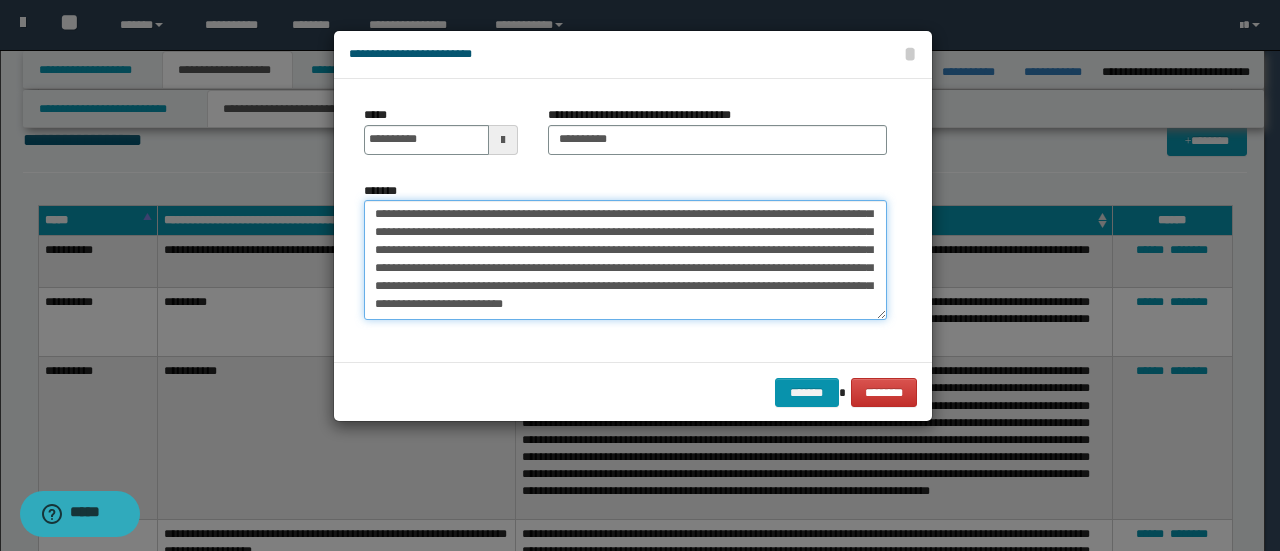click on "*******" at bounding box center (625, 259) 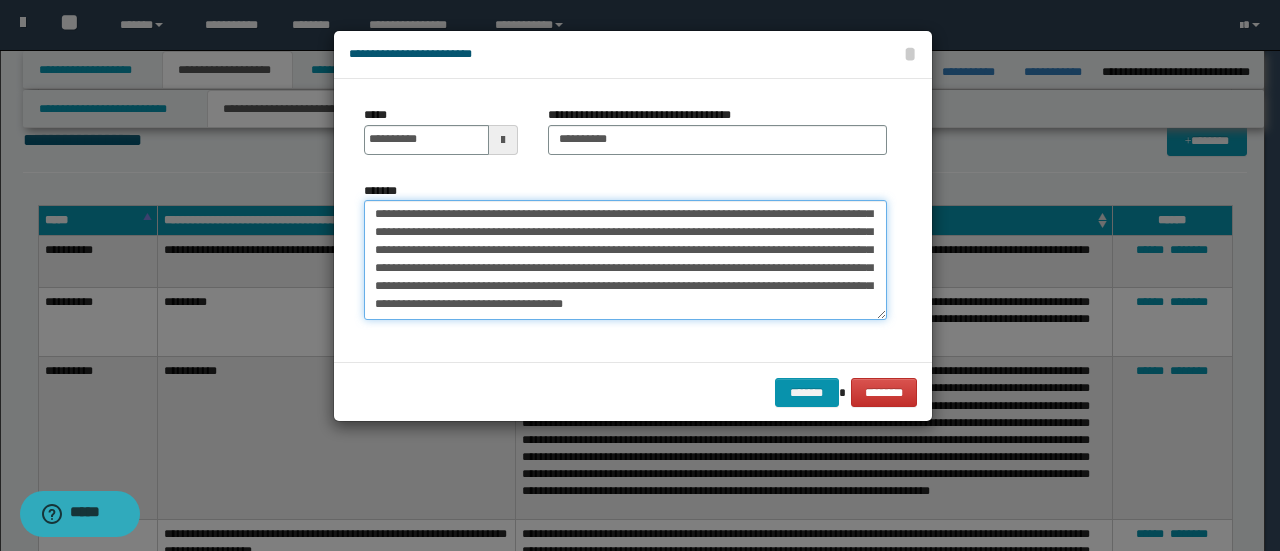 scroll, scrollTop: 138, scrollLeft: 0, axis: vertical 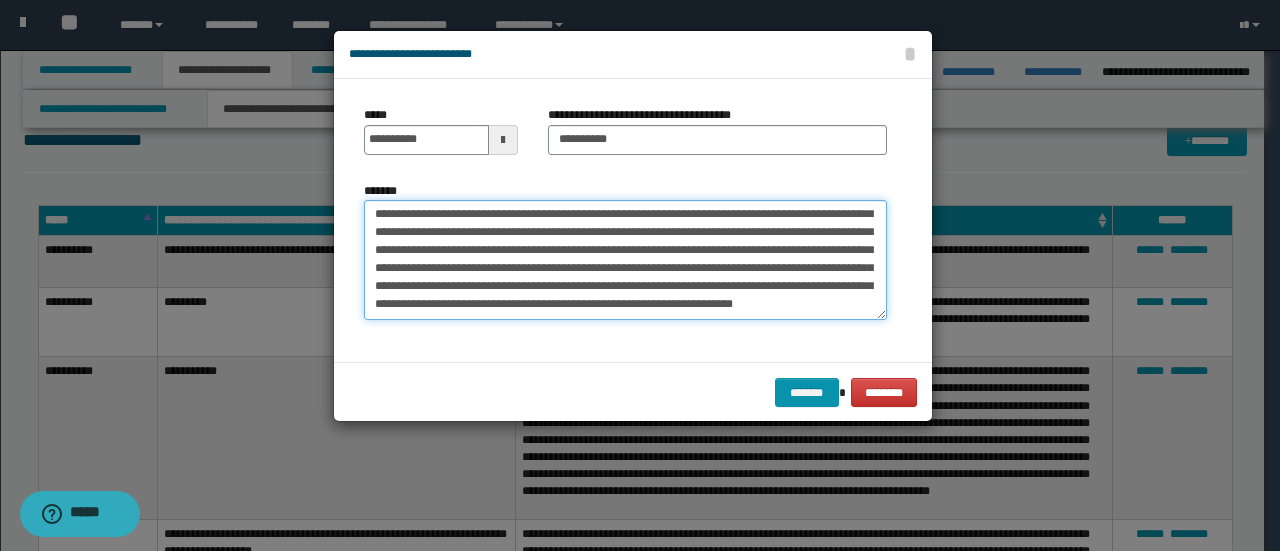 click on "*******" at bounding box center (625, 259) 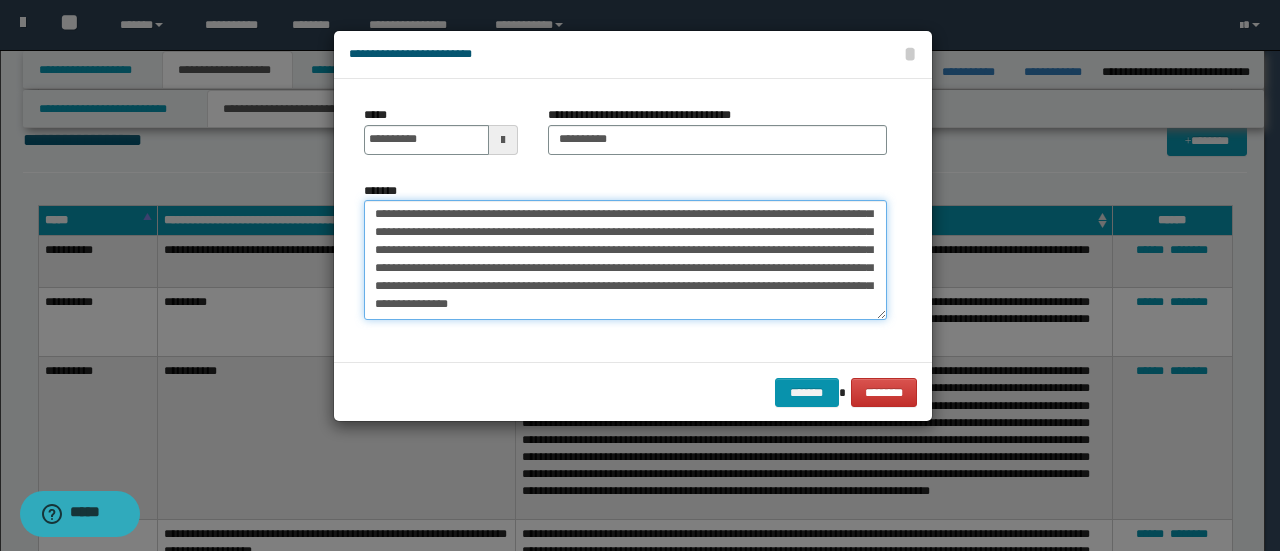 scroll, scrollTop: 144, scrollLeft: 0, axis: vertical 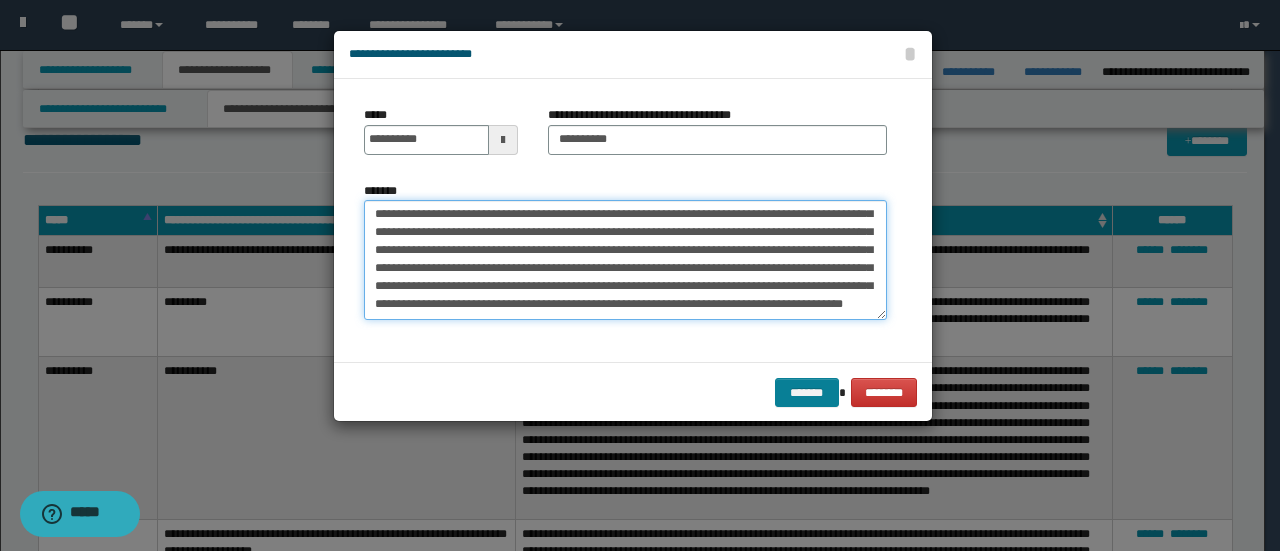 type on "**********" 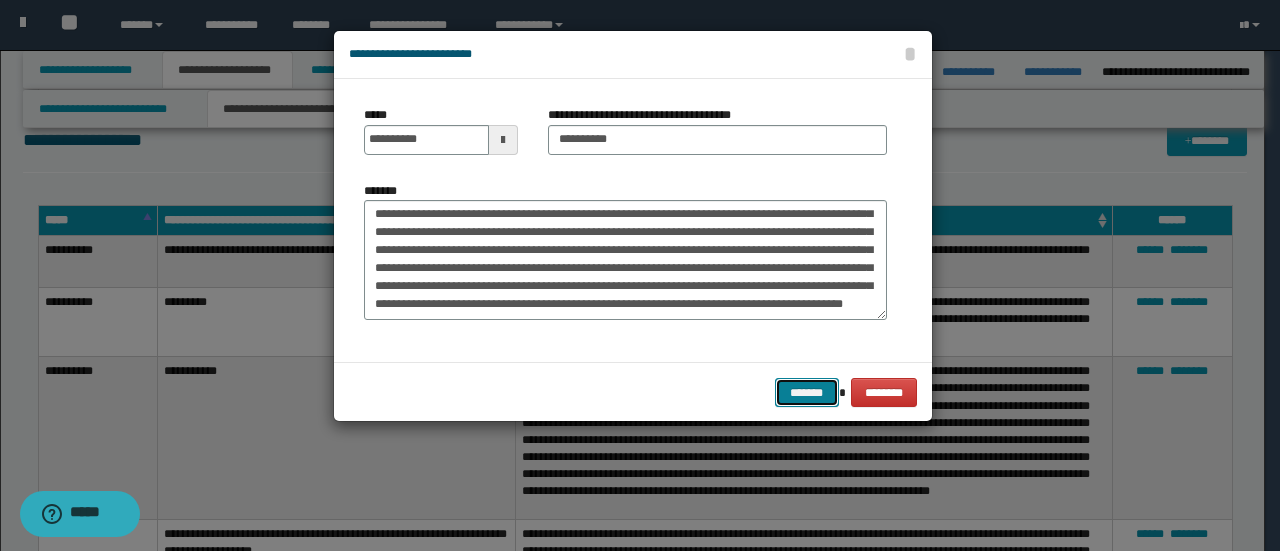 click on "*******" at bounding box center [807, 392] 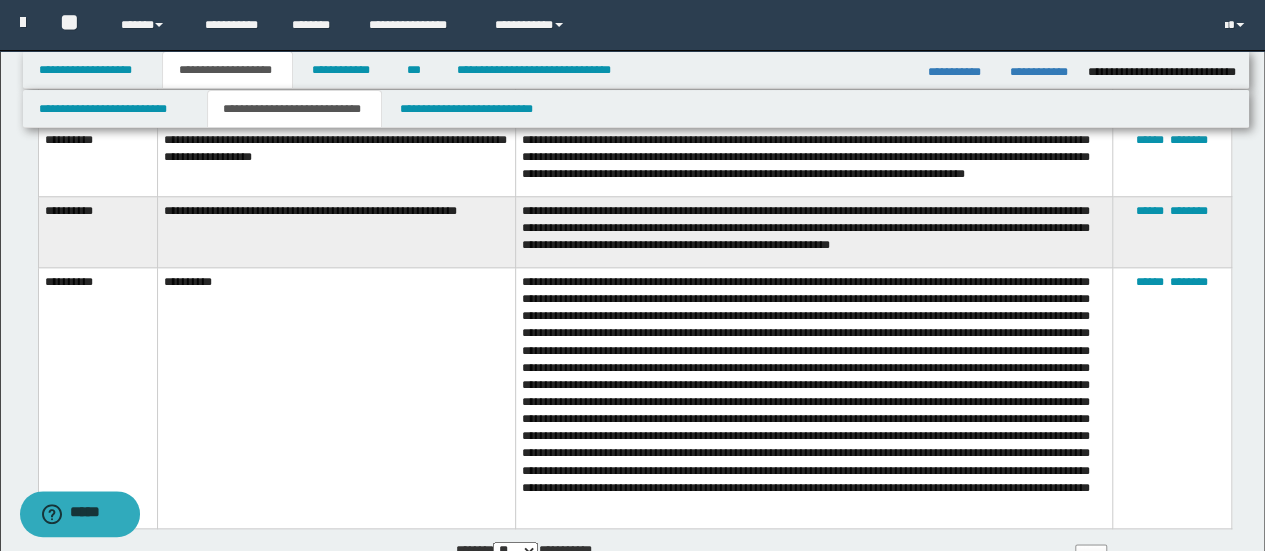 scroll, scrollTop: 1000, scrollLeft: 0, axis: vertical 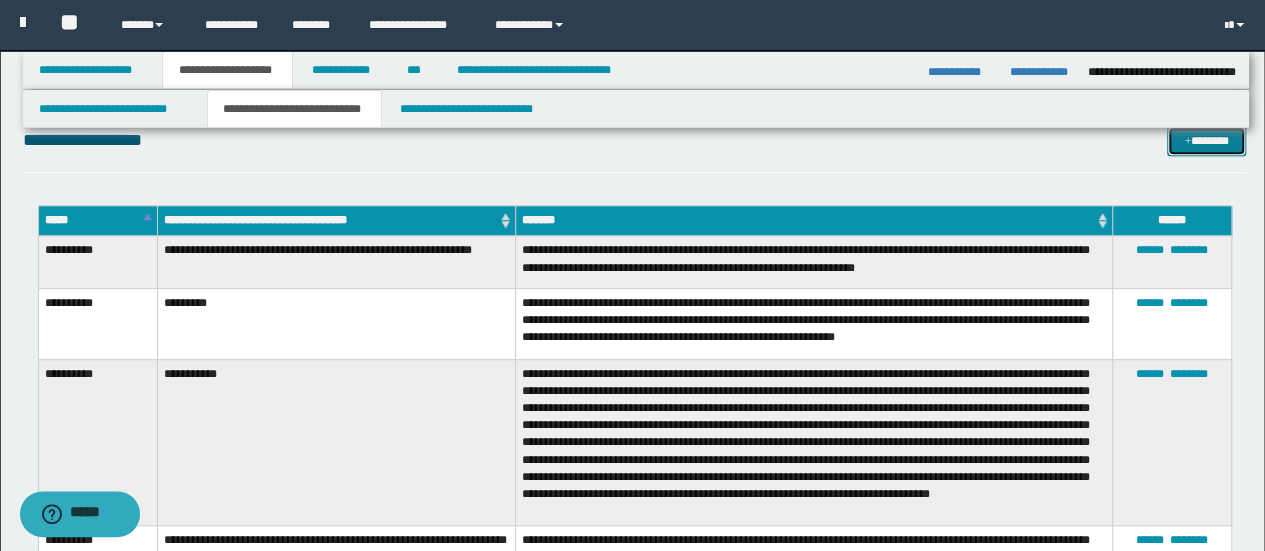 click on "*******" at bounding box center (1206, 140) 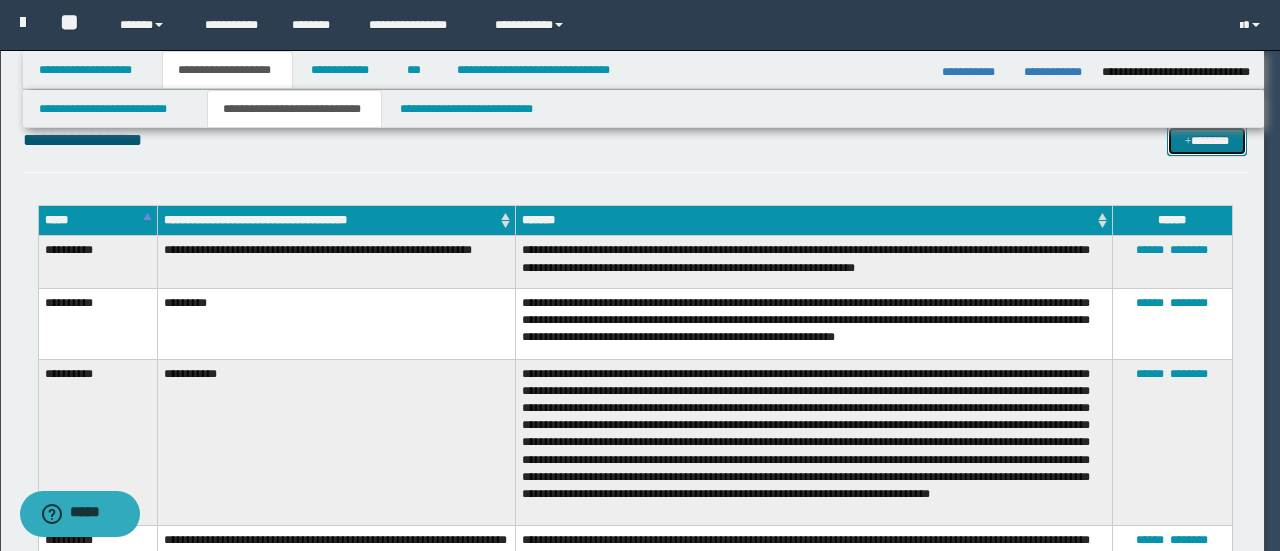 scroll, scrollTop: 0, scrollLeft: 0, axis: both 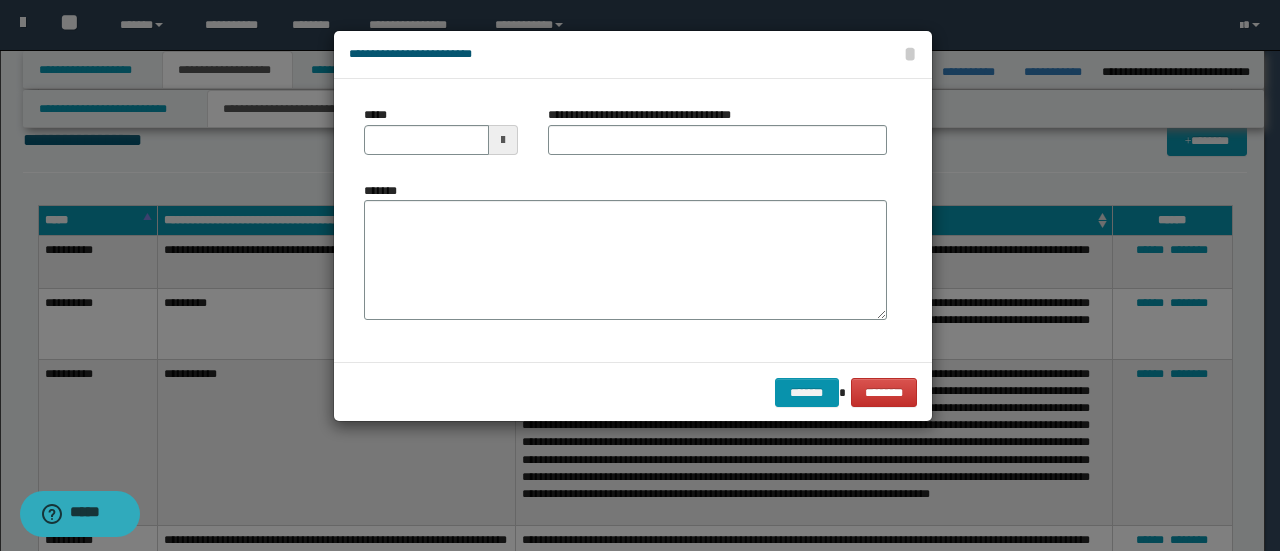 click at bounding box center [503, 140] 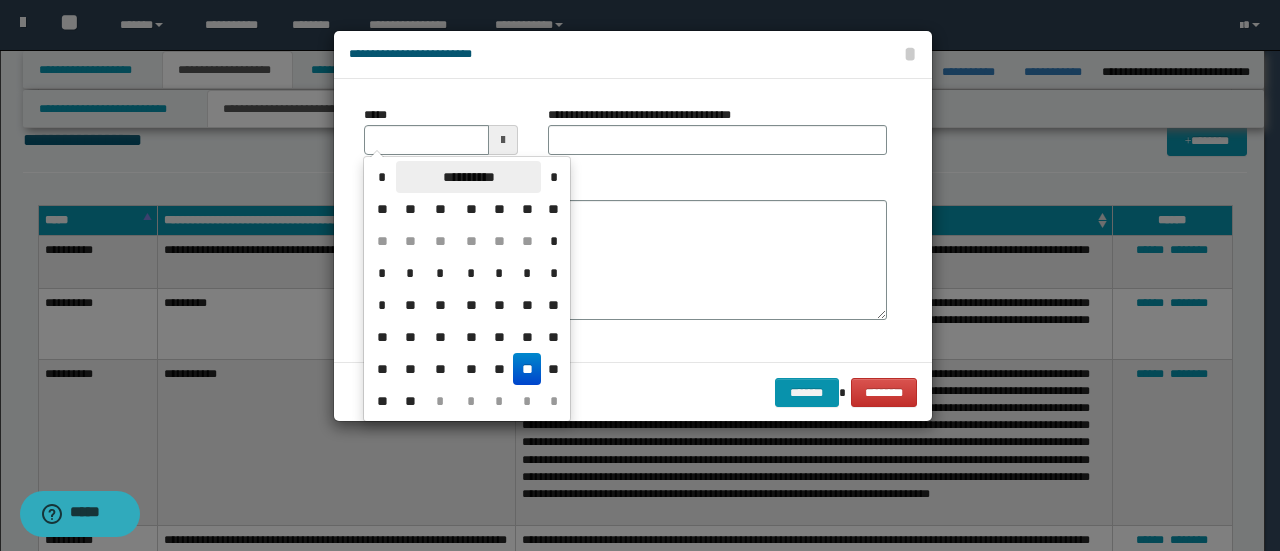 click on "**********" at bounding box center (468, 177) 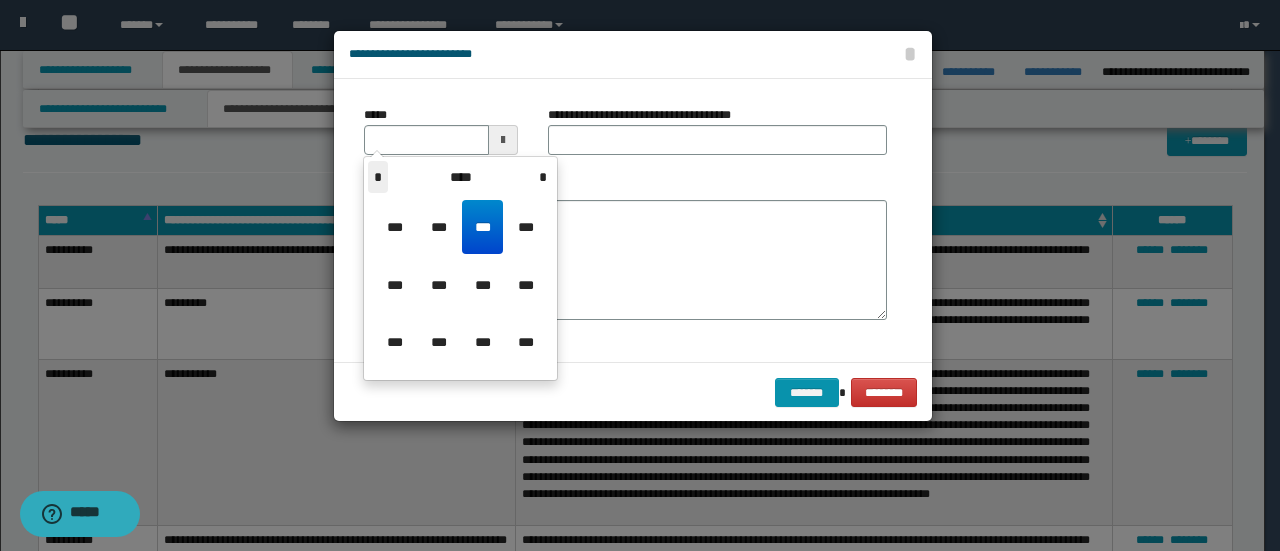 click on "*" at bounding box center [378, 177] 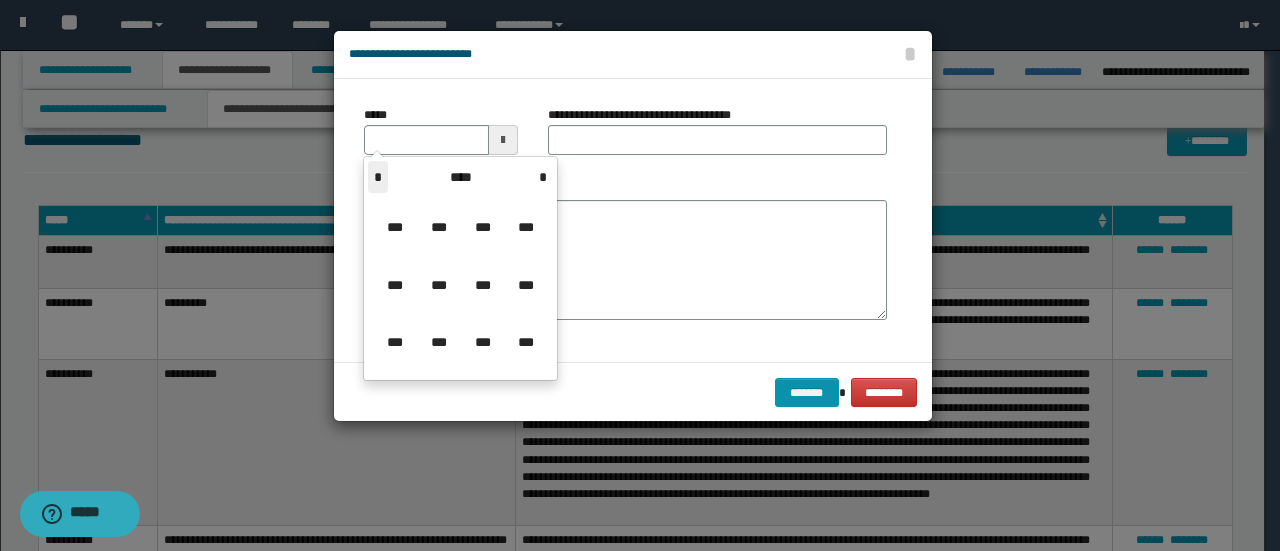click on "*" at bounding box center [378, 177] 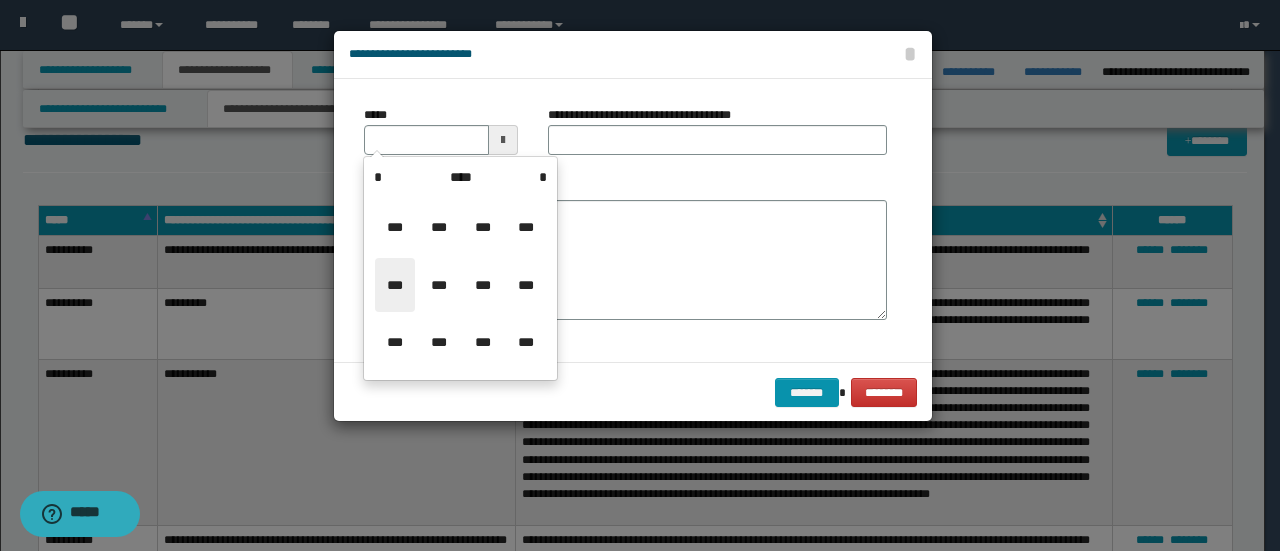 click on "***" at bounding box center [395, 285] 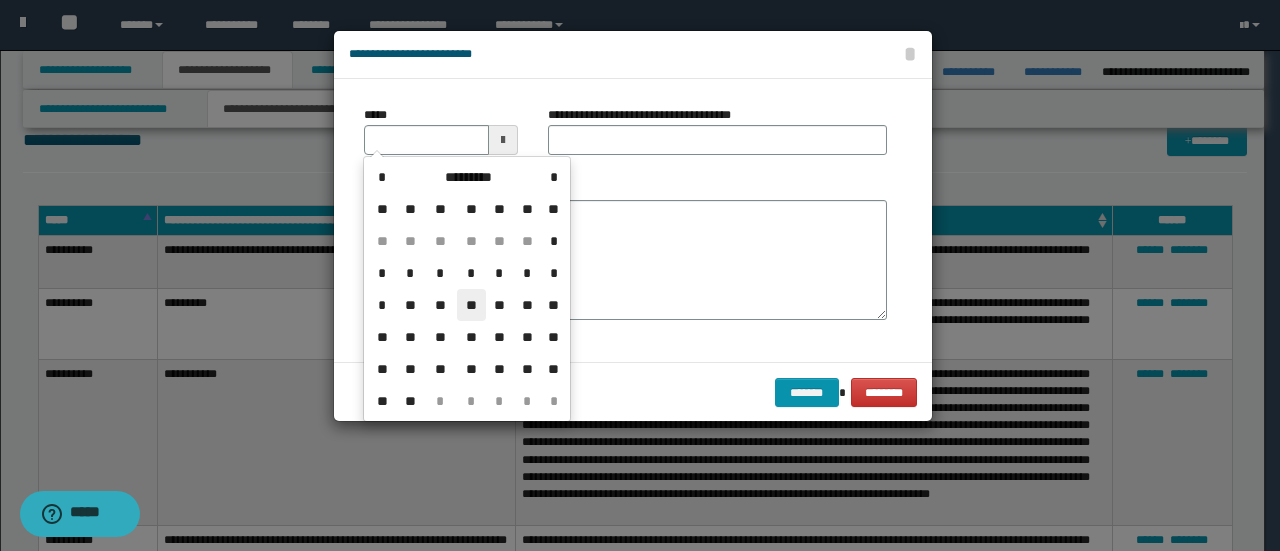 click on "**" at bounding box center (471, 305) 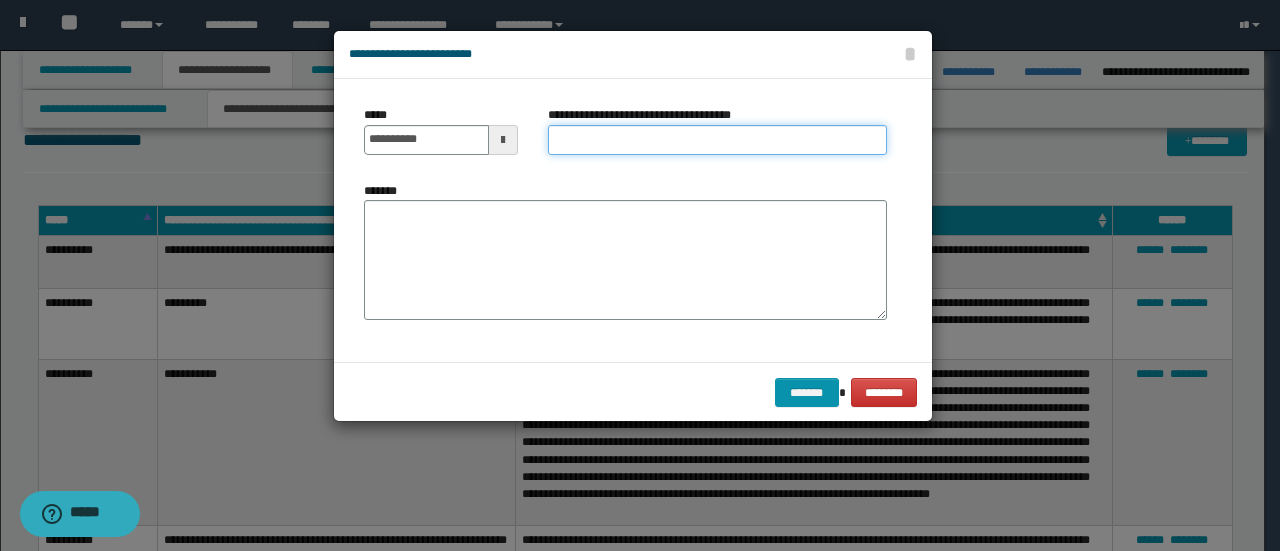 click on "**********" at bounding box center (717, 140) 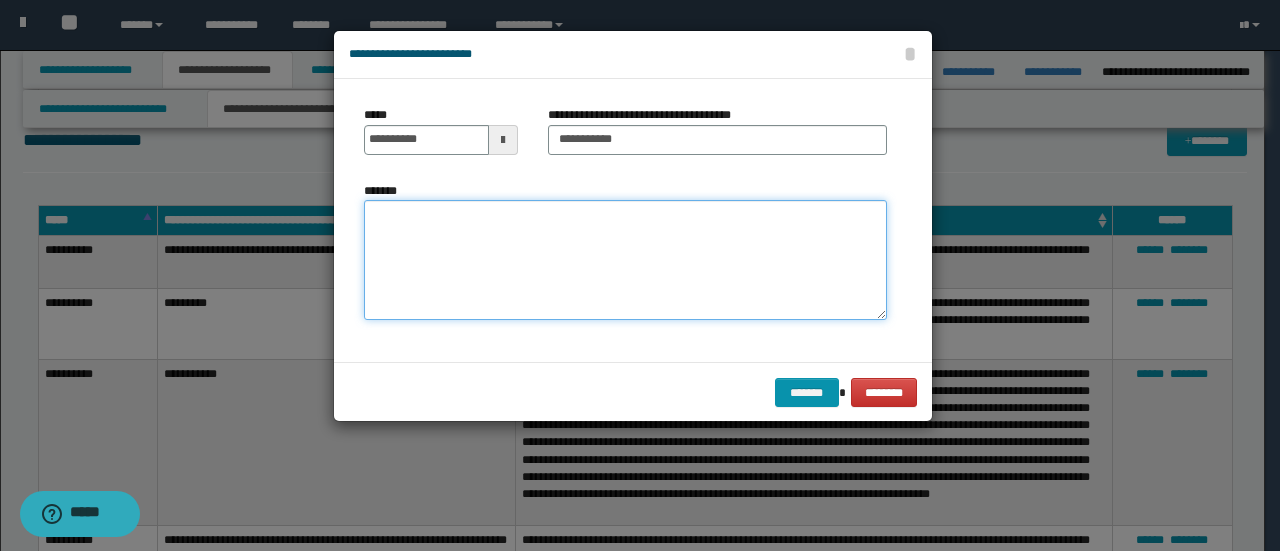 click on "*******" at bounding box center (625, 259) 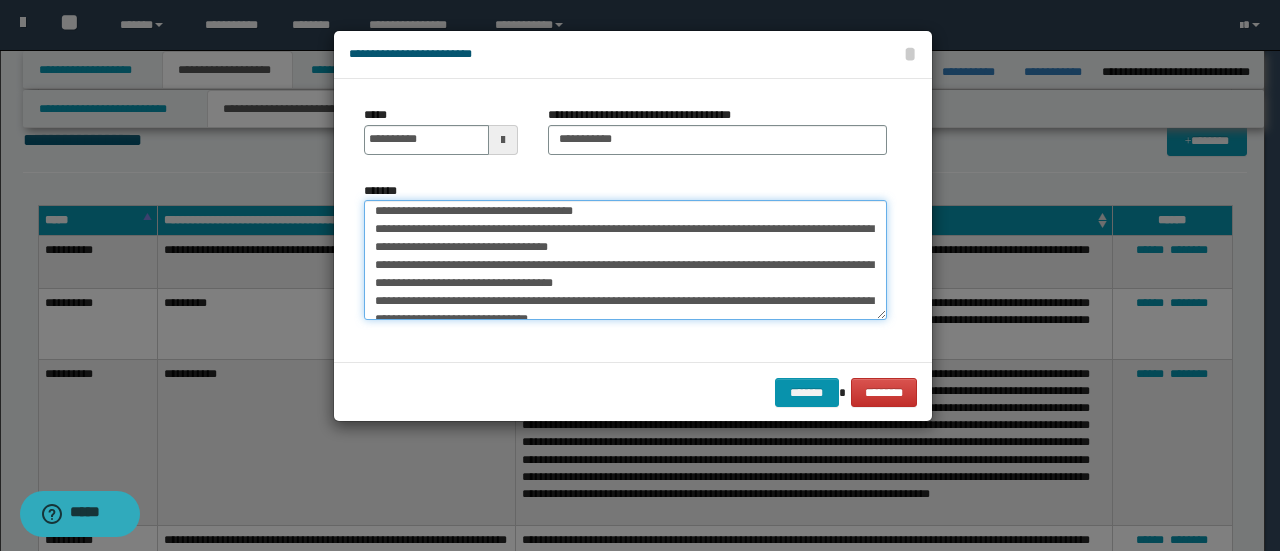 scroll, scrollTop: 0, scrollLeft: 0, axis: both 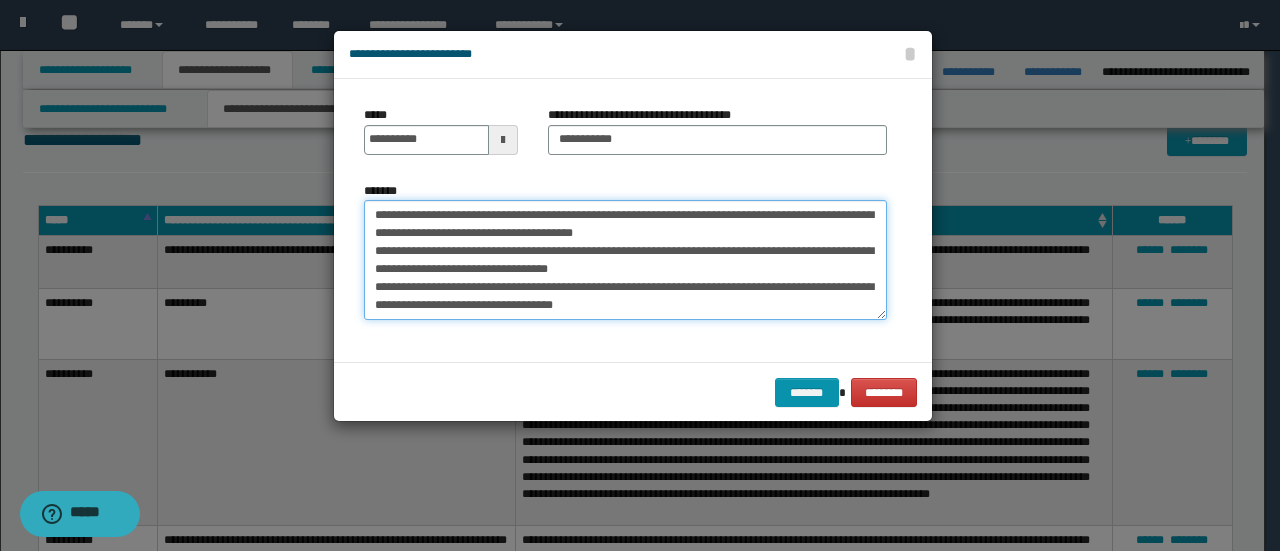 click on "*******" at bounding box center (625, 259) 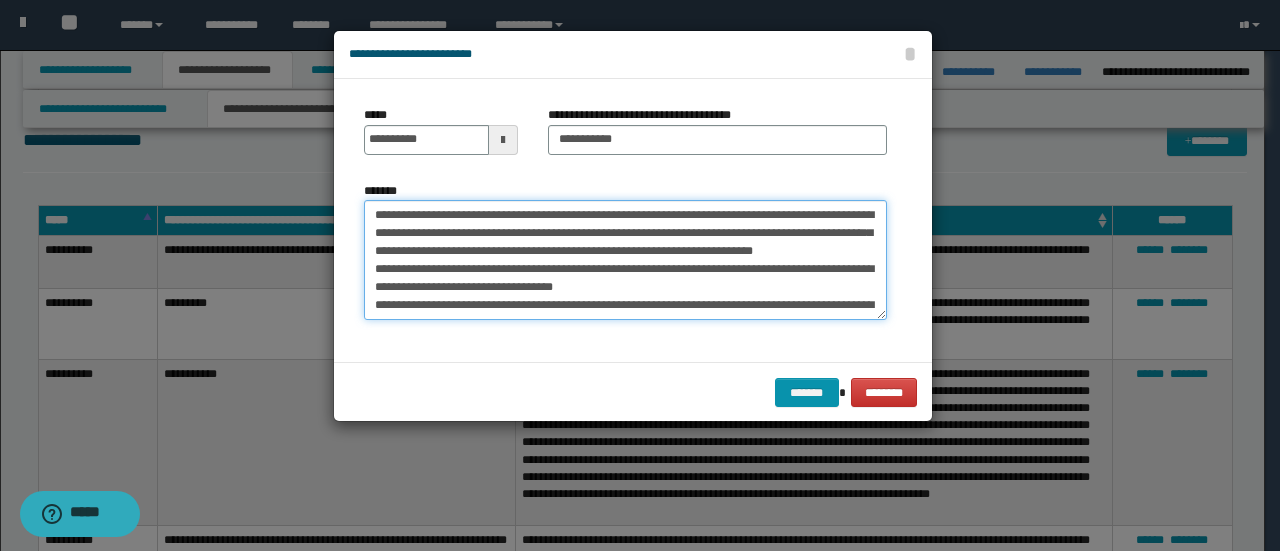 click on "*******" at bounding box center [625, 259] 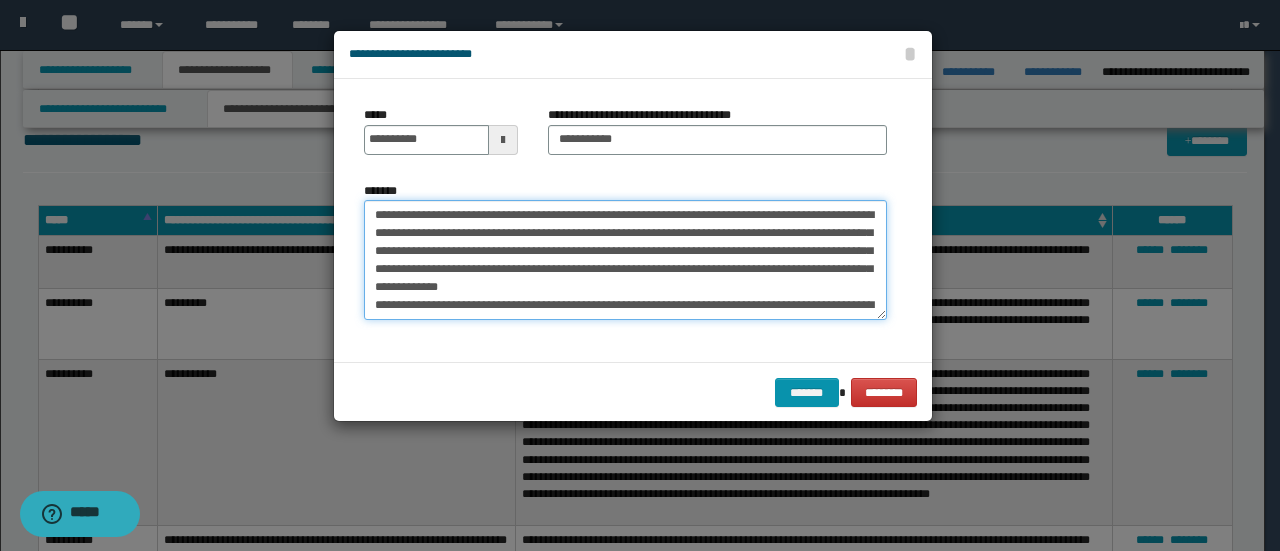 click on "*******" at bounding box center [625, 259] 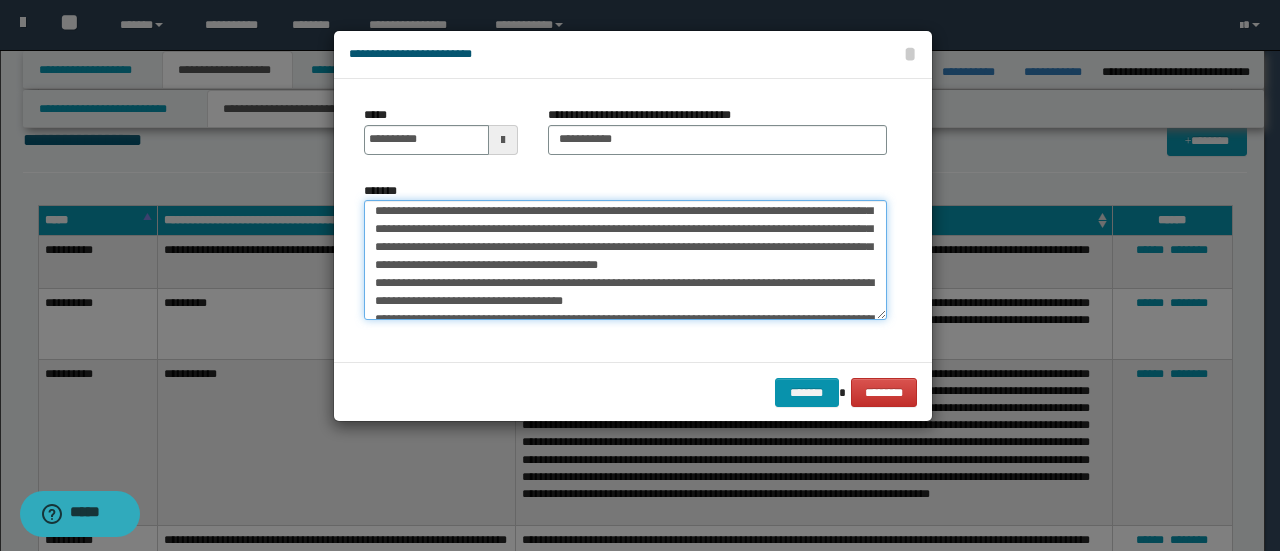 scroll, scrollTop: 80, scrollLeft: 0, axis: vertical 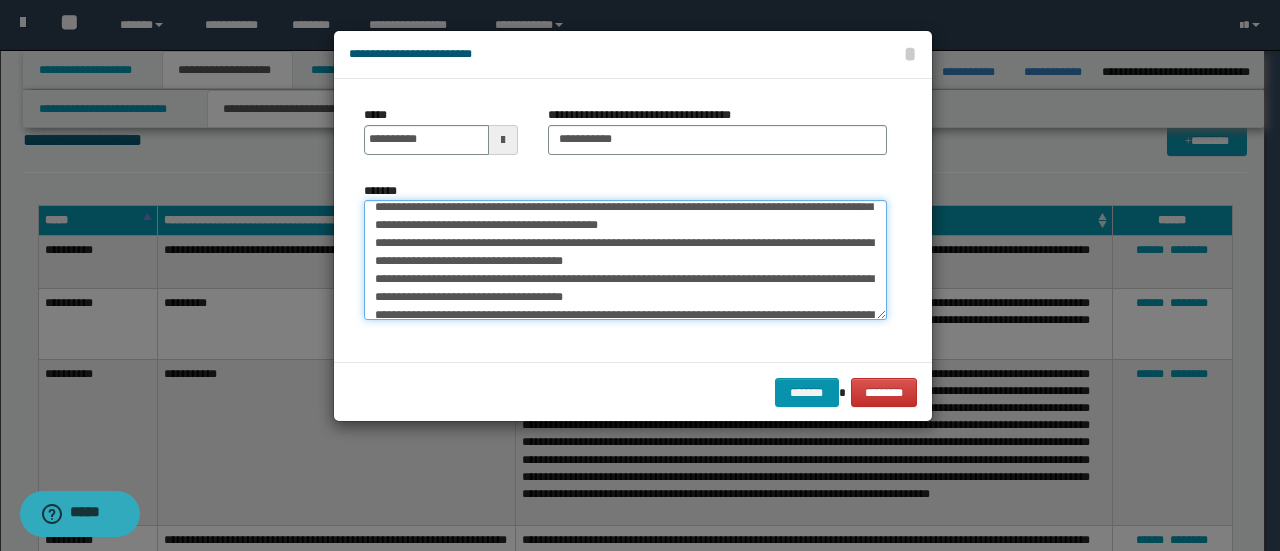 click on "*******" at bounding box center [625, 259] 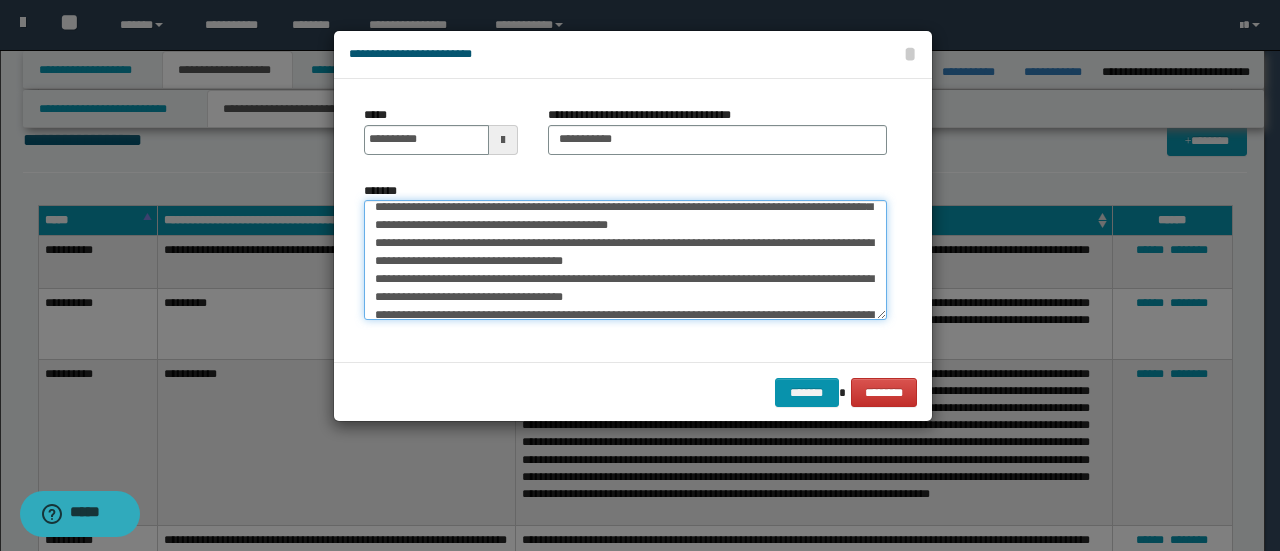 click on "*******" at bounding box center [625, 259] 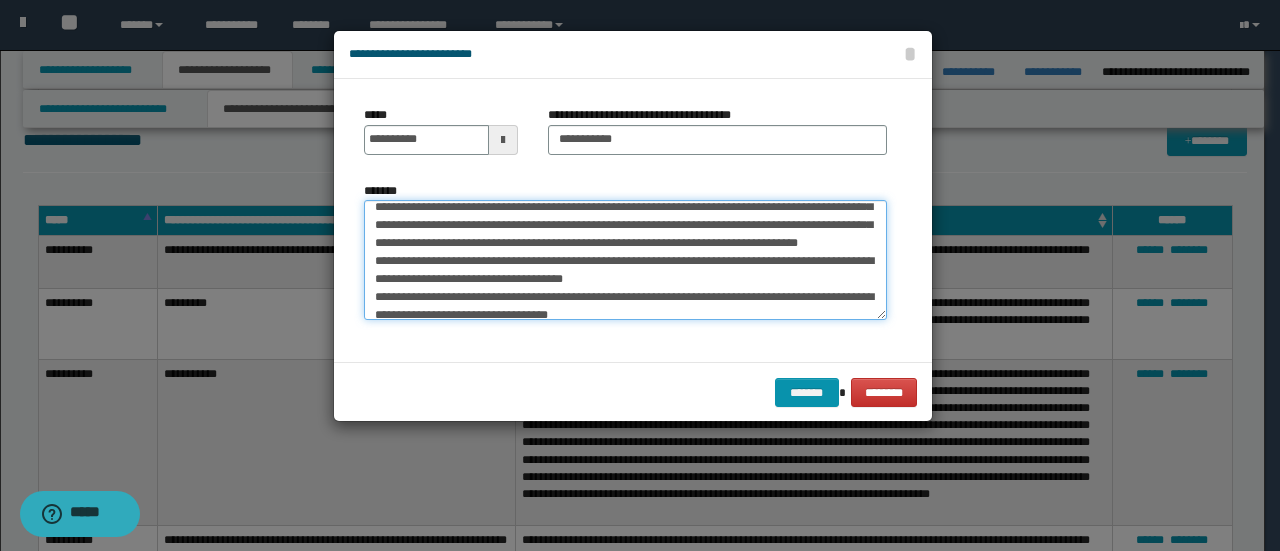 scroll, scrollTop: 62, scrollLeft: 0, axis: vertical 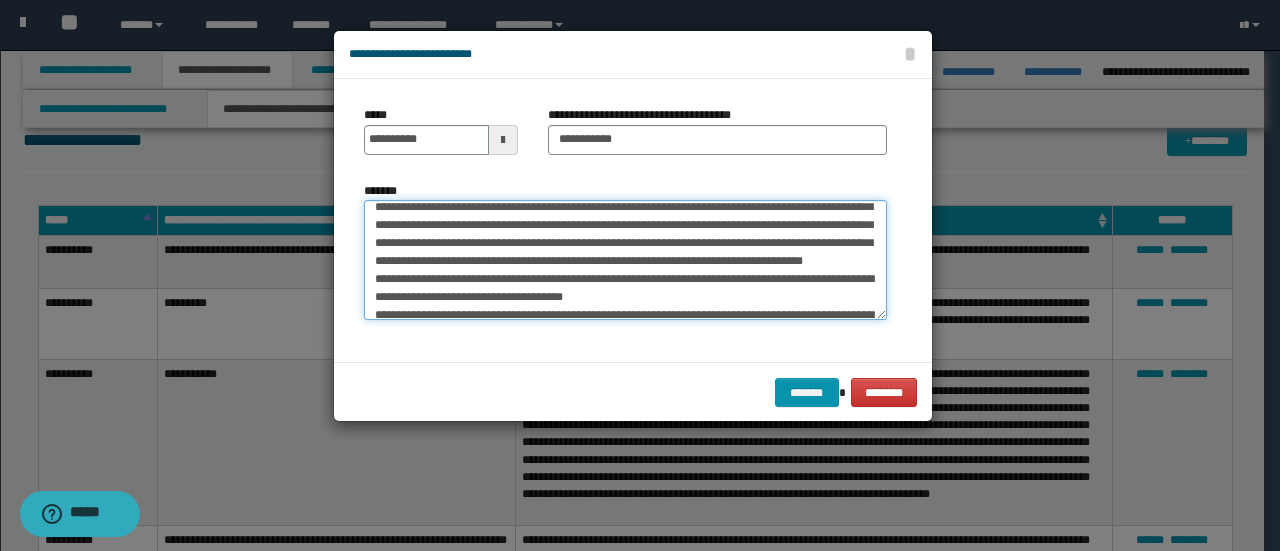 click on "*******" at bounding box center (625, 259) 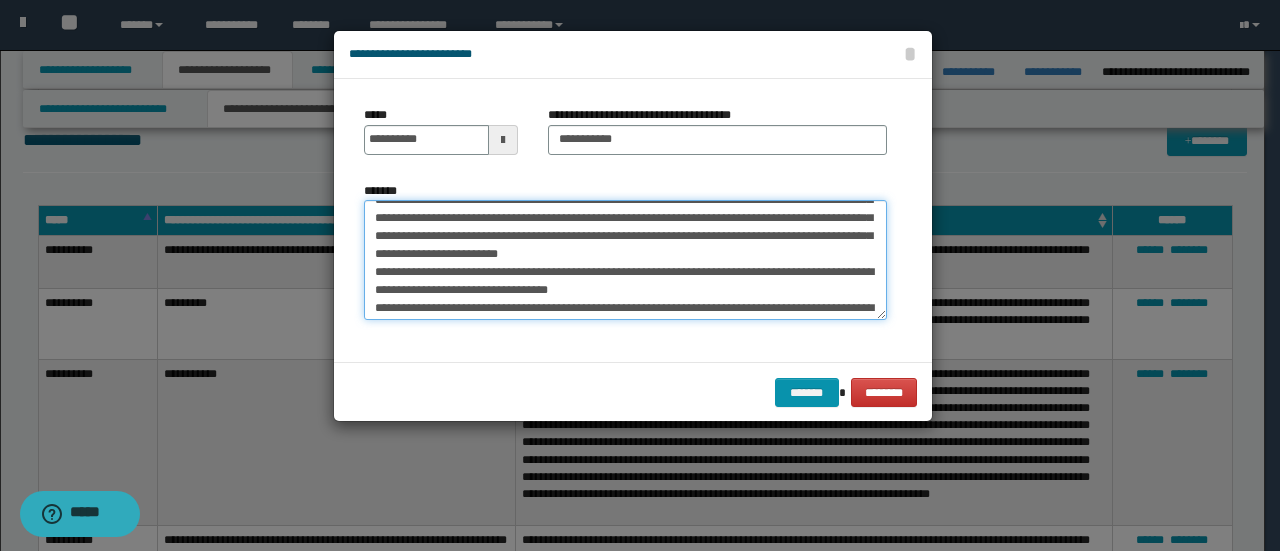 scroll, scrollTop: 124, scrollLeft: 0, axis: vertical 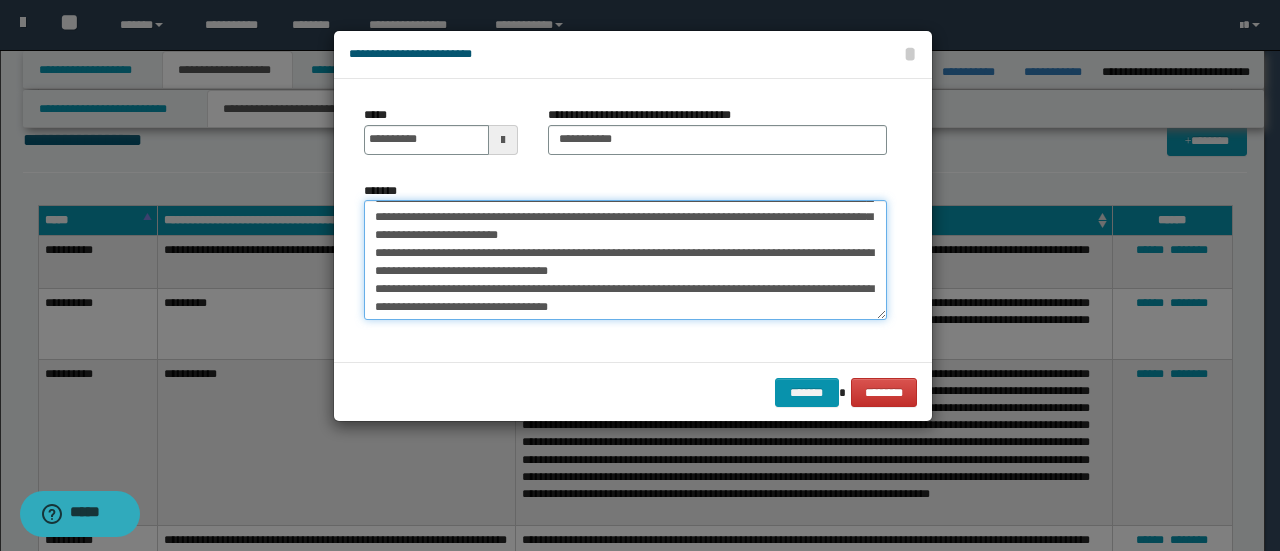 click on "*******" at bounding box center (625, 259) 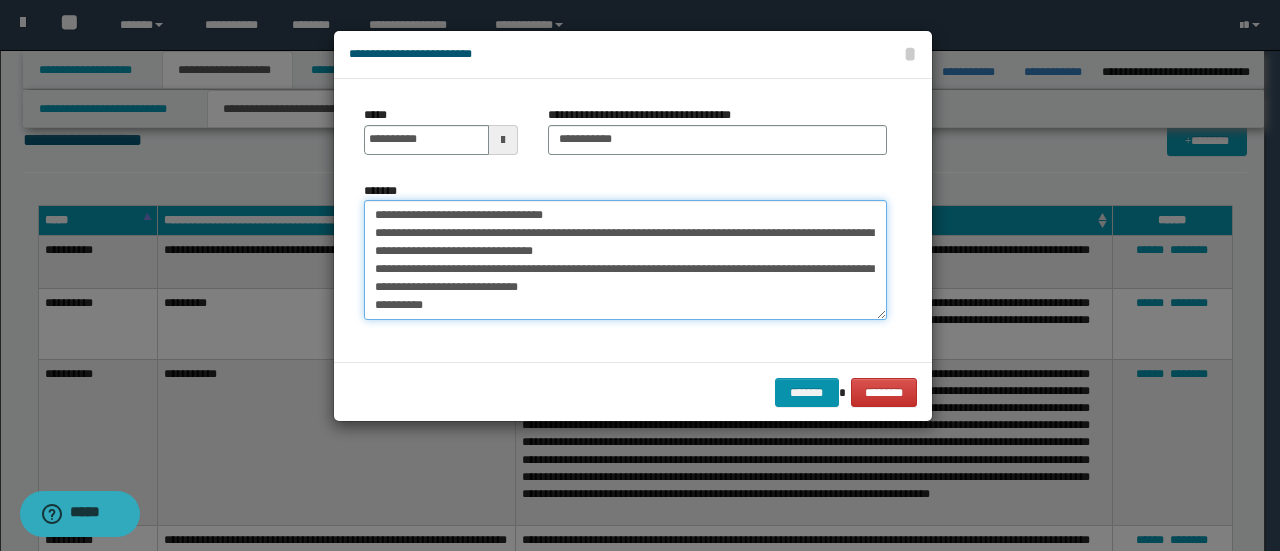 scroll, scrollTop: 206, scrollLeft: 0, axis: vertical 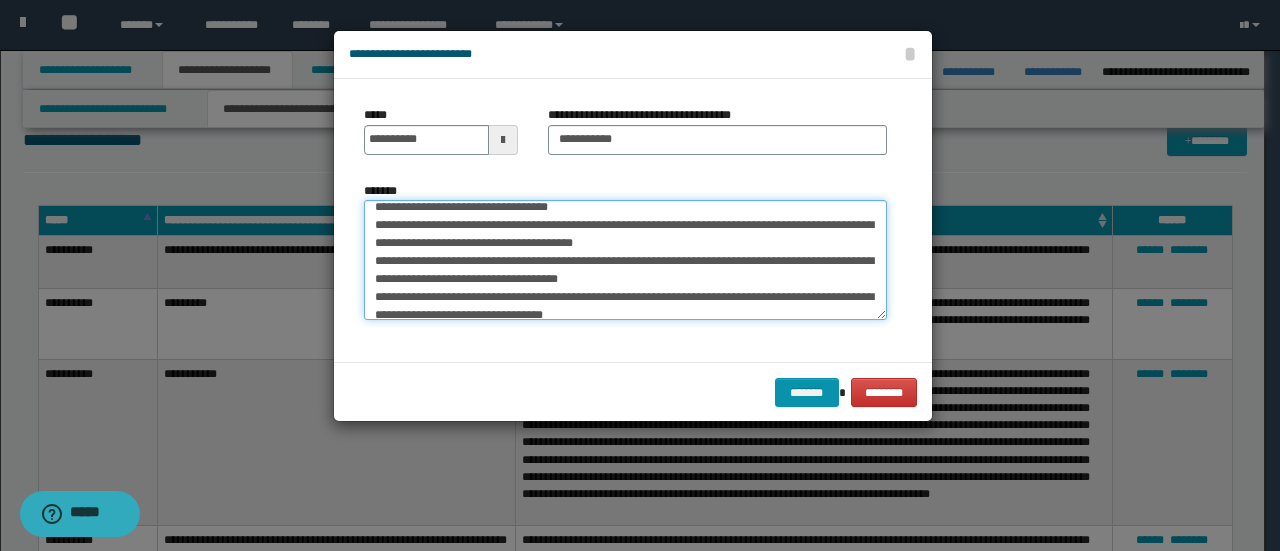 click on "*******" at bounding box center [625, 259] 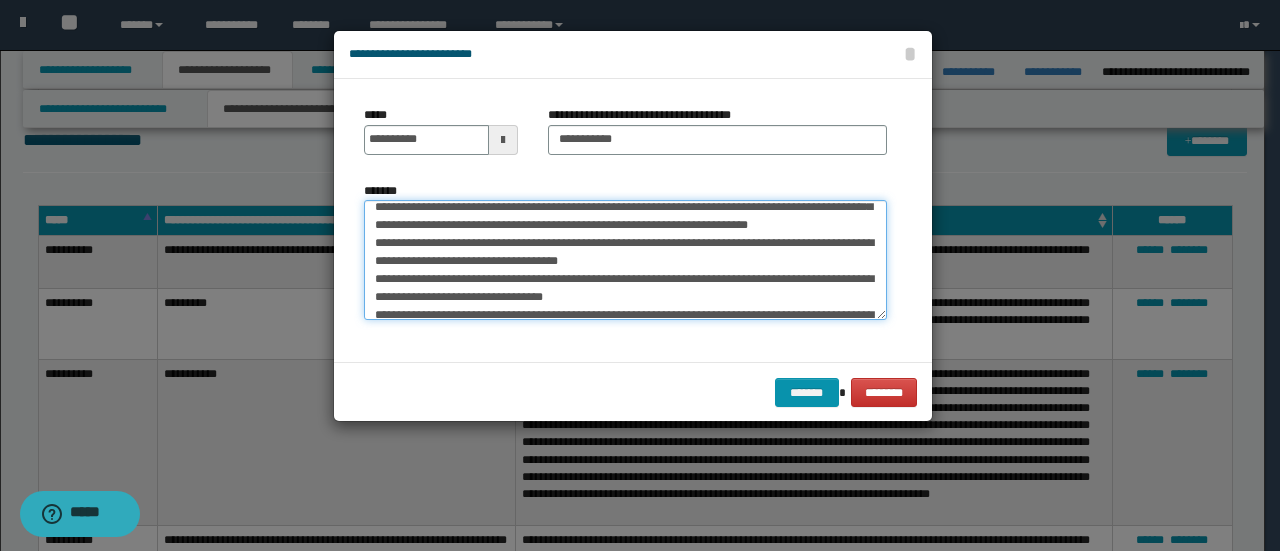 scroll, scrollTop: 188, scrollLeft: 0, axis: vertical 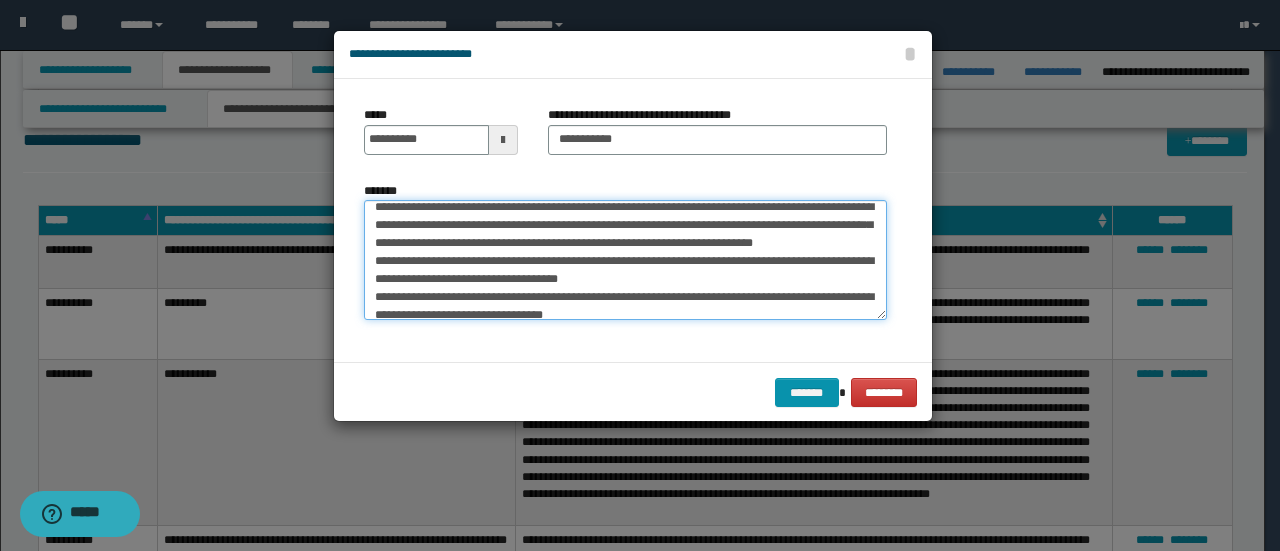 click on "*******" at bounding box center [625, 259] 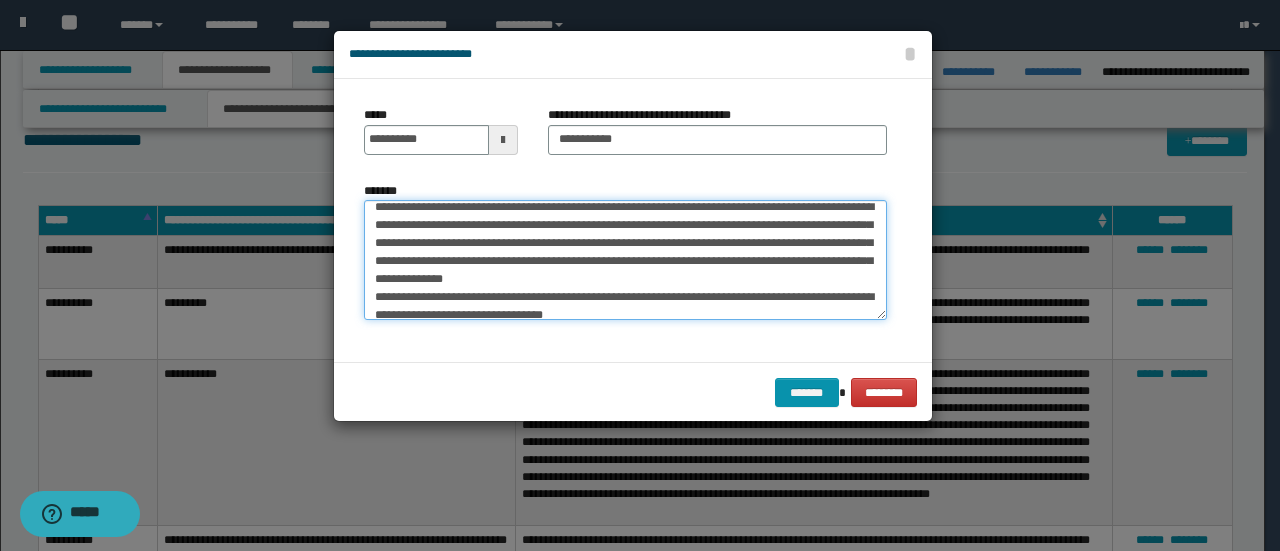 scroll, scrollTop: 288, scrollLeft: 0, axis: vertical 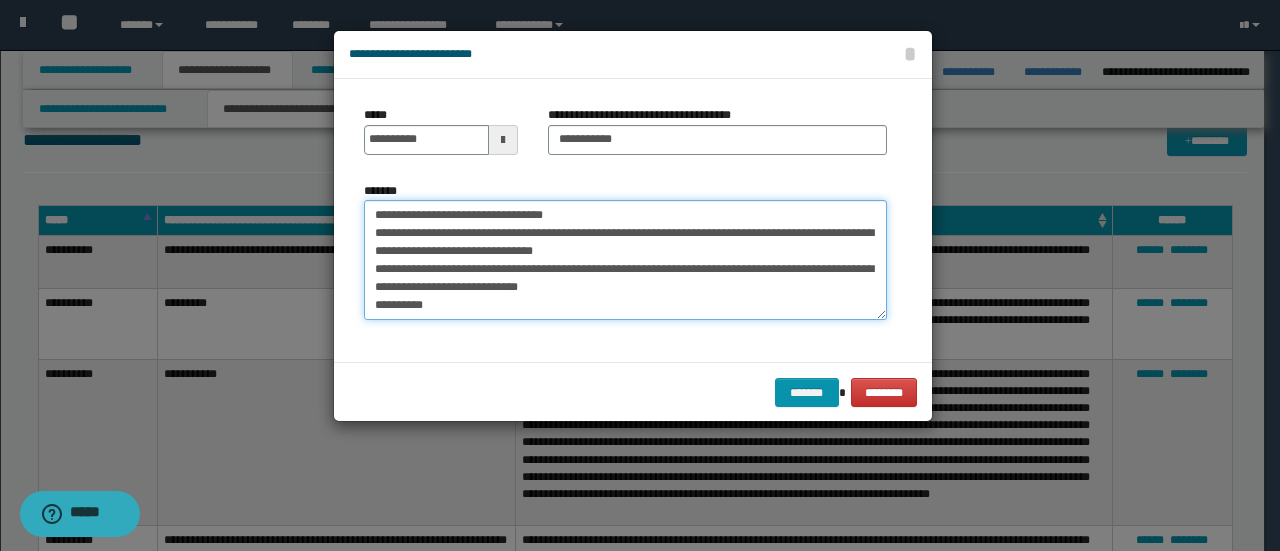 click on "*******" at bounding box center [625, 259] 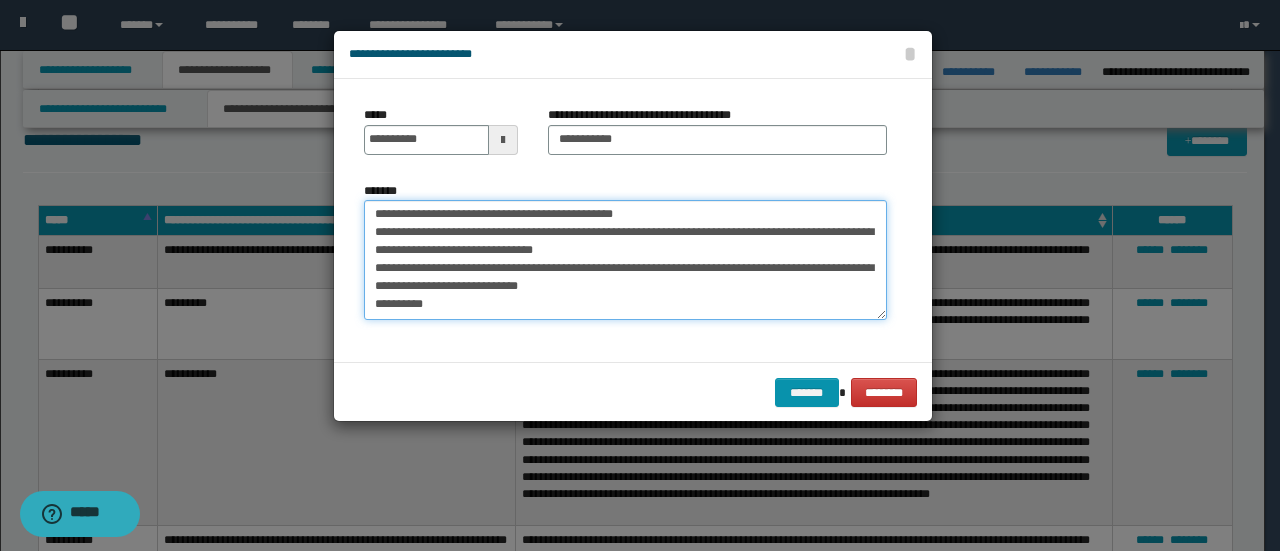 scroll, scrollTop: 270, scrollLeft: 0, axis: vertical 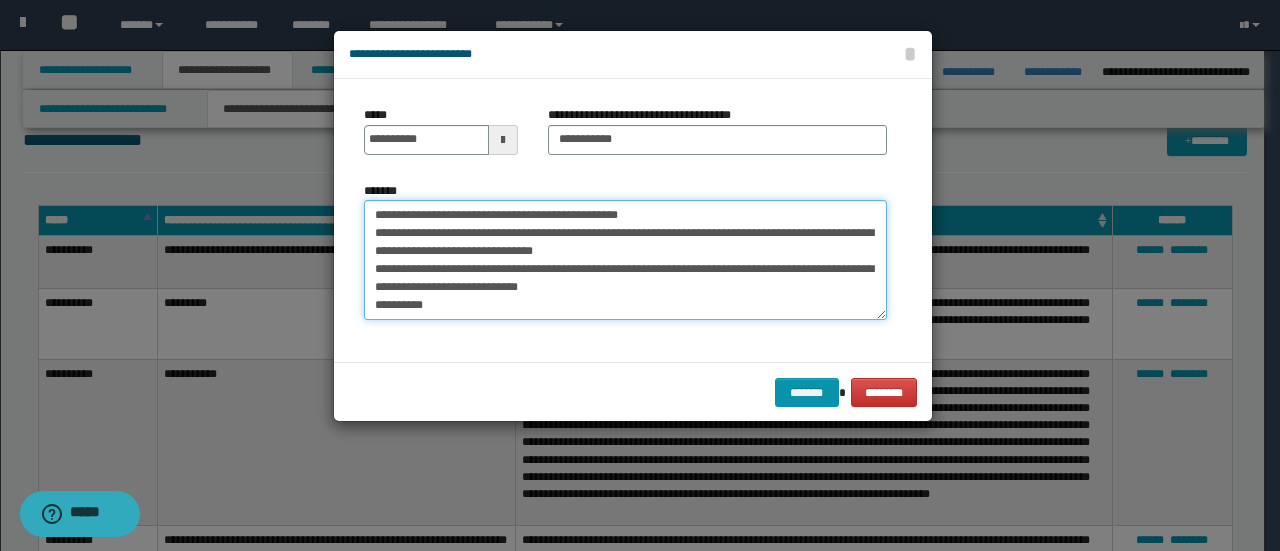 click on "*******" at bounding box center (625, 259) 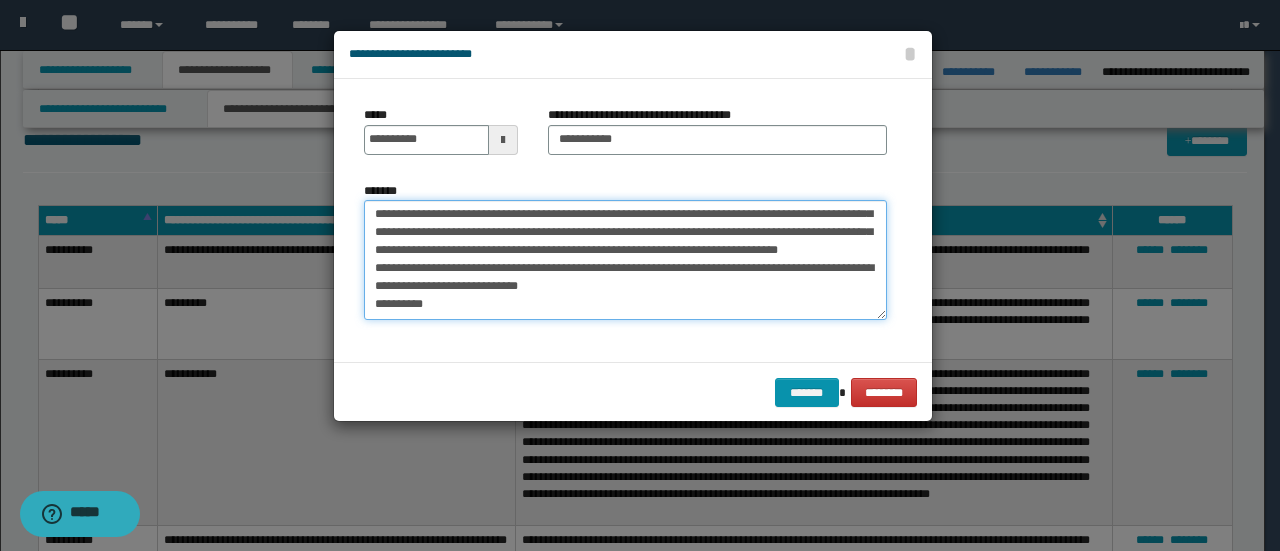 scroll, scrollTop: 252, scrollLeft: 0, axis: vertical 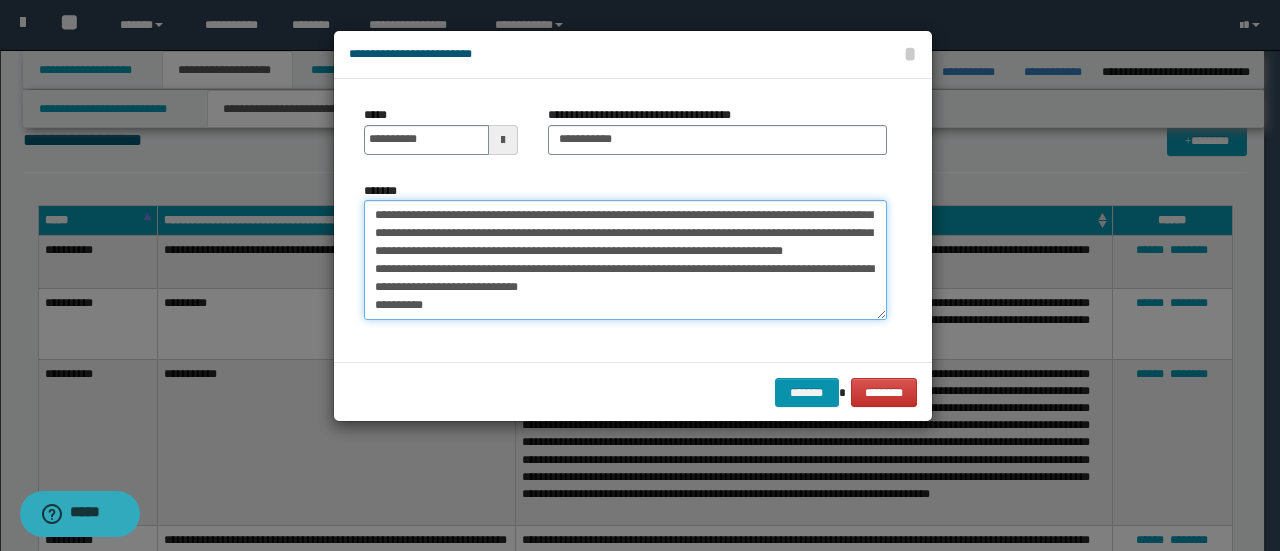 click on "*******" at bounding box center (625, 259) 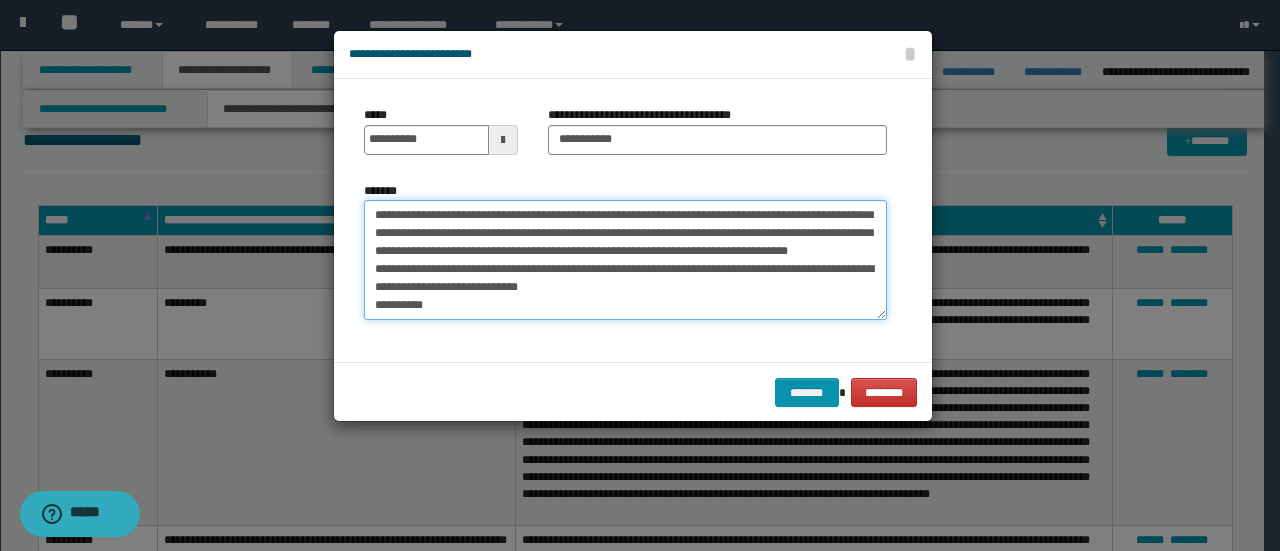 click on "*******" at bounding box center (625, 259) 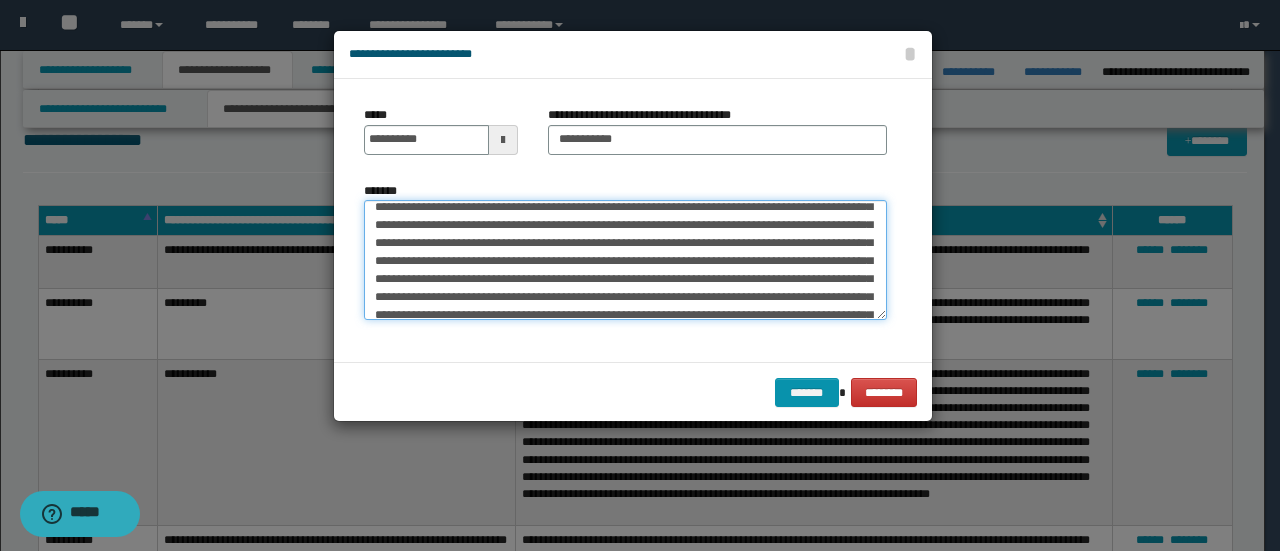 scroll, scrollTop: 234, scrollLeft: 0, axis: vertical 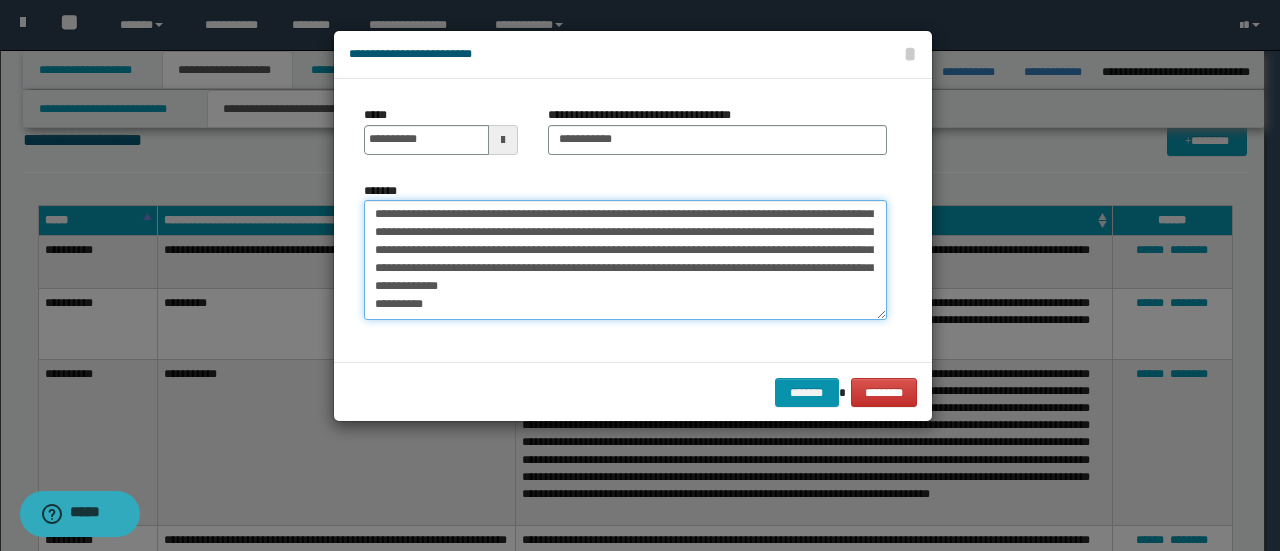 click on "*******" at bounding box center [625, 259] 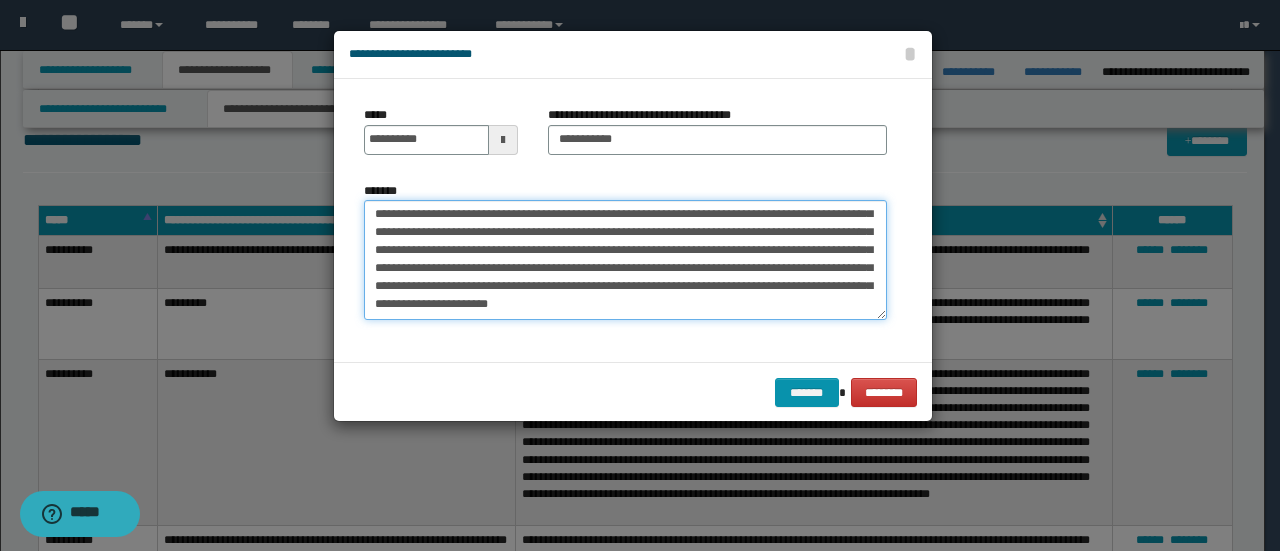 scroll, scrollTop: 270, scrollLeft: 0, axis: vertical 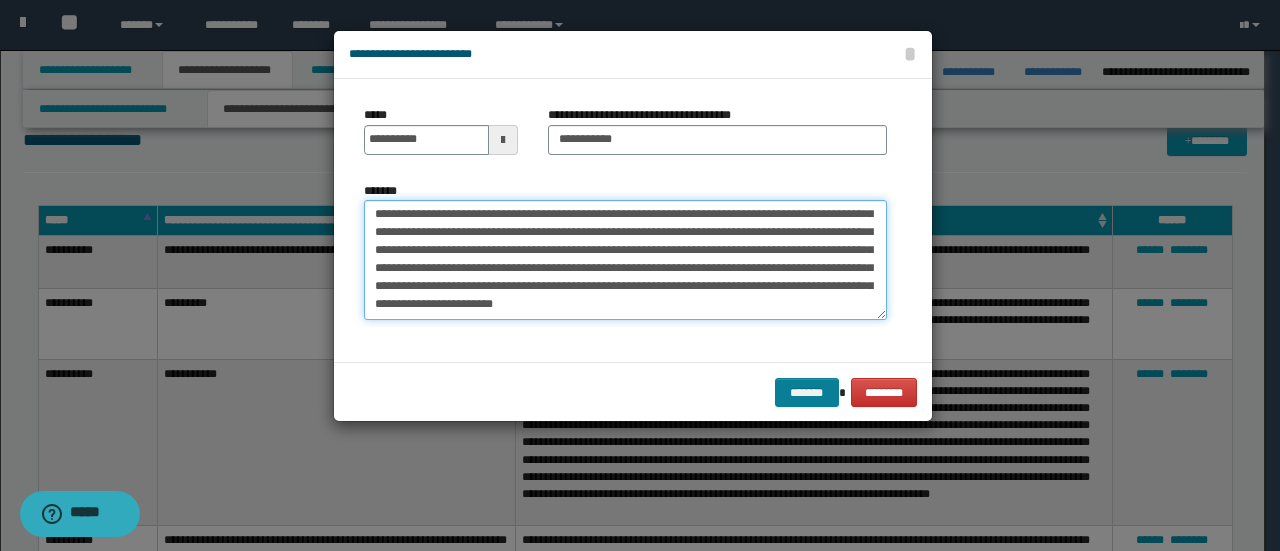 type on "**********" 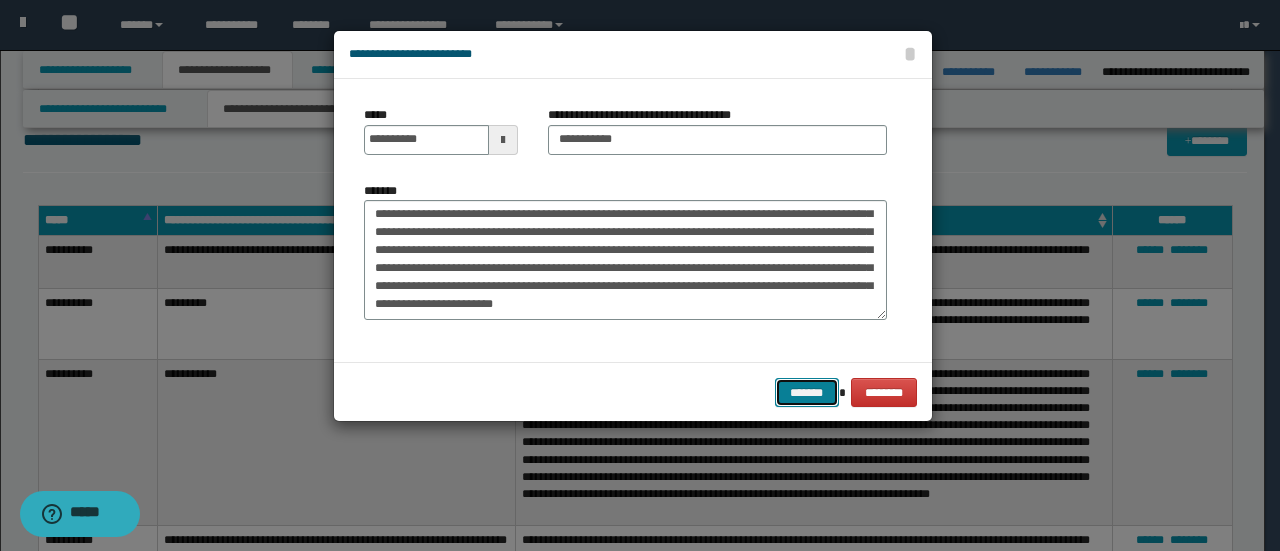 click on "*******" at bounding box center [807, 392] 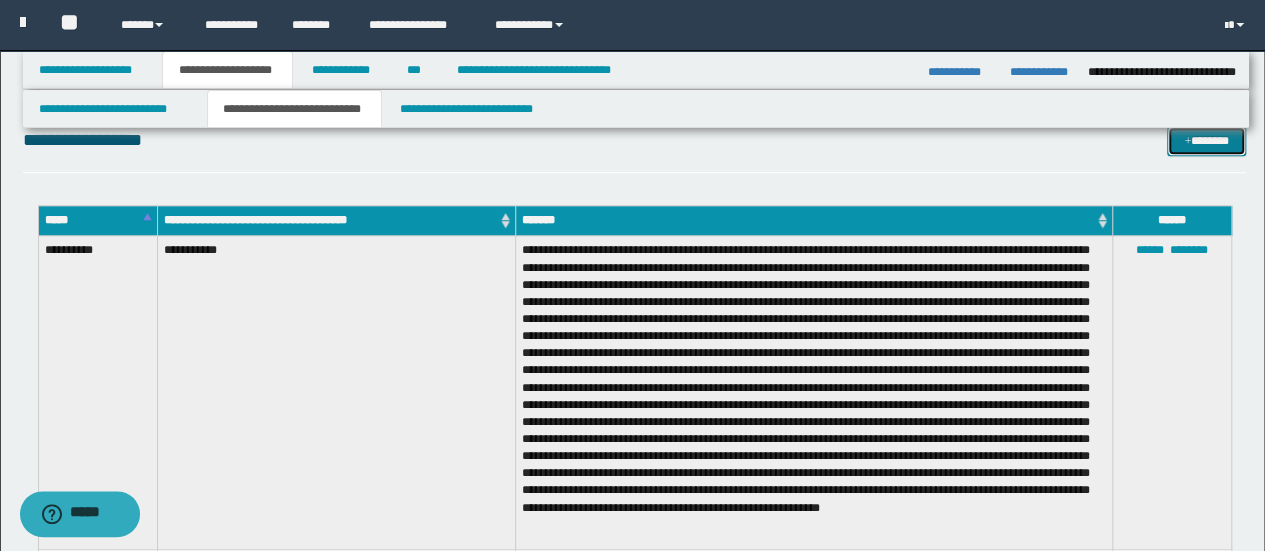 click on "*******" at bounding box center [1206, 140] 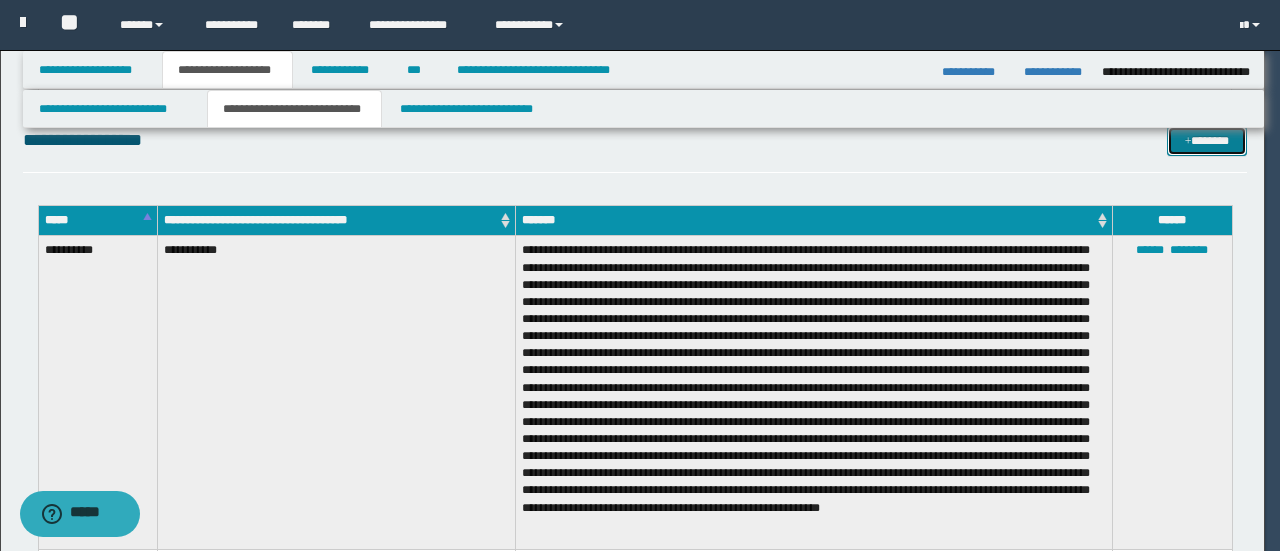 scroll, scrollTop: 0, scrollLeft: 0, axis: both 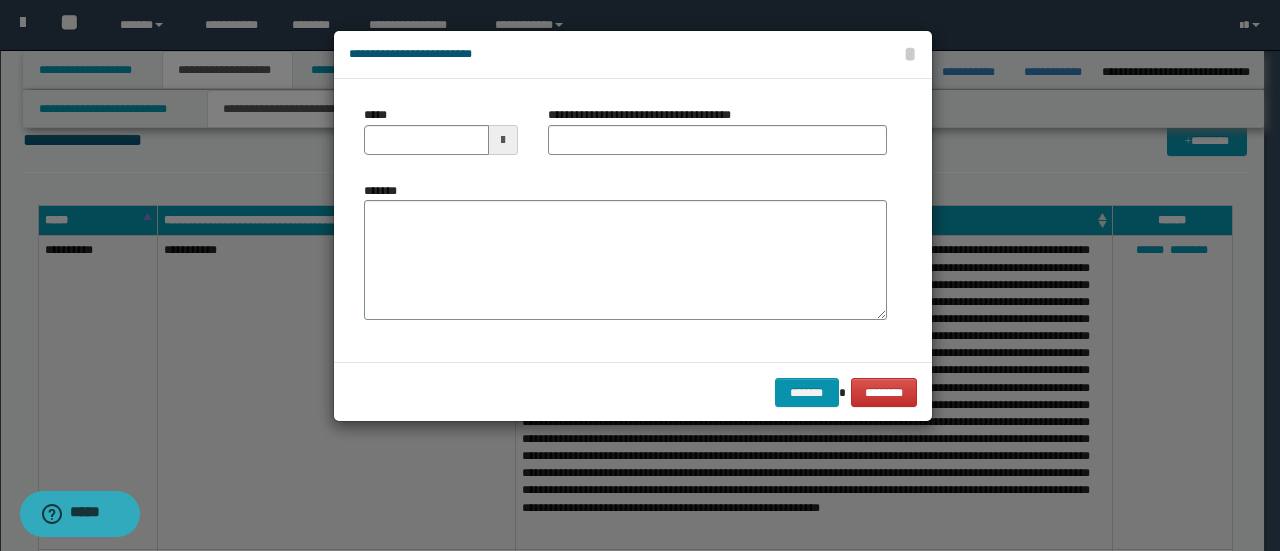 click at bounding box center [503, 140] 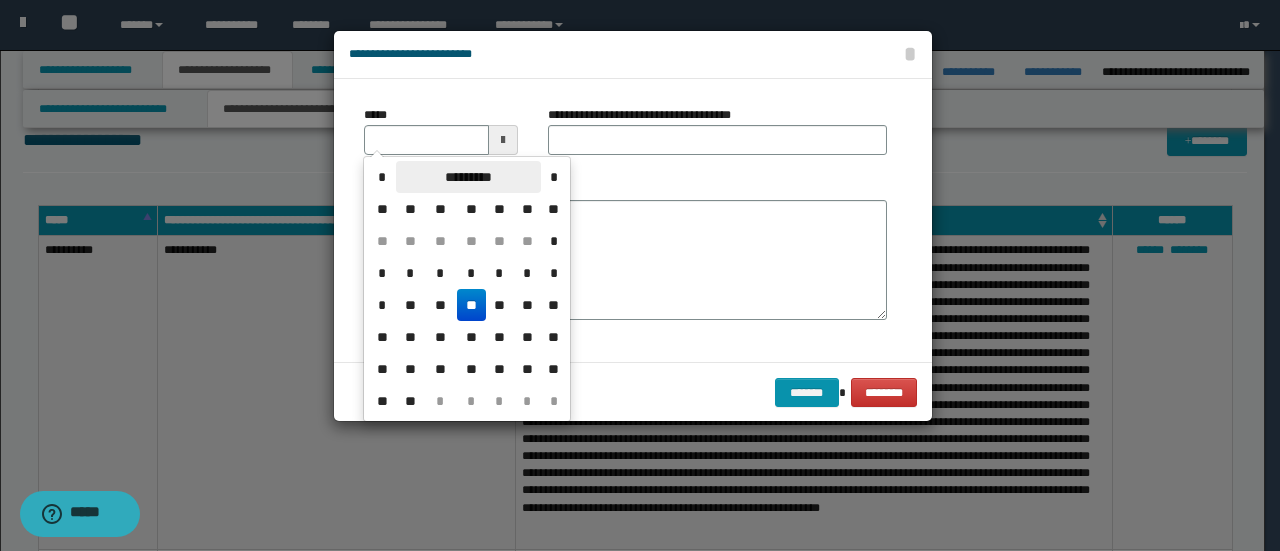 click on "*********" at bounding box center [468, 177] 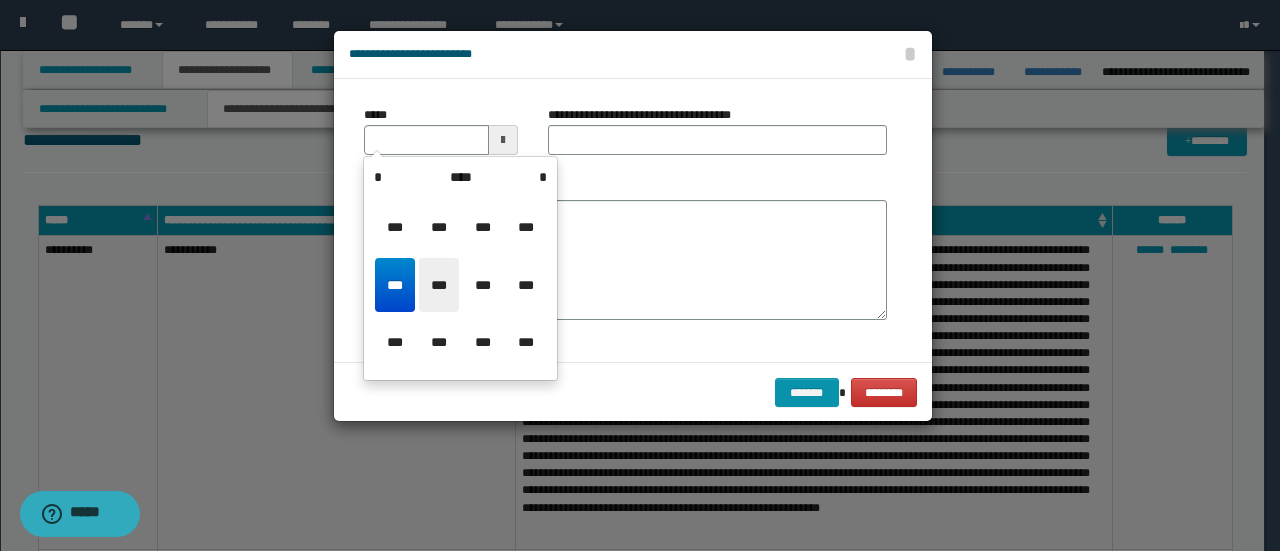 click on "***" at bounding box center [439, 285] 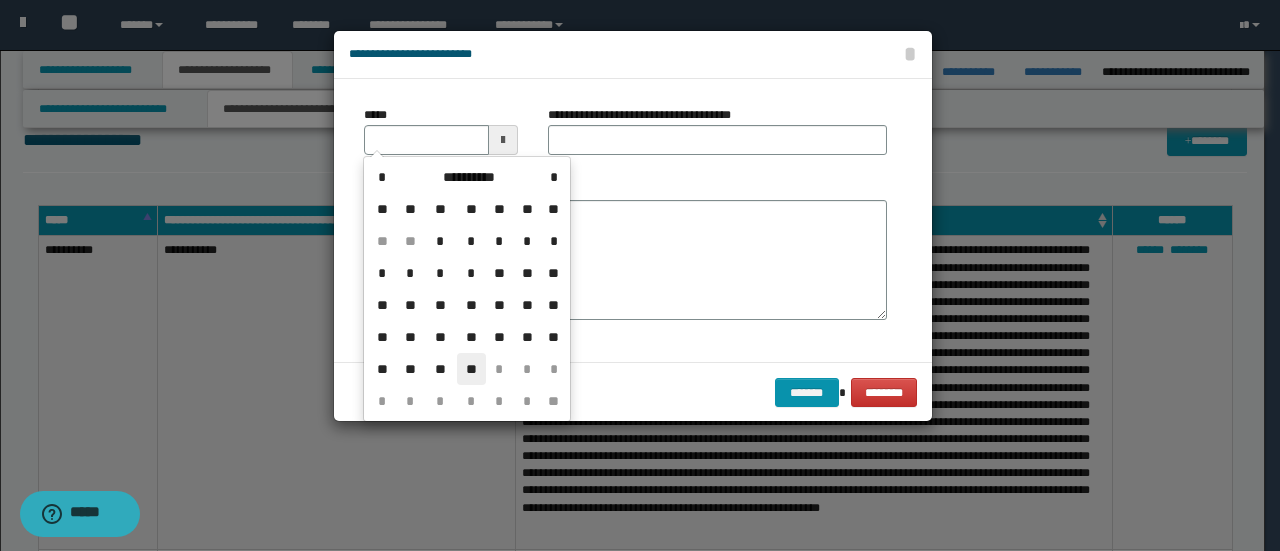 click on "**" at bounding box center (471, 369) 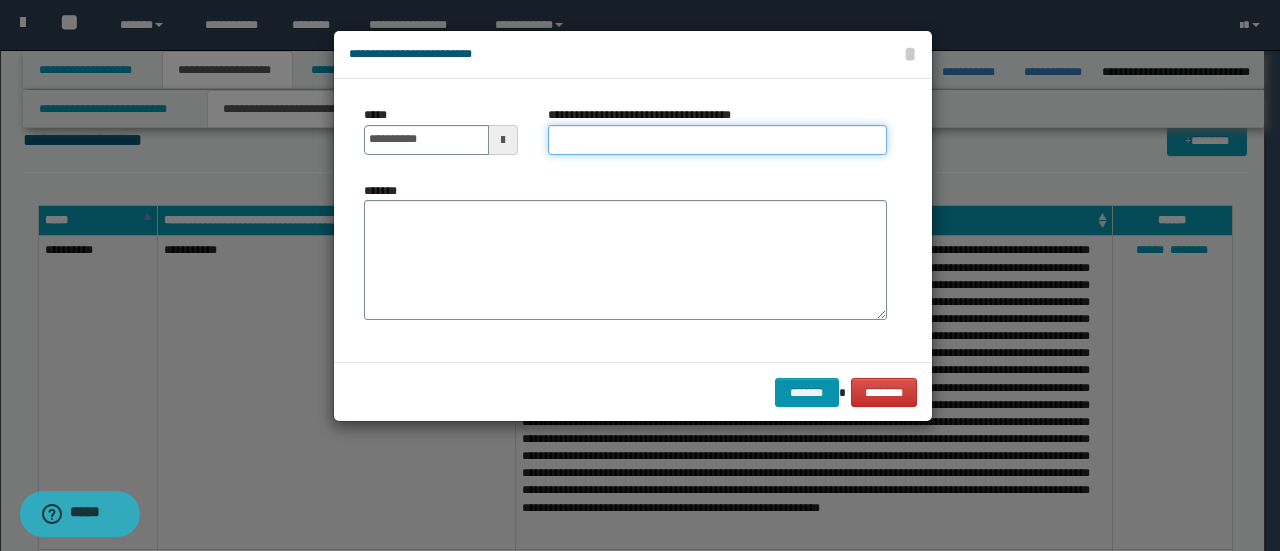 click on "**********" at bounding box center [717, 140] 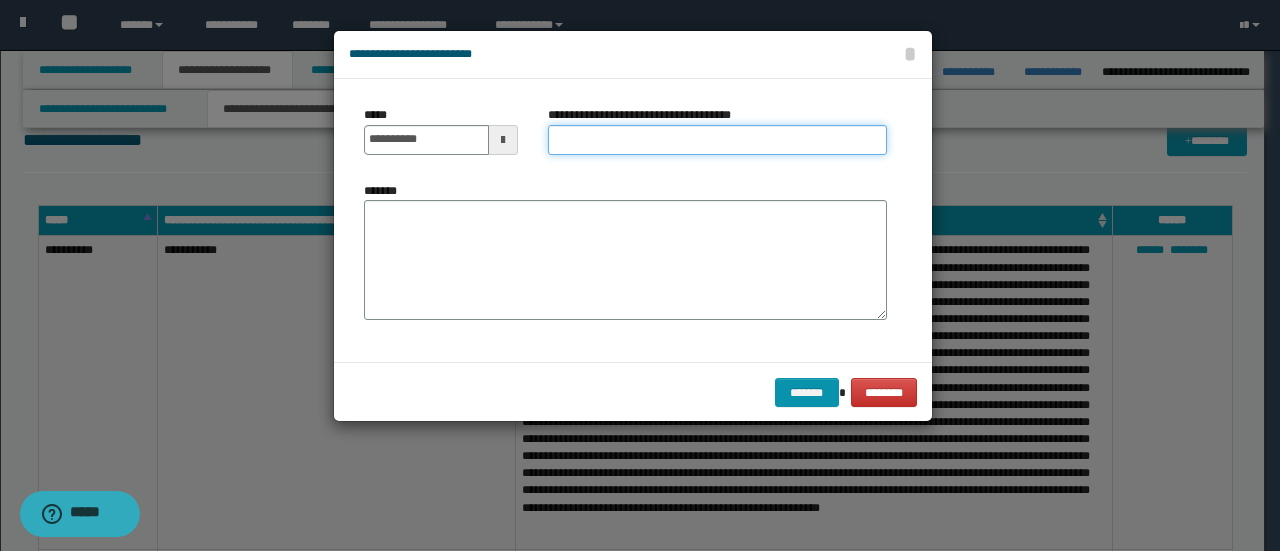 type on "**********" 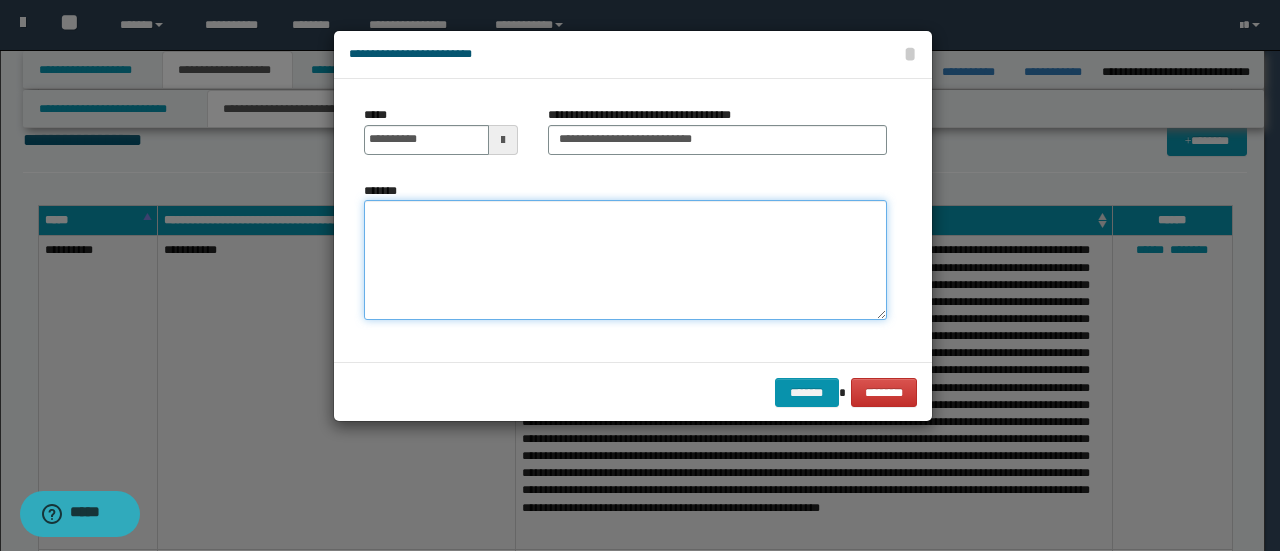 click on "*******" at bounding box center [625, 259] 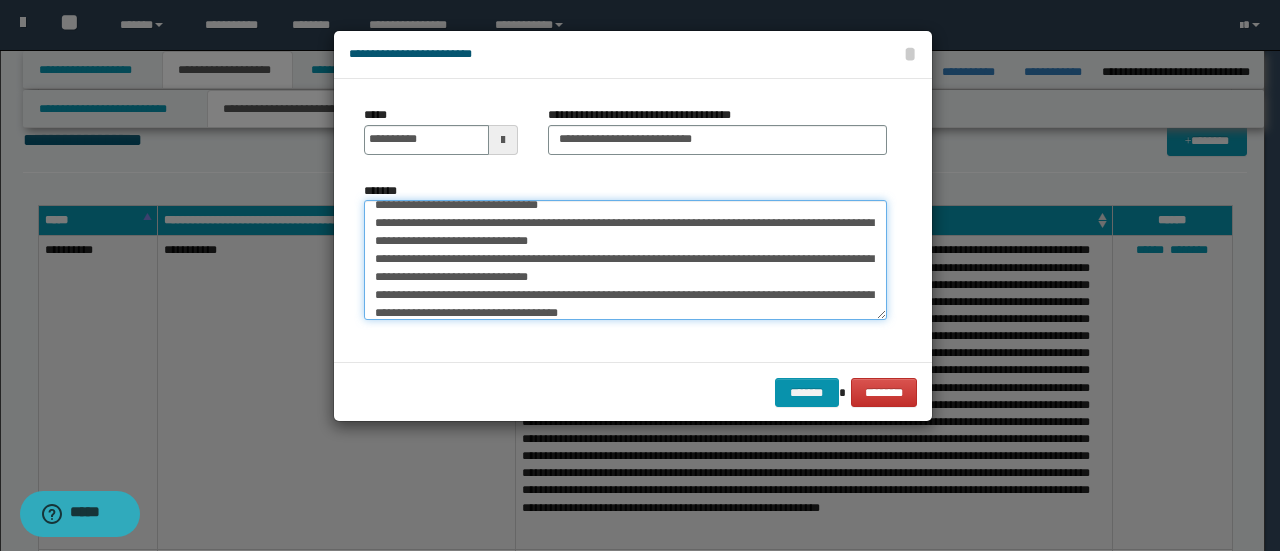scroll, scrollTop: 0, scrollLeft: 0, axis: both 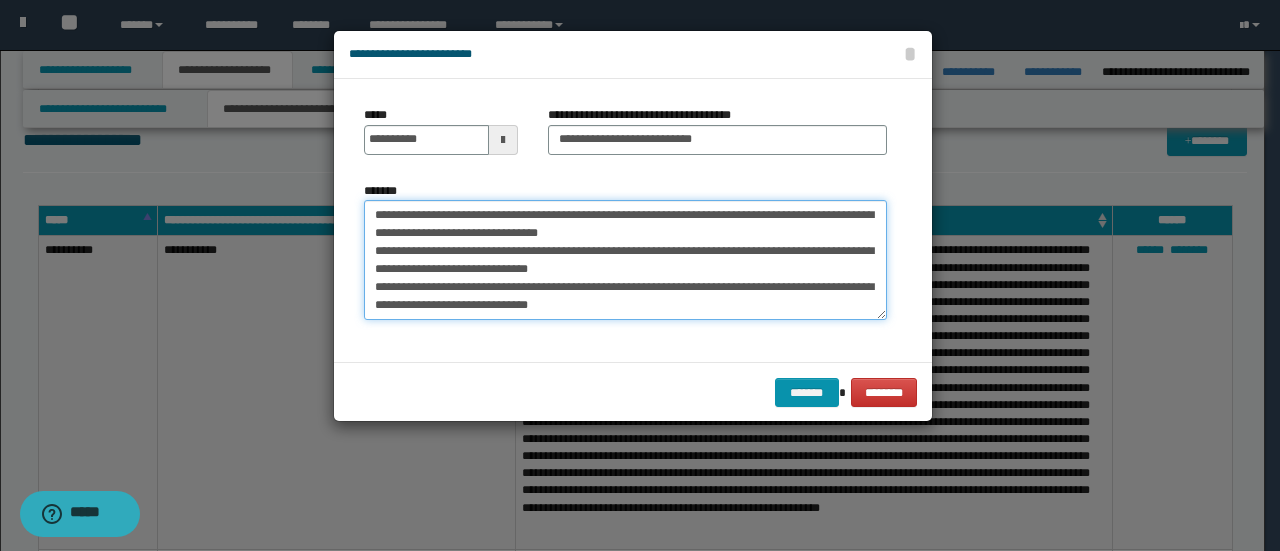click on "**********" at bounding box center [625, 259] 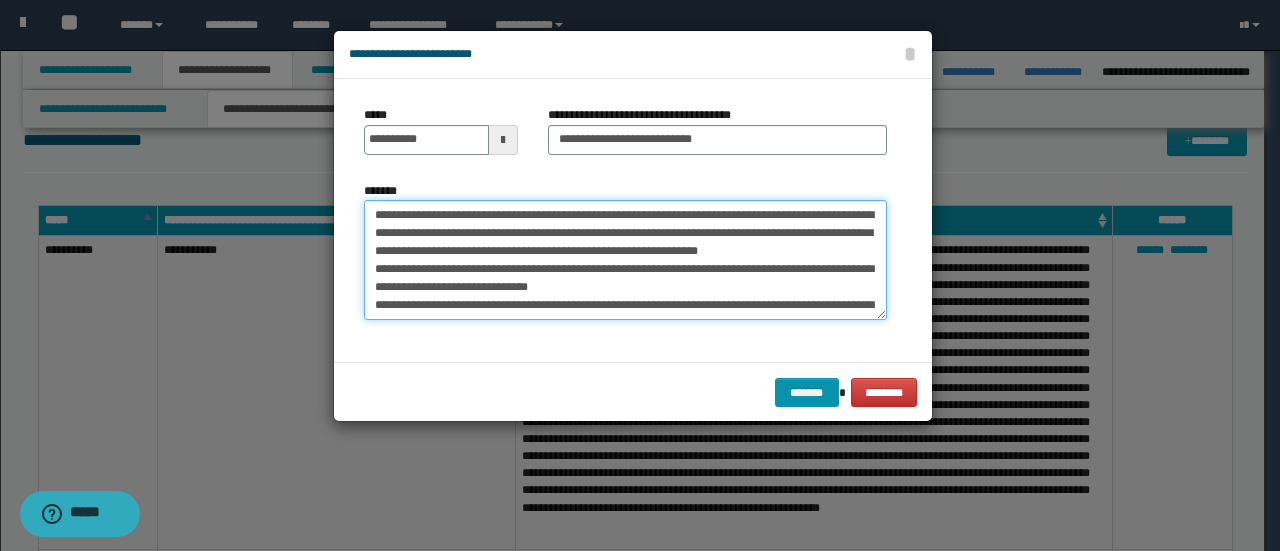 click on "**********" at bounding box center (625, 259) 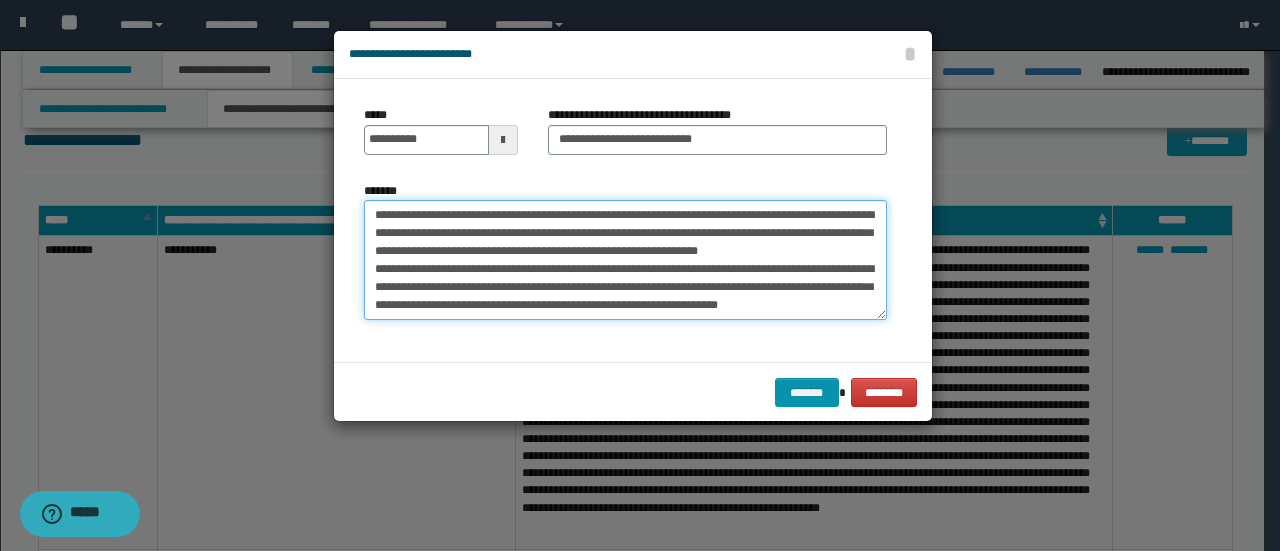 click on "**********" at bounding box center [625, 259] 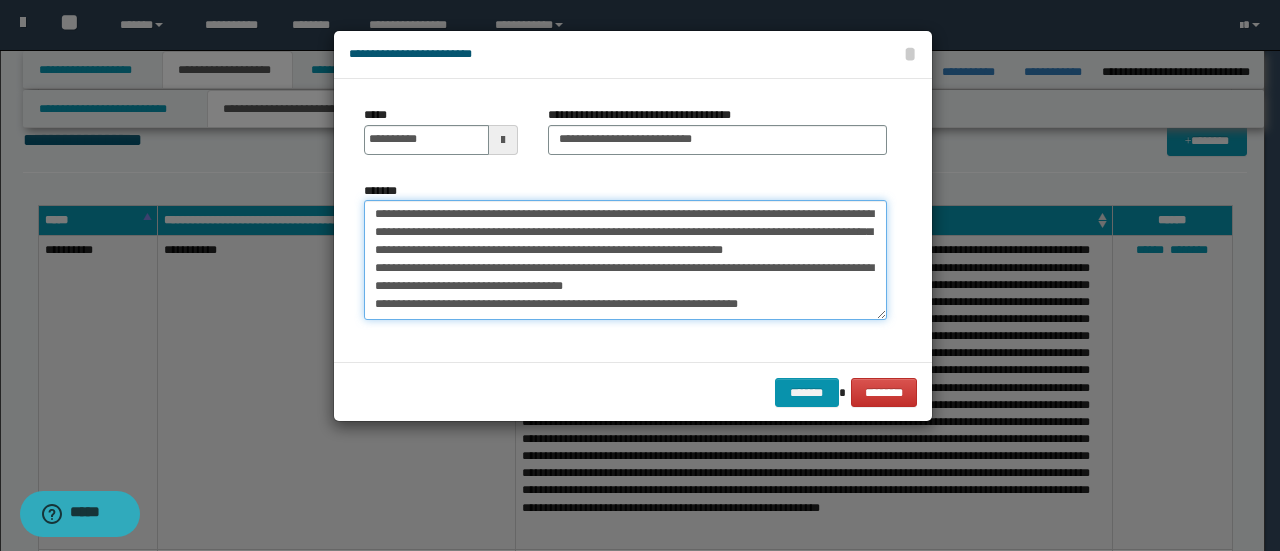 scroll, scrollTop: 72, scrollLeft: 0, axis: vertical 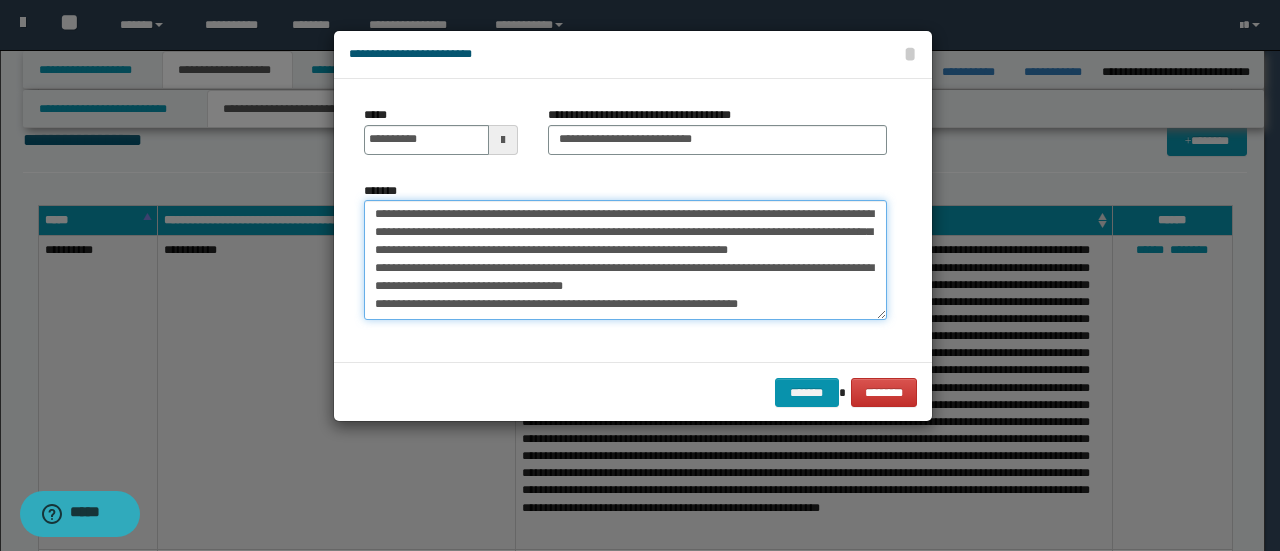 click on "**********" at bounding box center [625, 259] 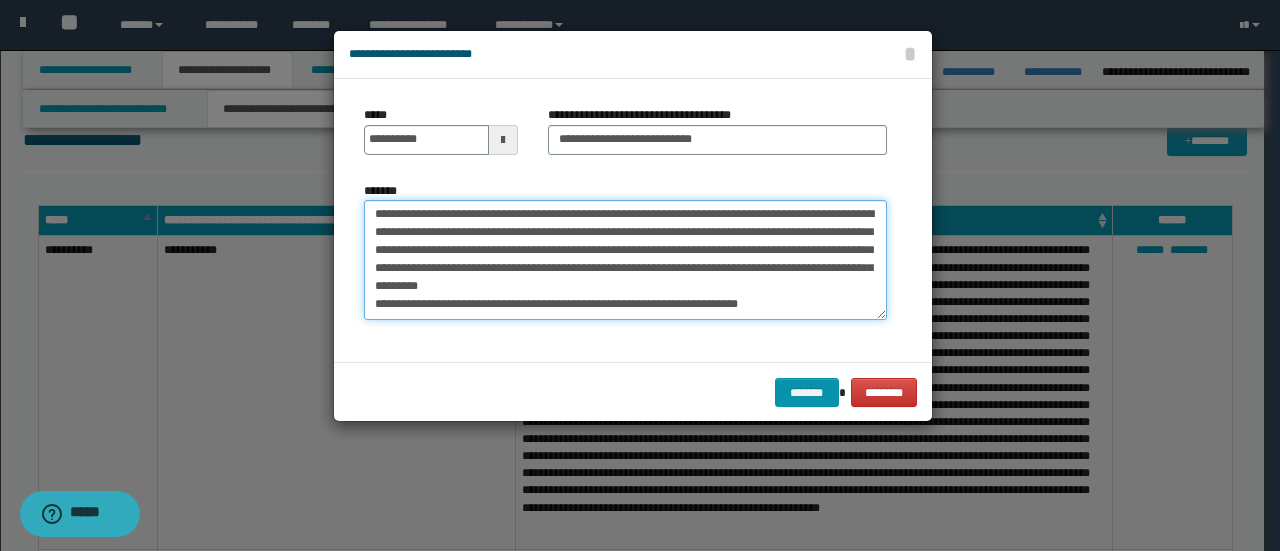 scroll, scrollTop: 54, scrollLeft: 0, axis: vertical 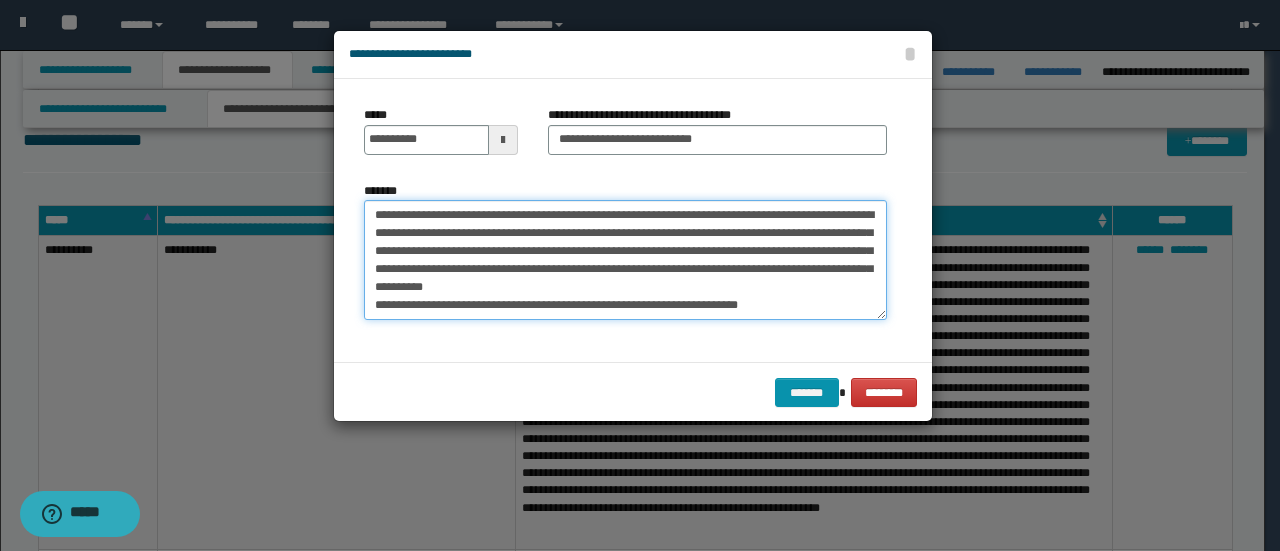 click on "**********" at bounding box center [625, 259] 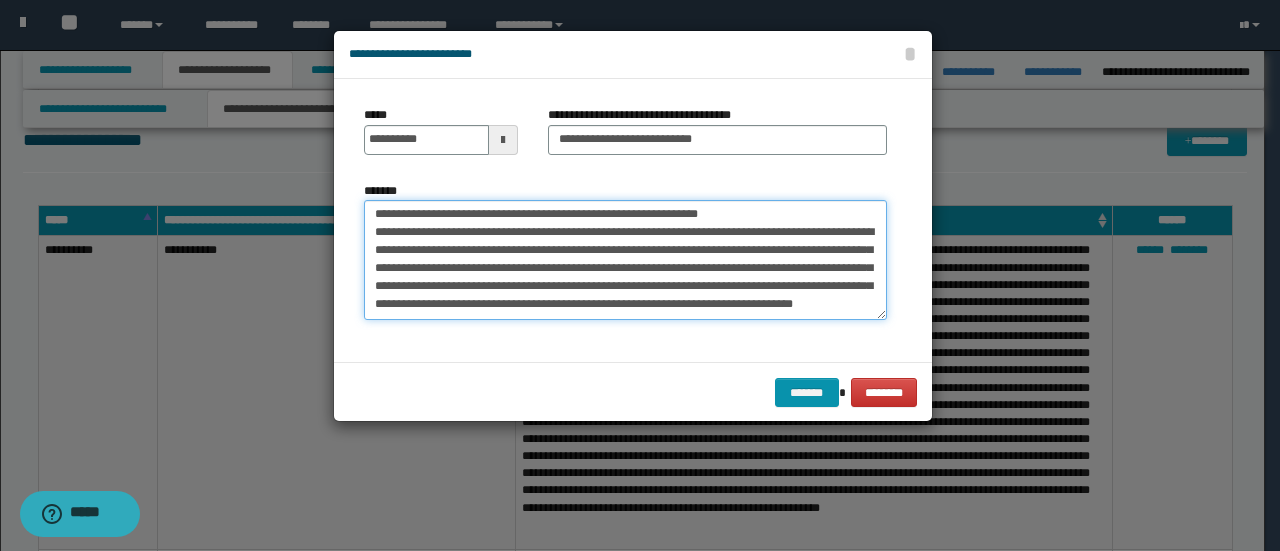 click on "**********" at bounding box center [625, 259] 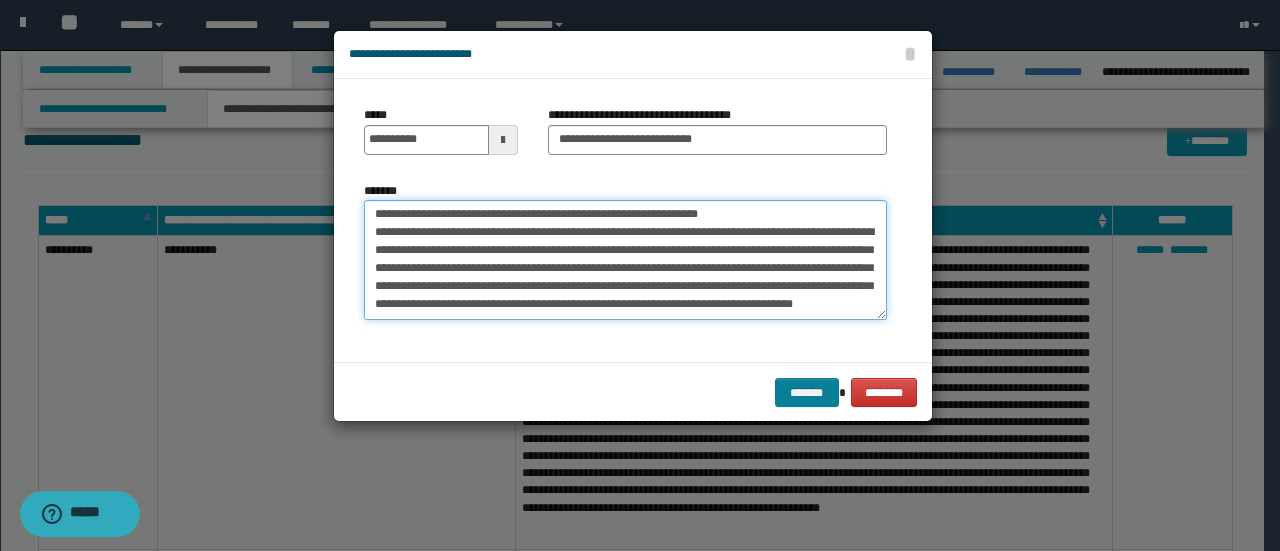 type on "**********" 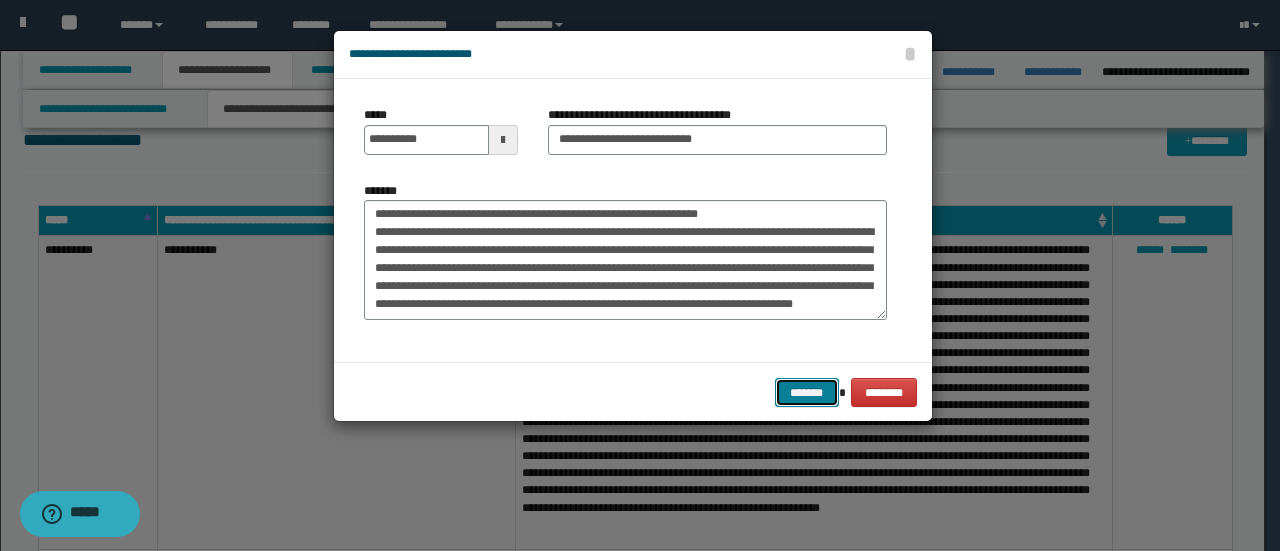 click on "*******" at bounding box center [807, 392] 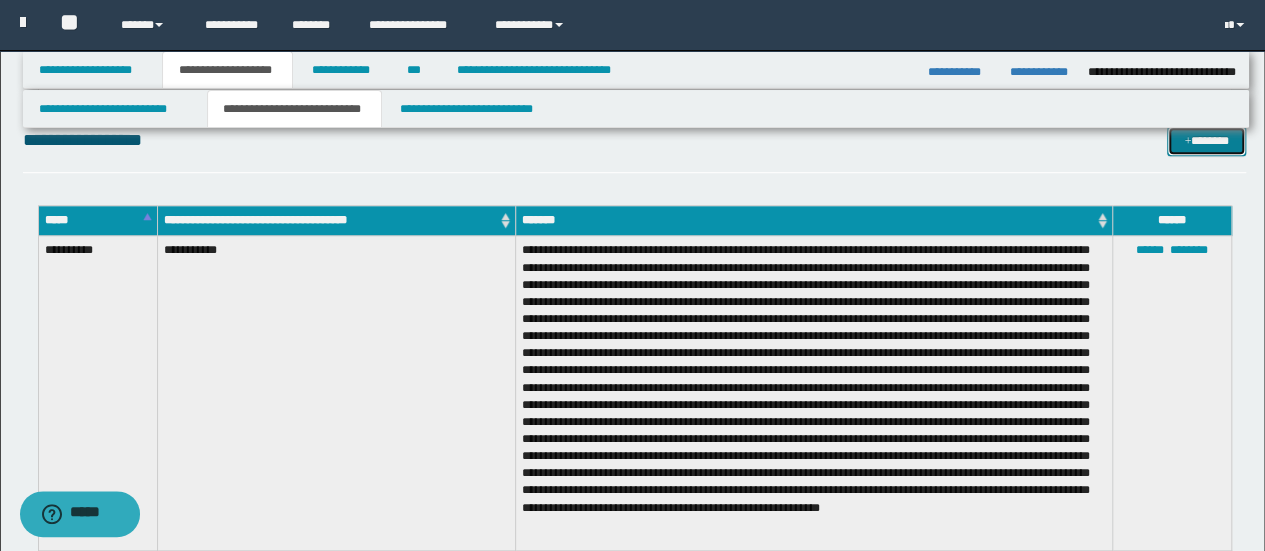 click on "*******" at bounding box center [1206, 140] 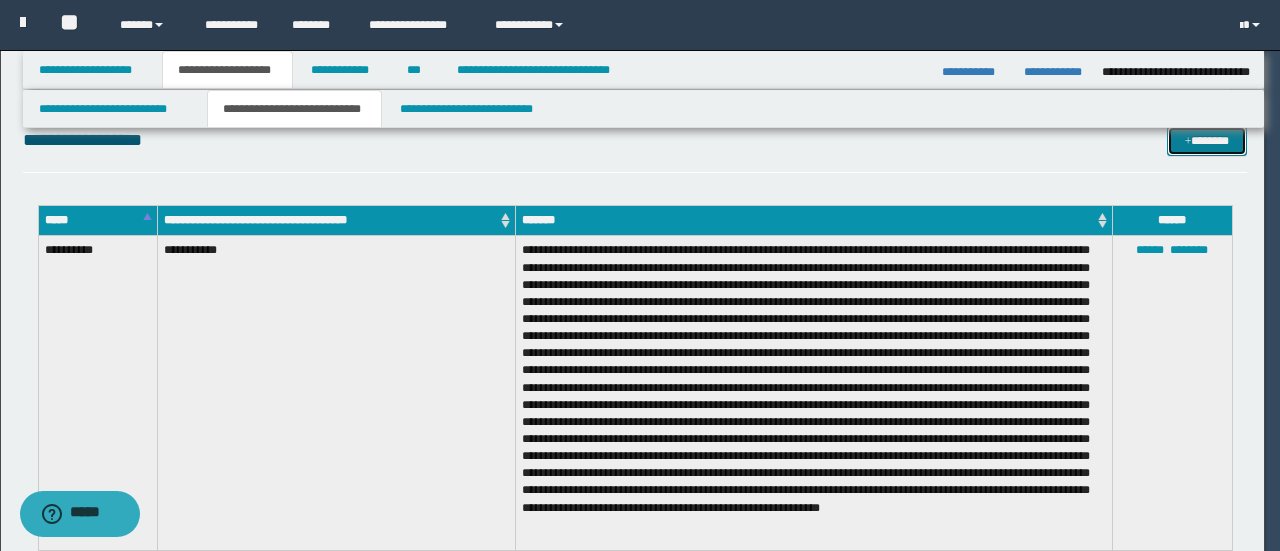 scroll, scrollTop: 0, scrollLeft: 0, axis: both 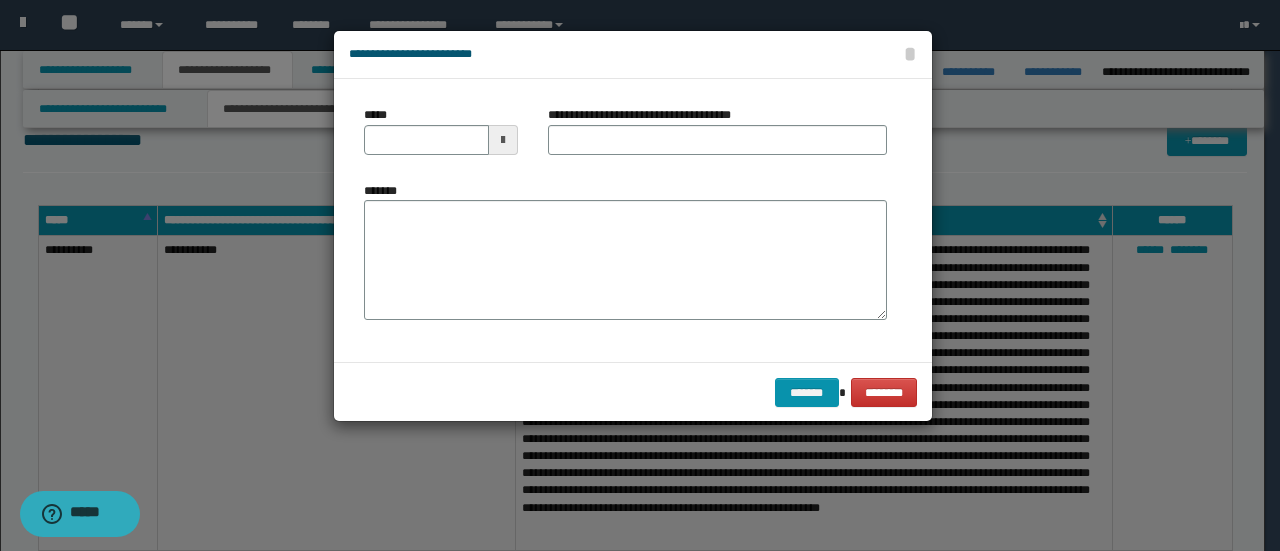 click at bounding box center (503, 140) 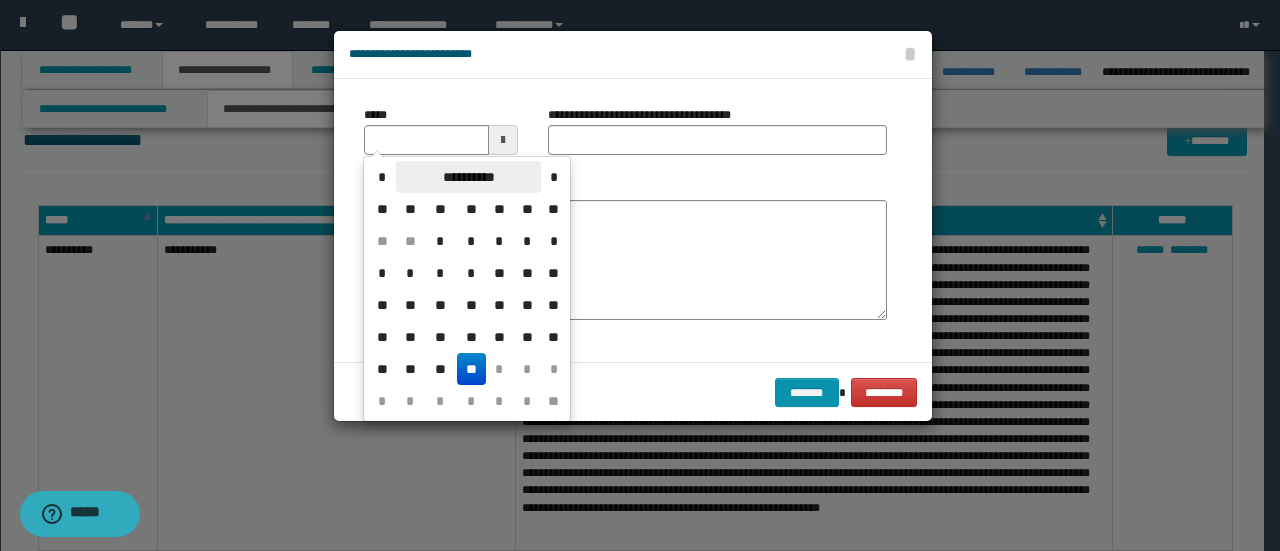 click on "**********" at bounding box center [468, 177] 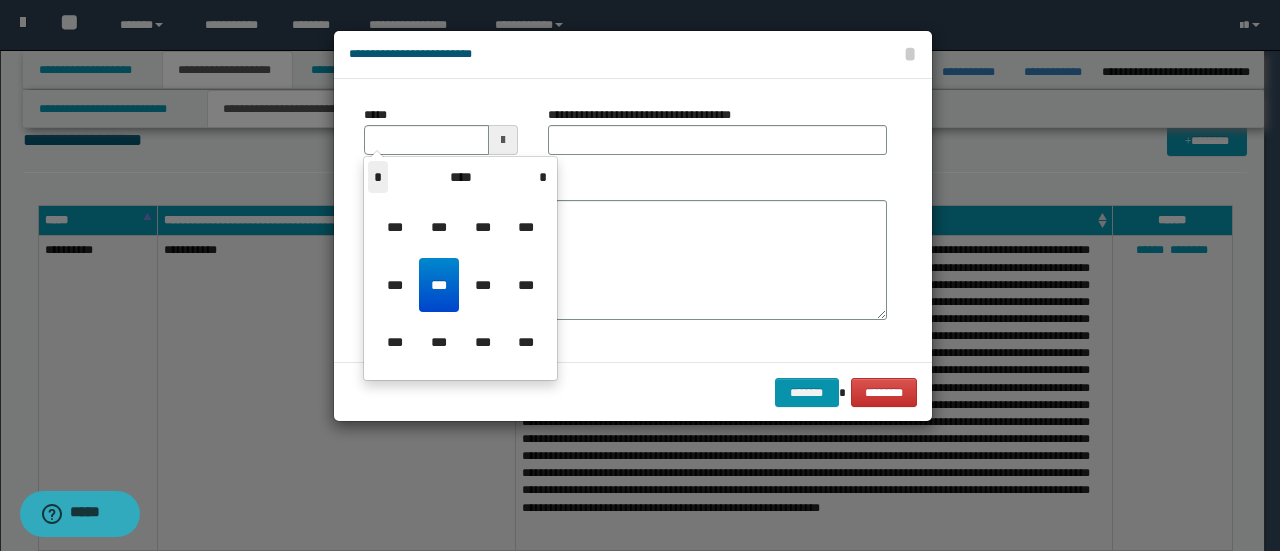 click on "*" at bounding box center (378, 177) 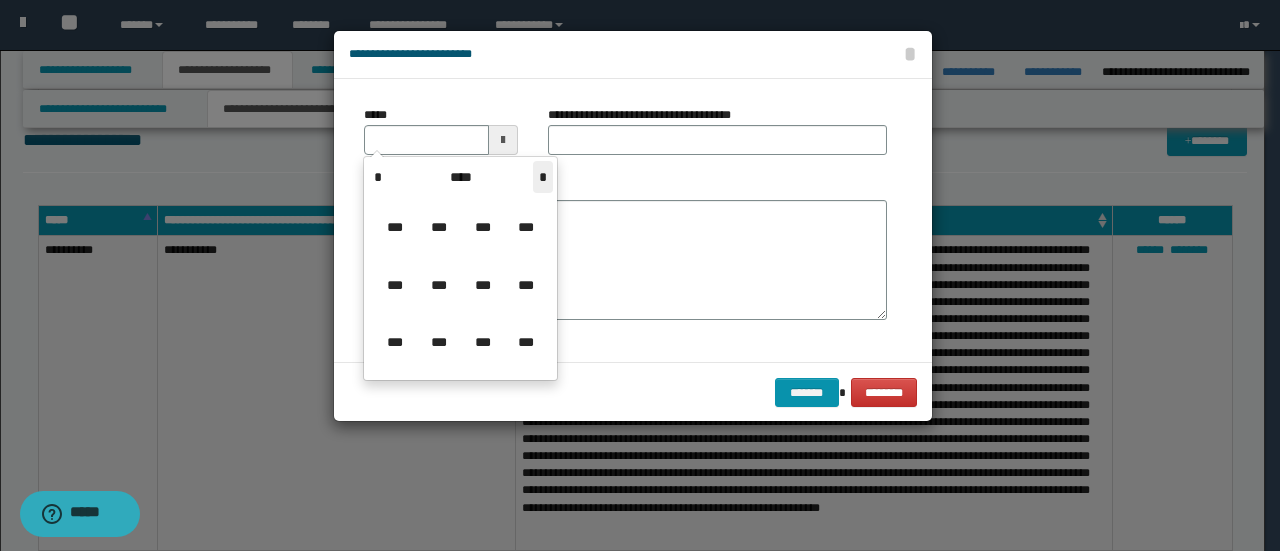 click on "*" at bounding box center [543, 177] 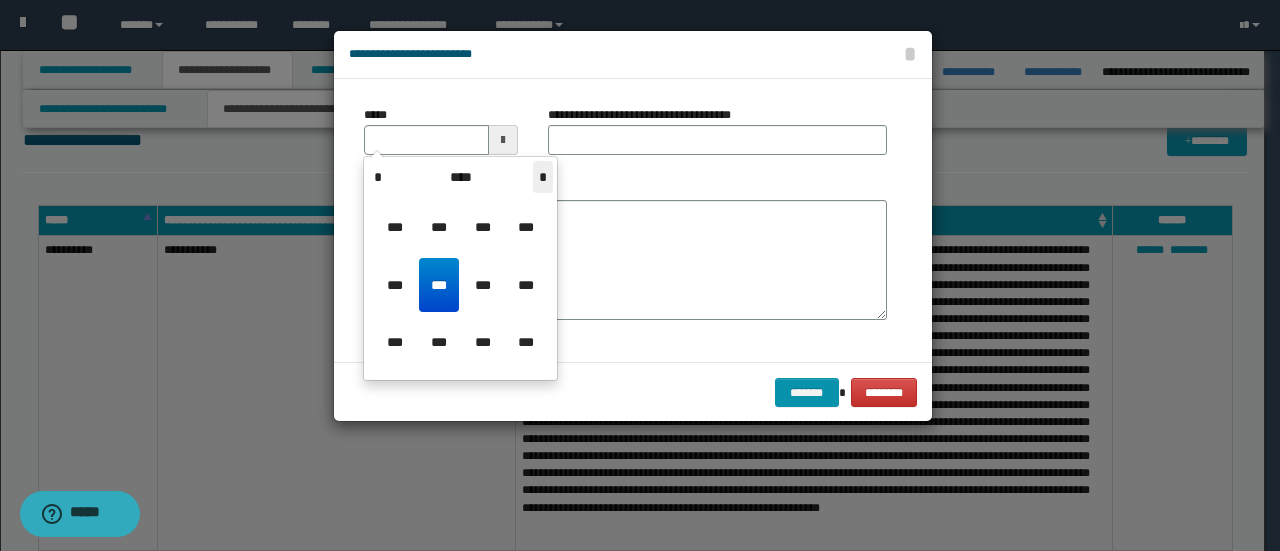 click on "*" at bounding box center (543, 177) 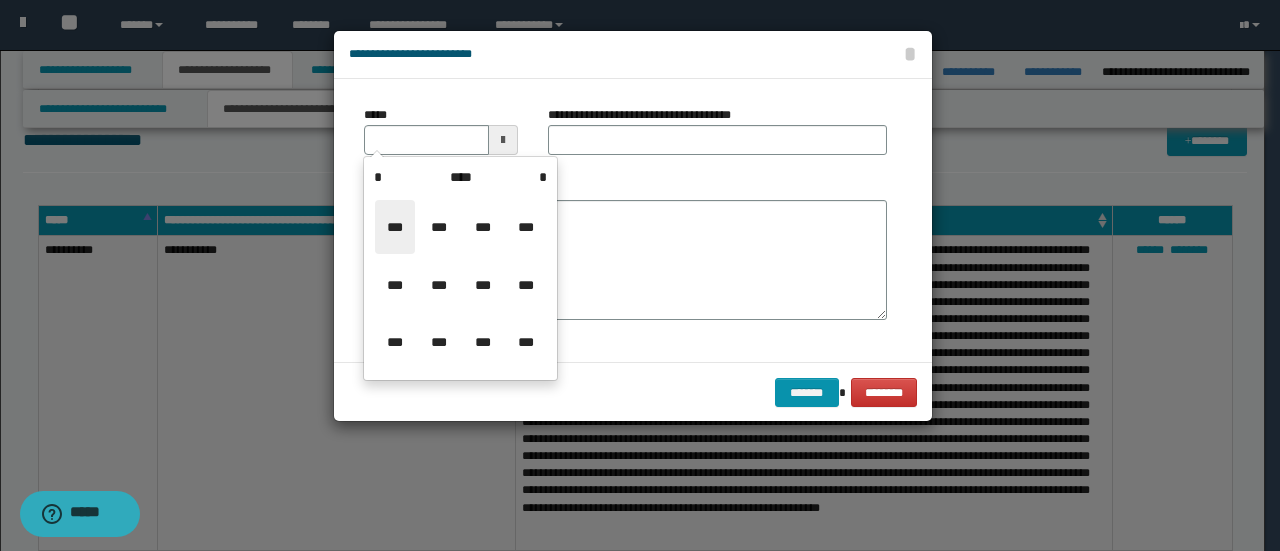 click on "***" at bounding box center [395, 227] 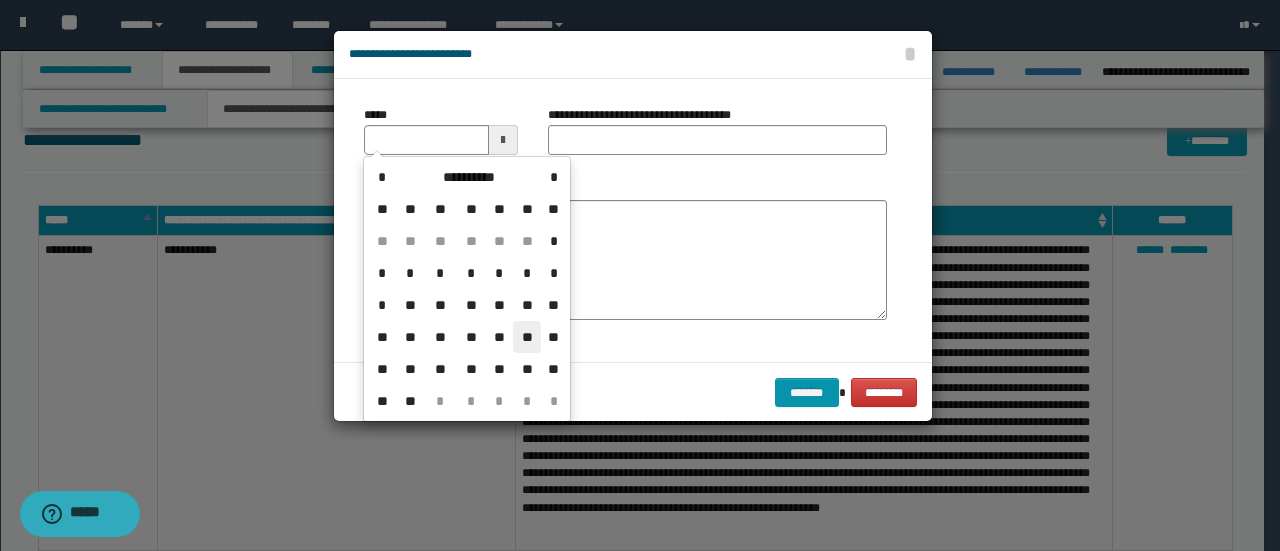 click on "**" at bounding box center [527, 337] 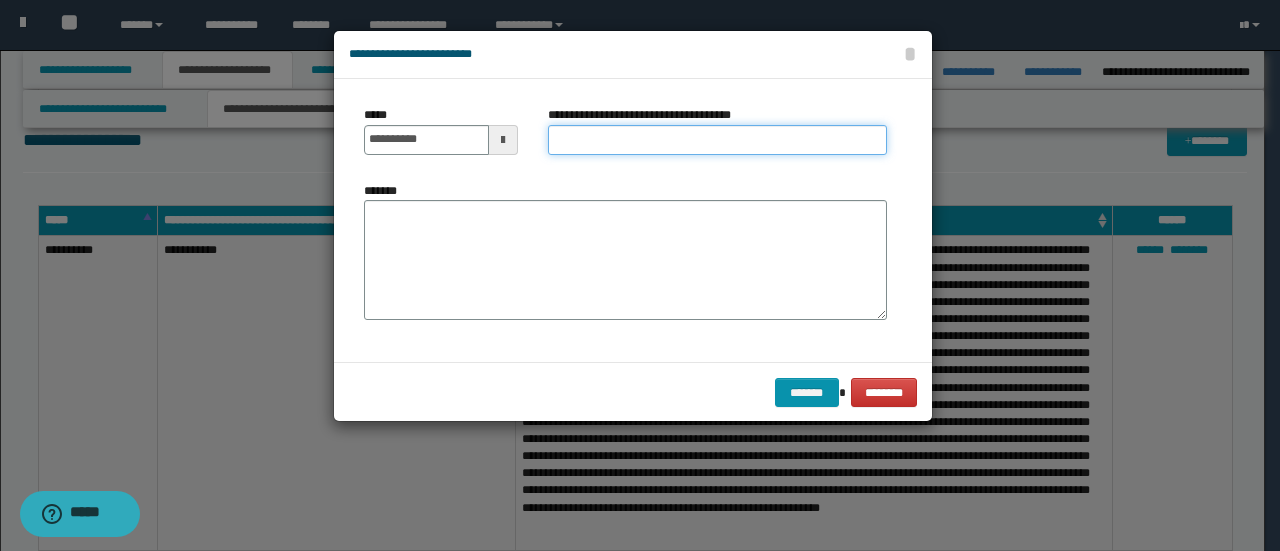click on "**********" at bounding box center (717, 140) 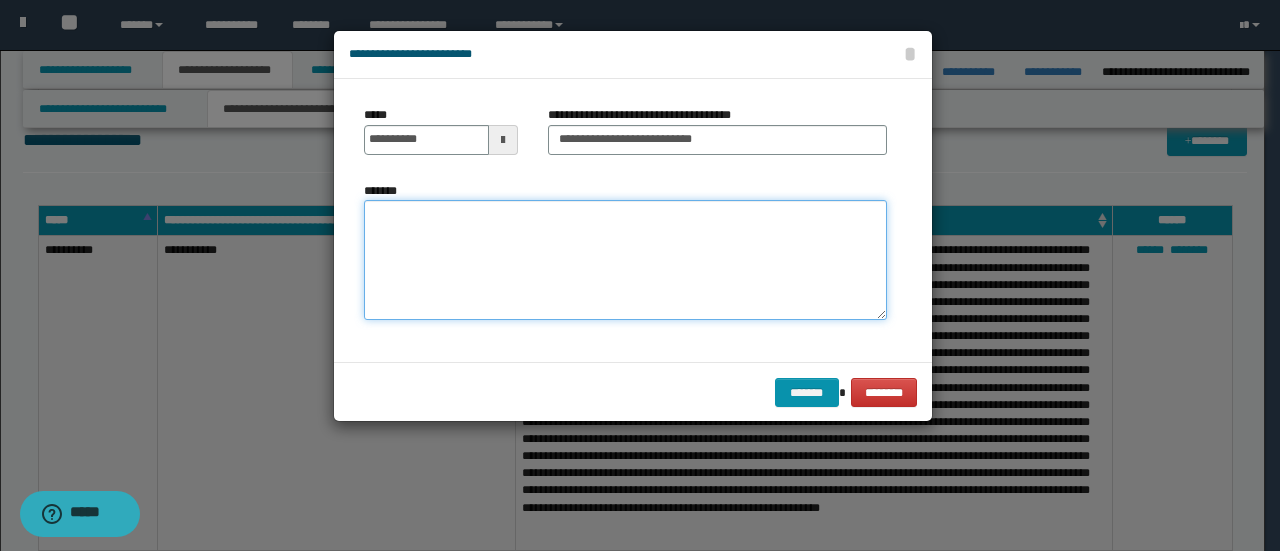 click on "*******" at bounding box center (625, 259) 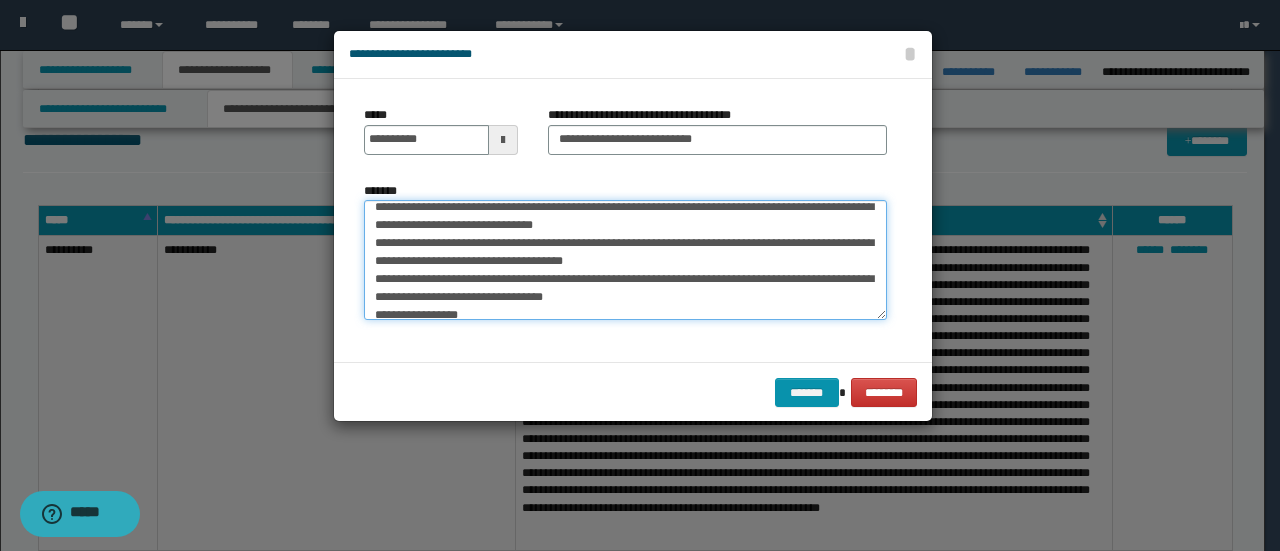 scroll, scrollTop: 0, scrollLeft: 0, axis: both 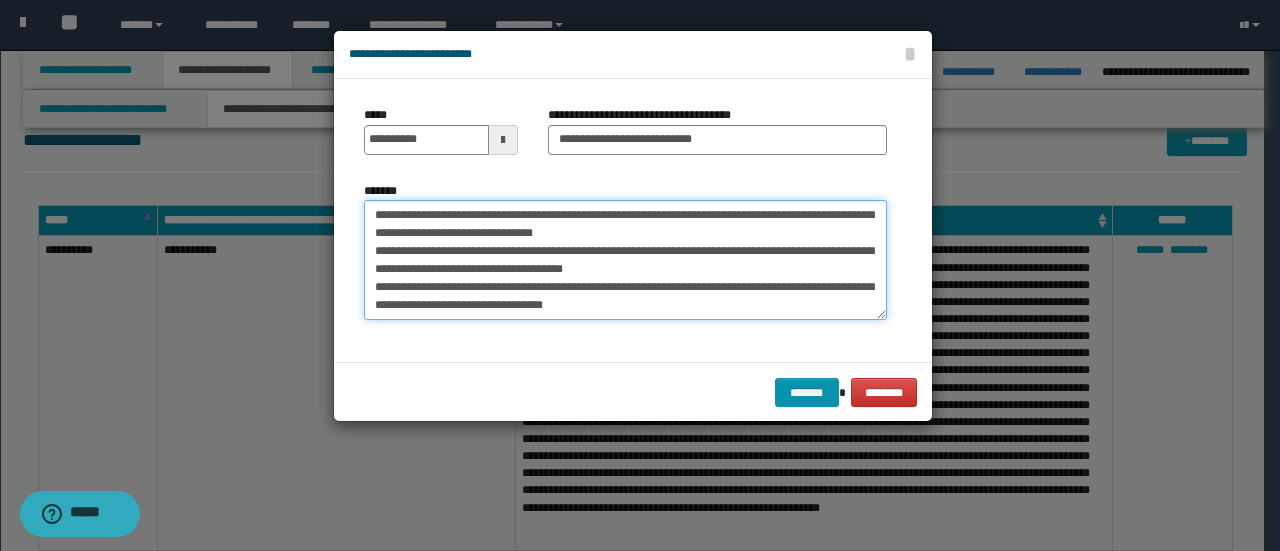 click on "**********" at bounding box center (625, 259) 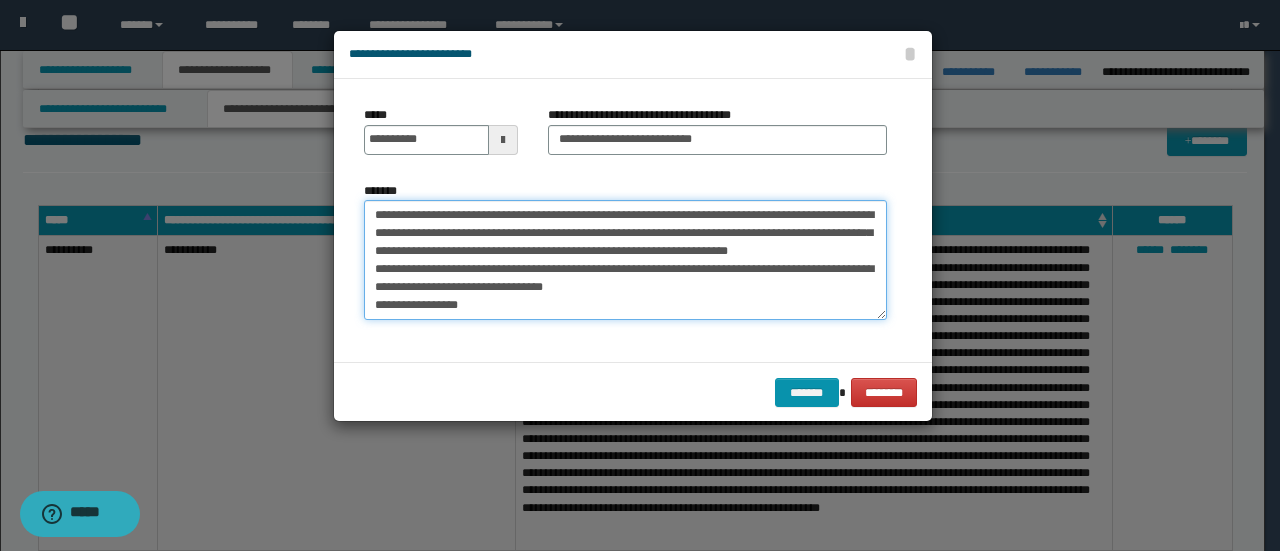 click on "**********" at bounding box center (625, 259) 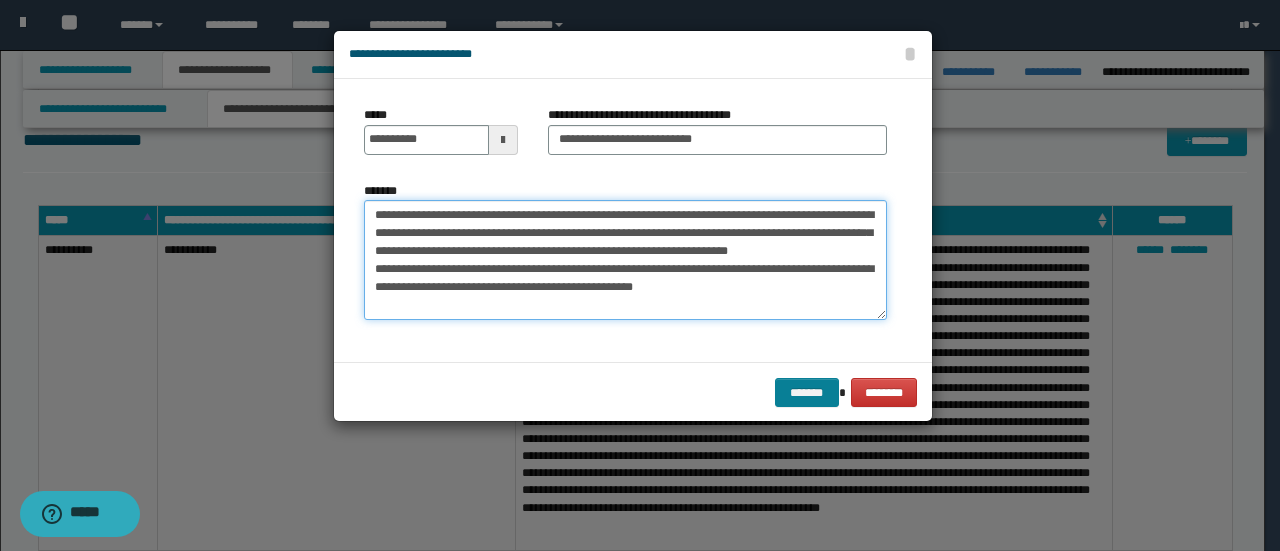 type on "**********" 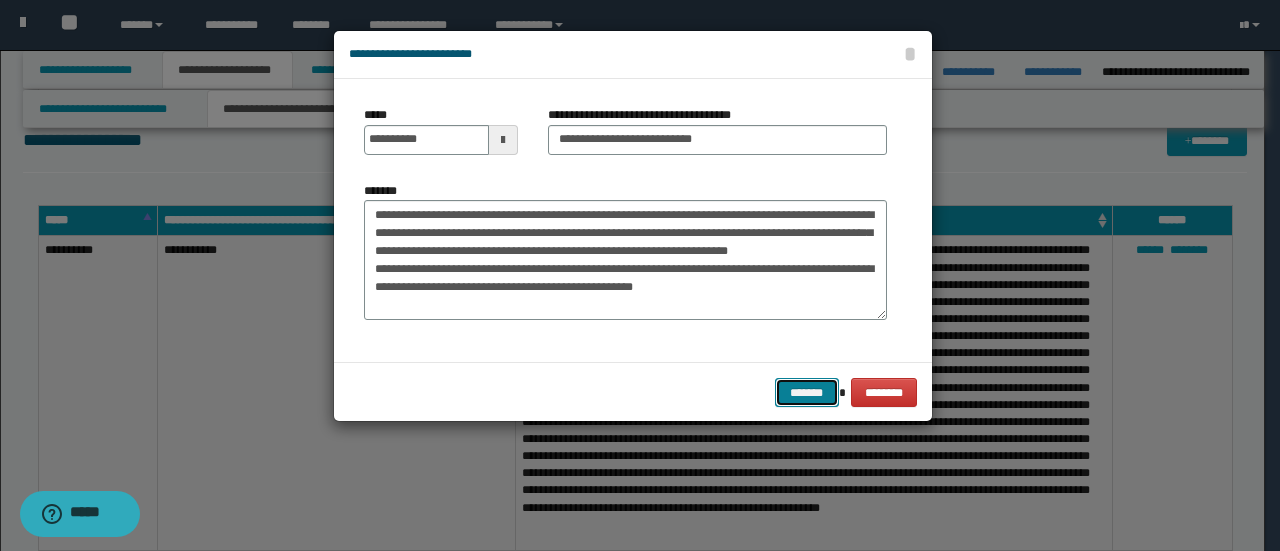 click on "*******" at bounding box center (807, 392) 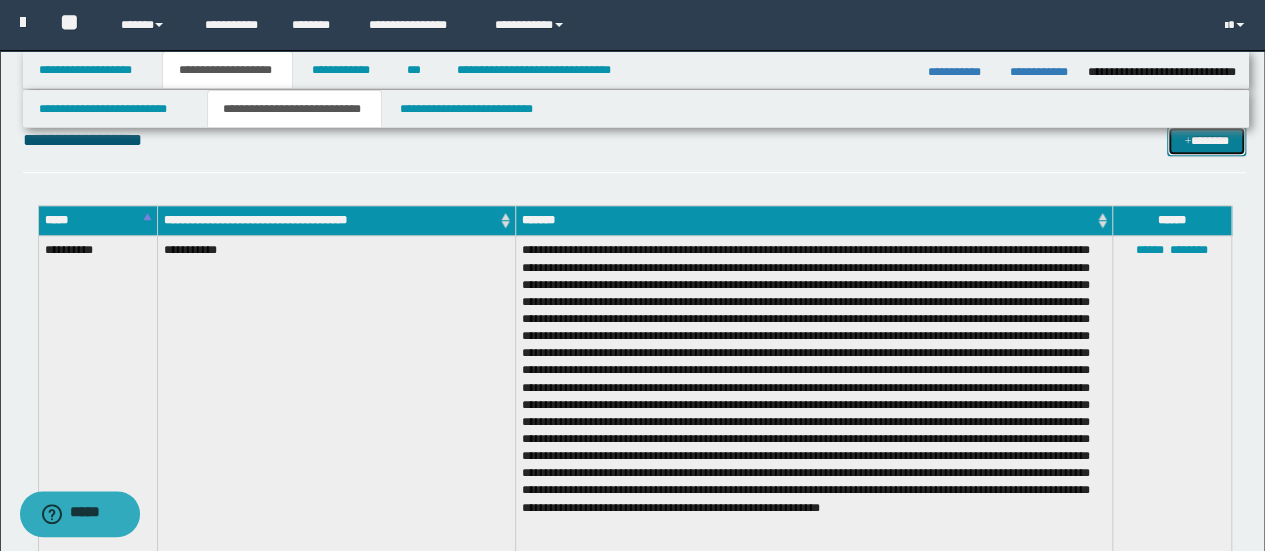 click on "*******" at bounding box center [1206, 140] 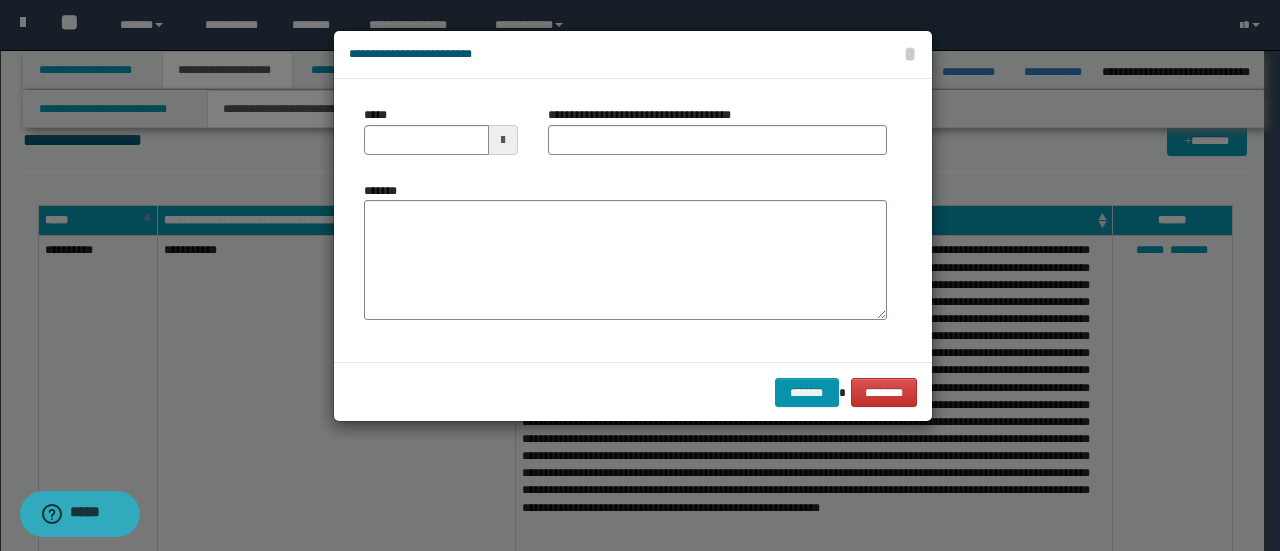 click at bounding box center (503, 140) 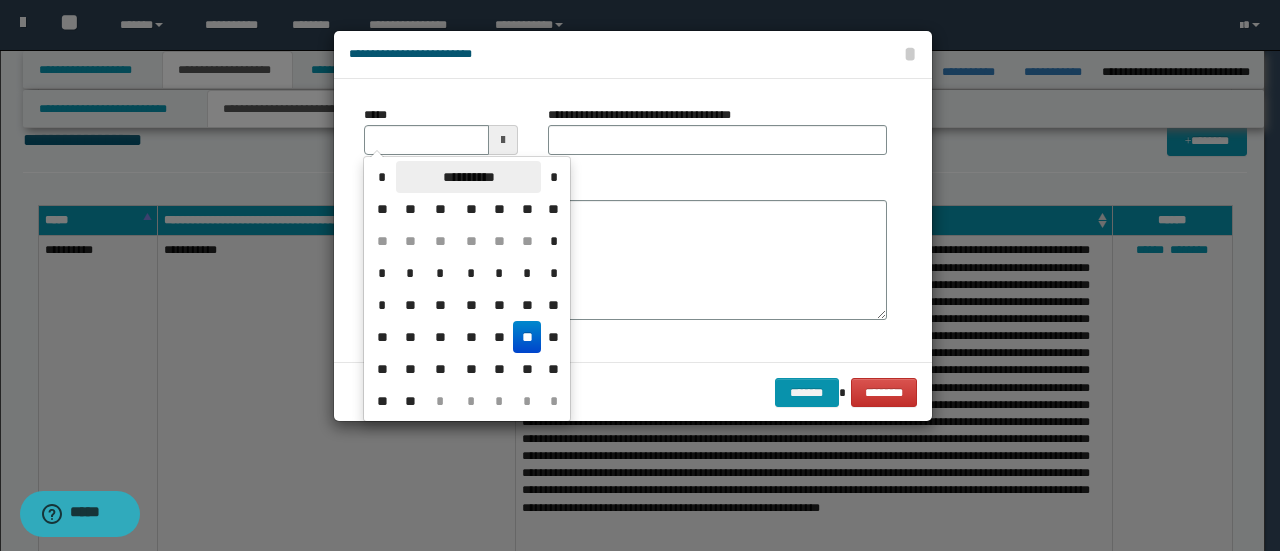 click on "**********" at bounding box center (468, 177) 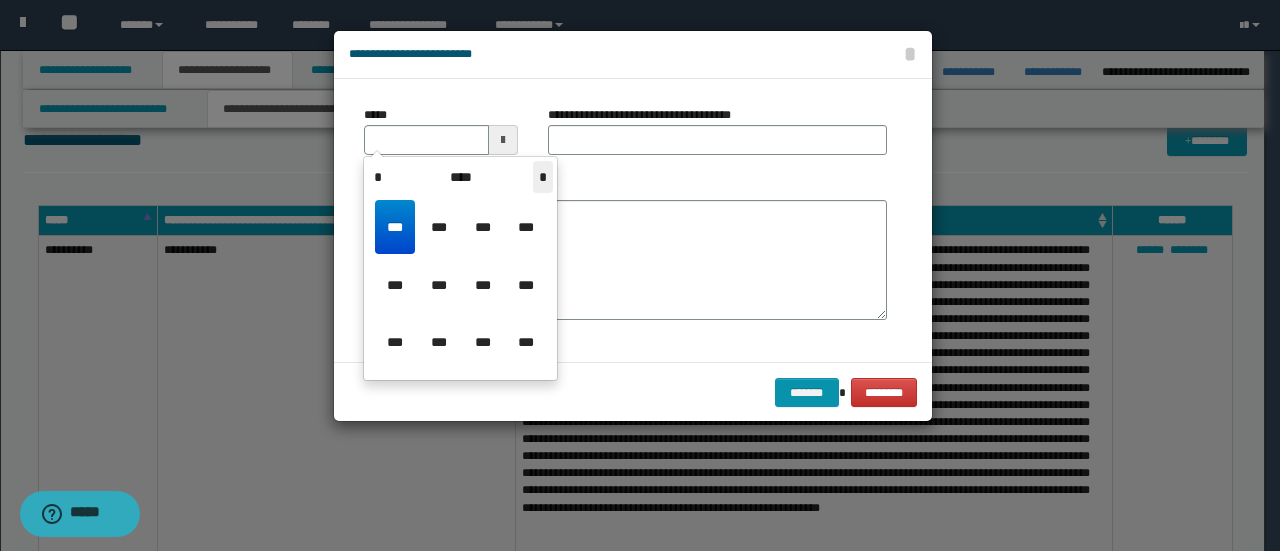click on "*" at bounding box center [543, 177] 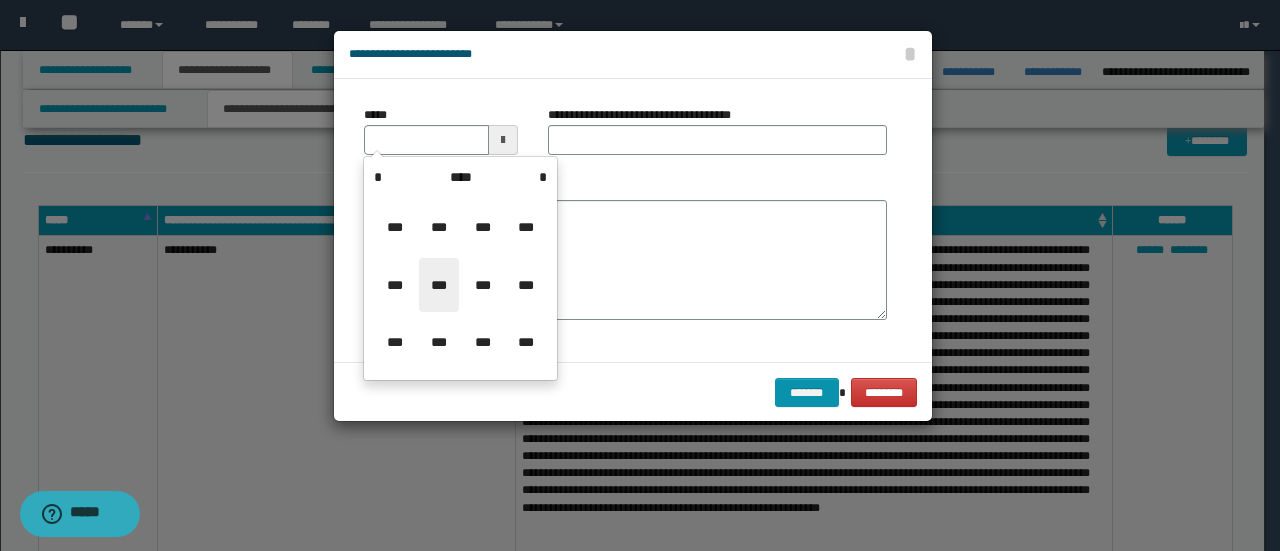 click on "***" at bounding box center (439, 285) 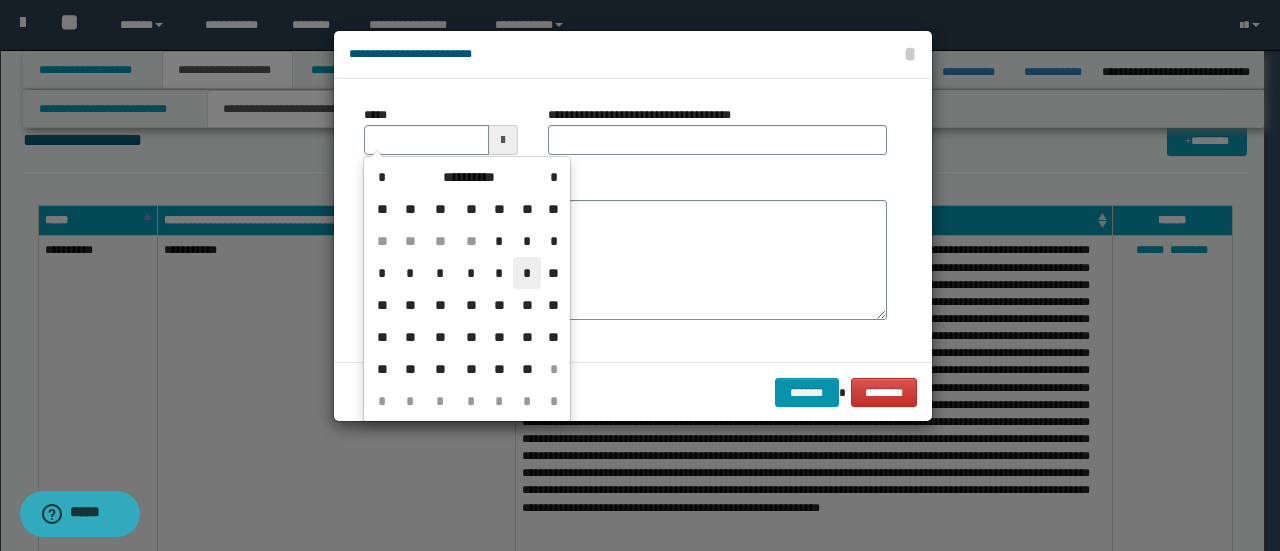 click on "*" at bounding box center (527, 273) 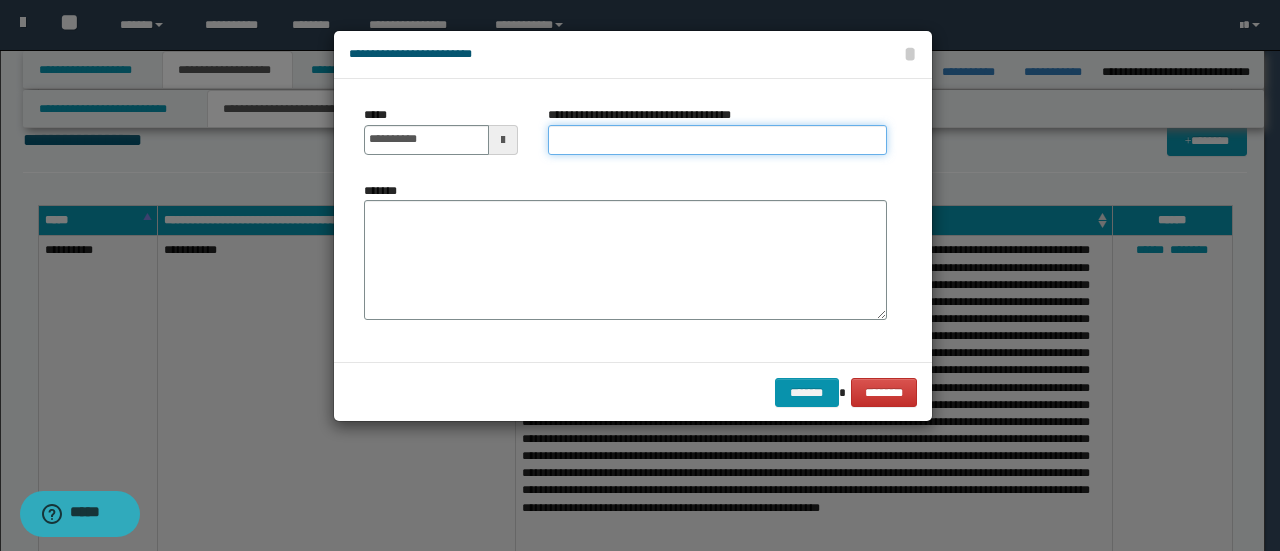 click on "**********" at bounding box center (717, 140) 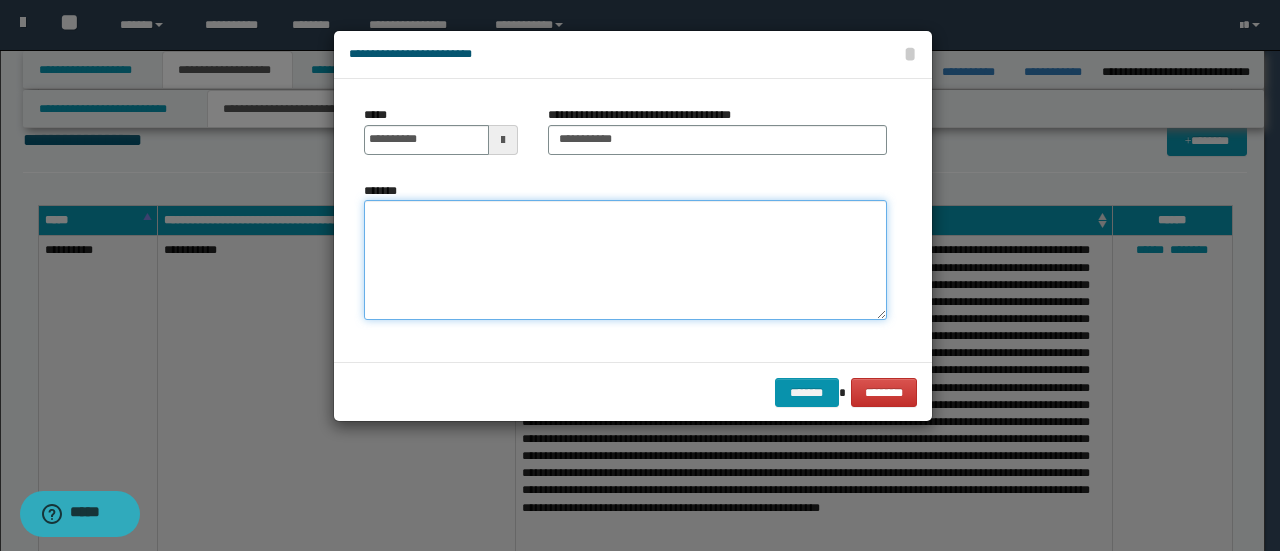 click on "*******" at bounding box center [625, 259] 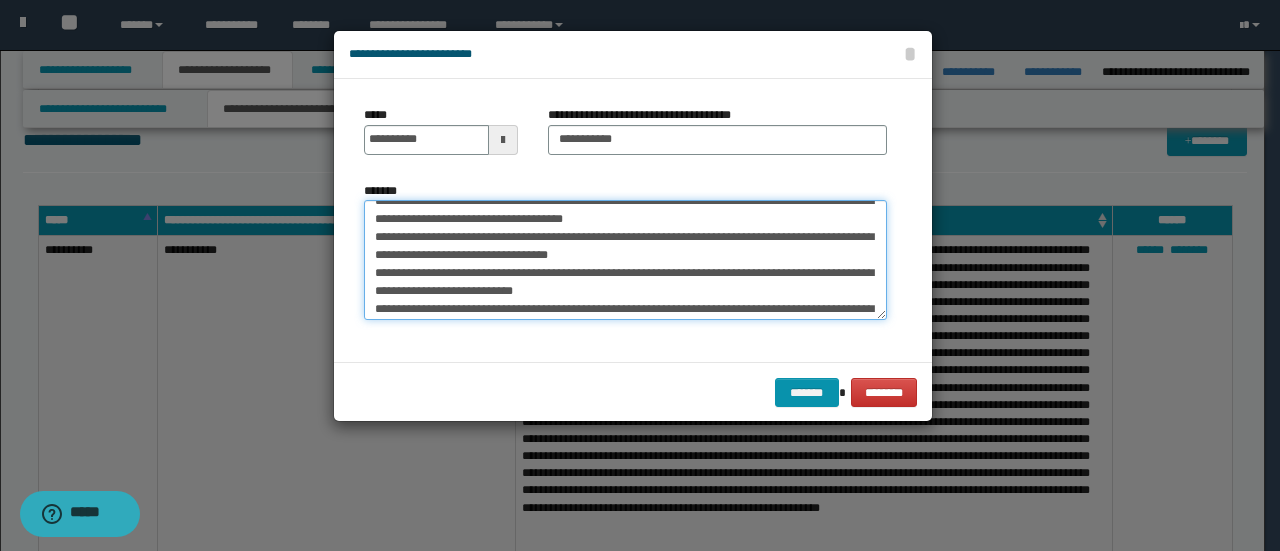 scroll, scrollTop: 0, scrollLeft: 0, axis: both 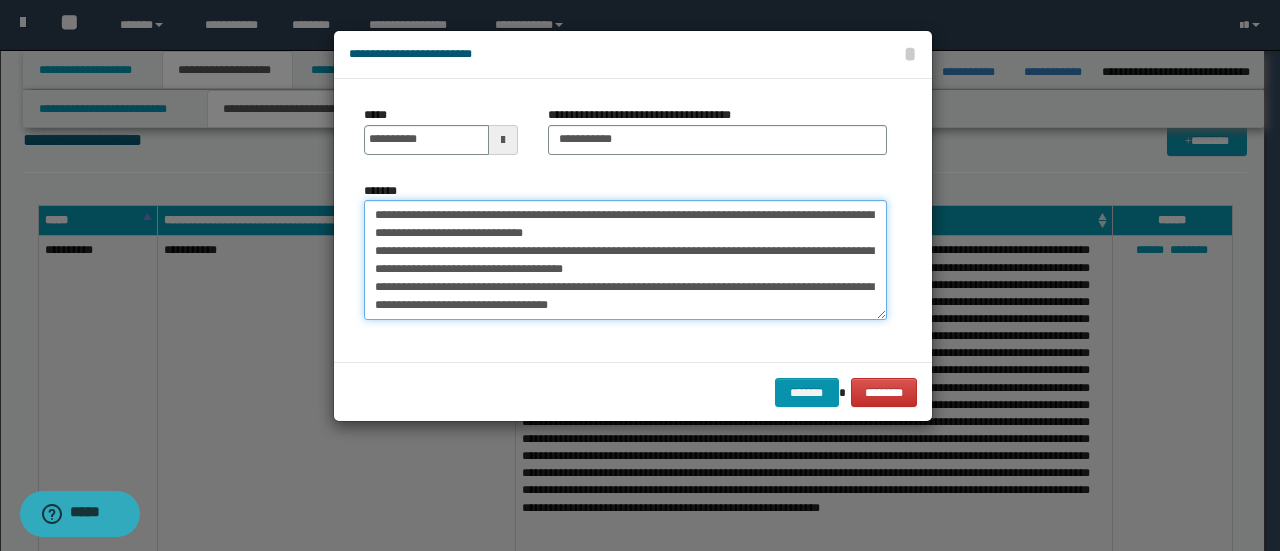 click on "*******" at bounding box center (625, 259) 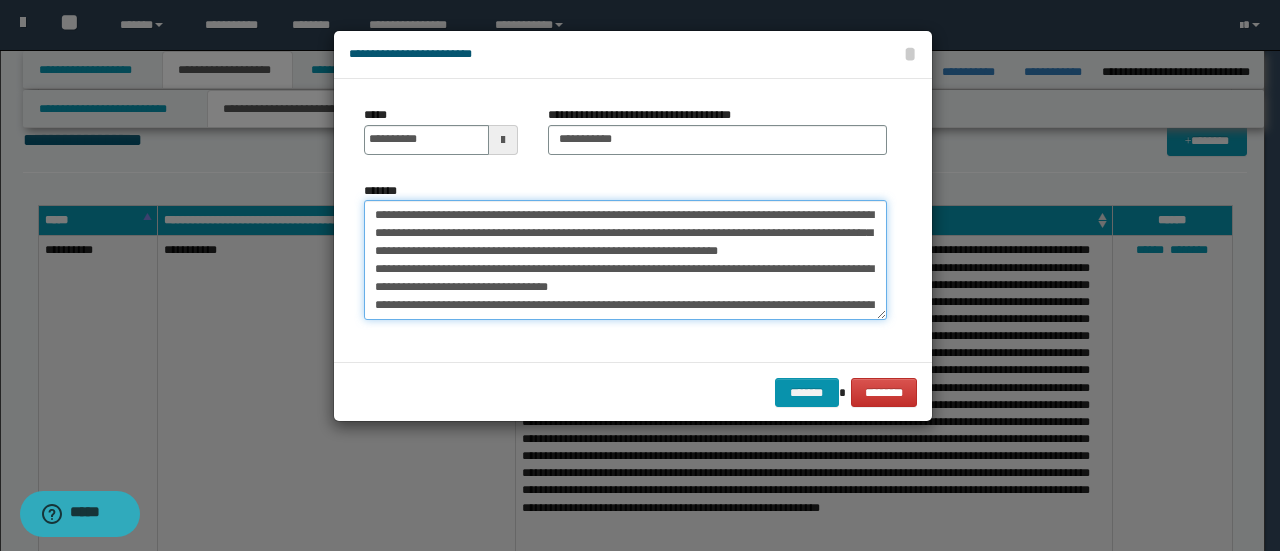 click on "*******" at bounding box center (625, 259) 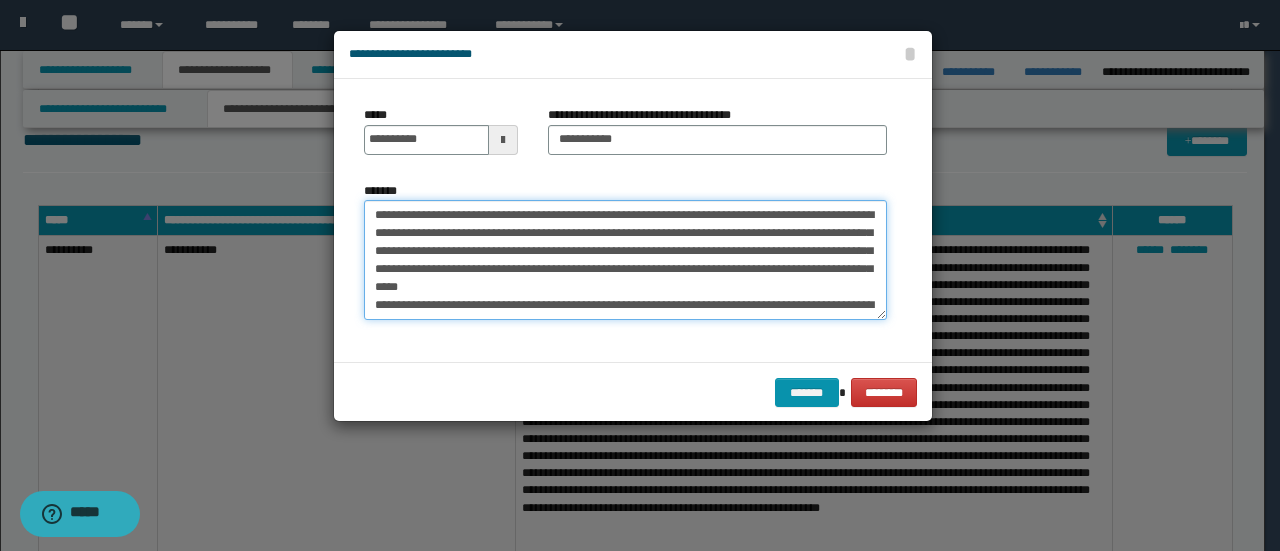 click on "*******" at bounding box center (625, 259) 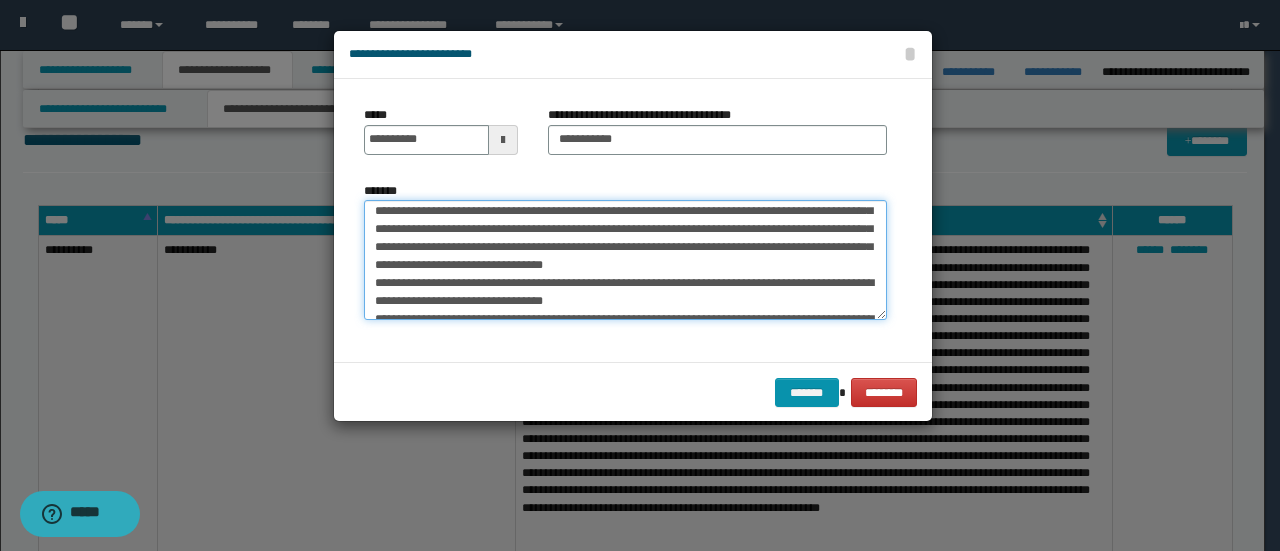 scroll, scrollTop: 80, scrollLeft: 0, axis: vertical 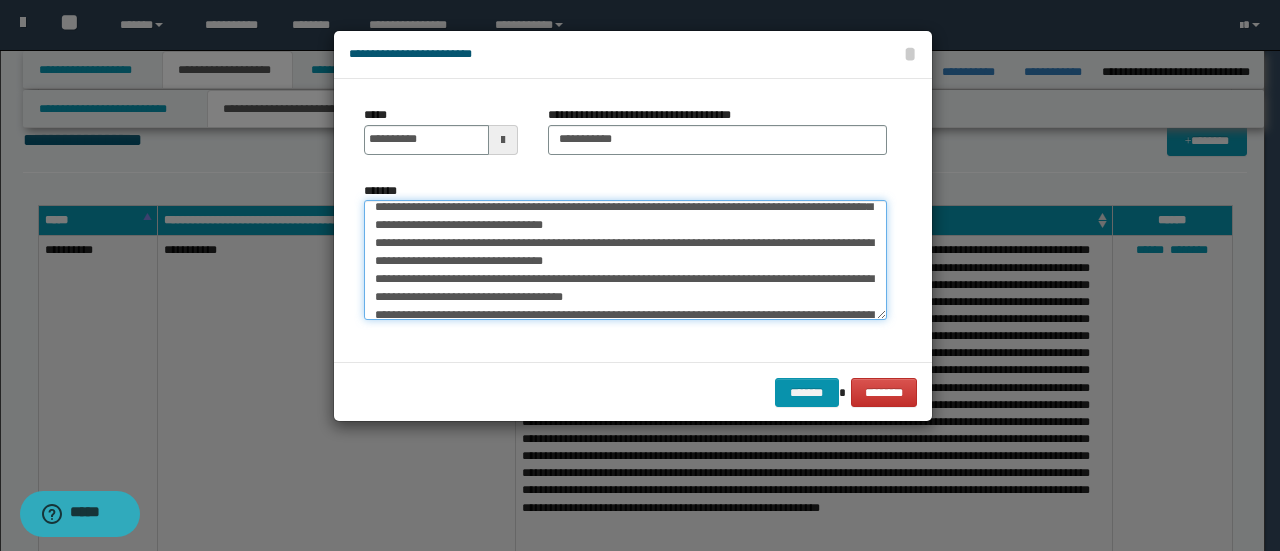 click on "*******" at bounding box center (625, 259) 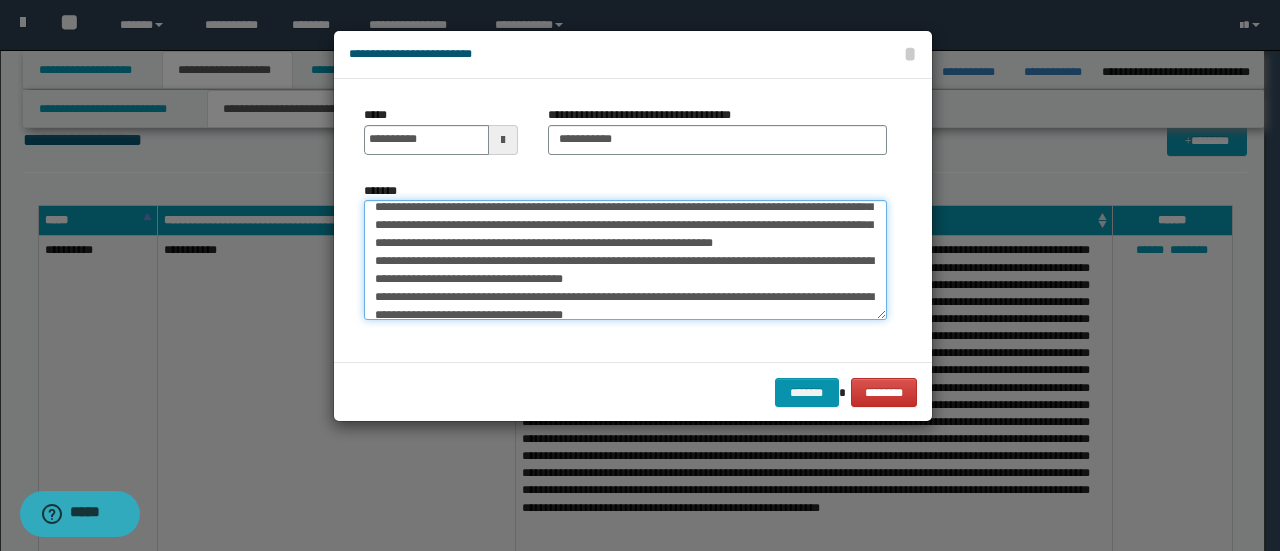 scroll, scrollTop: 62, scrollLeft: 0, axis: vertical 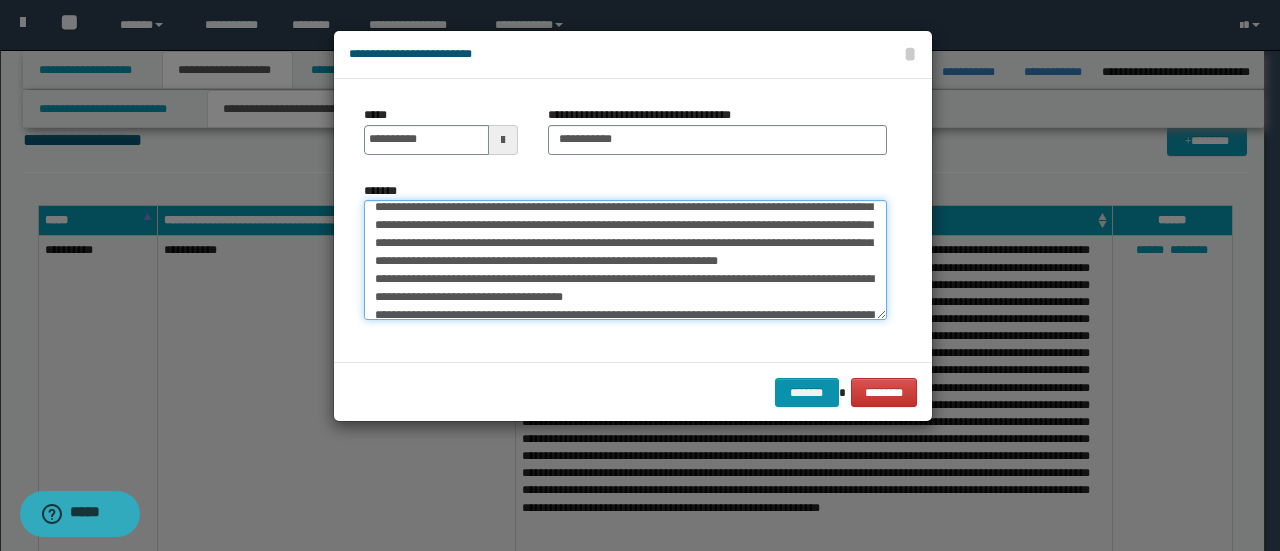 click on "*******" at bounding box center [625, 259] 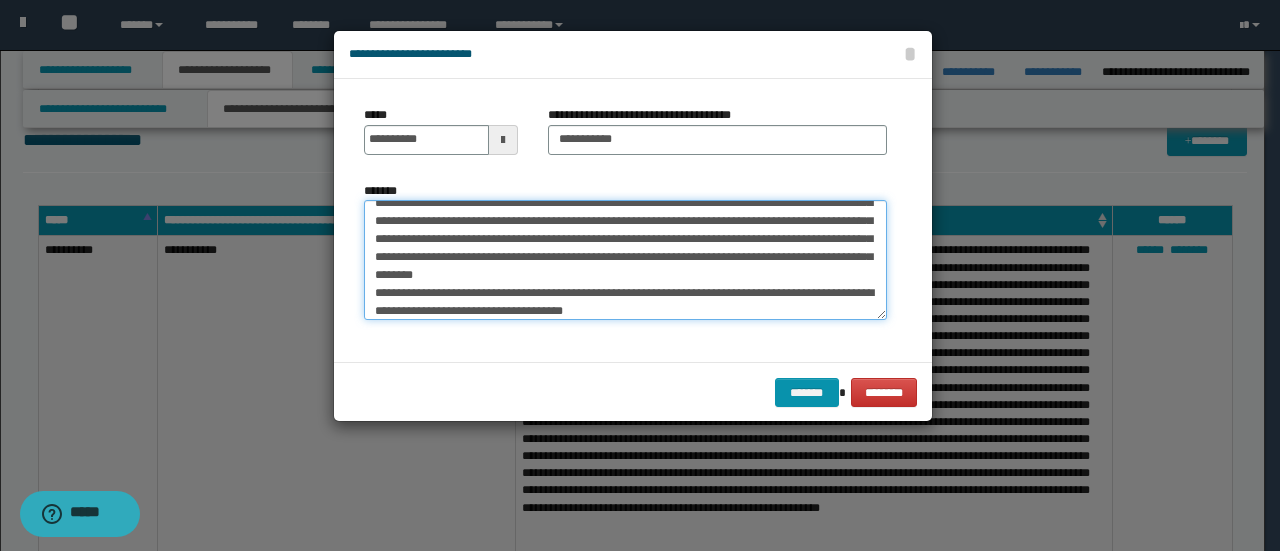 scroll, scrollTop: 124, scrollLeft: 0, axis: vertical 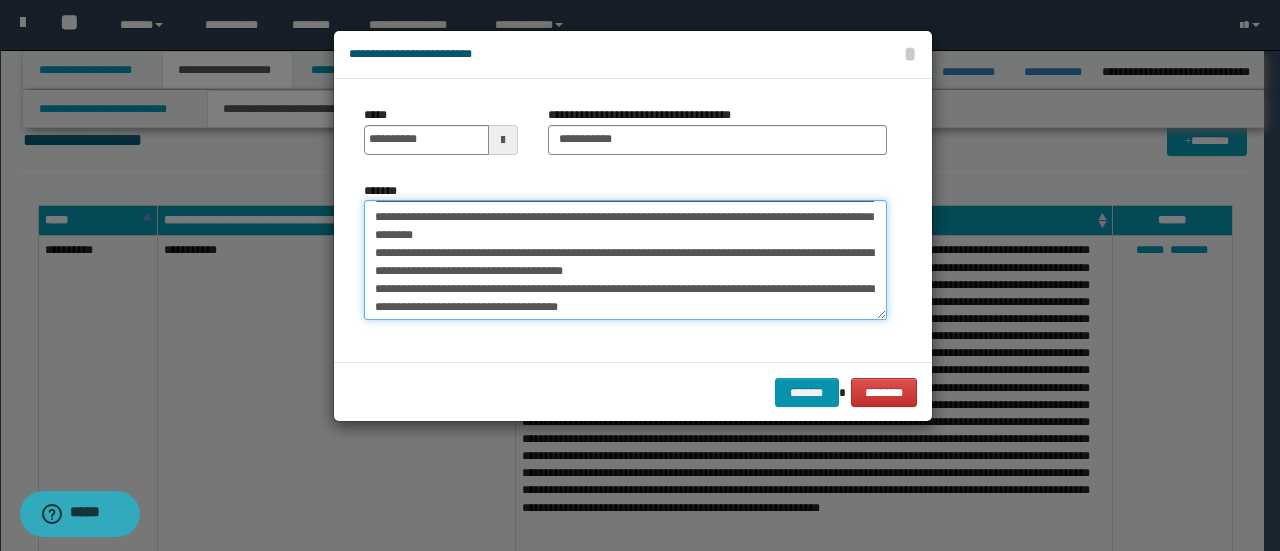 click on "*******" at bounding box center [625, 259] 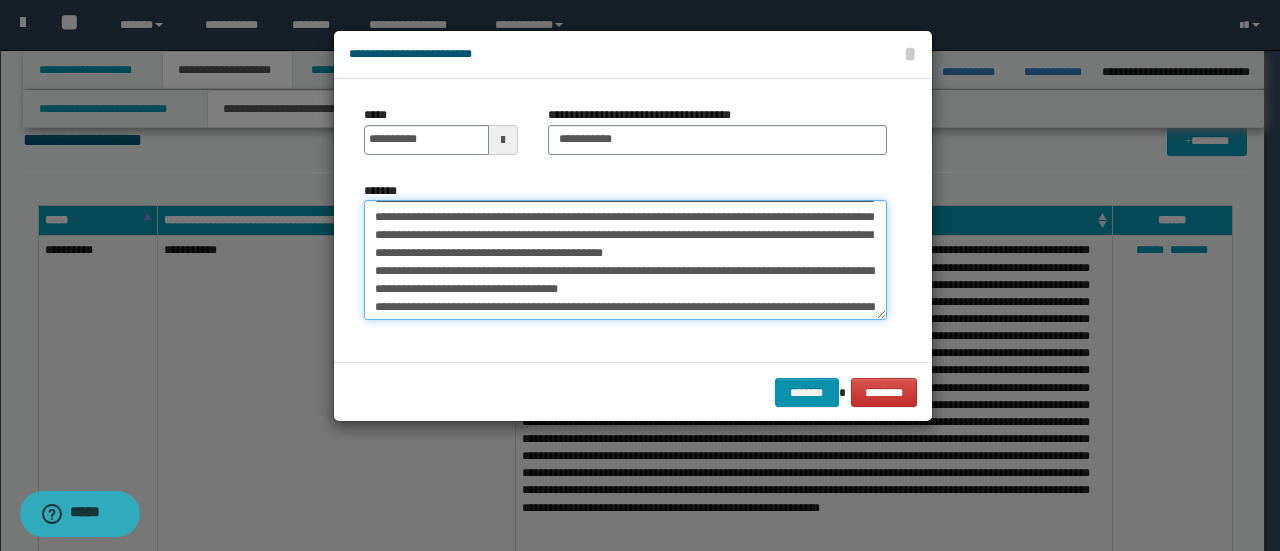 scroll, scrollTop: 106, scrollLeft: 0, axis: vertical 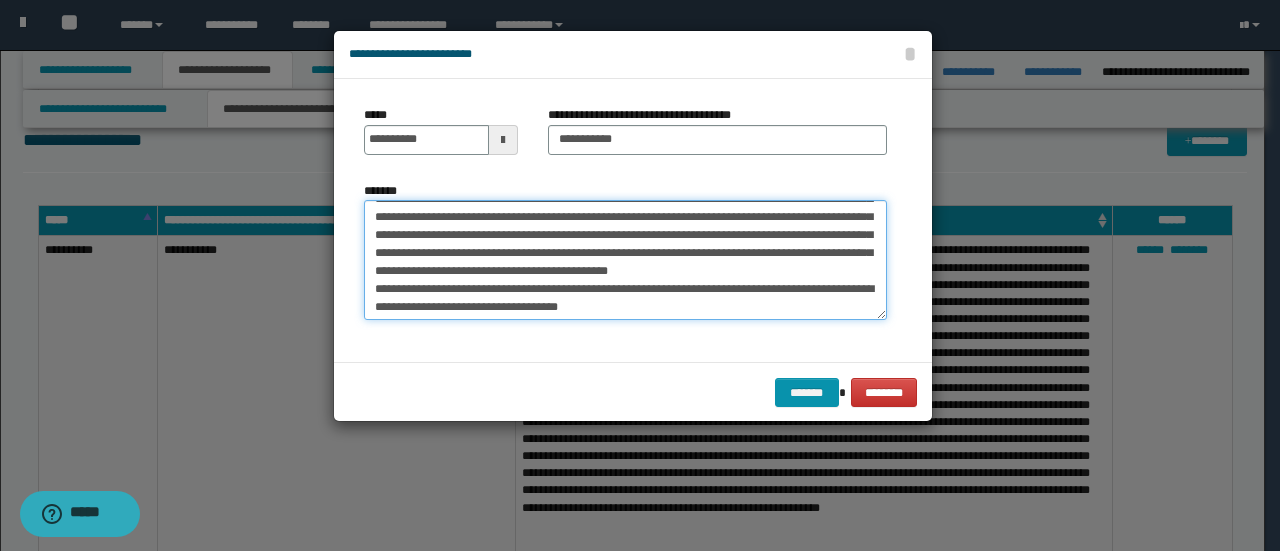 click on "*******" at bounding box center [625, 259] 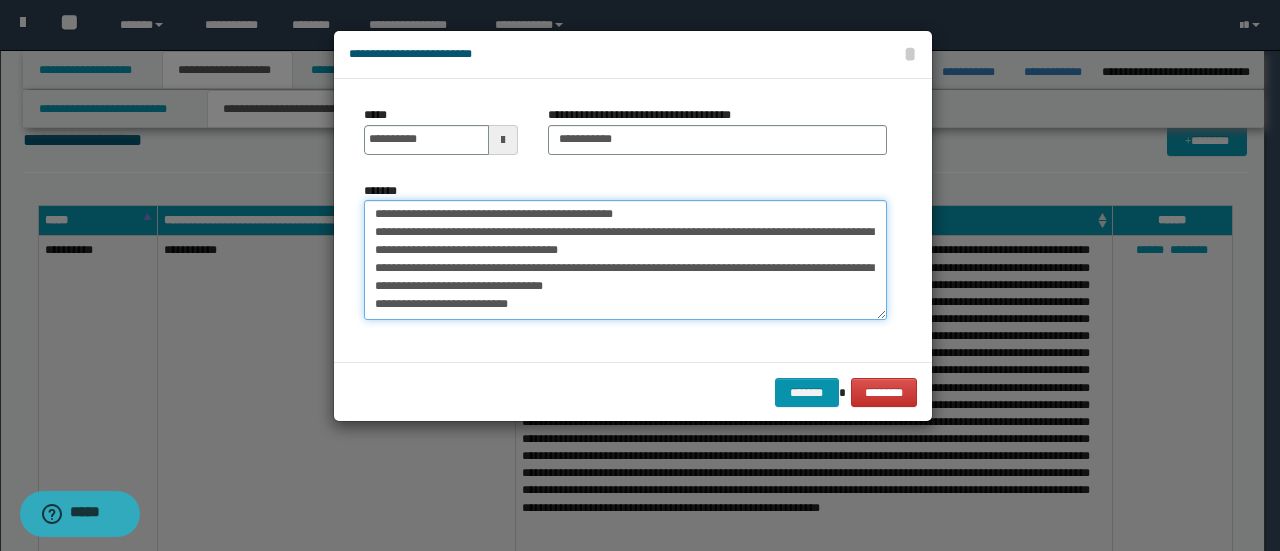 scroll, scrollTop: 180, scrollLeft: 0, axis: vertical 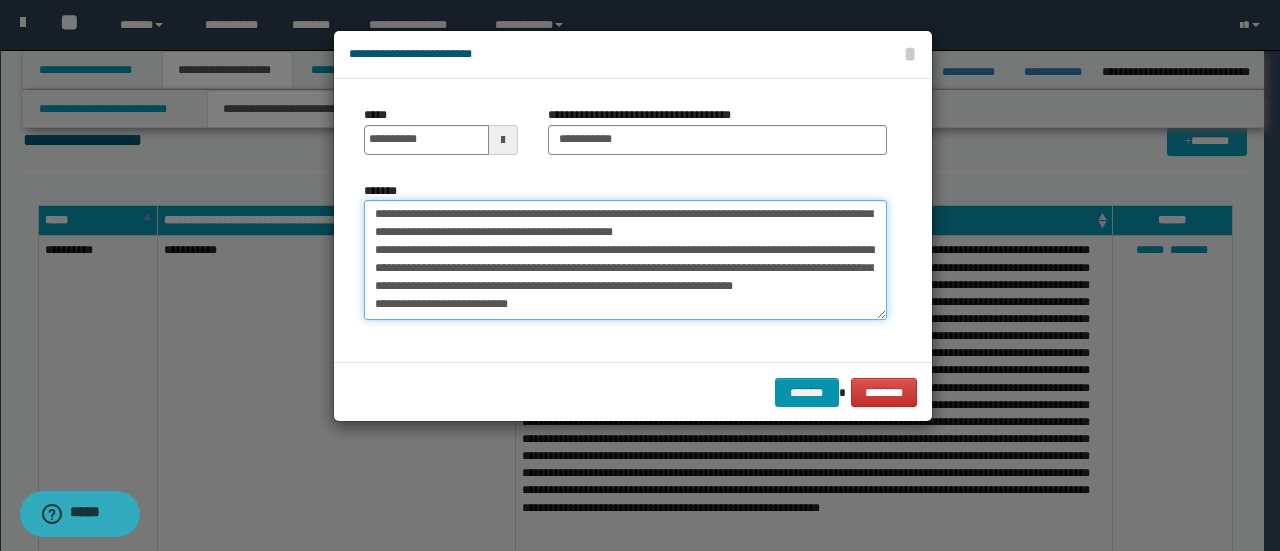 click on "*******" at bounding box center [625, 259] 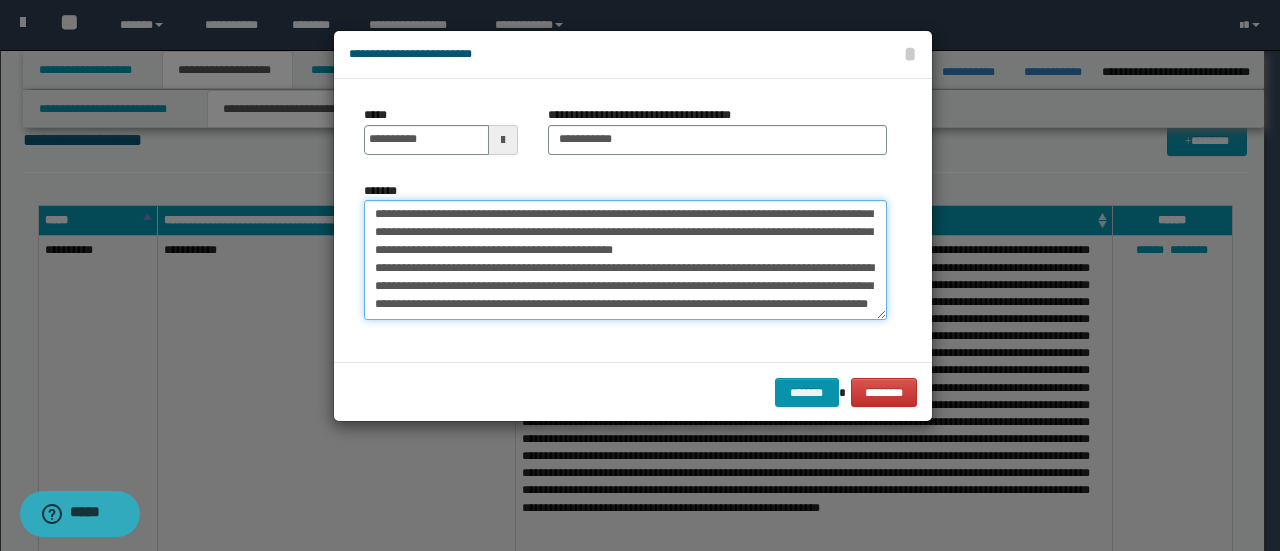 scroll, scrollTop: 162, scrollLeft: 0, axis: vertical 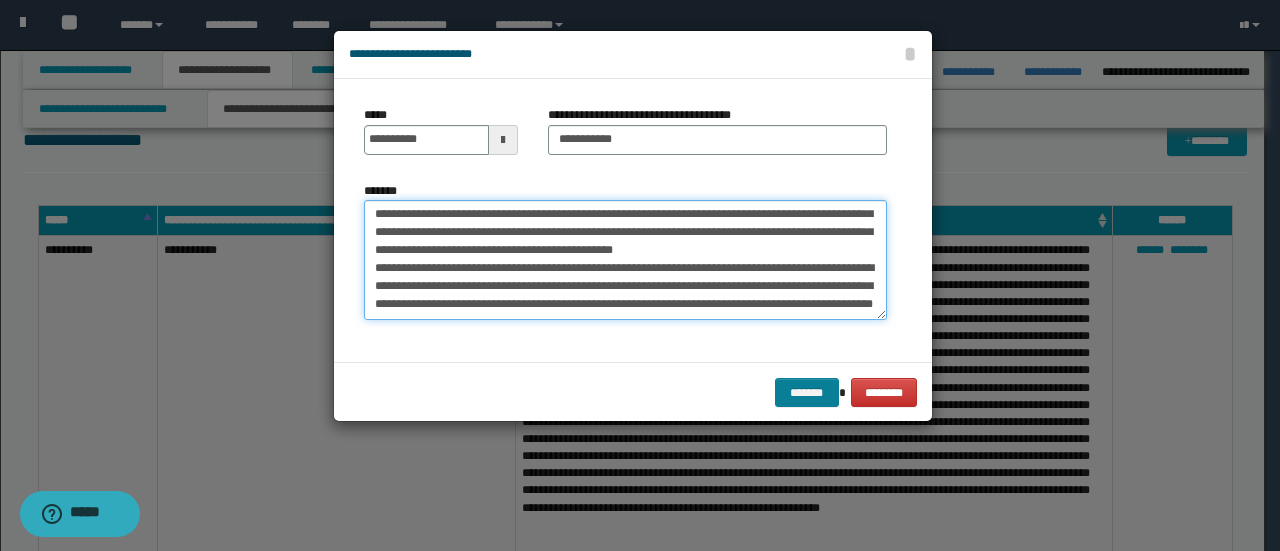 type on "**********" 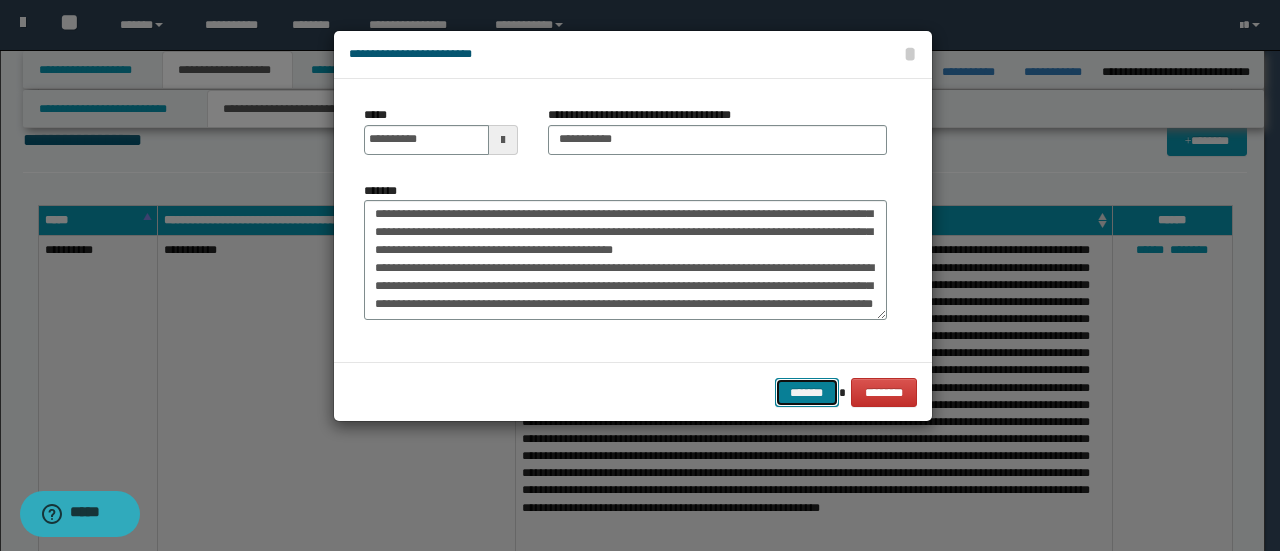 click on "*******" at bounding box center (807, 392) 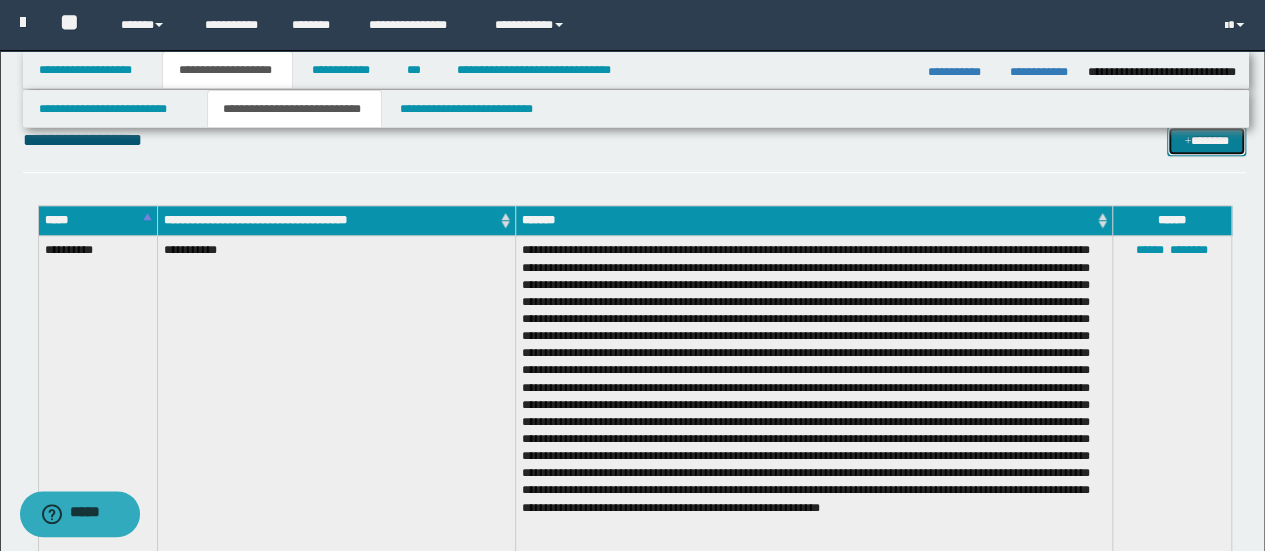 click on "*******" at bounding box center (1206, 140) 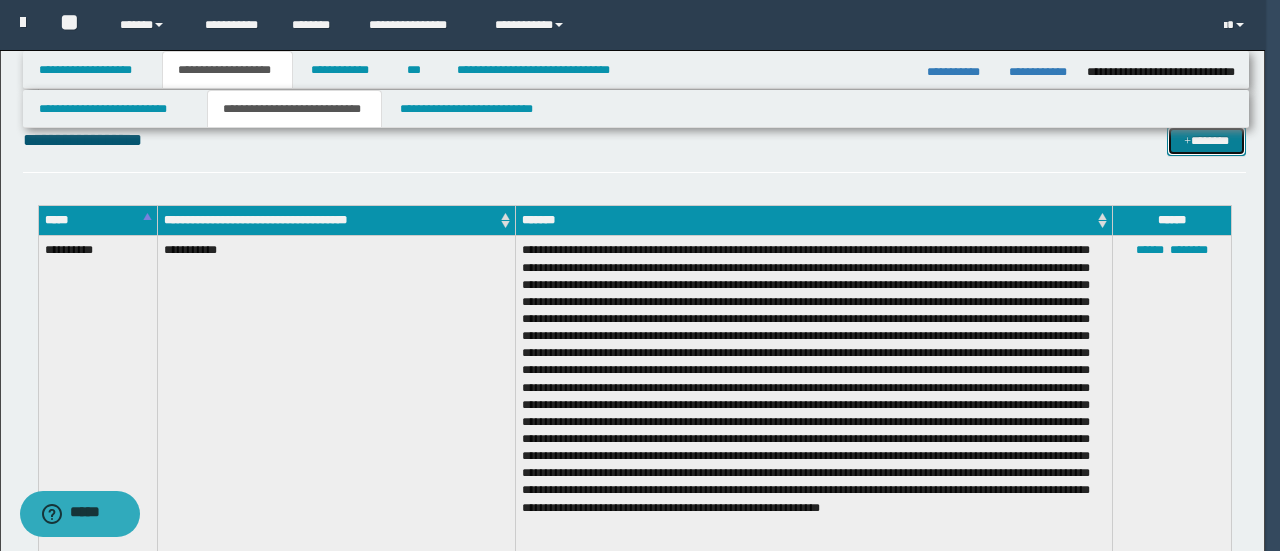 scroll, scrollTop: 0, scrollLeft: 0, axis: both 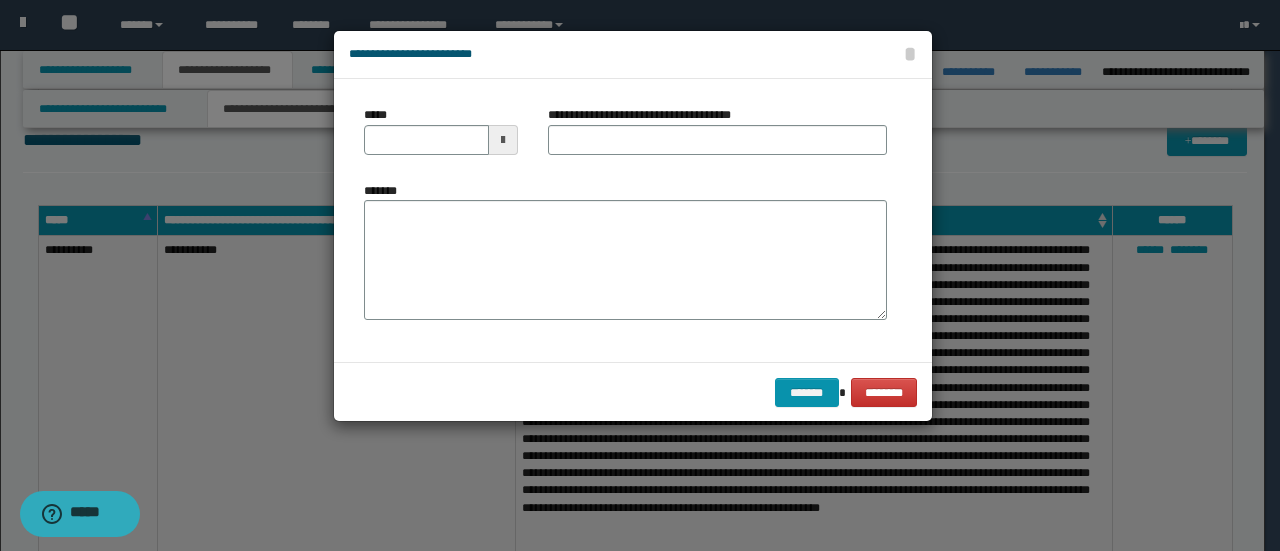 click at bounding box center [503, 140] 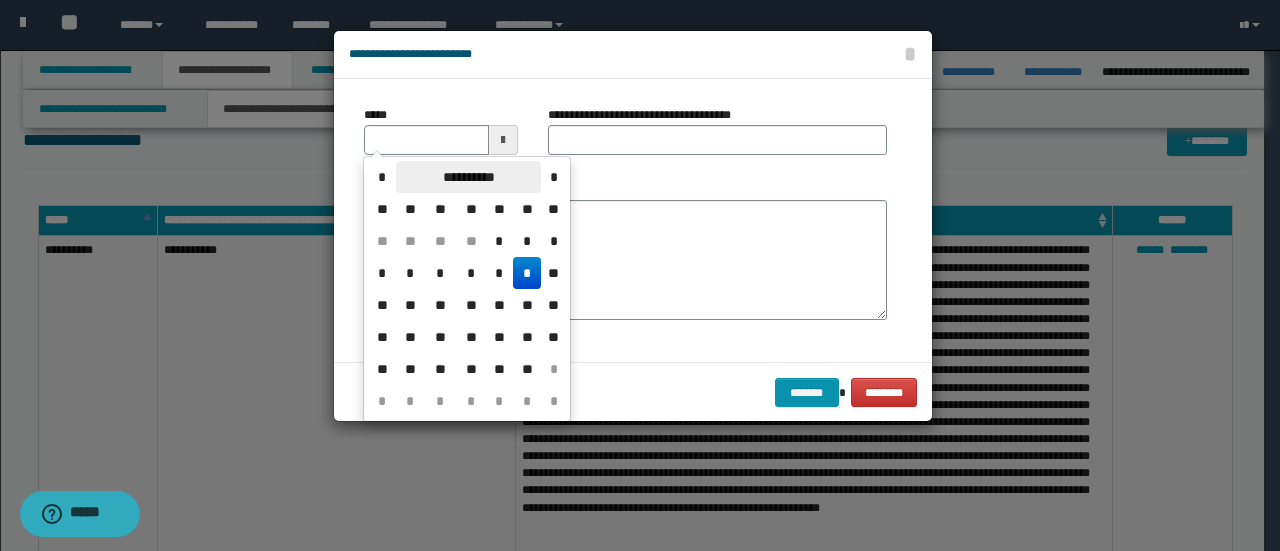 click on "**********" at bounding box center [468, 177] 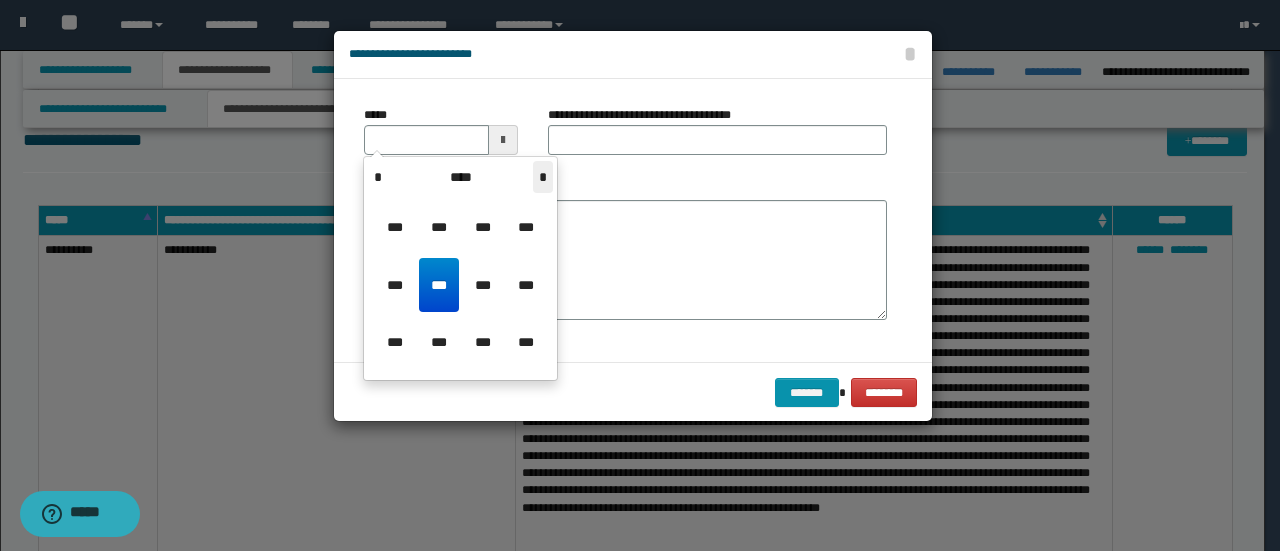 click on "*" at bounding box center (543, 177) 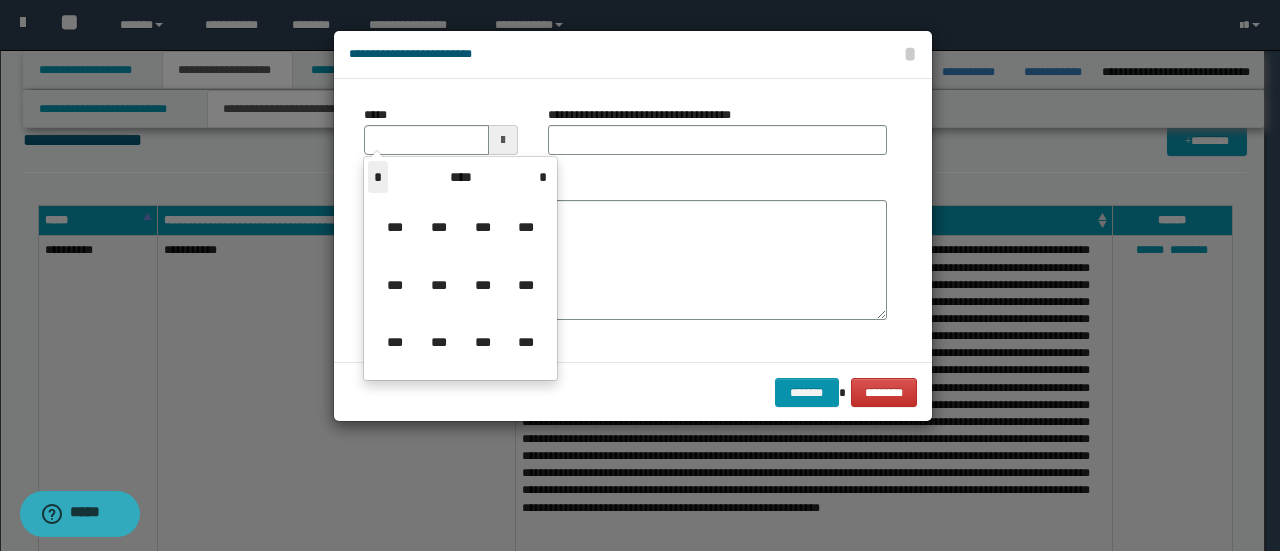 click on "*" at bounding box center [378, 177] 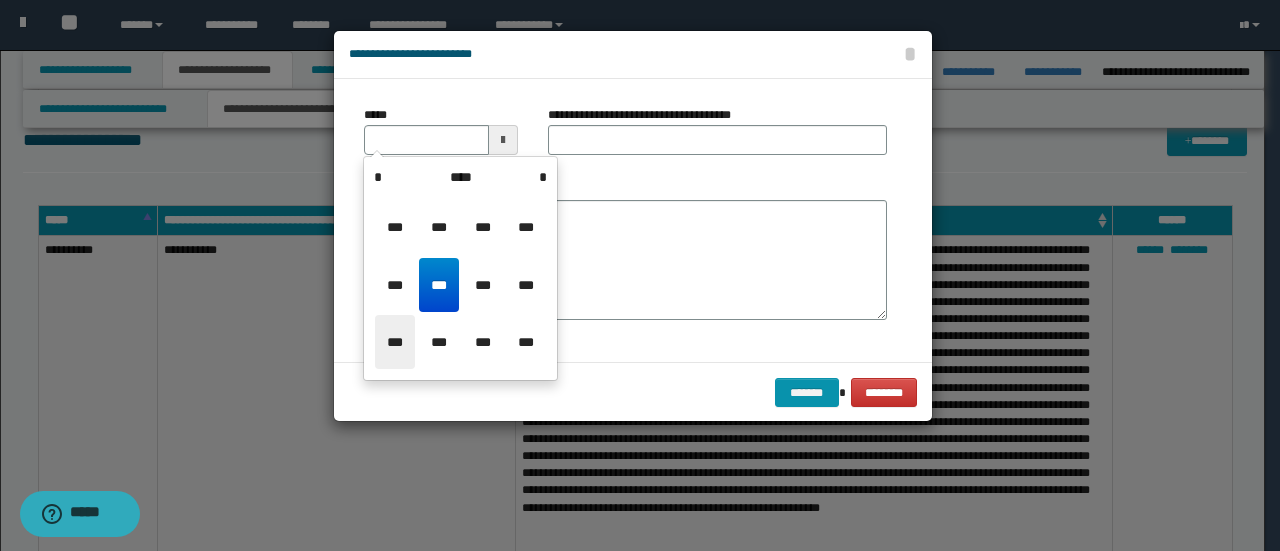 click on "***" at bounding box center [395, 342] 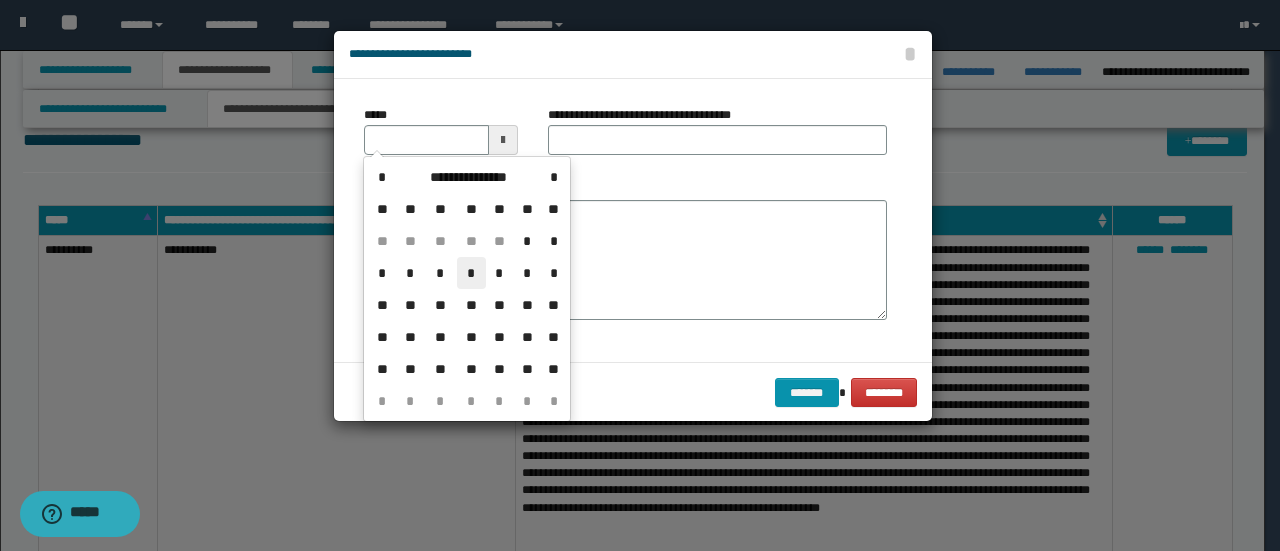 click on "*" at bounding box center (471, 273) 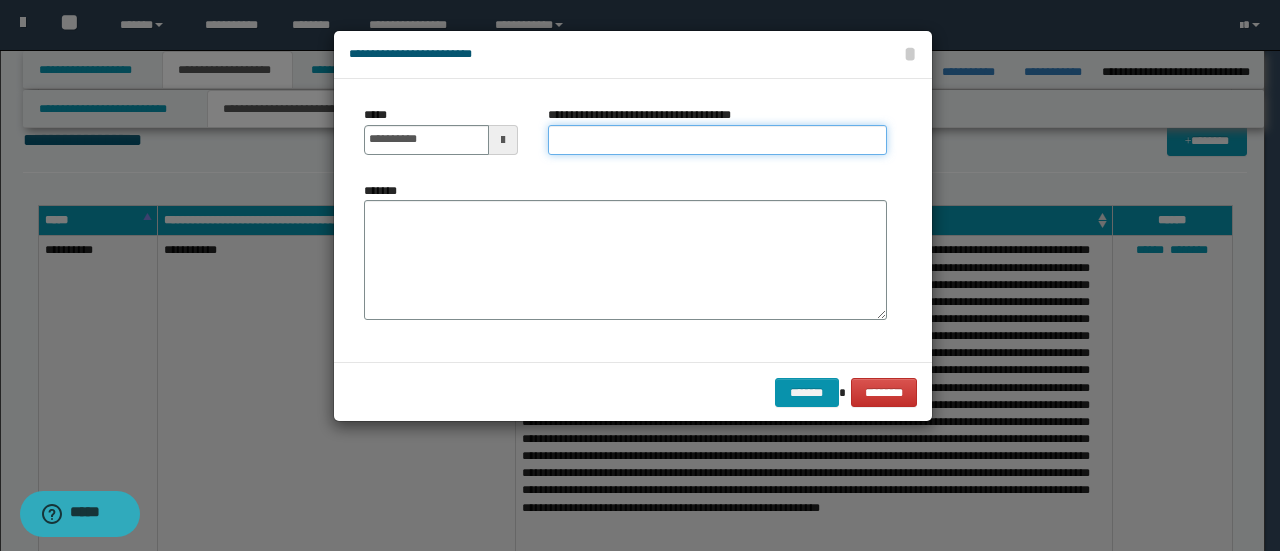 click on "**********" at bounding box center [717, 140] 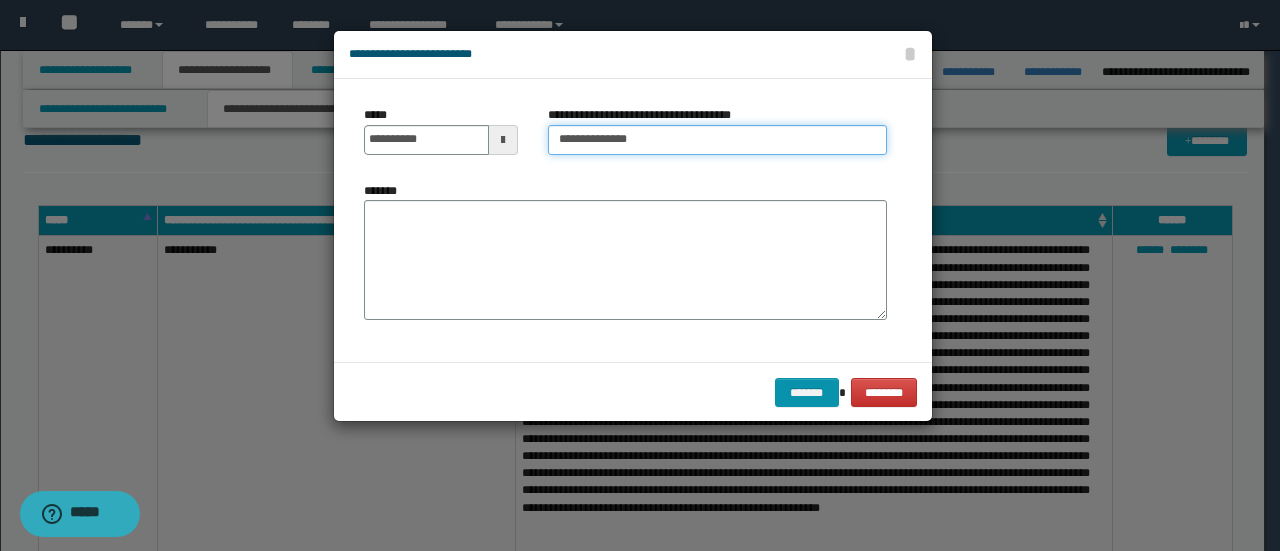 type on "**********" 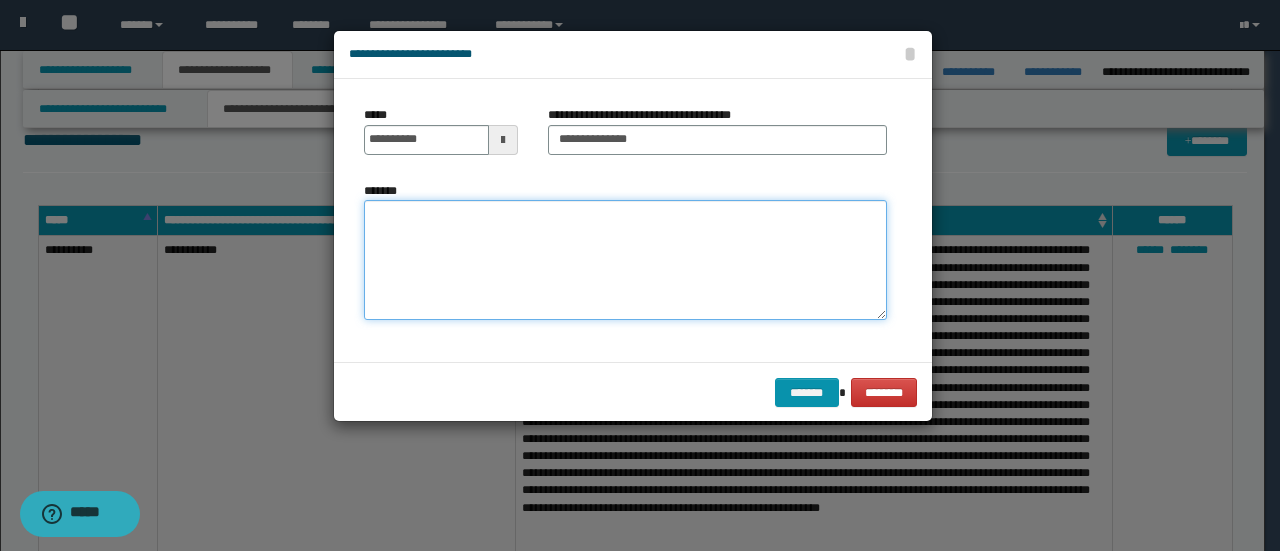 click on "*******" at bounding box center [625, 259] 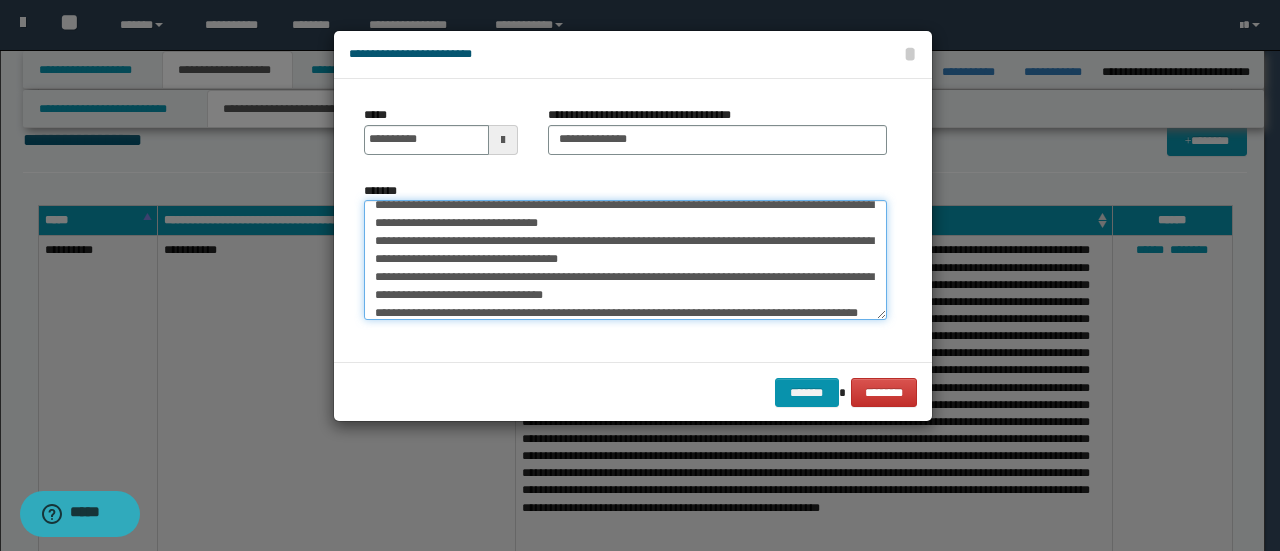 scroll, scrollTop: 0, scrollLeft: 0, axis: both 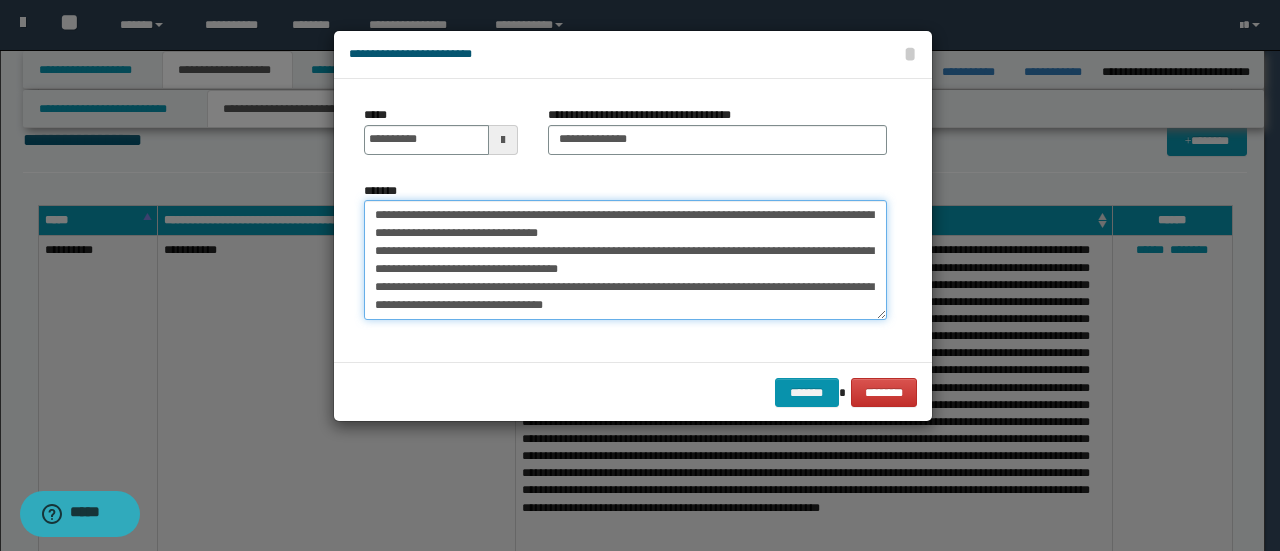 click on "**********" at bounding box center (625, 259) 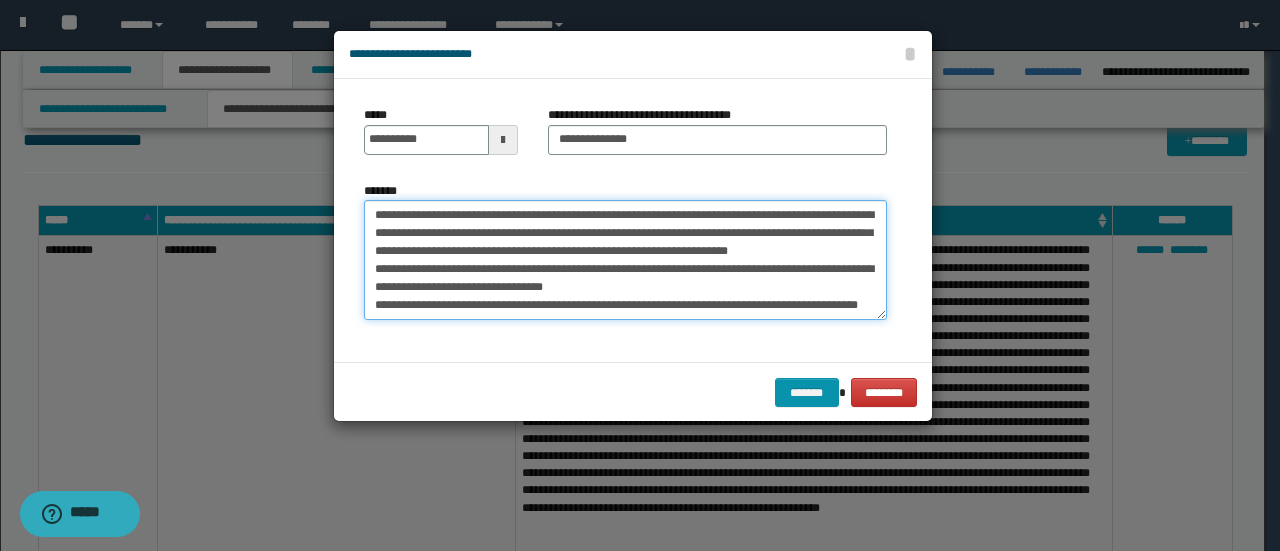 click on "**********" at bounding box center (625, 259) 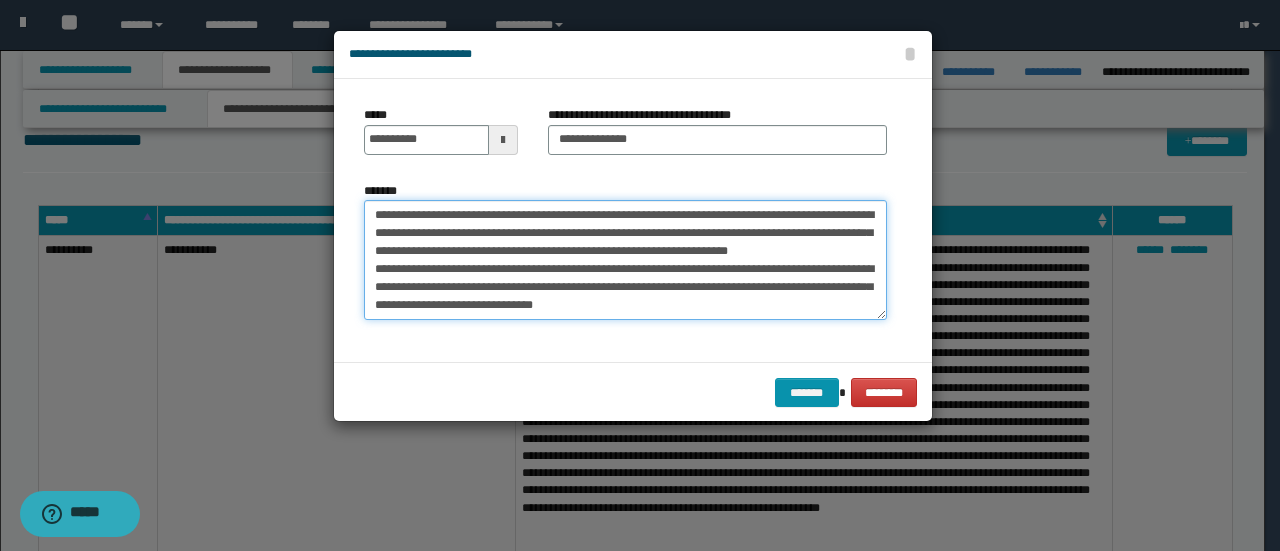 click on "**********" at bounding box center [625, 259] 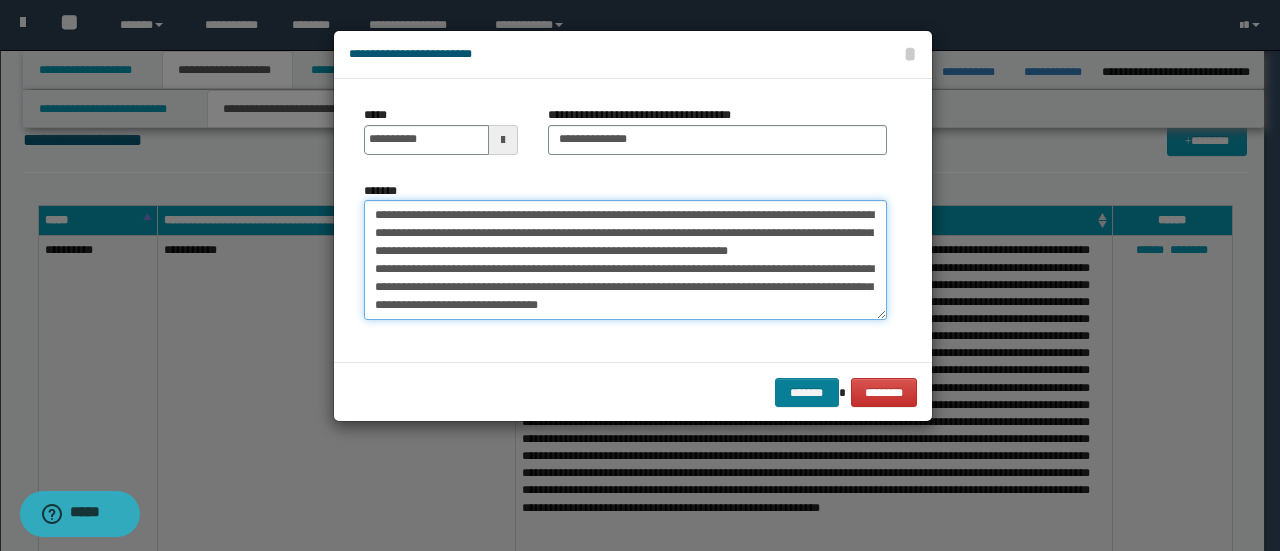 type on "**********" 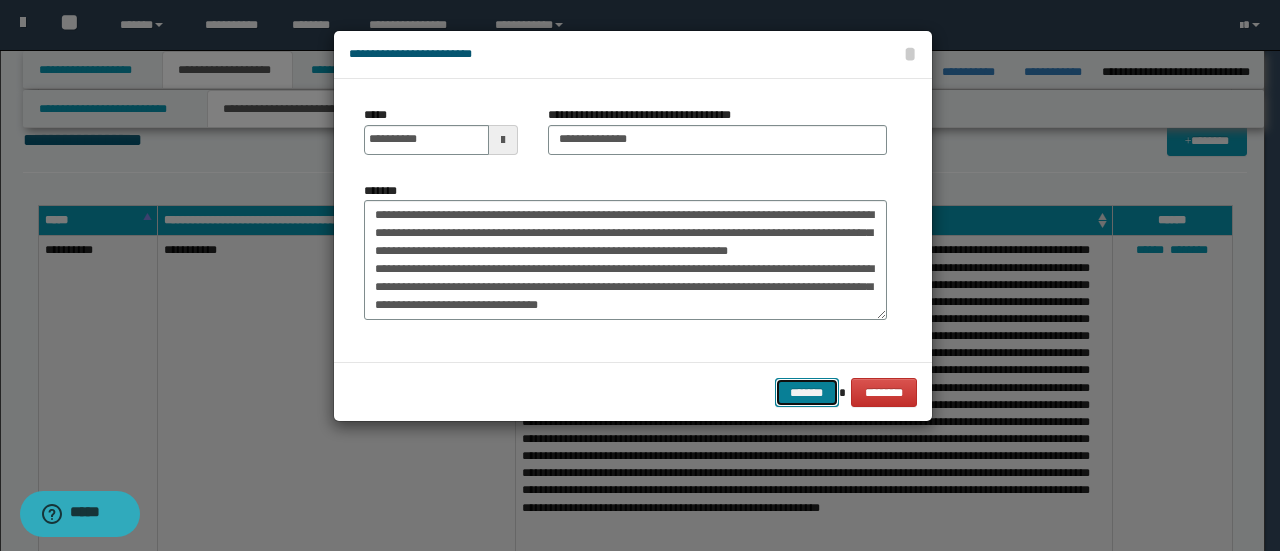 click on "*******" at bounding box center (807, 392) 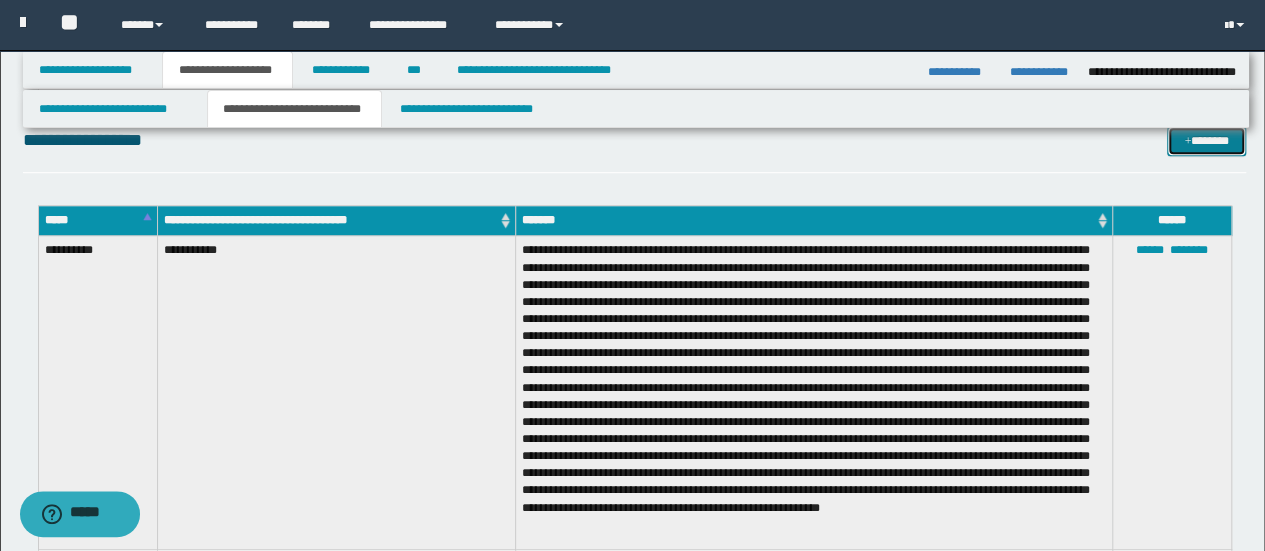 click on "*******" at bounding box center (1206, 140) 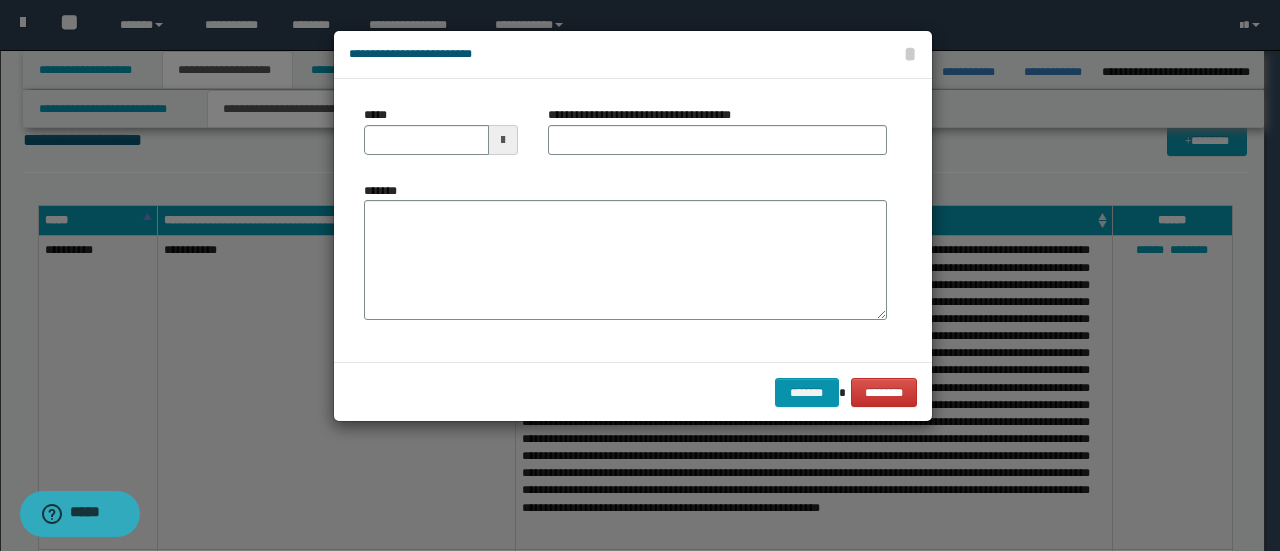 click at bounding box center [503, 140] 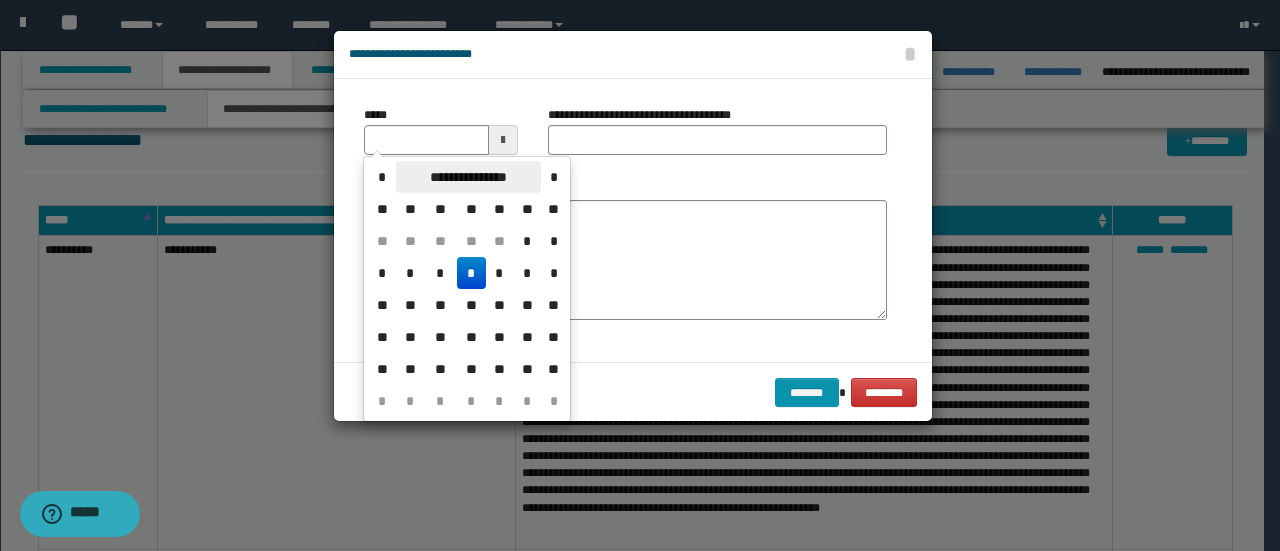 click on "**********" at bounding box center [468, 177] 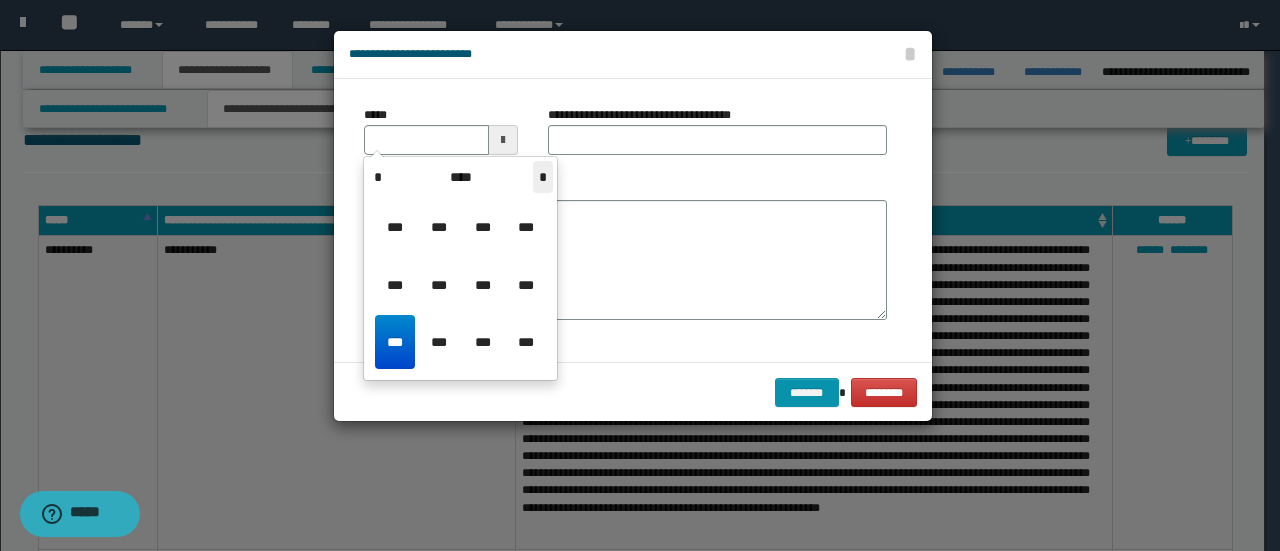 click on "*" at bounding box center (543, 177) 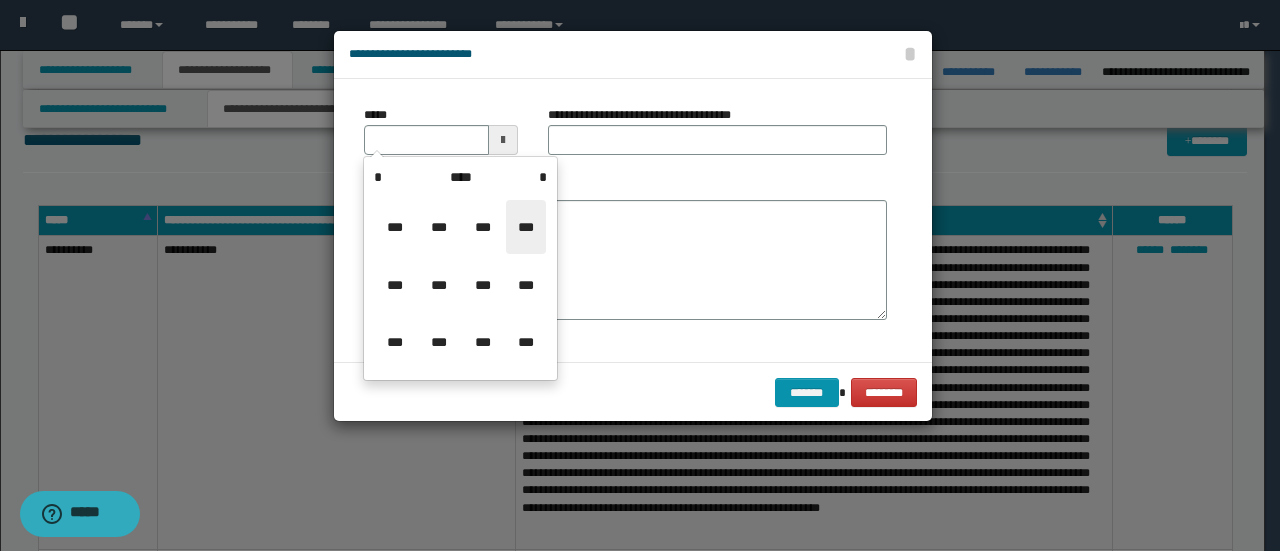 click on "***" at bounding box center [526, 227] 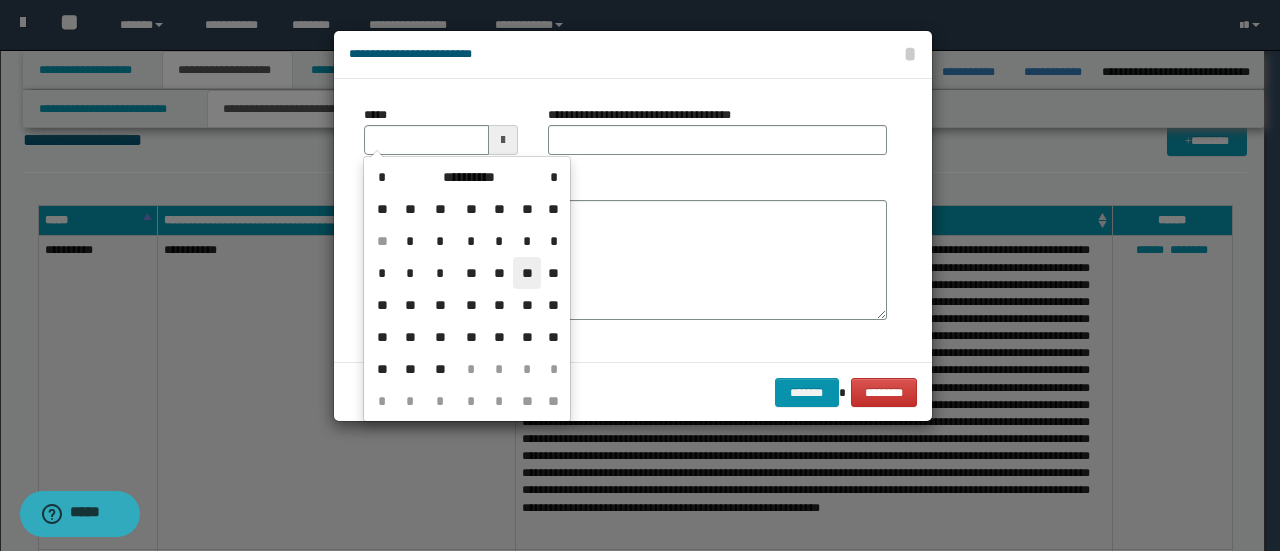 click on "**" at bounding box center [527, 273] 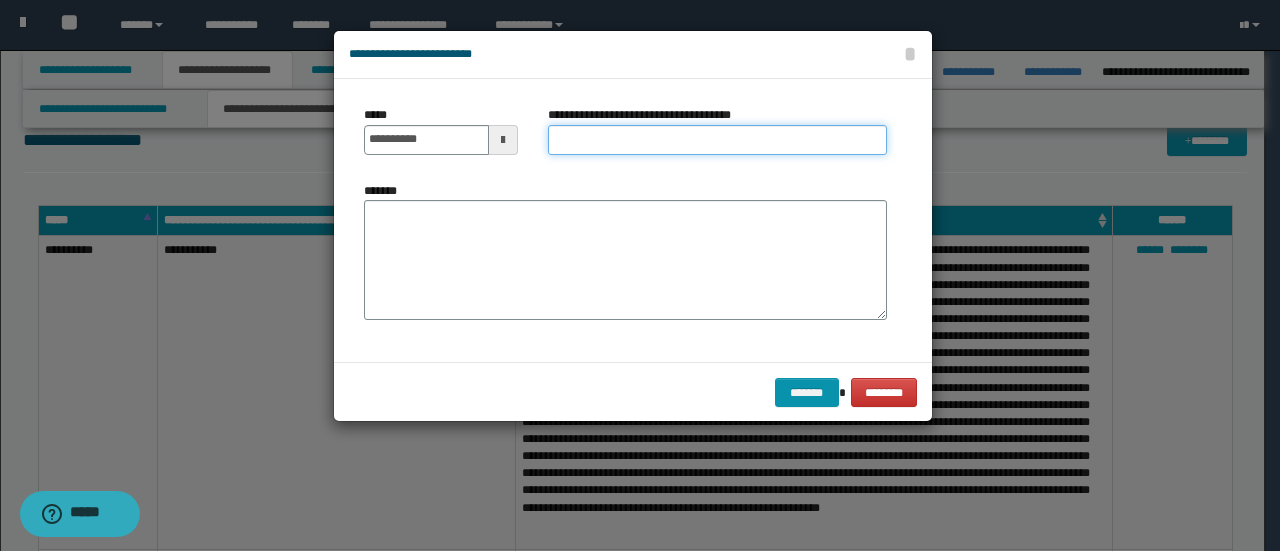 click on "**********" at bounding box center (717, 140) 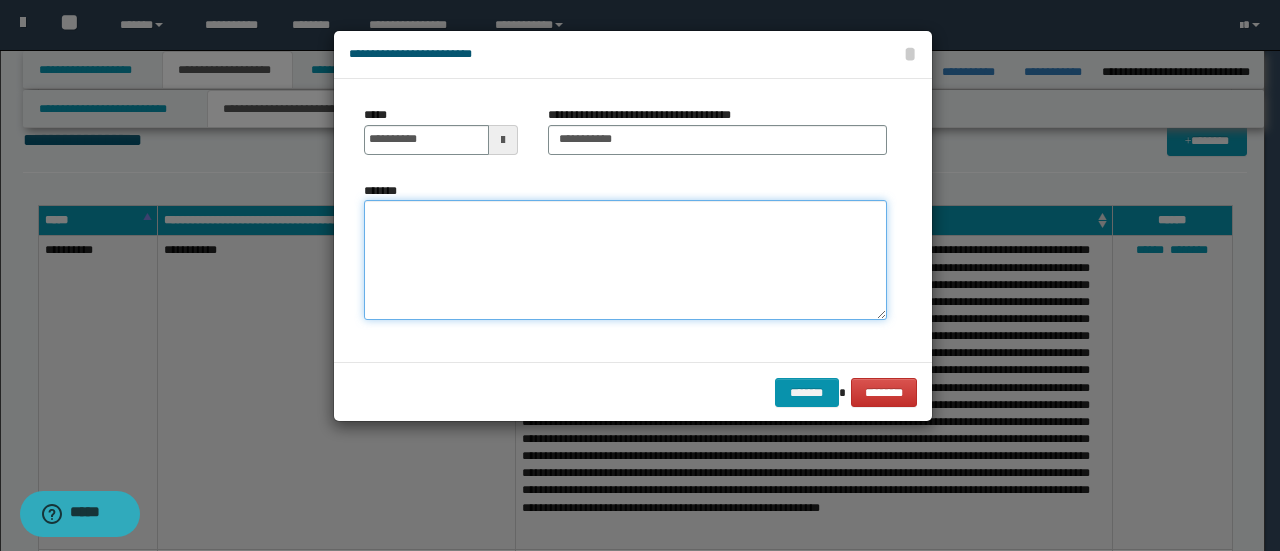 click on "*******" at bounding box center (625, 259) 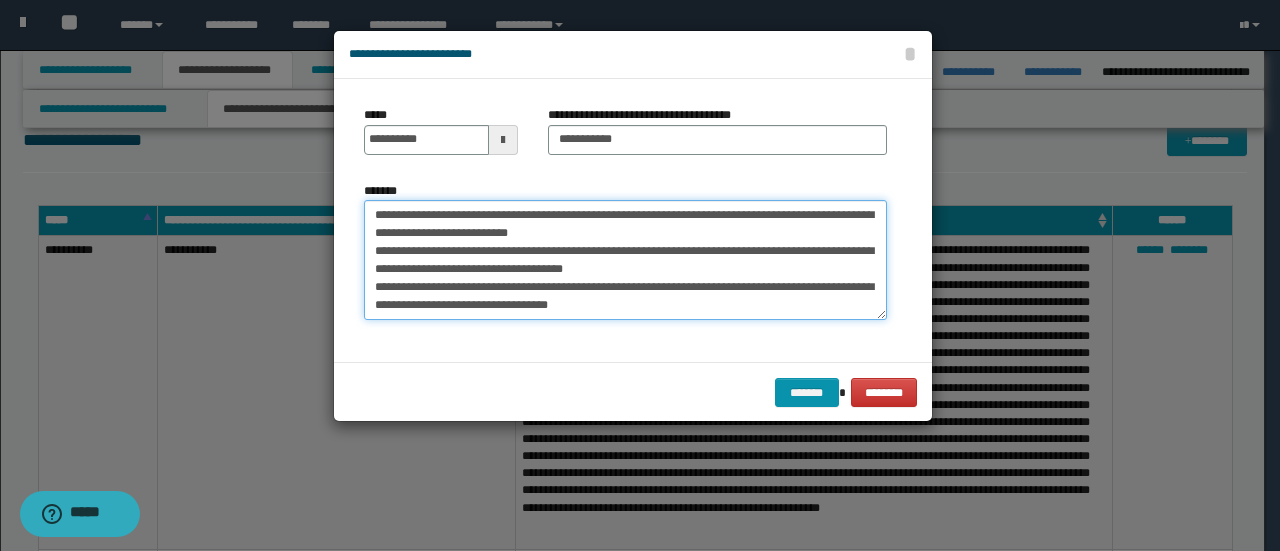 click on "**********" at bounding box center (625, 259) 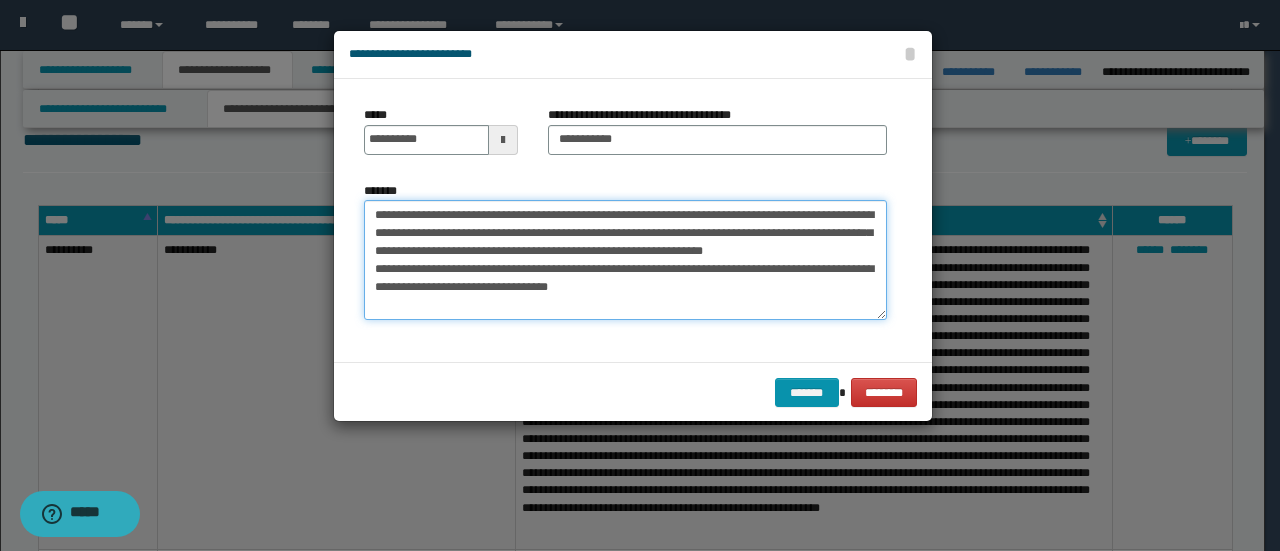 click on "**********" at bounding box center [625, 259] 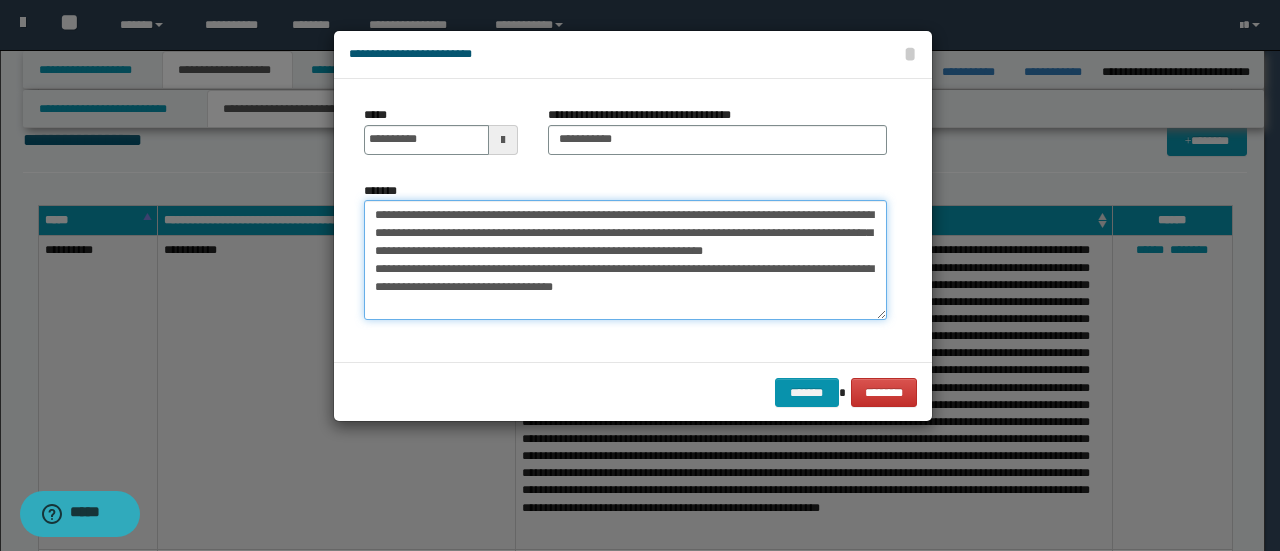 paste on "**********" 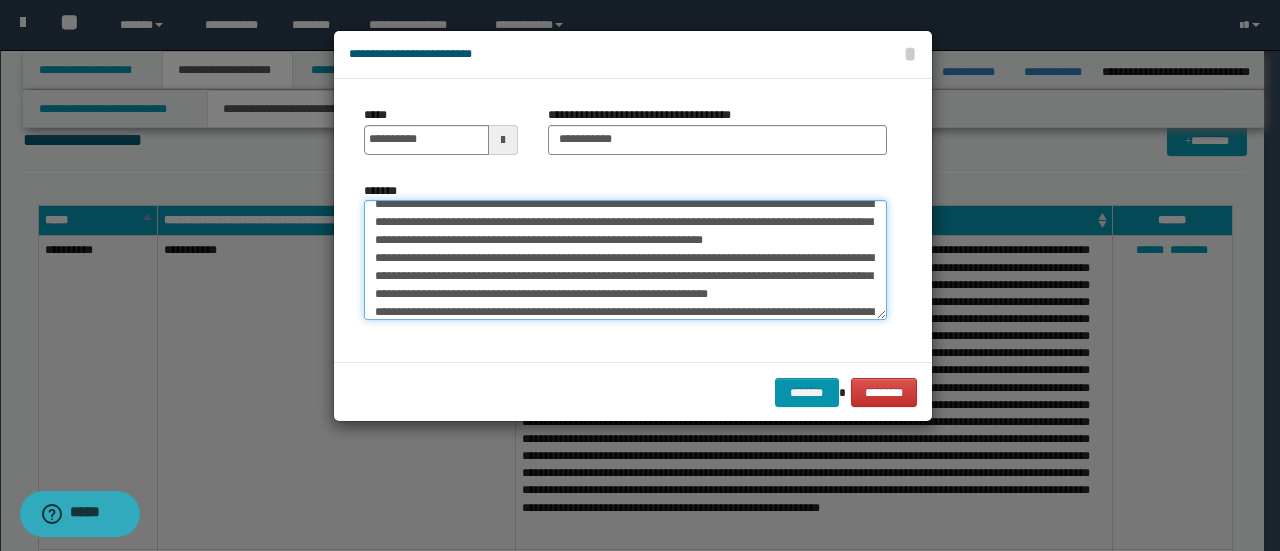 scroll, scrollTop: 0, scrollLeft: 0, axis: both 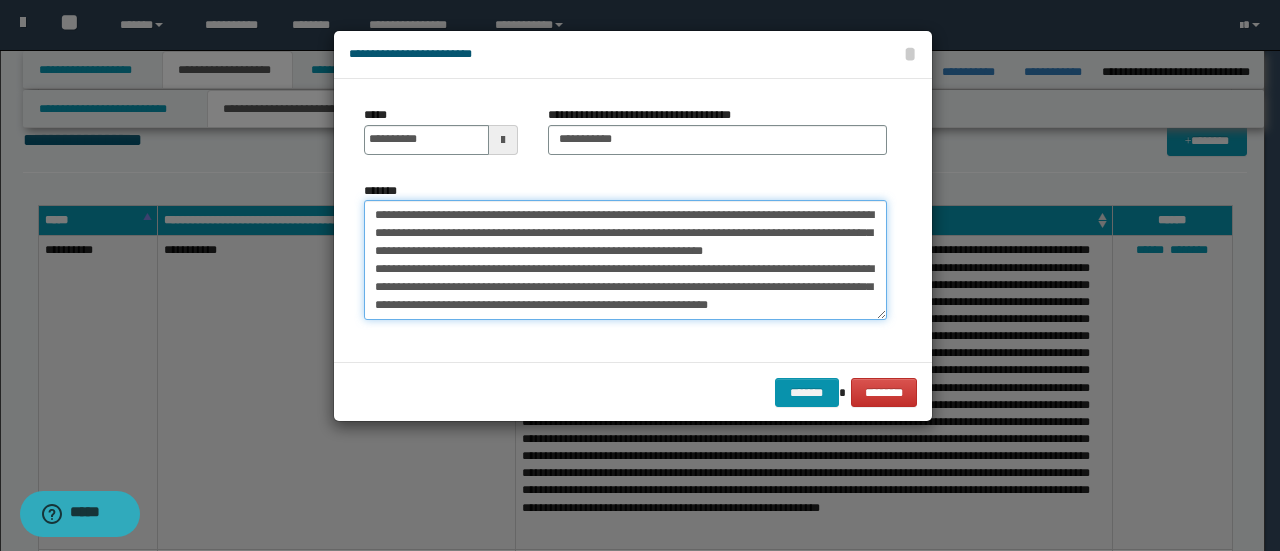 click on "**********" at bounding box center [625, 259] 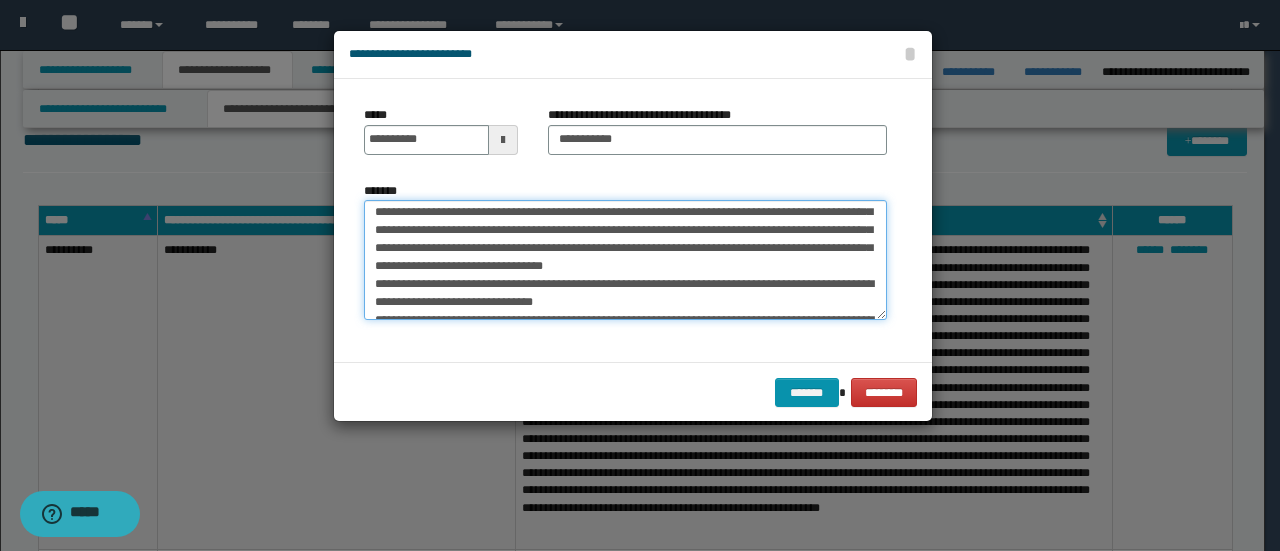 scroll, scrollTop: 40, scrollLeft: 0, axis: vertical 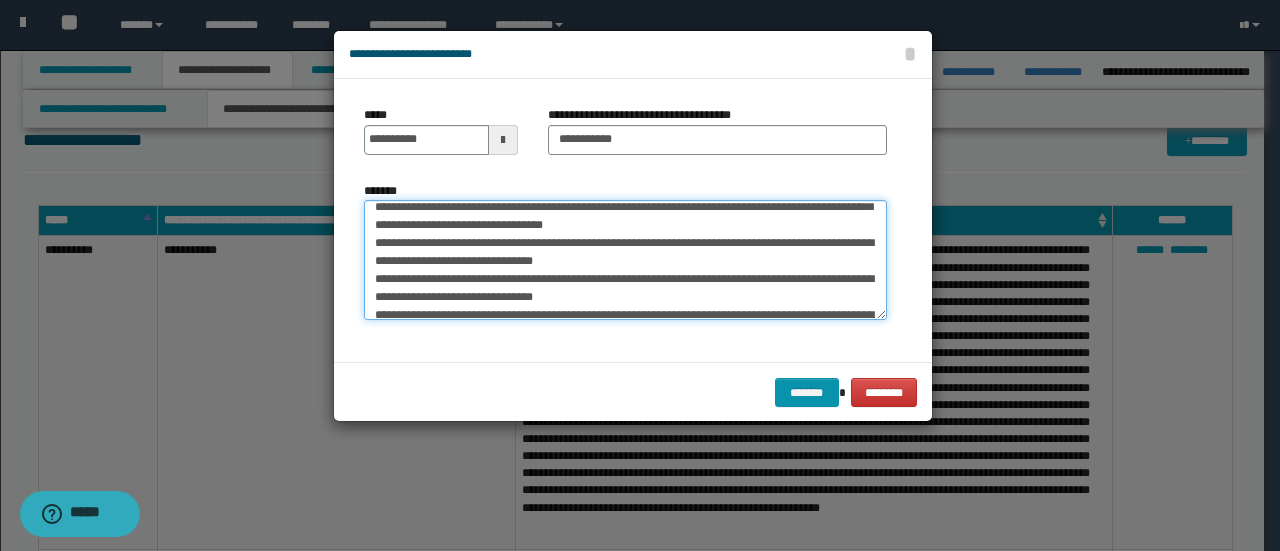 click on "**********" at bounding box center (625, 259) 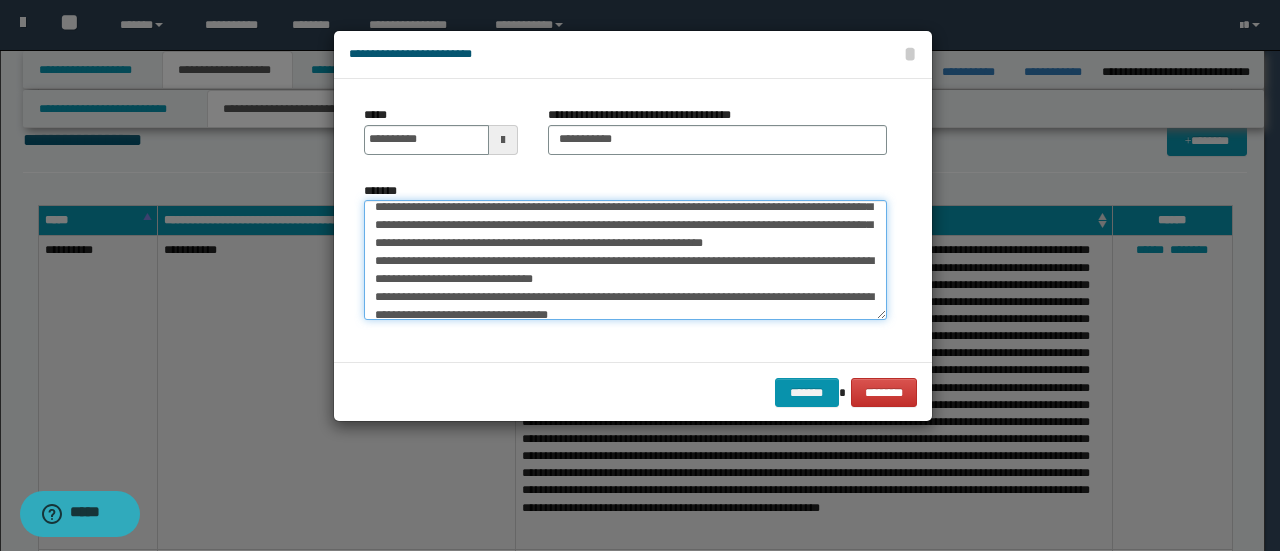 scroll, scrollTop: 62, scrollLeft: 0, axis: vertical 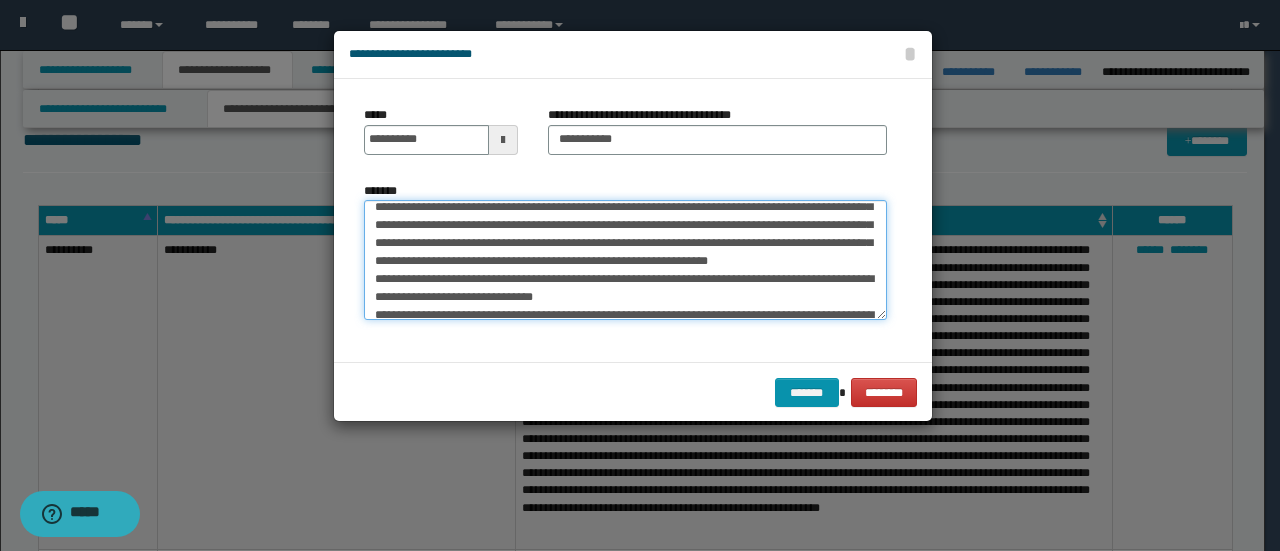 click on "**********" at bounding box center [625, 259] 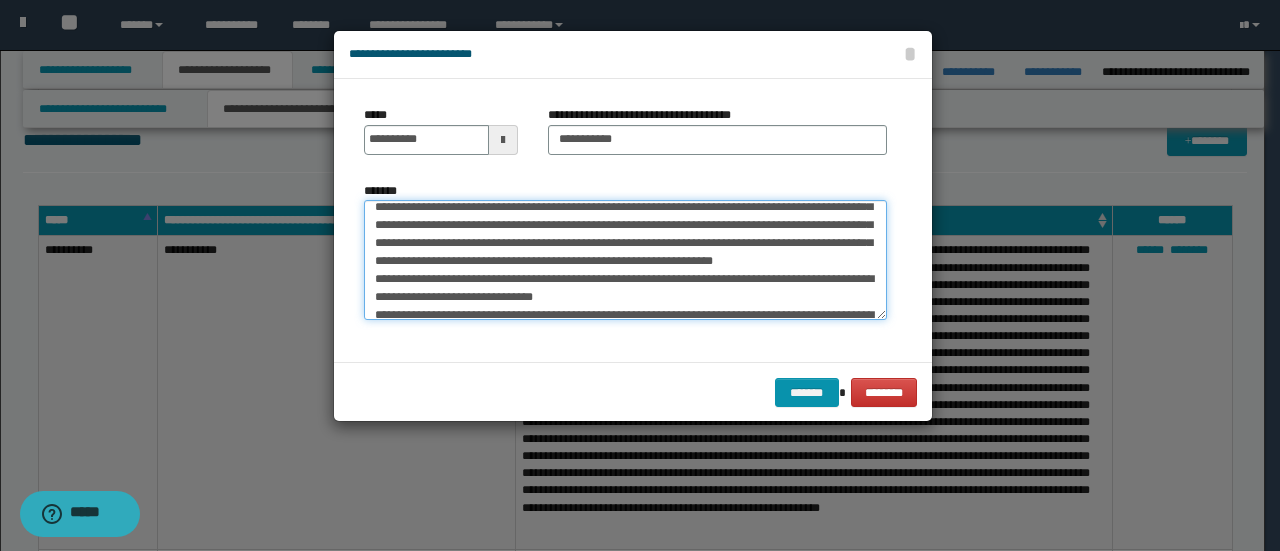 click on "**********" at bounding box center (625, 259) 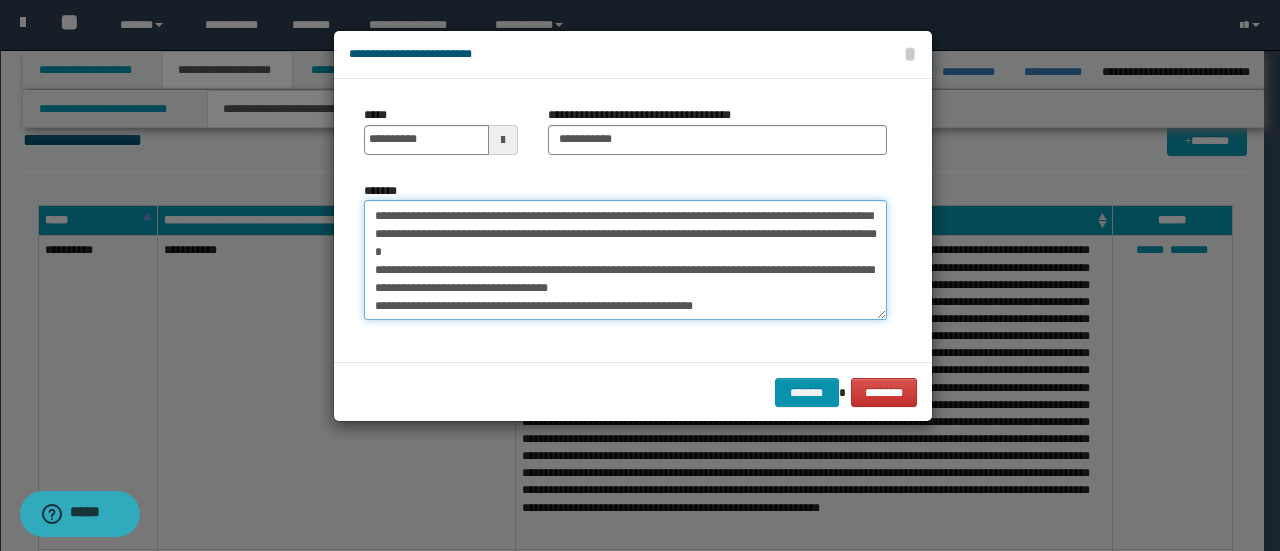 scroll, scrollTop: 124, scrollLeft: 0, axis: vertical 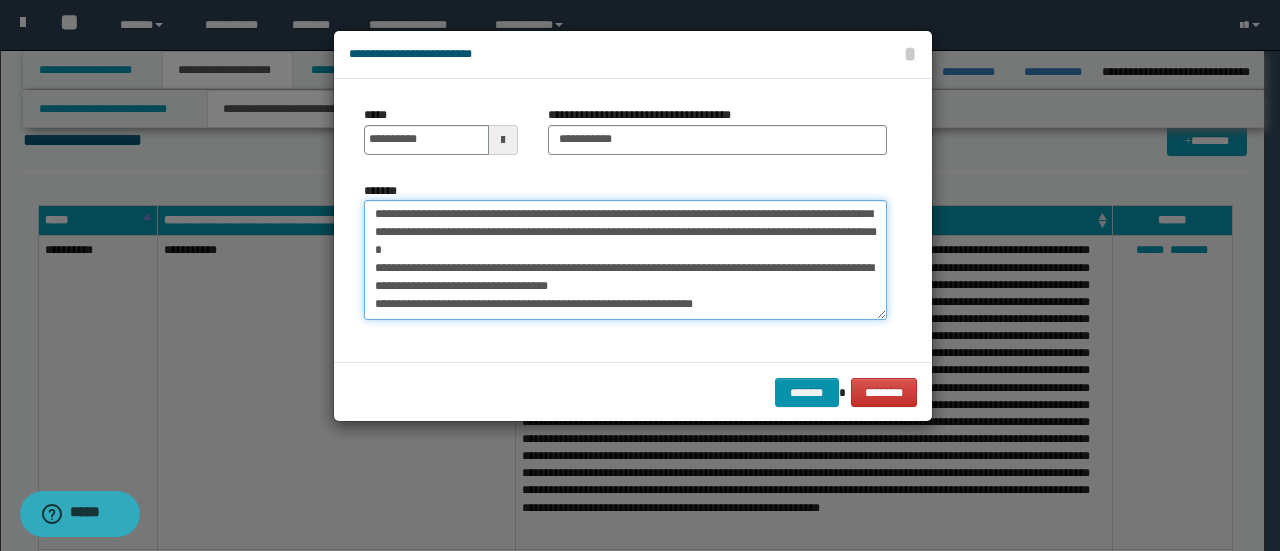 click on "**********" at bounding box center (625, 259) 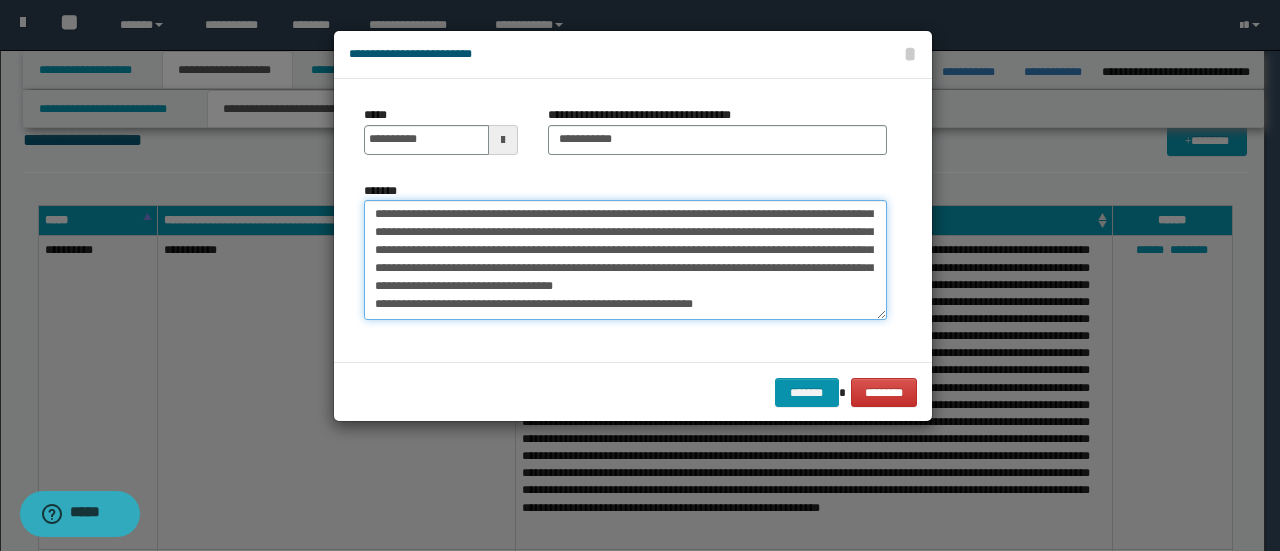 scroll, scrollTop: 106, scrollLeft: 0, axis: vertical 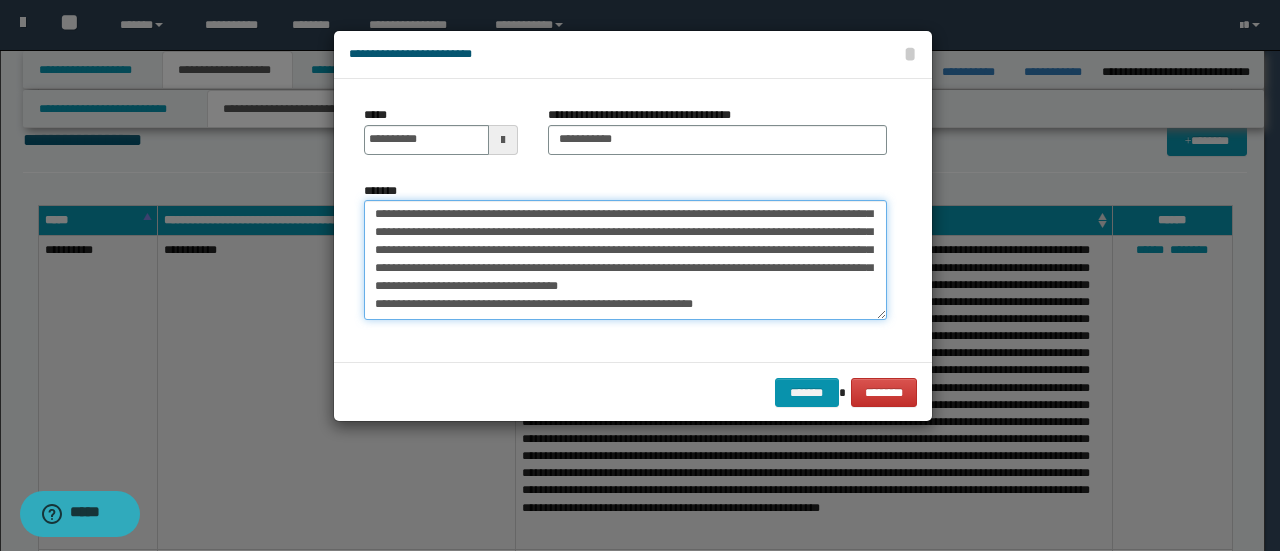 click on "**********" at bounding box center (625, 259) 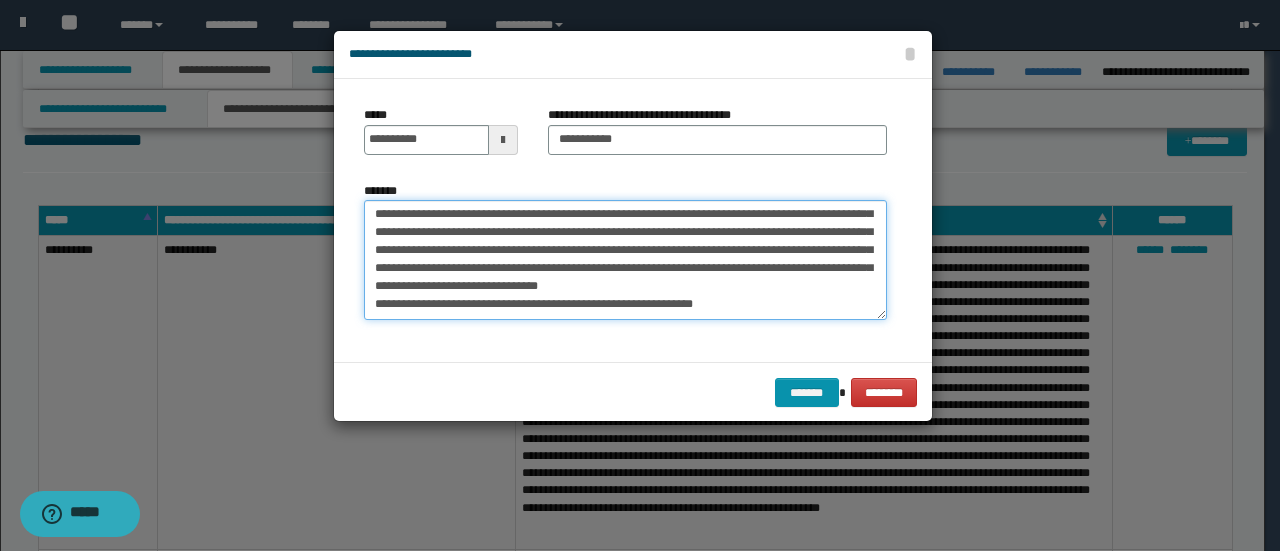 drag, startPoint x: 813, startPoint y: 285, endPoint x: 783, endPoint y: 285, distance: 30 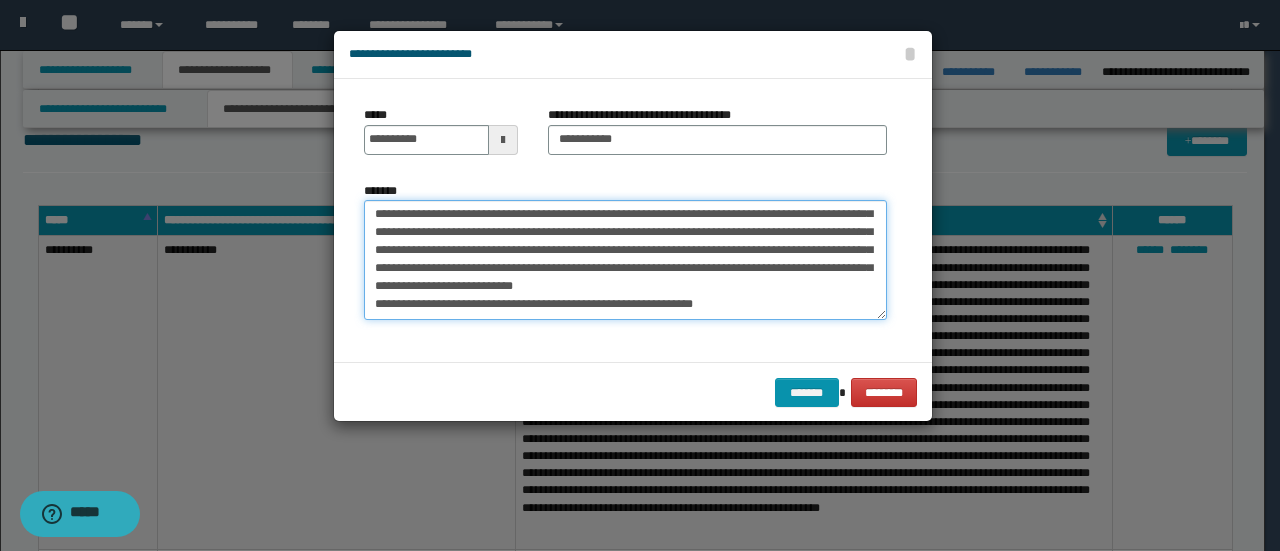 click on "**********" at bounding box center [625, 259] 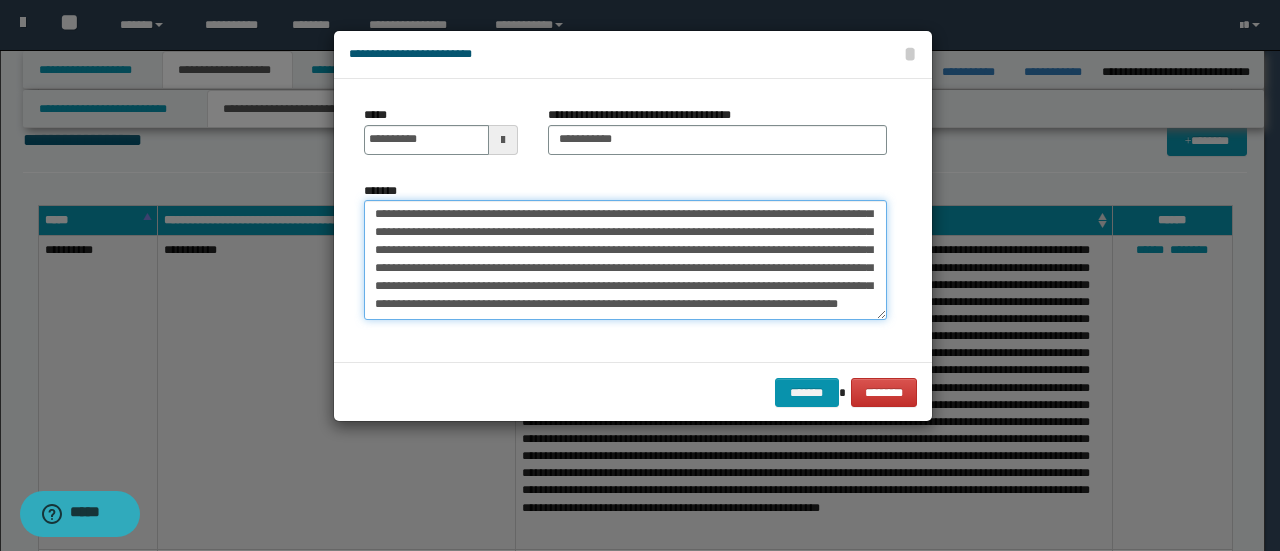 scroll, scrollTop: 108, scrollLeft: 0, axis: vertical 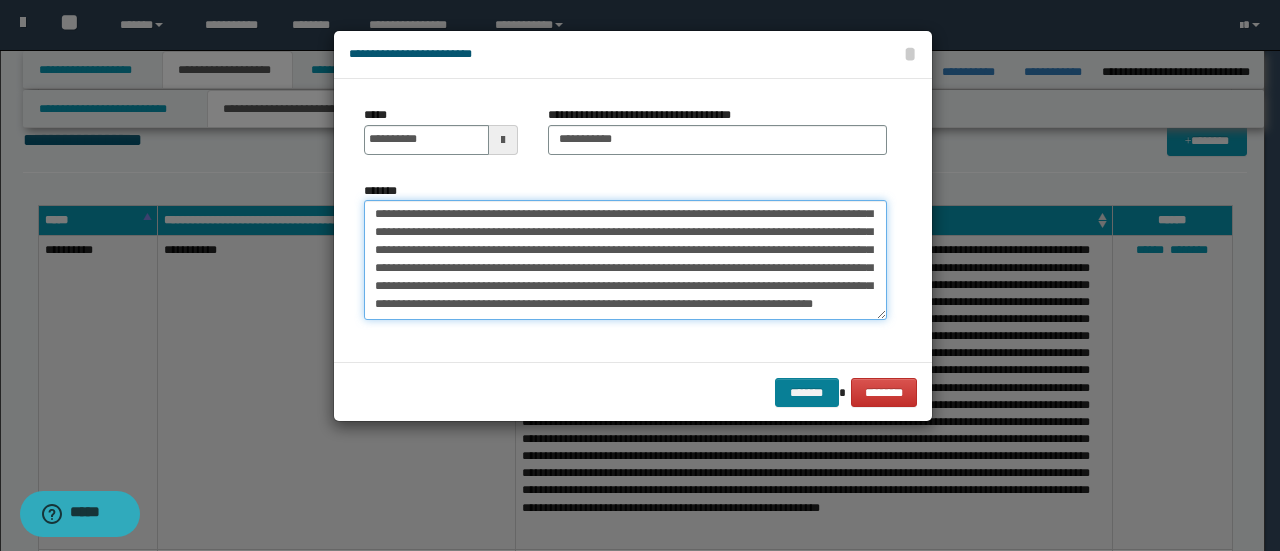type on "**********" 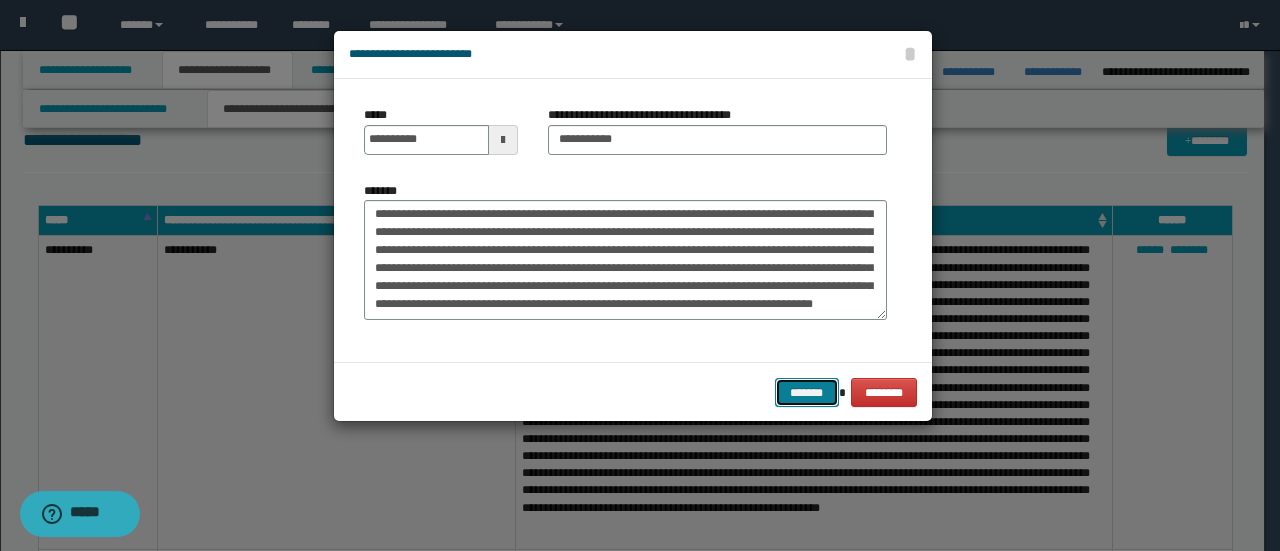 click on "*******" at bounding box center [807, 392] 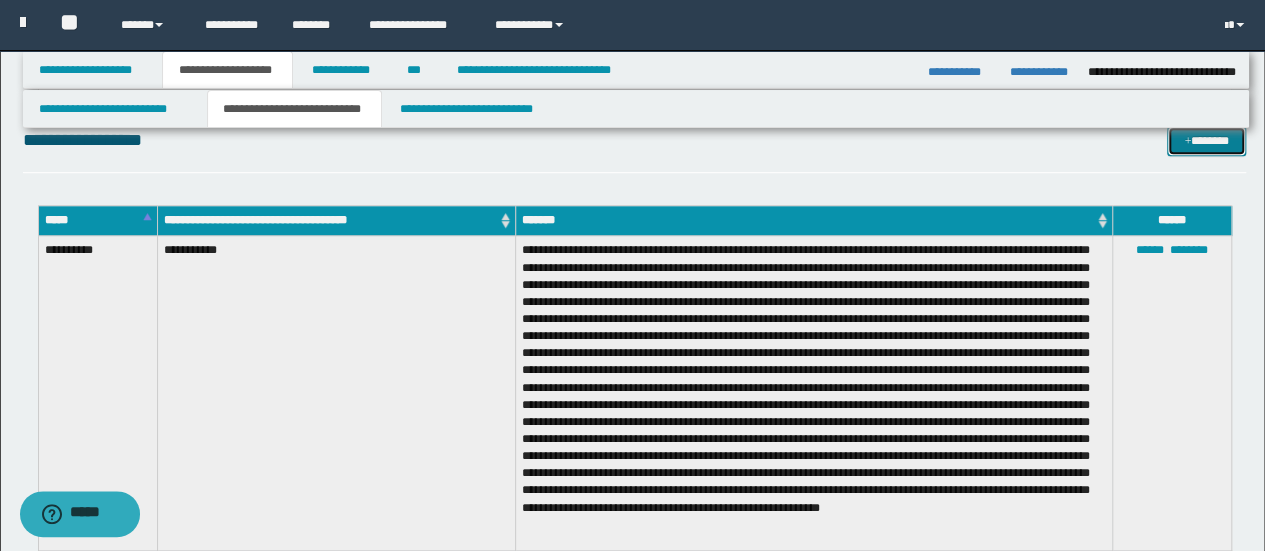 click on "*******" at bounding box center (1206, 140) 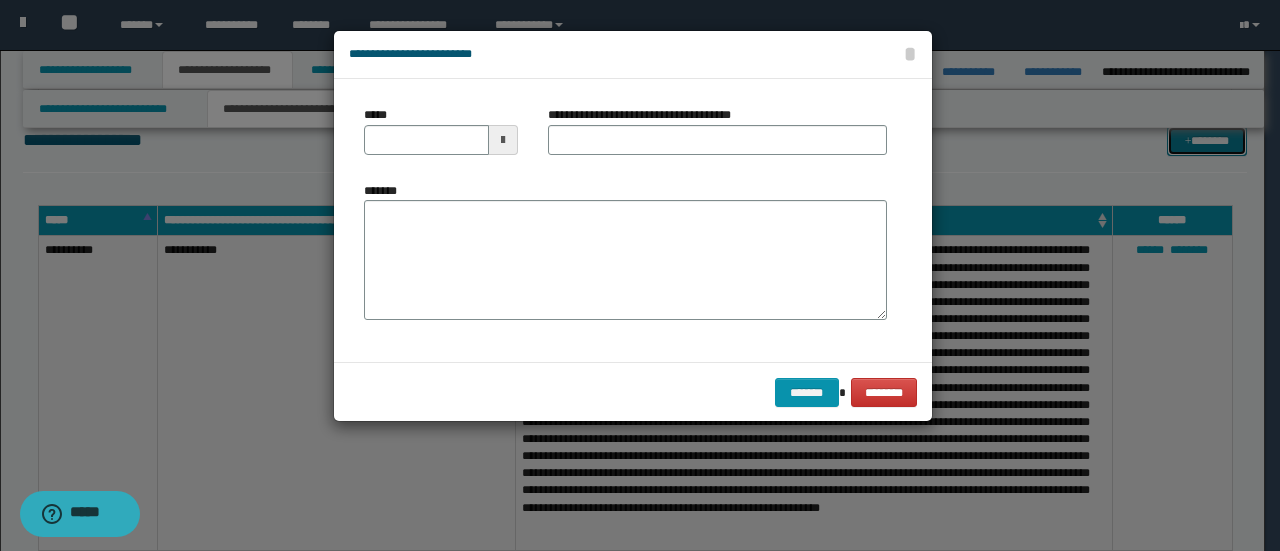 scroll, scrollTop: 0, scrollLeft: 0, axis: both 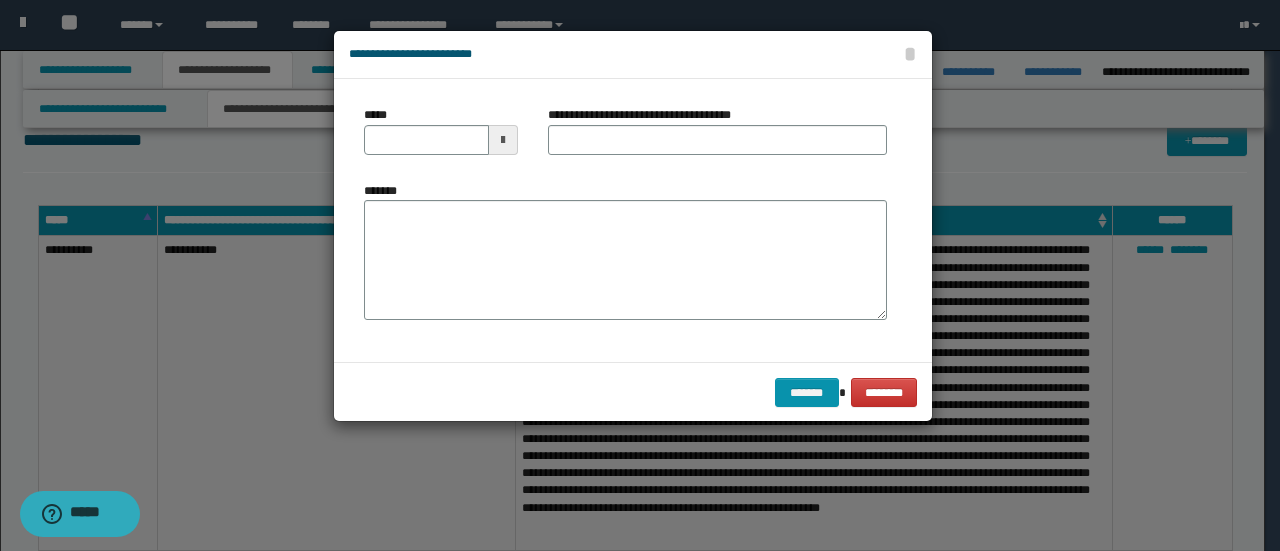 click at bounding box center (503, 140) 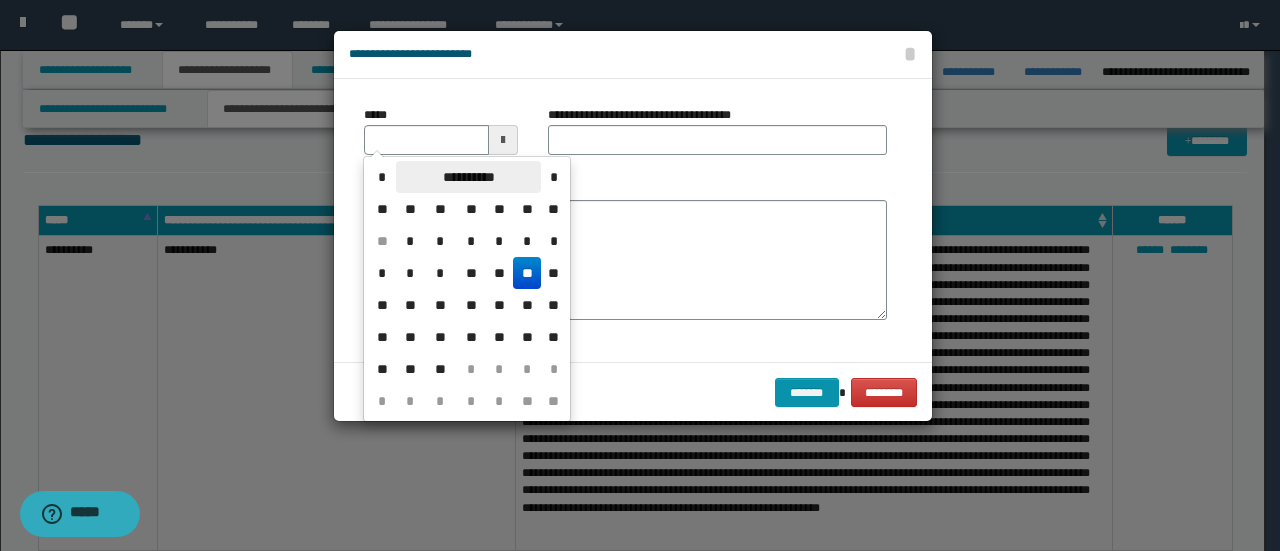 click on "**********" at bounding box center [468, 177] 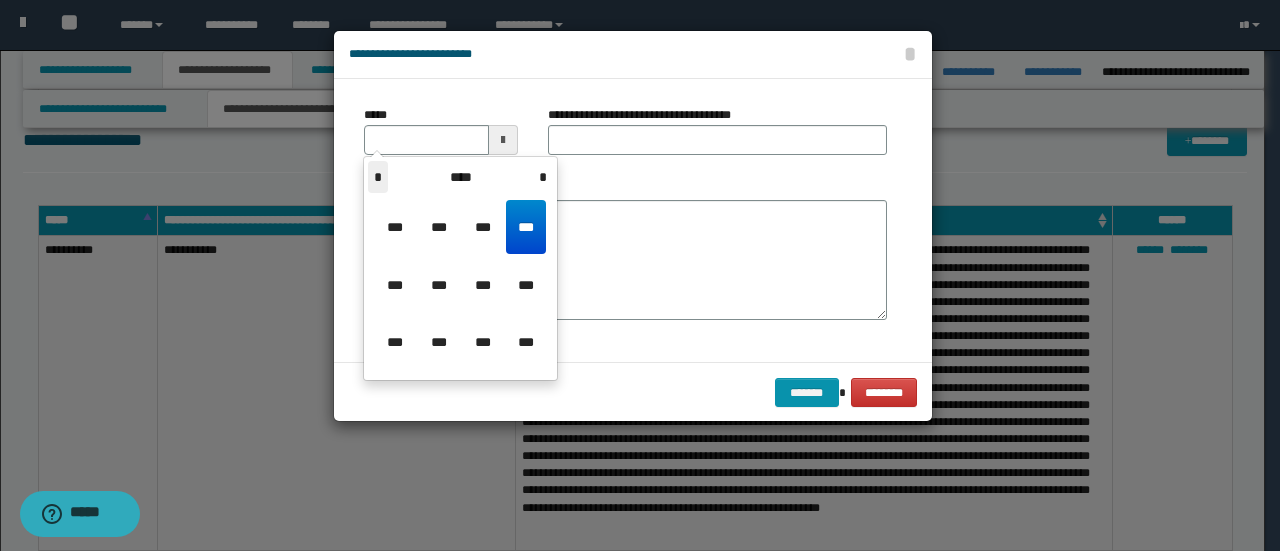 click on "*" at bounding box center [378, 177] 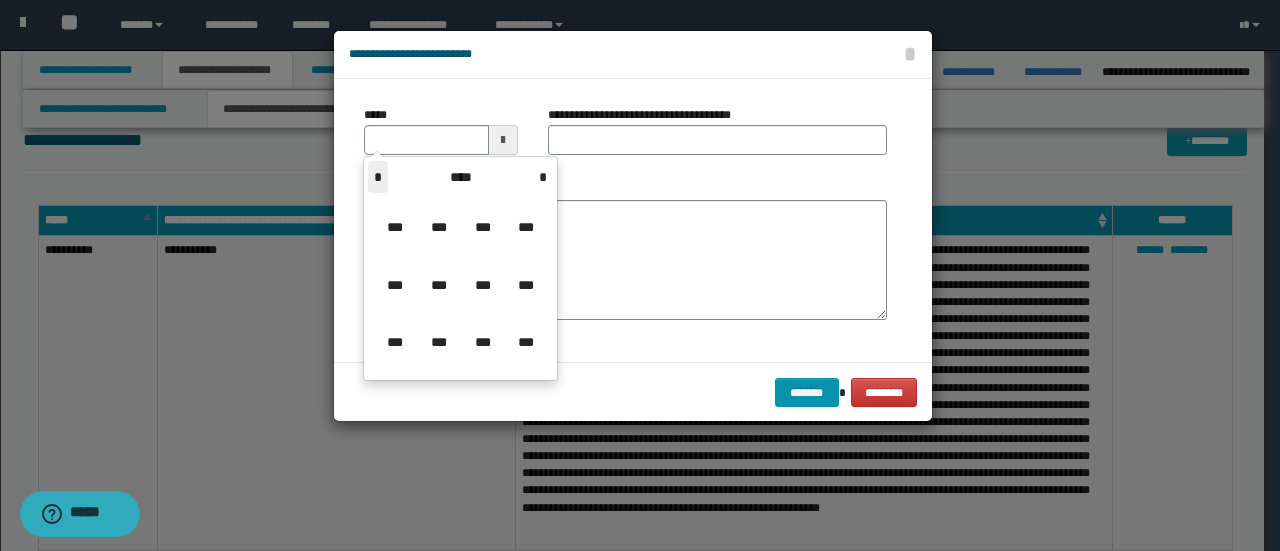 click on "*" at bounding box center (378, 177) 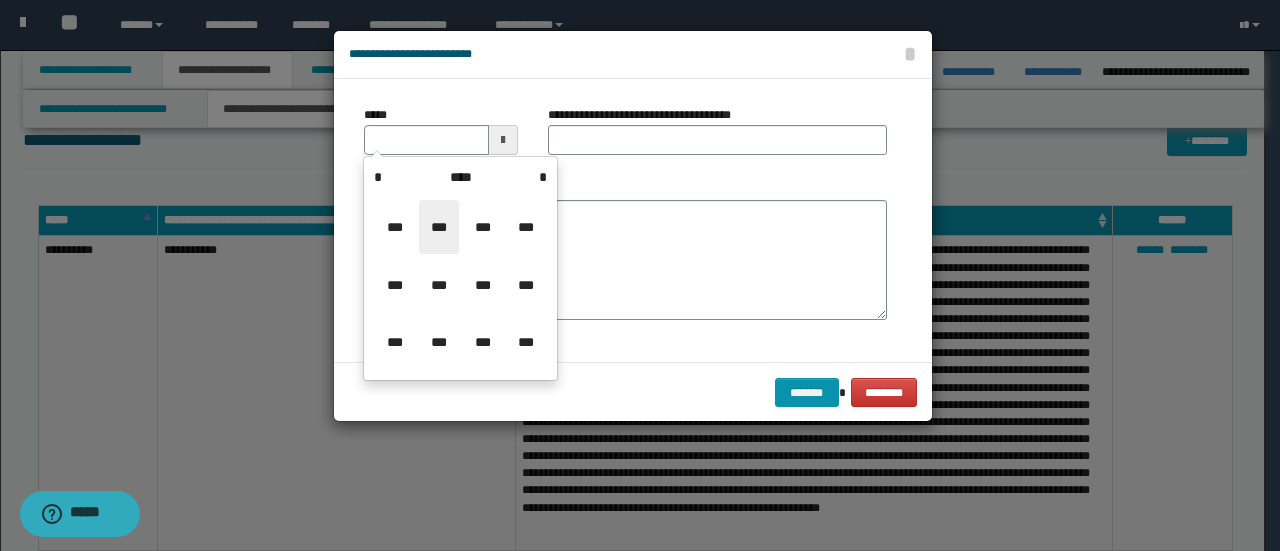 click on "***" at bounding box center [439, 227] 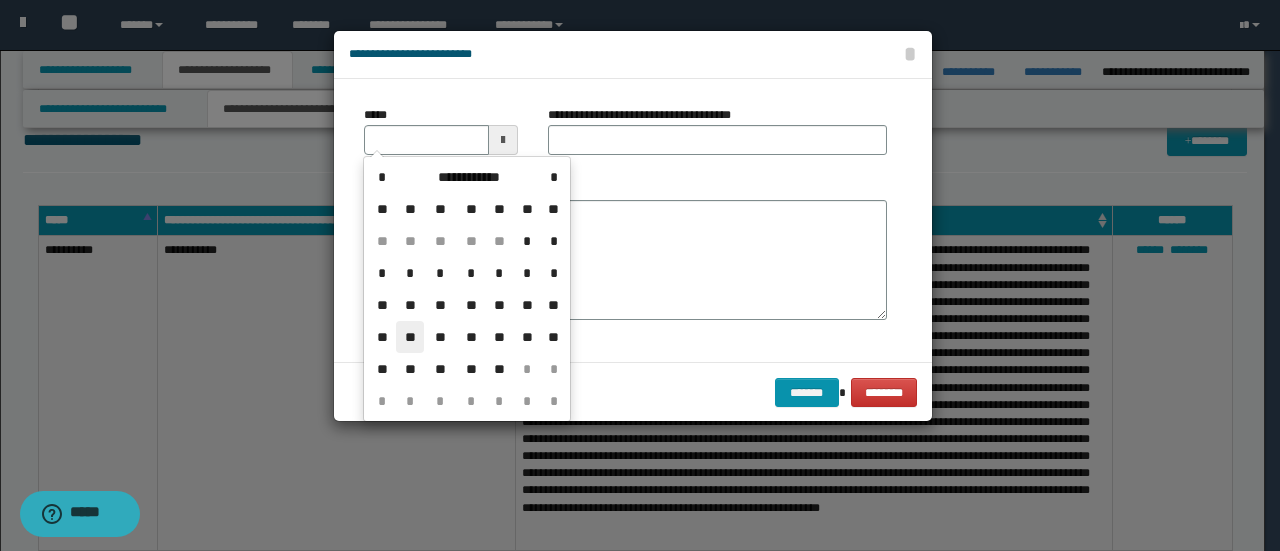click on "**" at bounding box center [410, 337] 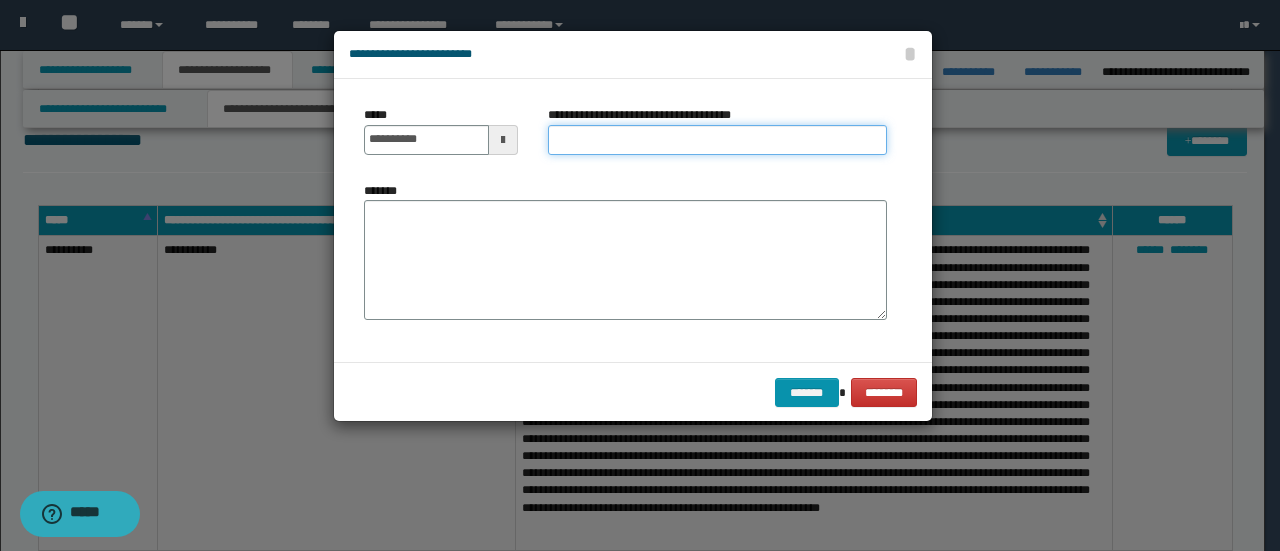 click on "**********" at bounding box center [717, 140] 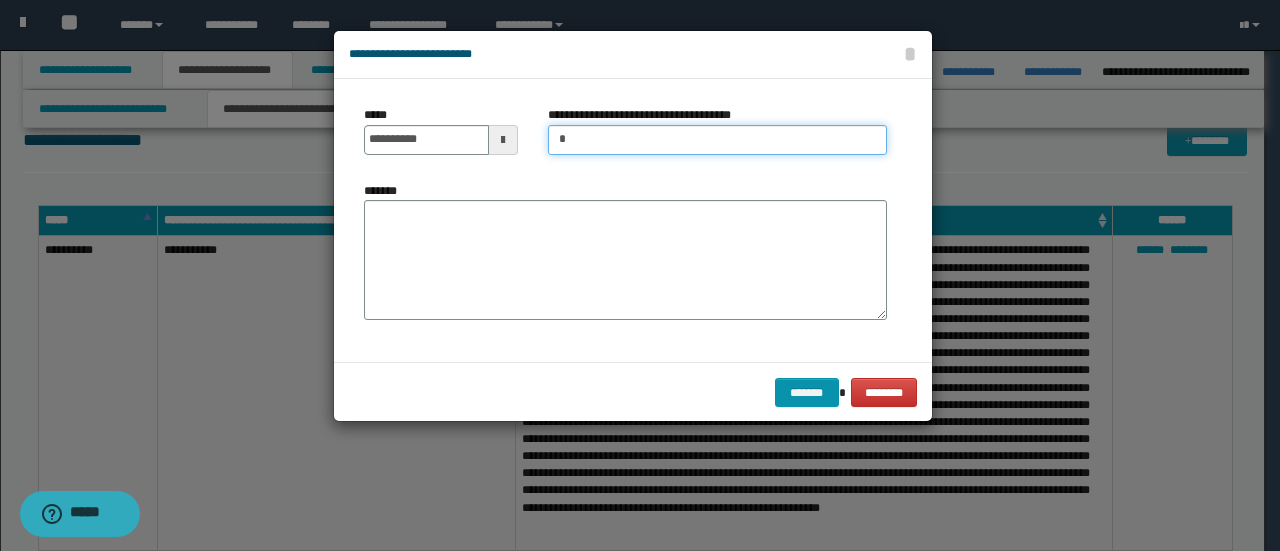type on "*********" 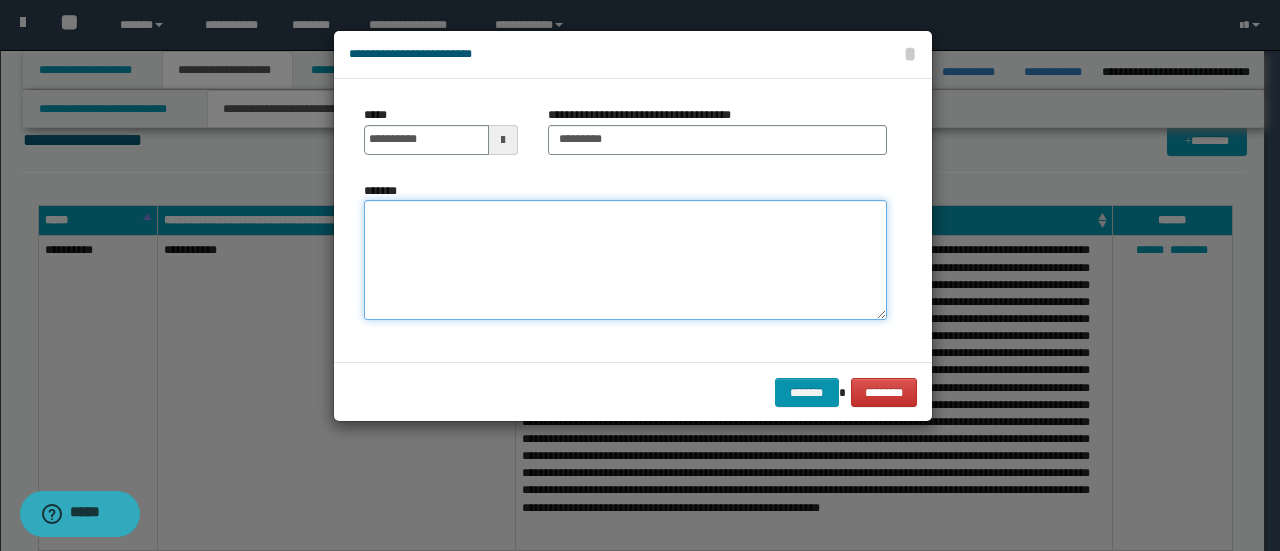 click on "*******" at bounding box center [625, 259] 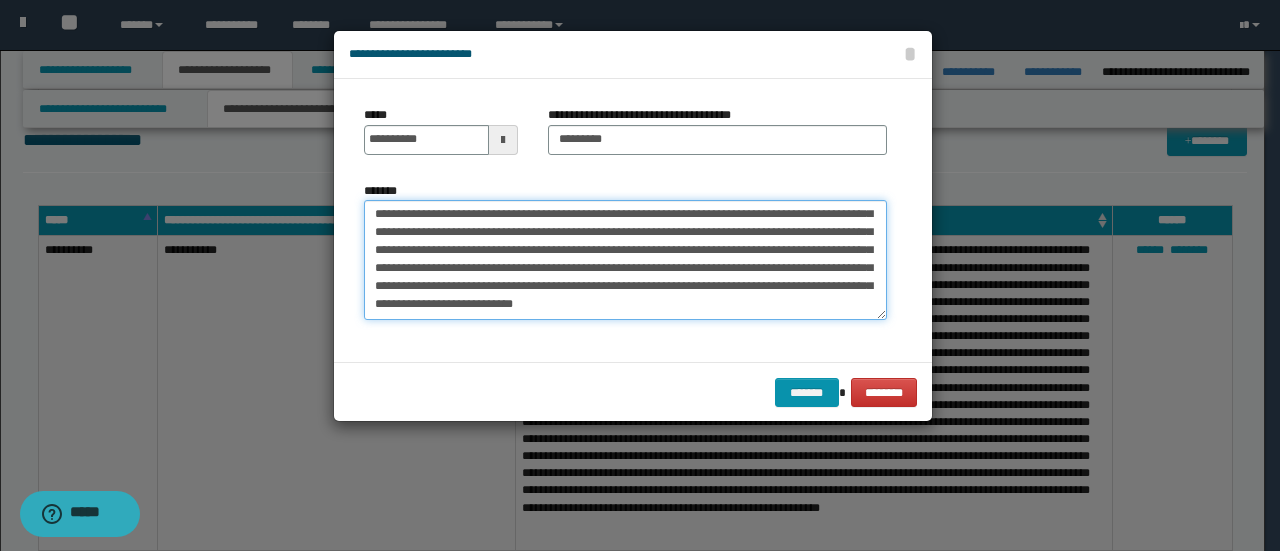 scroll, scrollTop: 54, scrollLeft: 0, axis: vertical 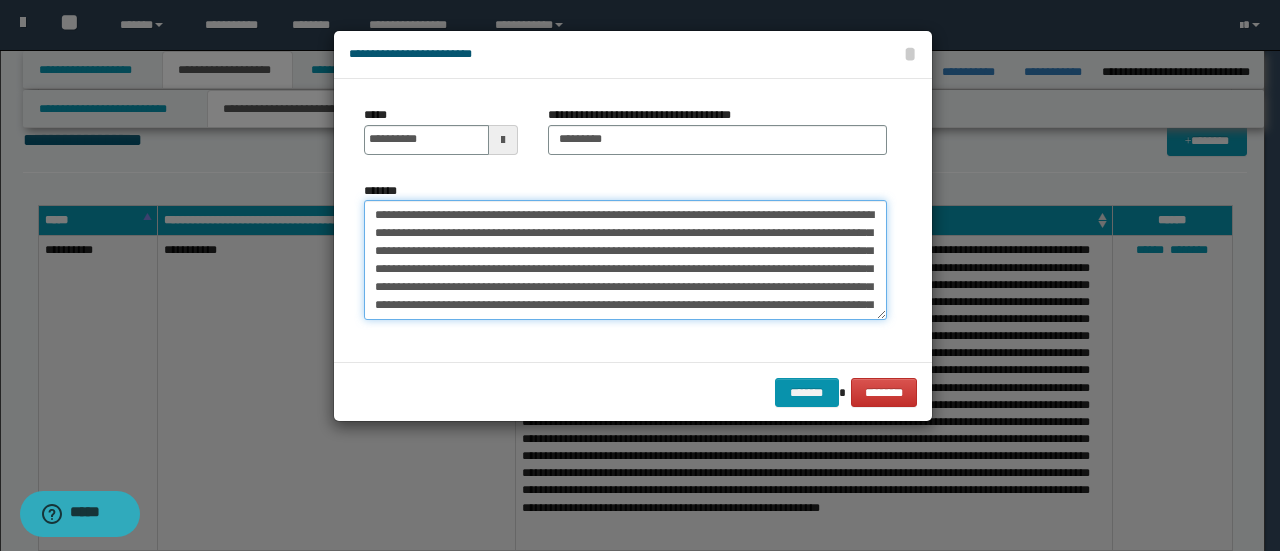 drag, startPoint x: 523, startPoint y: 305, endPoint x: 353, endPoint y: 169, distance: 217.70622 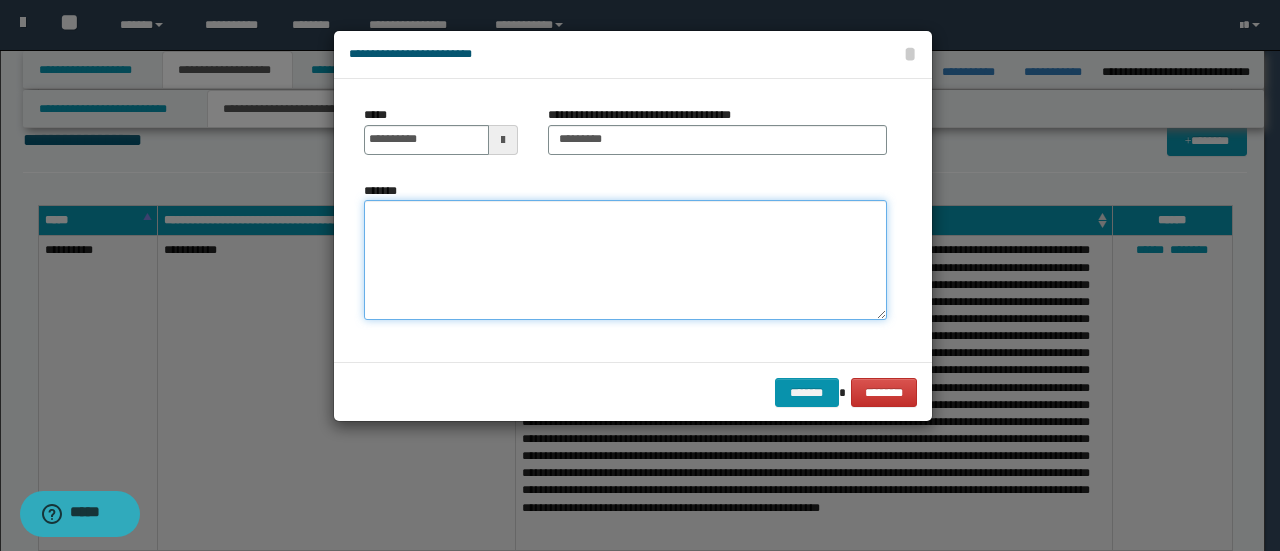 paste on "**********" 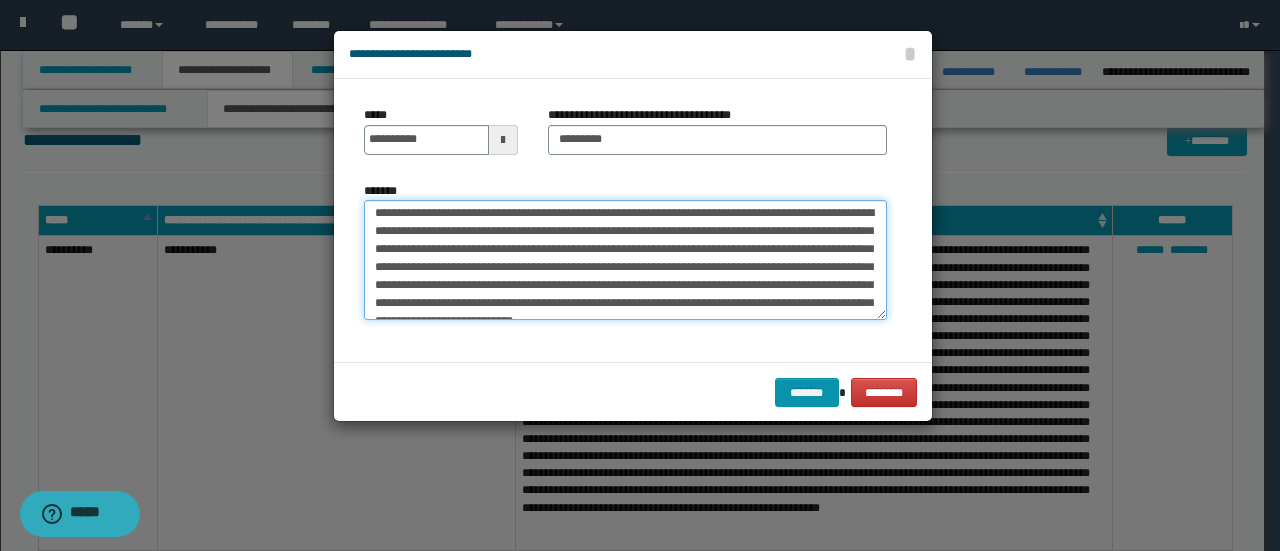 scroll, scrollTop: 0, scrollLeft: 0, axis: both 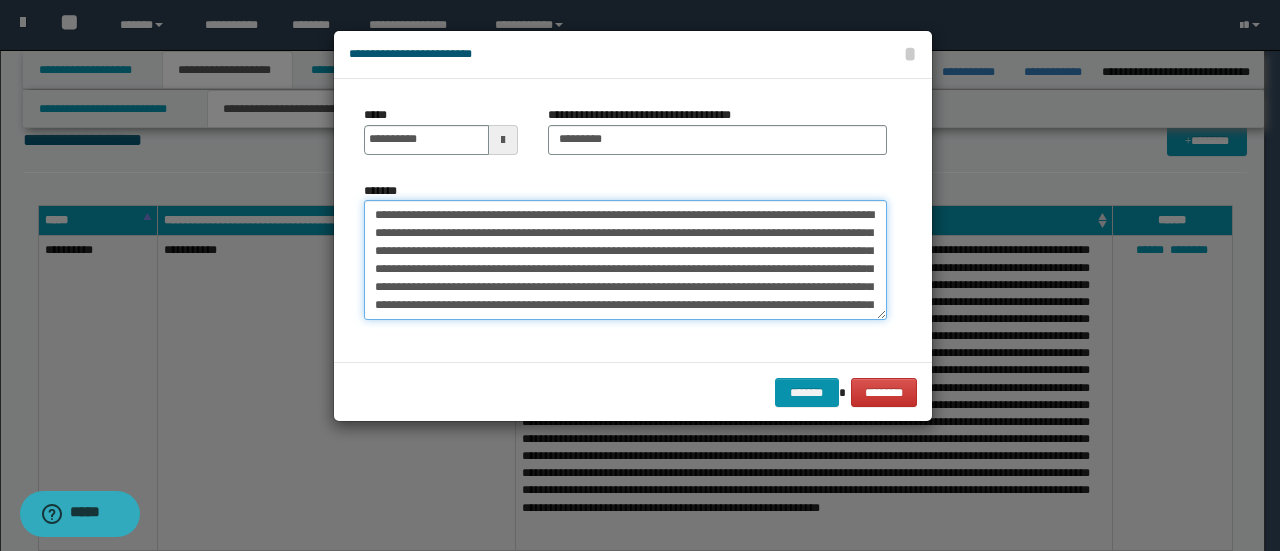 click on "**********" at bounding box center (625, 259) 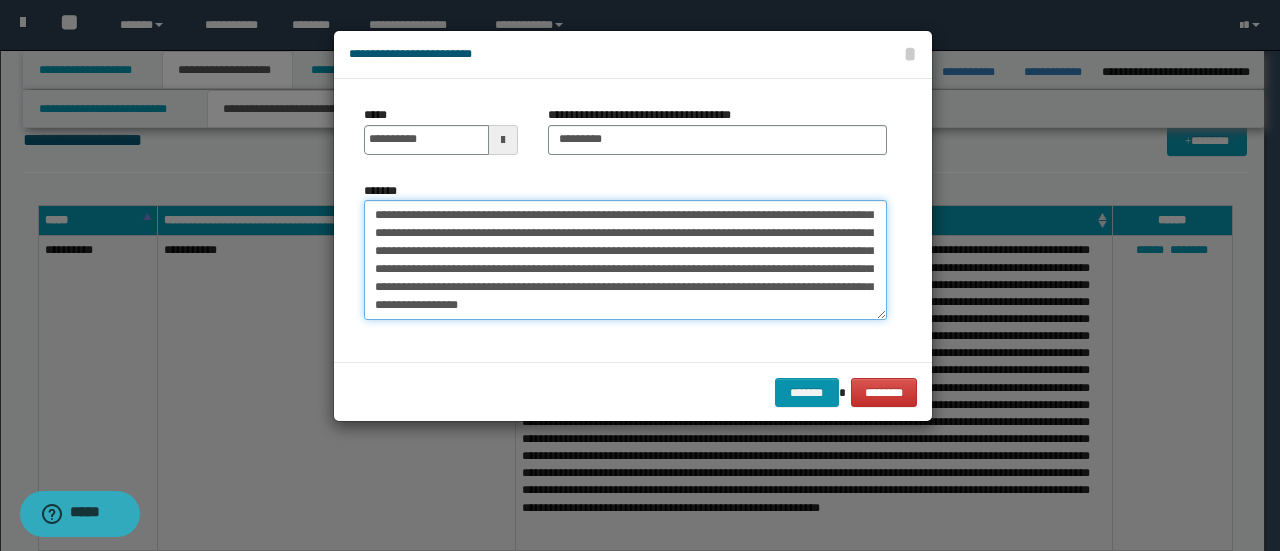 drag, startPoint x: 612, startPoint y: 271, endPoint x: 800, endPoint y: 254, distance: 188.76706 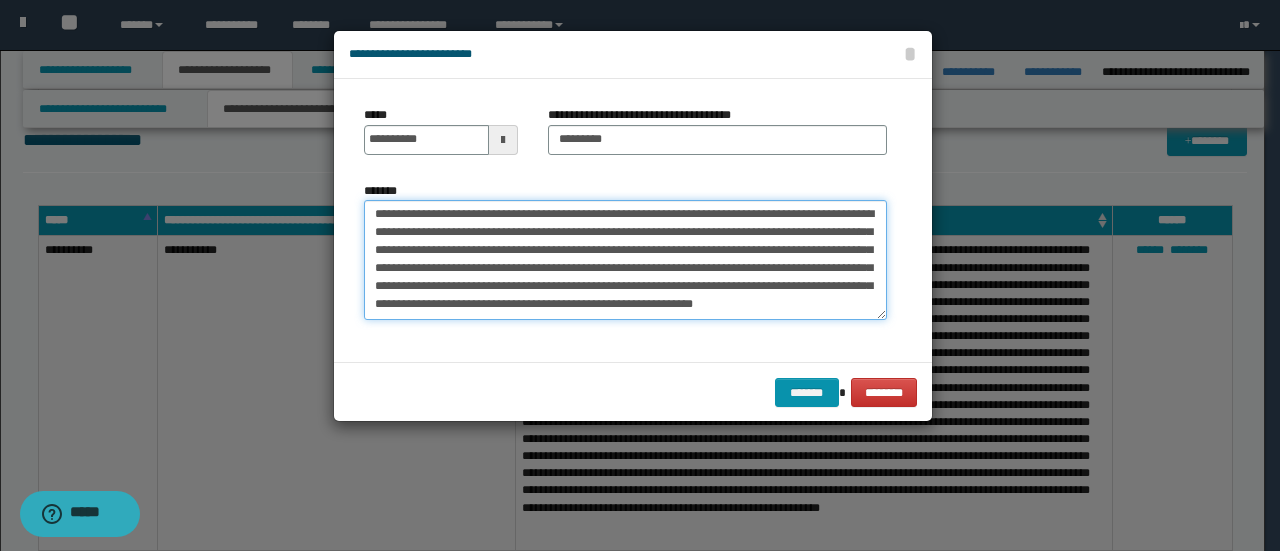 click on "**********" at bounding box center (625, 259) 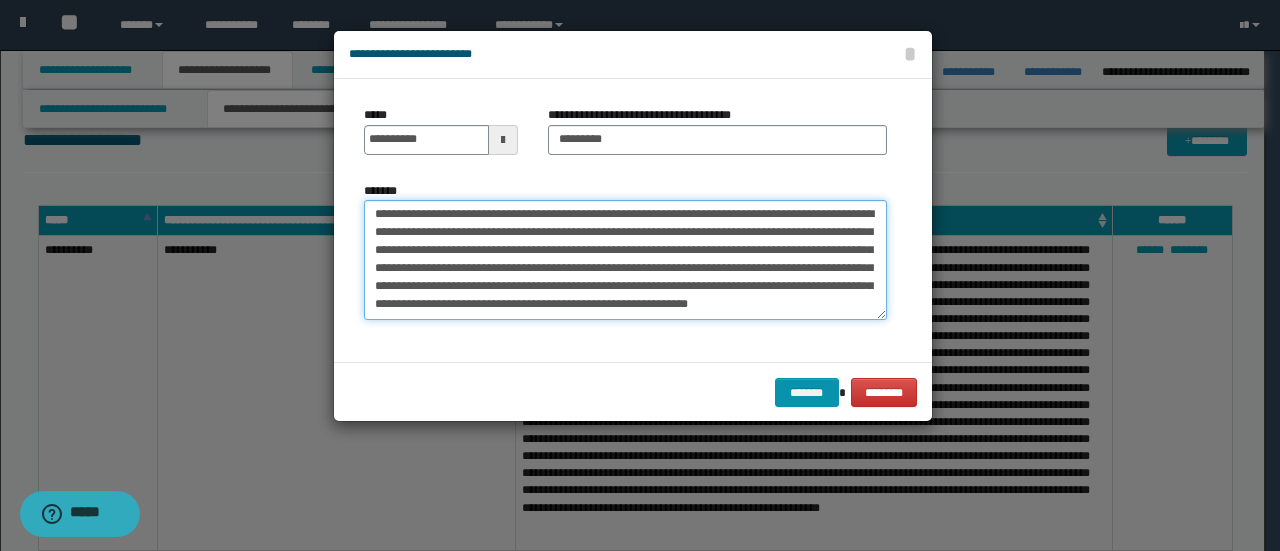 drag, startPoint x: 497, startPoint y: 303, endPoint x: 452, endPoint y: 305, distance: 45.044422 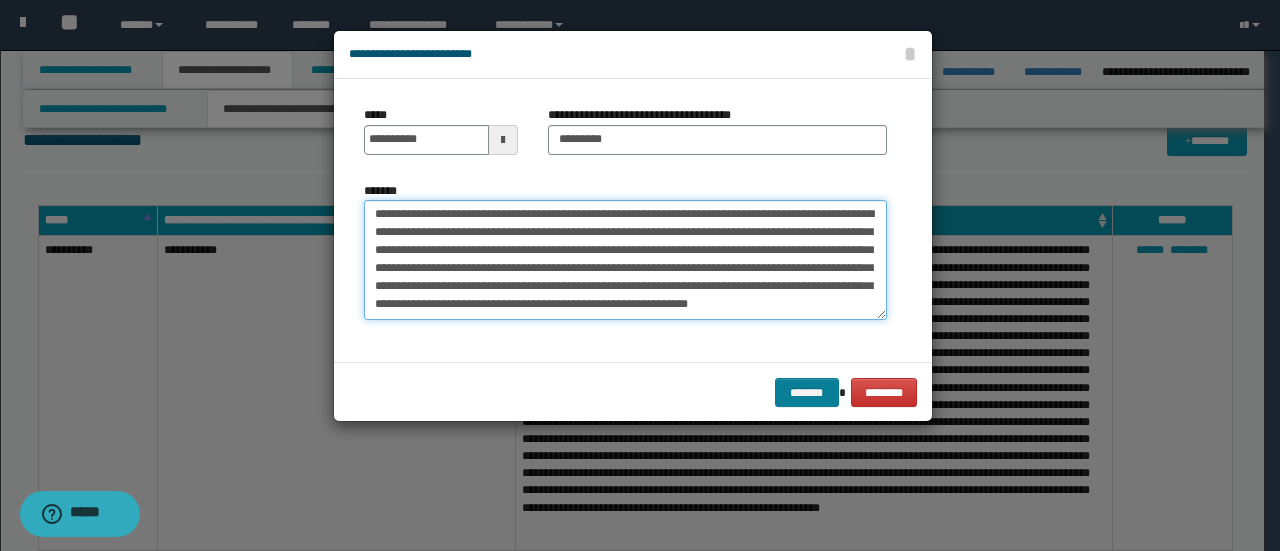 type on "**********" 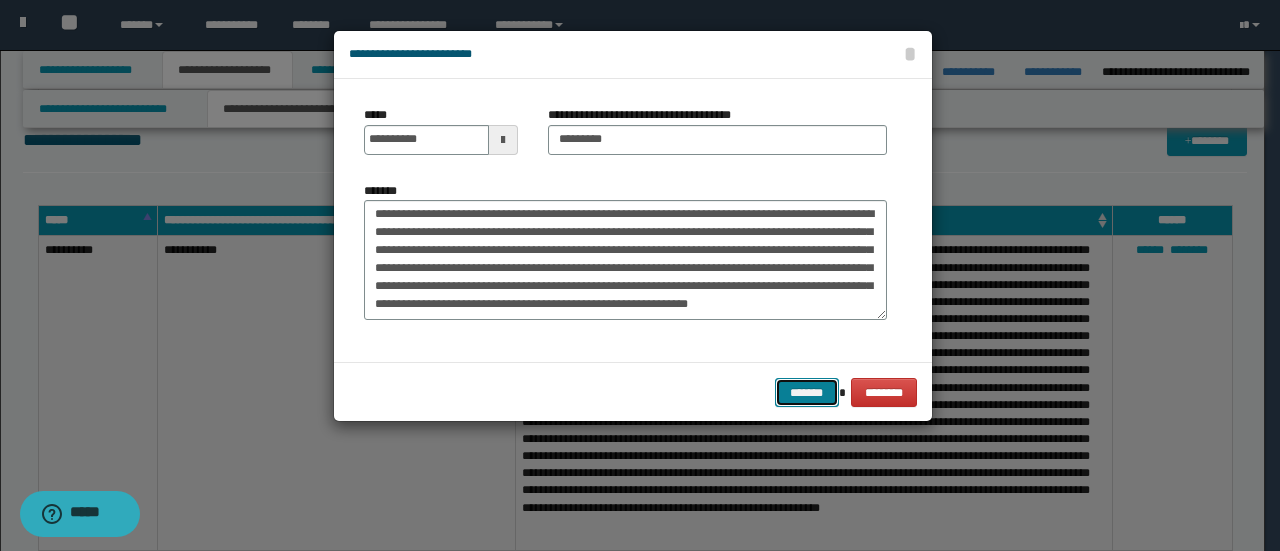 click on "*******" at bounding box center [807, 392] 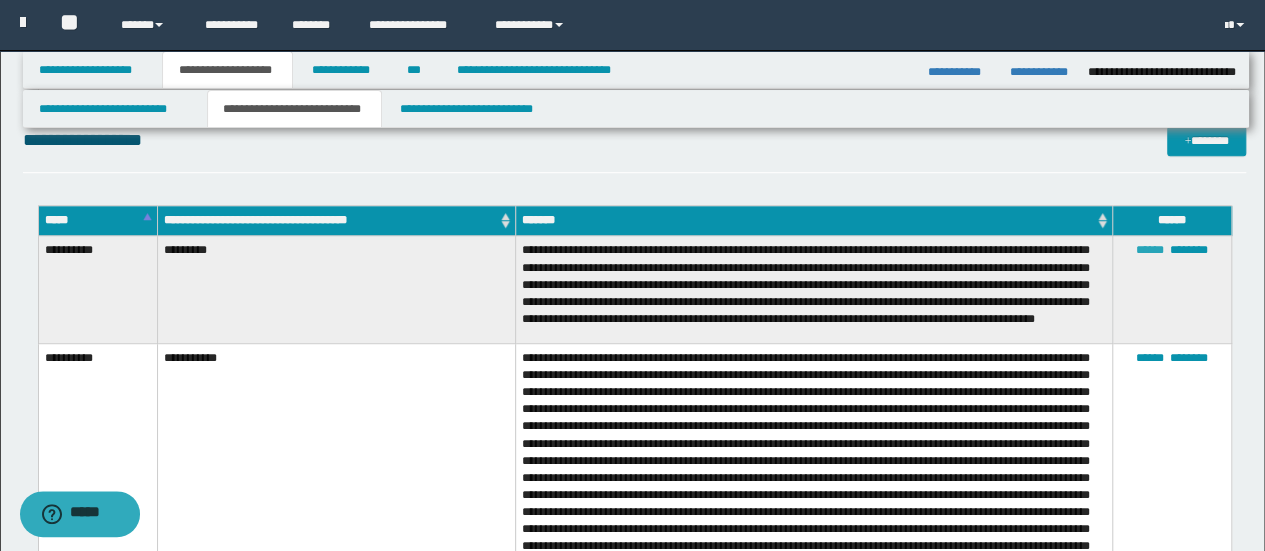 click on "******" at bounding box center (1150, 250) 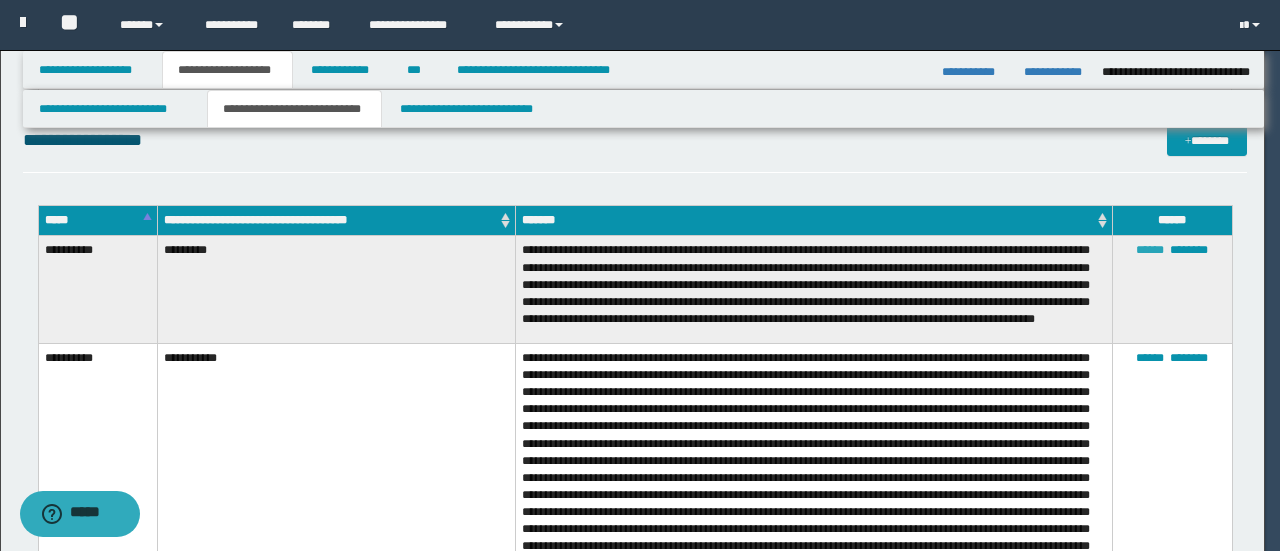 scroll, scrollTop: 0, scrollLeft: 0, axis: both 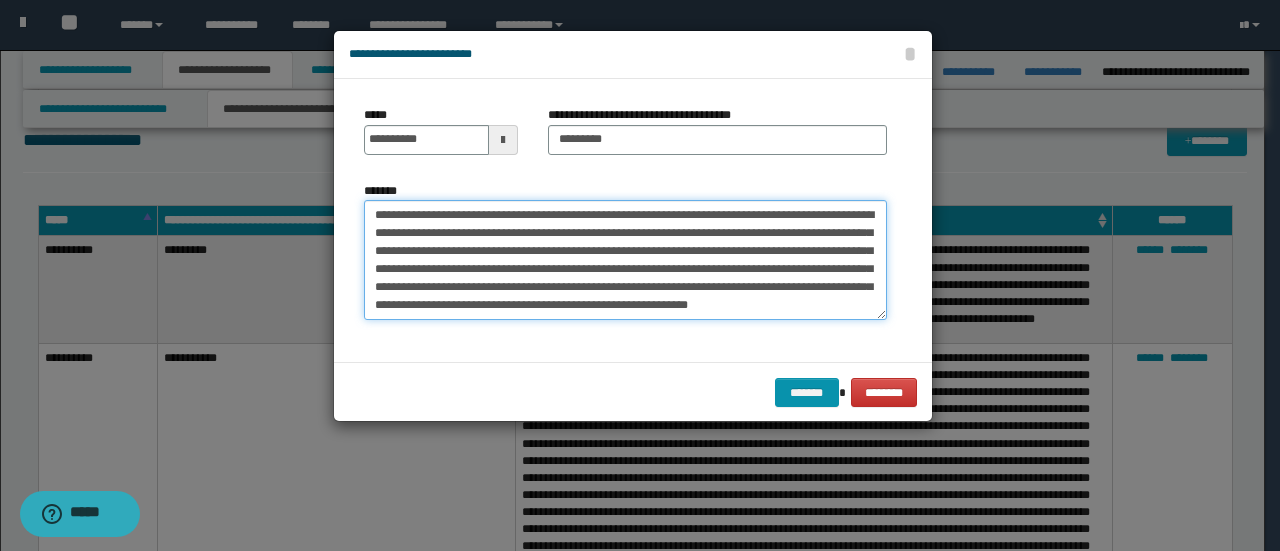 click on "**********" at bounding box center [625, 259] 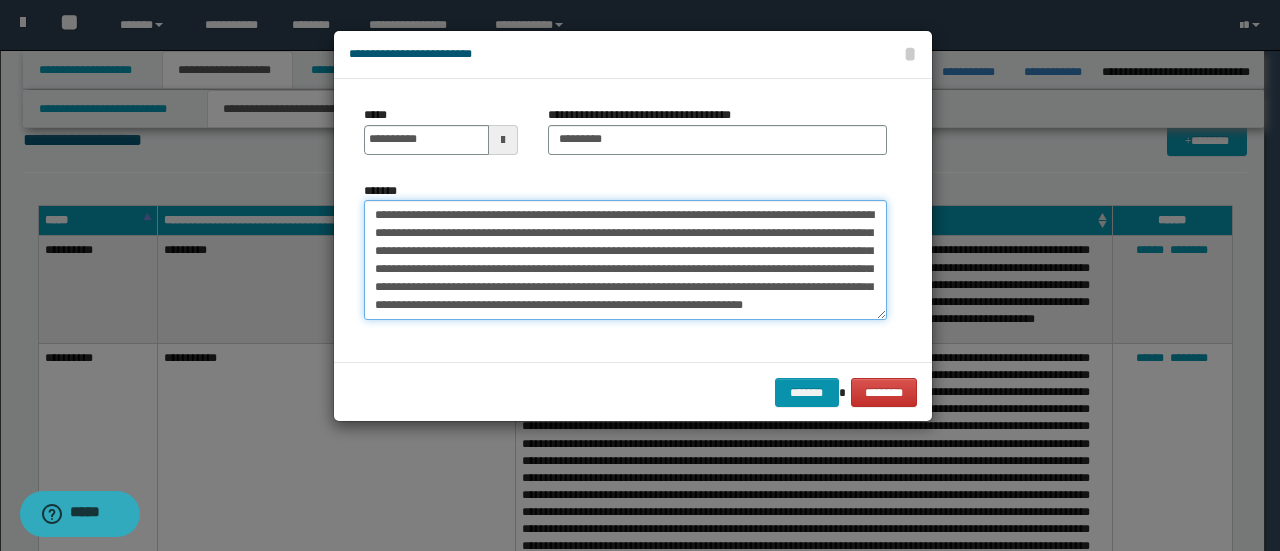 scroll, scrollTop: 12, scrollLeft: 0, axis: vertical 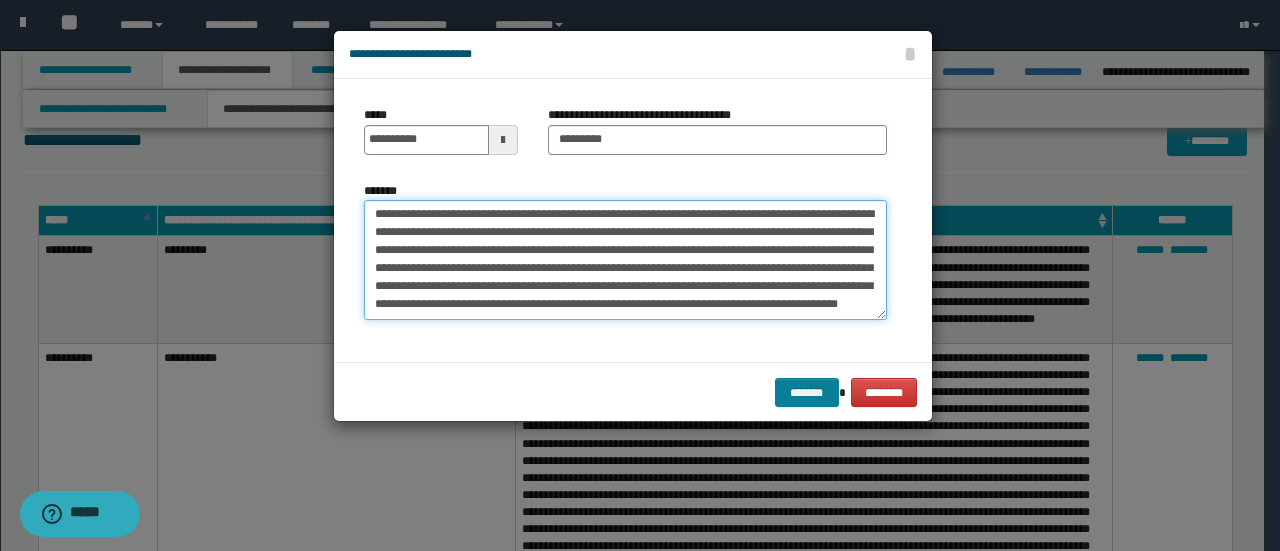 type on "**********" 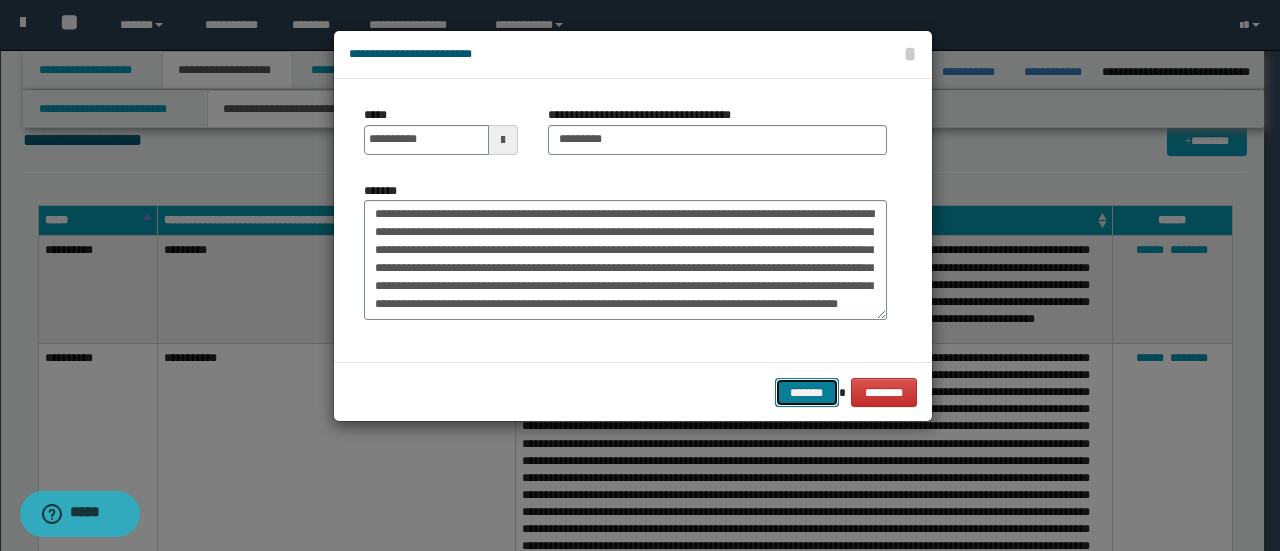 click on "*******" at bounding box center [807, 392] 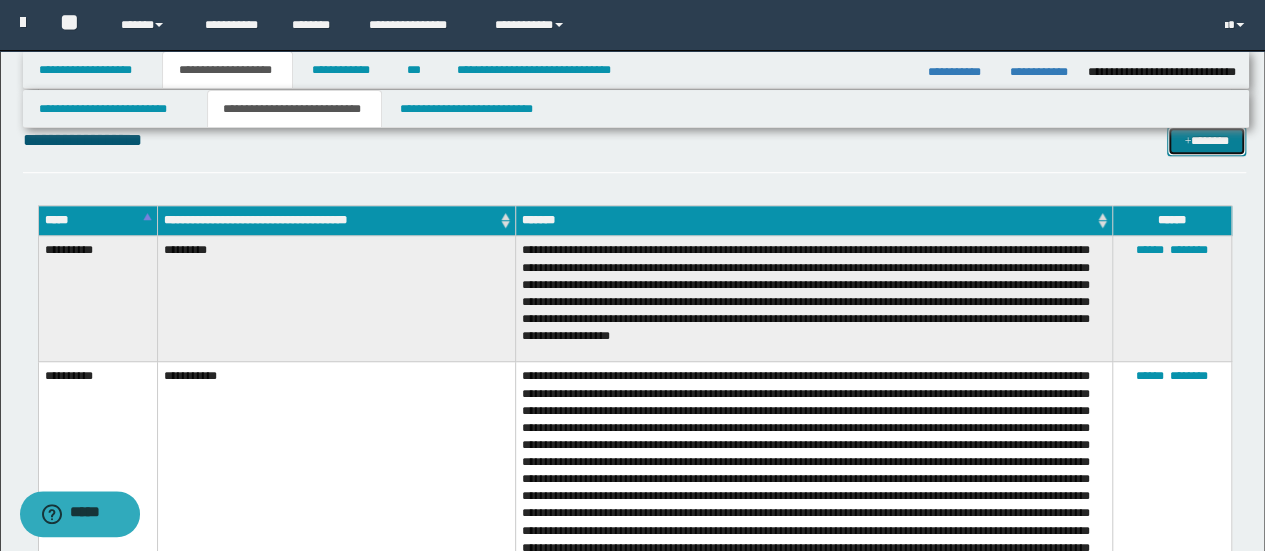 click on "*******" at bounding box center (1206, 140) 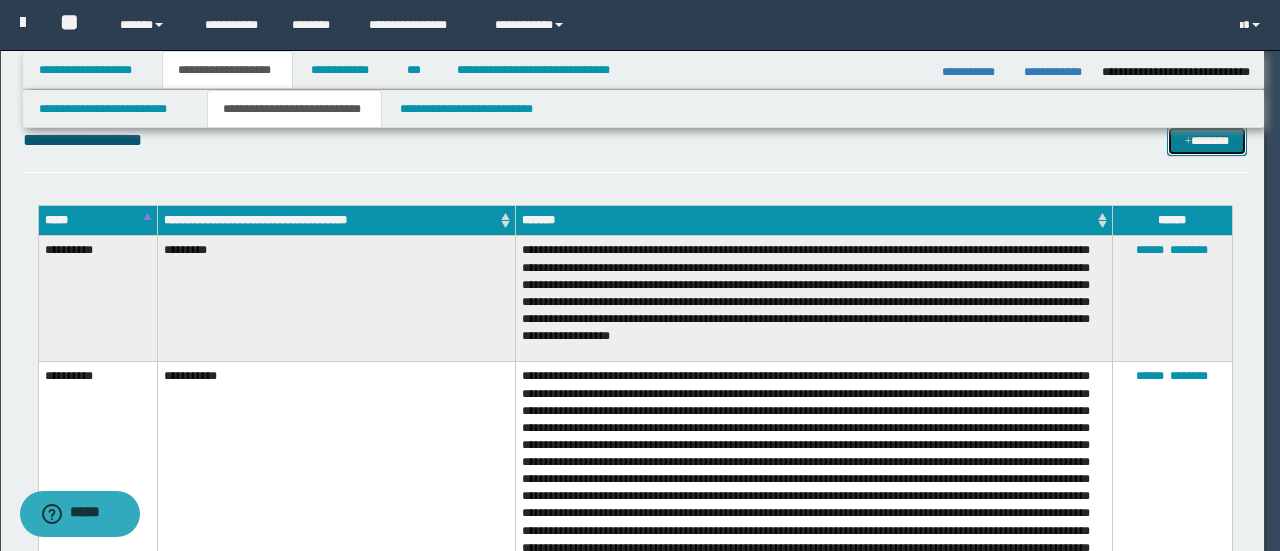 scroll, scrollTop: 0, scrollLeft: 0, axis: both 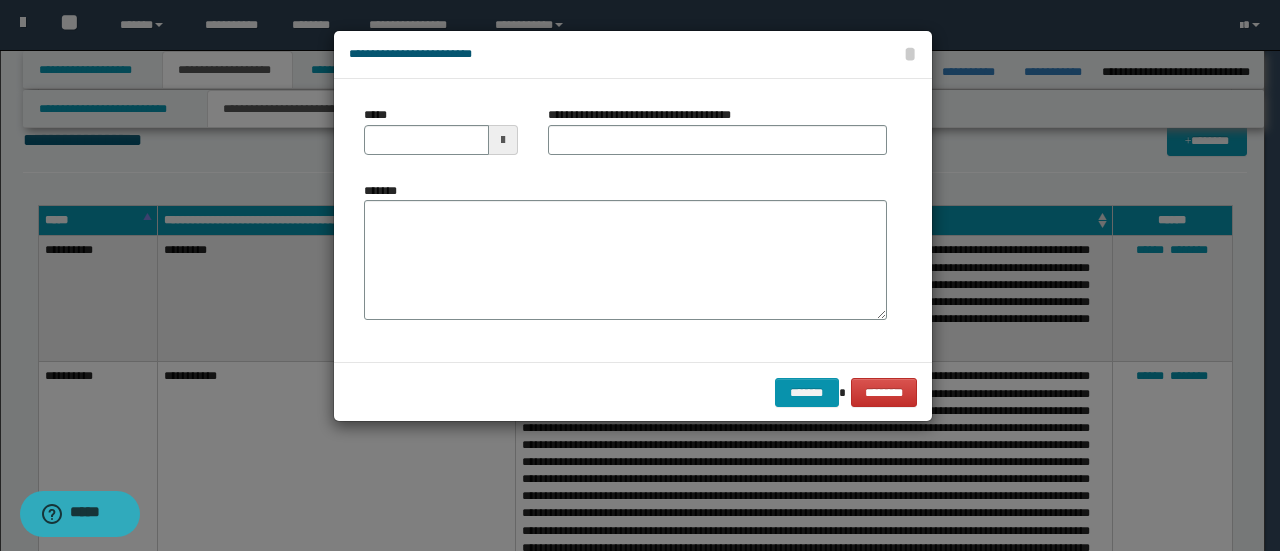 click at bounding box center (503, 140) 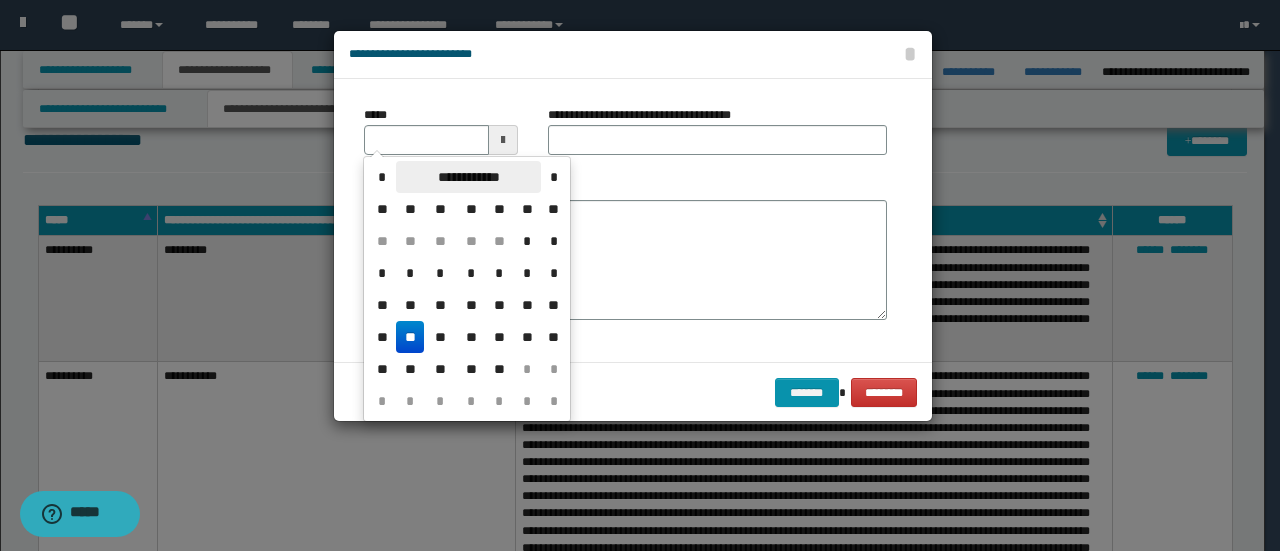 click on "**********" at bounding box center (468, 177) 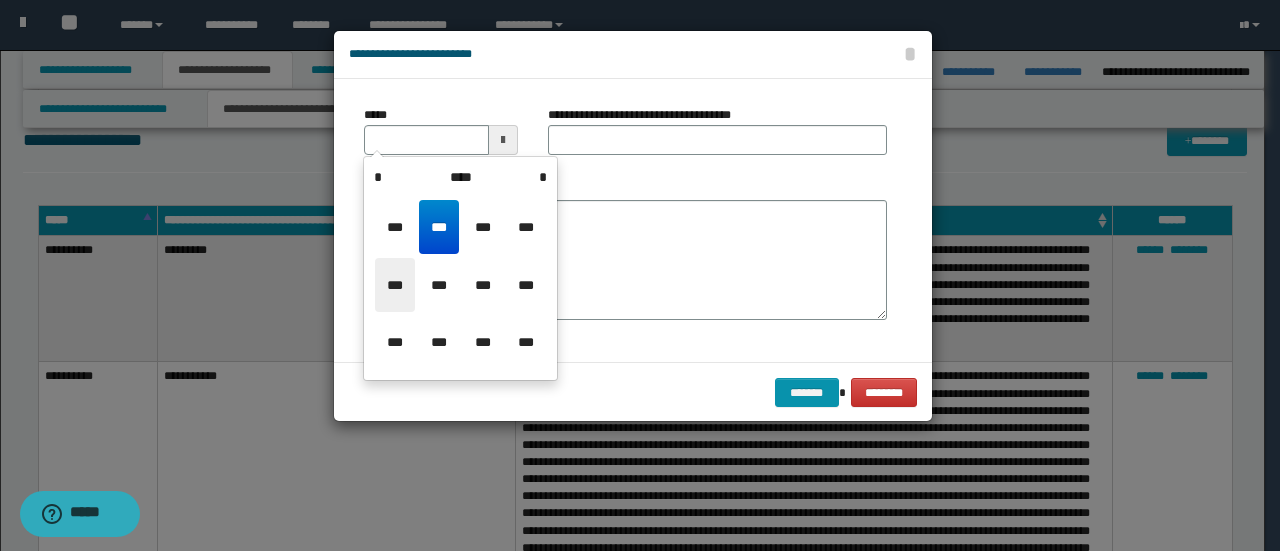 click on "***" at bounding box center [395, 285] 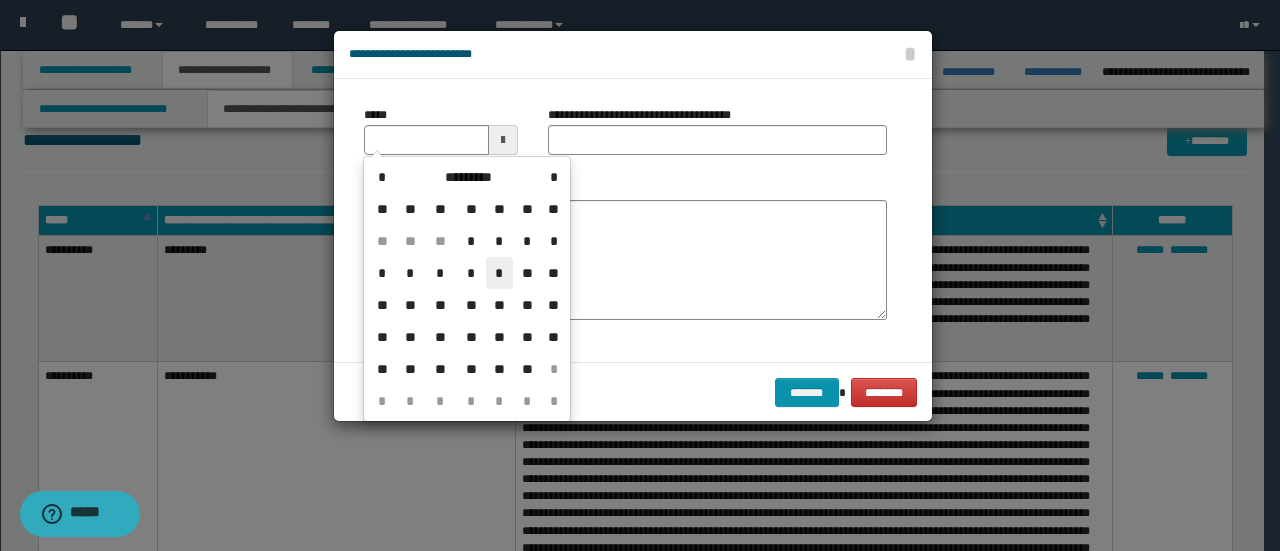 click on "*" at bounding box center (500, 273) 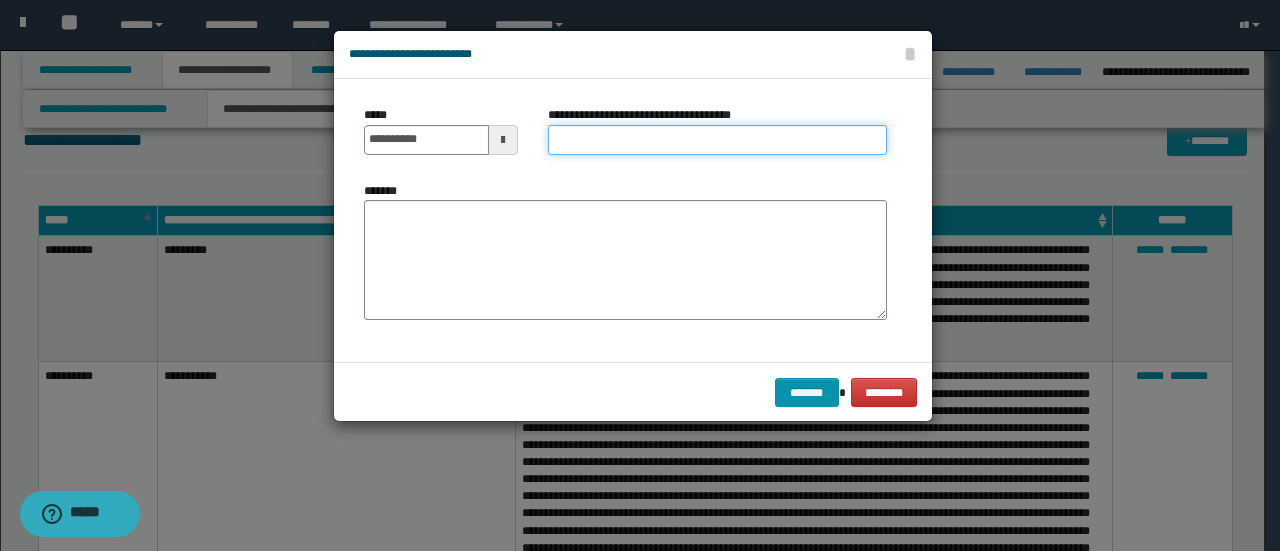 click on "**********" at bounding box center [717, 140] 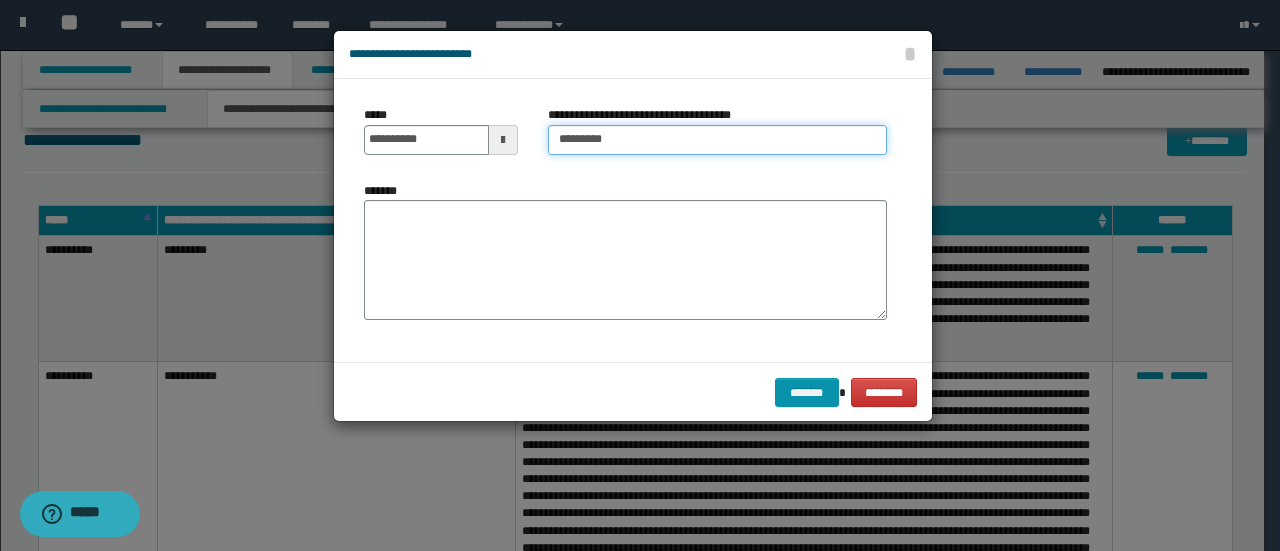 type on "*********" 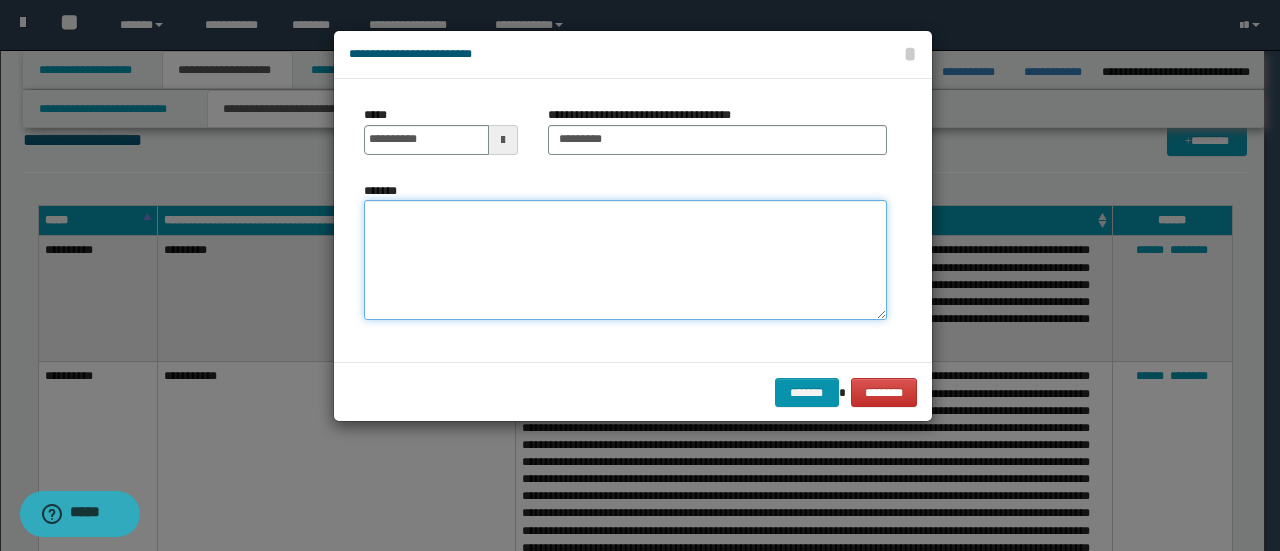 click on "*******" at bounding box center [625, 259] 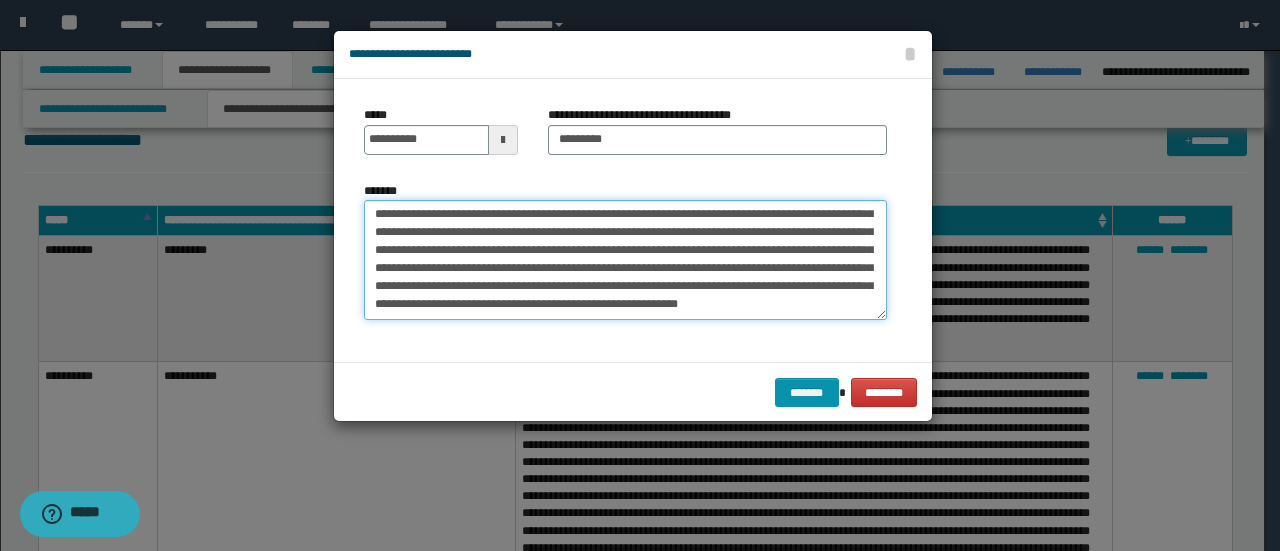scroll, scrollTop: 0, scrollLeft: 0, axis: both 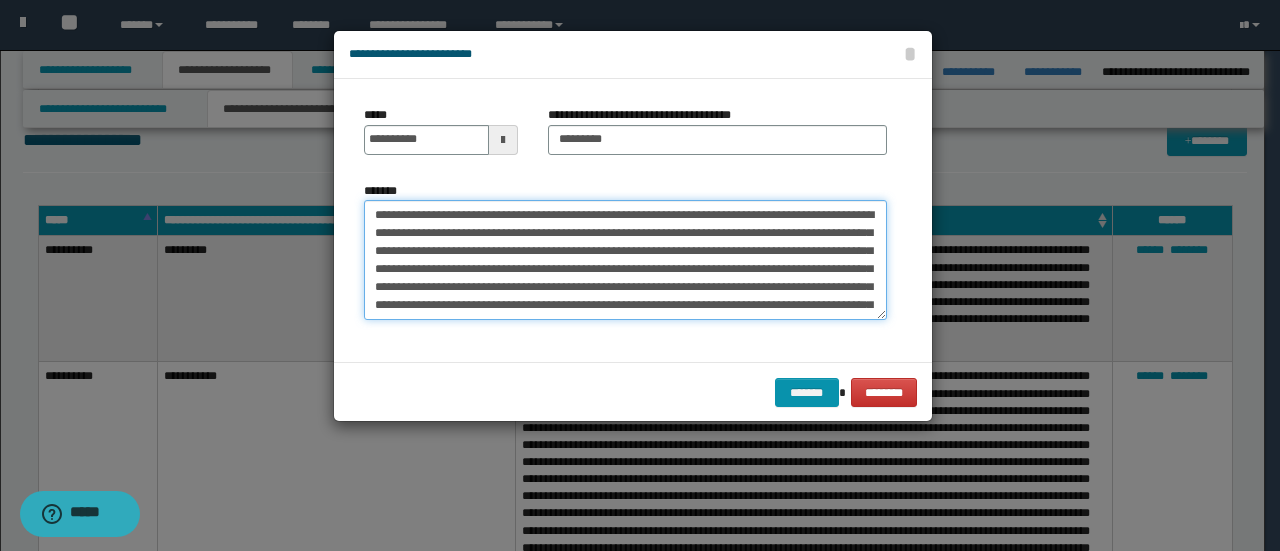 click on "*******" at bounding box center (625, 259) 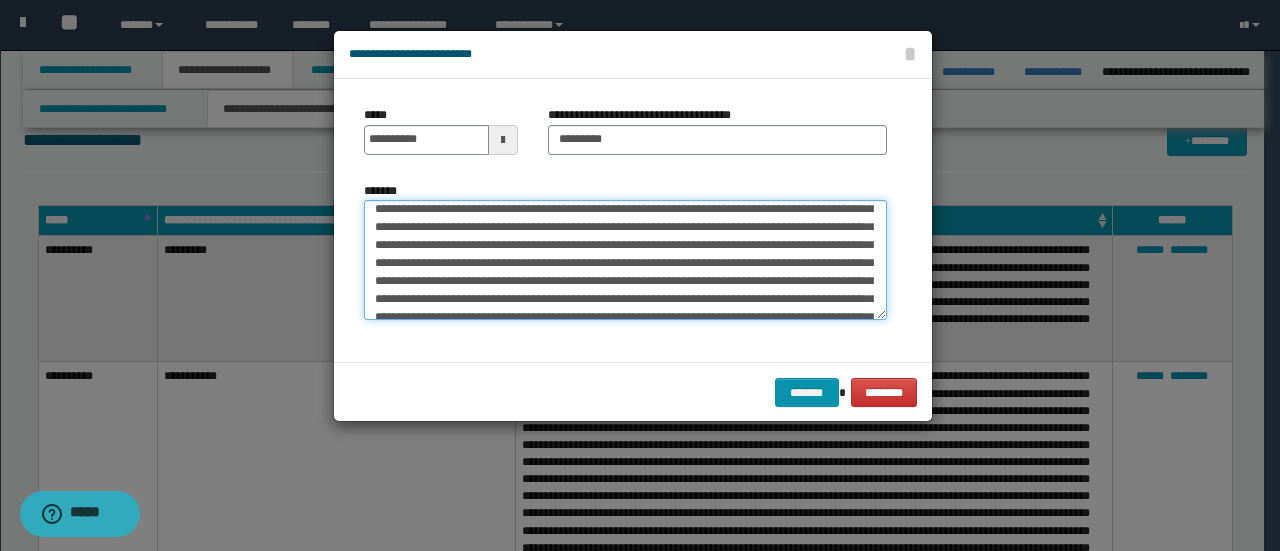 scroll, scrollTop: 100, scrollLeft: 0, axis: vertical 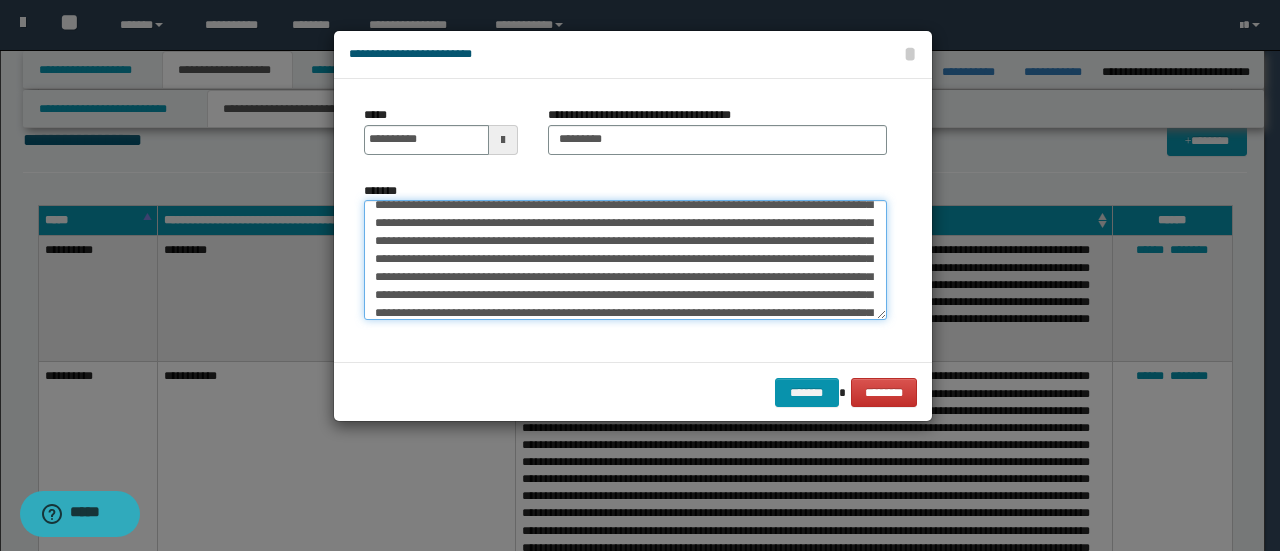 drag, startPoint x: 532, startPoint y: 241, endPoint x: 378, endPoint y: 247, distance: 154.11684 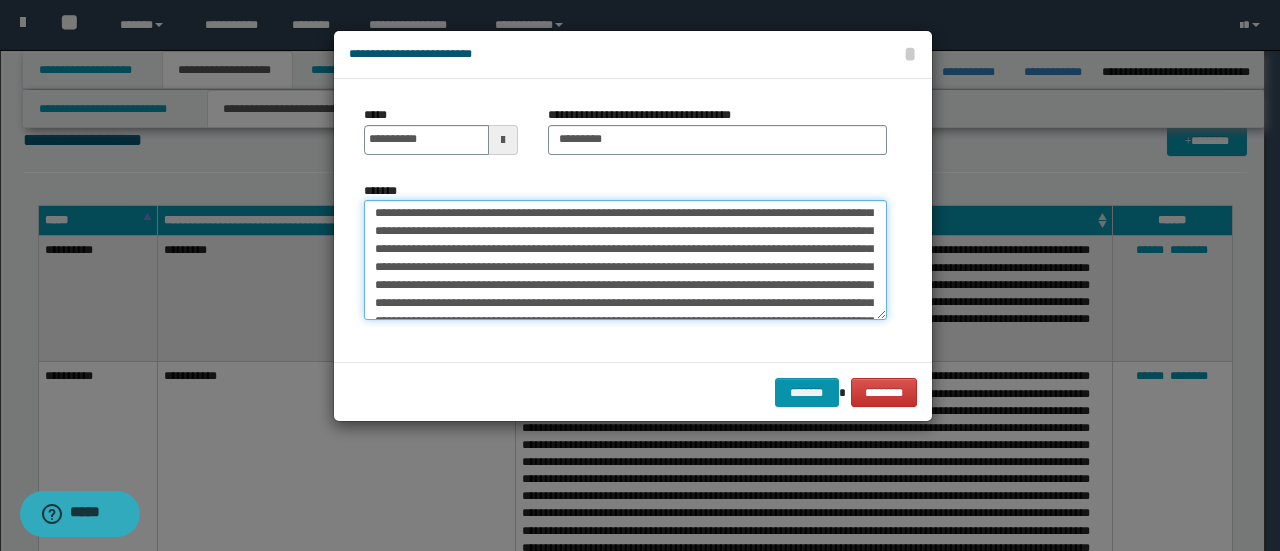 scroll, scrollTop: 100, scrollLeft: 0, axis: vertical 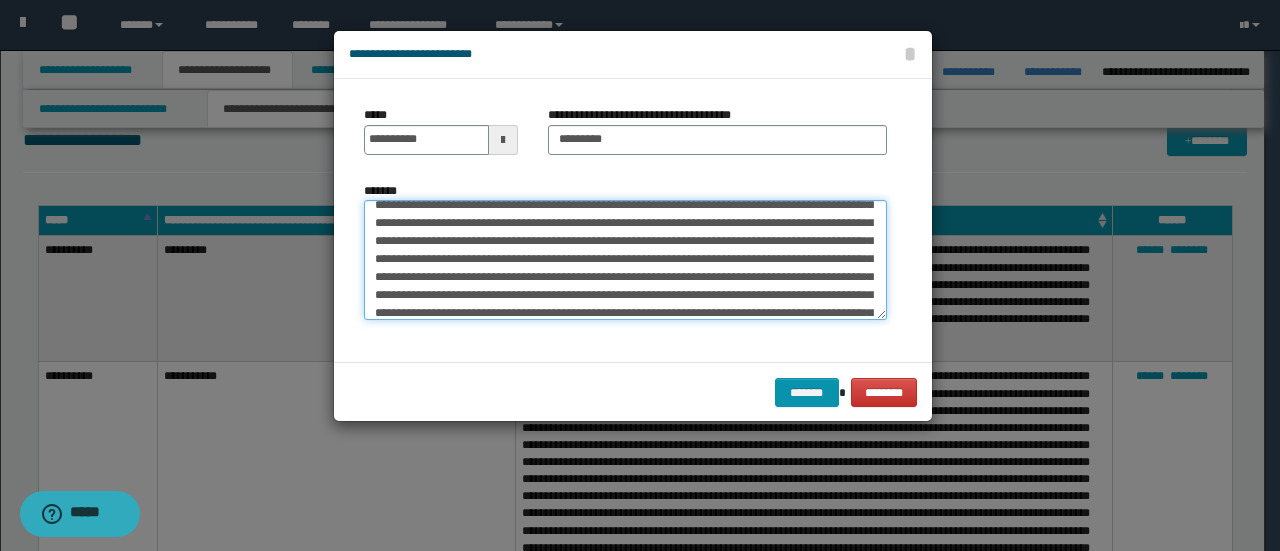 drag, startPoint x: 850, startPoint y: 278, endPoint x: 837, endPoint y: 282, distance: 13.601471 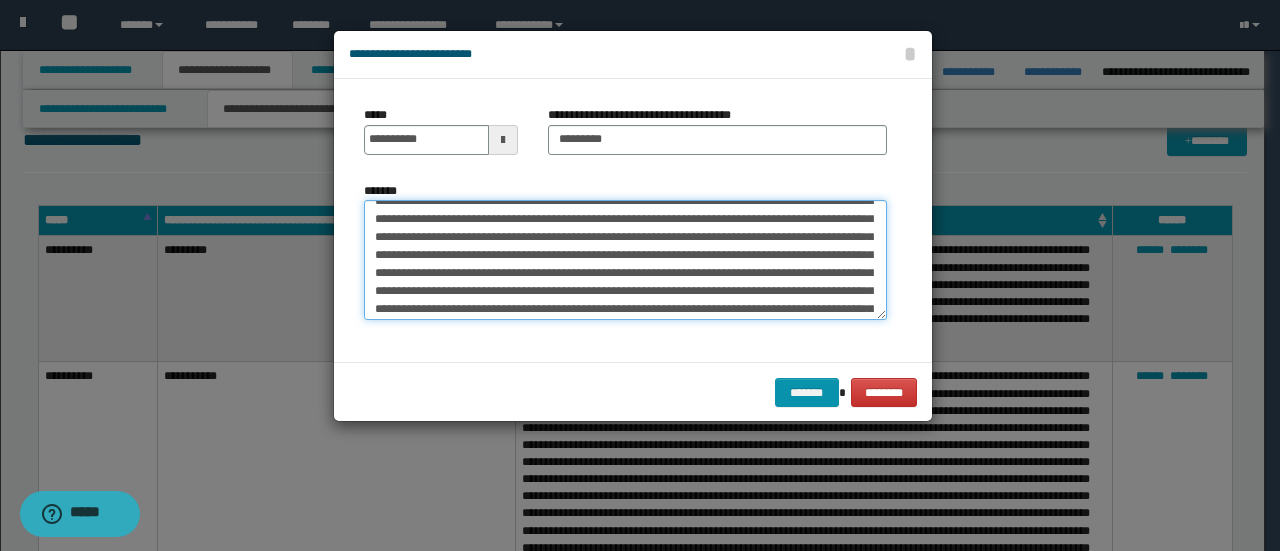 click on "*******" at bounding box center (625, 259) 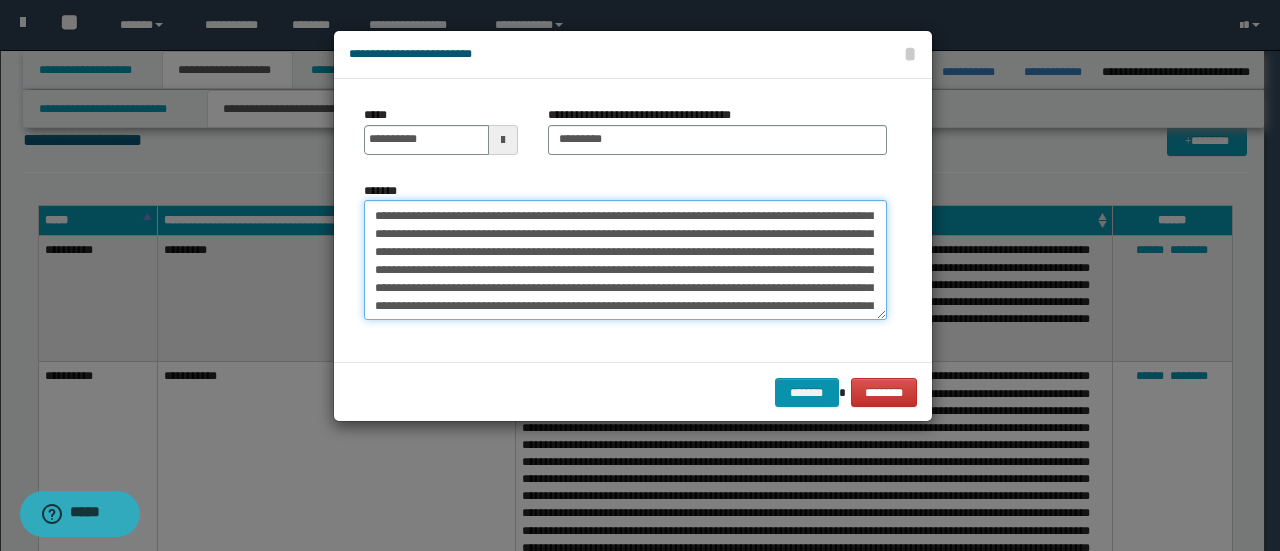 scroll, scrollTop: 180, scrollLeft: 0, axis: vertical 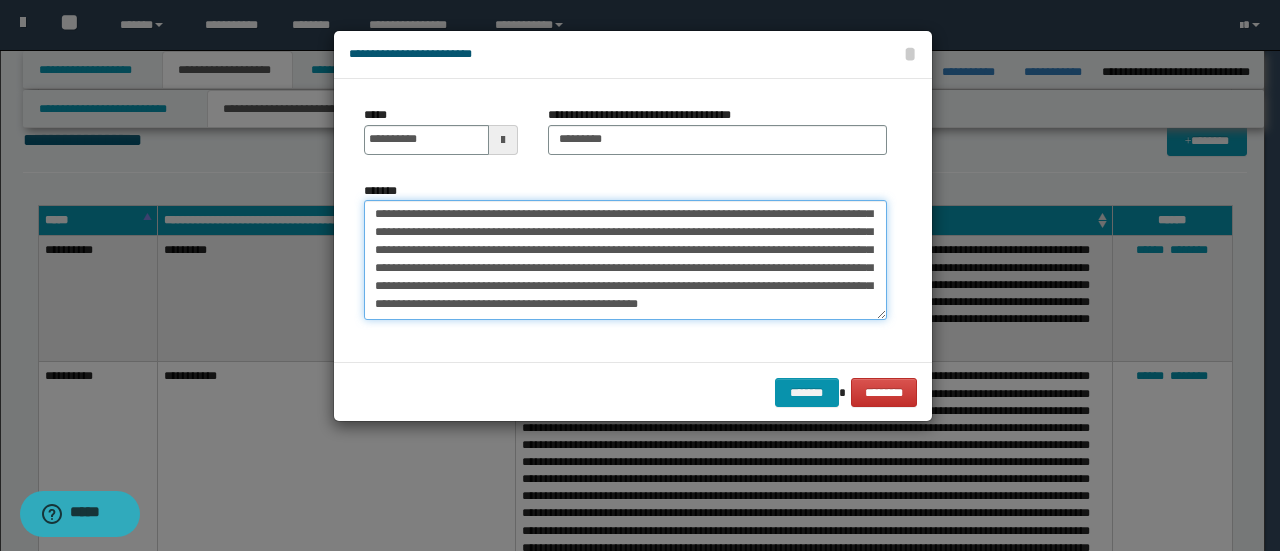 click on "*******" at bounding box center (625, 259) 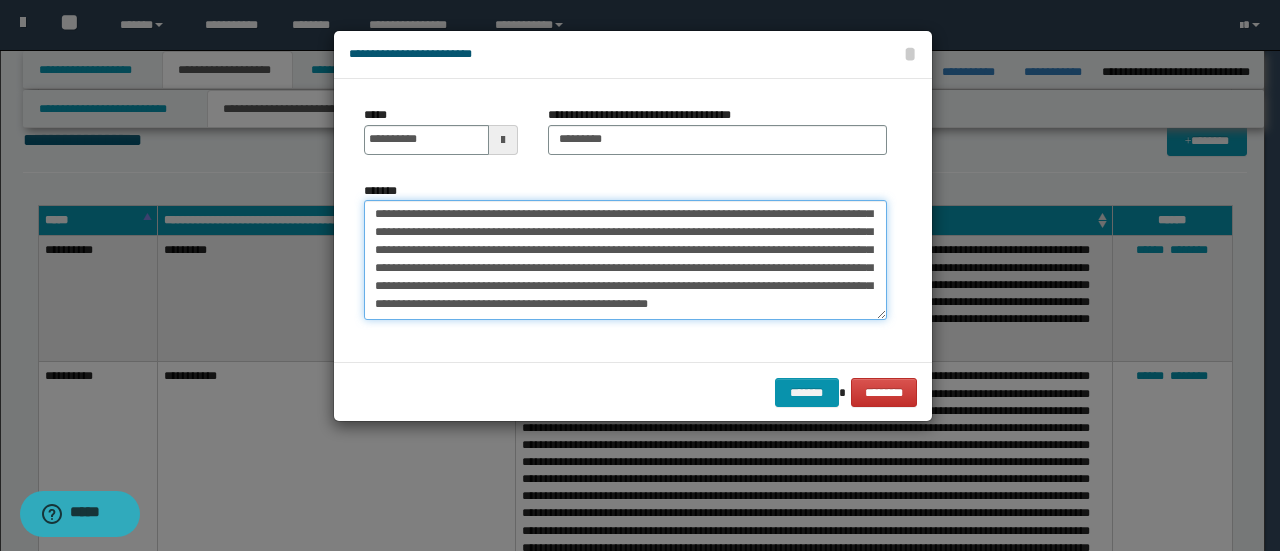 click on "*******" at bounding box center (625, 259) 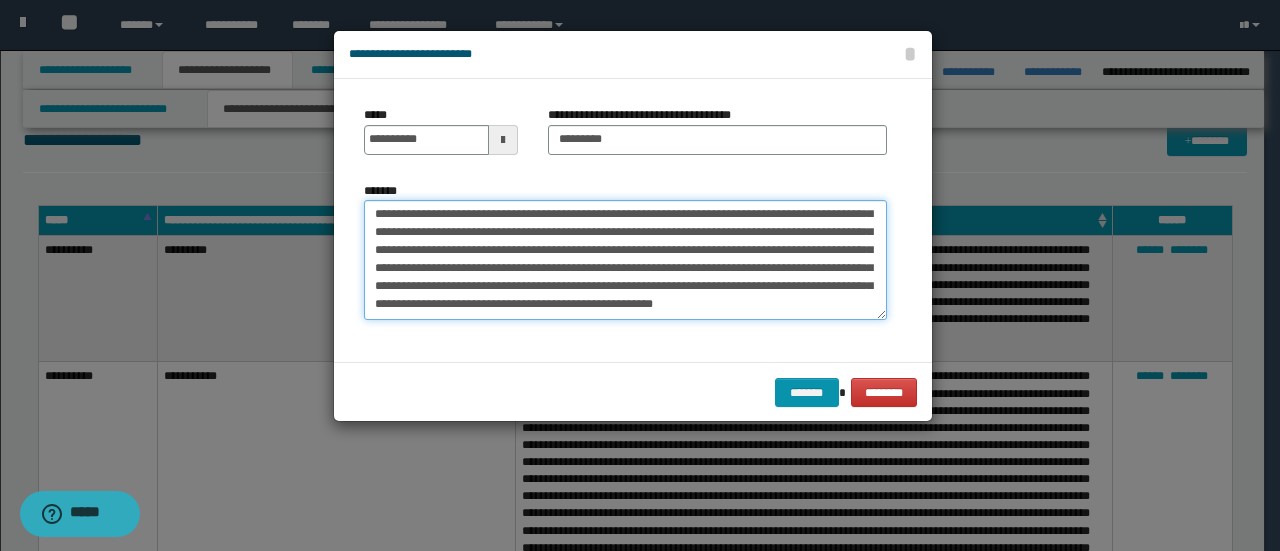 click on "*******" at bounding box center [625, 259] 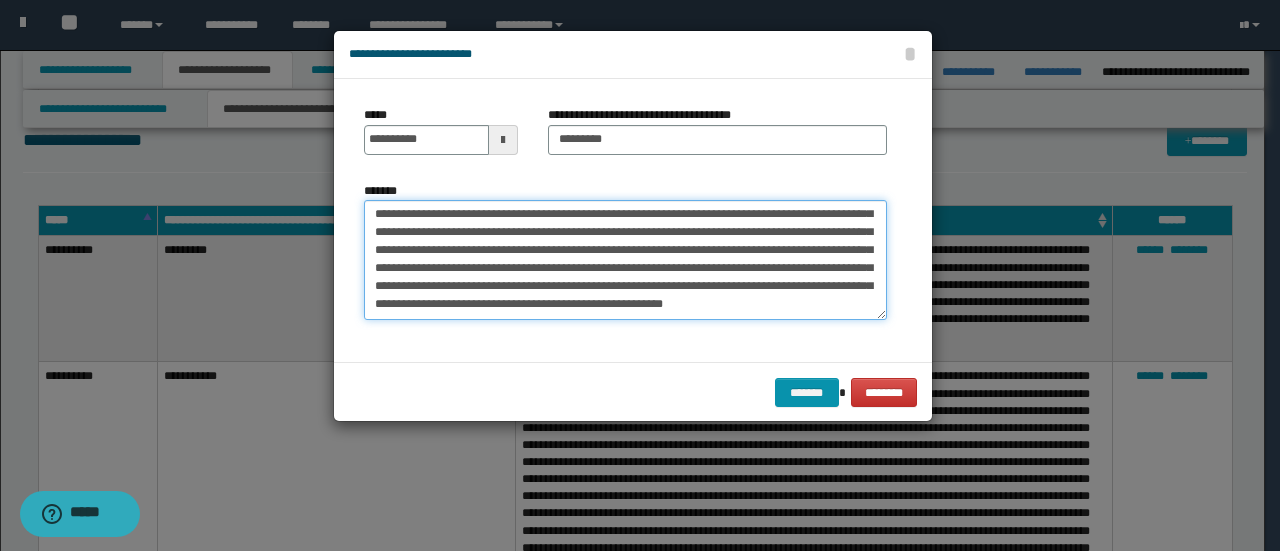 drag, startPoint x: 522, startPoint y: 270, endPoint x: 490, endPoint y: 236, distance: 46.69047 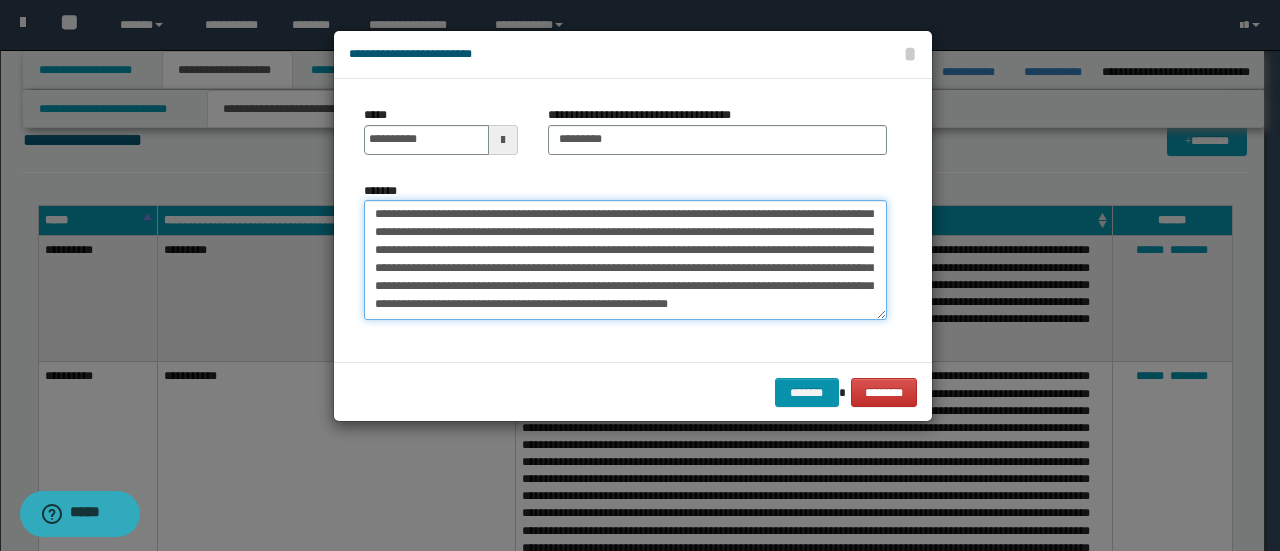 drag, startPoint x: 646, startPoint y: 267, endPoint x: 618, endPoint y: 265, distance: 28.071337 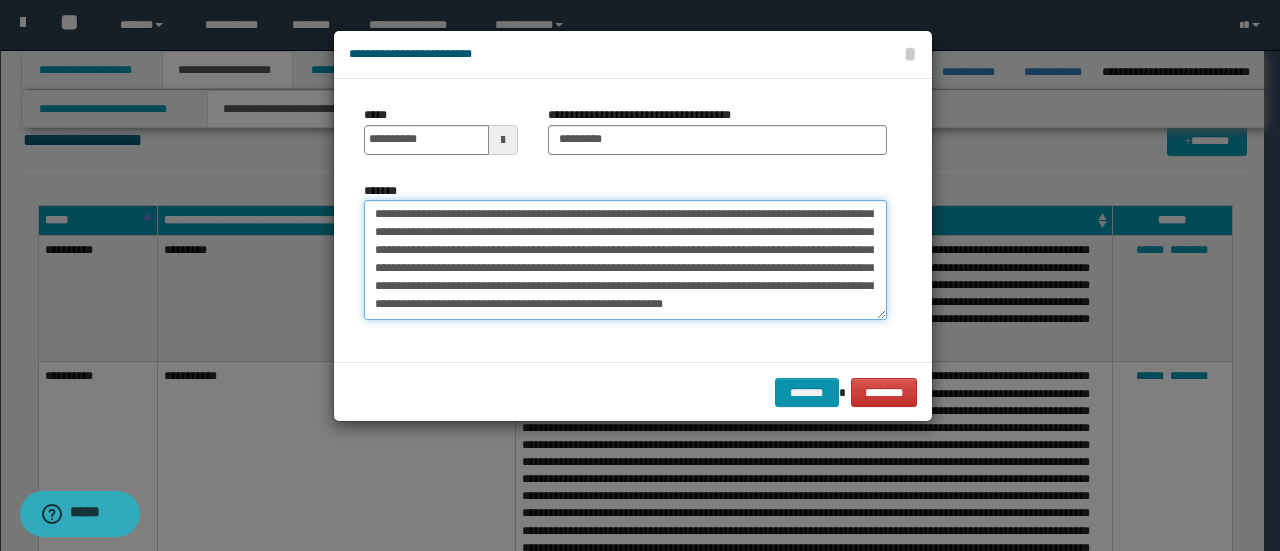 scroll, scrollTop: 252, scrollLeft: 0, axis: vertical 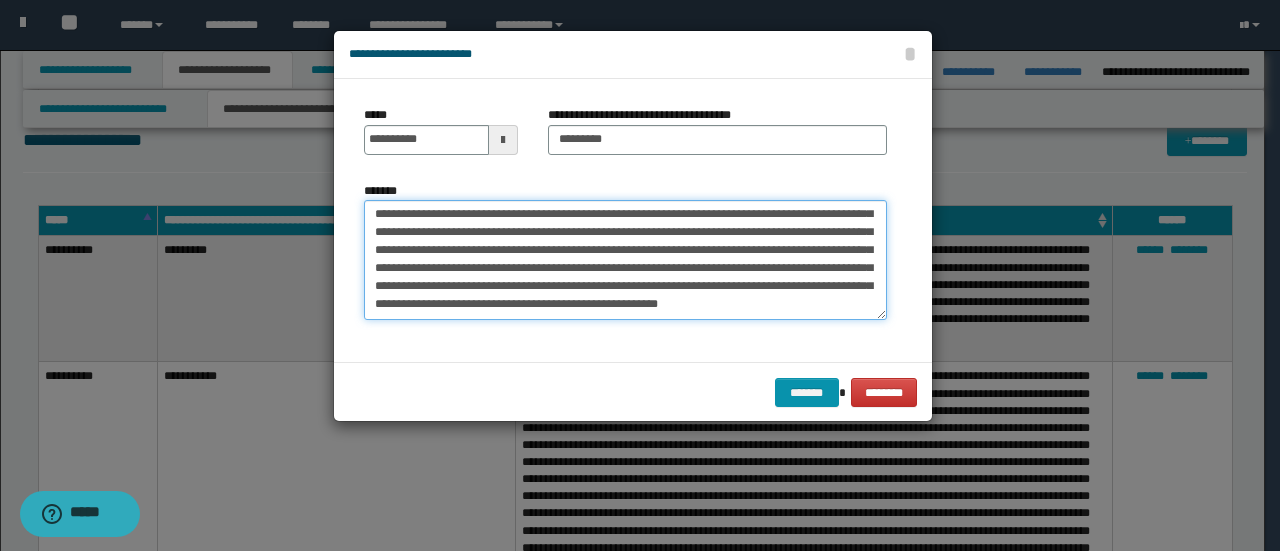 click on "*******" at bounding box center [625, 259] 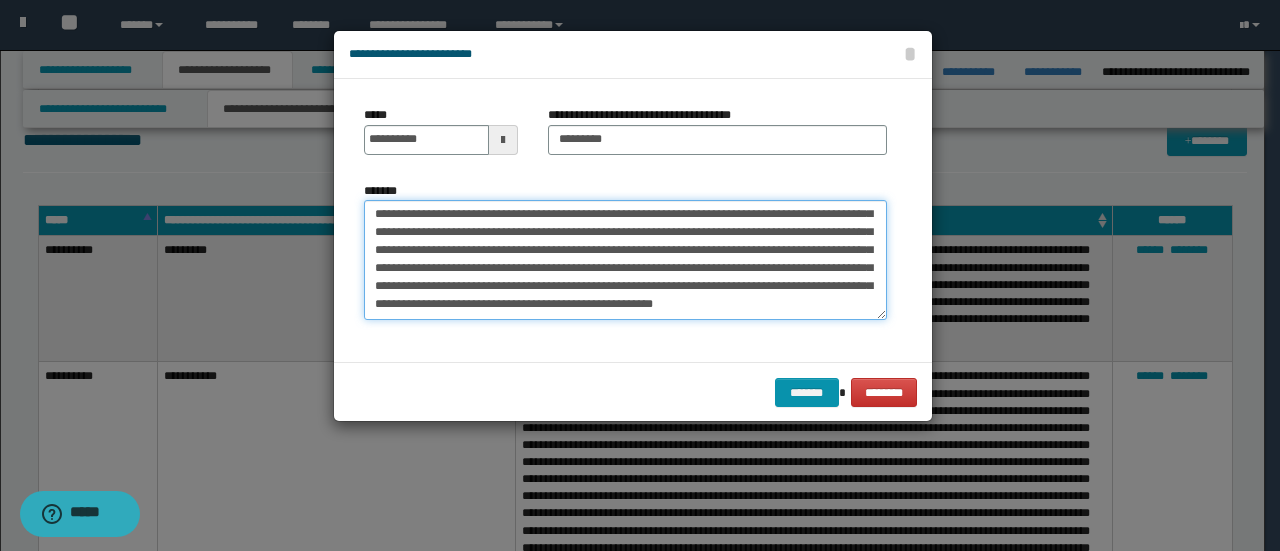 click on "*******" at bounding box center (625, 259) 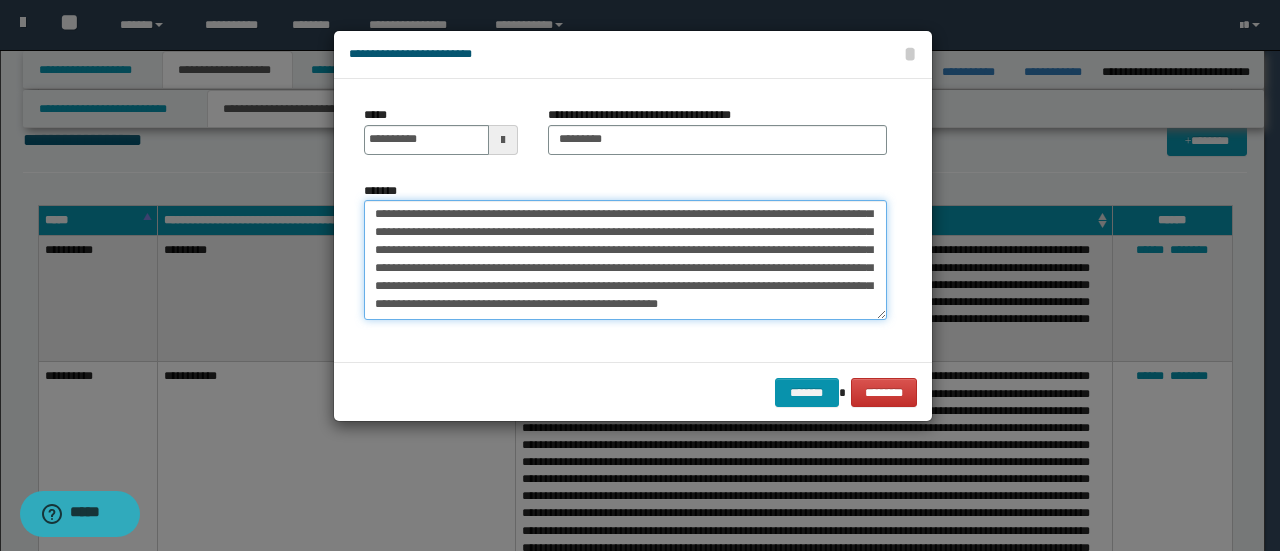 click on "*******" at bounding box center [625, 259] 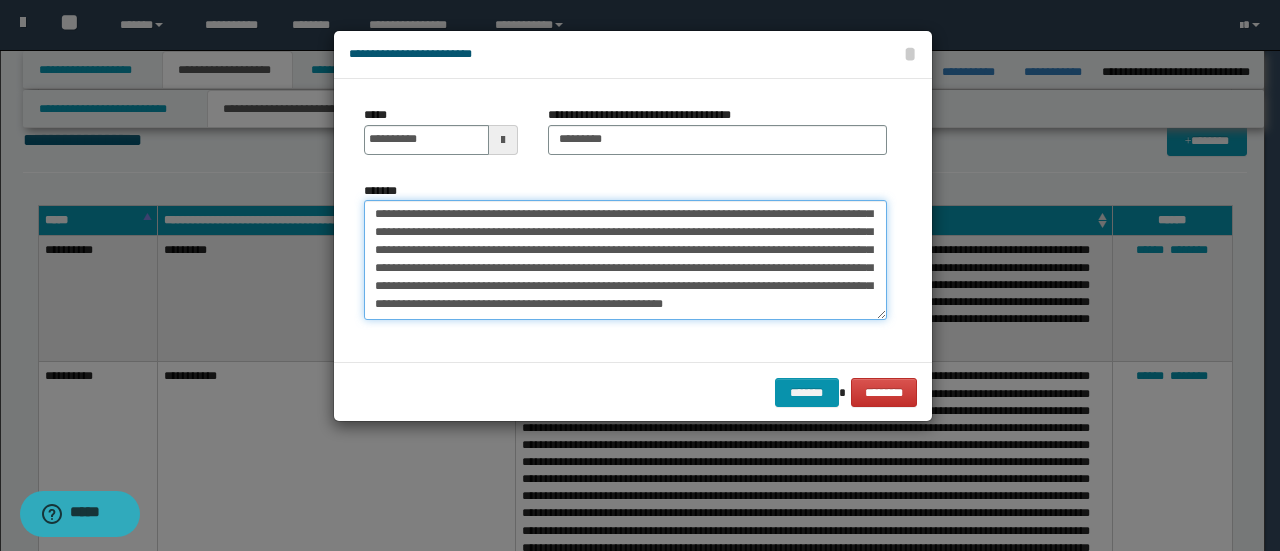 click on "*******" at bounding box center [625, 259] 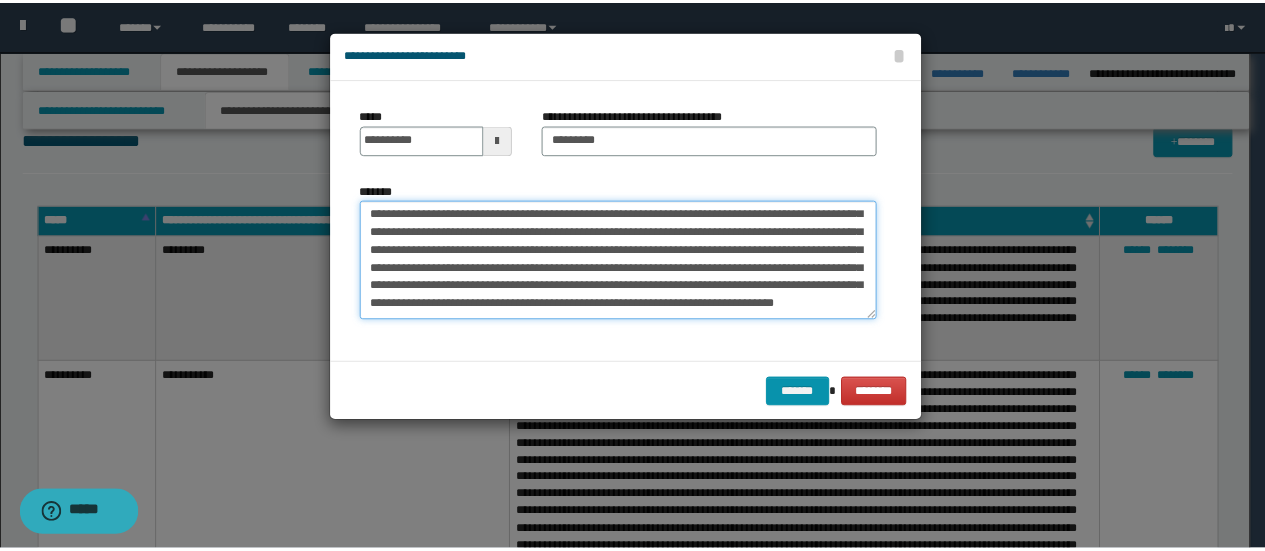 scroll, scrollTop: 264, scrollLeft: 0, axis: vertical 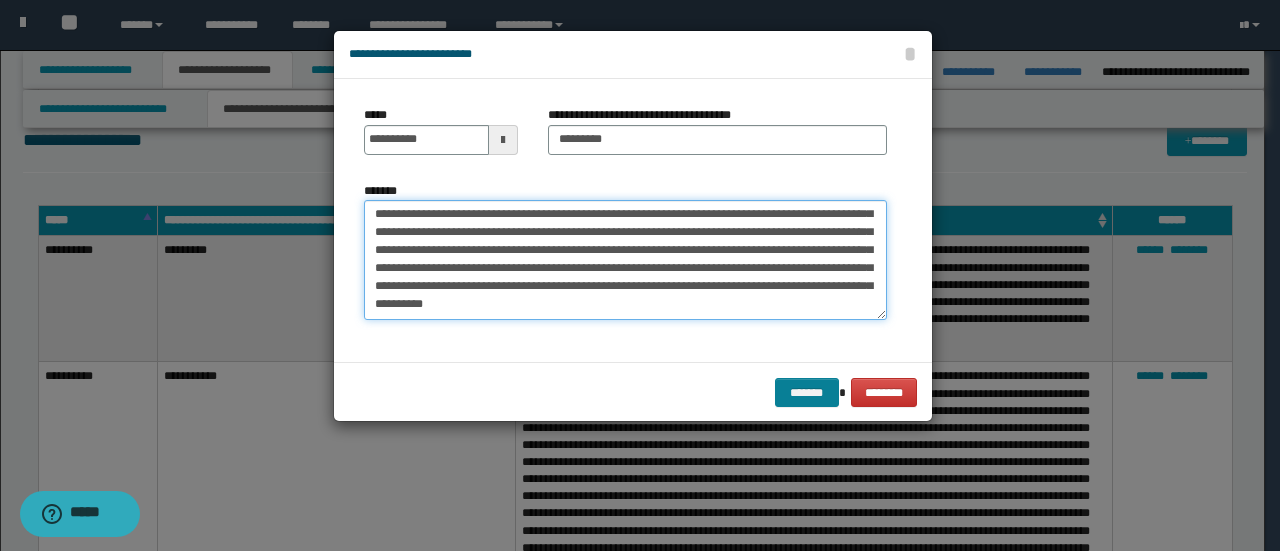 type on "**********" 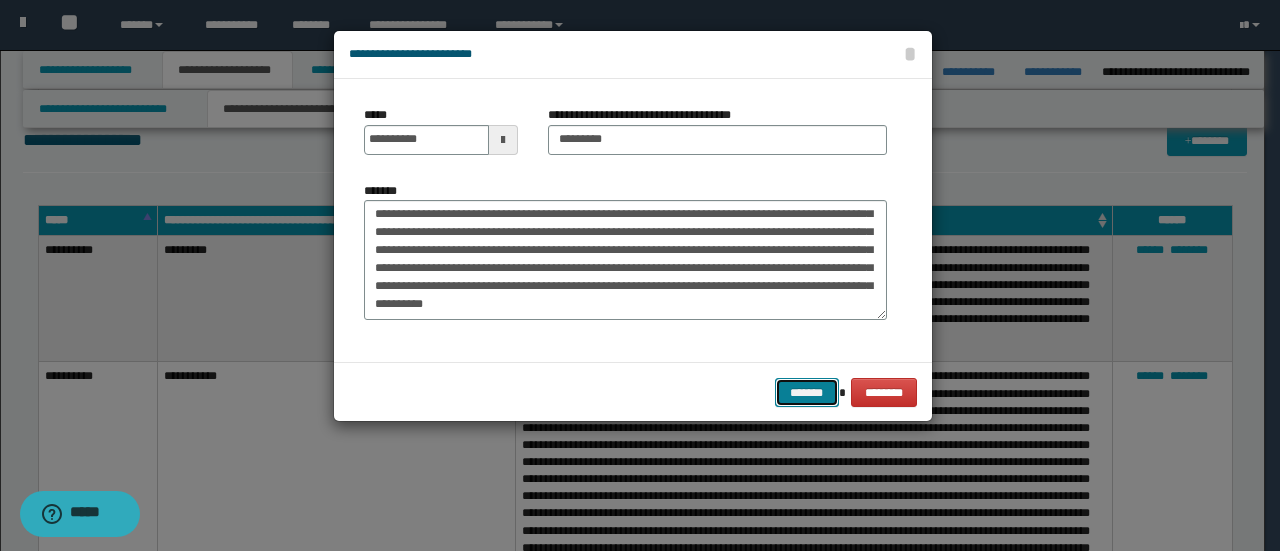 click on "*******" at bounding box center [807, 392] 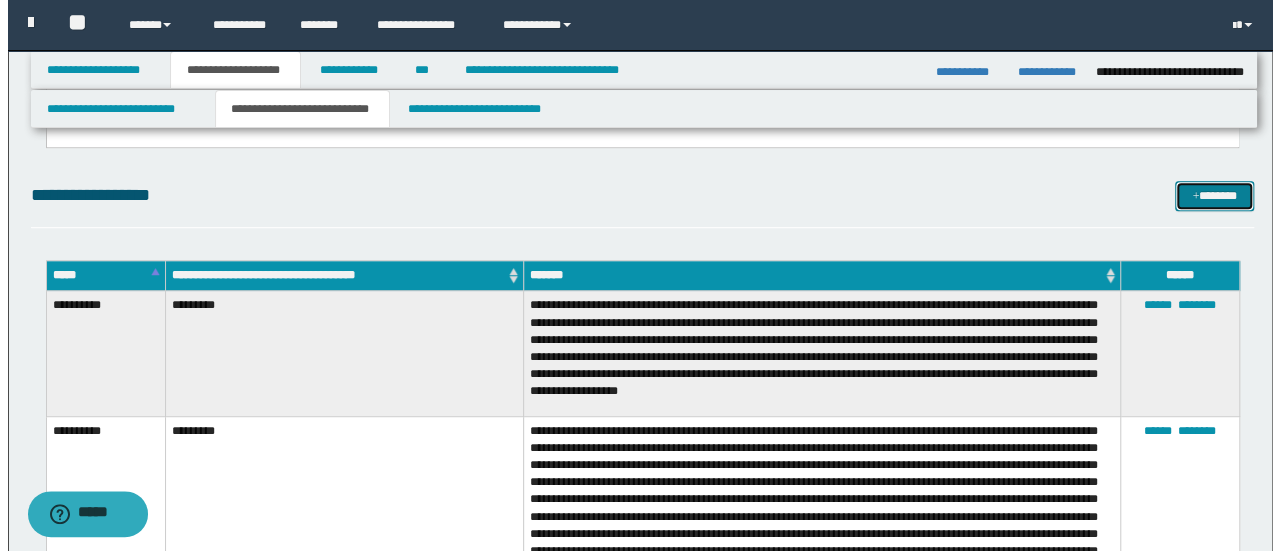 scroll, scrollTop: 400, scrollLeft: 0, axis: vertical 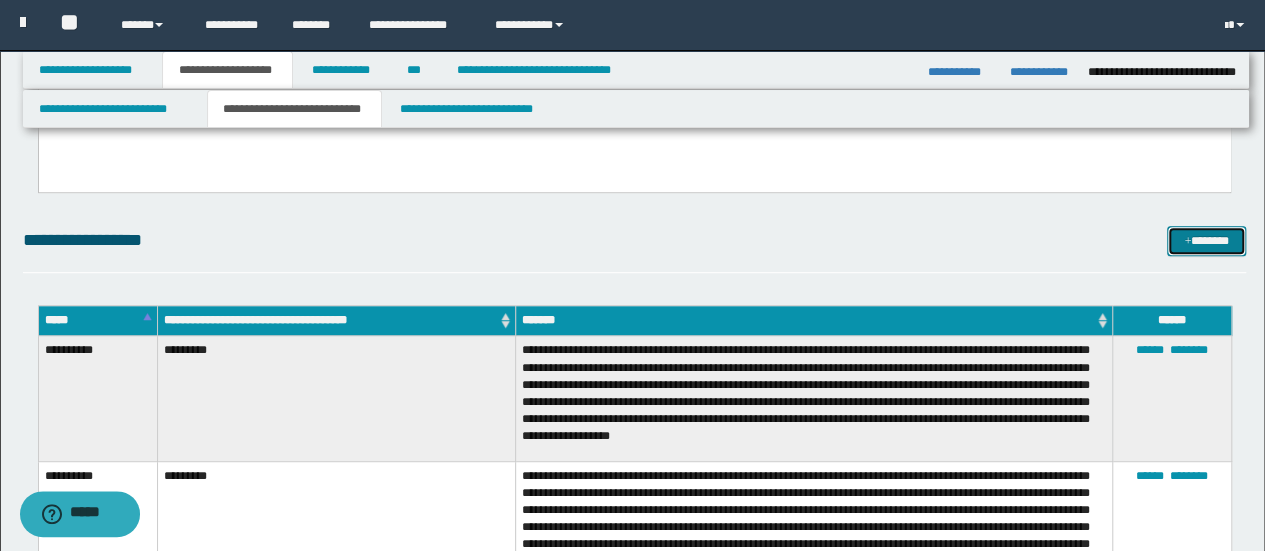 click on "*******" at bounding box center [1206, 240] 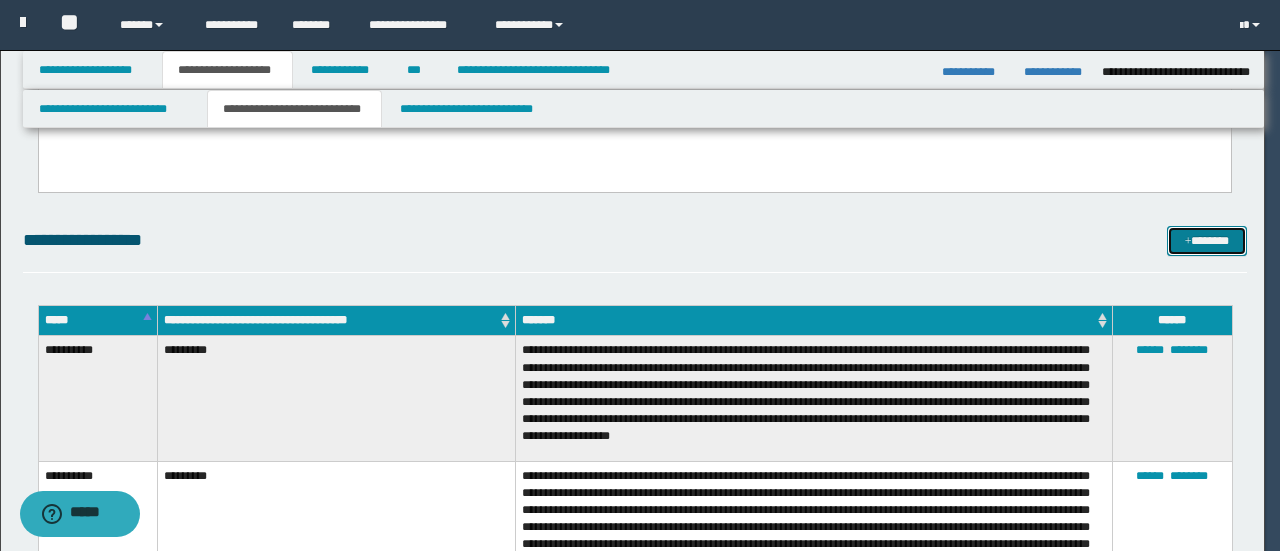 scroll, scrollTop: 0, scrollLeft: 0, axis: both 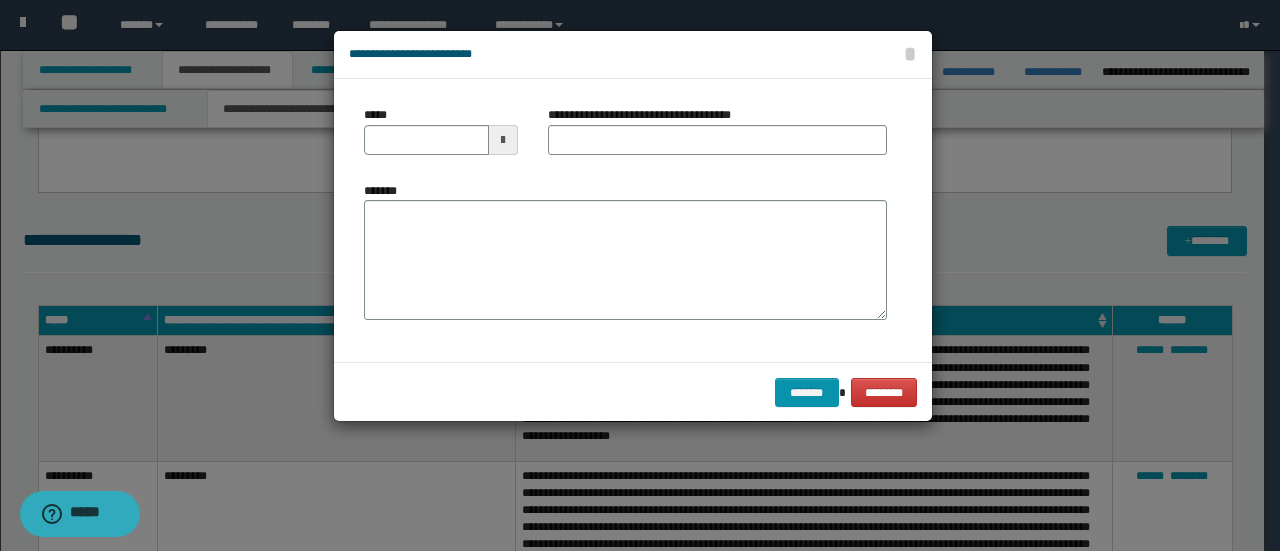 click at bounding box center [503, 140] 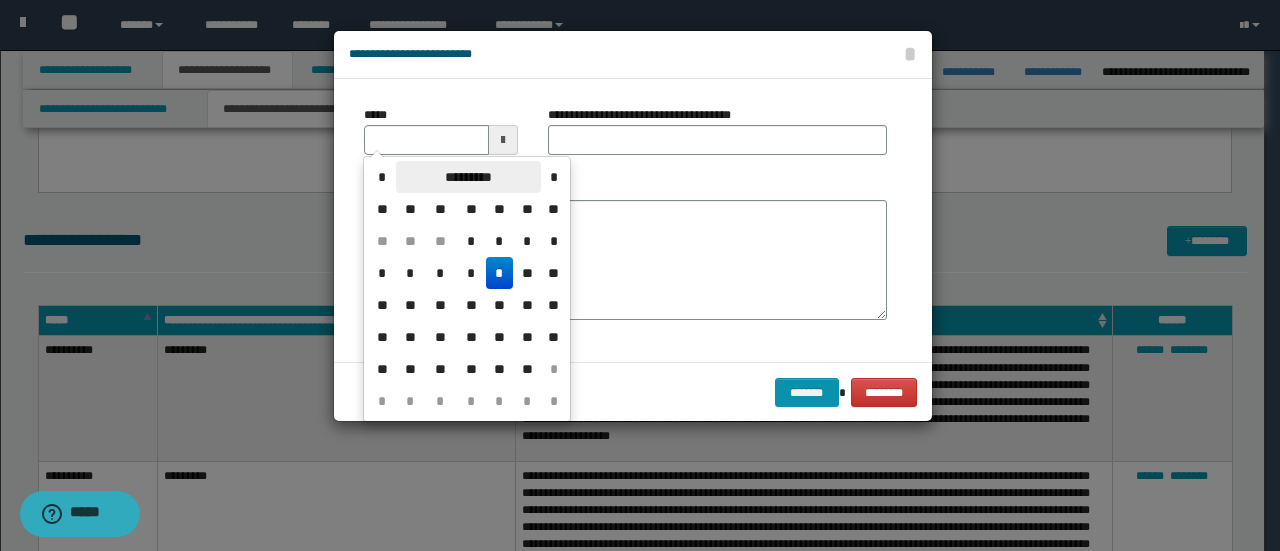 click on "*********" at bounding box center (468, 177) 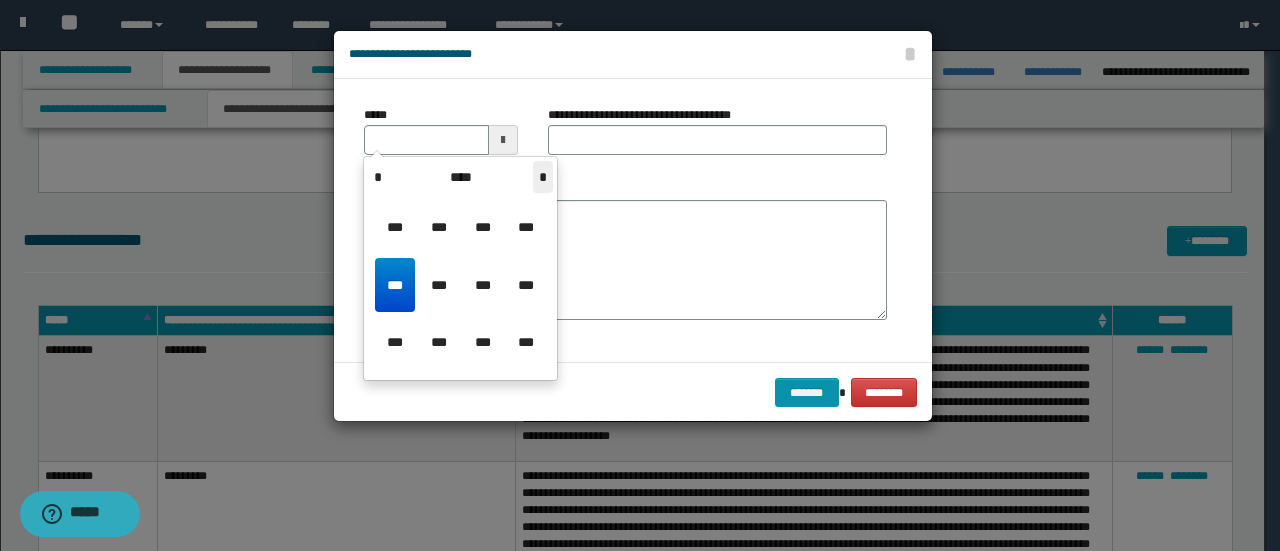 click on "*" at bounding box center (543, 177) 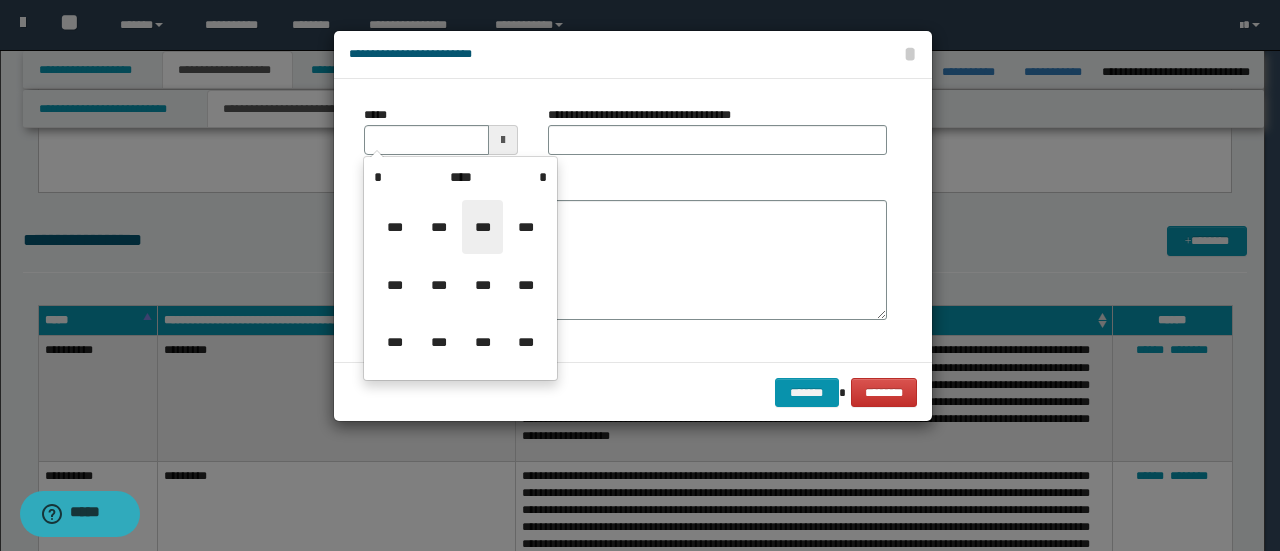 click on "***" at bounding box center [482, 227] 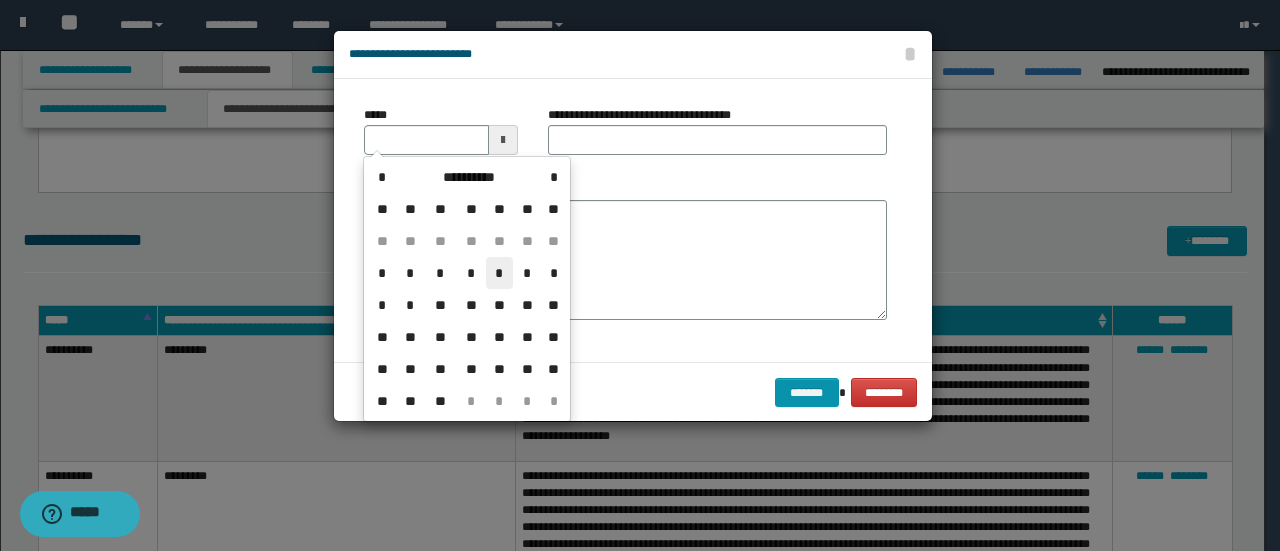 click on "*" at bounding box center (500, 273) 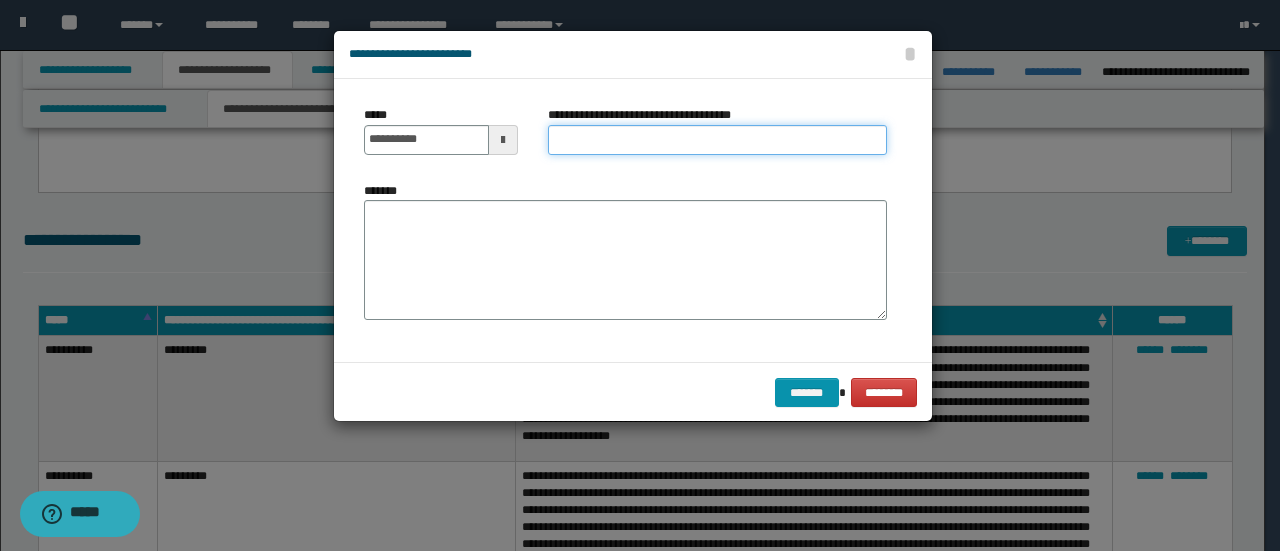 click on "**********" at bounding box center (717, 140) 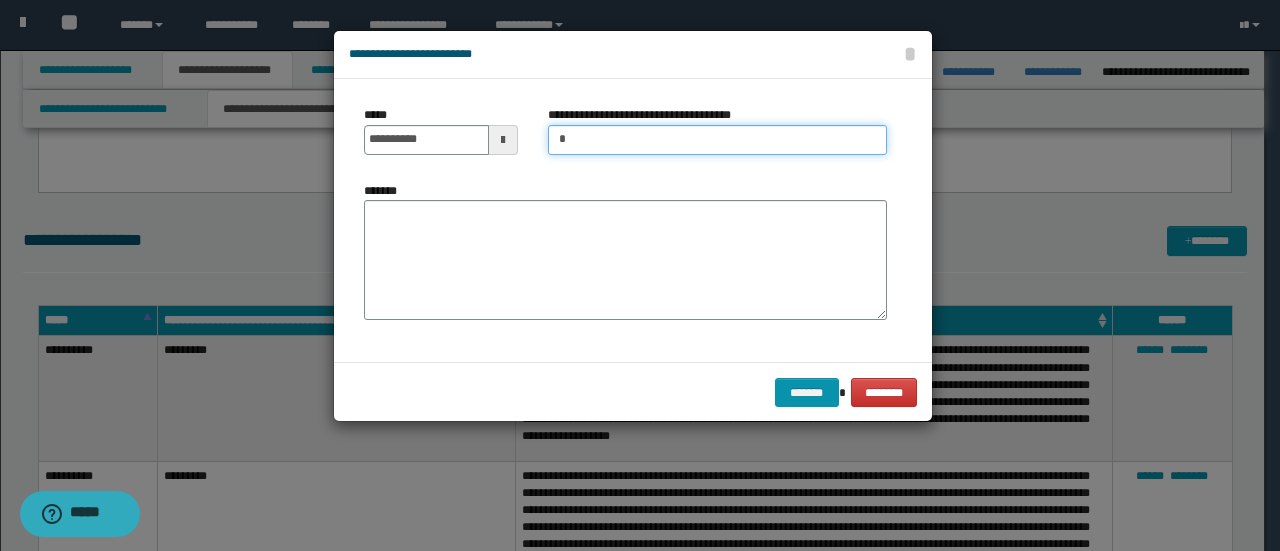 type on "*********" 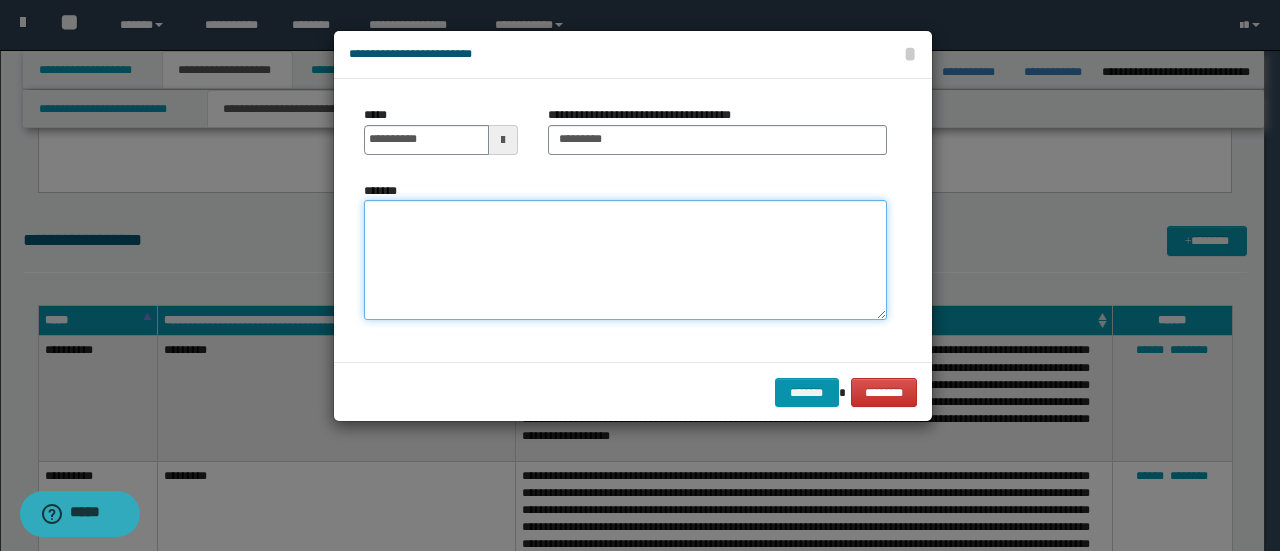 click on "*******" at bounding box center [625, 259] 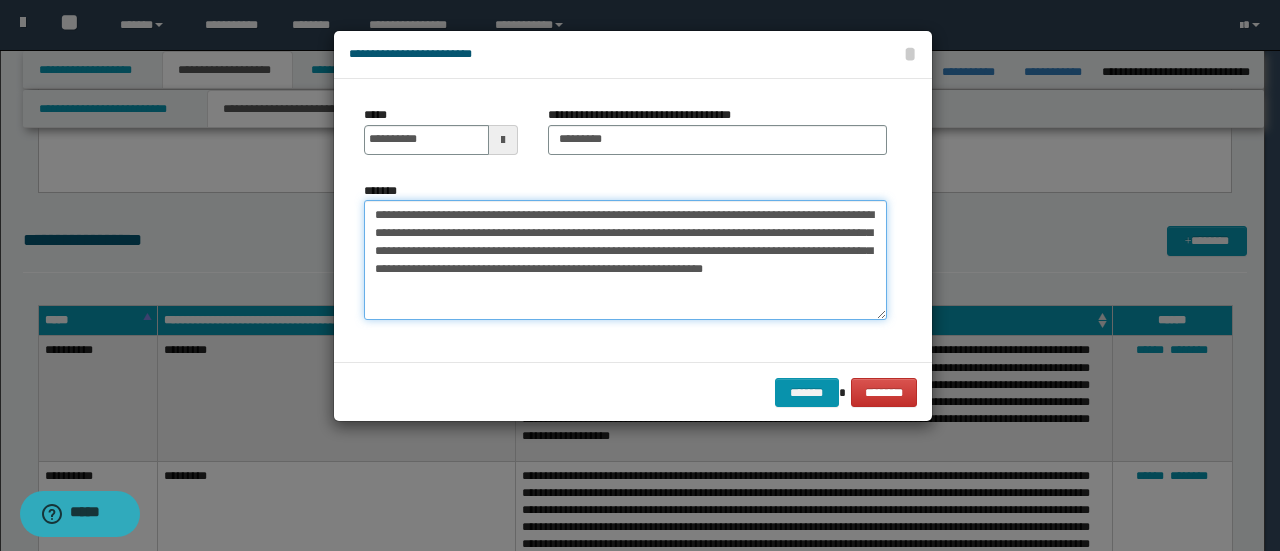 click on "**********" at bounding box center [625, 259] 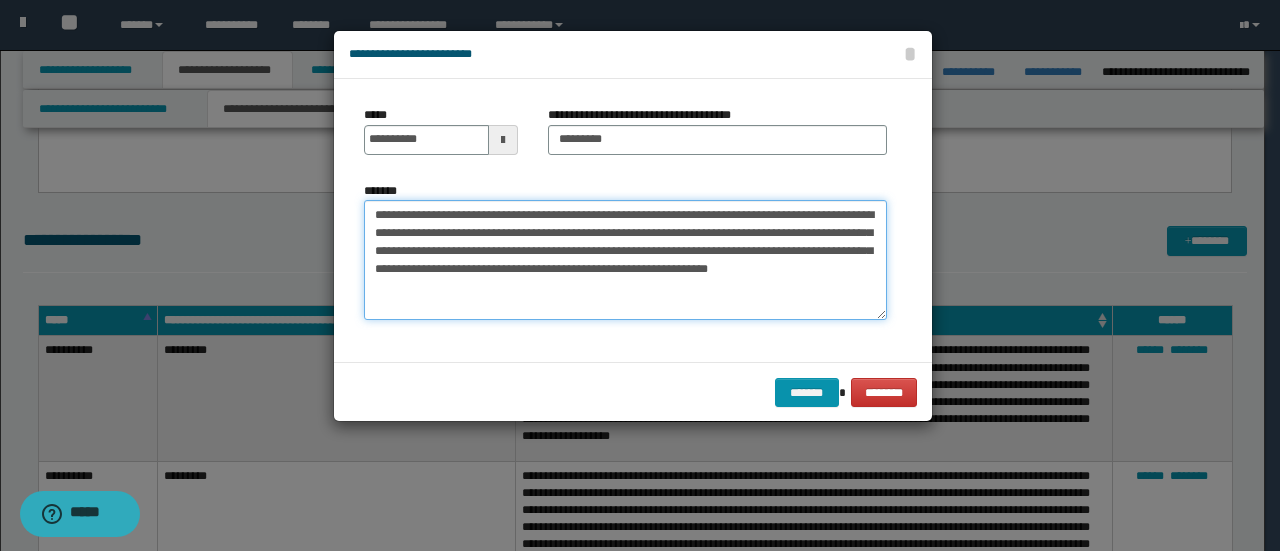 click on "**********" at bounding box center (625, 259) 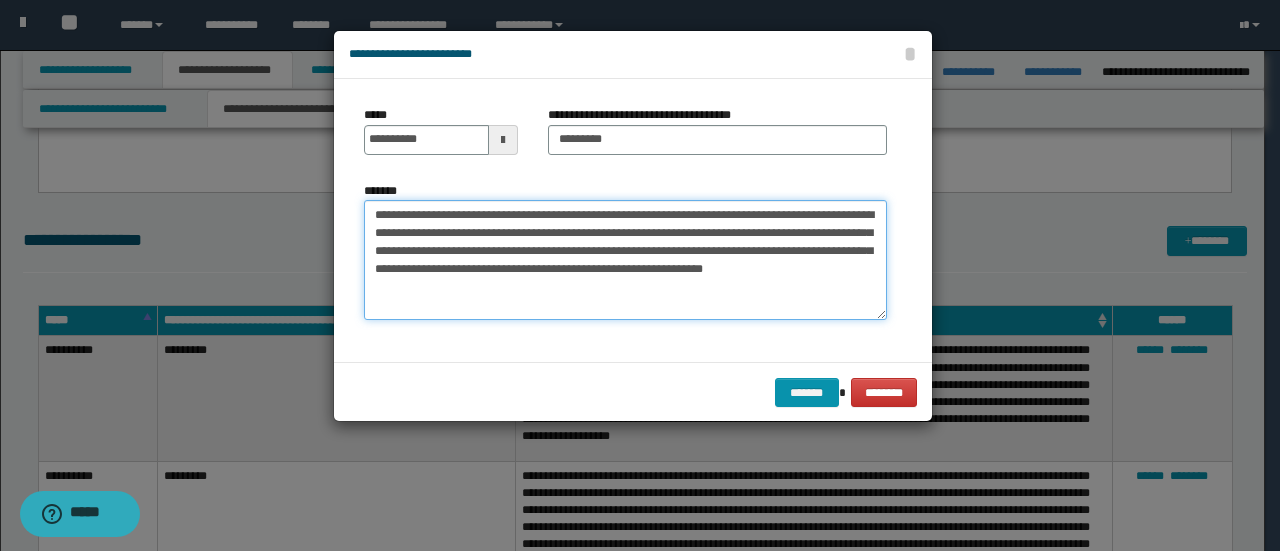 click on "**********" at bounding box center [625, 259] 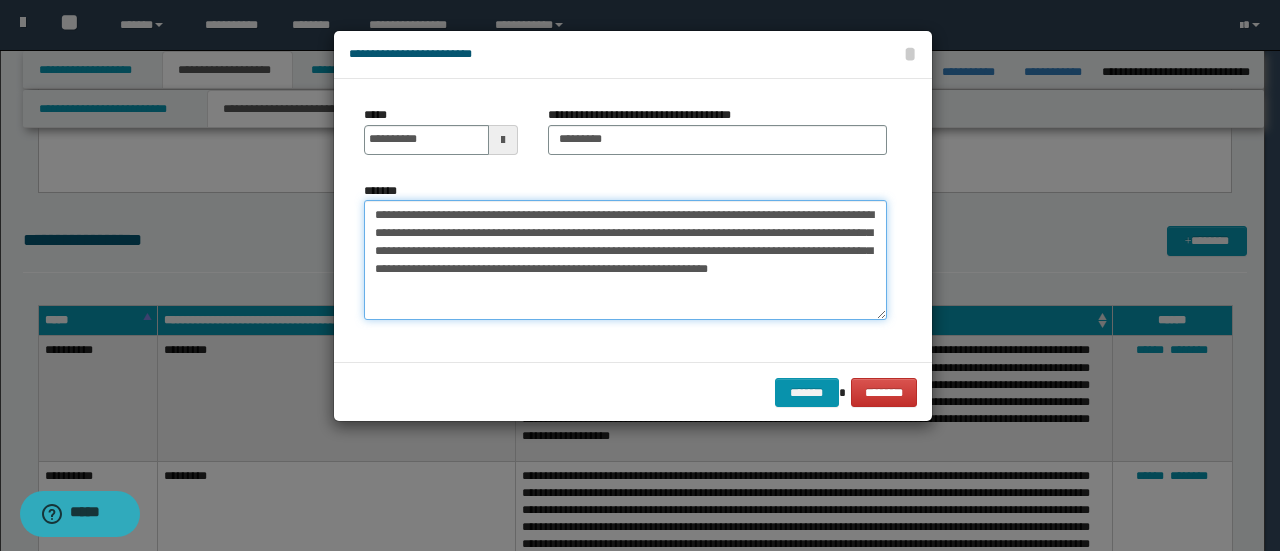 click on "**********" at bounding box center (625, 259) 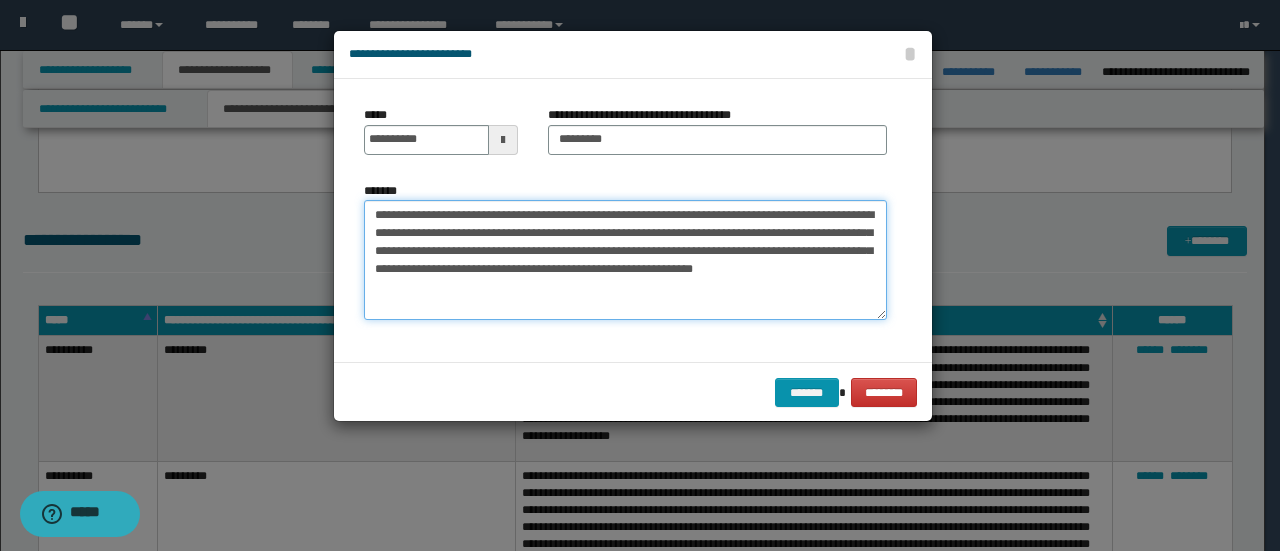 click on "**********" at bounding box center (625, 259) 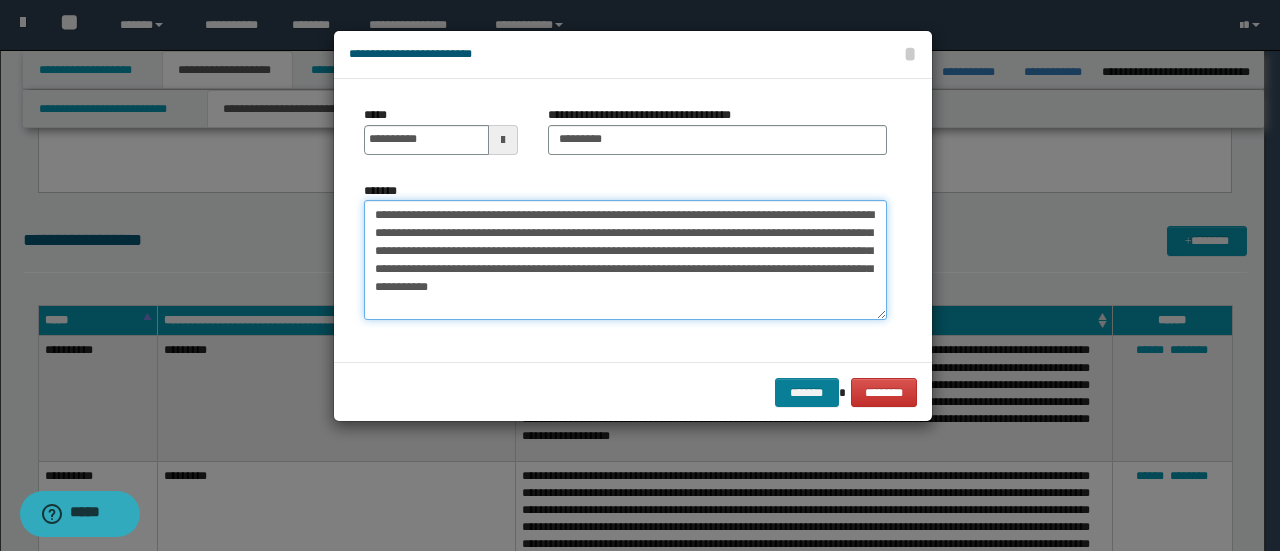type on "**********" 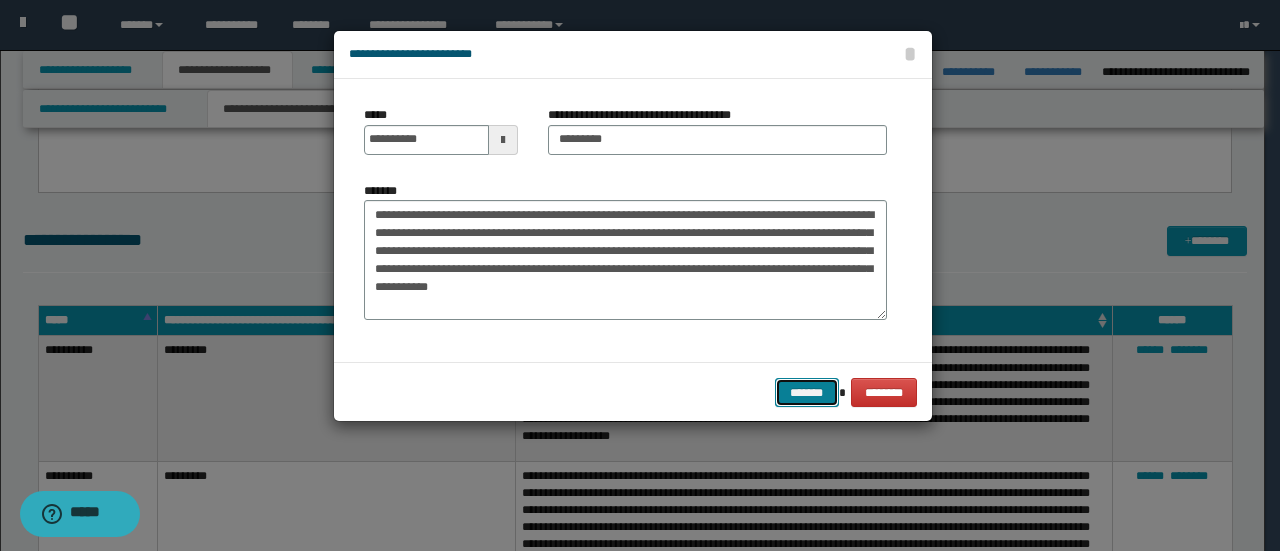 click on "*******" at bounding box center [807, 392] 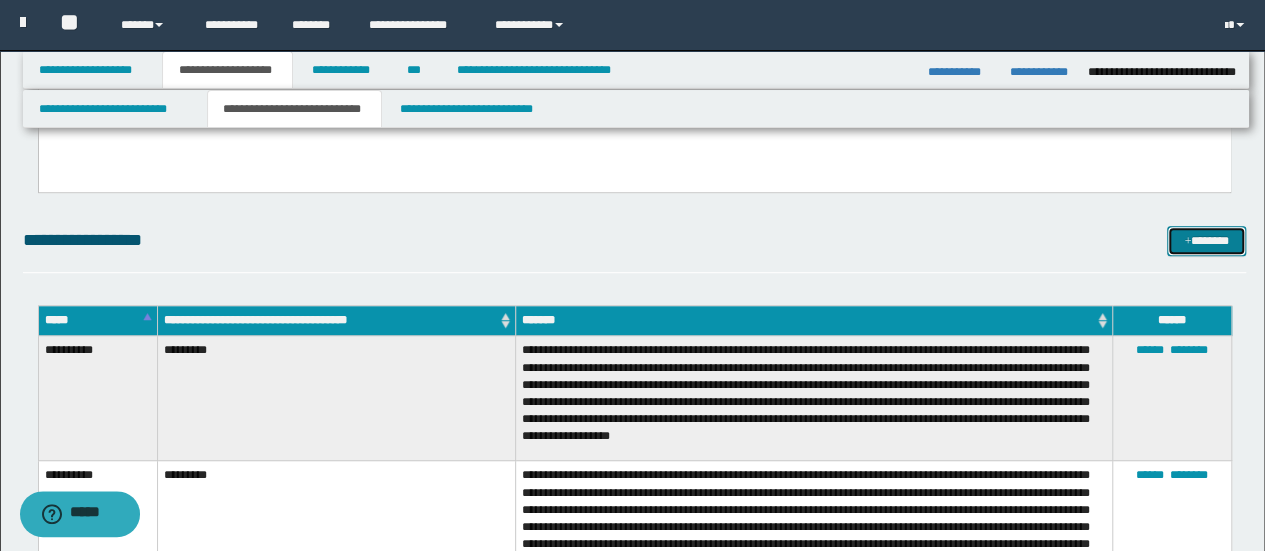 click on "*******" at bounding box center (1206, 240) 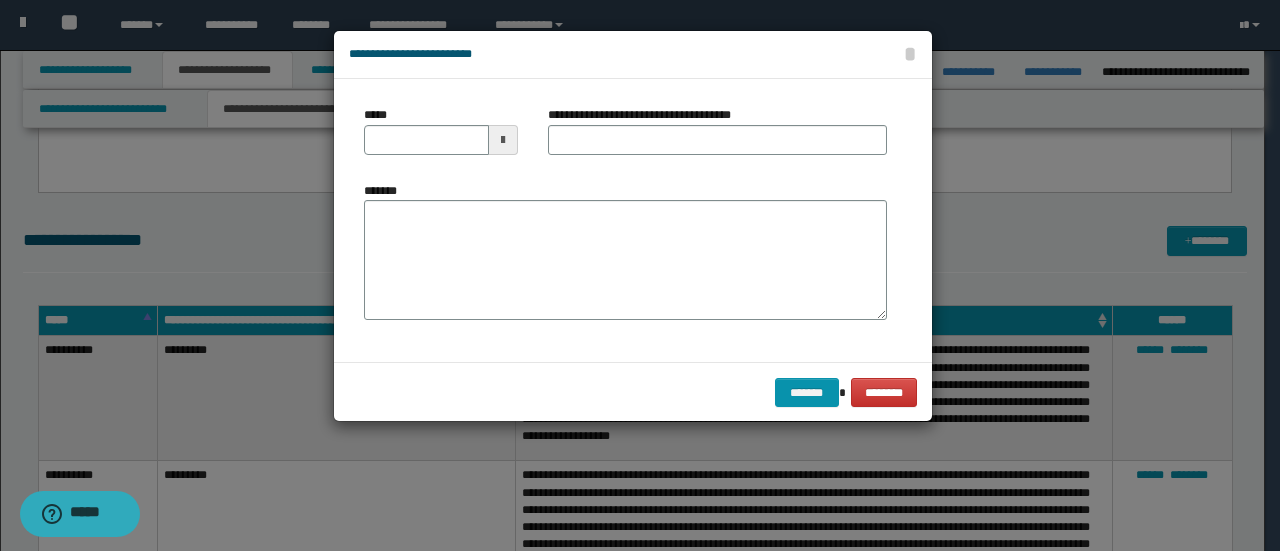 click at bounding box center (503, 140) 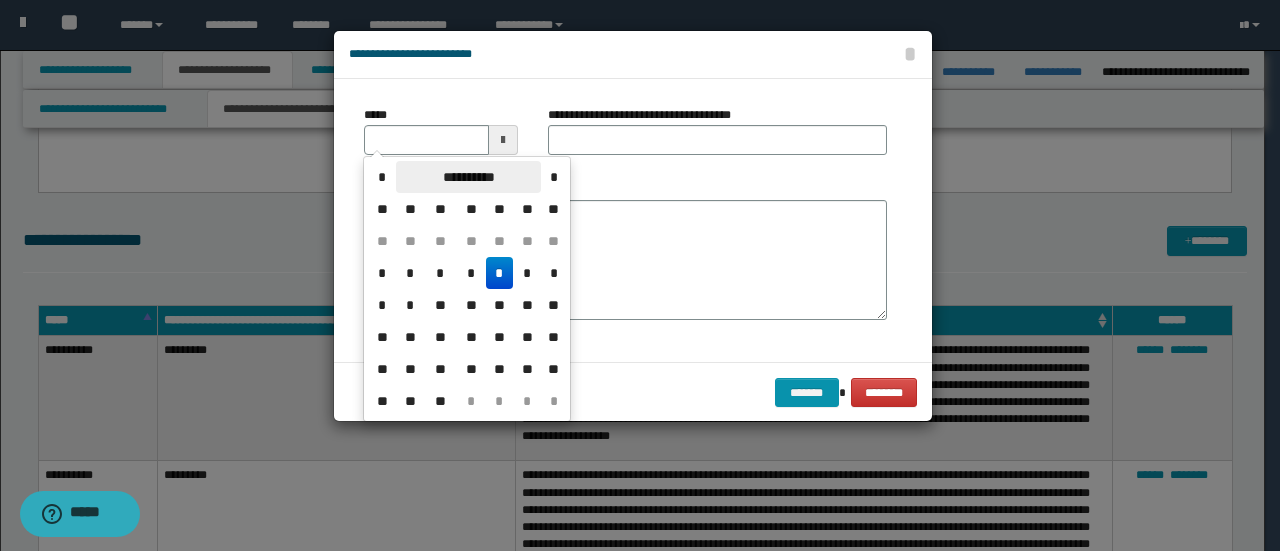 click on "**********" at bounding box center (468, 177) 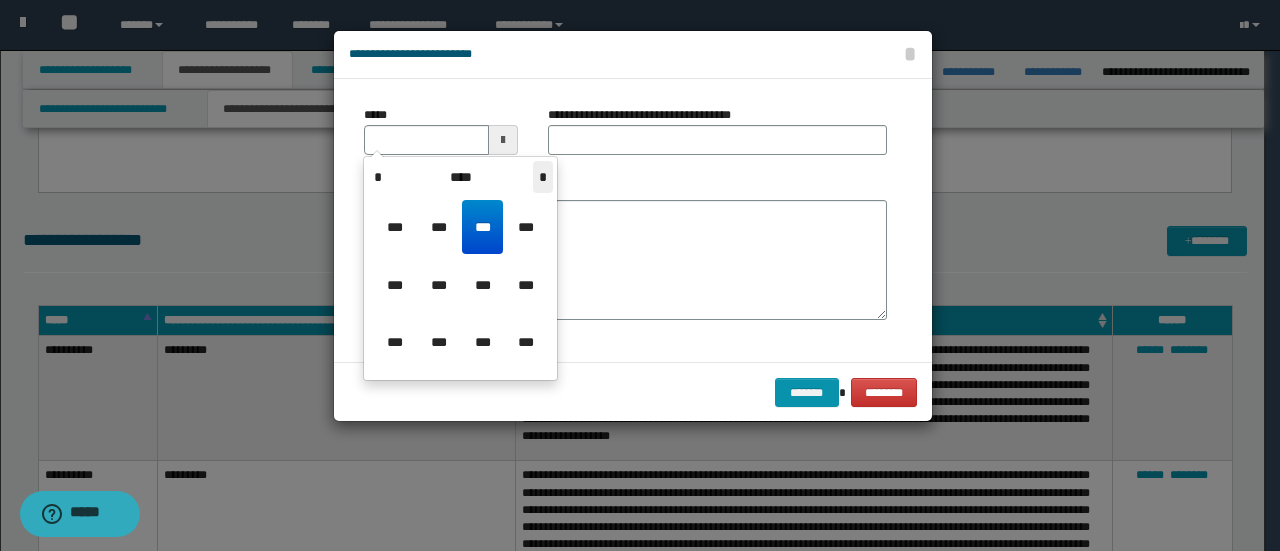click on "*" at bounding box center (543, 177) 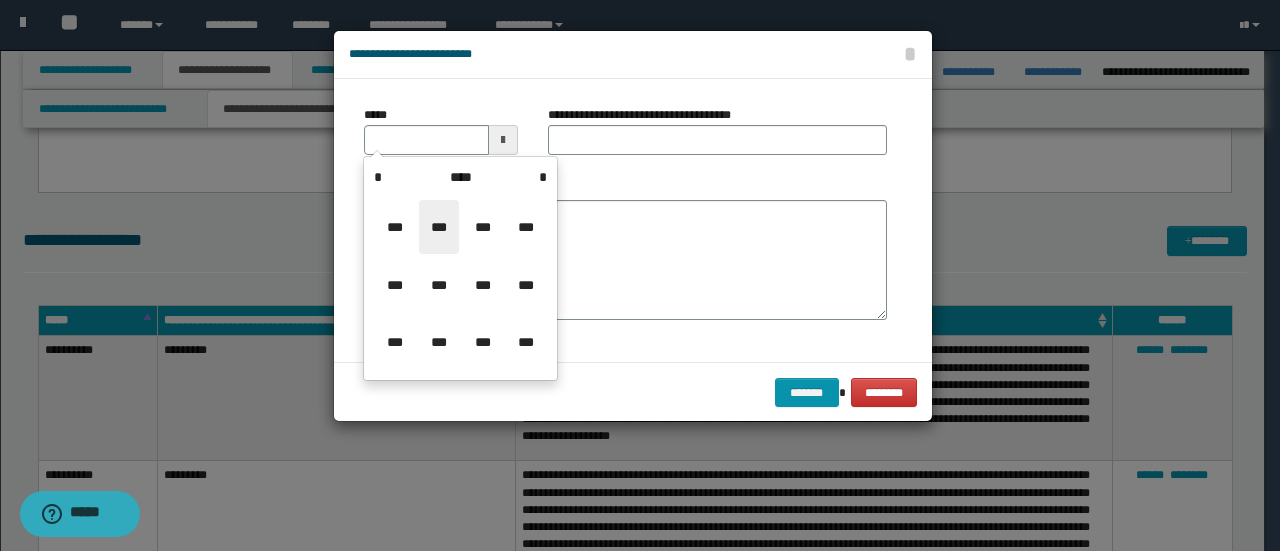 click on "***" at bounding box center (439, 227) 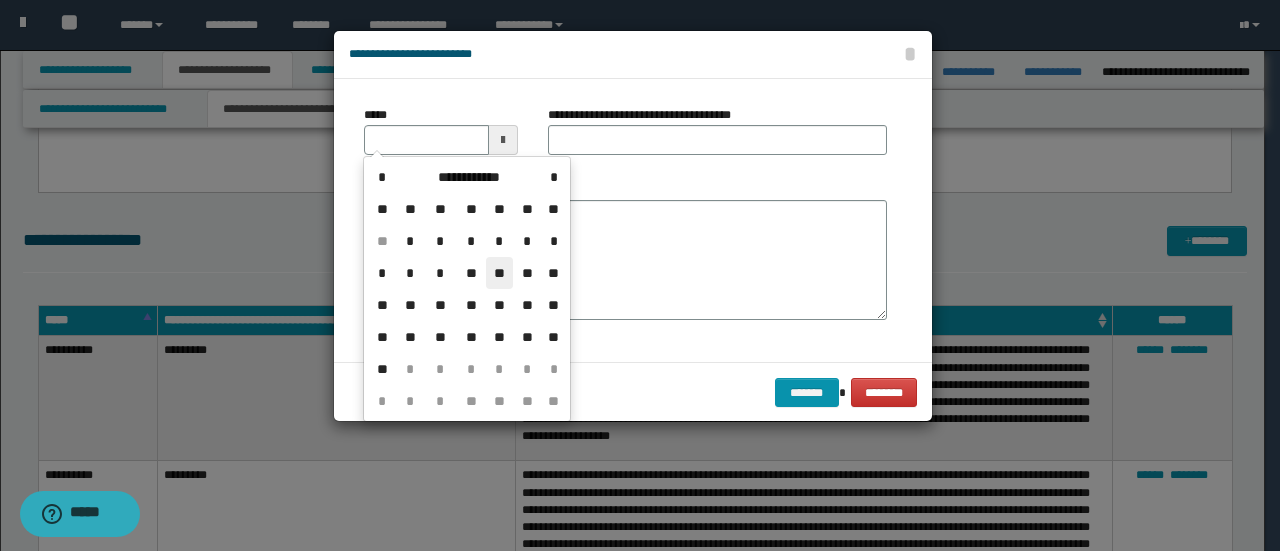 click on "**" at bounding box center (500, 273) 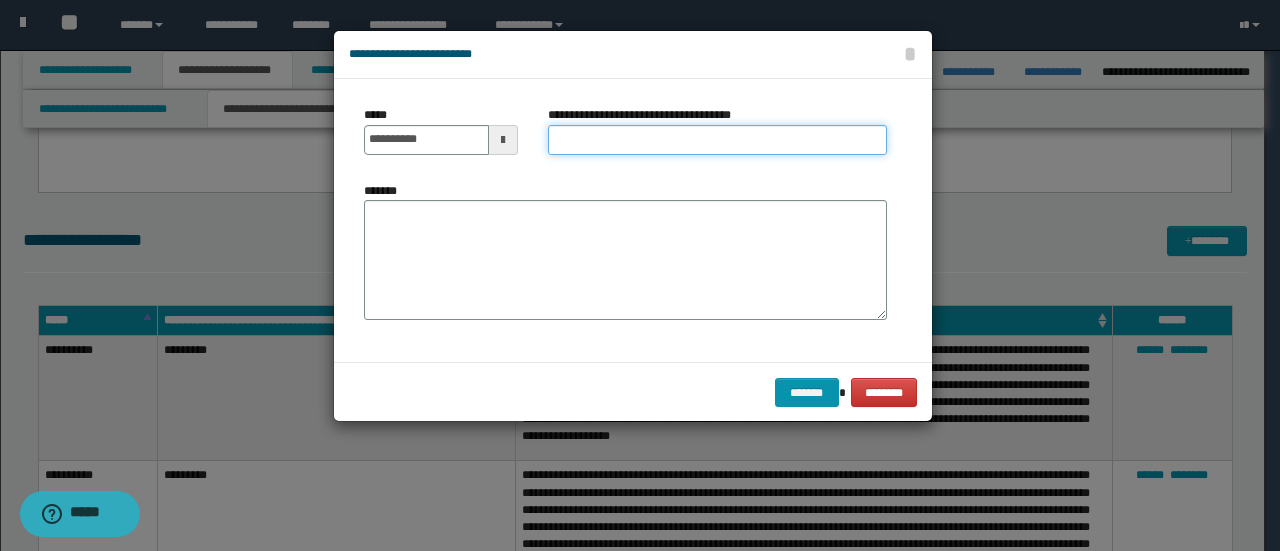 click on "**********" at bounding box center [717, 140] 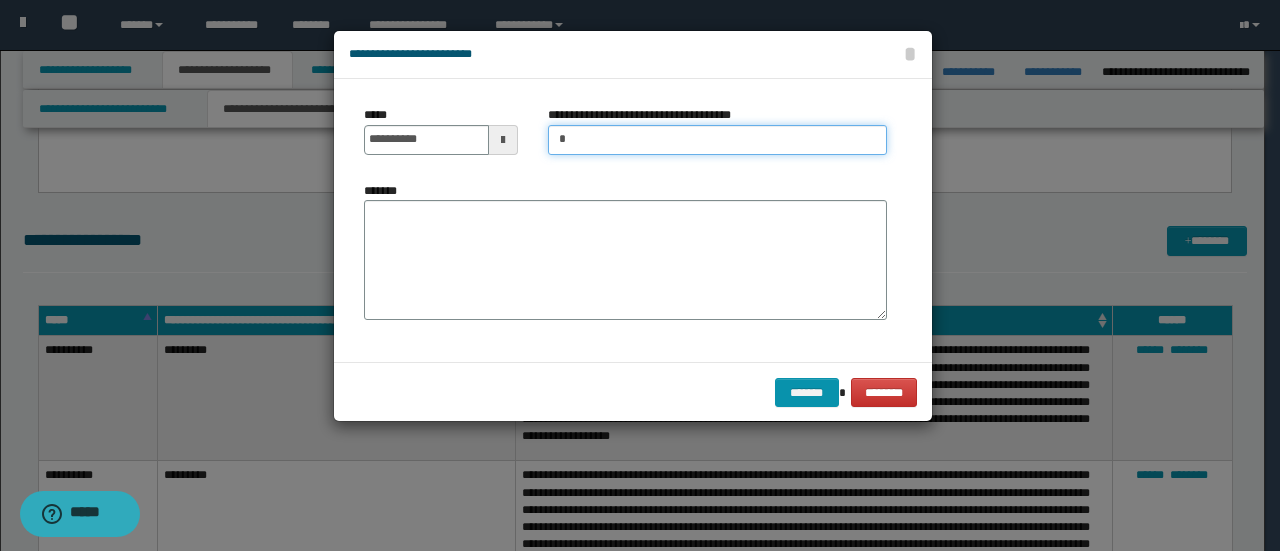 type on "**********" 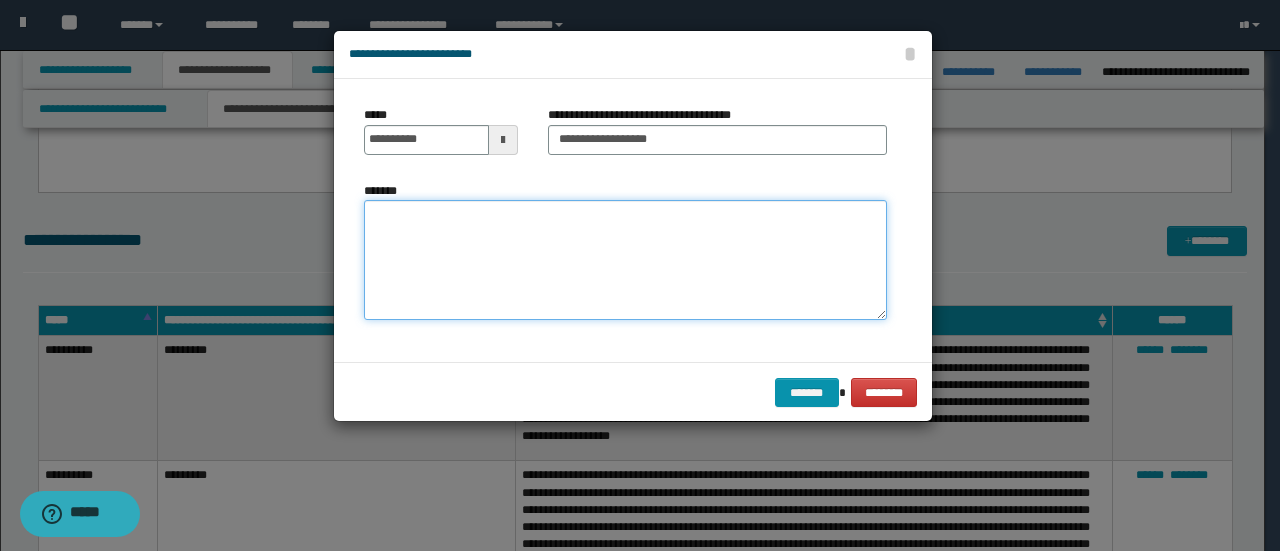 click on "*******" at bounding box center [625, 259] 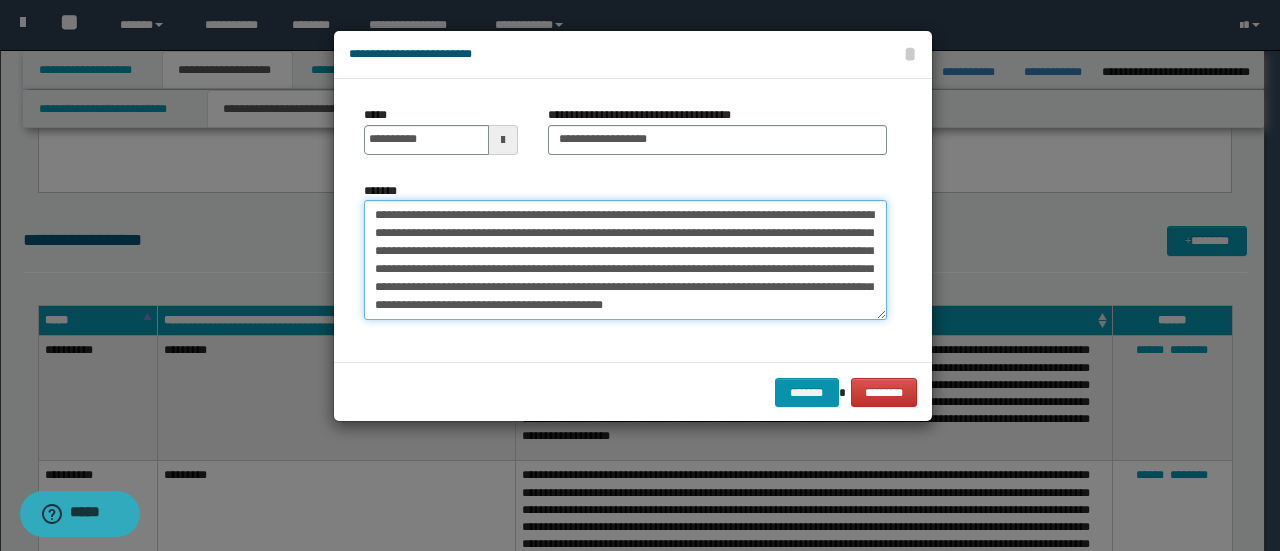 click on "**********" at bounding box center [625, 259] 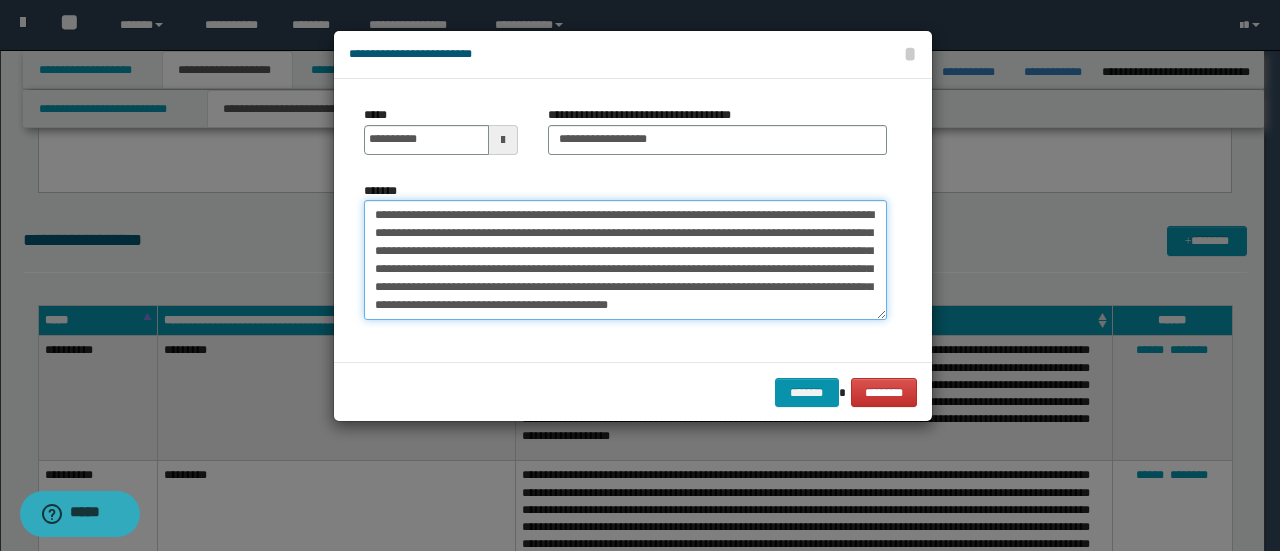 drag, startPoint x: 430, startPoint y: 266, endPoint x: 382, endPoint y: 273, distance: 48.507732 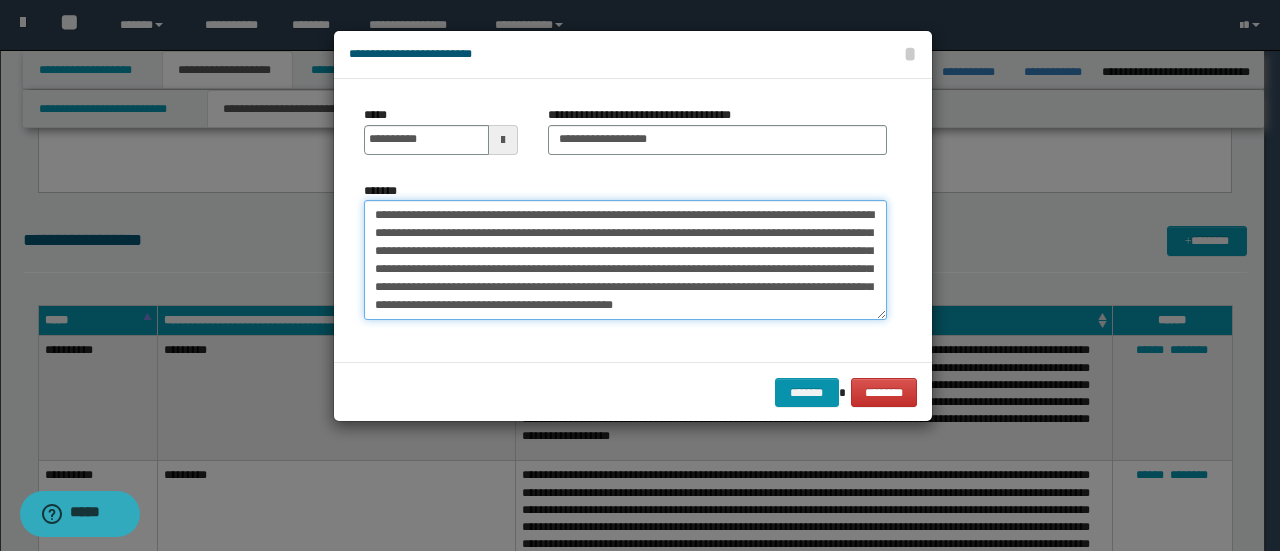 click on "**********" at bounding box center (625, 259) 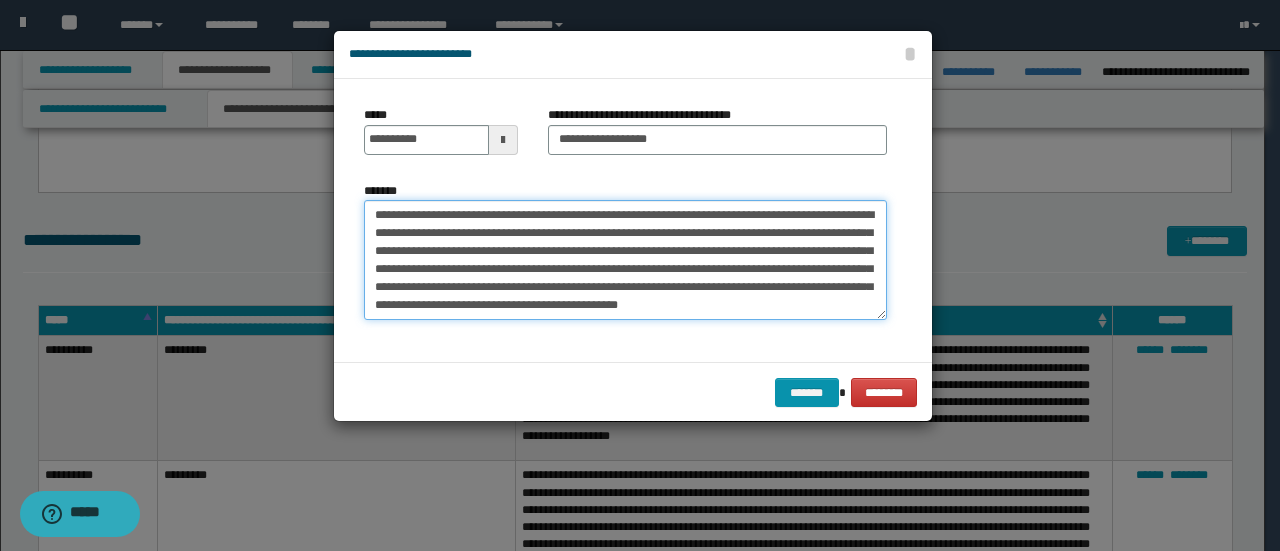 click on "**********" at bounding box center (625, 259) 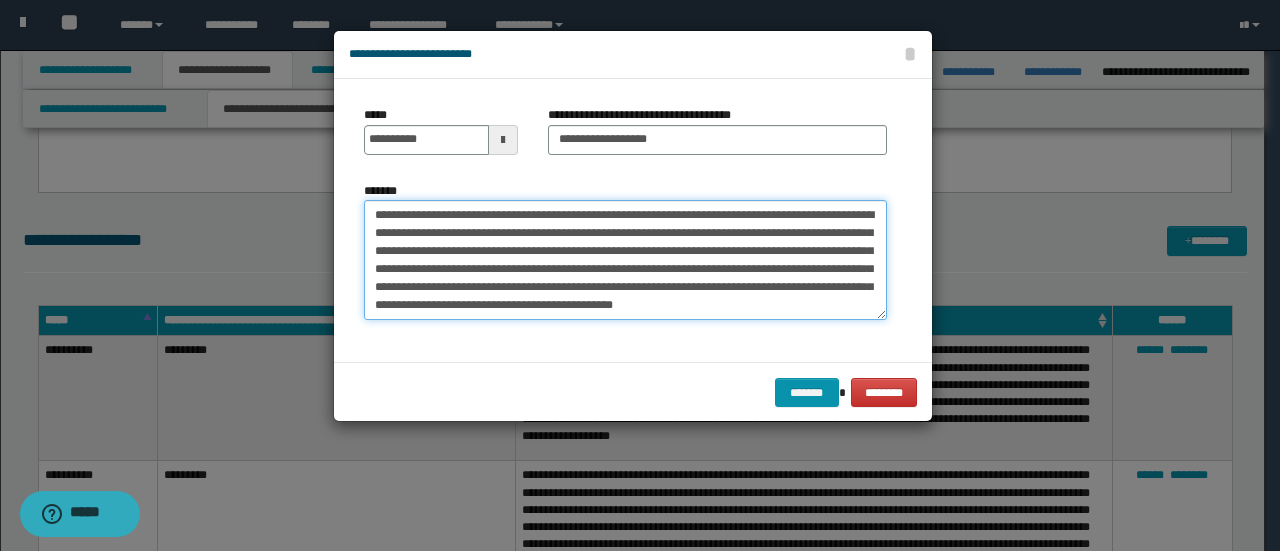 click on "**********" at bounding box center (625, 259) 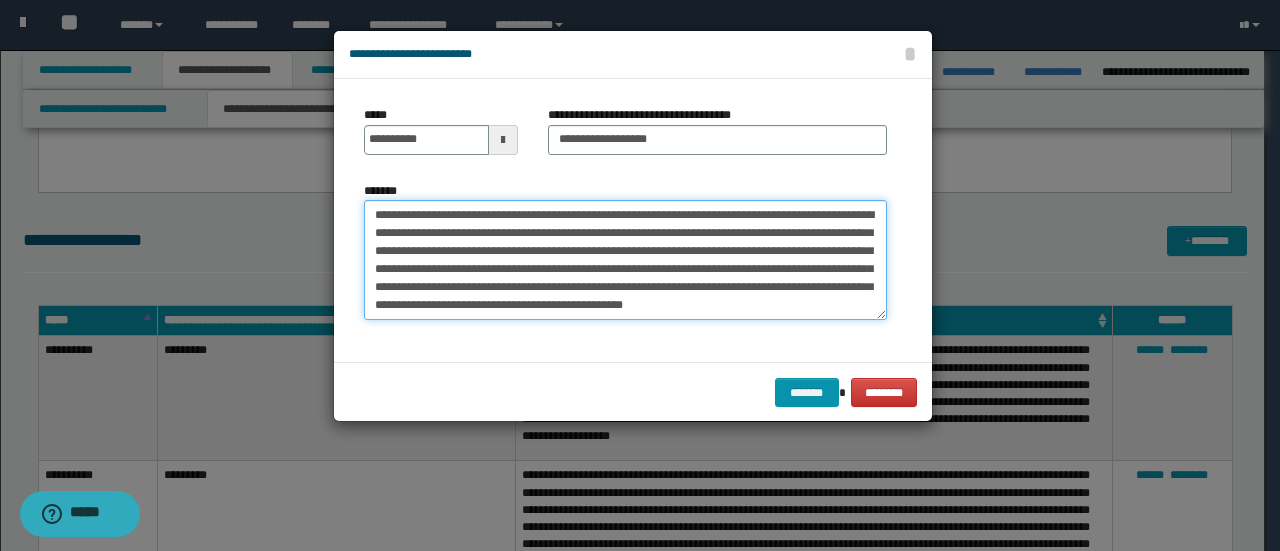 paste on "**********" 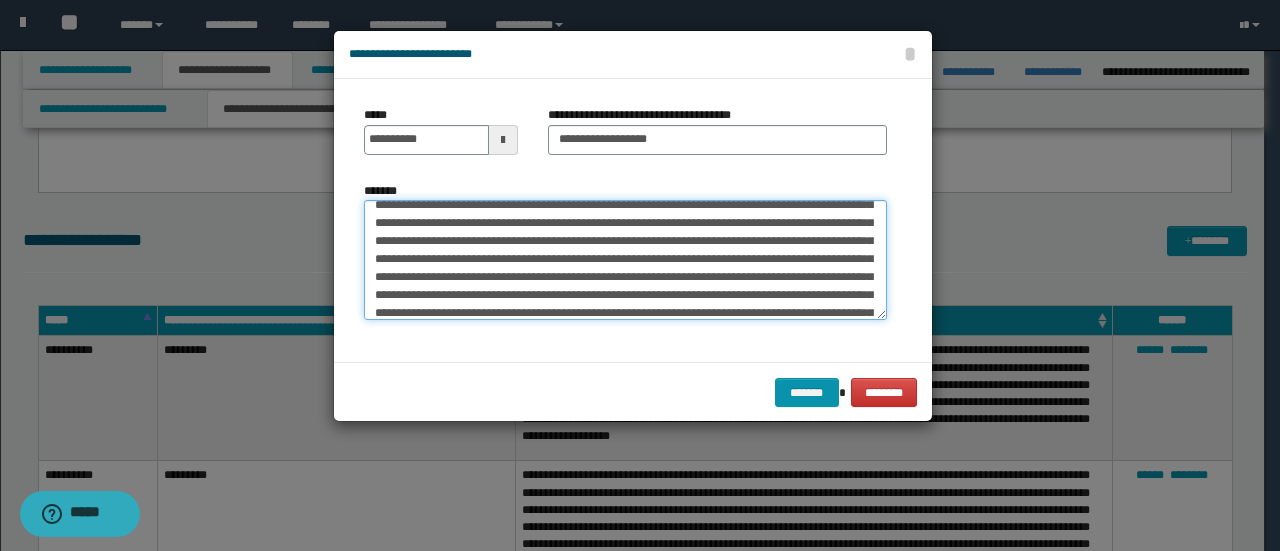 scroll, scrollTop: 74, scrollLeft: 0, axis: vertical 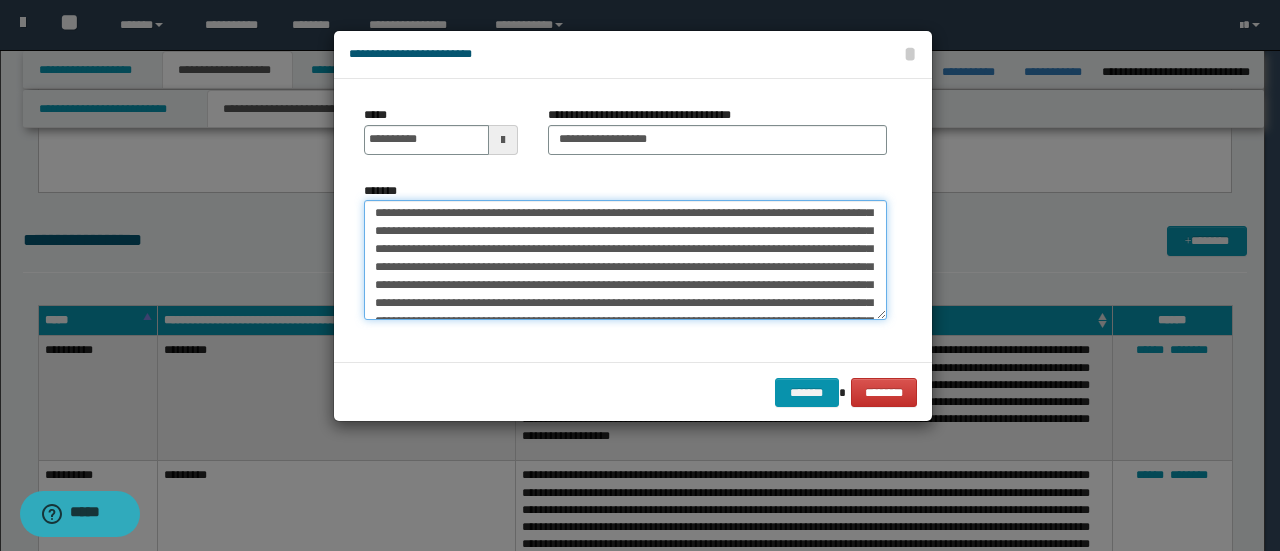 click on "*******" at bounding box center [625, 259] 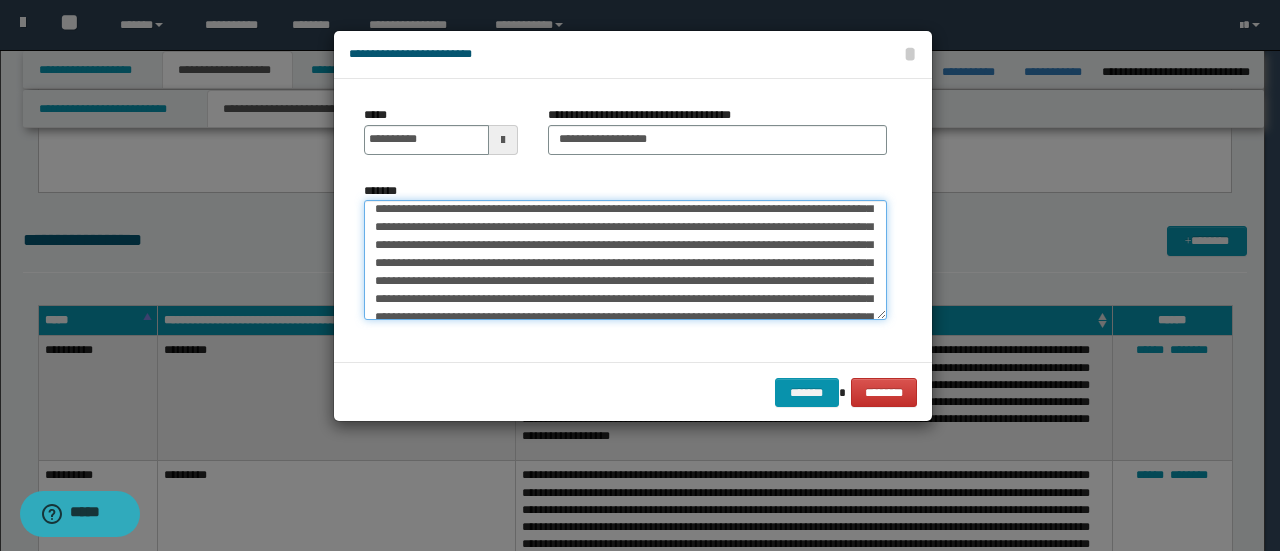 scroll, scrollTop: 154, scrollLeft: 0, axis: vertical 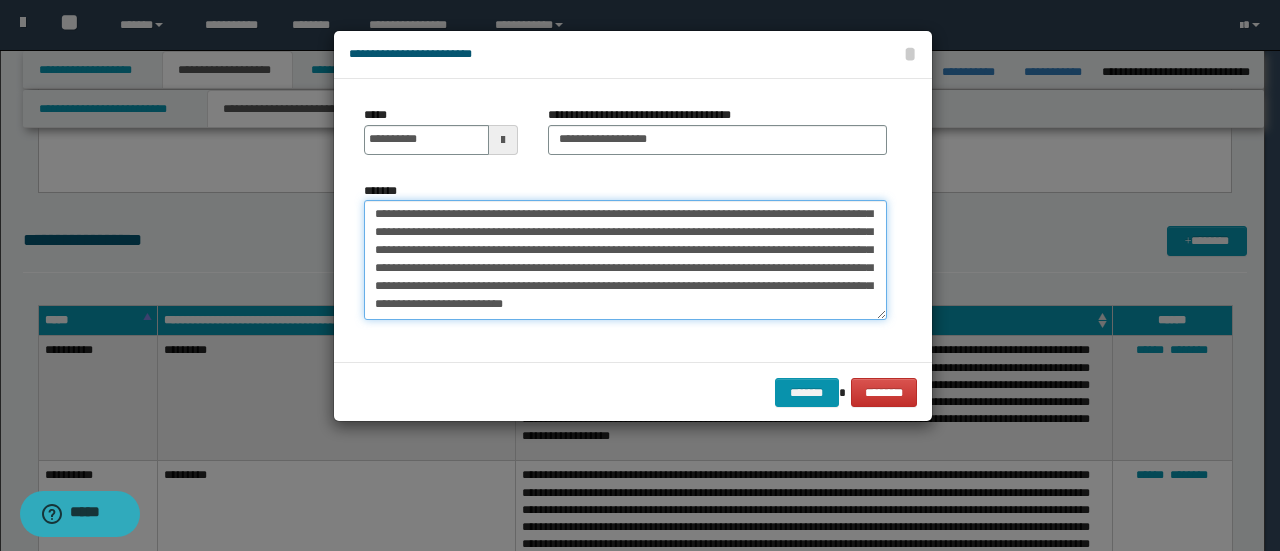 click on "*******" at bounding box center [625, 259] 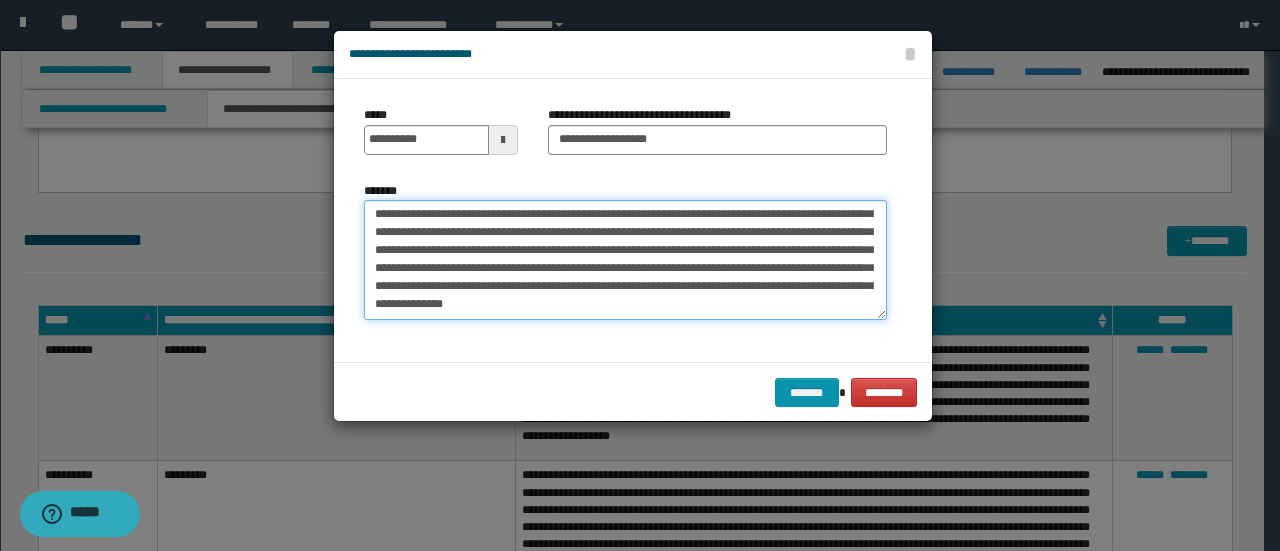 click on "*******" at bounding box center (625, 259) 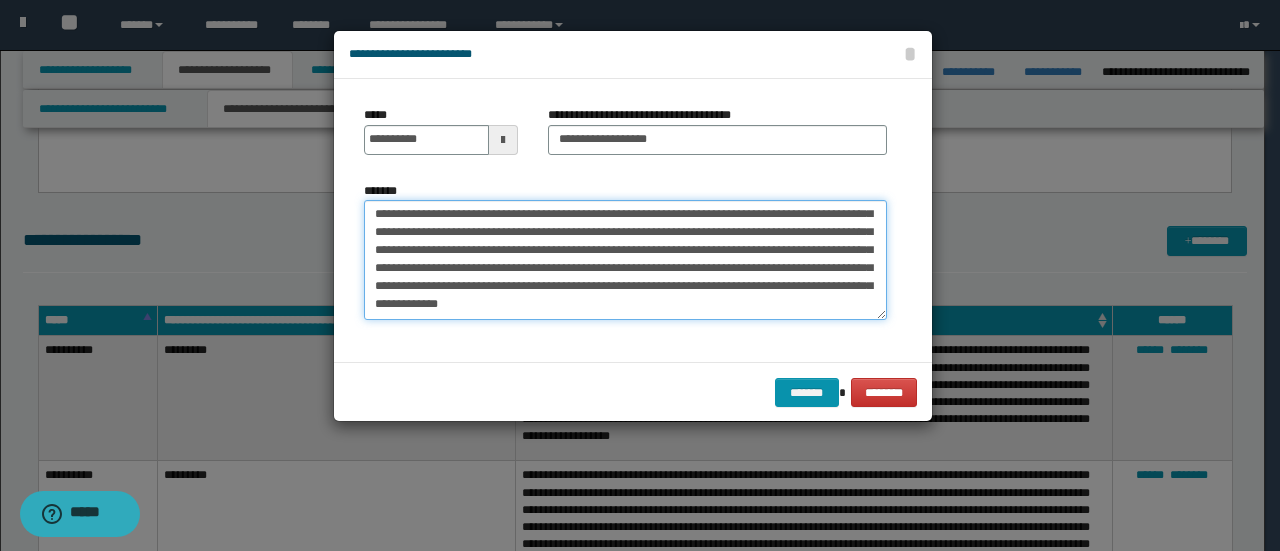 click on "*******" at bounding box center (625, 259) 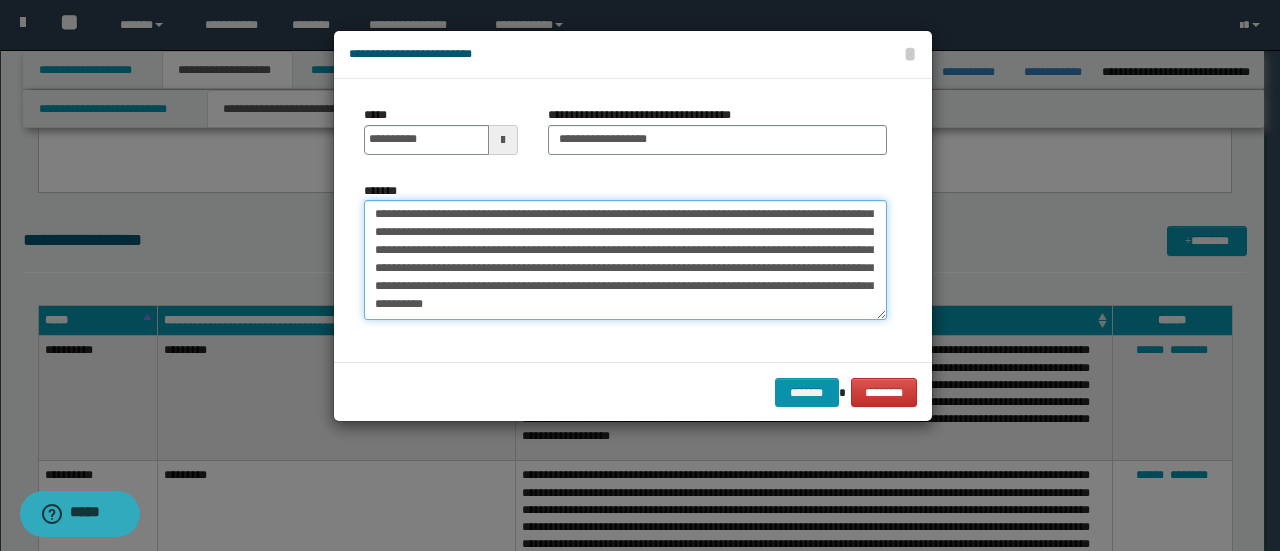 click on "*******" at bounding box center [625, 259] 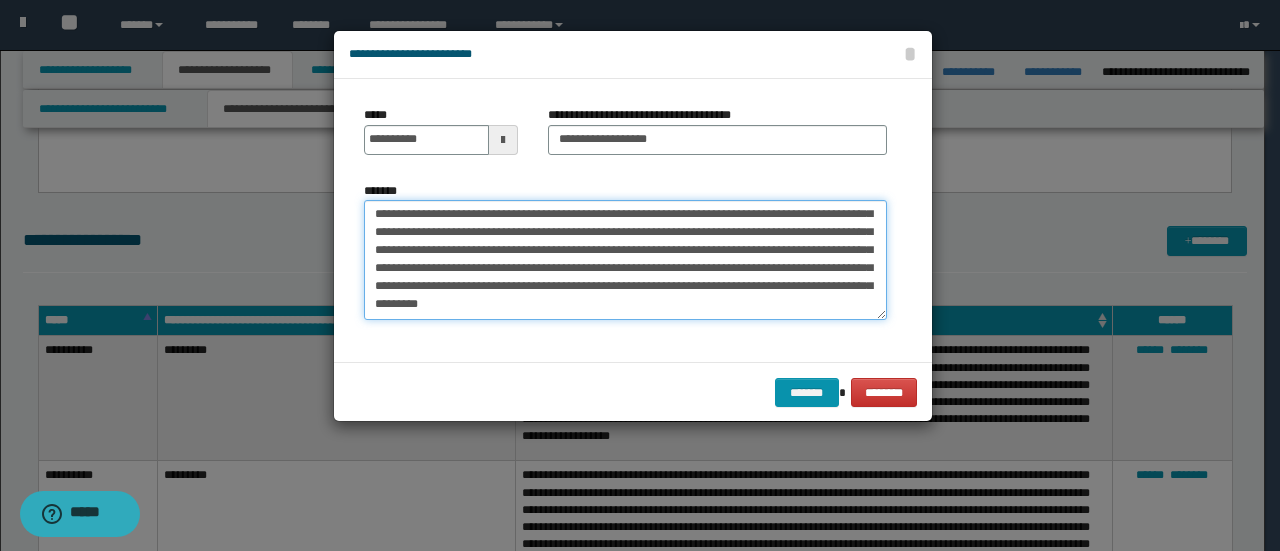 click on "*******" at bounding box center [625, 259] 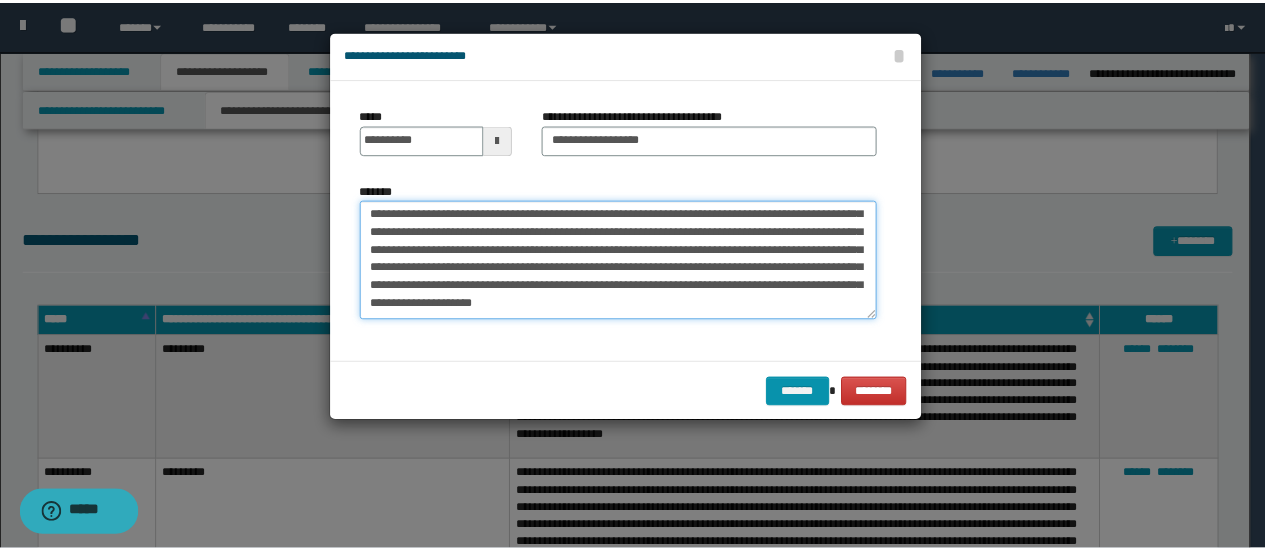 scroll, scrollTop: 174, scrollLeft: 0, axis: vertical 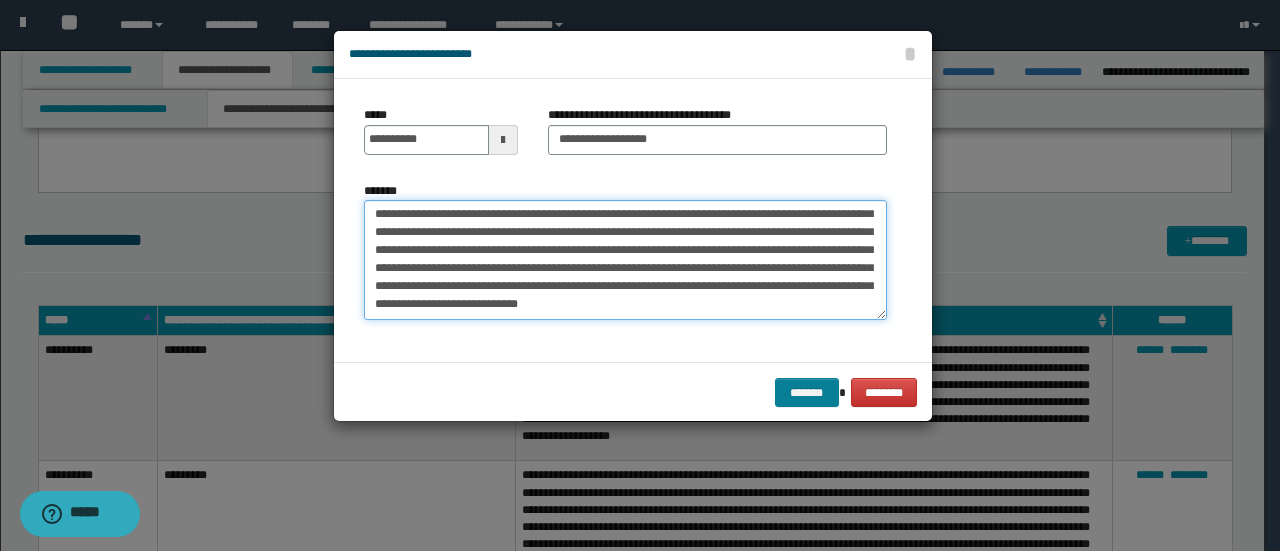 type on "**********" 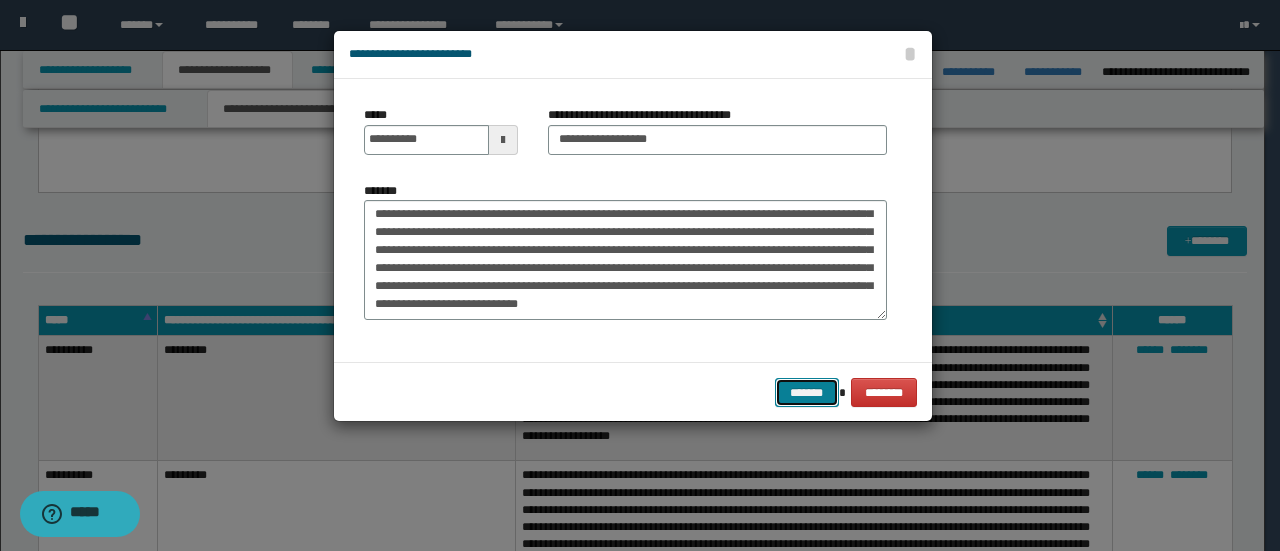 click on "*******" at bounding box center (807, 392) 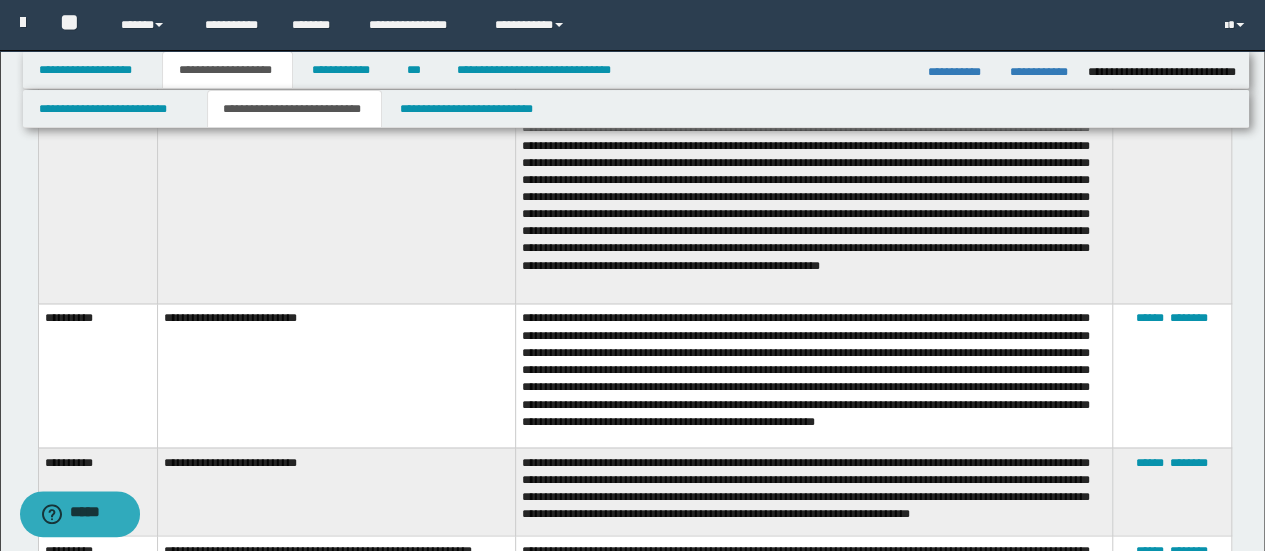 scroll, scrollTop: 1600, scrollLeft: 0, axis: vertical 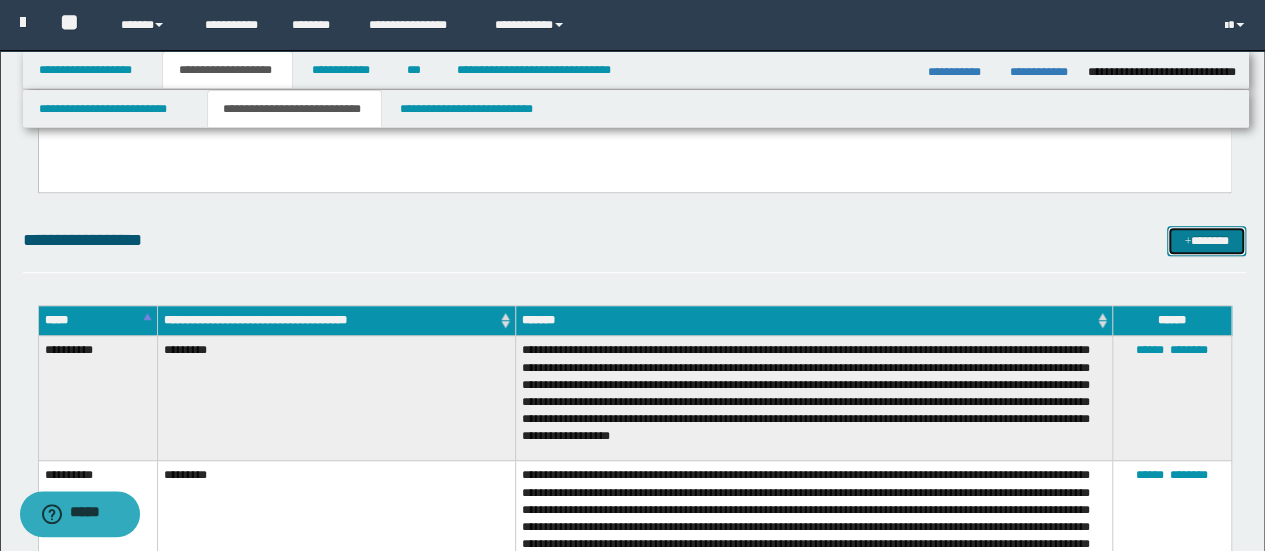 click on "*******" at bounding box center (1206, 240) 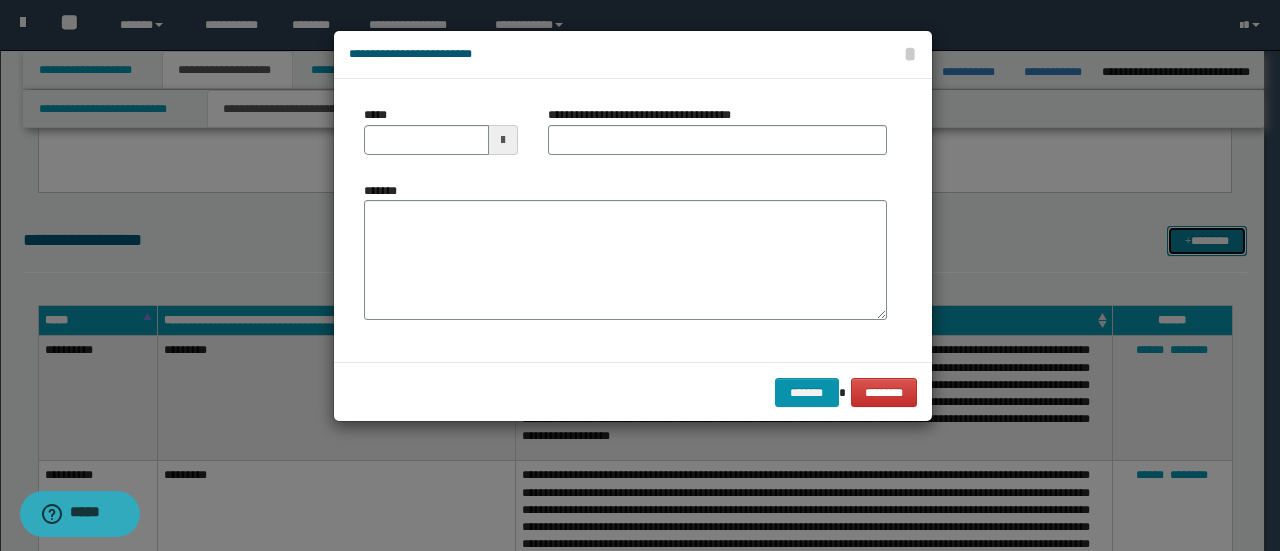 scroll, scrollTop: 0, scrollLeft: 0, axis: both 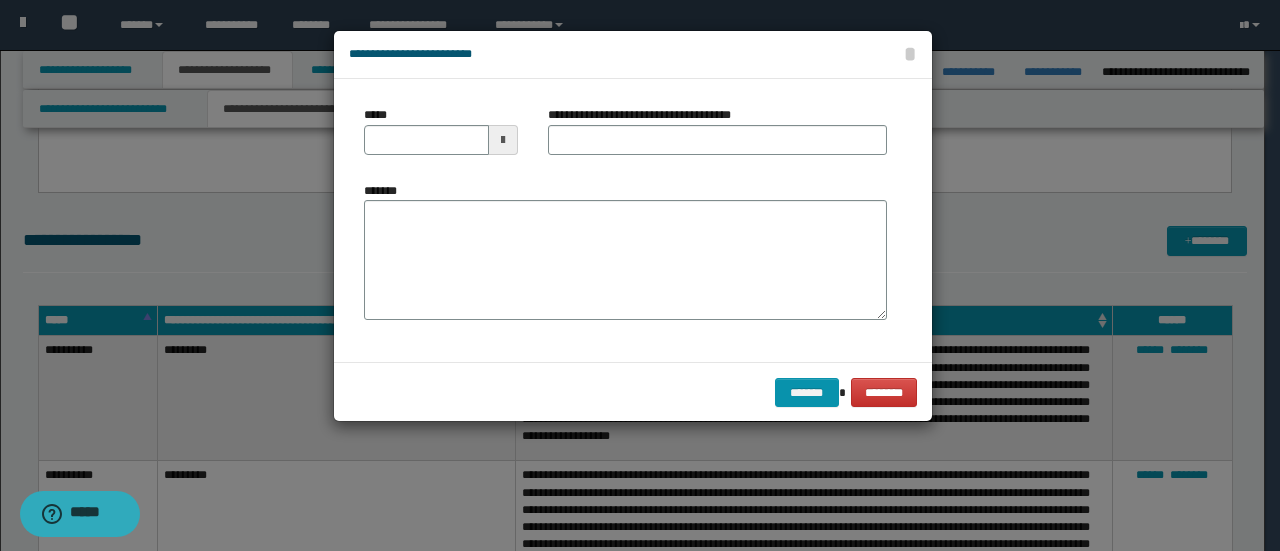 click at bounding box center (503, 140) 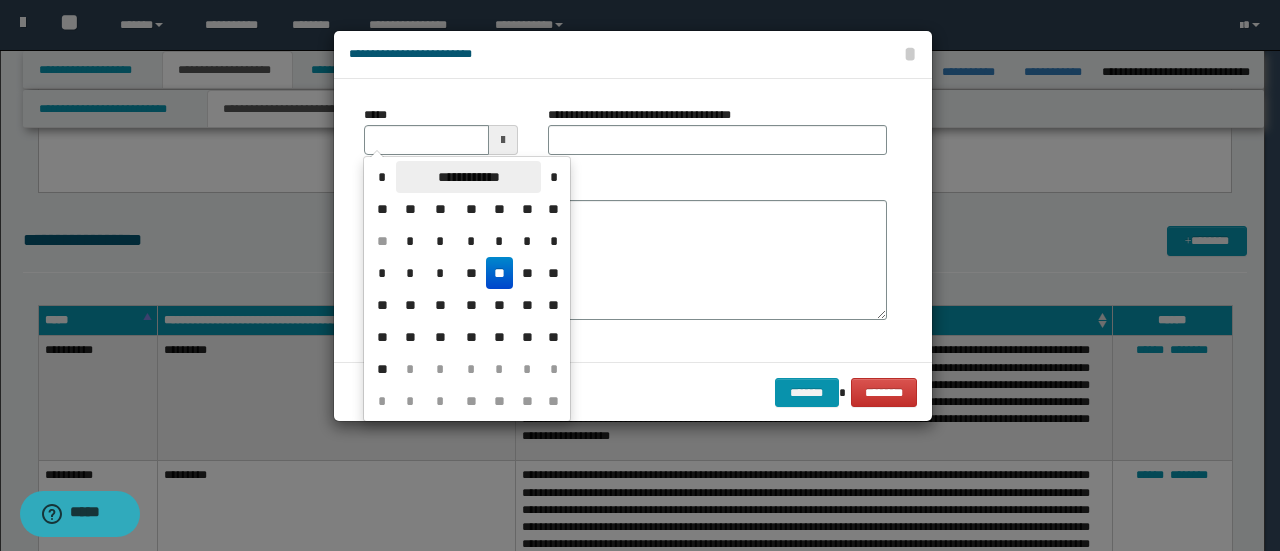click on "**********" at bounding box center [468, 177] 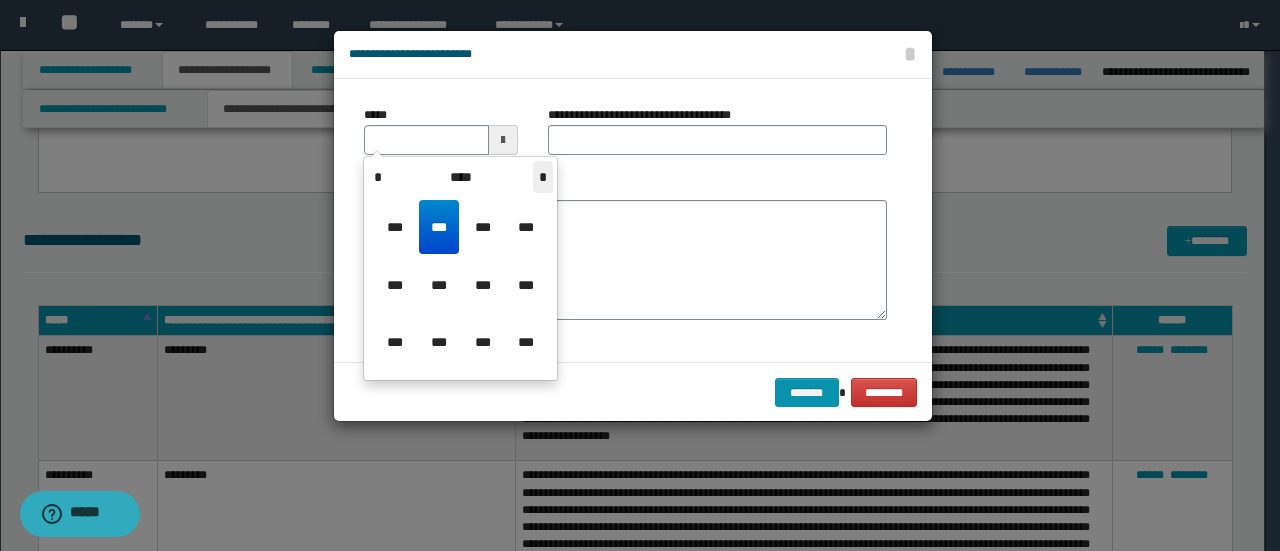click on "*" at bounding box center (543, 177) 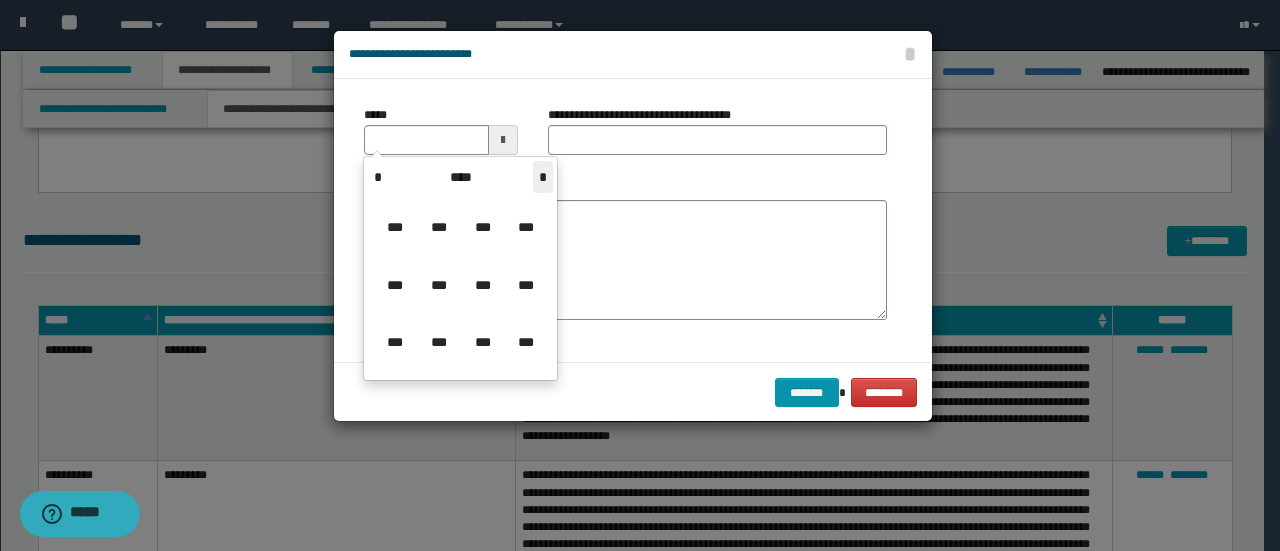 click on "*" at bounding box center (543, 177) 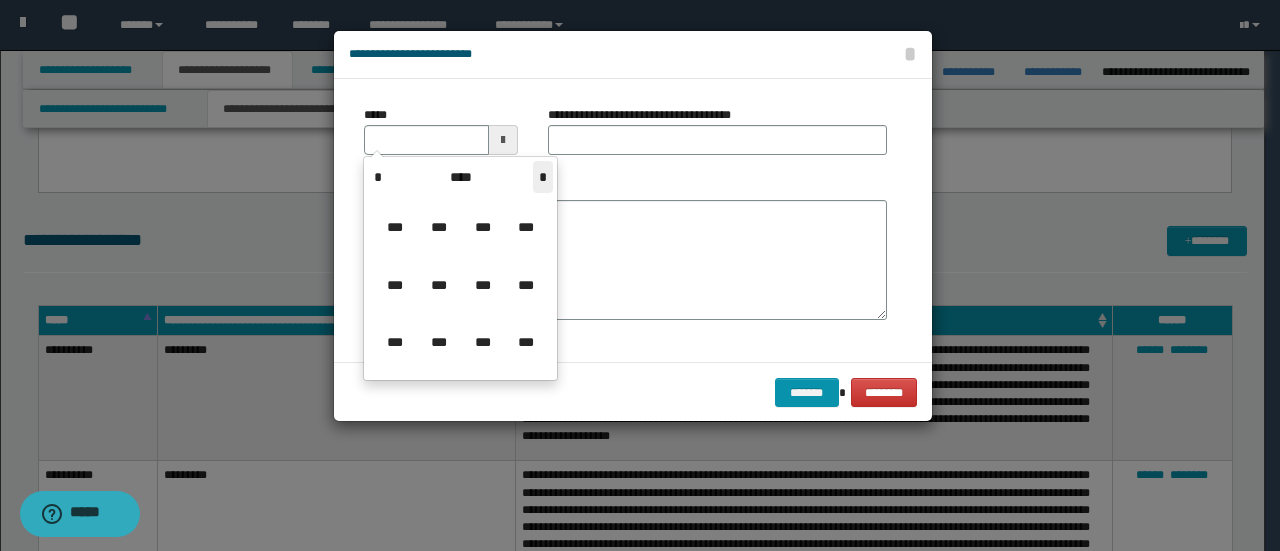 click on "*" at bounding box center (543, 177) 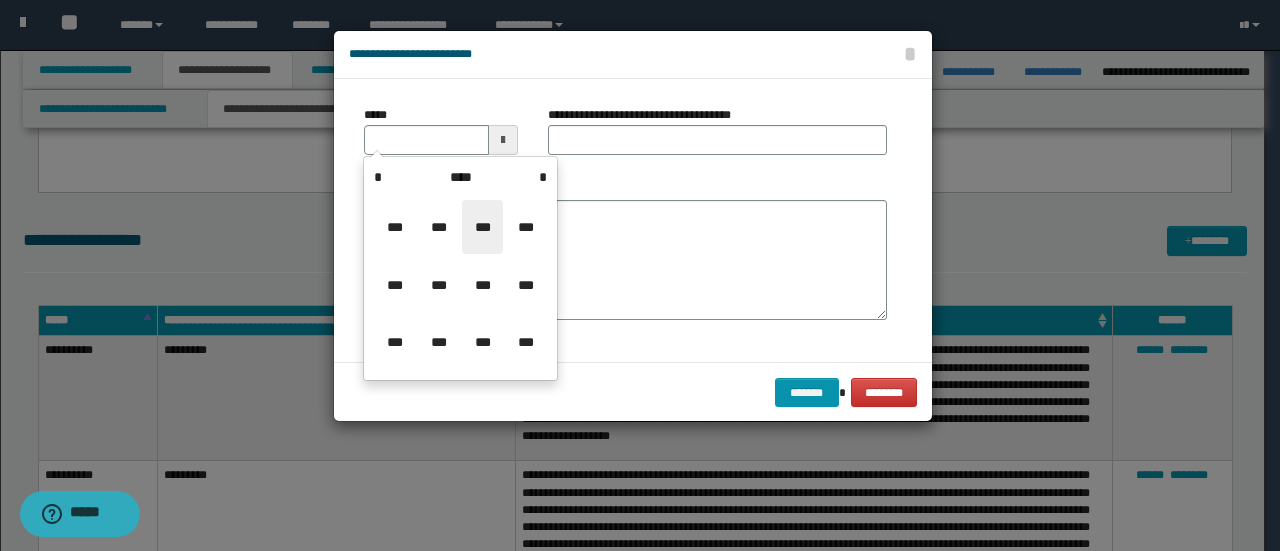 click on "***" at bounding box center (482, 227) 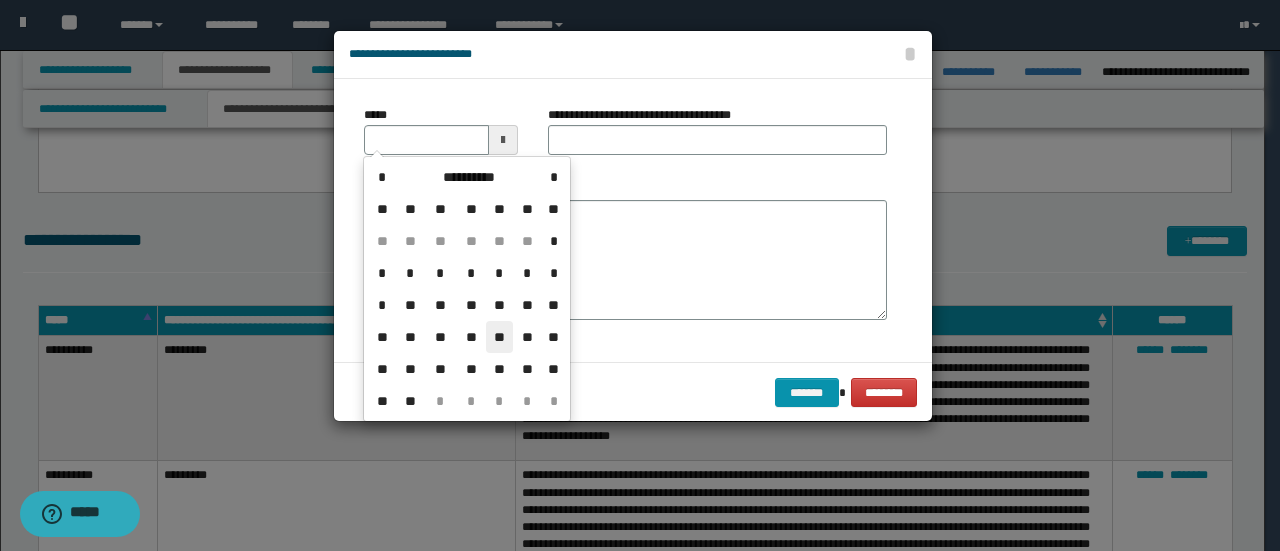 click on "**" at bounding box center (500, 337) 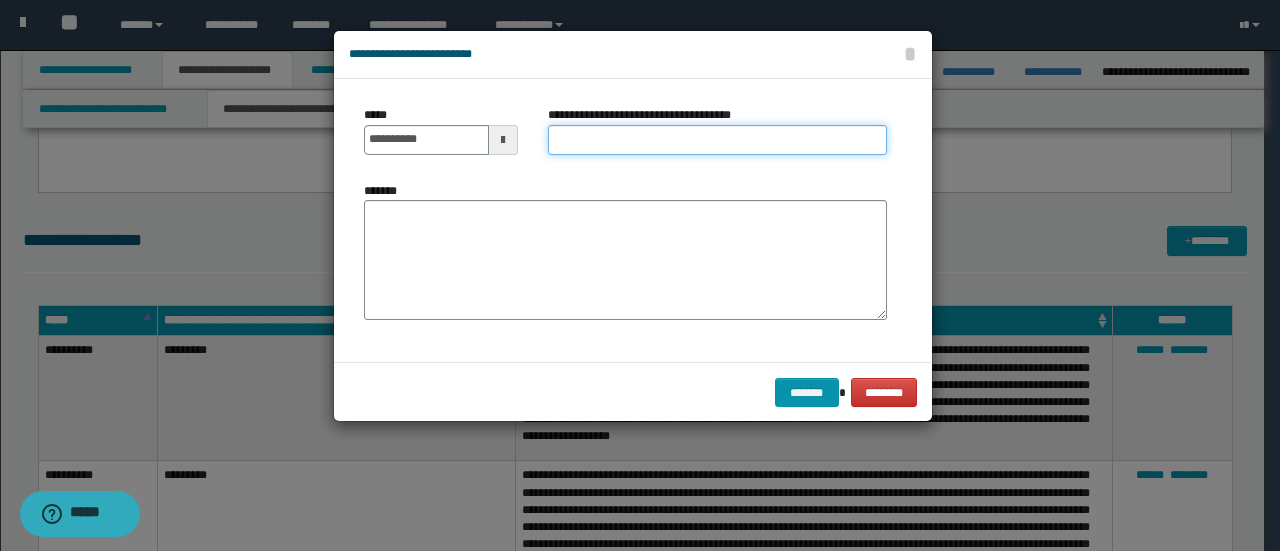 click on "**********" at bounding box center (717, 140) 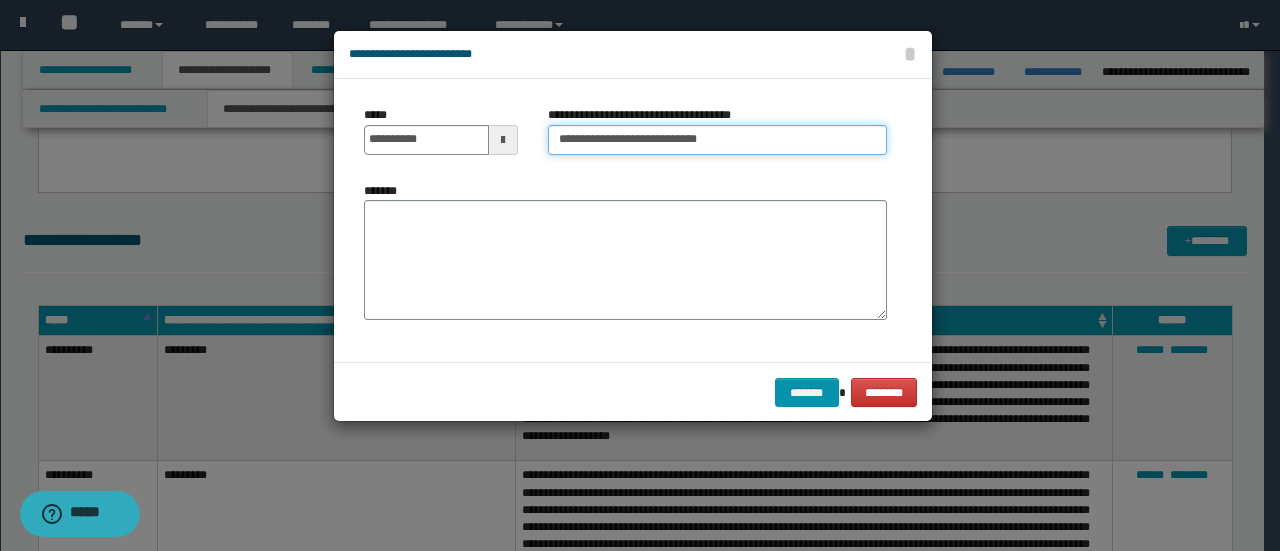 type on "**********" 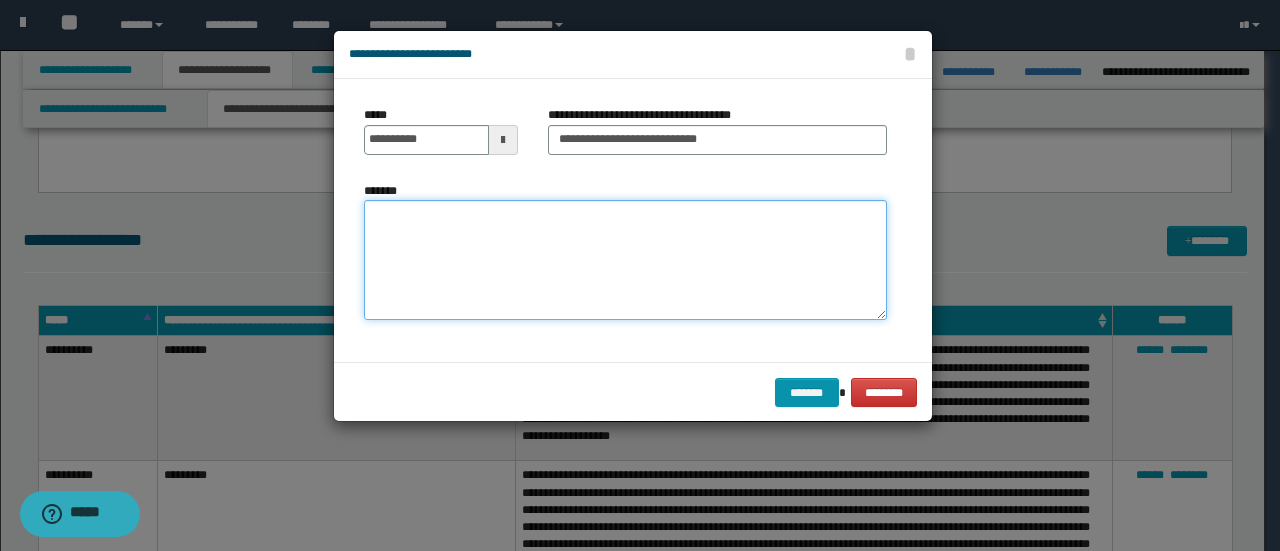click on "*******" at bounding box center (625, 259) 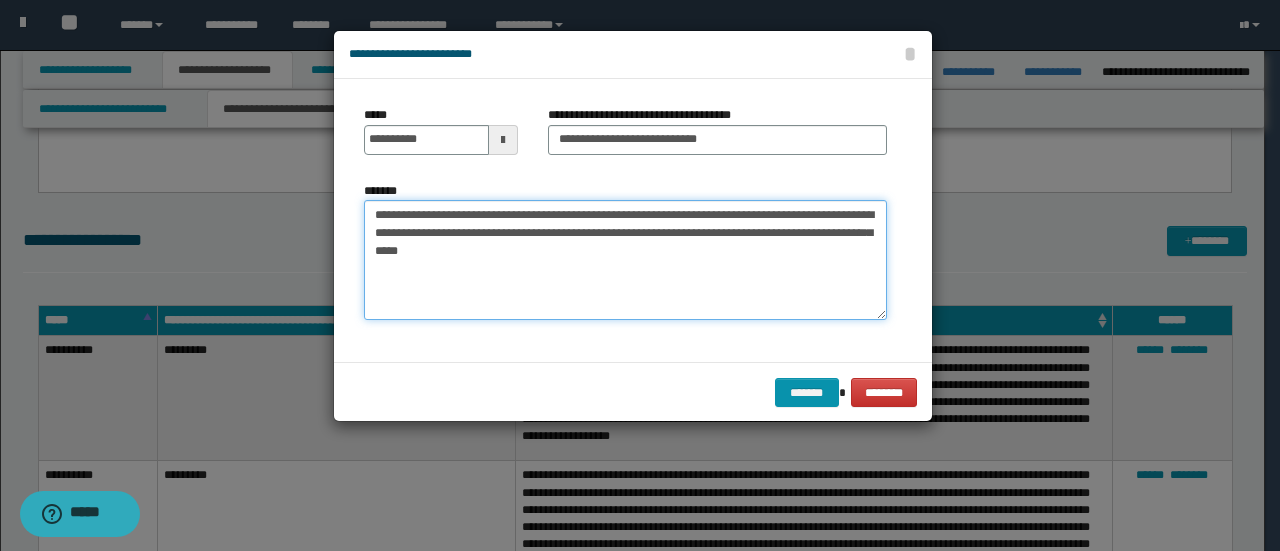 click on "**********" at bounding box center (625, 259) 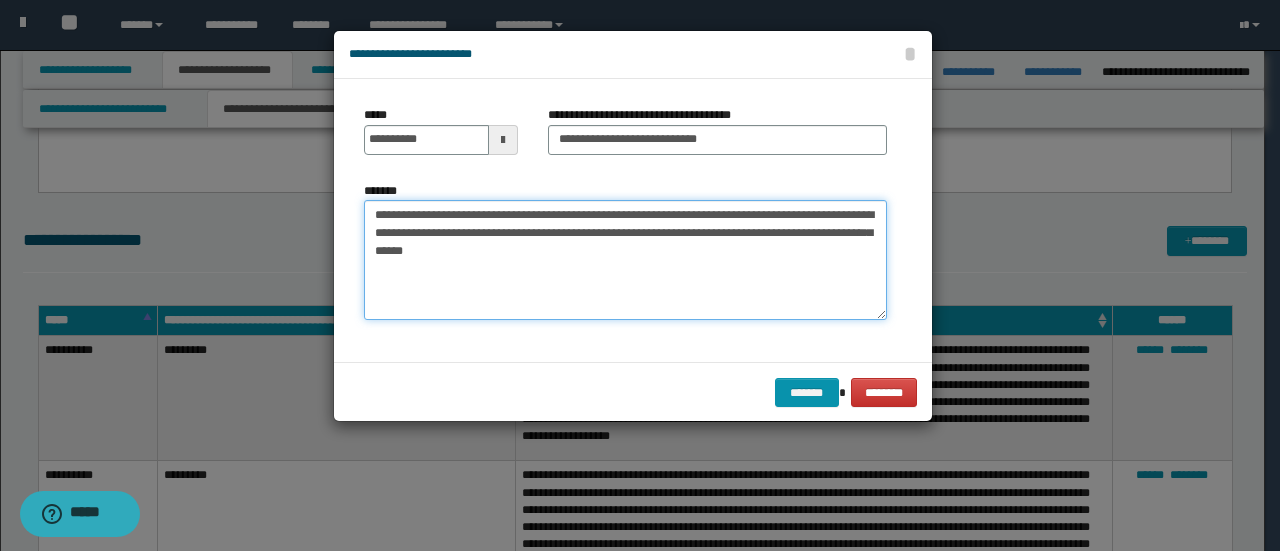 click on "**********" at bounding box center (625, 259) 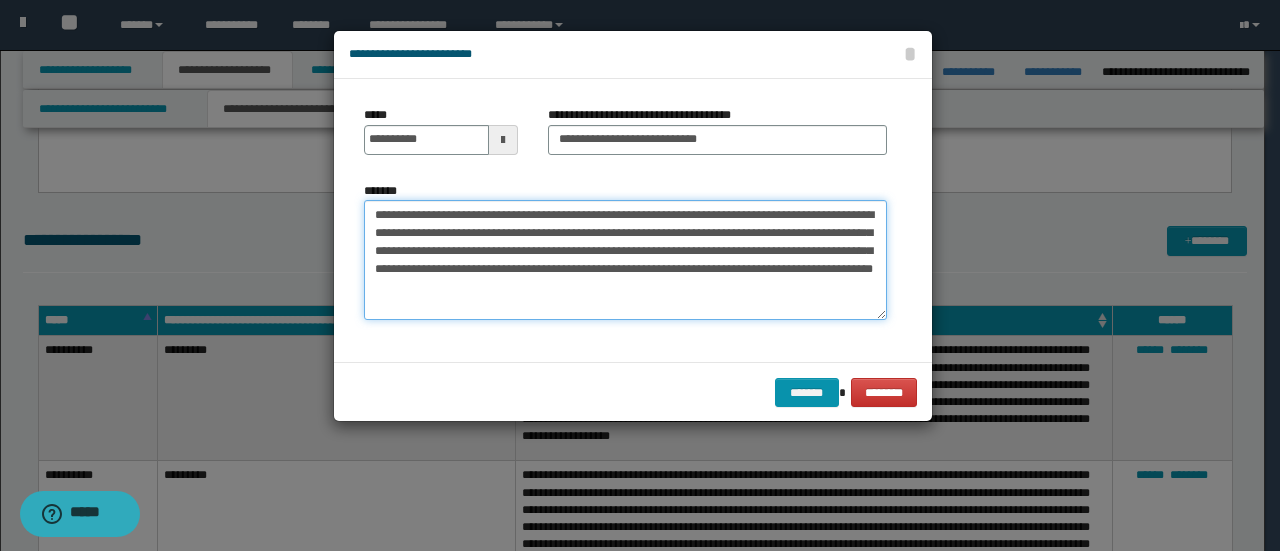 click on "**********" at bounding box center (625, 259) 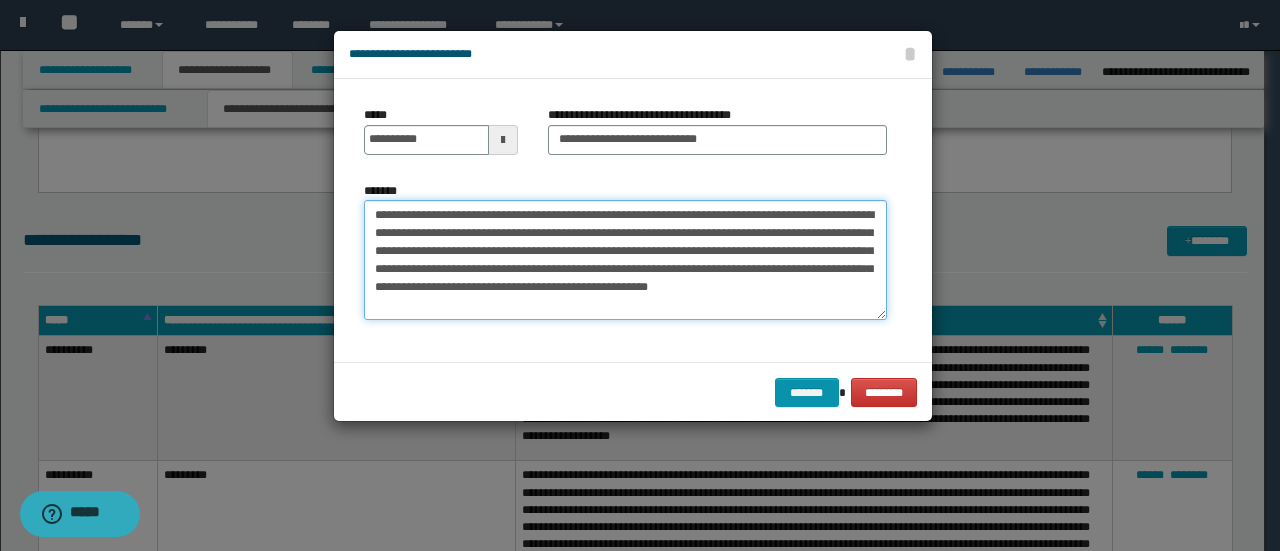 click on "**********" at bounding box center [625, 259] 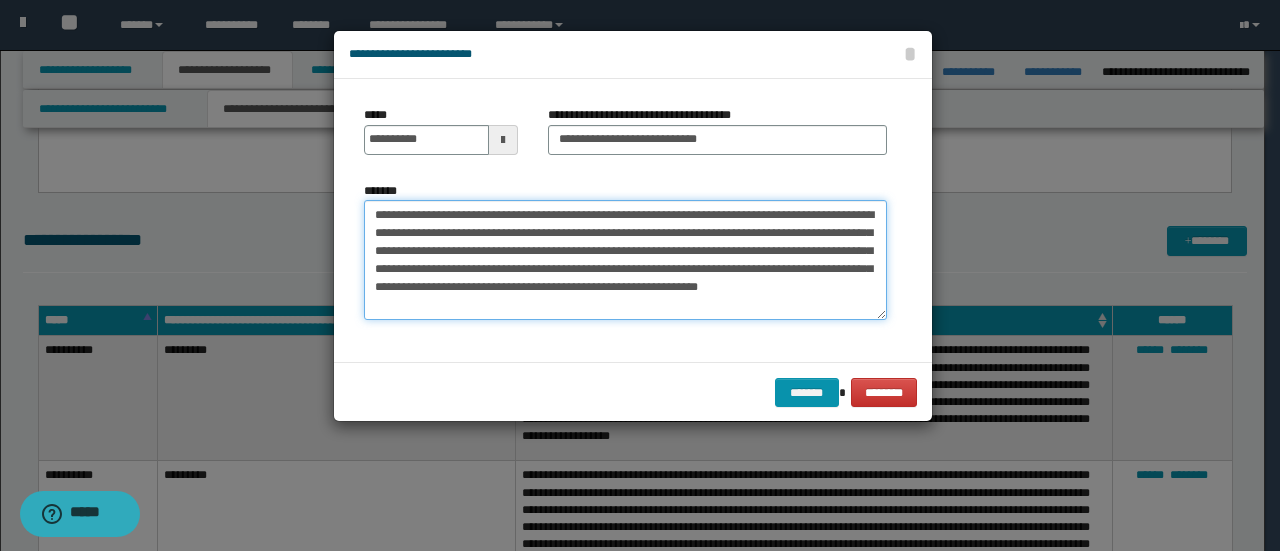 paste on "**********" 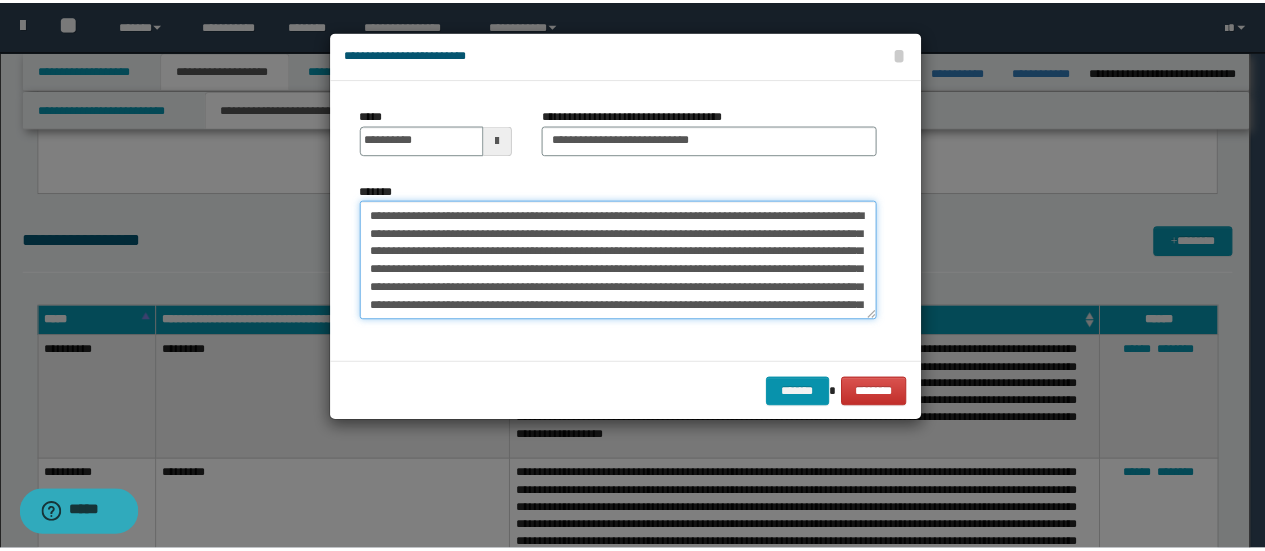 scroll, scrollTop: 66, scrollLeft: 0, axis: vertical 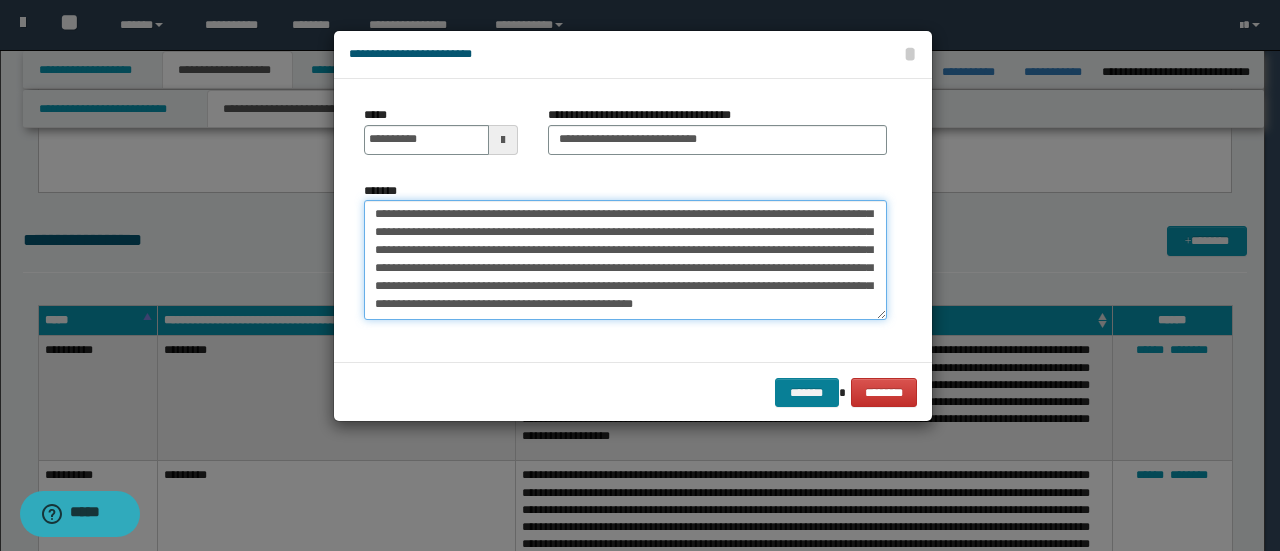 type on "**********" 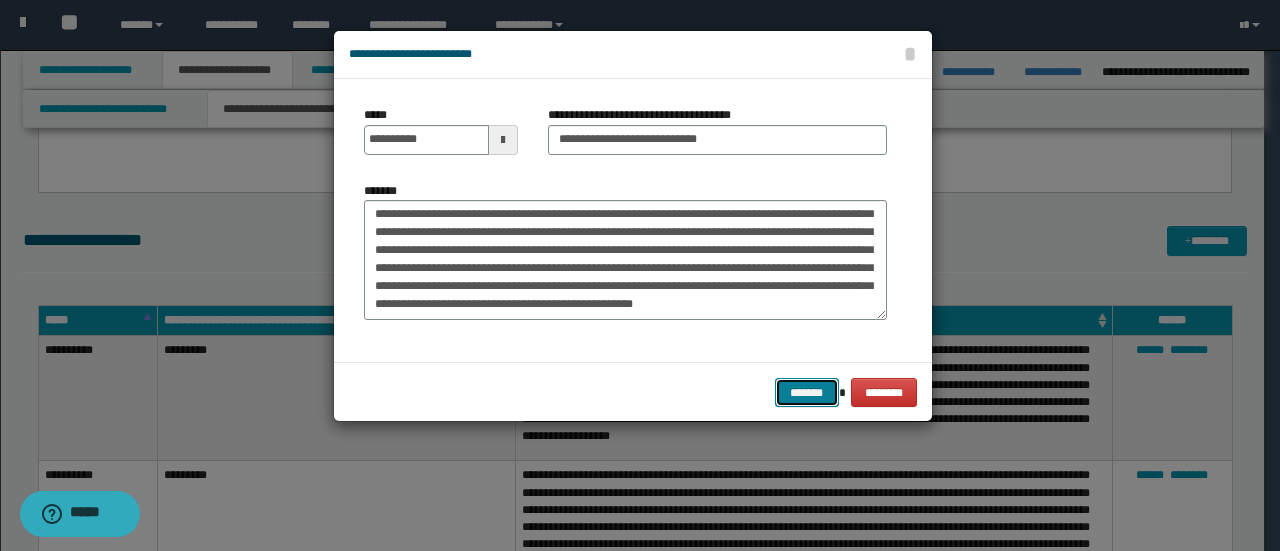 click on "*******" at bounding box center [807, 392] 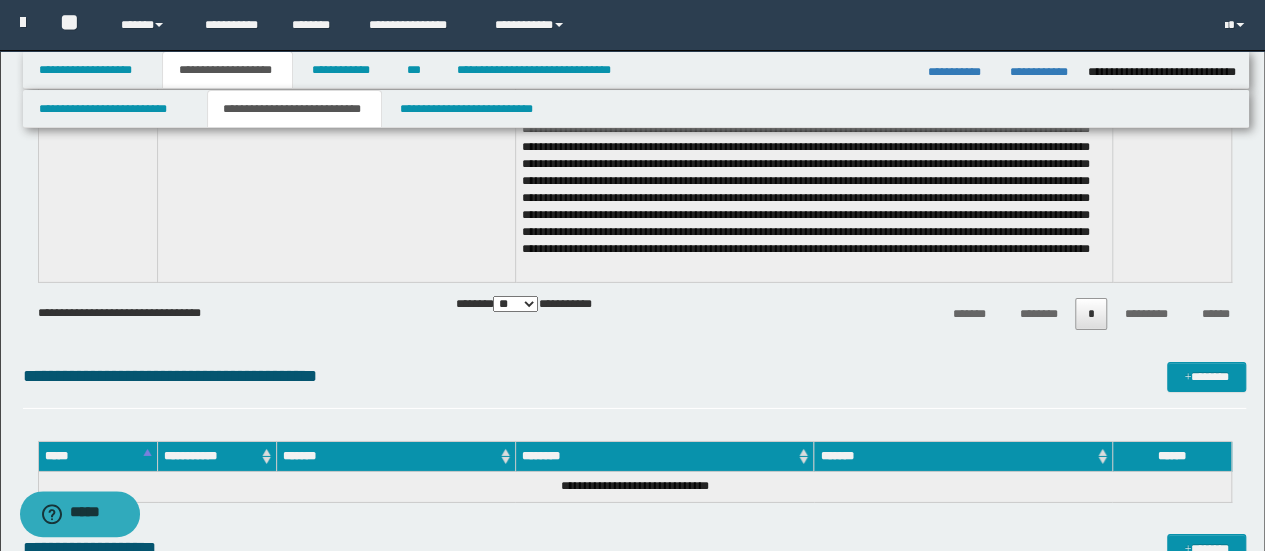 scroll, scrollTop: 3100, scrollLeft: 0, axis: vertical 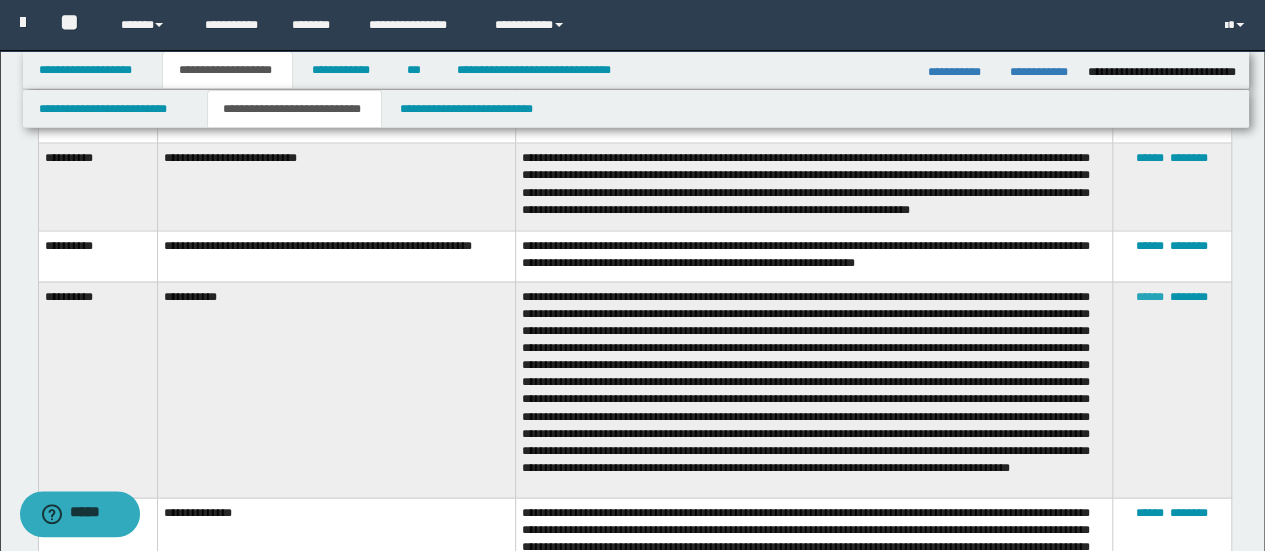 click on "******" at bounding box center (1150, 296) 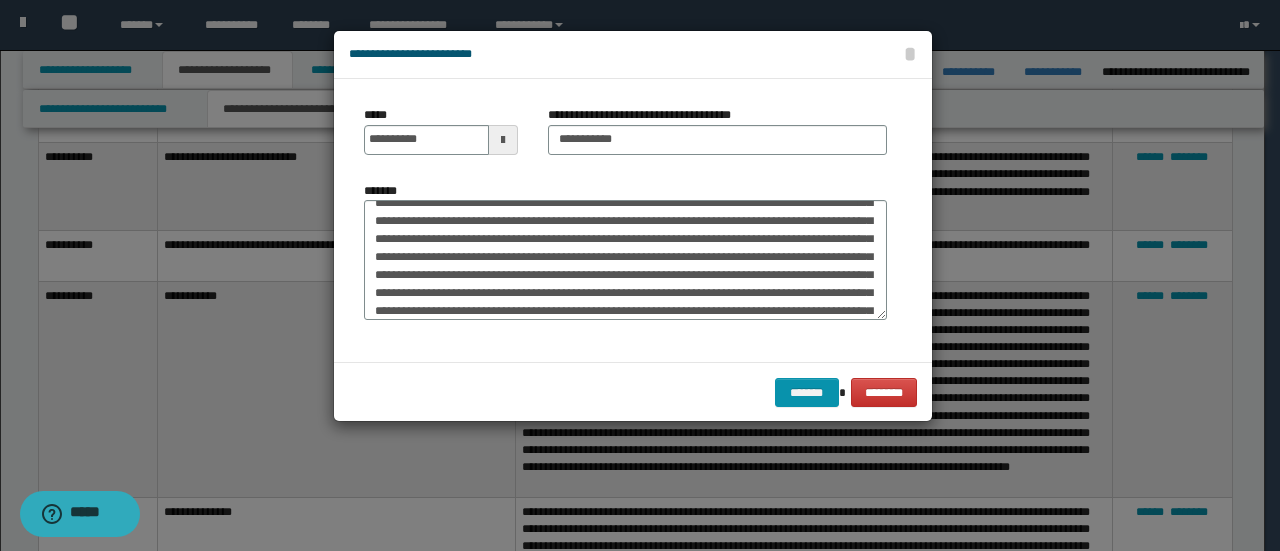 click at bounding box center [503, 140] 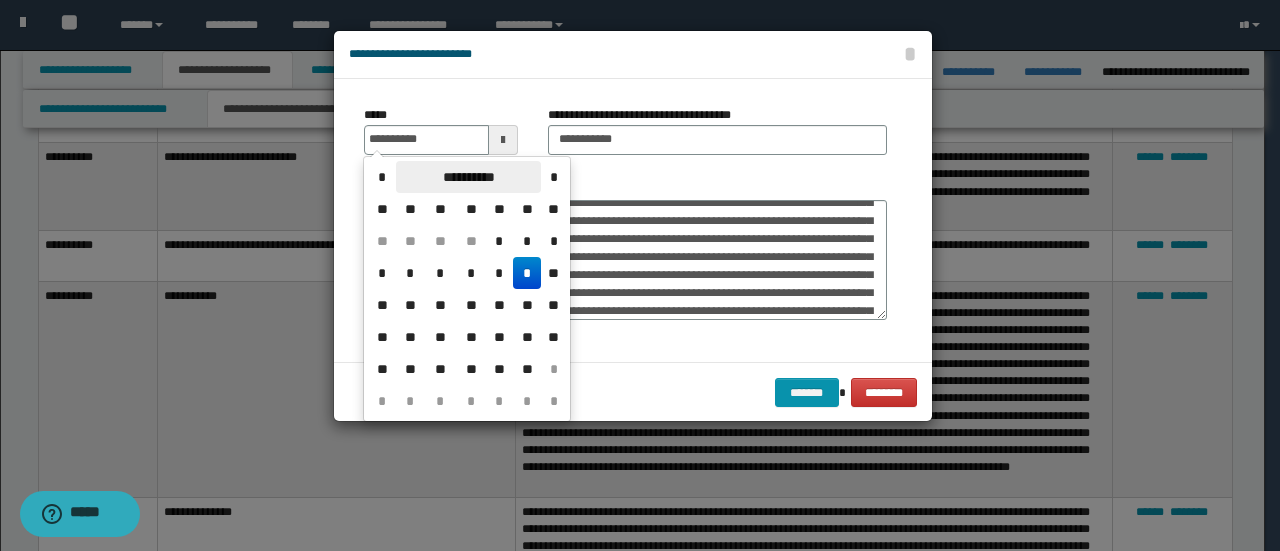 click on "**********" at bounding box center (468, 177) 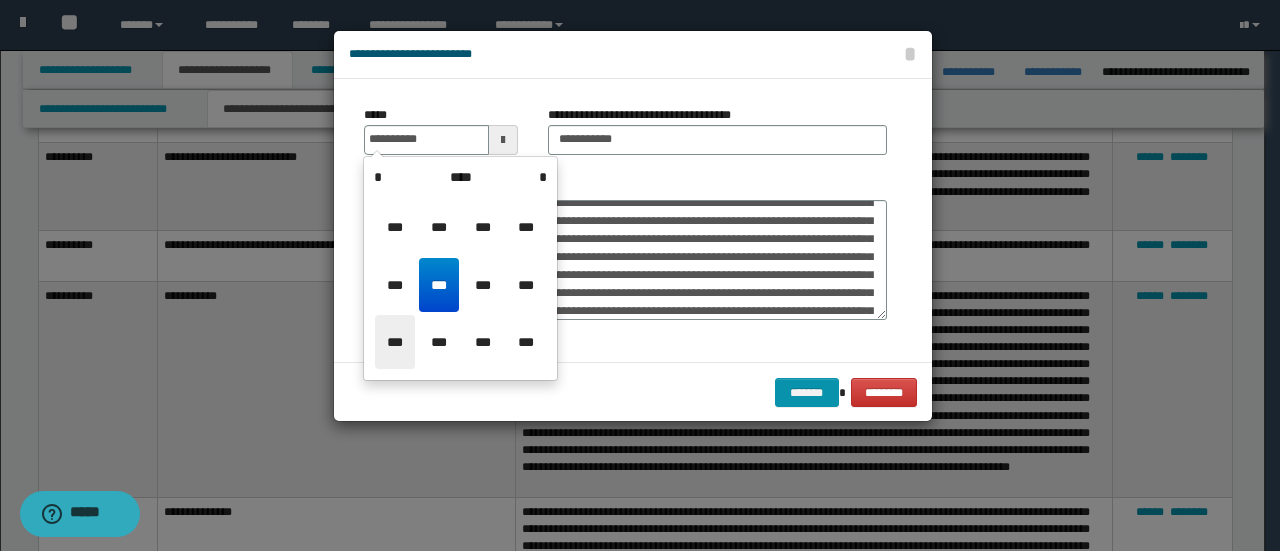 click on "***" at bounding box center [395, 342] 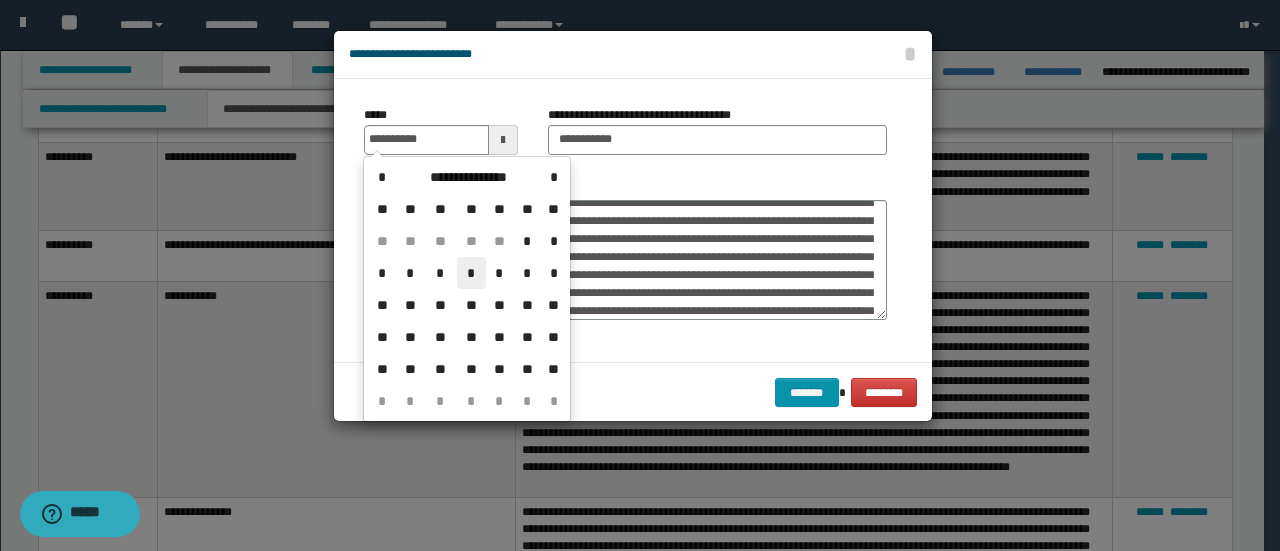 click on "*" at bounding box center [471, 273] 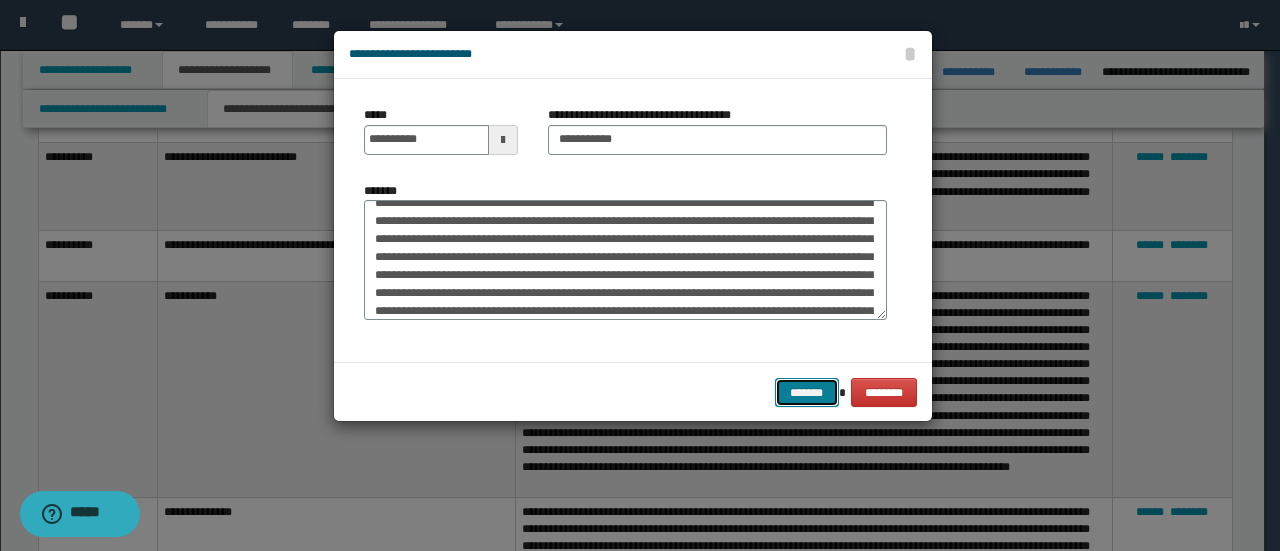 click on "*******" at bounding box center [807, 392] 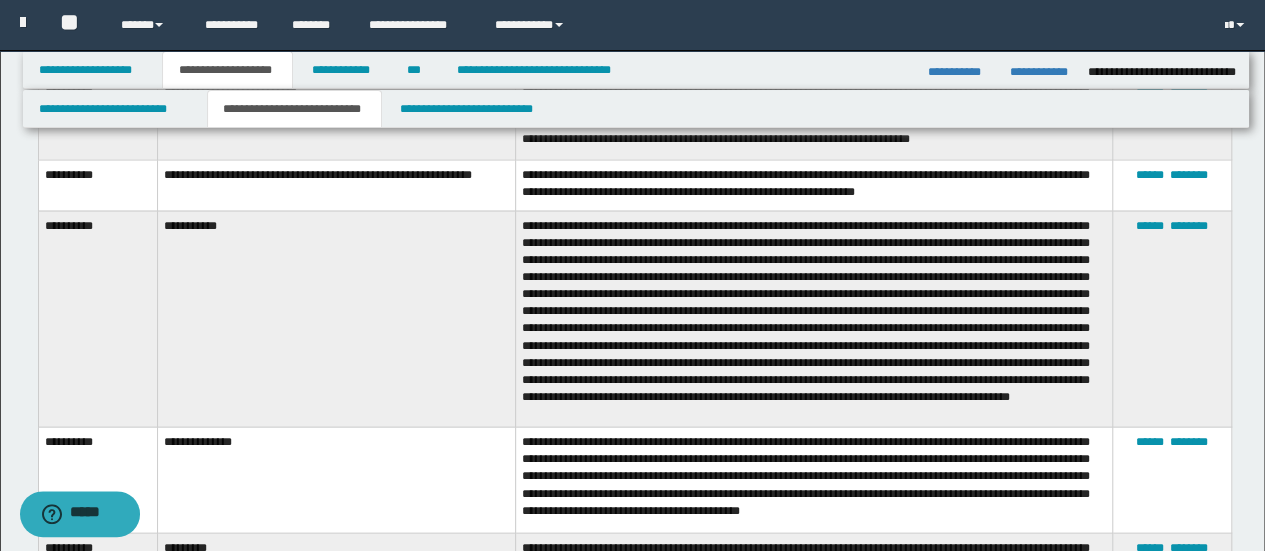 scroll, scrollTop: 1900, scrollLeft: 0, axis: vertical 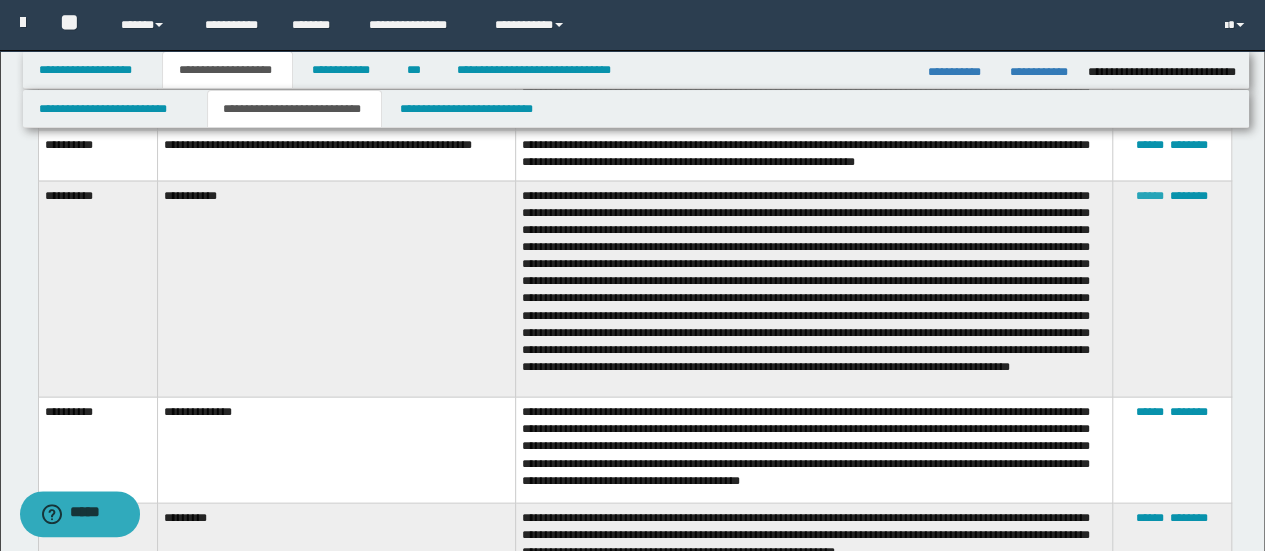 click on "******" at bounding box center [1150, 196] 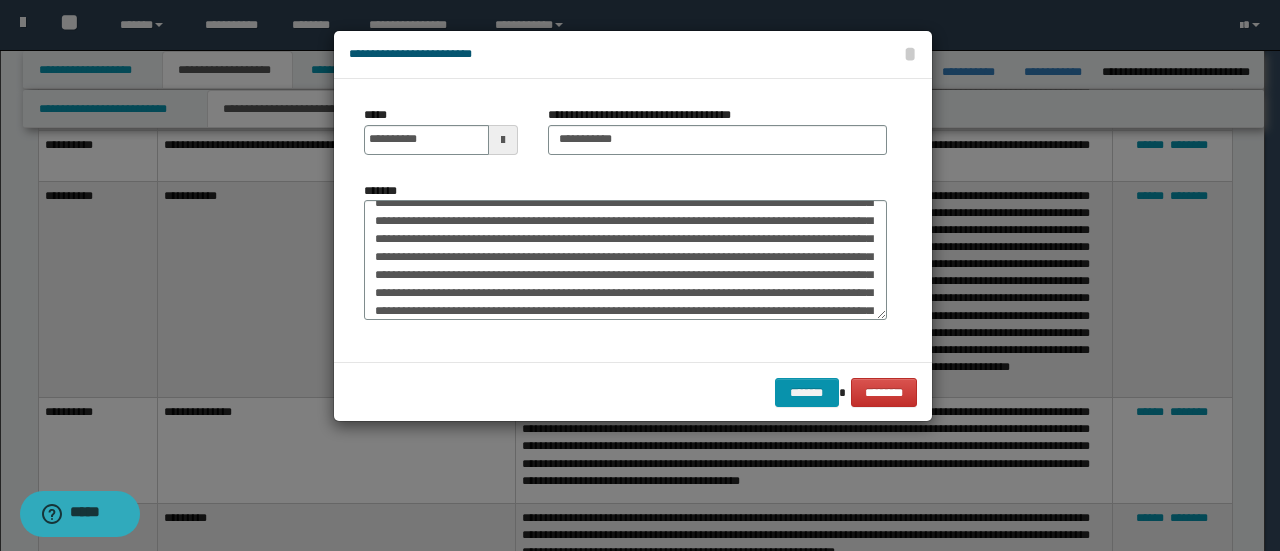 click at bounding box center [503, 140] 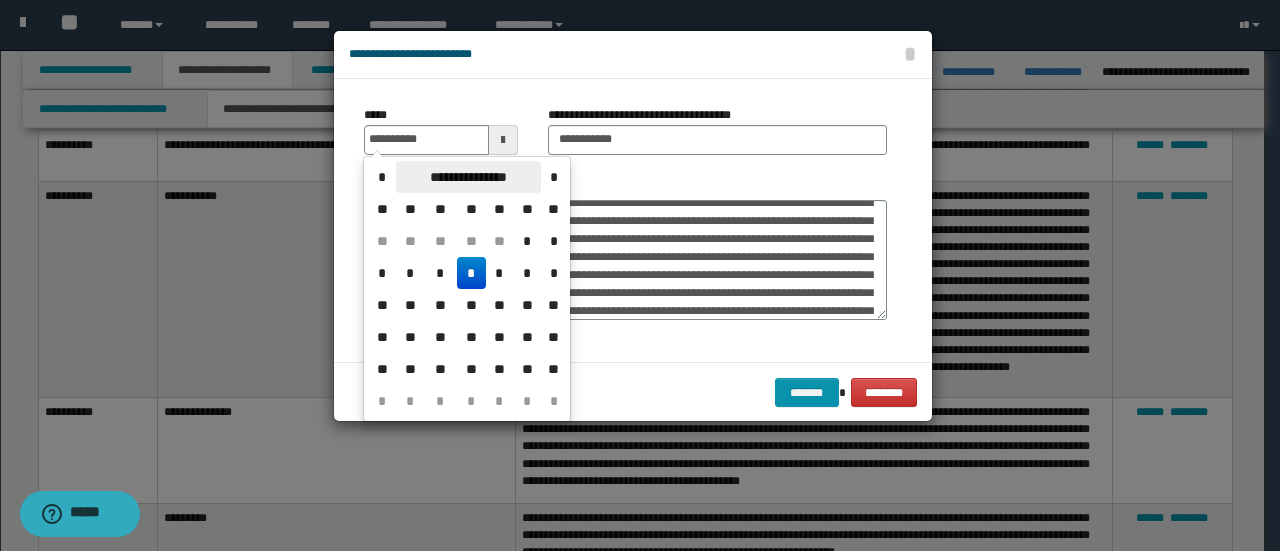 click on "**********" at bounding box center (468, 177) 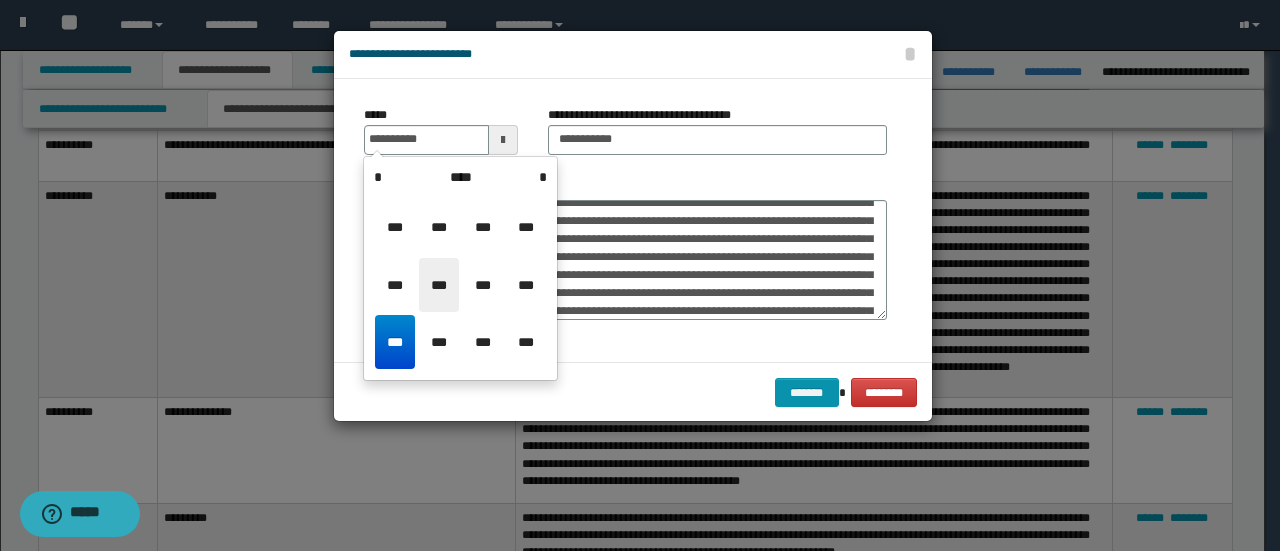 click on "***" at bounding box center [439, 285] 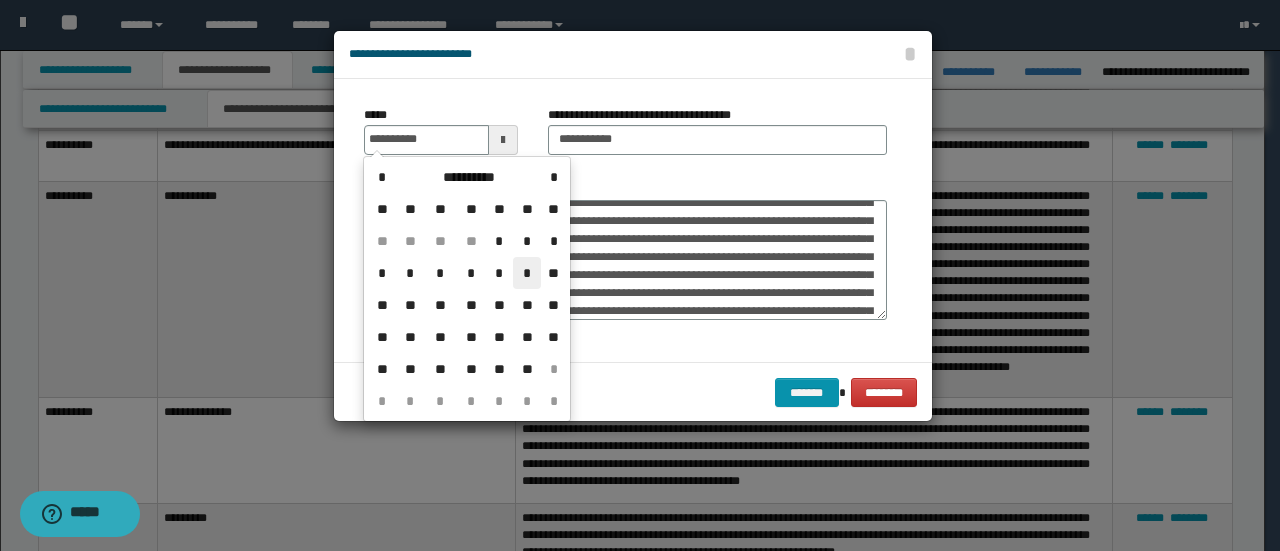 click on "*" at bounding box center (527, 273) 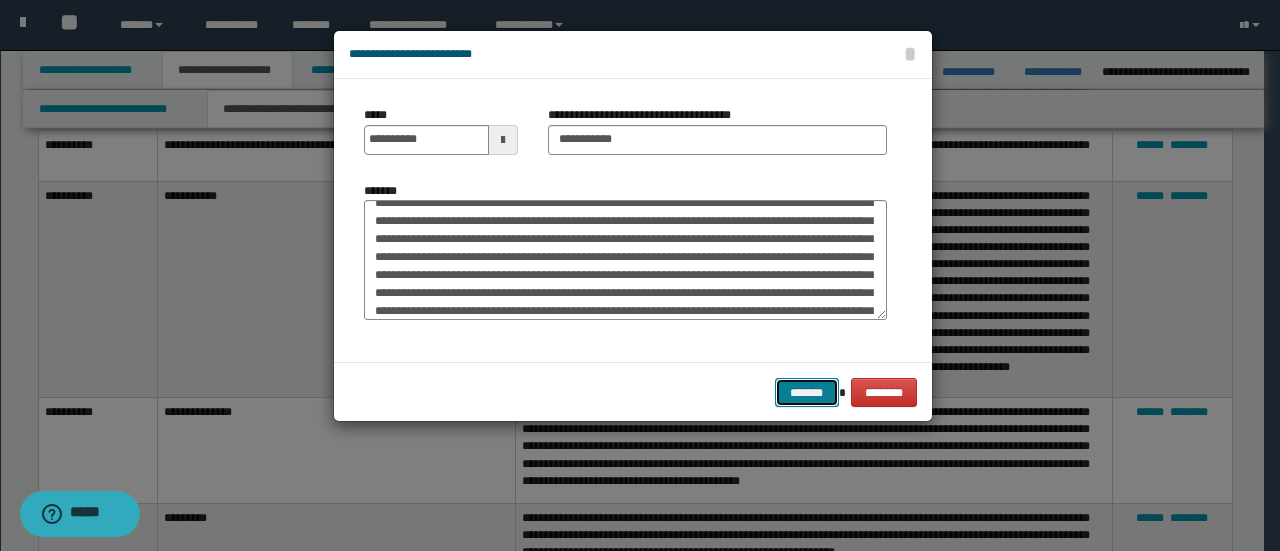 click on "*******" at bounding box center [807, 392] 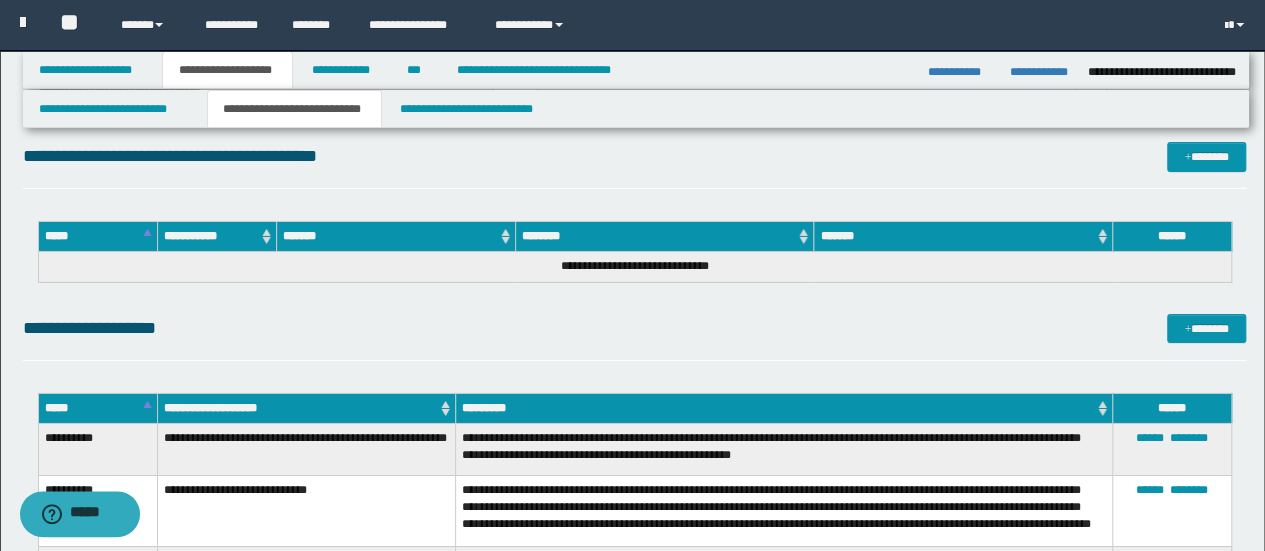 scroll, scrollTop: 3300, scrollLeft: 0, axis: vertical 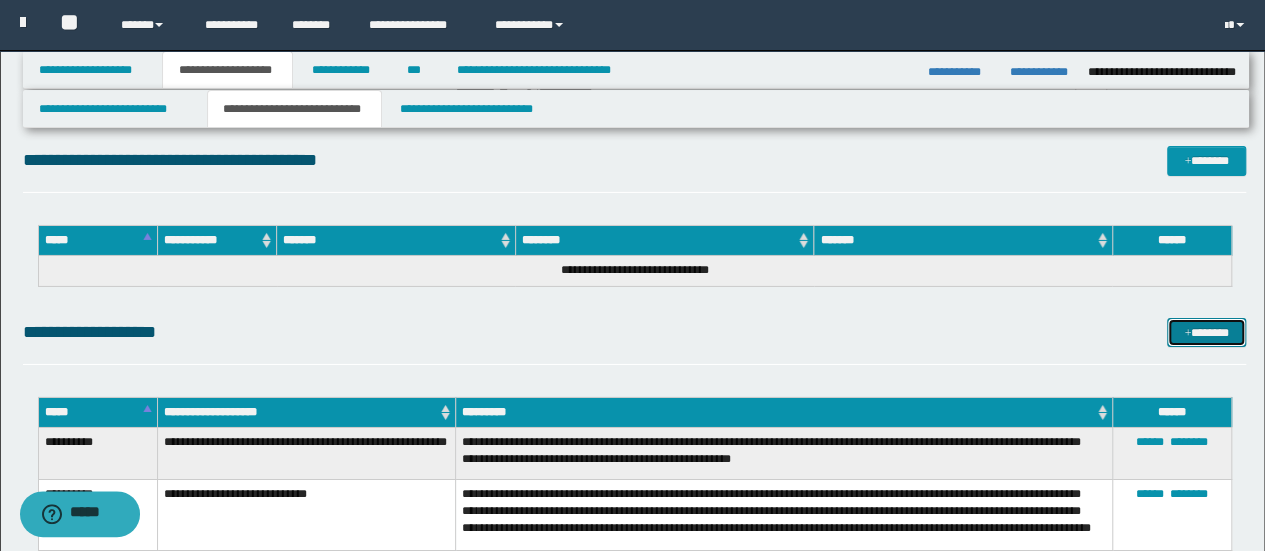 click on "*******" at bounding box center [1206, 332] 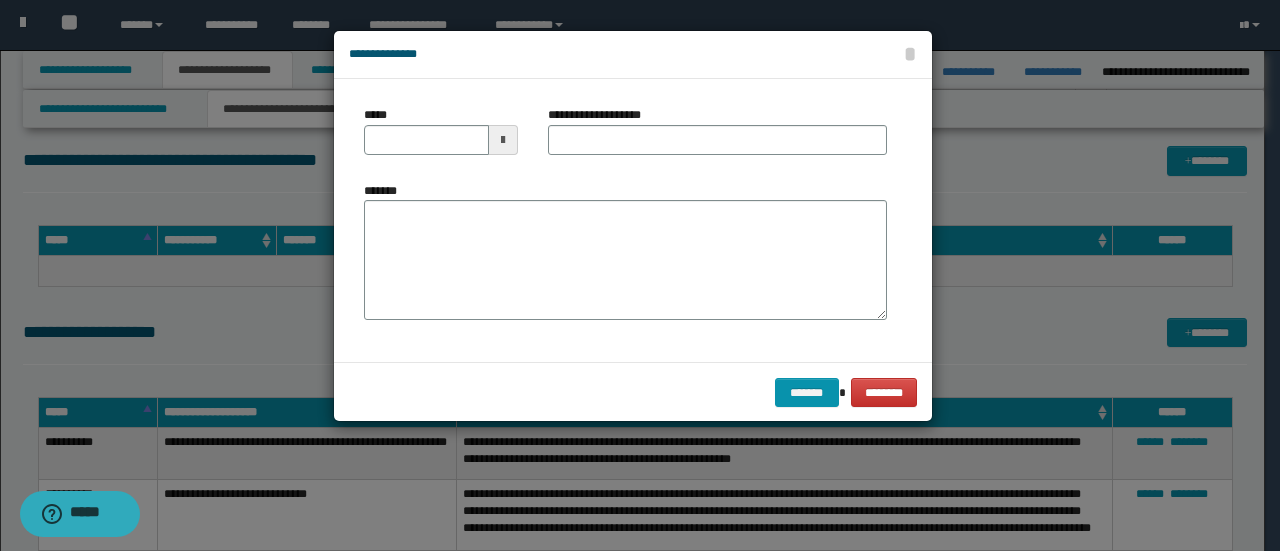 click at bounding box center (503, 140) 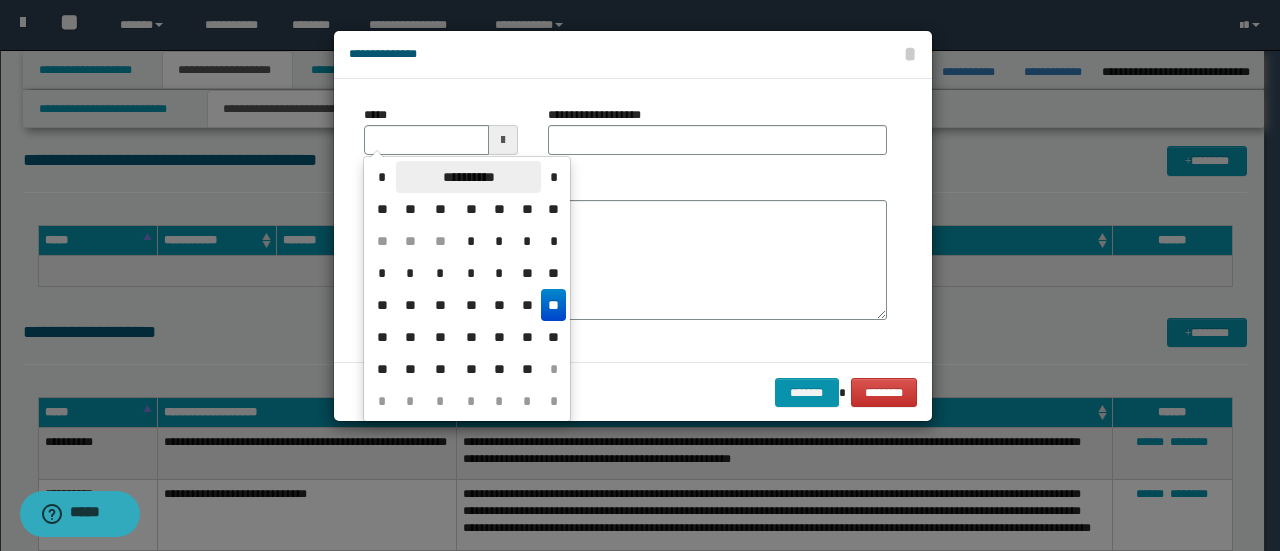 click on "**********" at bounding box center [468, 177] 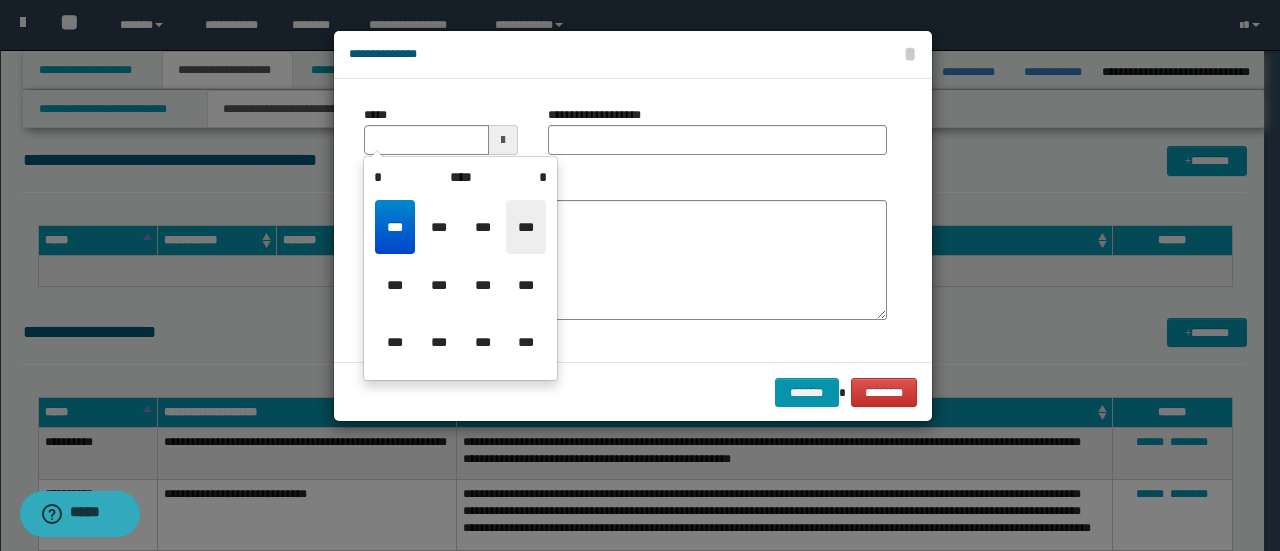 click on "***" at bounding box center (526, 227) 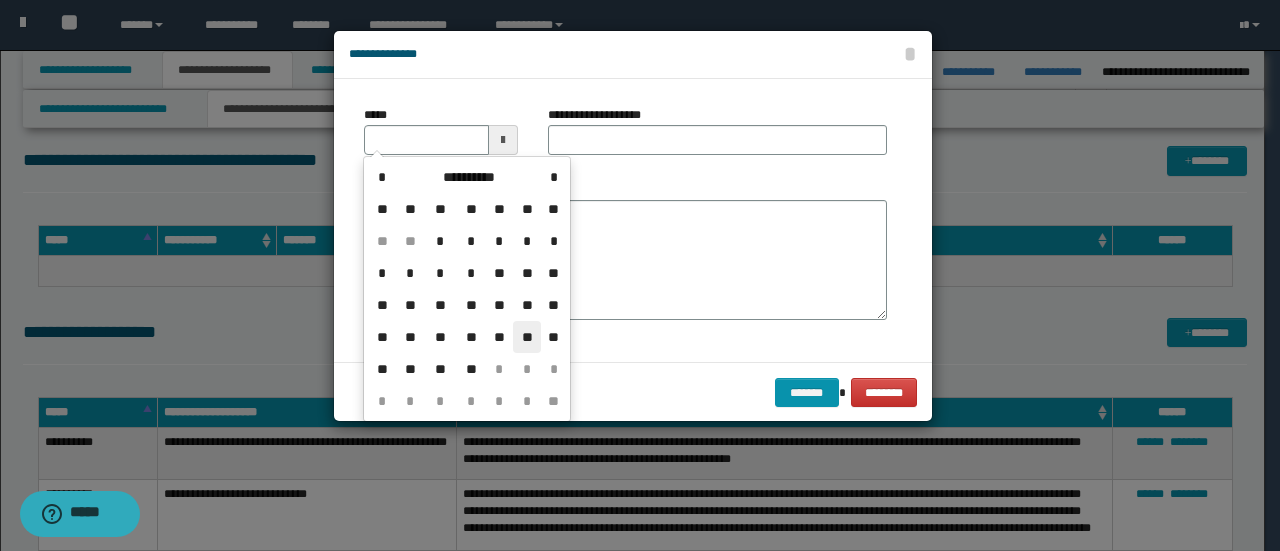 click on "**" at bounding box center [527, 337] 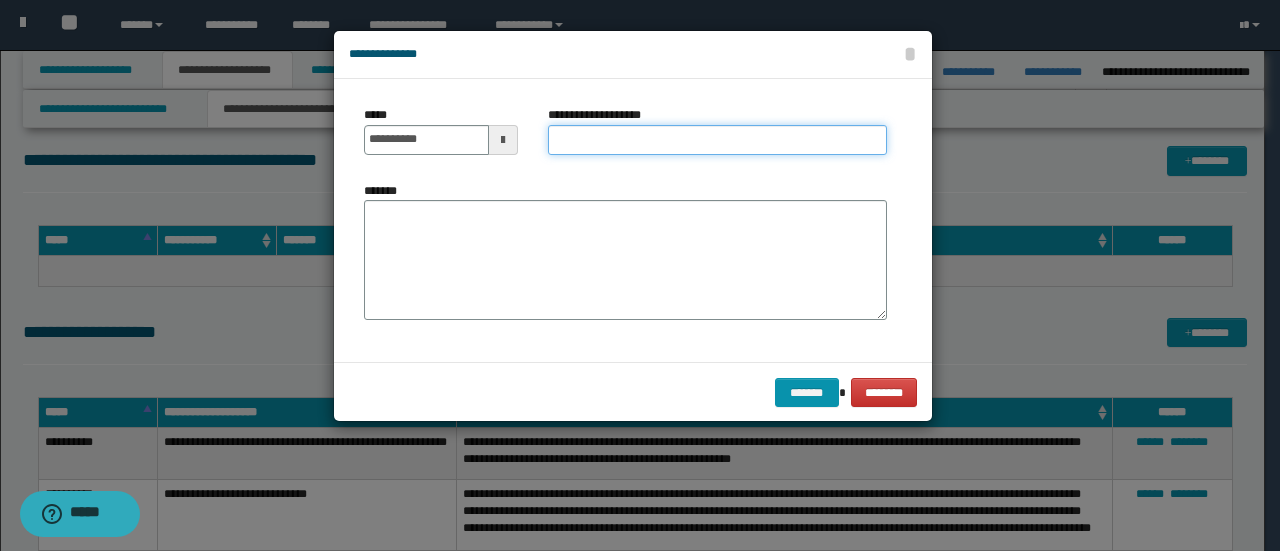 click on "**********" at bounding box center [717, 140] 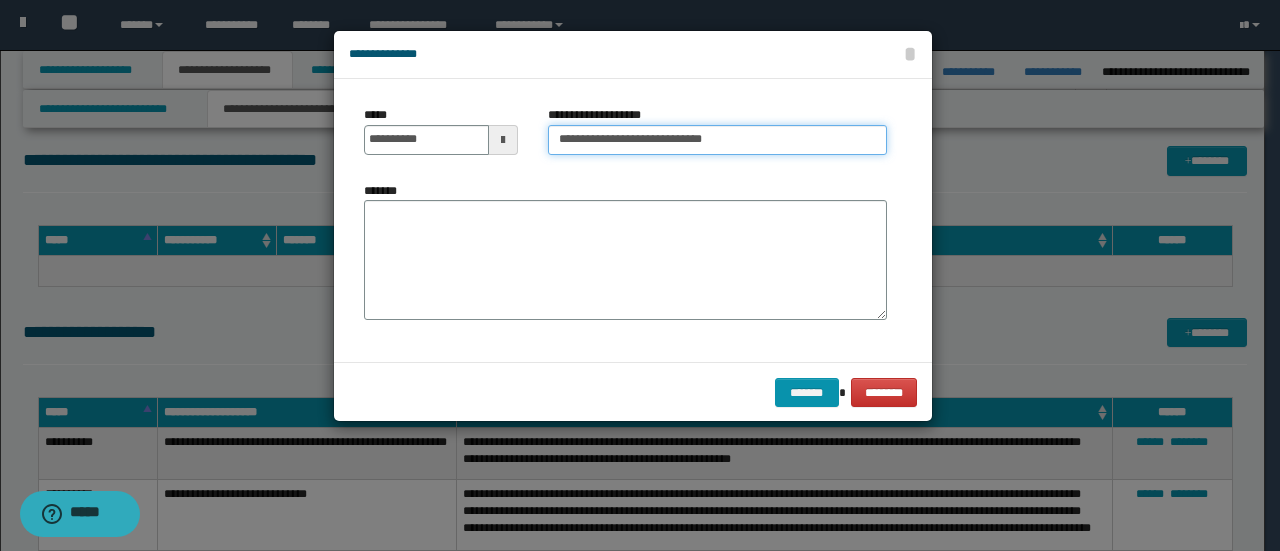 type on "**********" 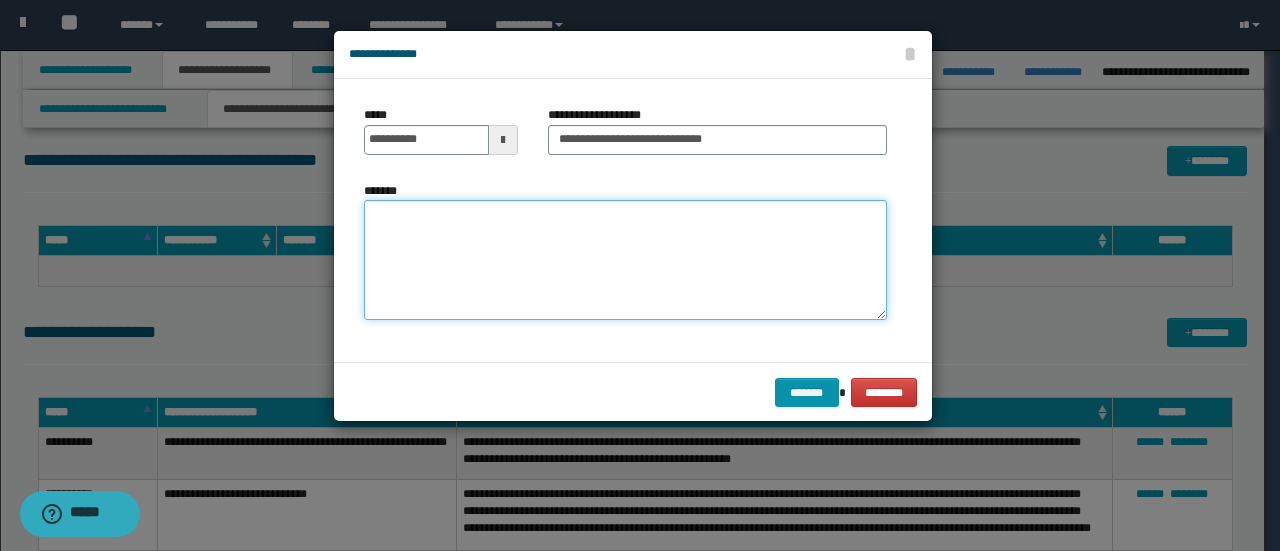 paste on "**********" 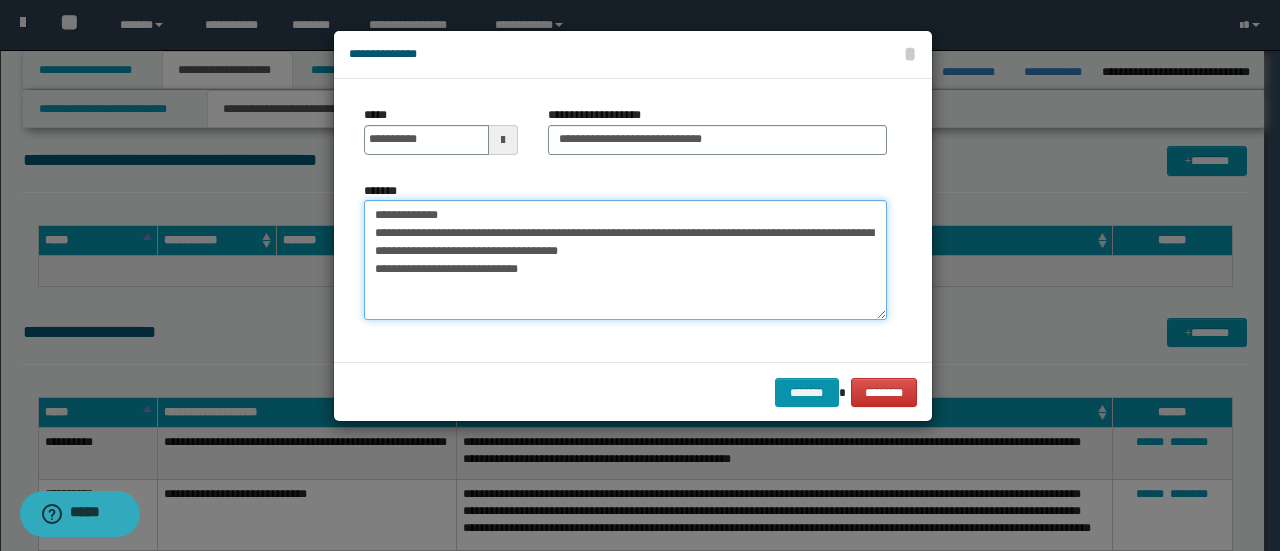 click on "**********" at bounding box center [625, 260] 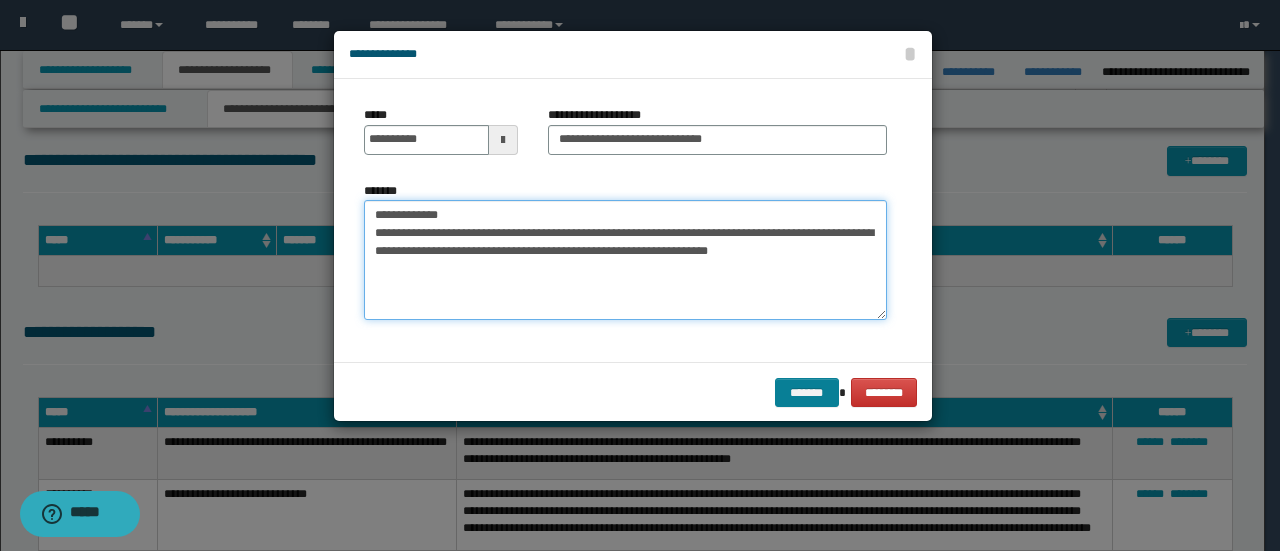 type on "**********" 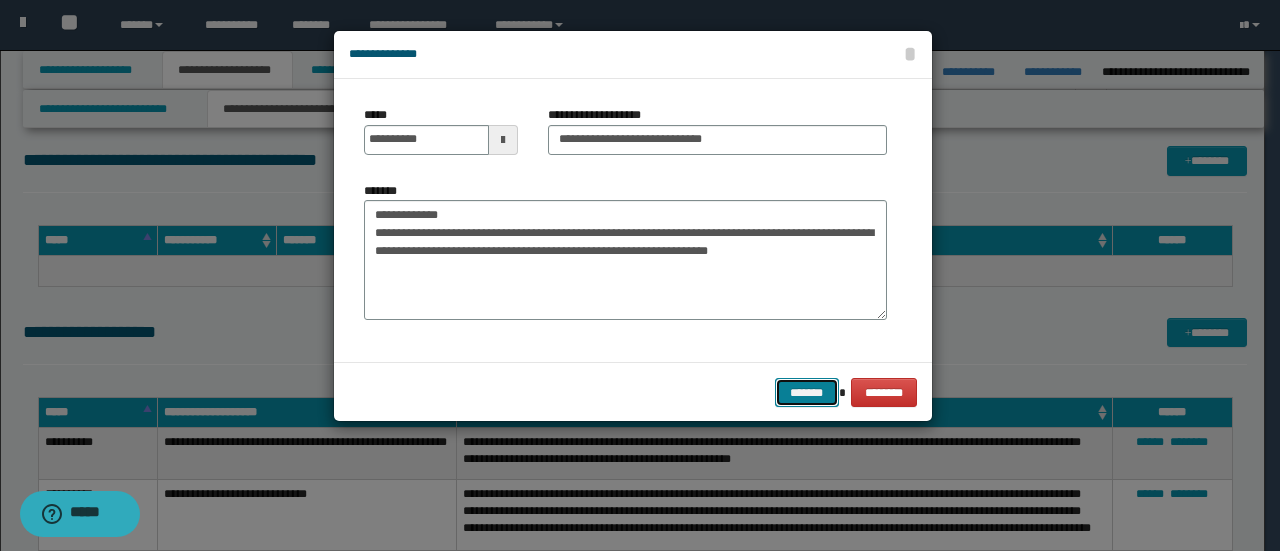 click on "*******" at bounding box center [807, 392] 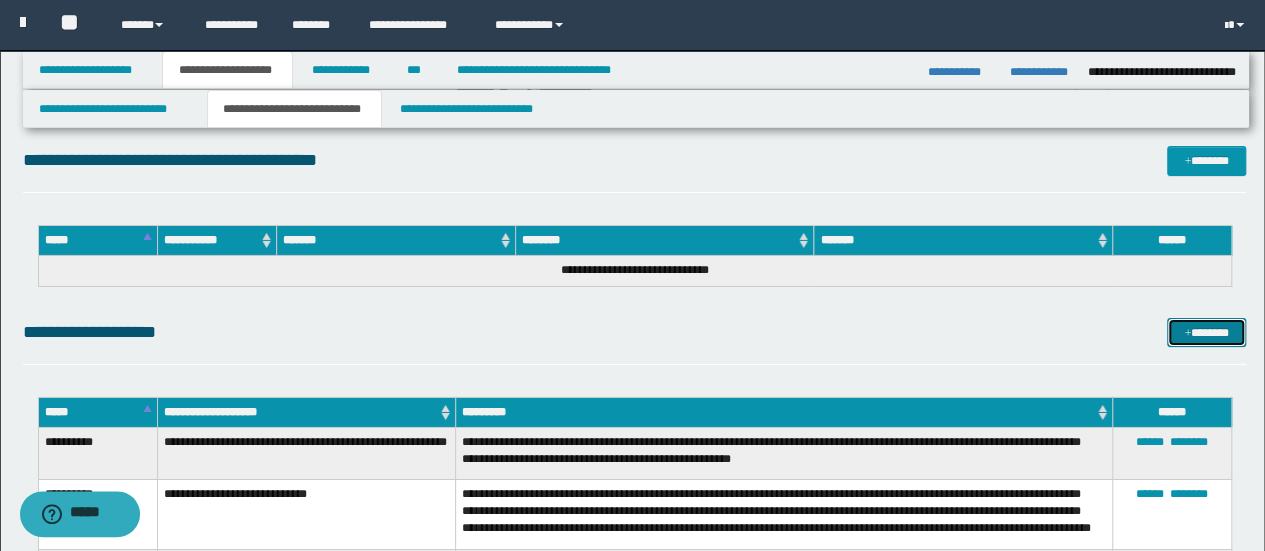 click on "*******" at bounding box center (1206, 332) 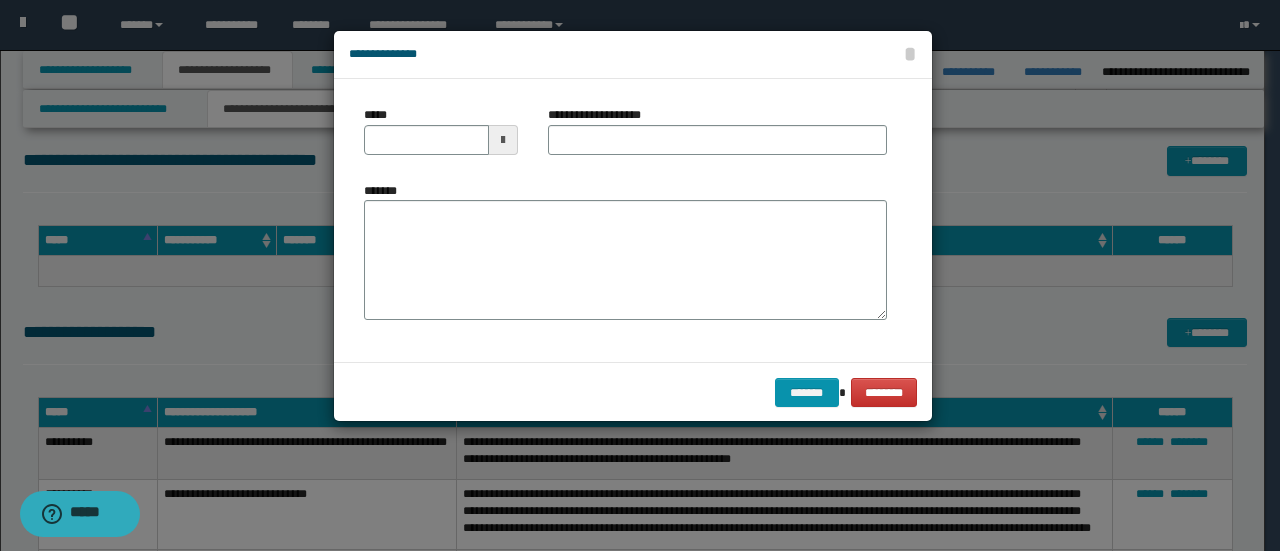 click at bounding box center (503, 140) 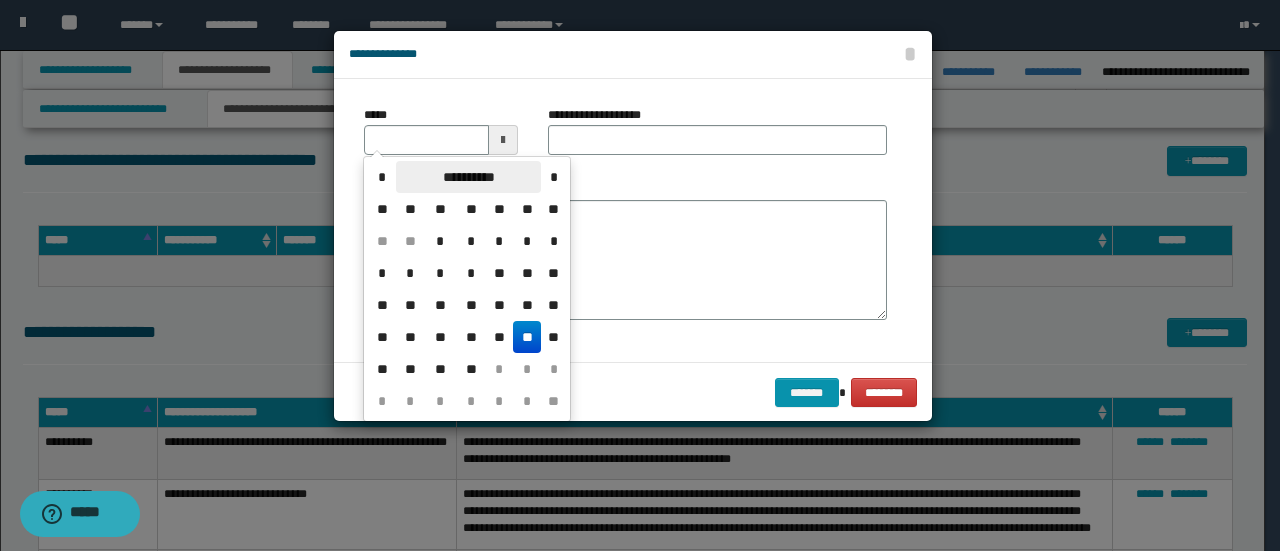 click on "**********" at bounding box center (468, 177) 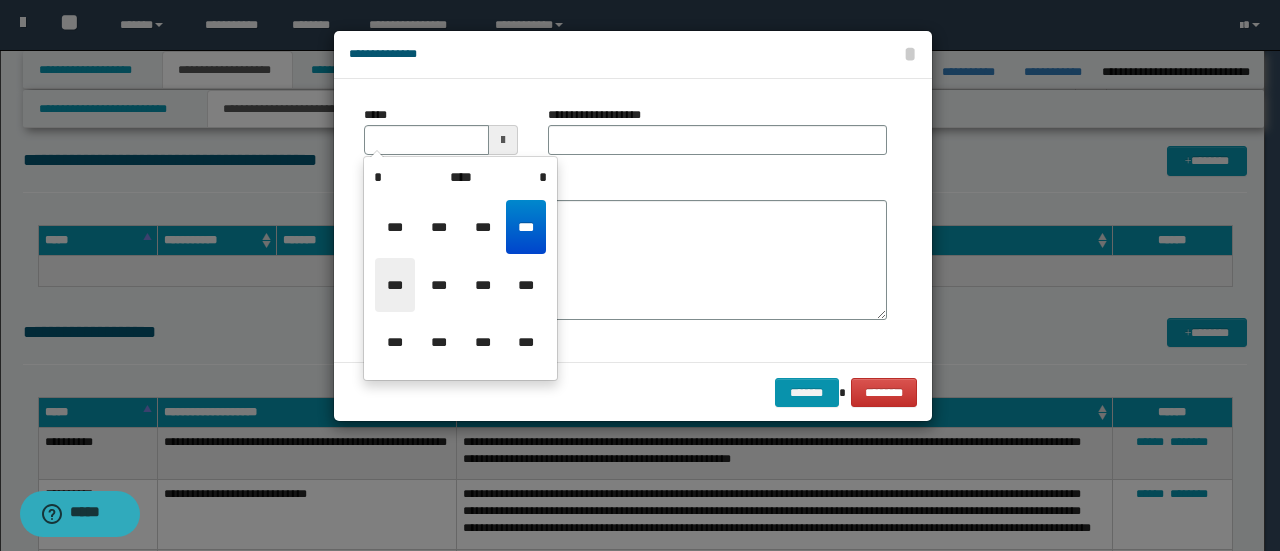 click on "***" at bounding box center [395, 285] 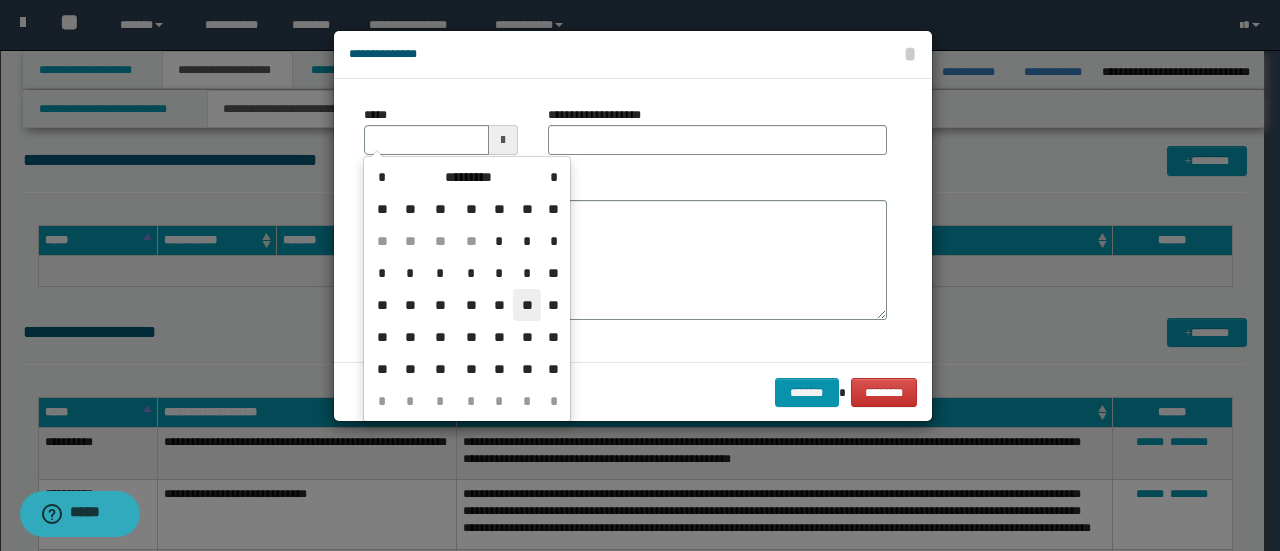 click on "**" at bounding box center (527, 305) 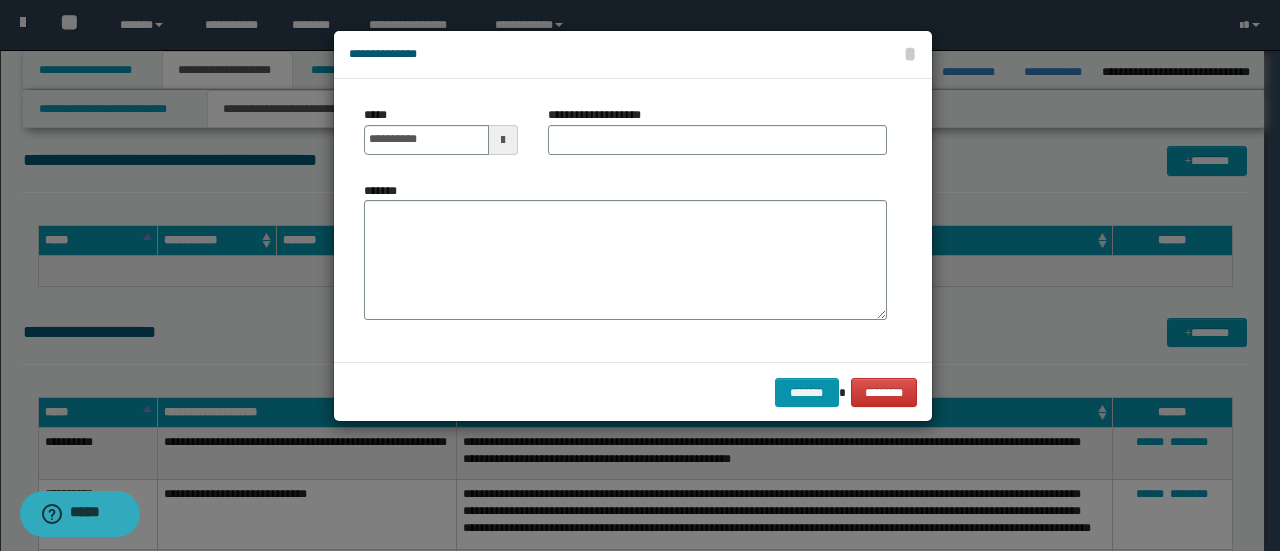 click at bounding box center [503, 140] 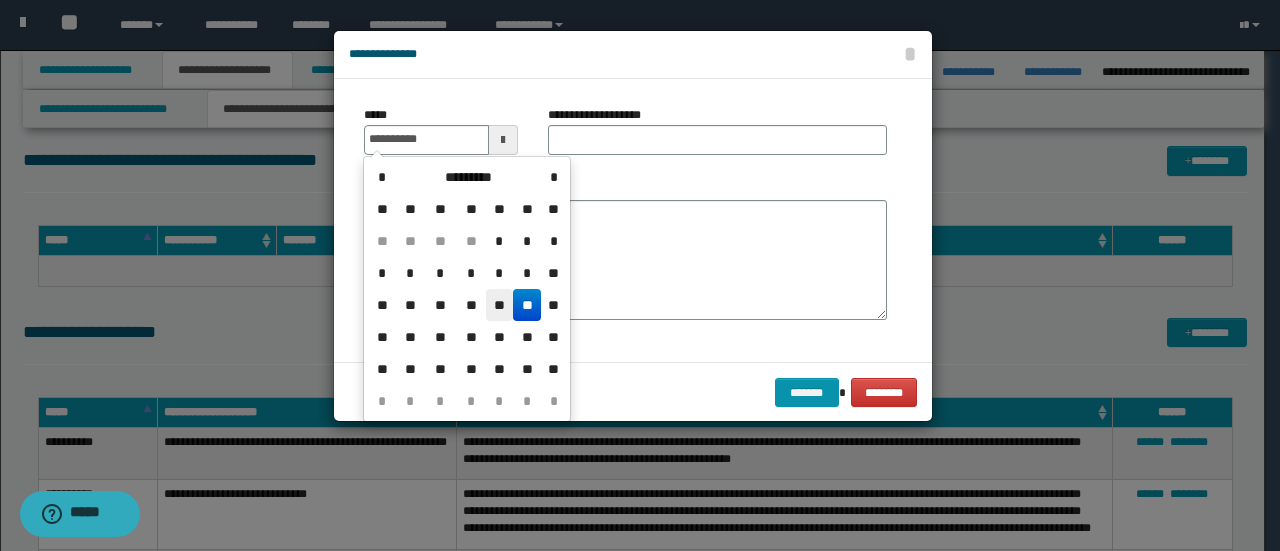 click on "**" at bounding box center [500, 305] 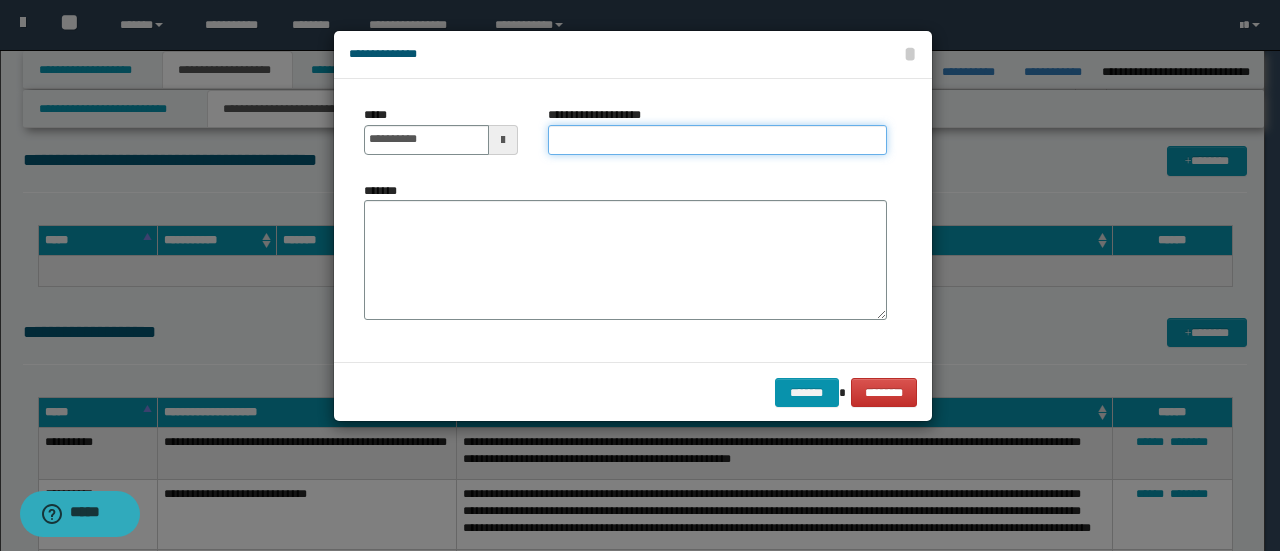 click on "**********" at bounding box center (717, 140) 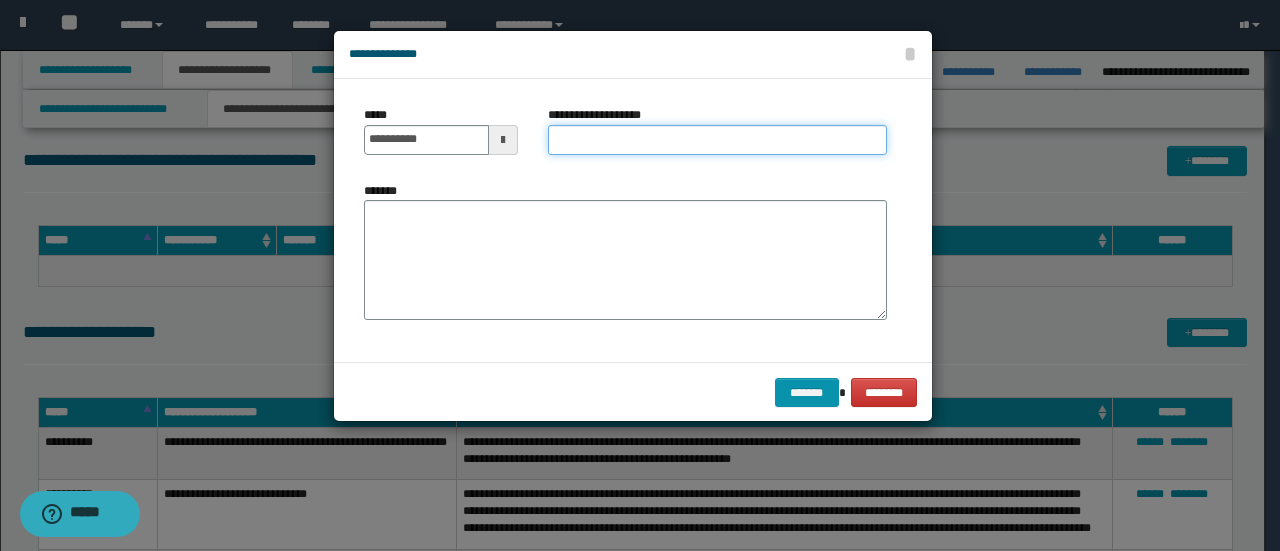 type on "*" 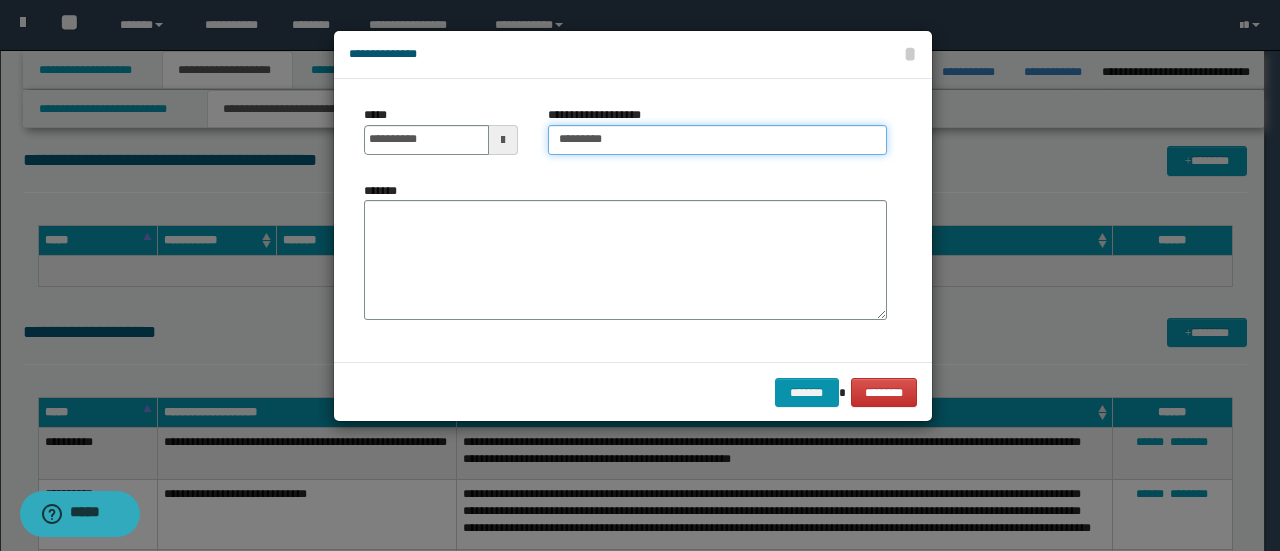 type on "*********" 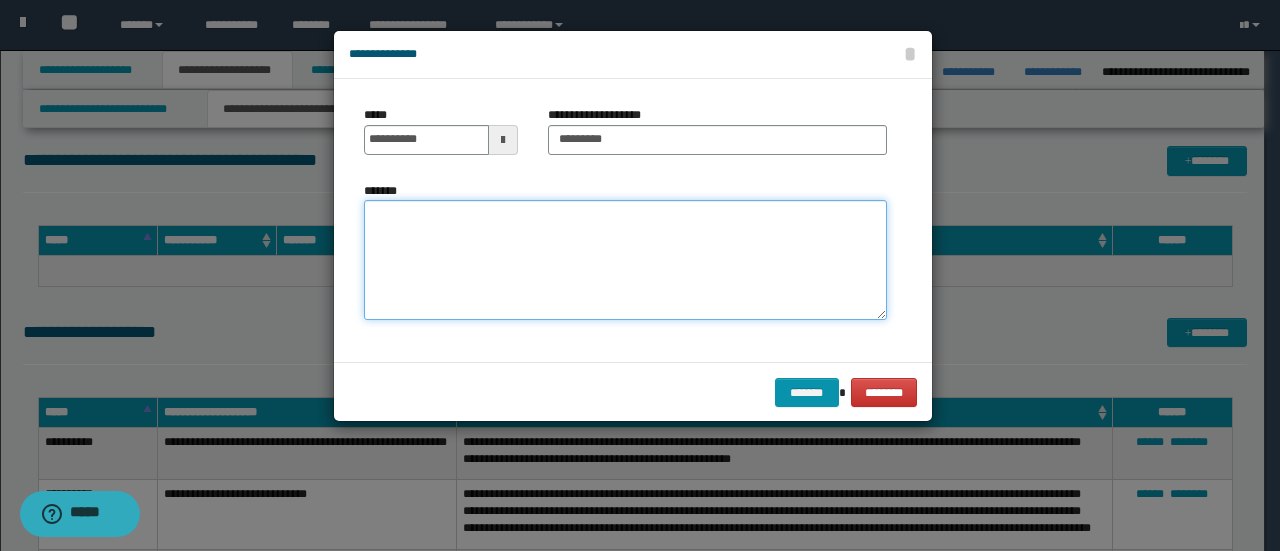 click on "*******" at bounding box center (625, 260) 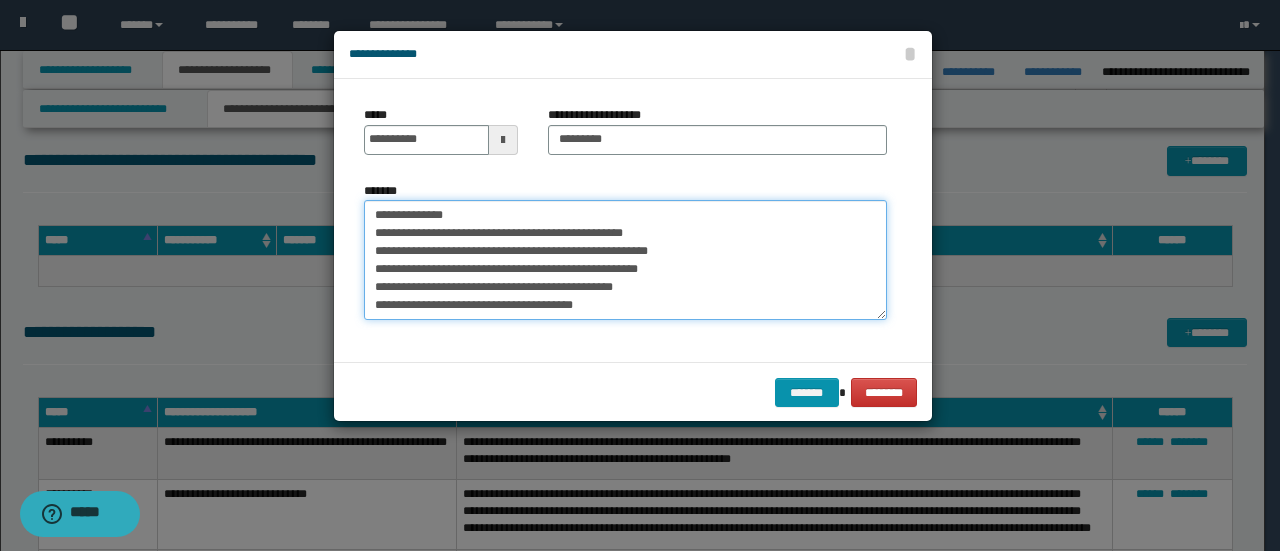 type on "**********" 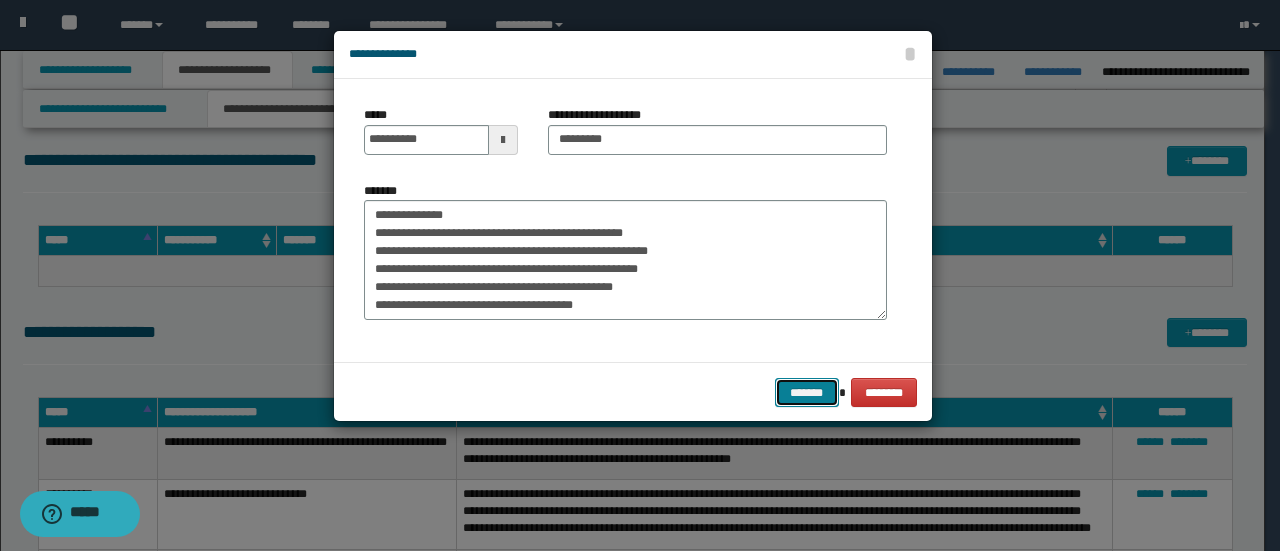 click on "*******" at bounding box center (807, 392) 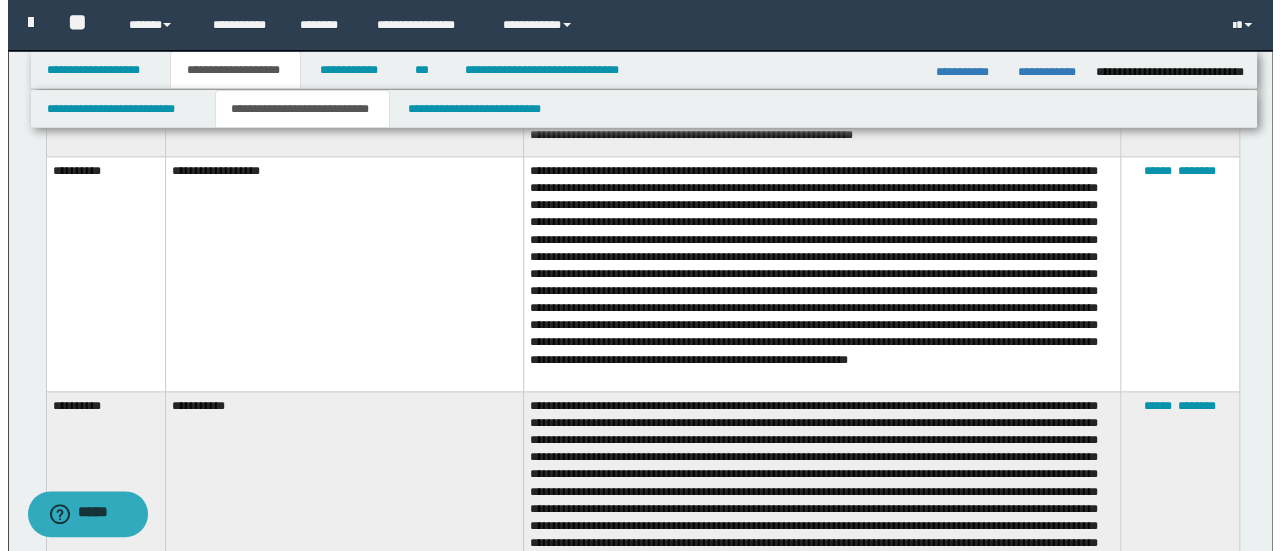 scroll, scrollTop: 500, scrollLeft: 0, axis: vertical 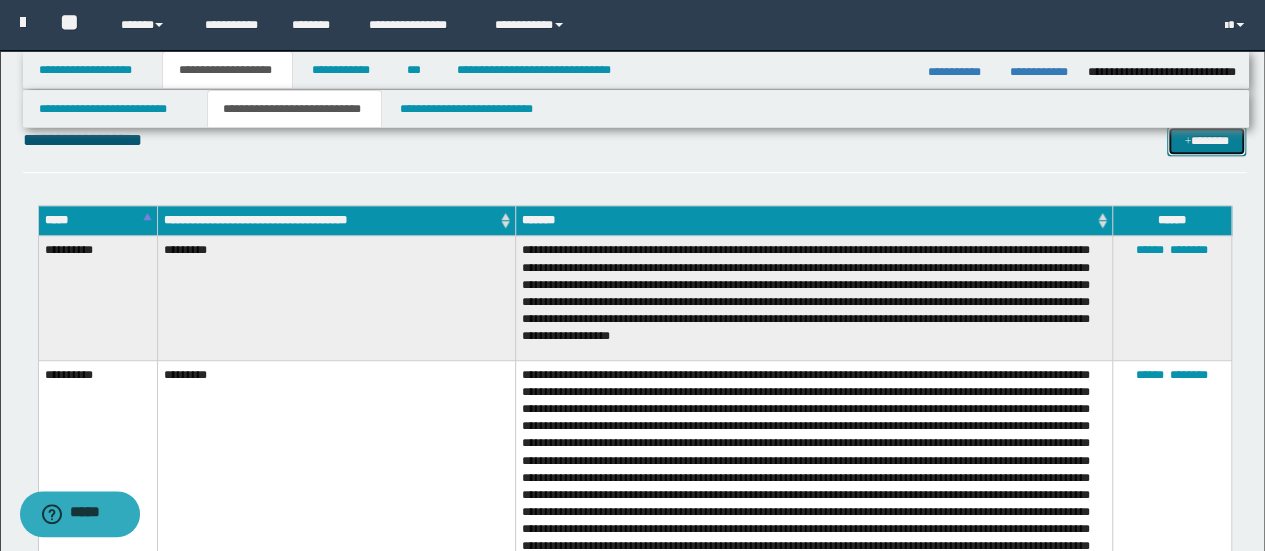 click on "*******" at bounding box center (1206, 140) 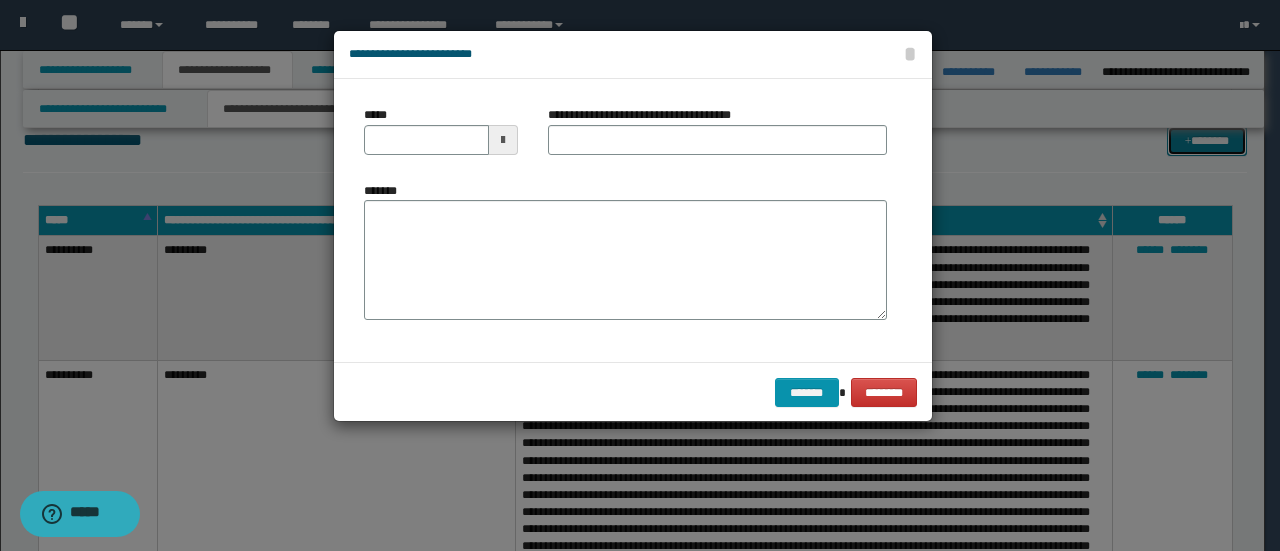 scroll, scrollTop: 0, scrollLeft: 0, axis: both 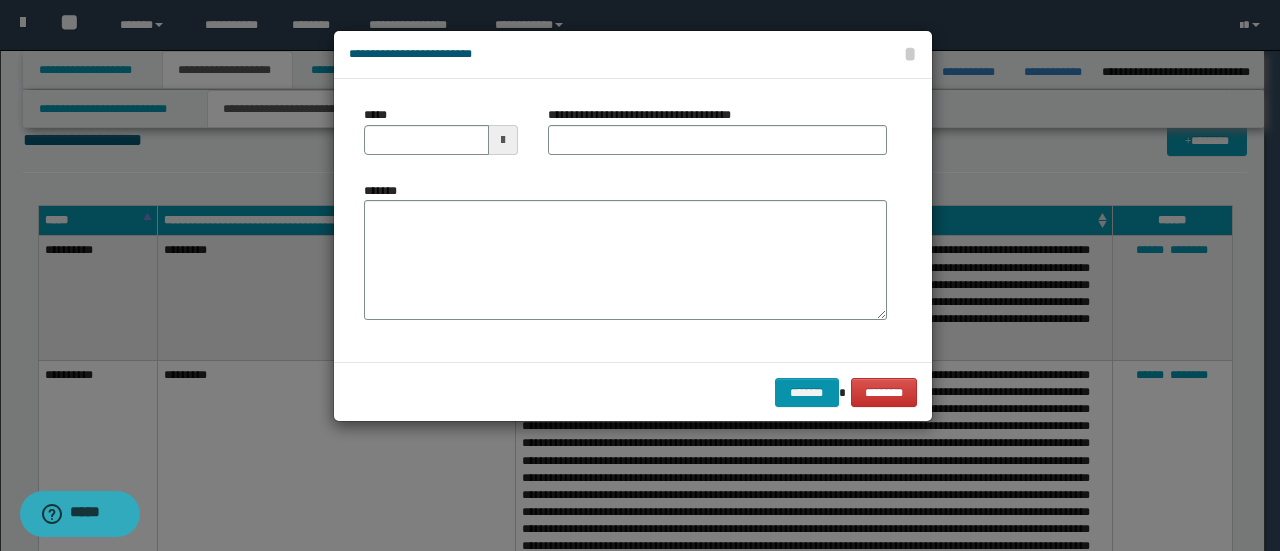 click at bounding box center (503, 140) 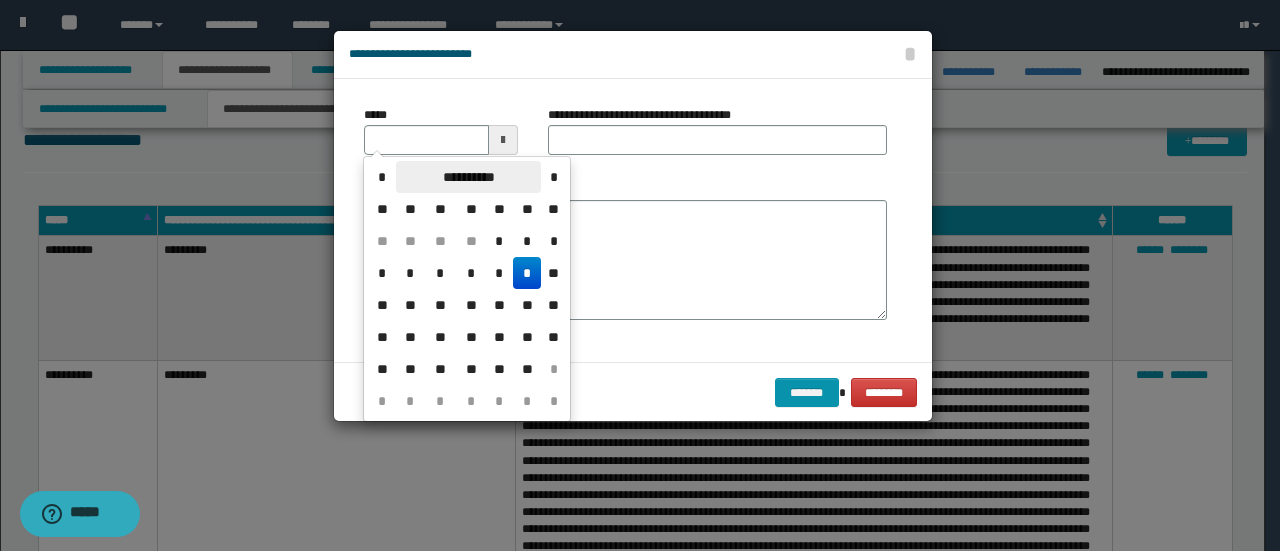click on "**********" at bounding box center (468, 177) 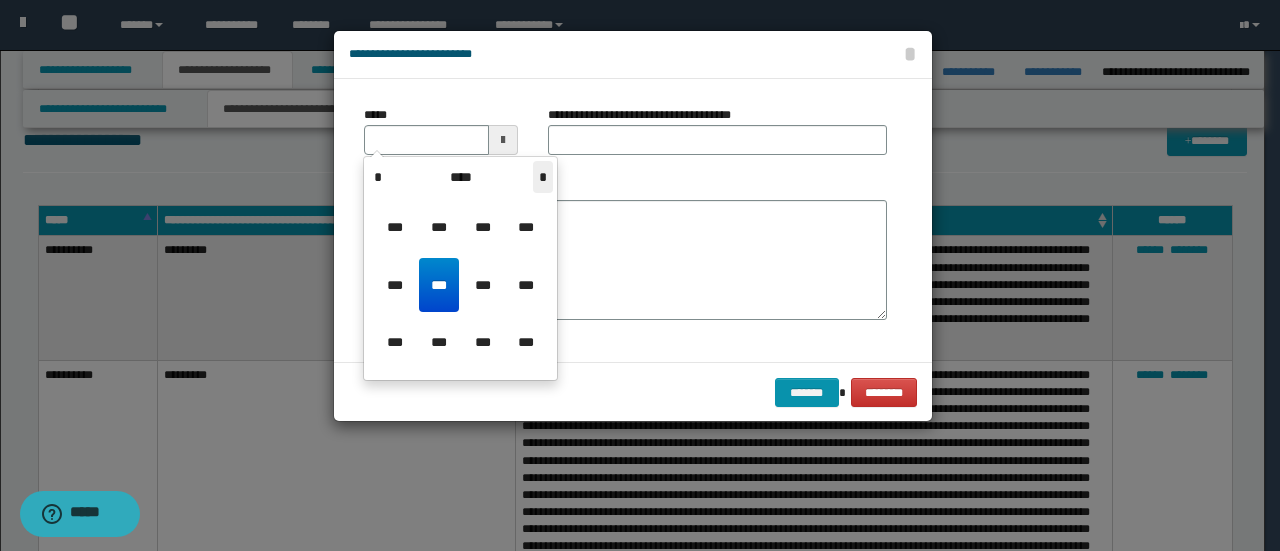 click on "*" at bounding box center [543, 177] 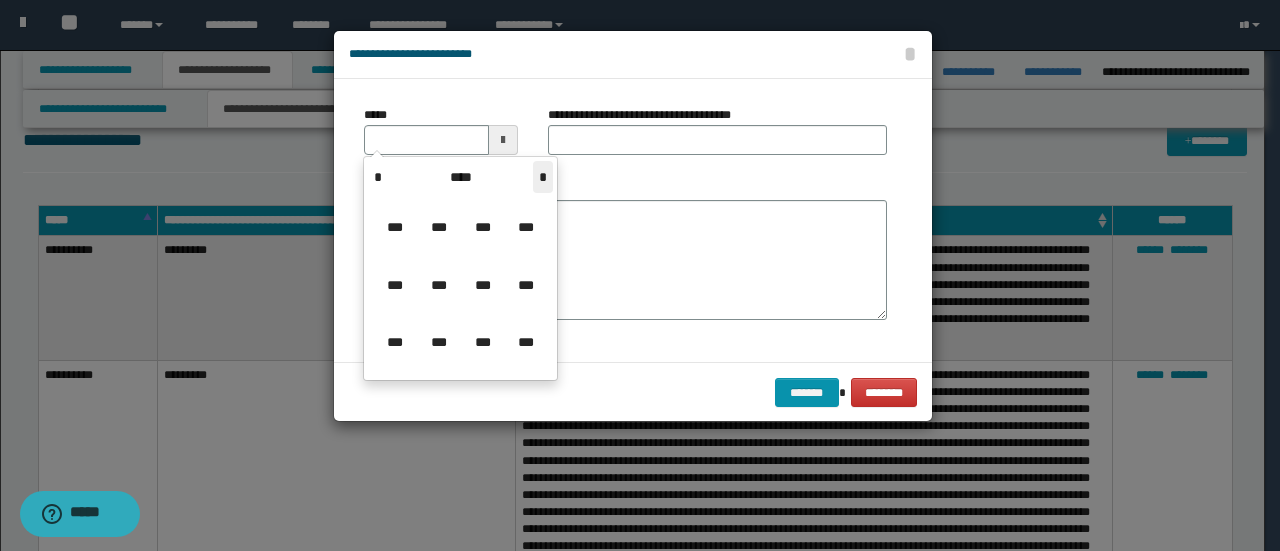 click on "*" at bounding box center [543, 177] 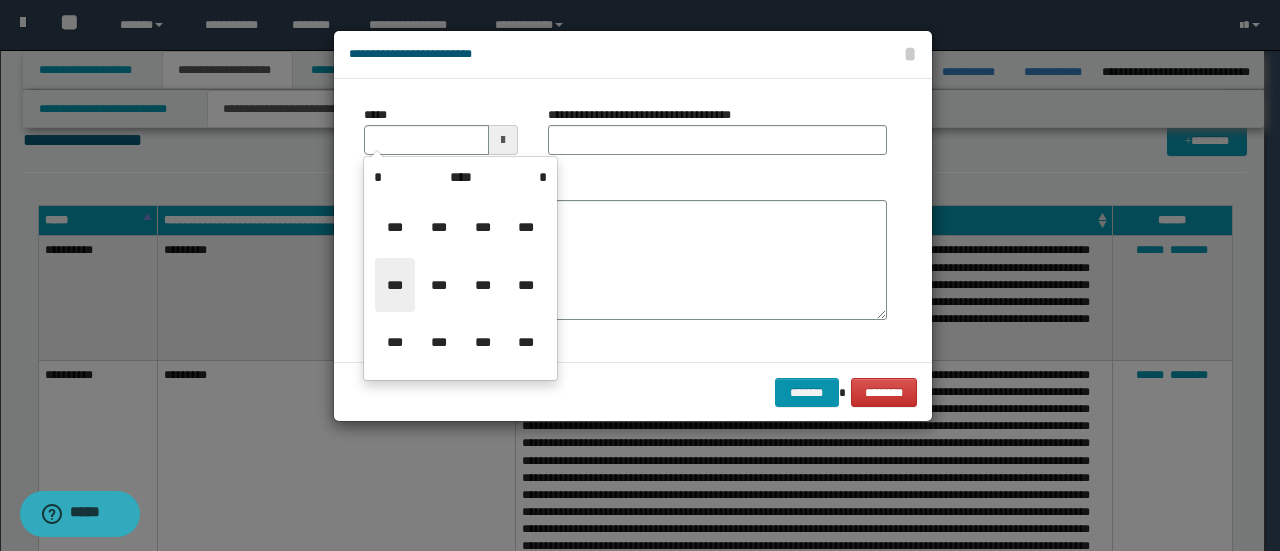 click on "***" at bounding box center [395, 285] 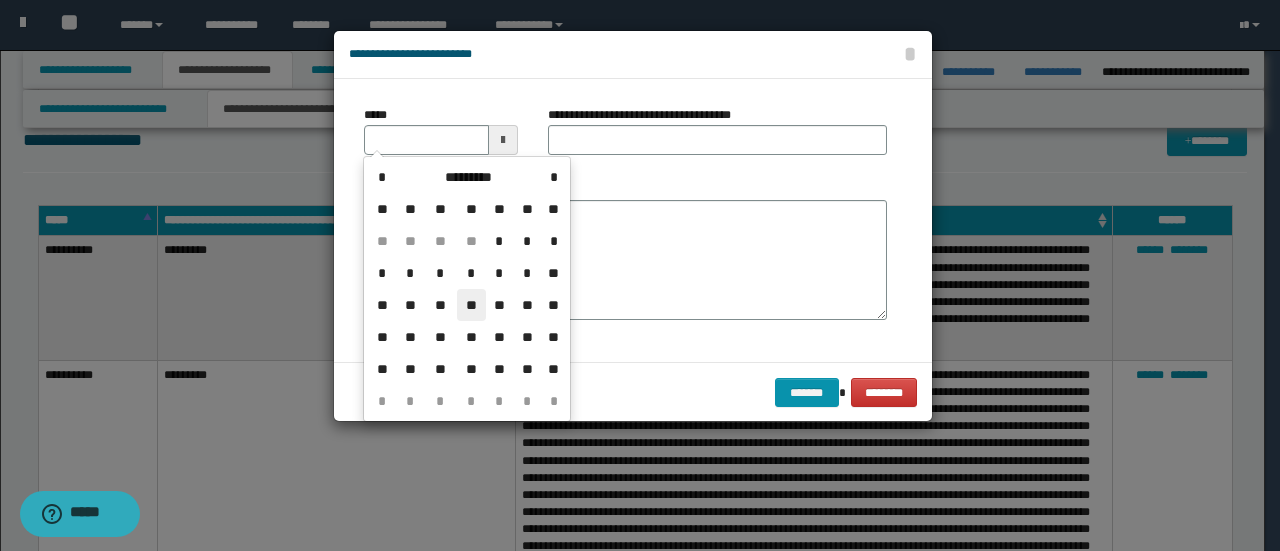 click on "**" at bounding box center (471, 305) 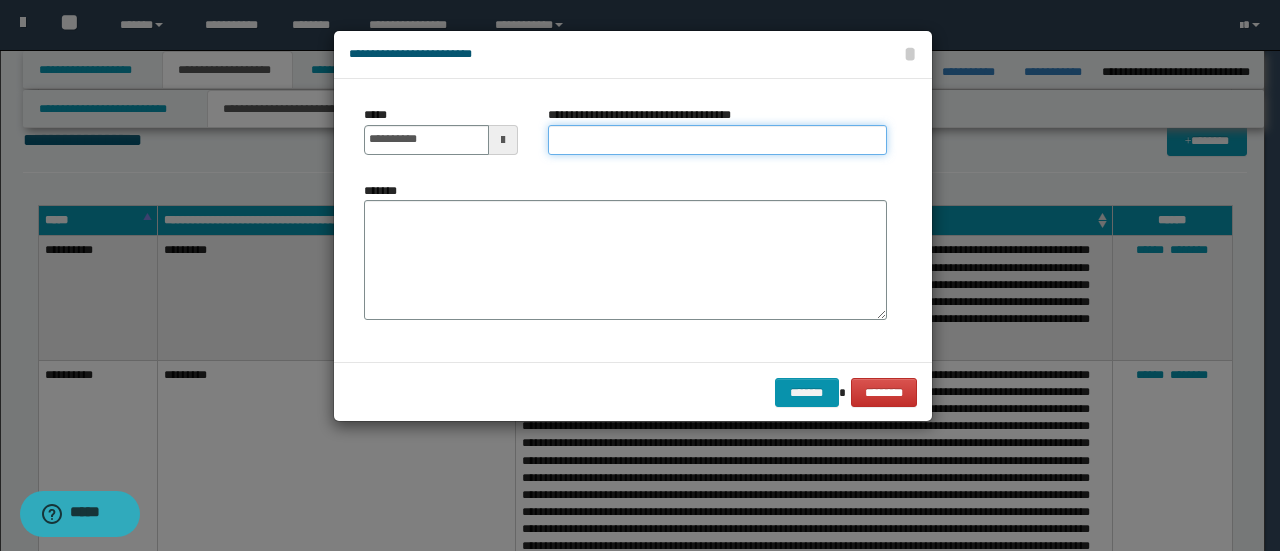 click on "**********" at bounding box center (717, 140) 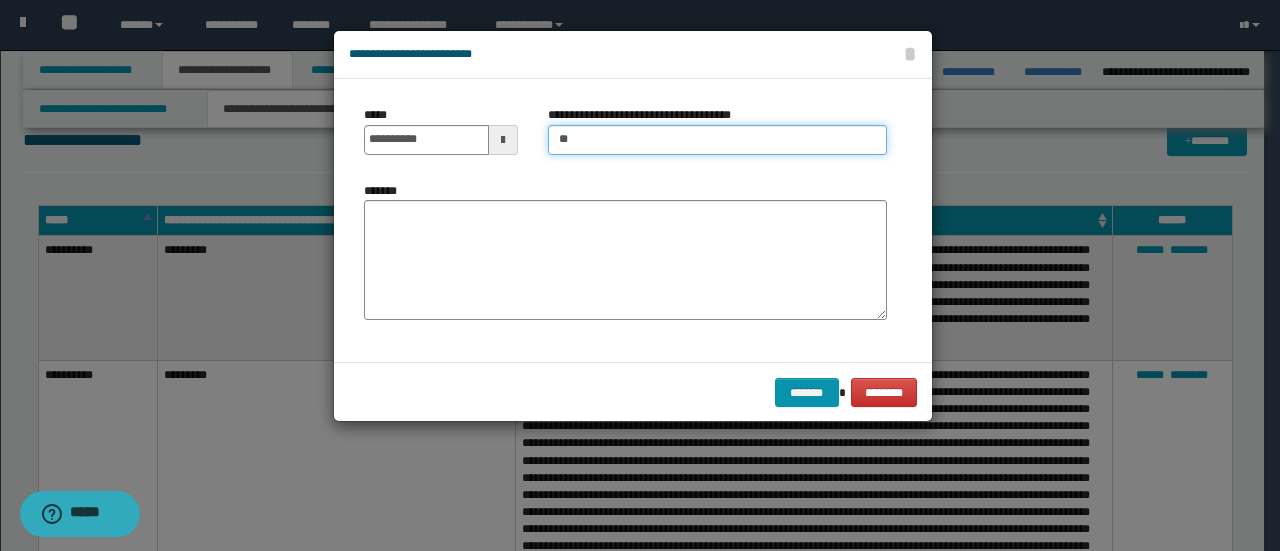 type on "**********" 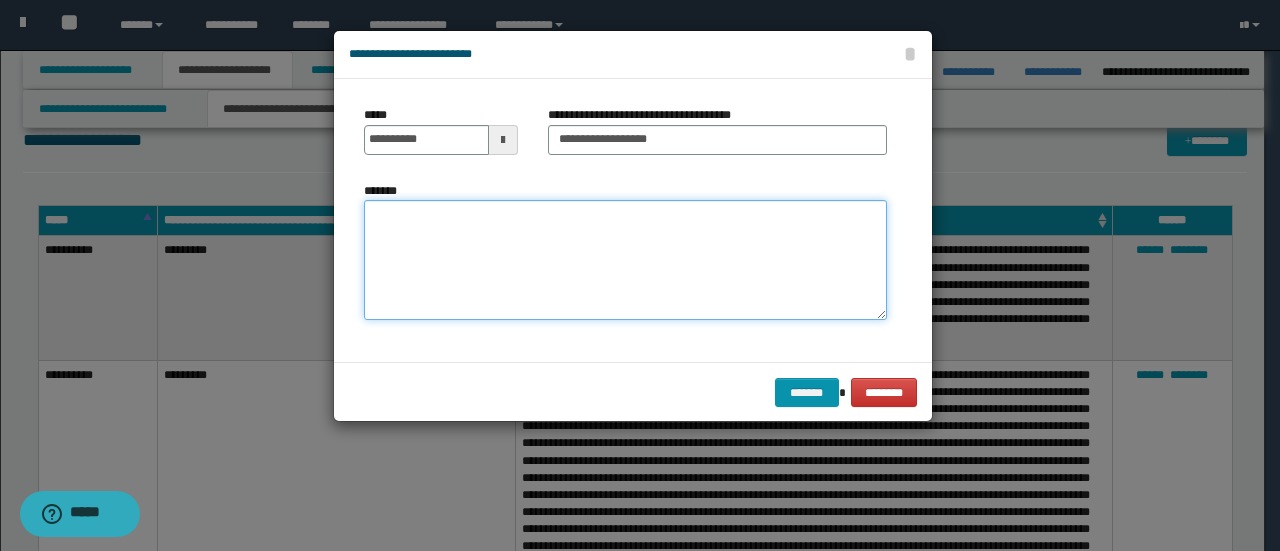 click on "*******" at bounding box center (625, 259) 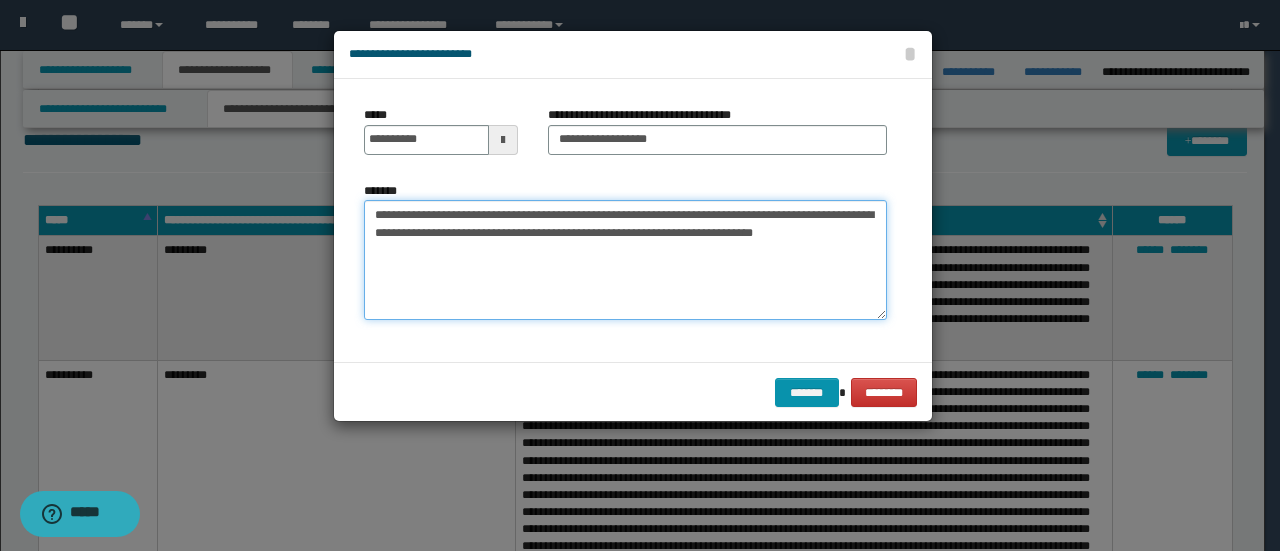 click on "**********" at bounding box center (625, 259) 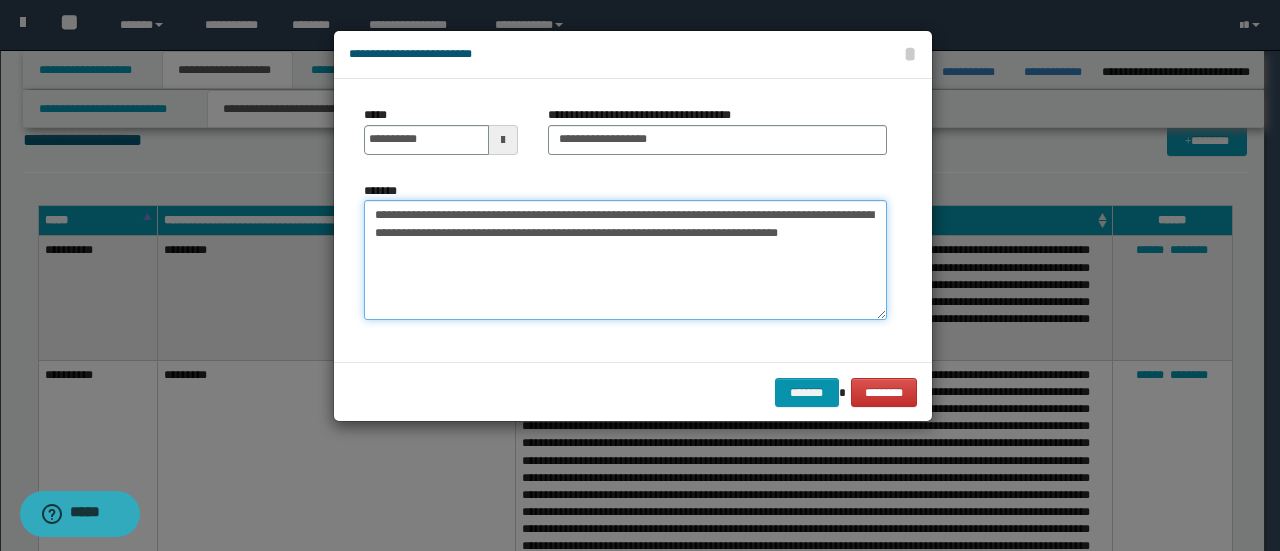 click on "**********" at bounding box center (625, 259) 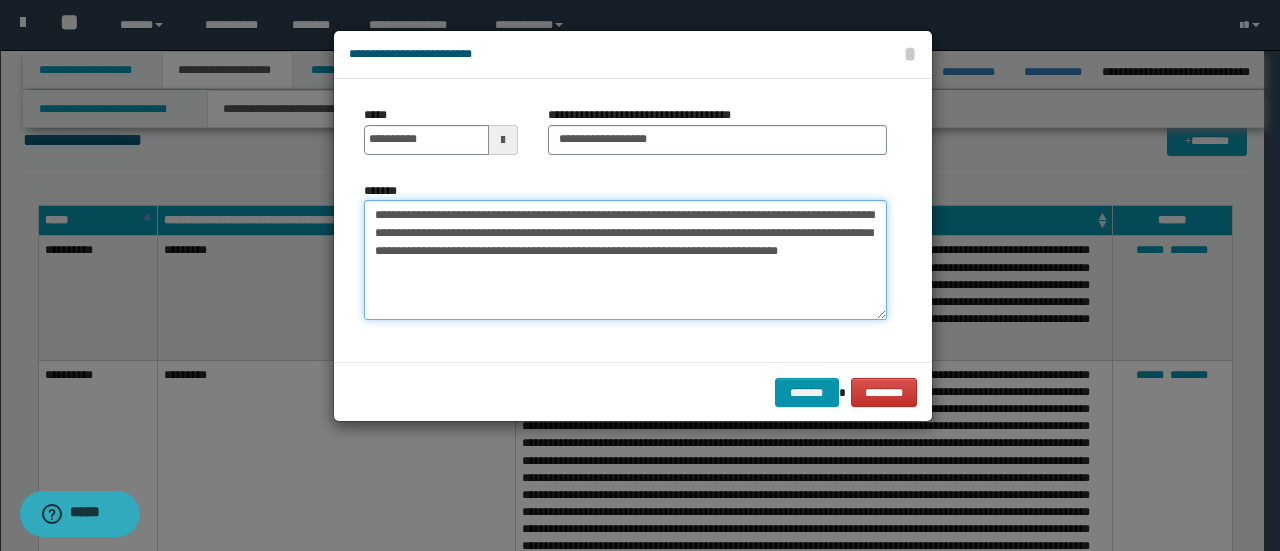 click on "**********" at bounding box center [625, 259] 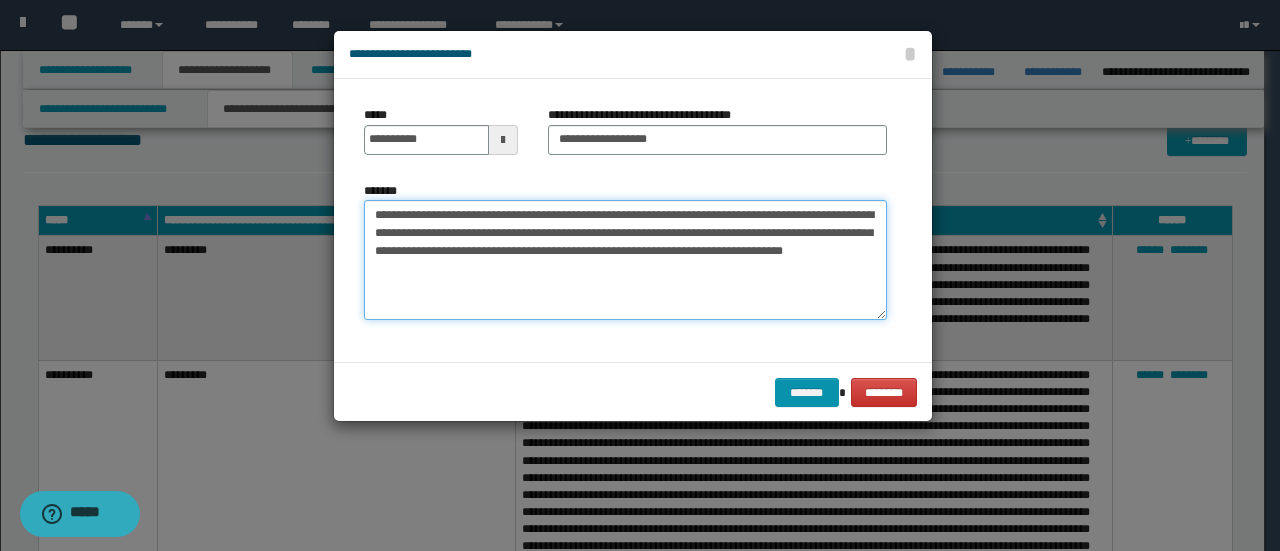 click on "**********" at bounding box center (625, 259) 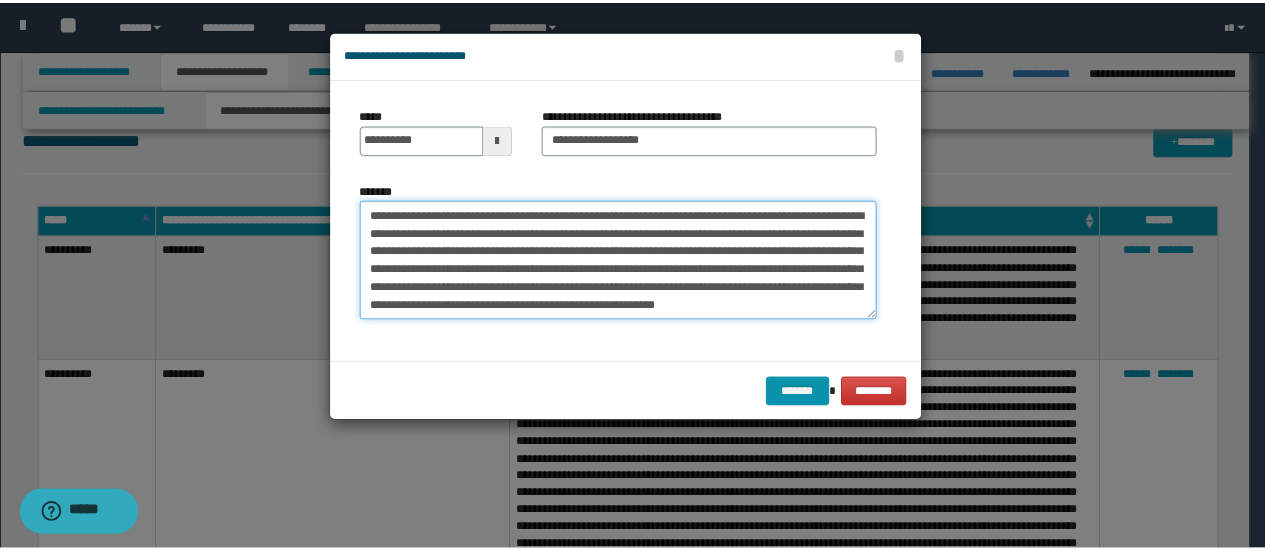 scroll, scrollTop: 12, scrollLeft: 0, axis: vertical 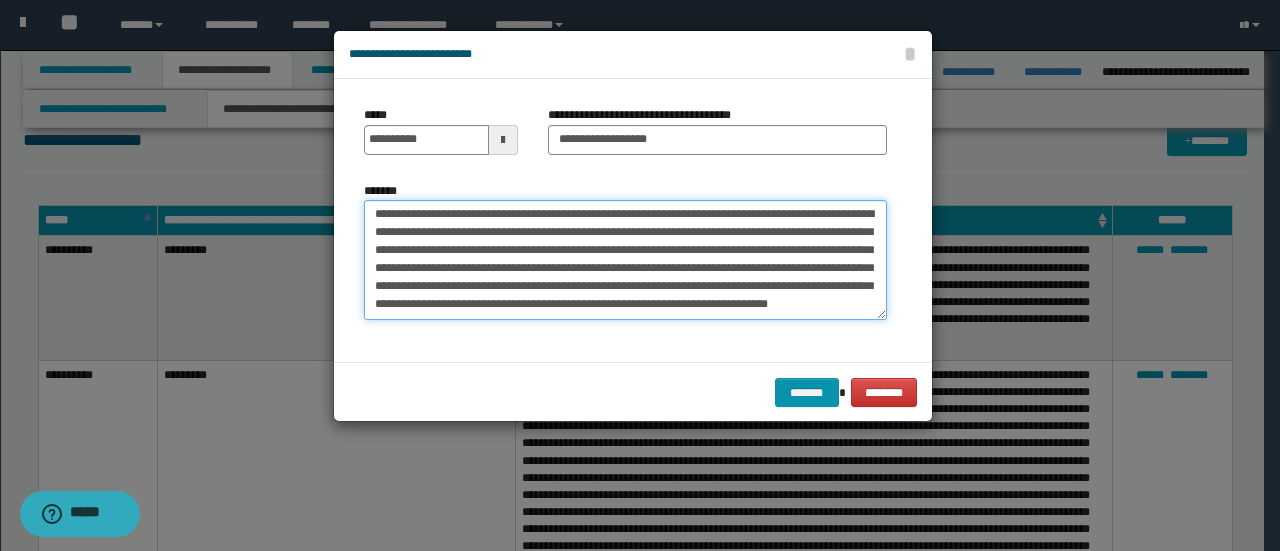 type on "**********" 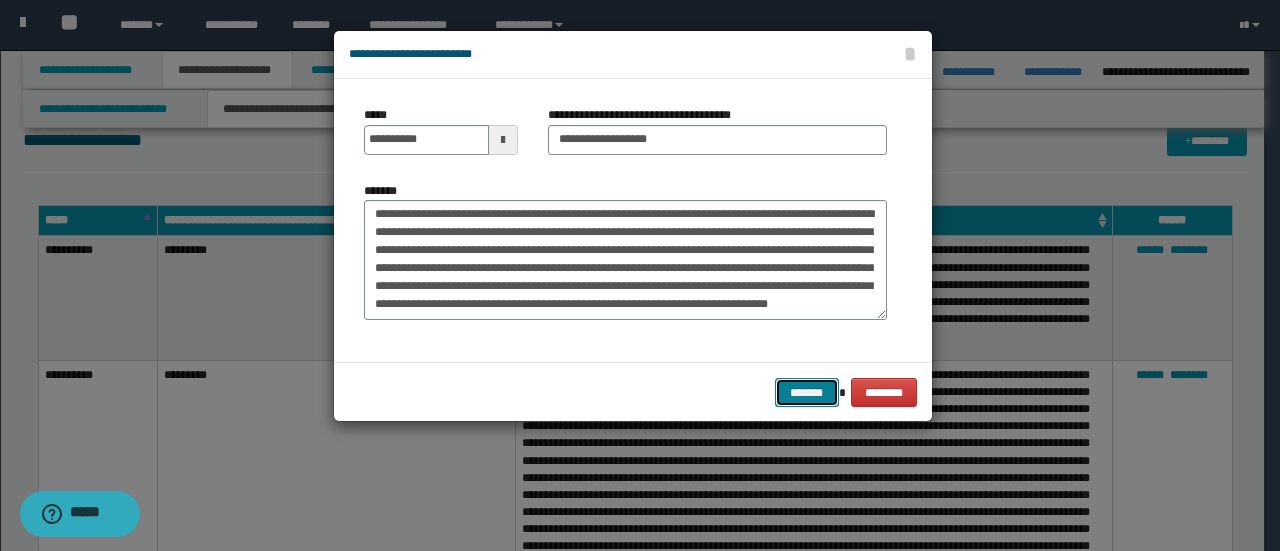 click on "*******" at bounding box center [807, 392] 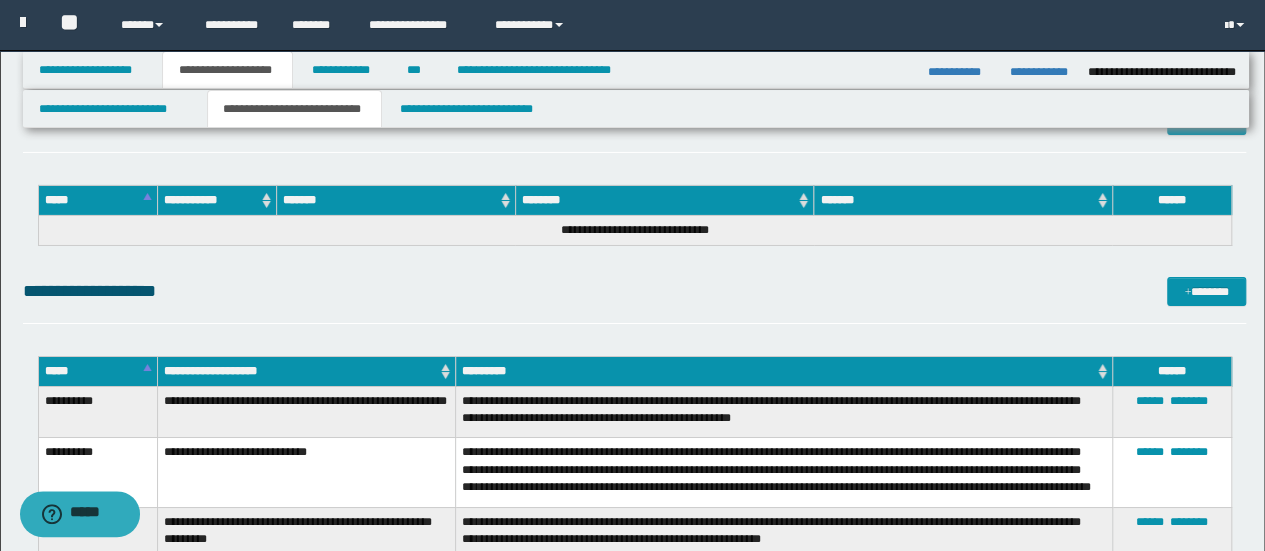 scroll, scrollTop: 3500, scrollLeft: 0, axis: vertical 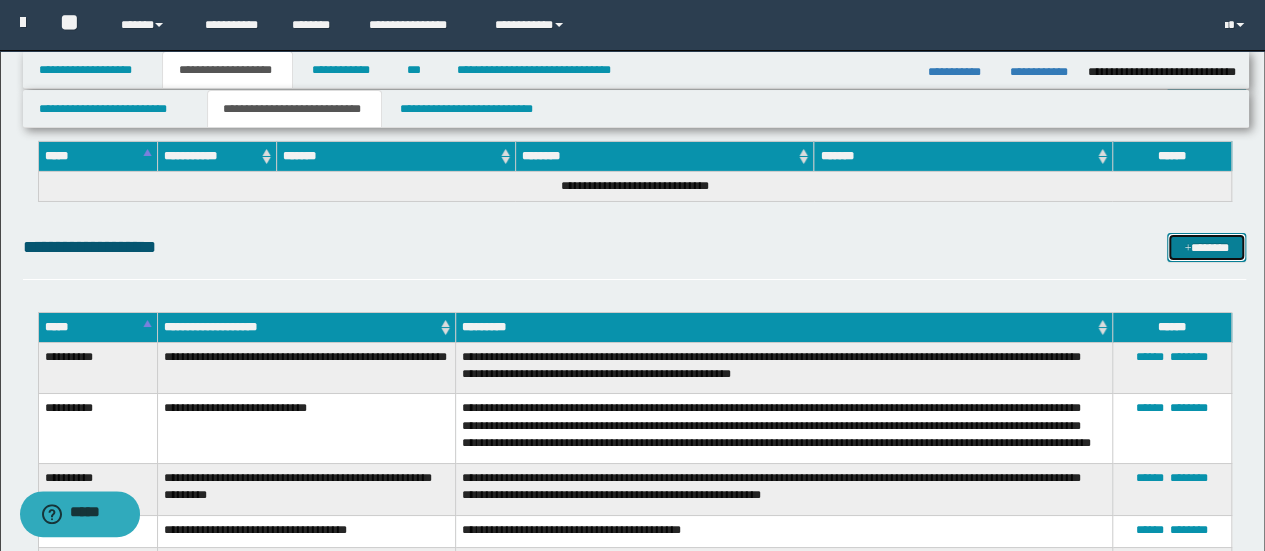 click on "*******" at bounding box center (1206, 247) 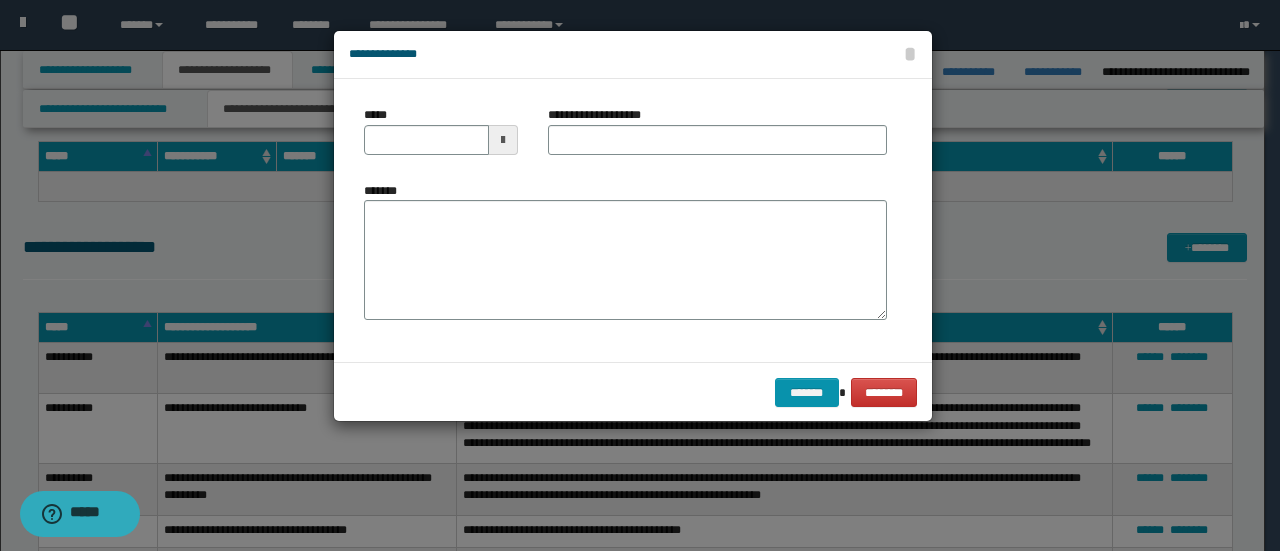 click at bounding box center [503, 140] 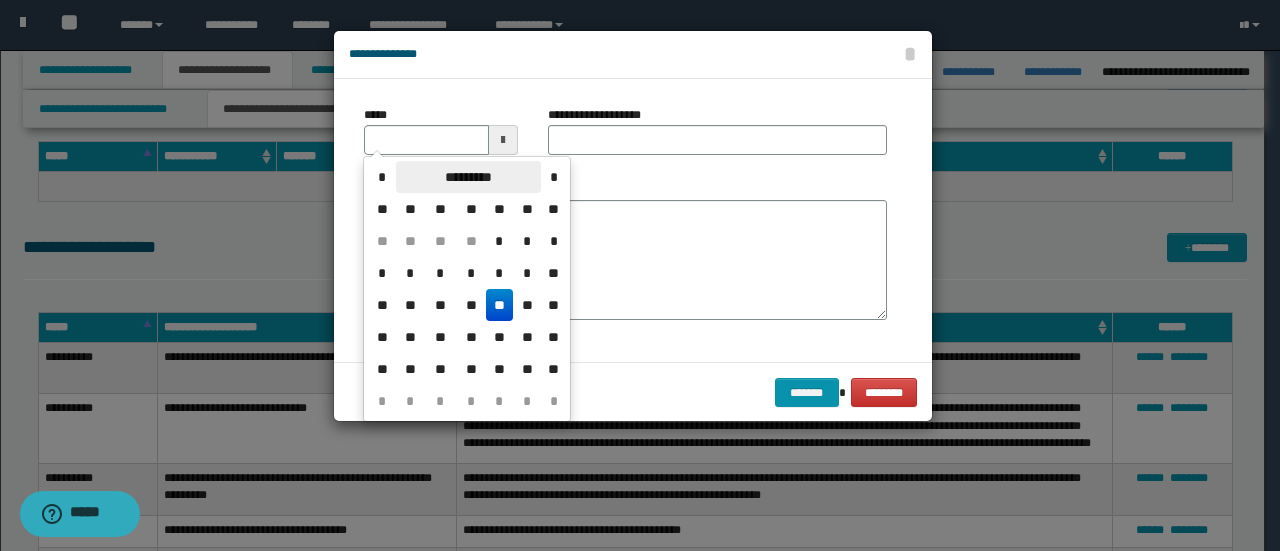 click on "*********" at bounding box center [468, 177] 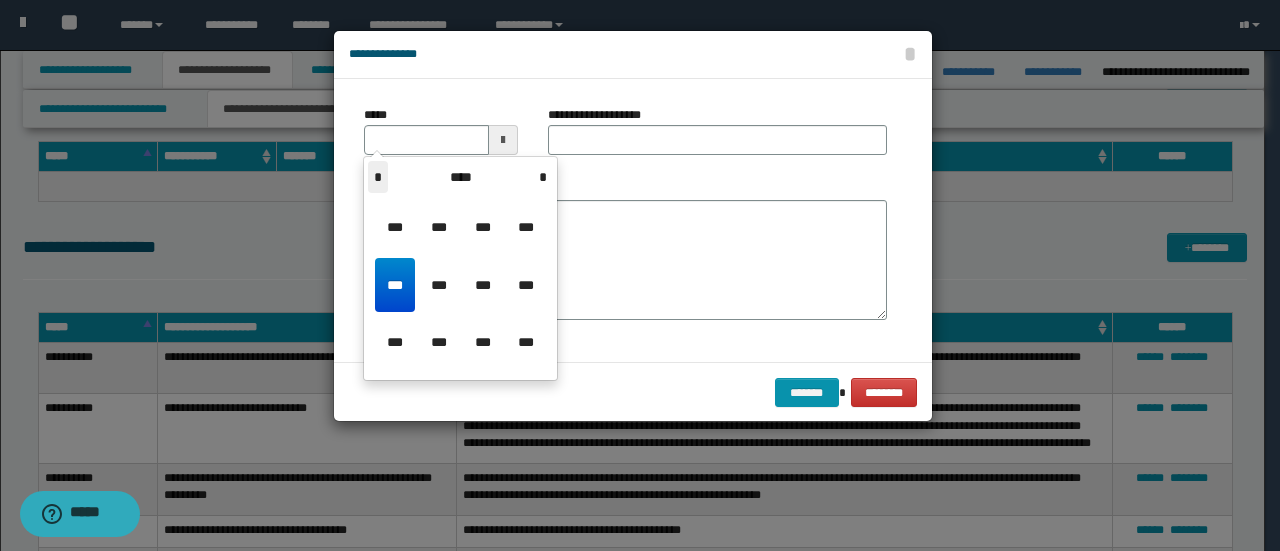 click on "*" at bounding box center (378, 177) 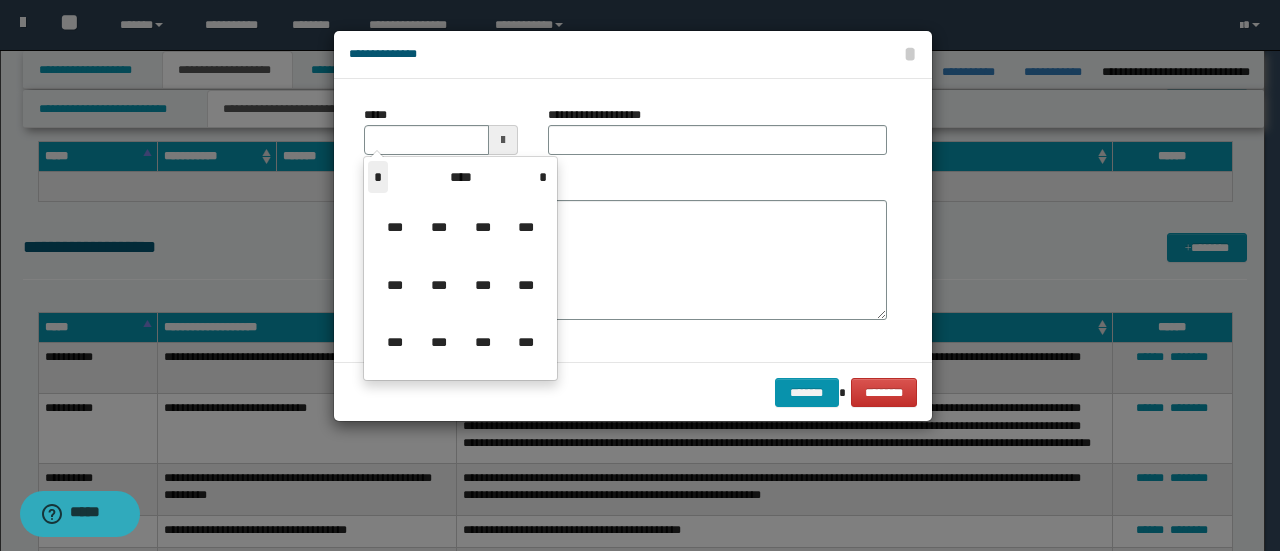 click on "*" at bounding box center [378, 177] 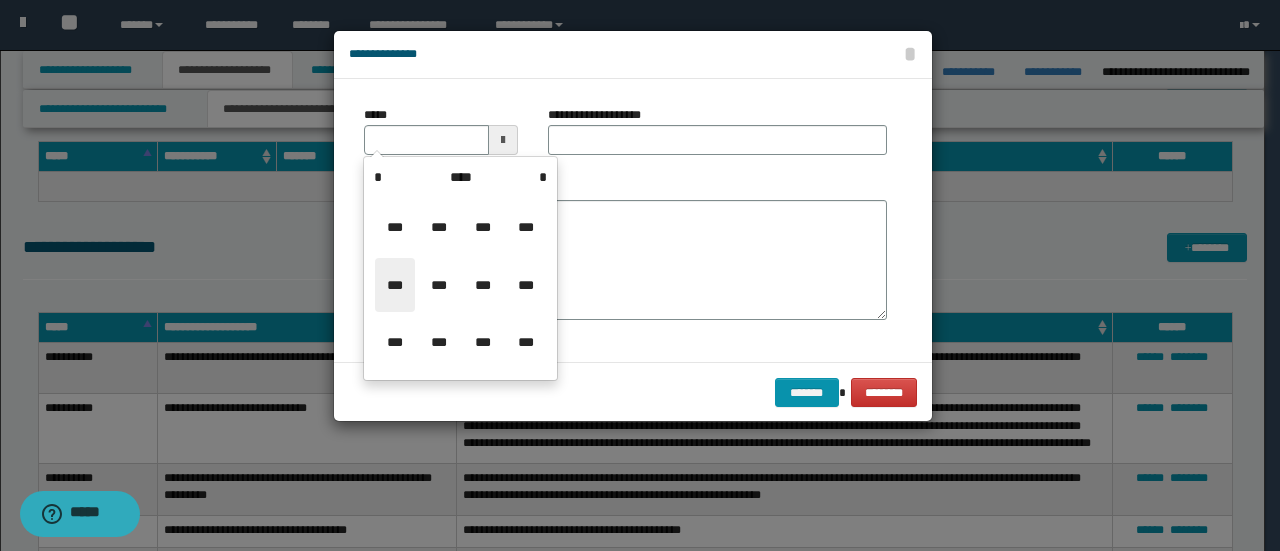 click on "***" at bounding box center (395, 285) 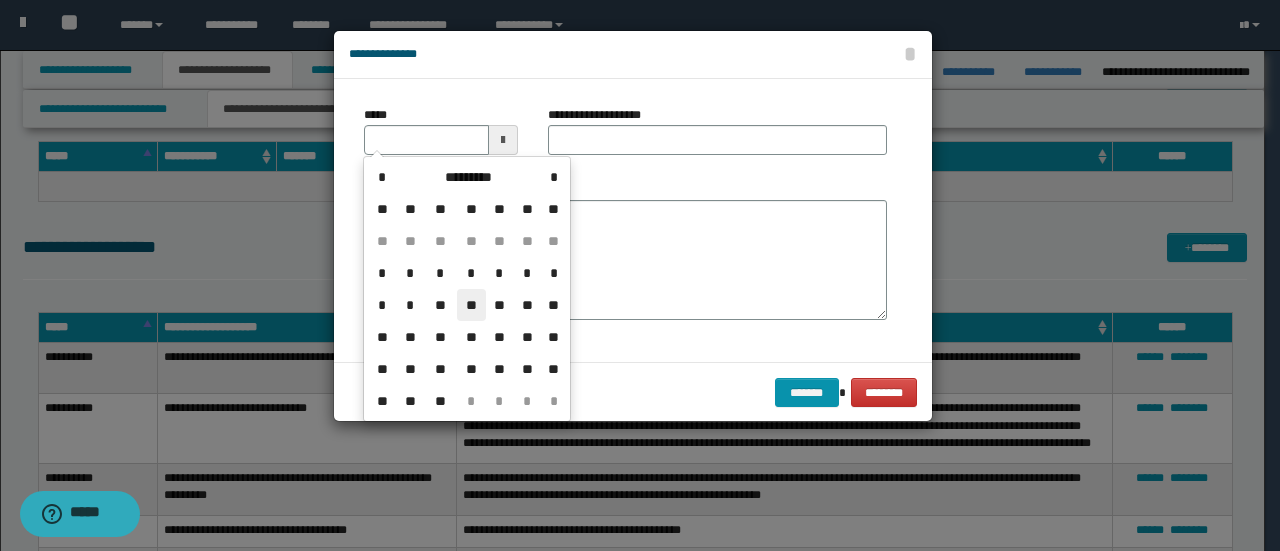 click on "**" at bounding box center [471, 305] 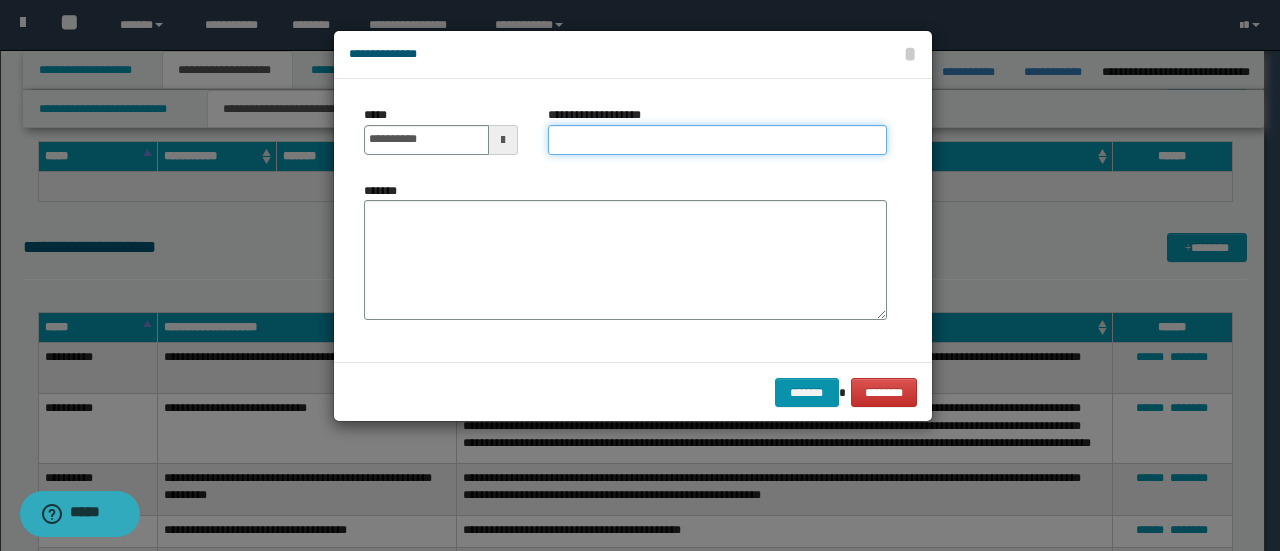 click on "**********" at bounding box center (717, 140) 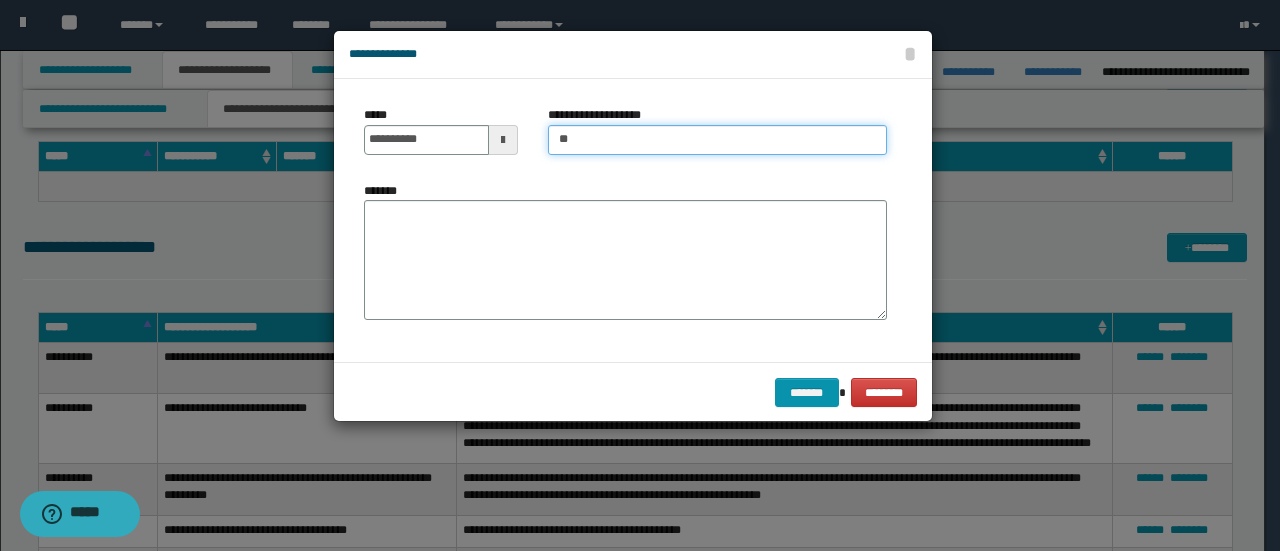 type on "*" 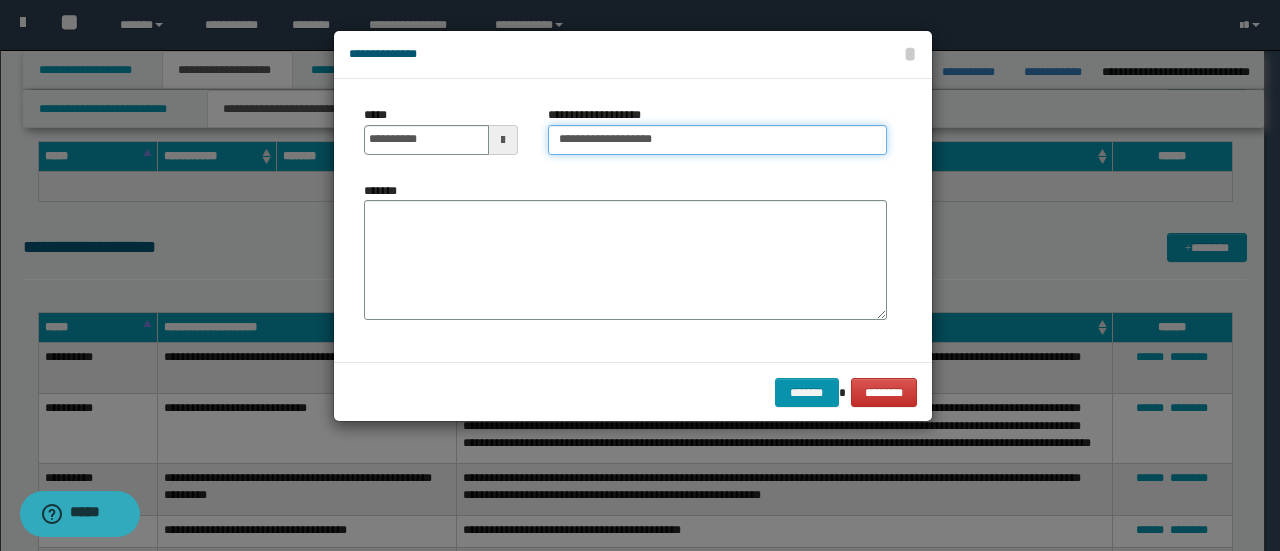 type on "**********" 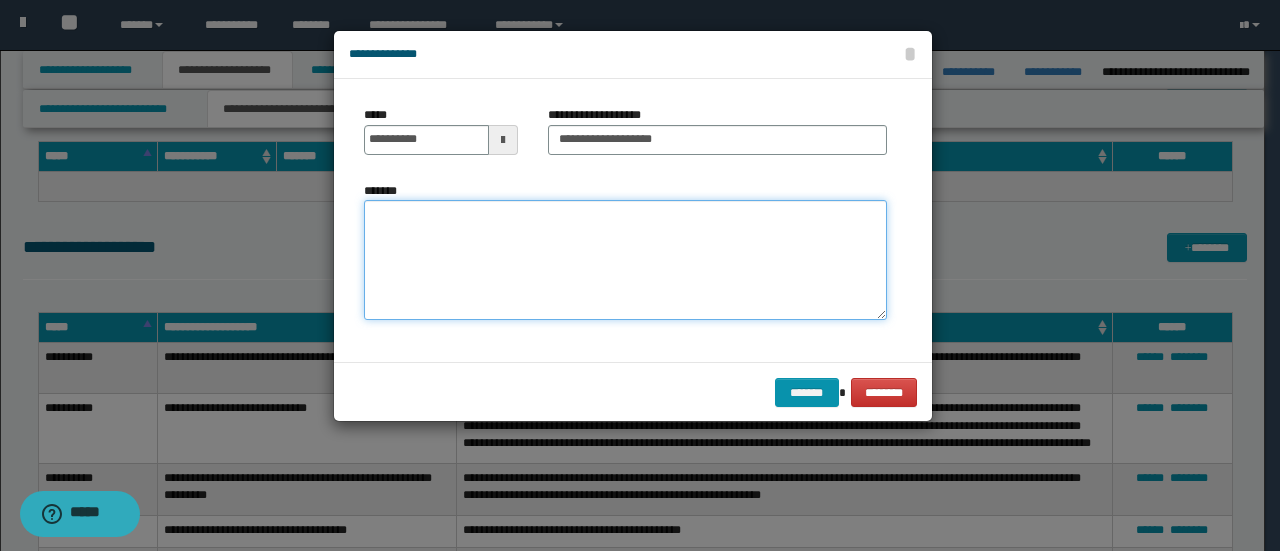 click on "*******" at bounding box center [625, 260] 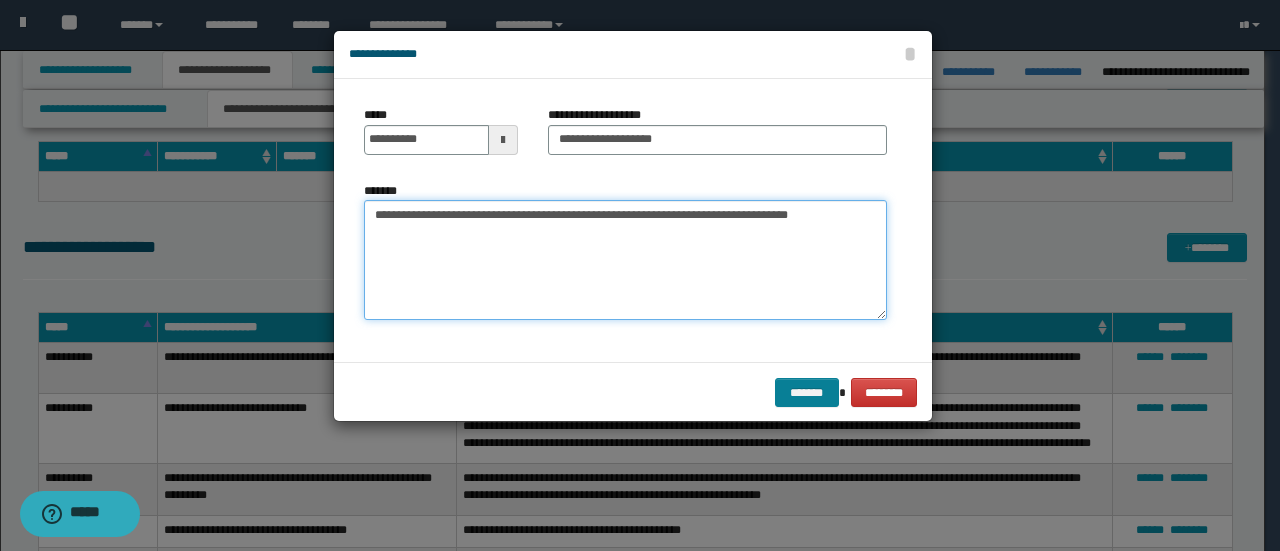 type on "**********" 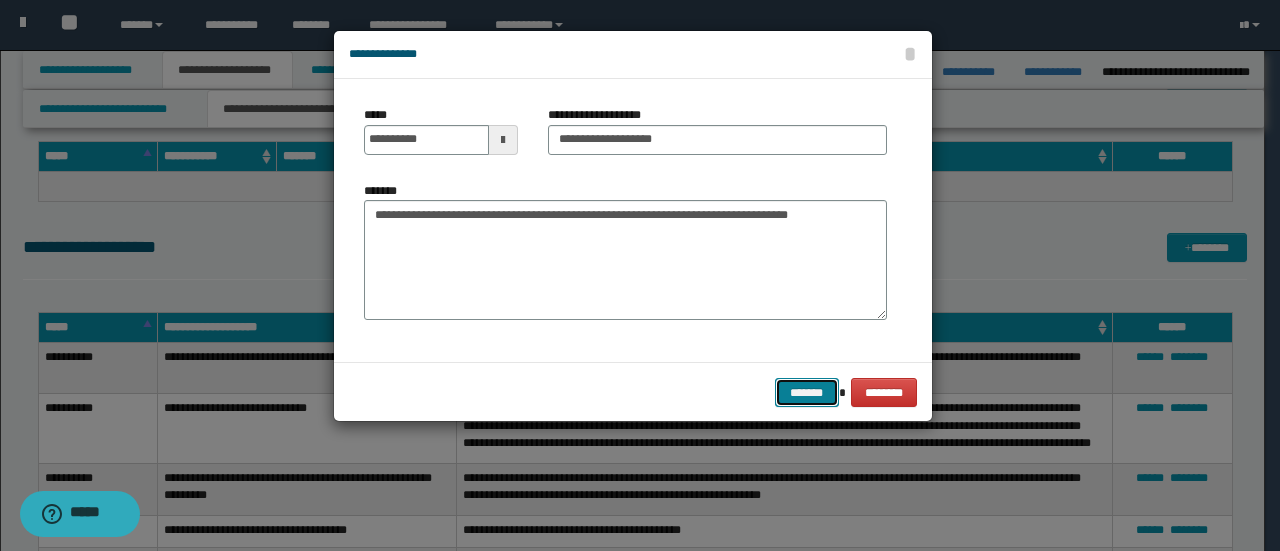 click on "*******" at bounding box center [807, 392] 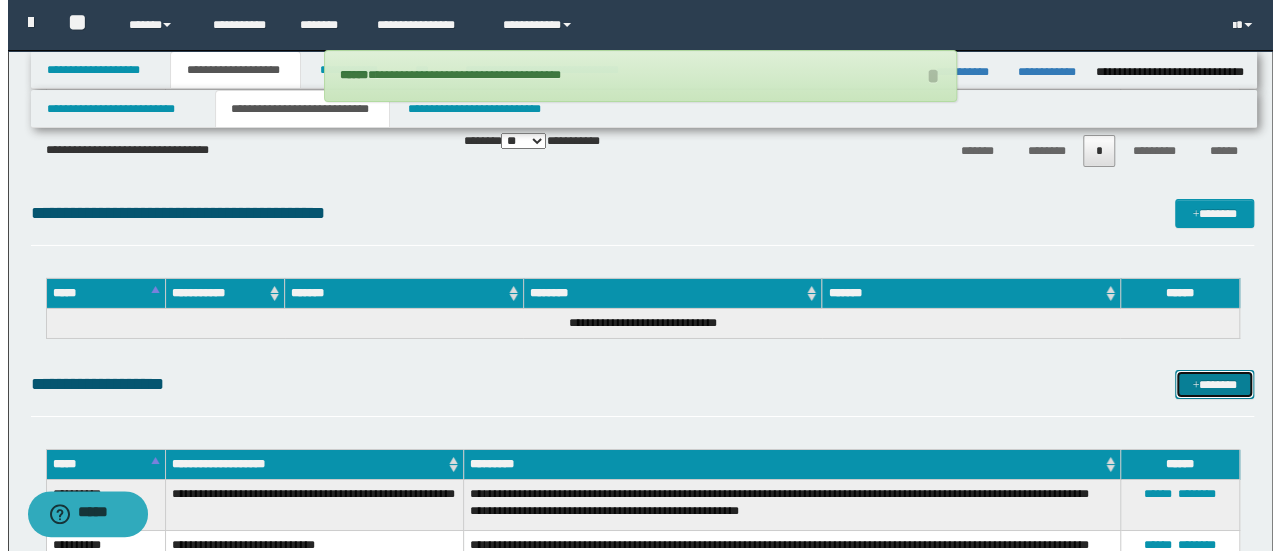 scroll, scrollTop: 3200, scrollLeft: 0, axis: vertical 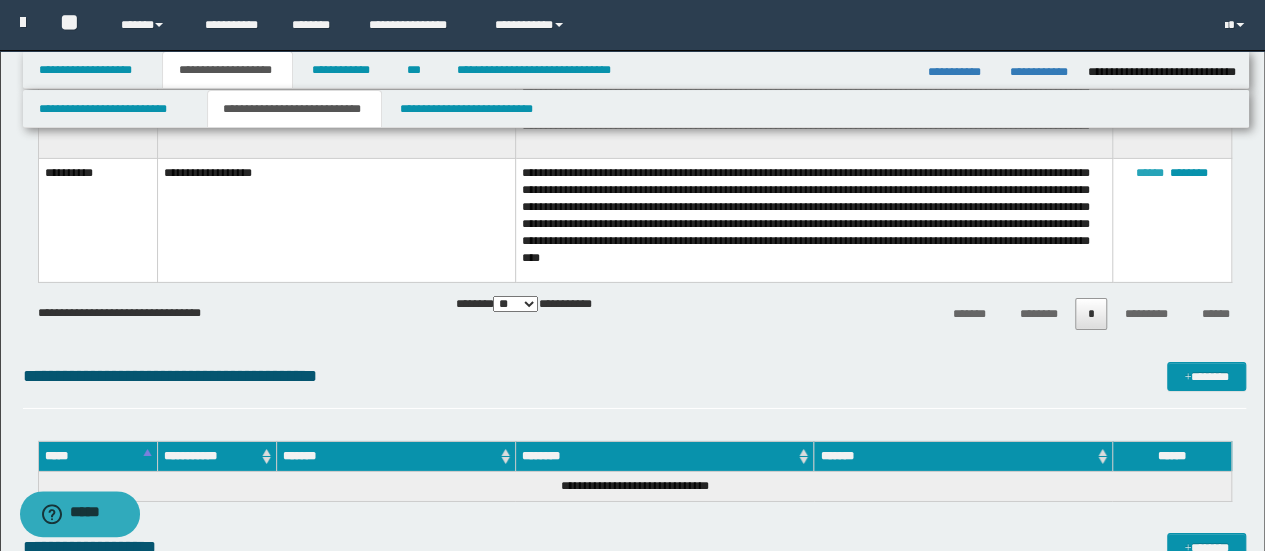 click on "******" at bounding box center (1150, 173) 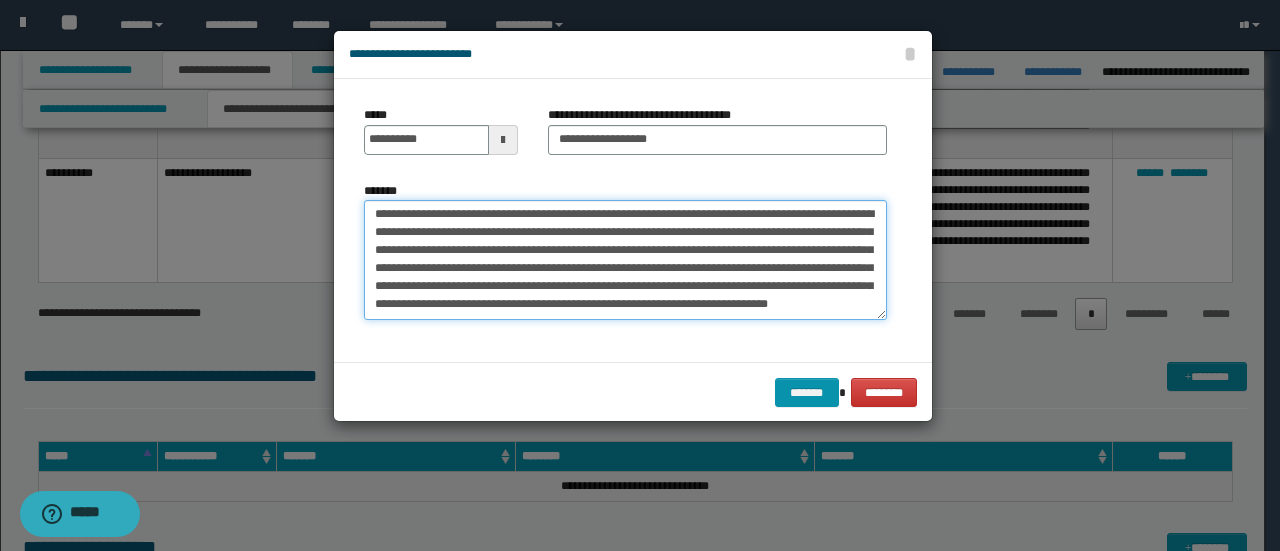 click on "**********" at bounding box center [625, 259] 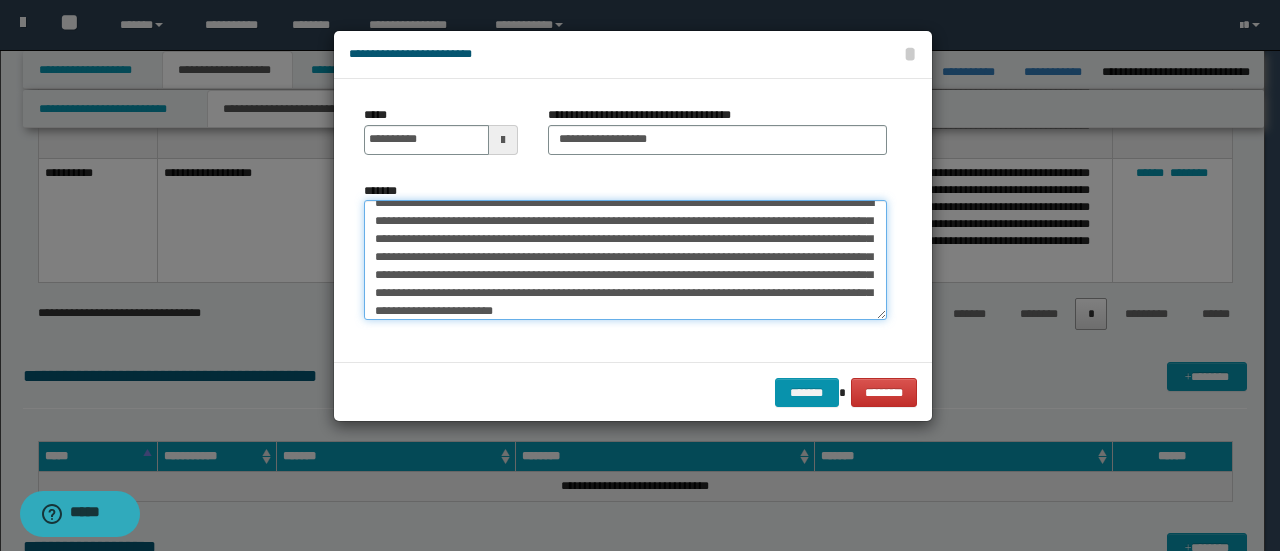 scroll, scrollTop: 30, scrollLeft: 0, axis: vertical 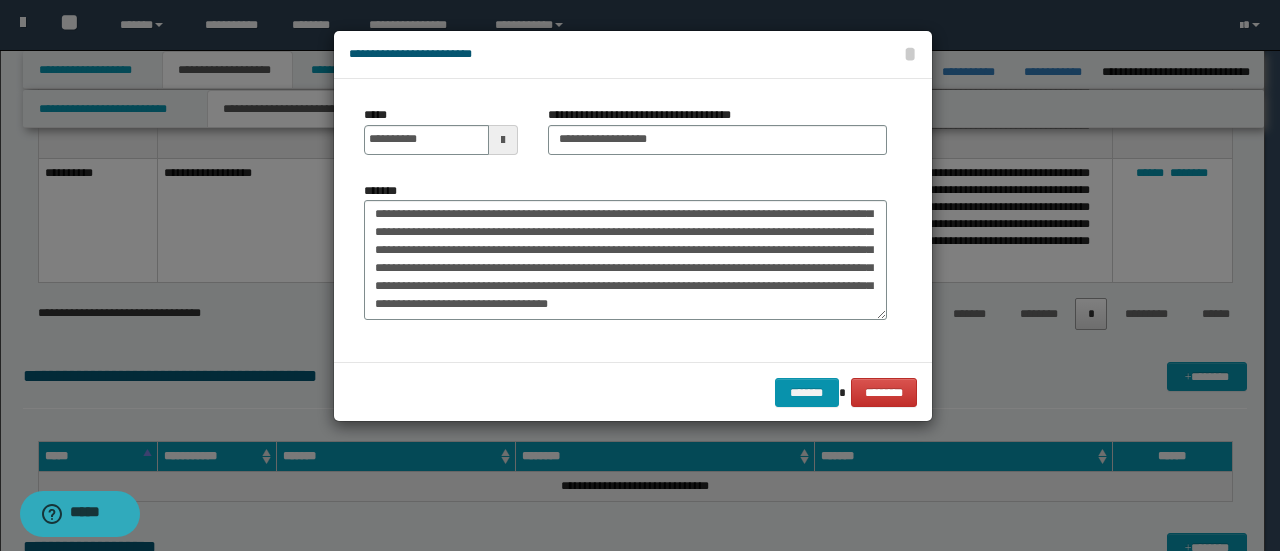 click at bounding box center (640, 275) 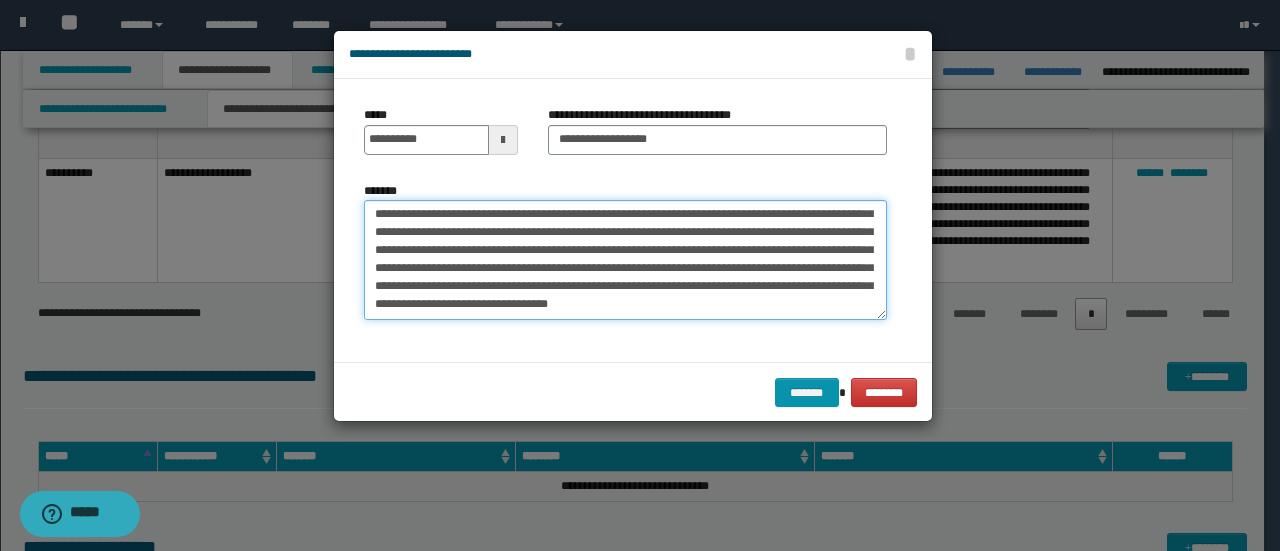 click on "**********" at bounding box center [625, 259] 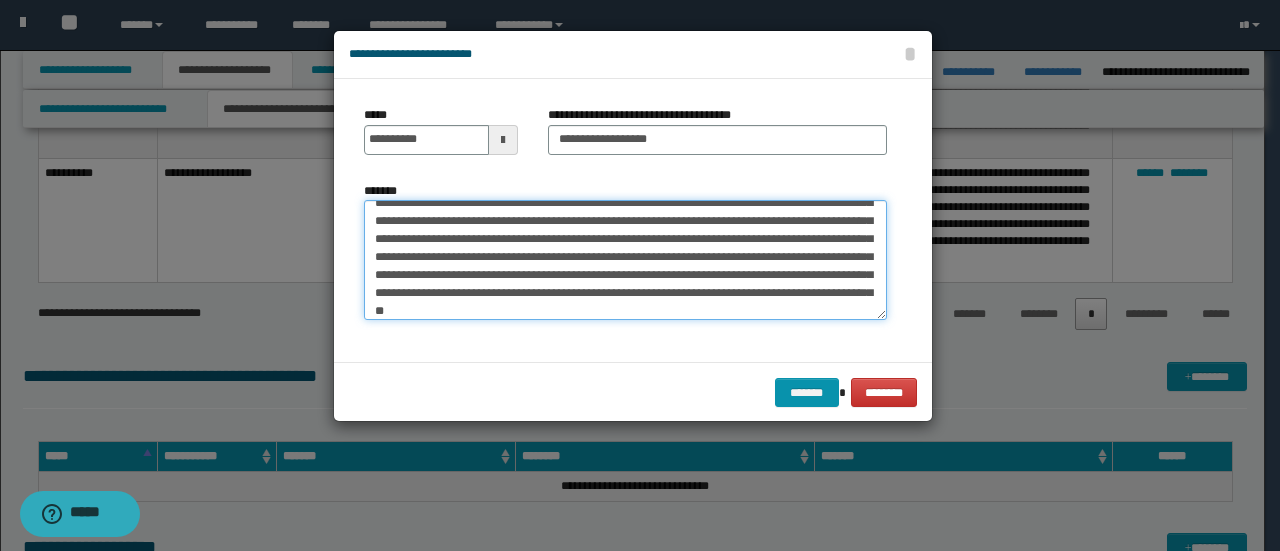 scroll, scrollTop: 66, scrollLeft: 0, axis: vertical 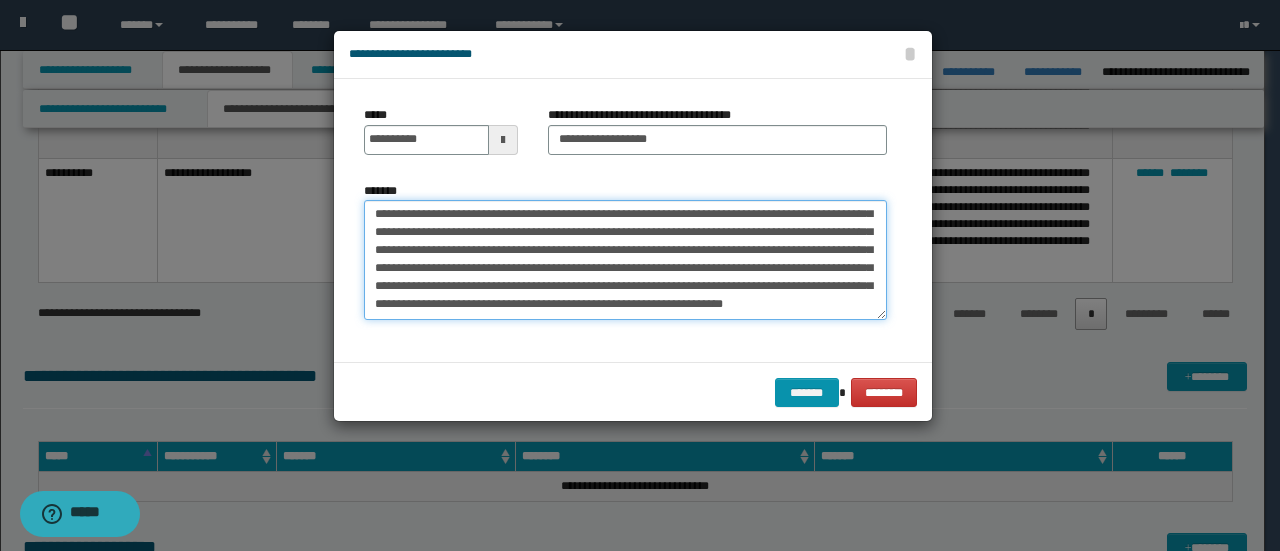 type on "**********" 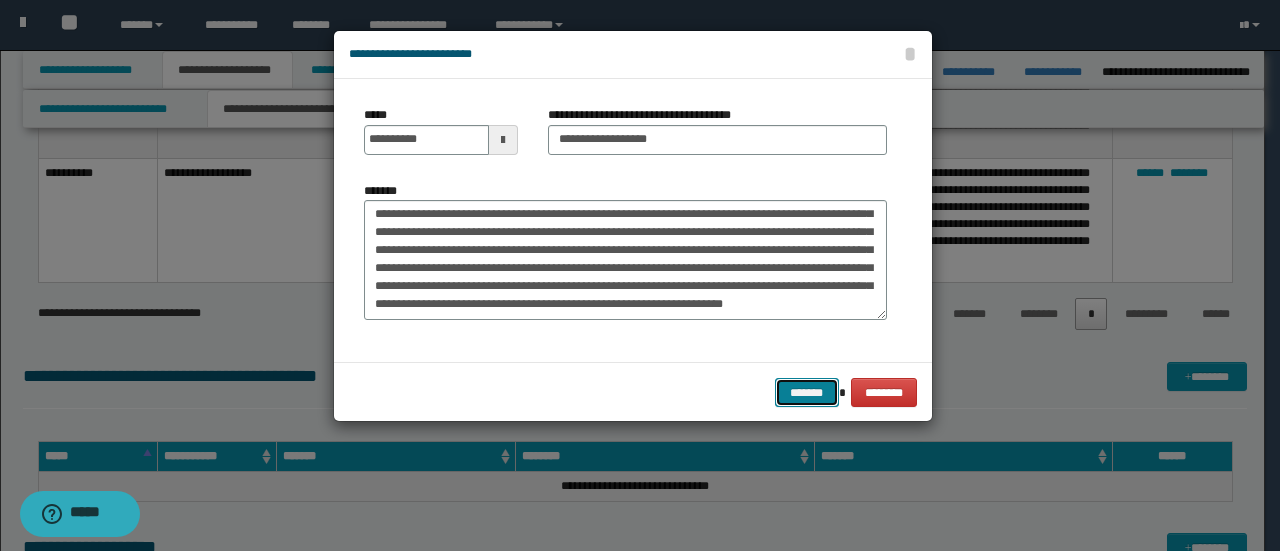click on "*******" at bounding box center [807, 392] 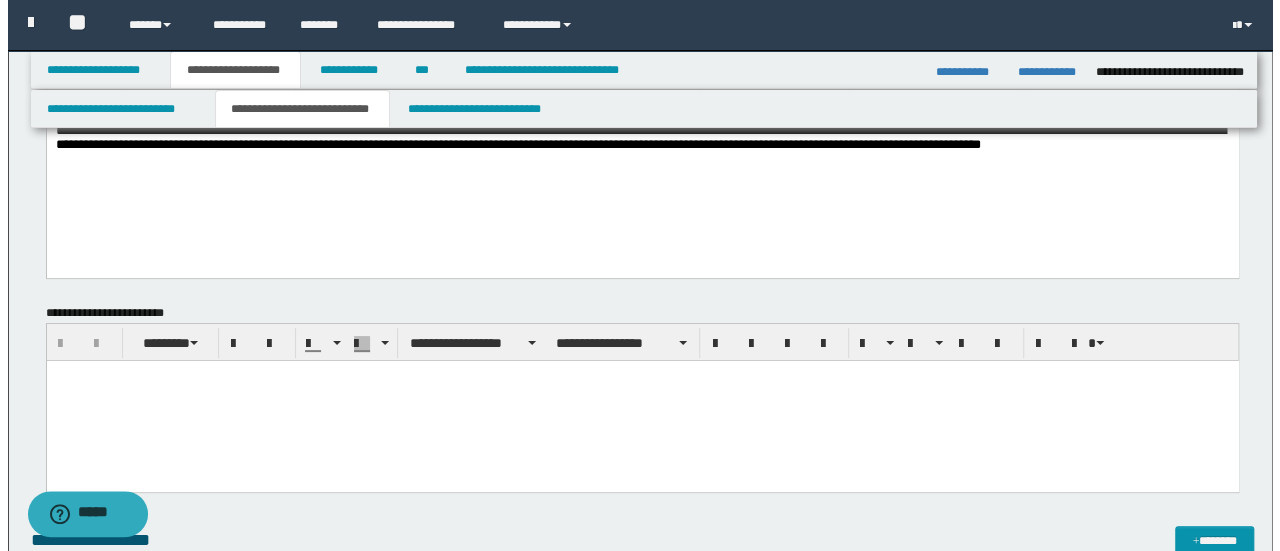 scroll, scrollTop: 400, scrollLeft: 0, axis: vertical 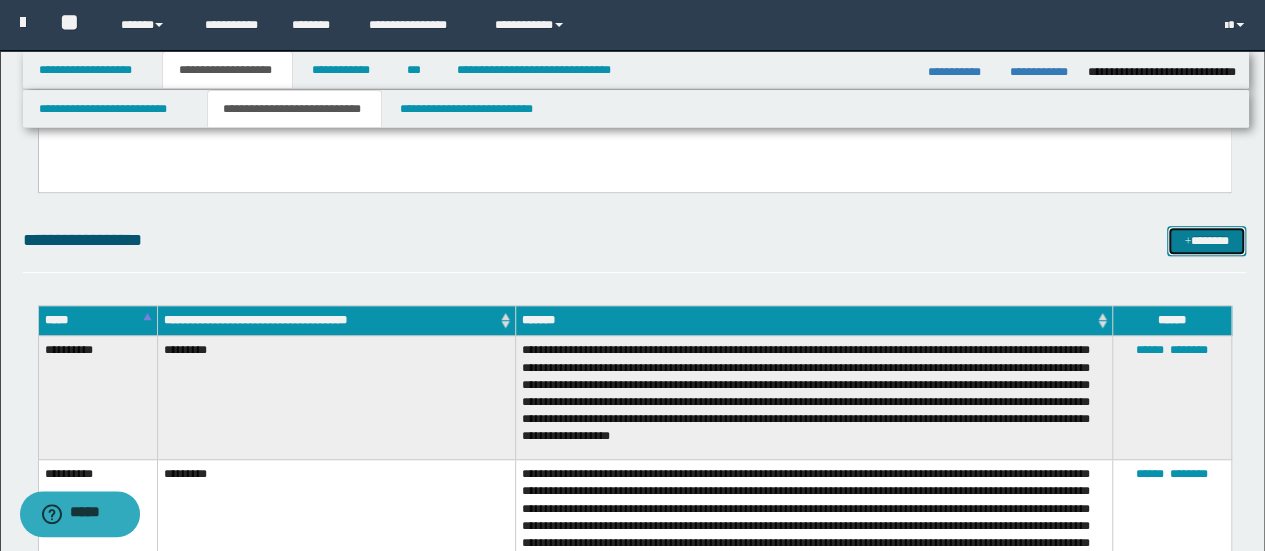 click on "*******" at bounding box center (1206, 240) 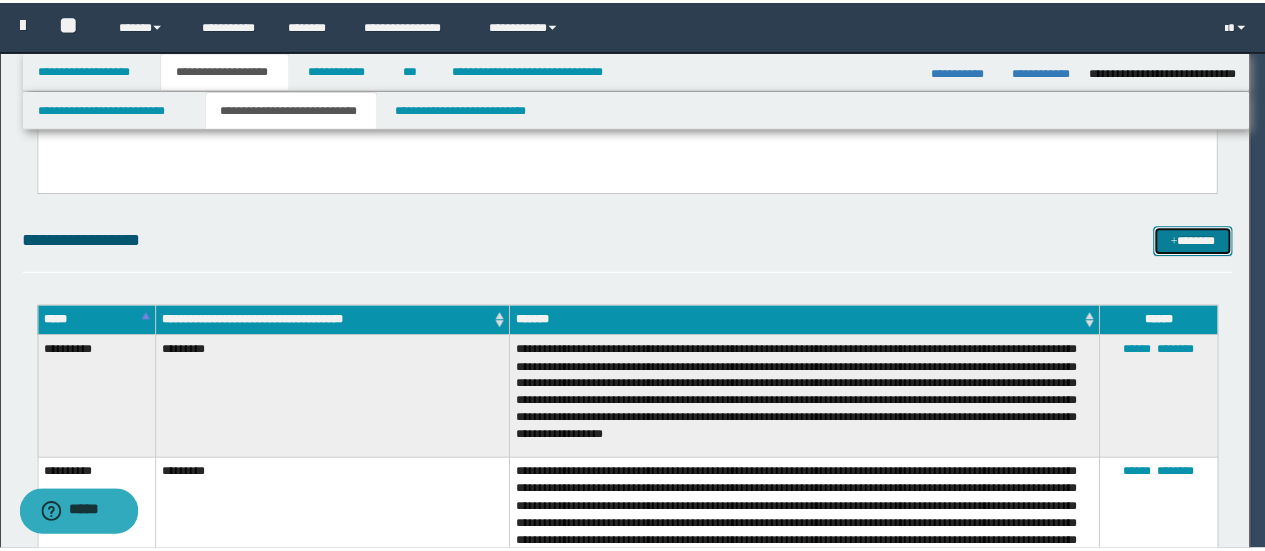 scroll, scrollTop: 0, scrollLeft: 0, axis: both 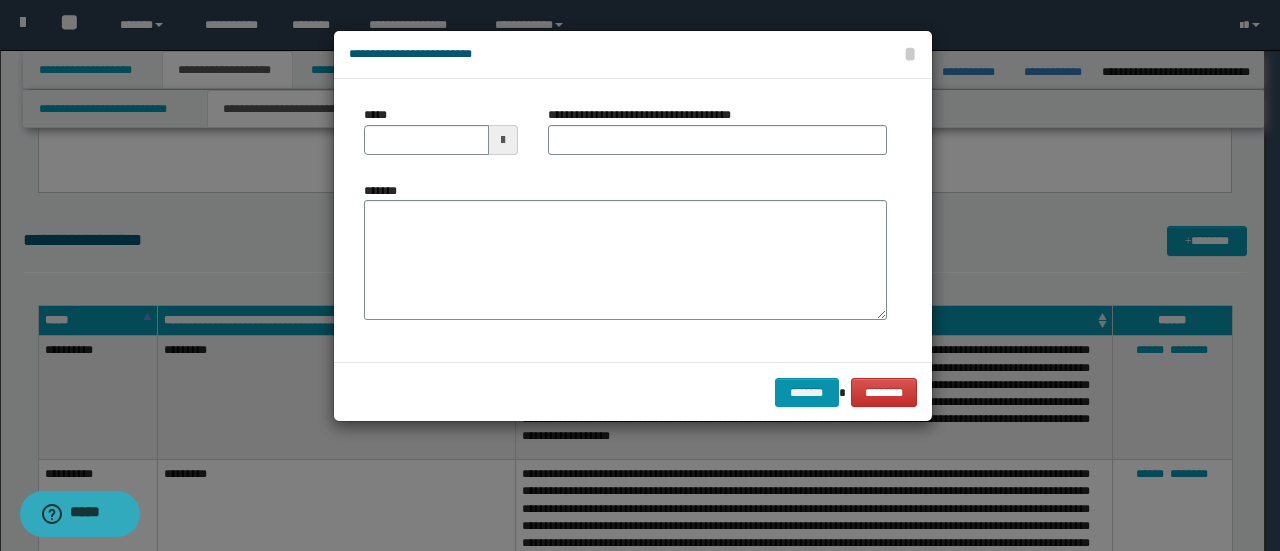 click at bounding box center (503, 140) 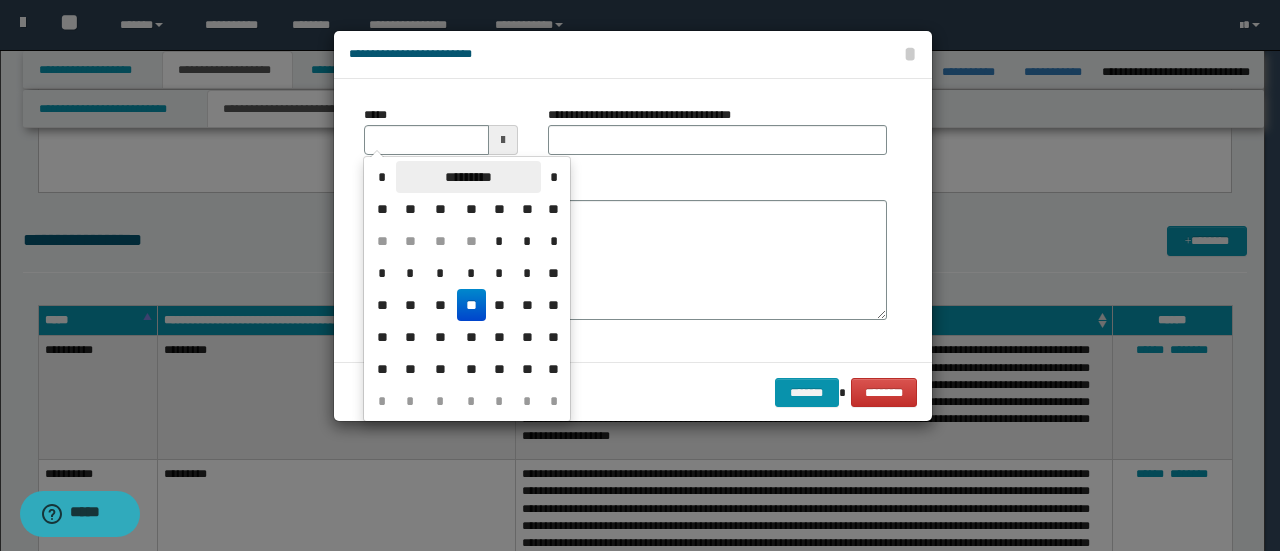 click on "*********" at bounding box center [468, 177] 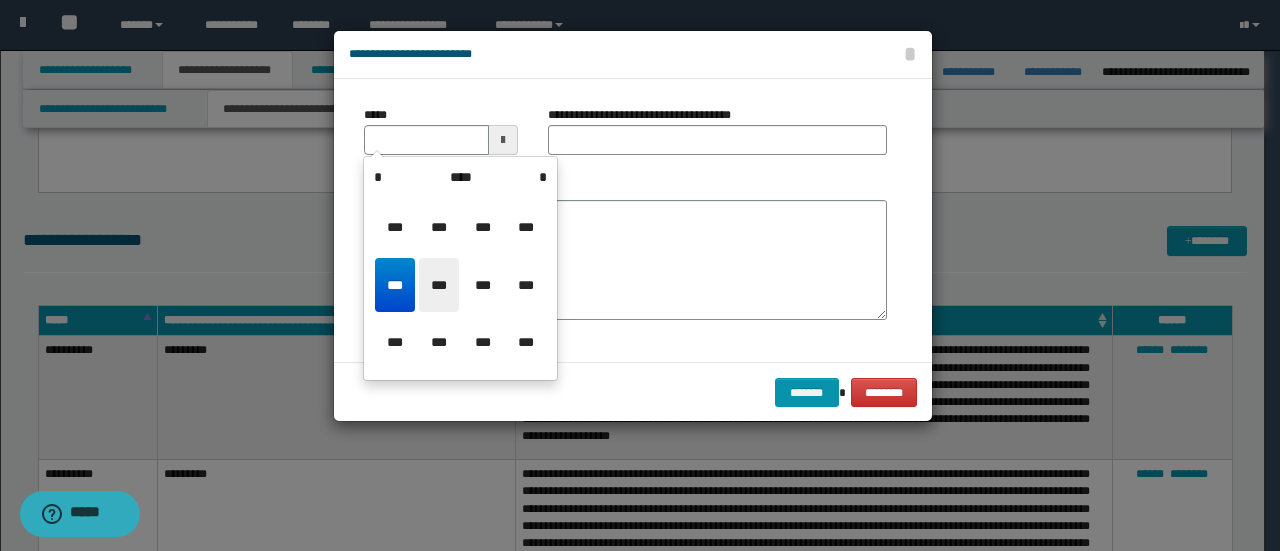 click on "***" at bounding box center [439, 285] 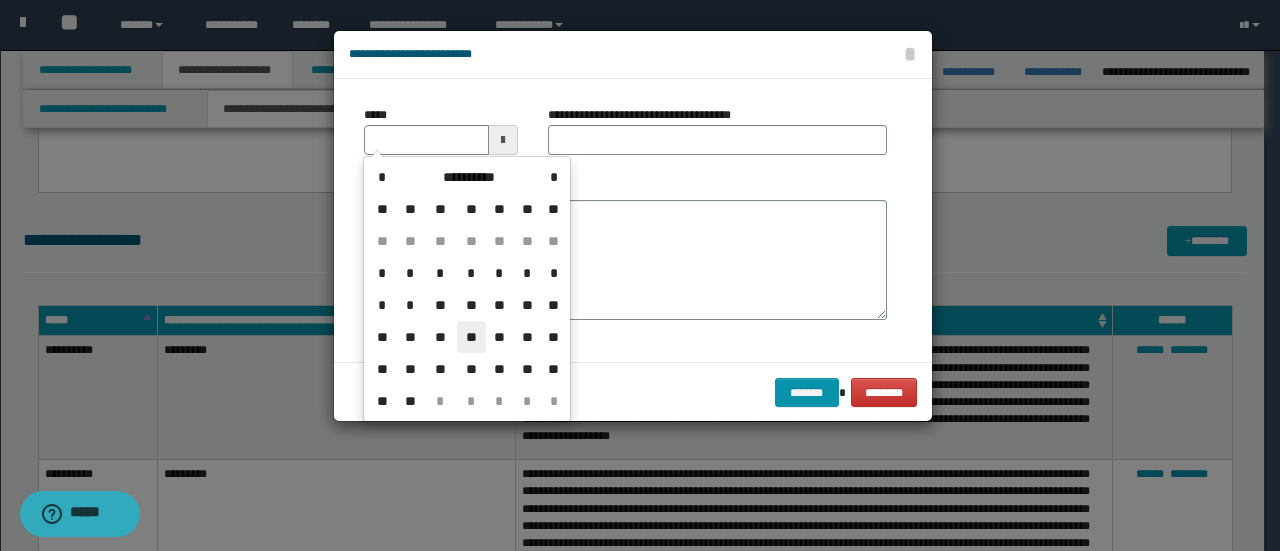 click on "**" at bounding box center (471, 337) 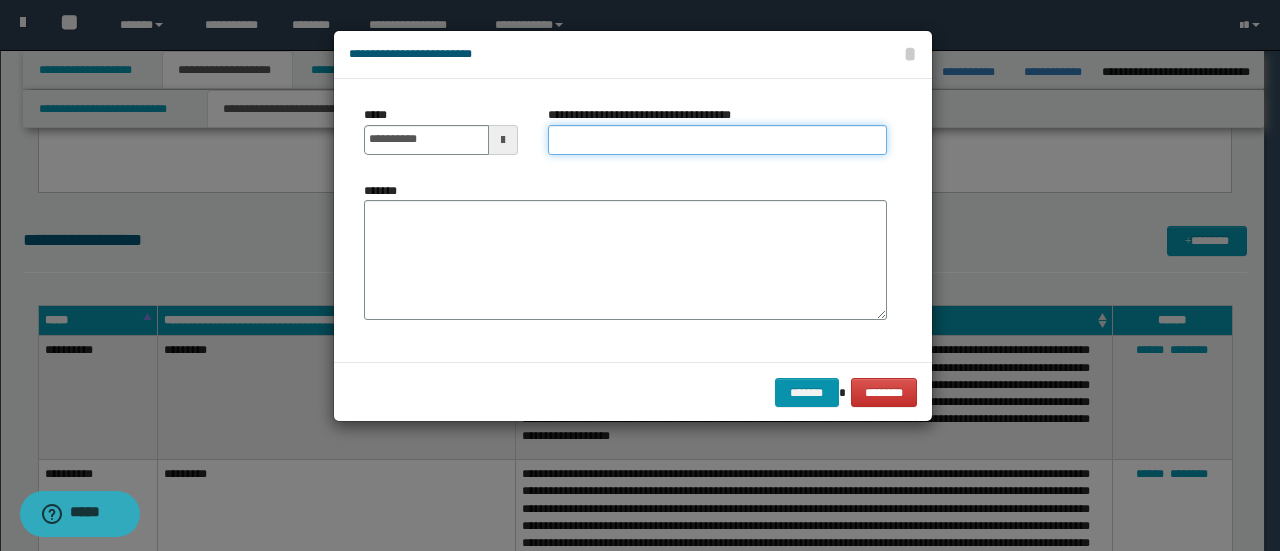 click on "**********" at bounding box center [717, 140] 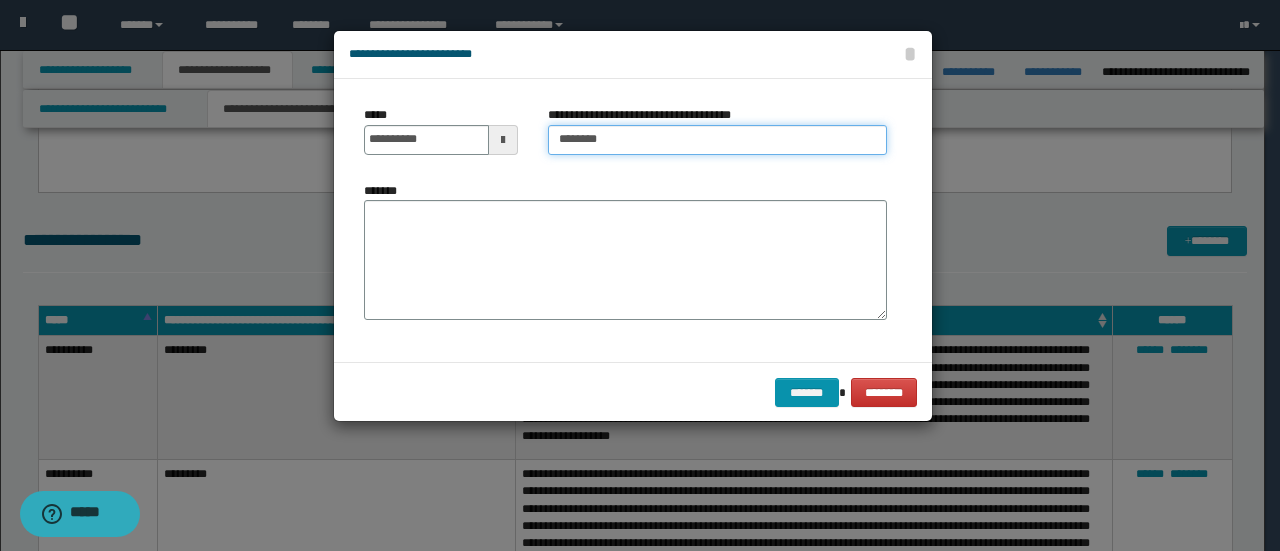 type on "**********" 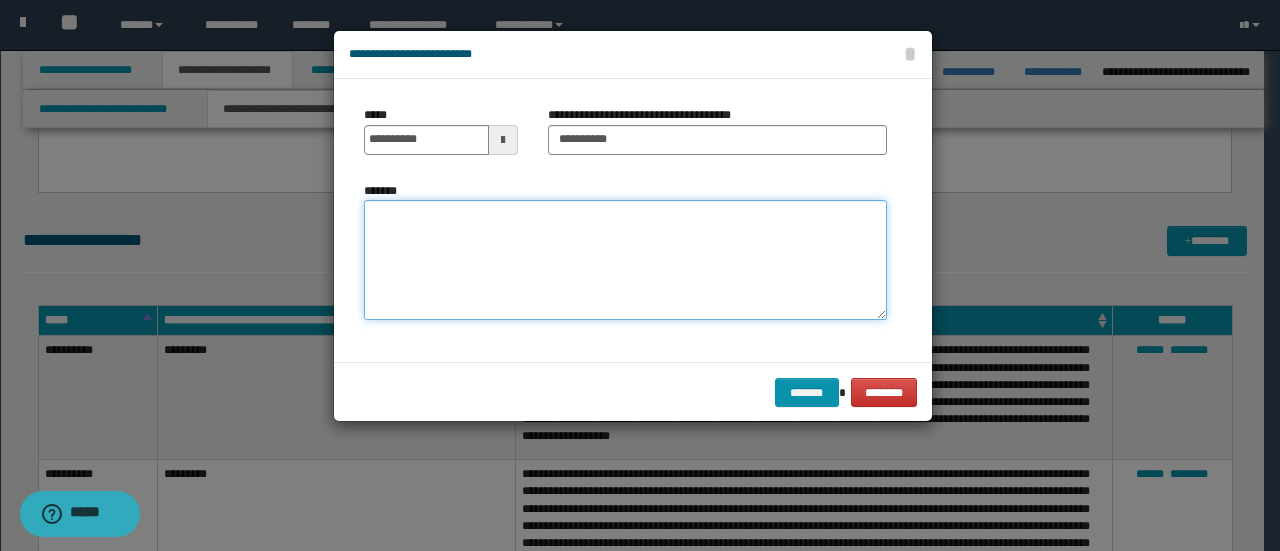 click on "*******" at bounding box center (625, 259) 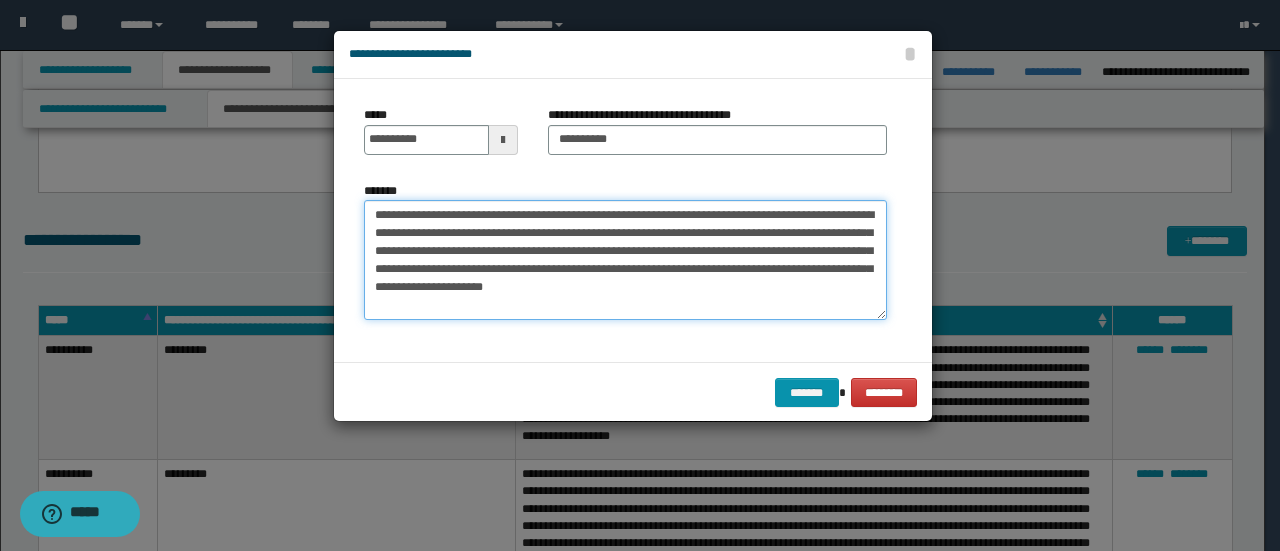 type on "**********" 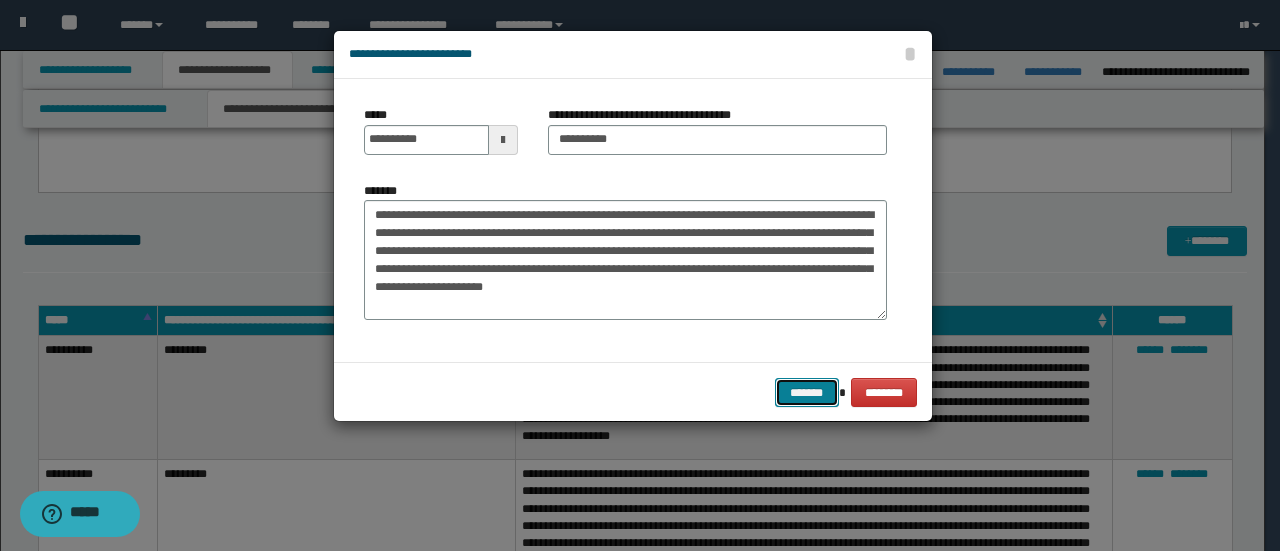click on "*******" at bounding box center [807, 392] 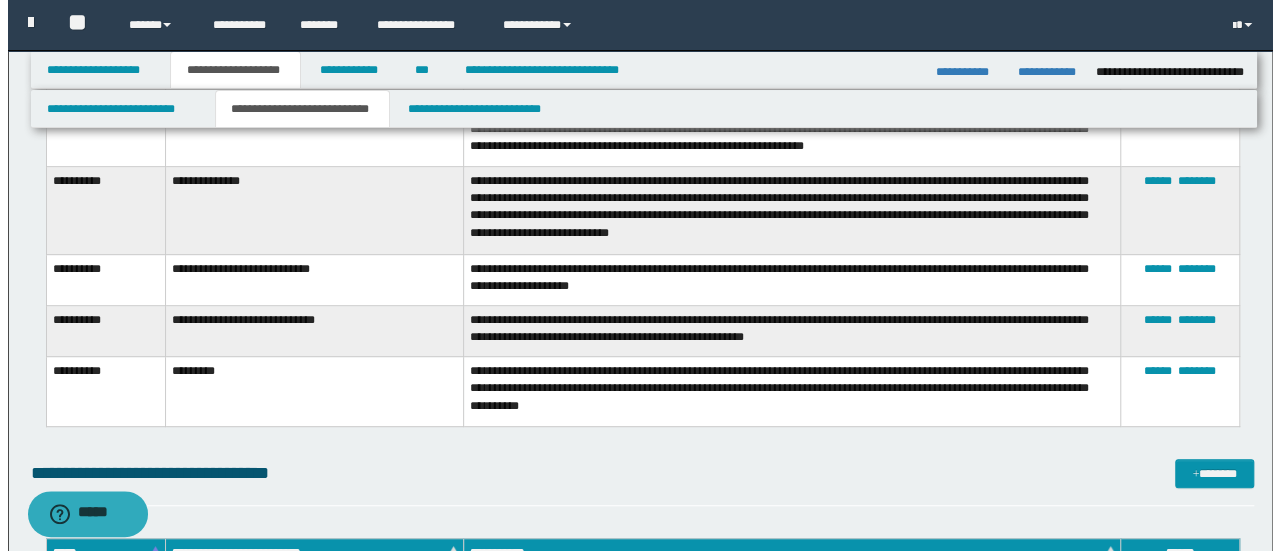 scroll, scrollTop: 4200, scrollLeft: 0, axis: vertical 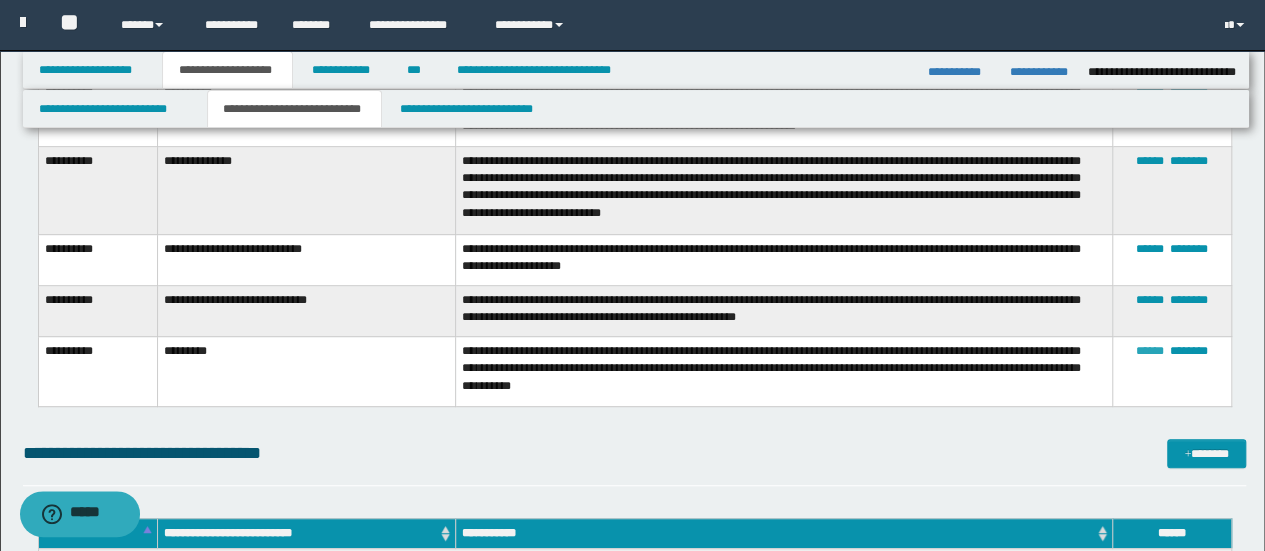 click on "******" at bounding box center (1150, 351) 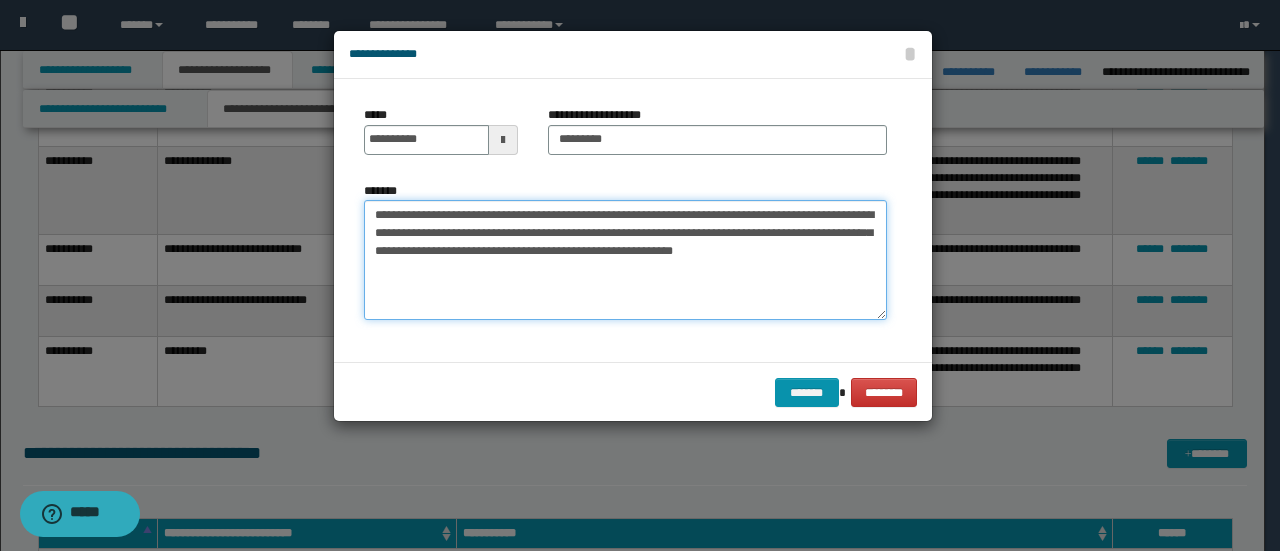 click on "**********" at bounding box center [625, 260] 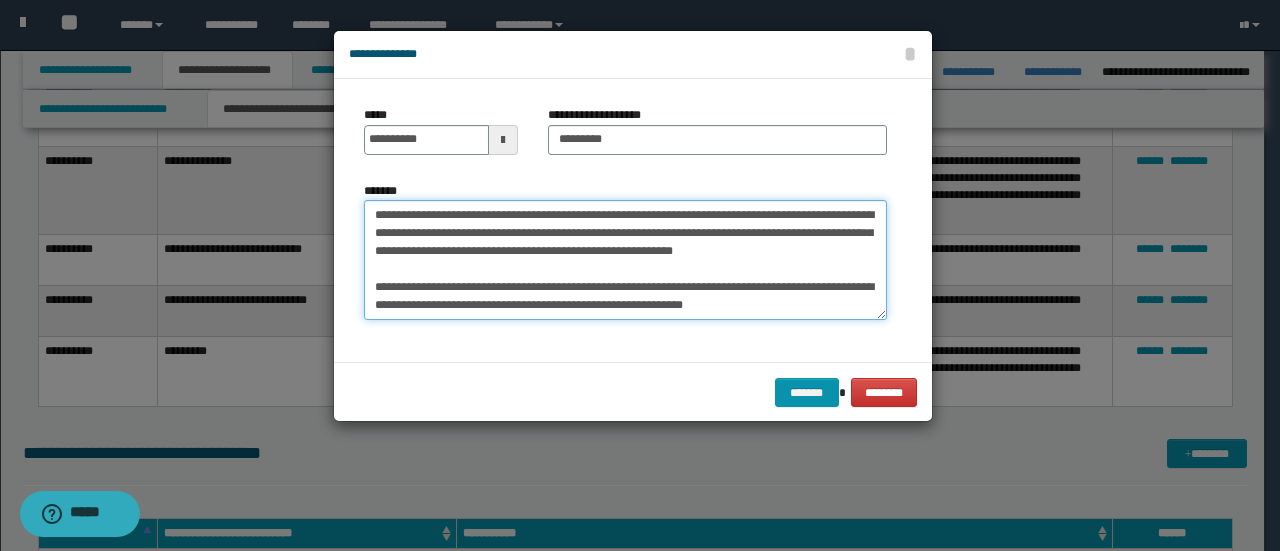click on "**********" at bounding box center [625, 260] 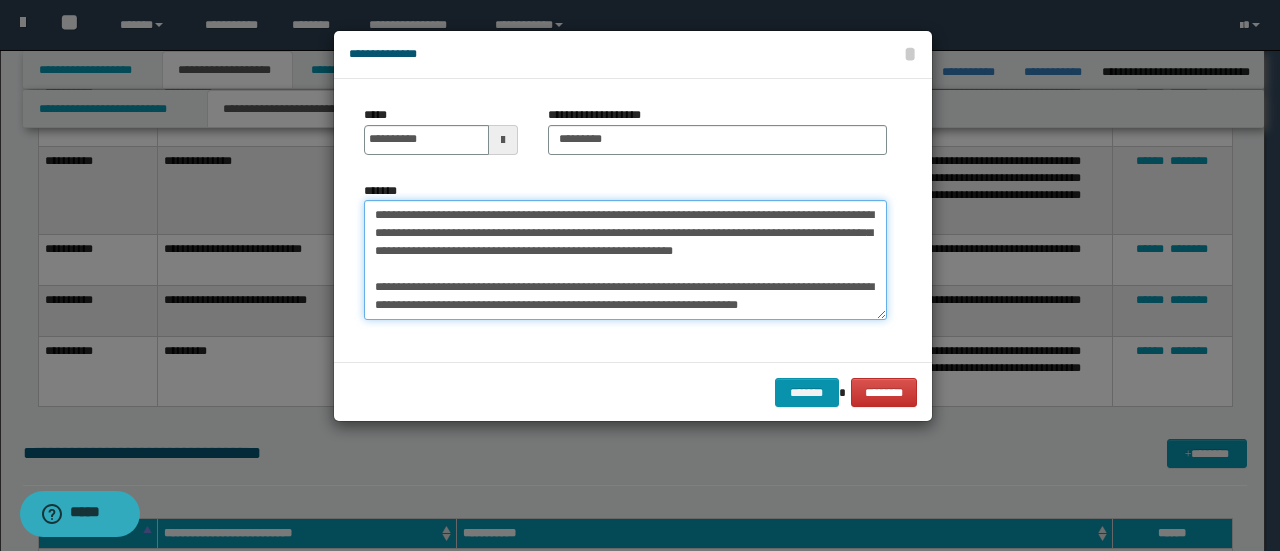click on "**********" at bounding box center (625, 260) 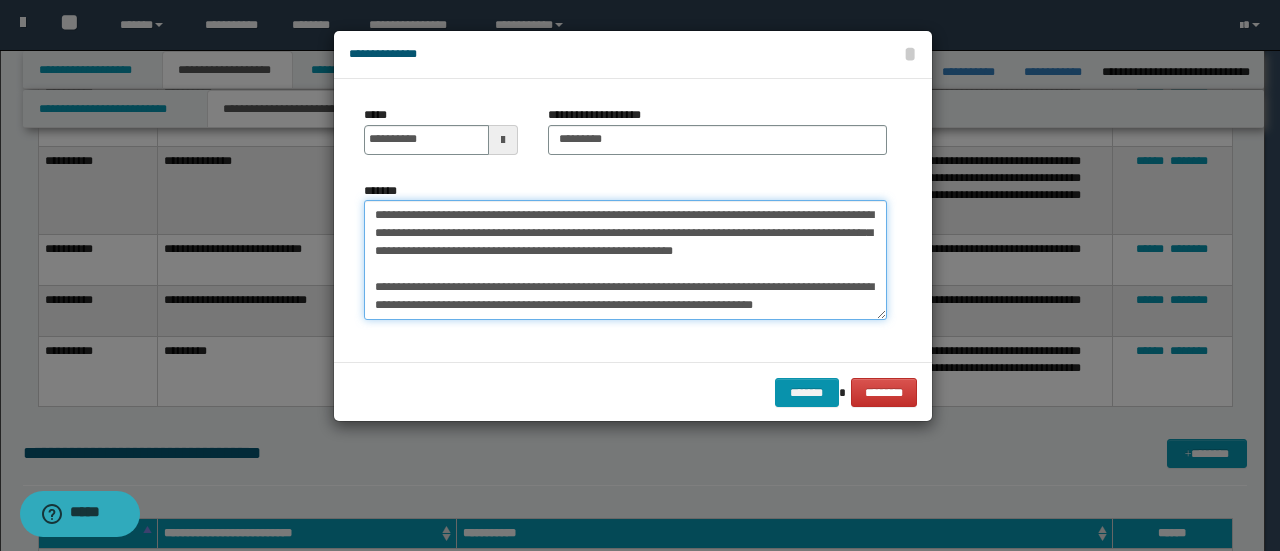 scroll, scrollTop: 30, scrollLeft: 0, axis: vertical 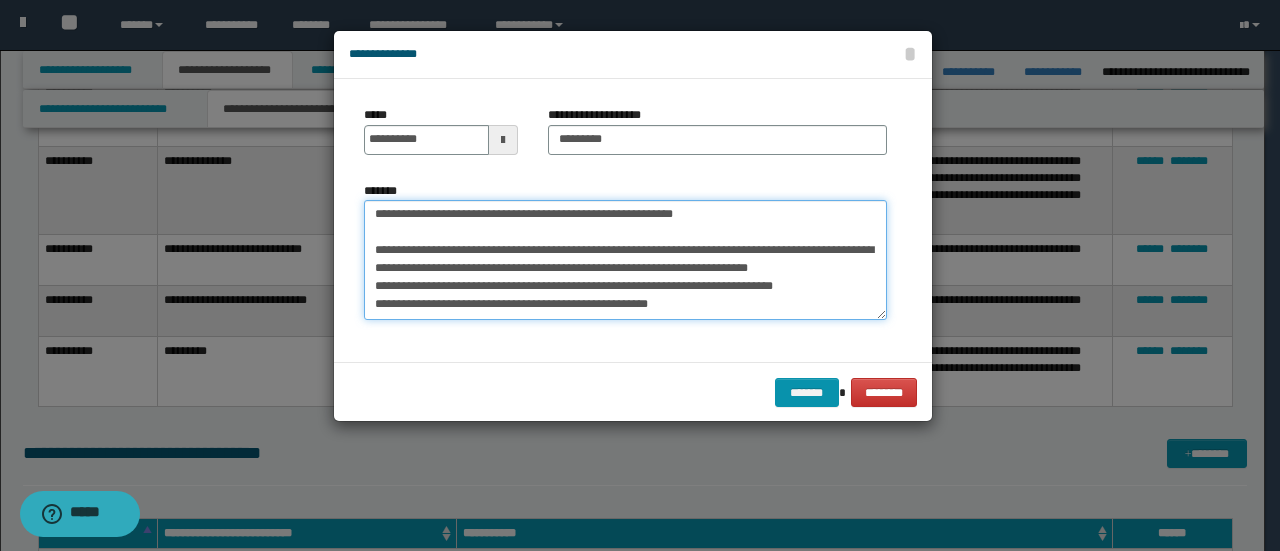 type on "**********" 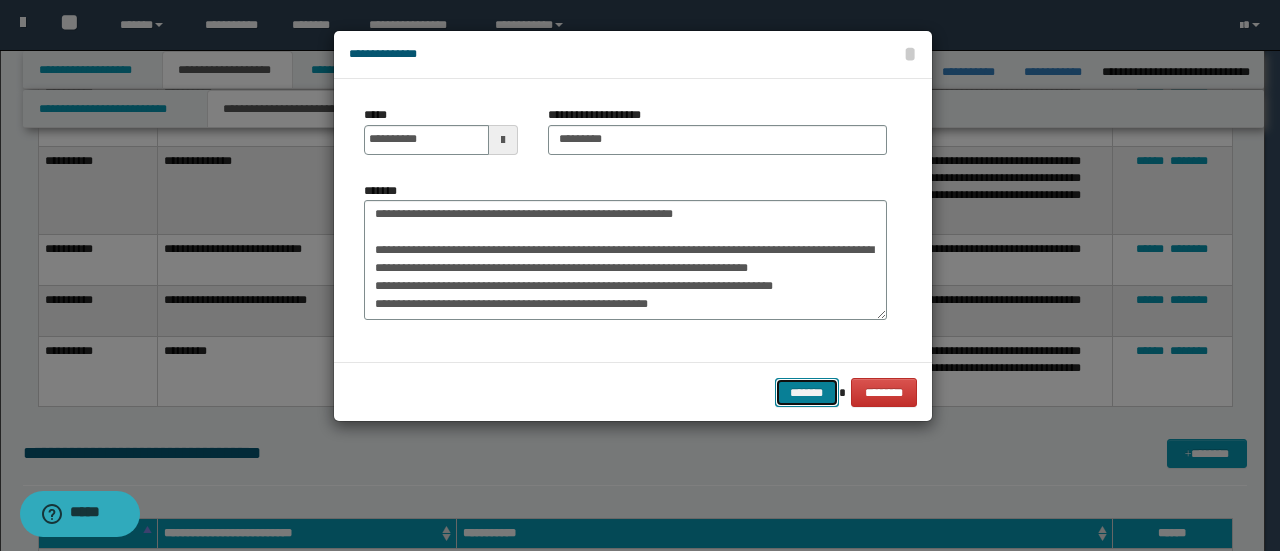 click on "*******" at bounding box center (807, 392) 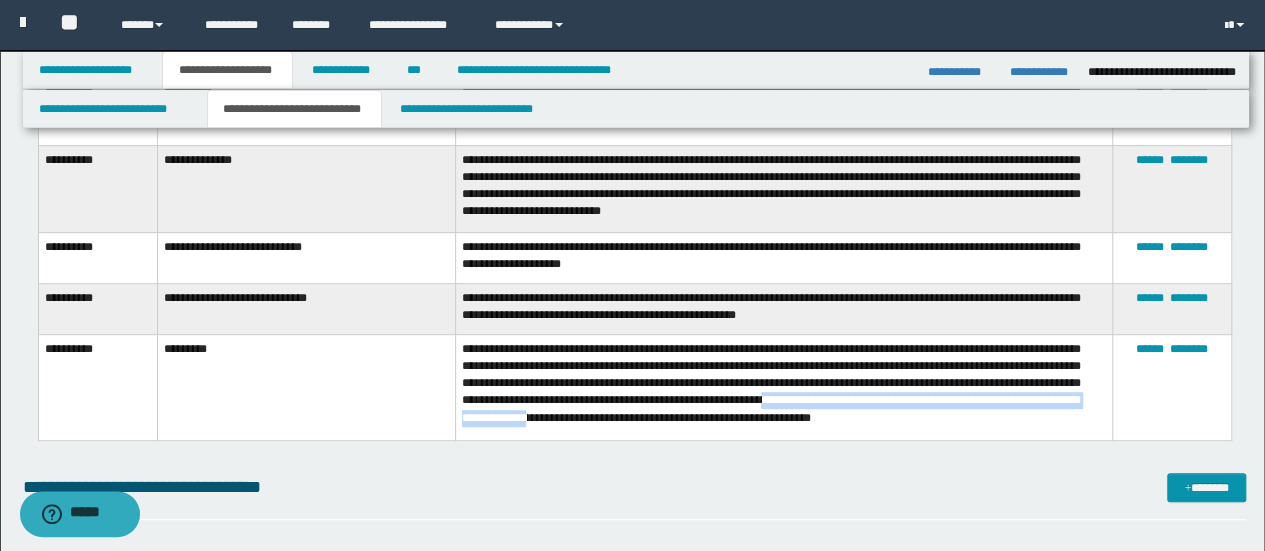 drag, startPoint x: 800, startPoint y: 429, endPoint x: 1020, endPoint y: 408, distance: 221 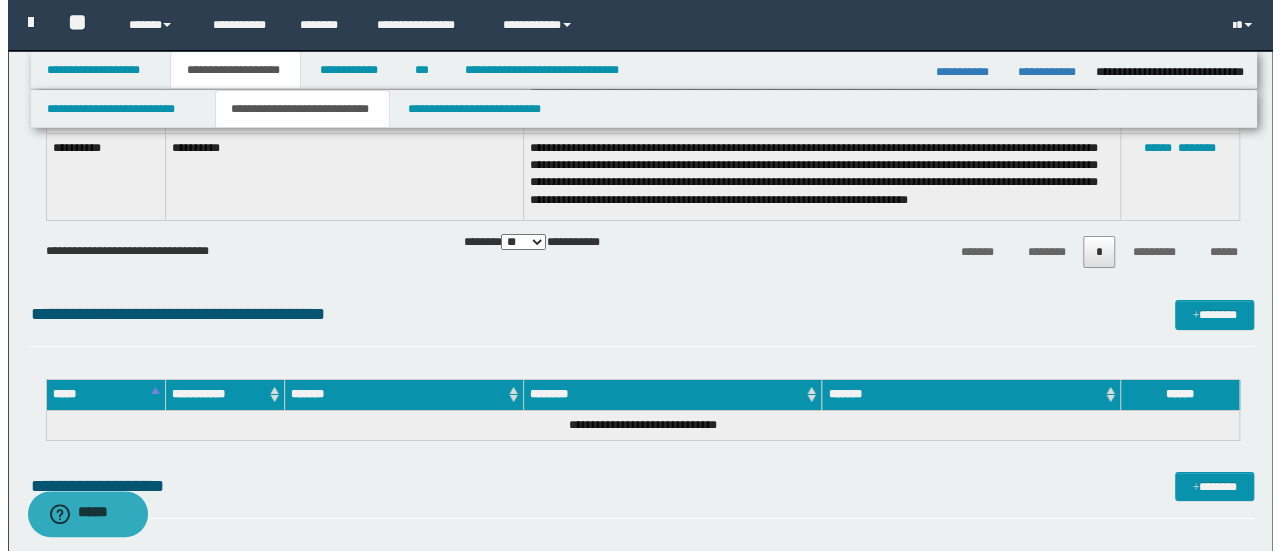 scroll, scrollTop: 3300, scrollLeft: 0, axis: vertical 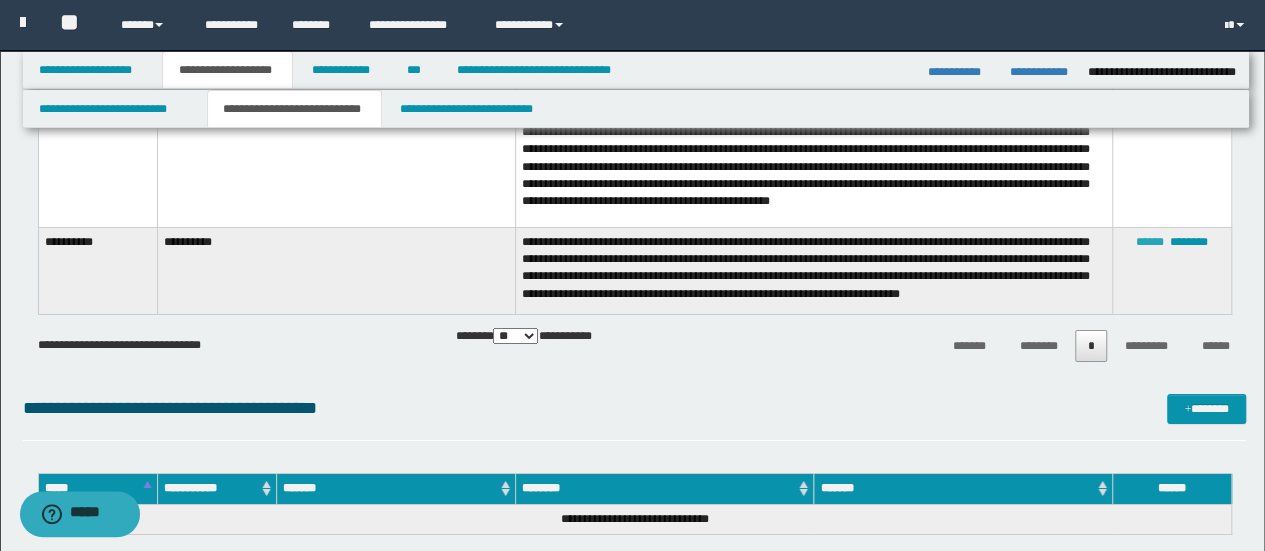 click on "******" at bounding box center (1150, 242) 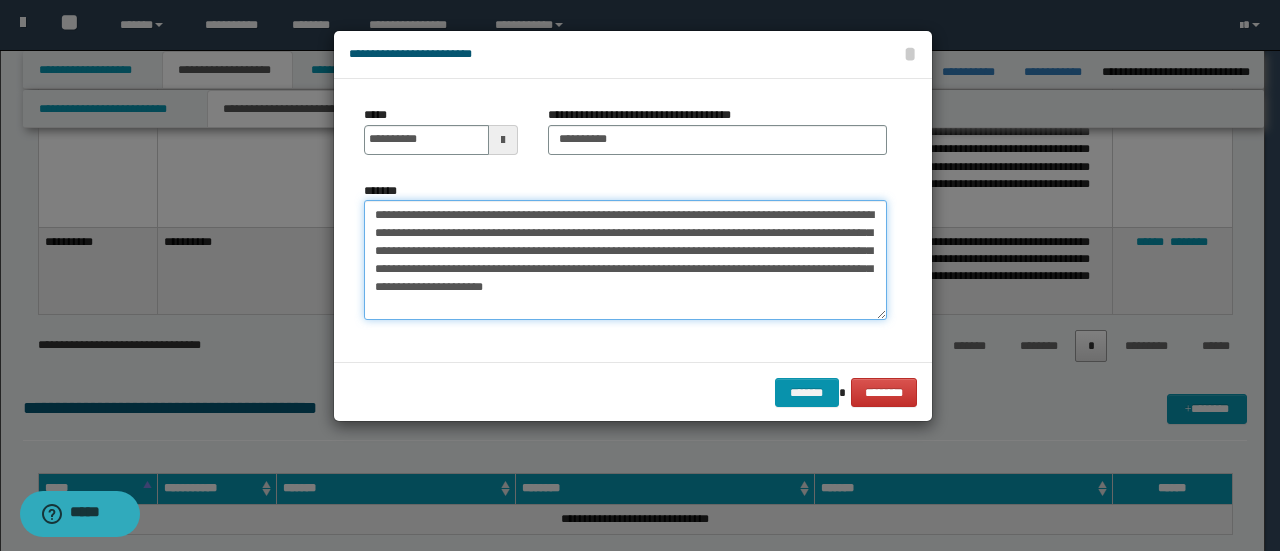 click on "**********" at bounding box center (625, 259) 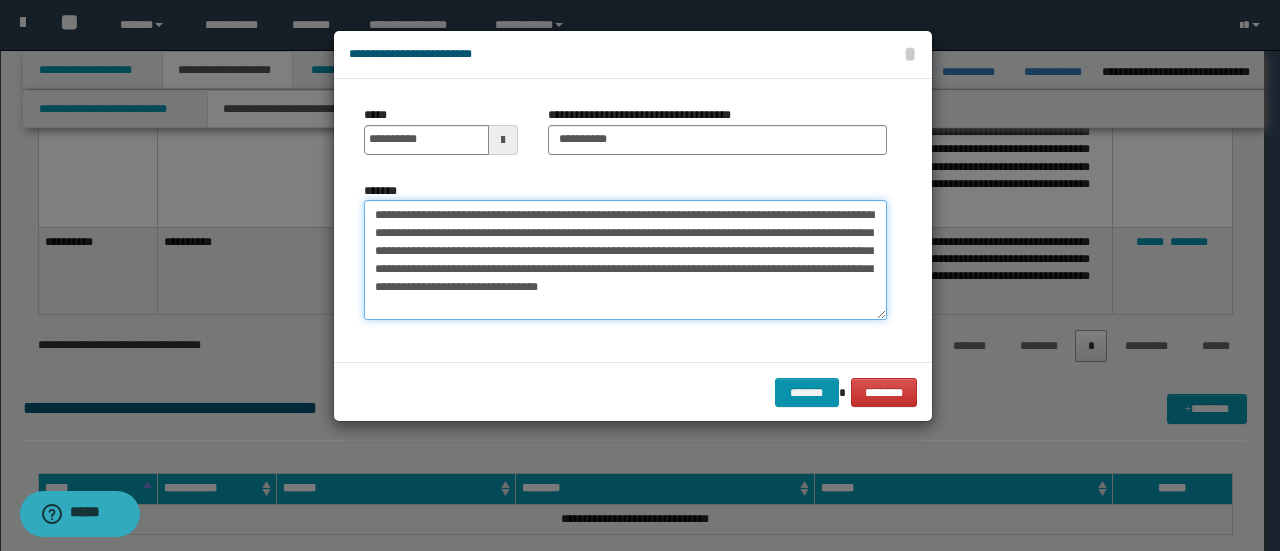 paste on "**********" 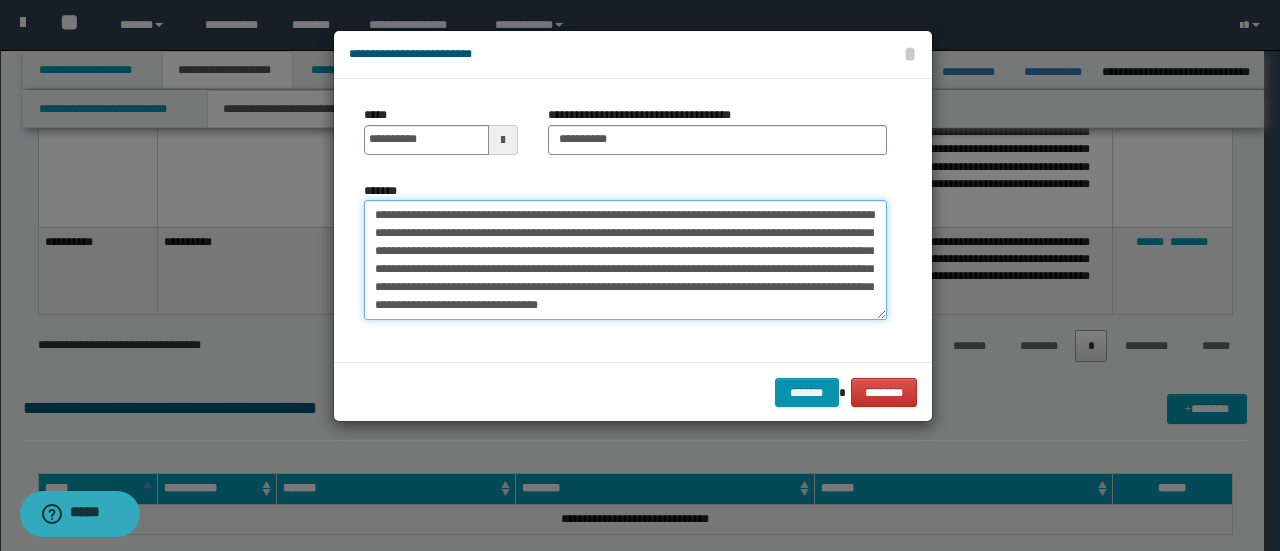scroll, scrollTop: 12, scrollLeft: 0, axis: vertical 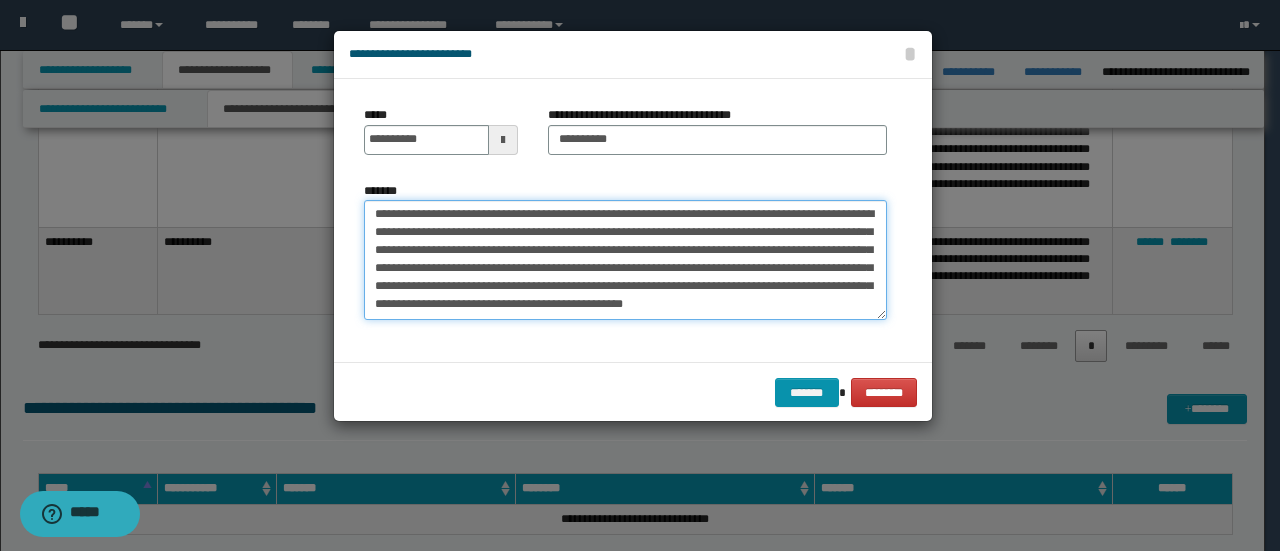click on "**********" at bounding box center (625, 259) 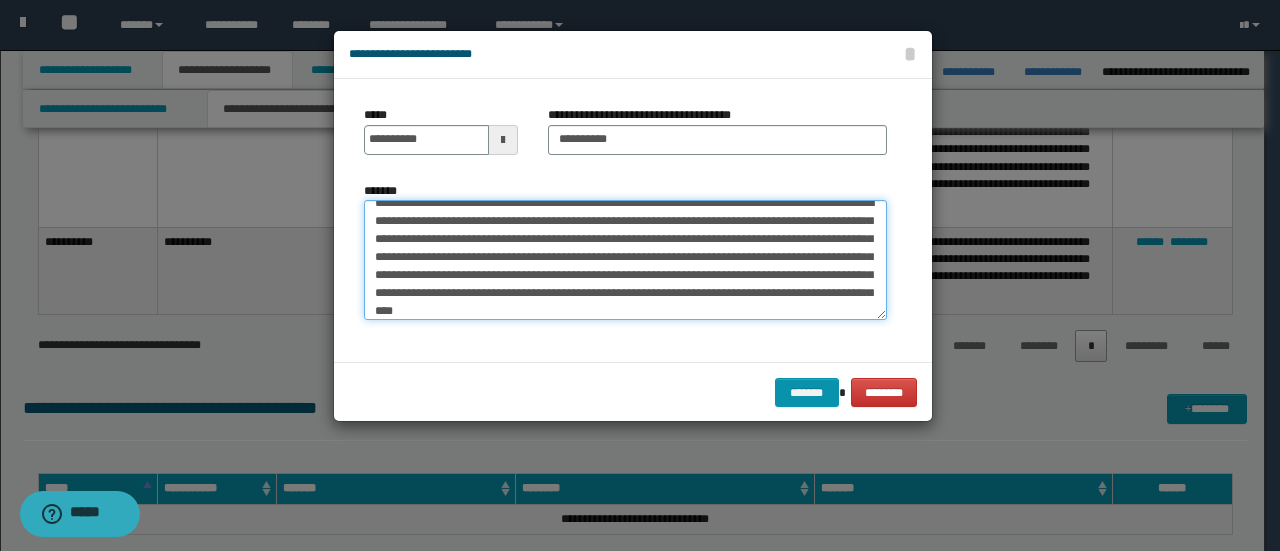 scroll, scrollTop: 30, scrollLeft: 0, axis: vertical 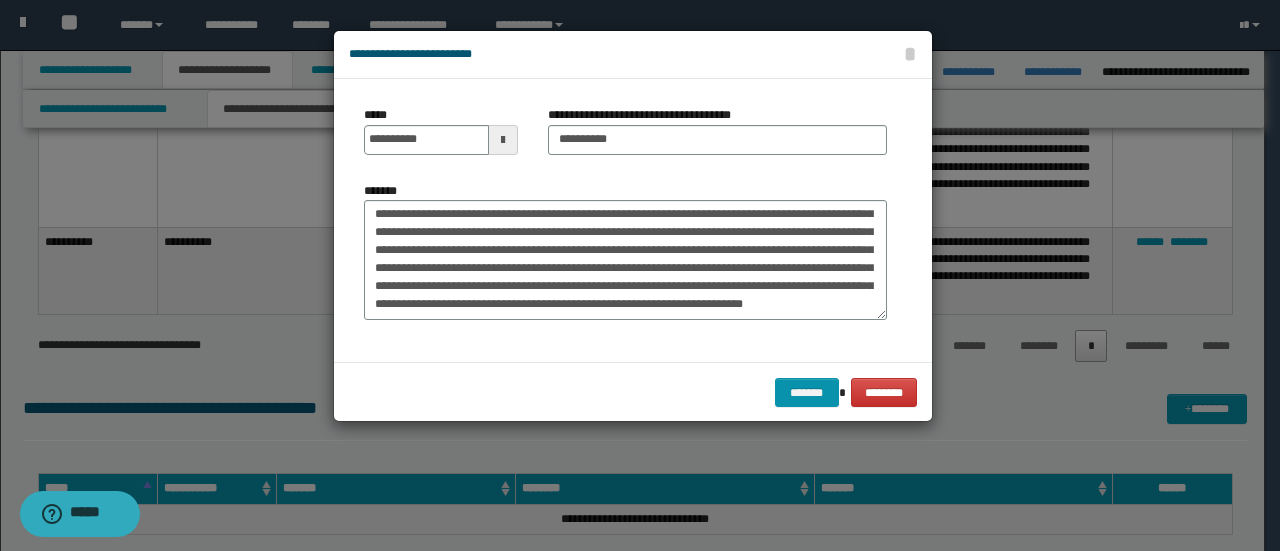 click on "**********" at bounding box center (633, 220) 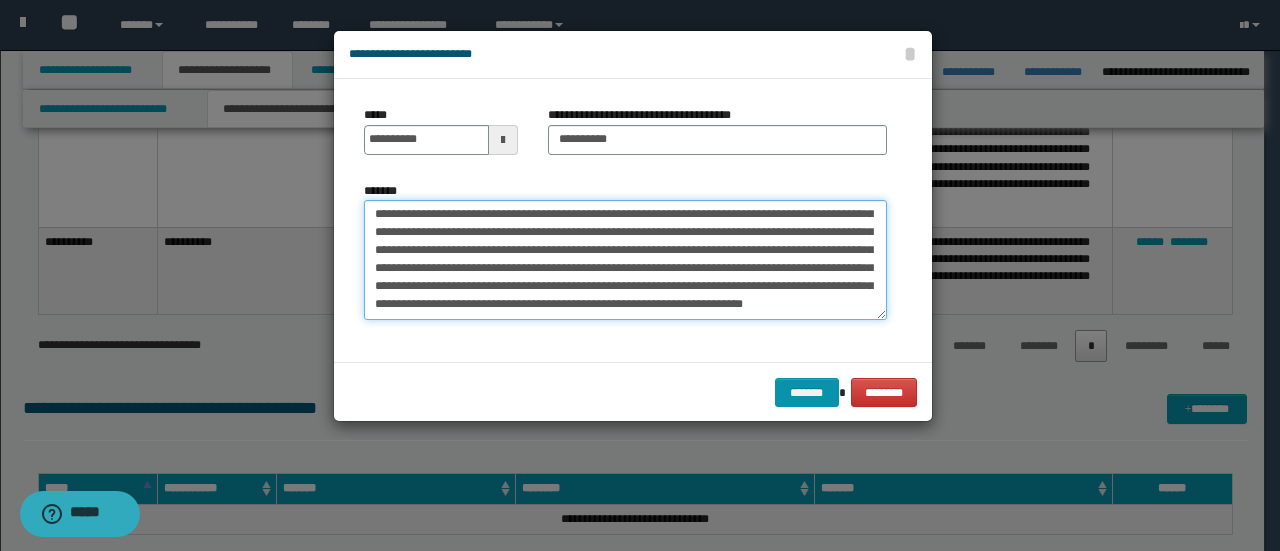 click on "**********" at bounding box center [625, 259] 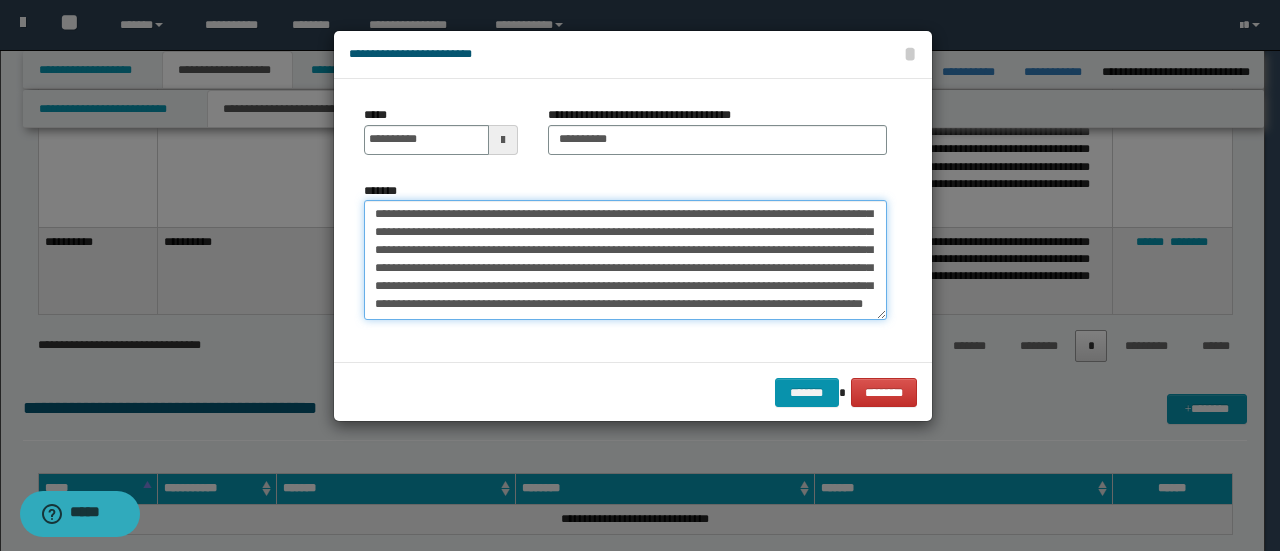 scroll, scrollTop: 48, scrollLeft: 0, axis: vertical 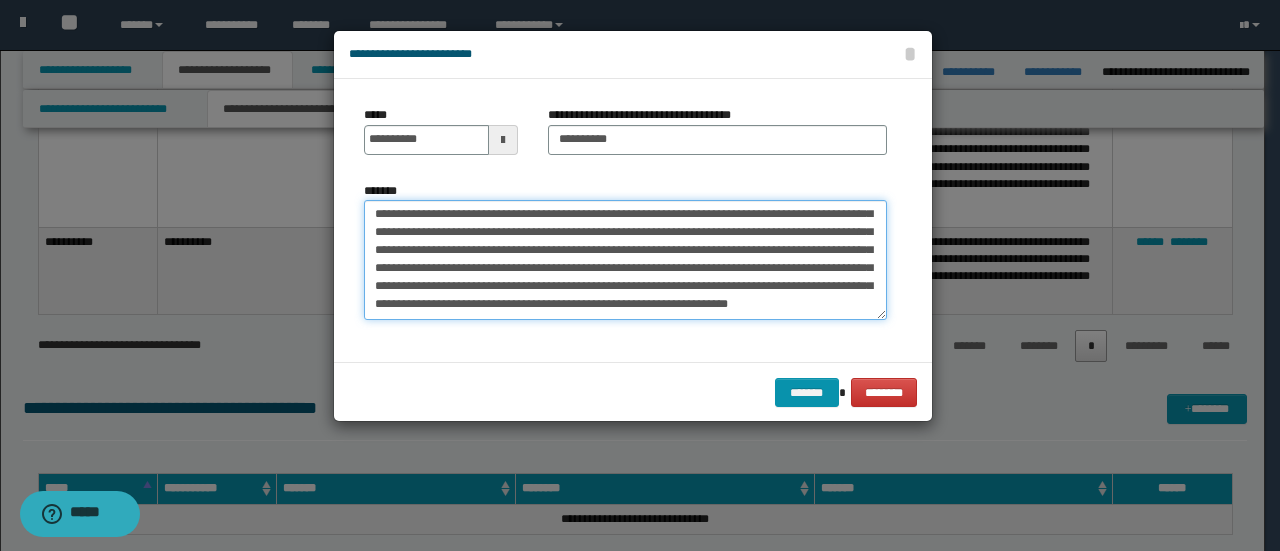 type on "**********" 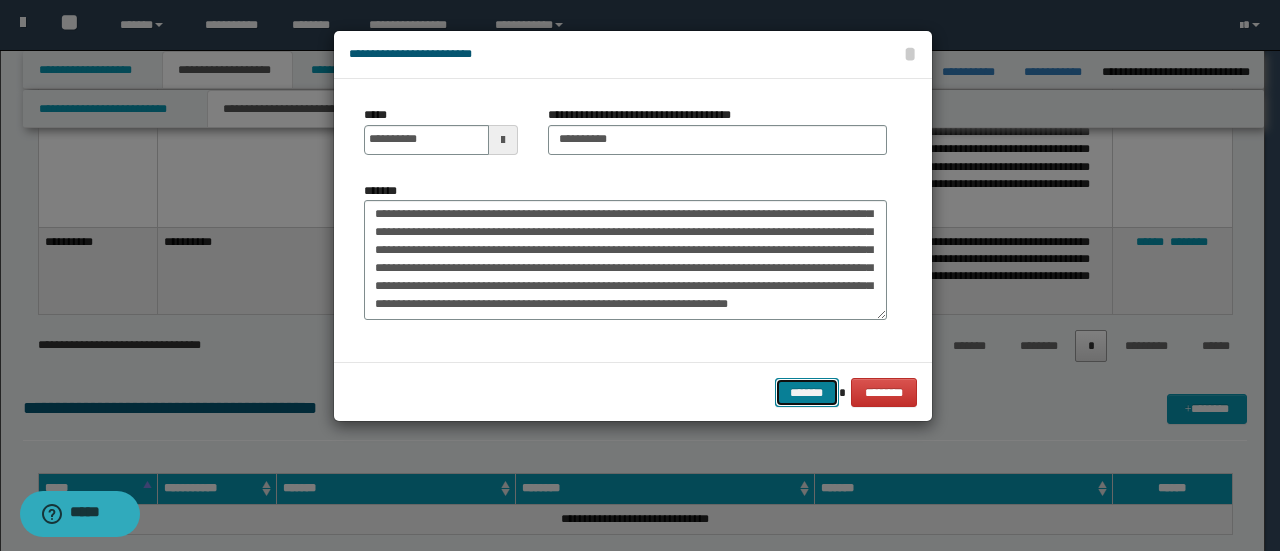 click on "*******" at bounding box center [807, 392] 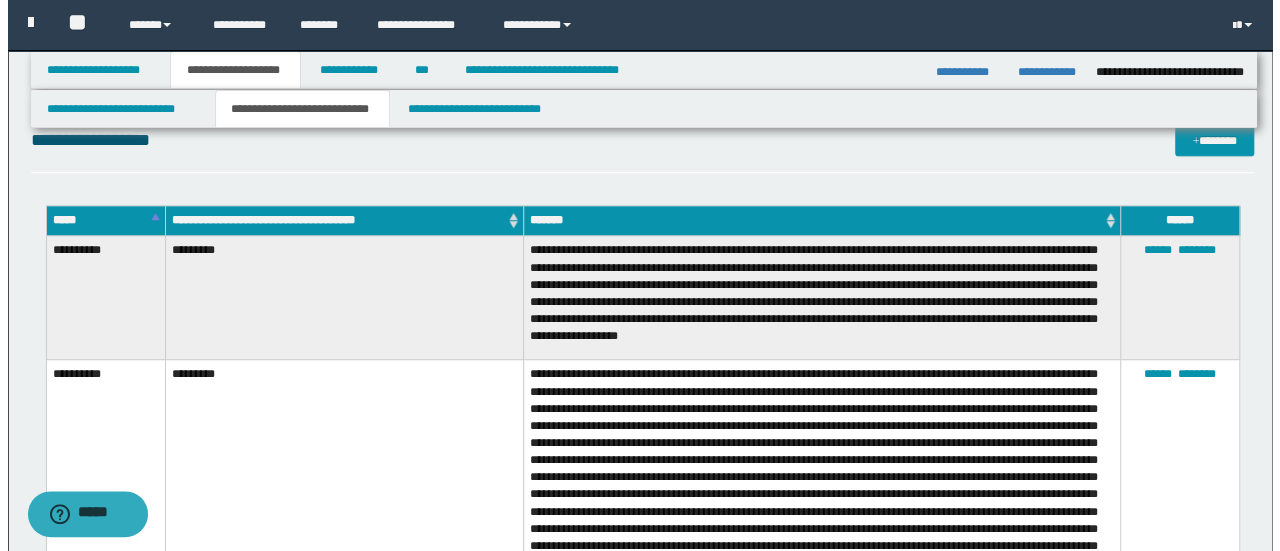 scroll, scrollTop: 400, scrollLeft: 0, axis: vertical 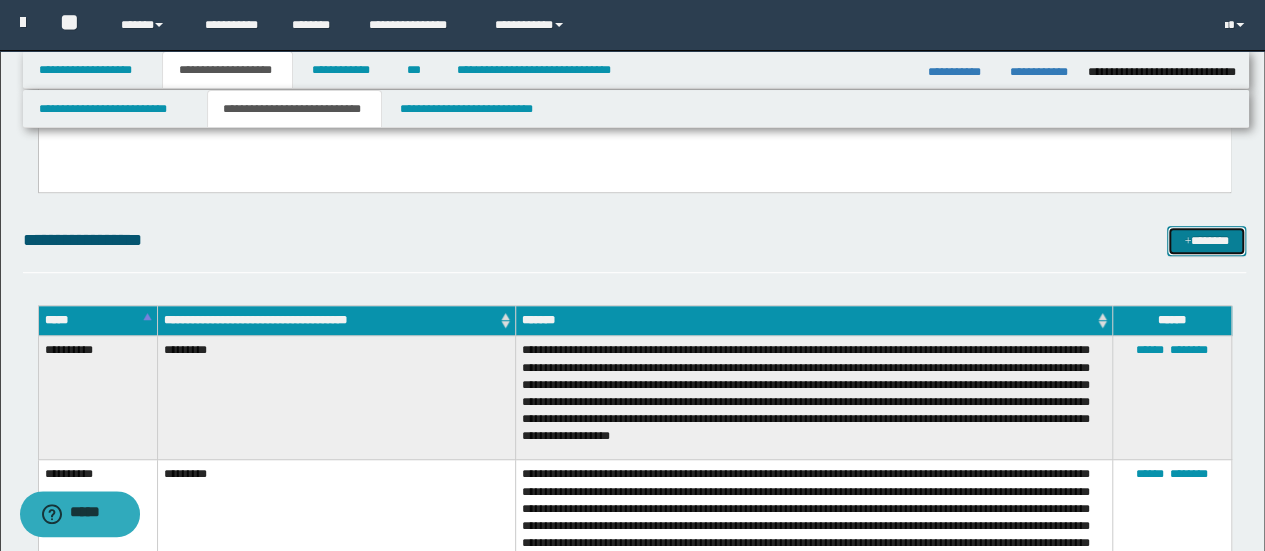 click on "*******" at bounding box center (1206, 240) 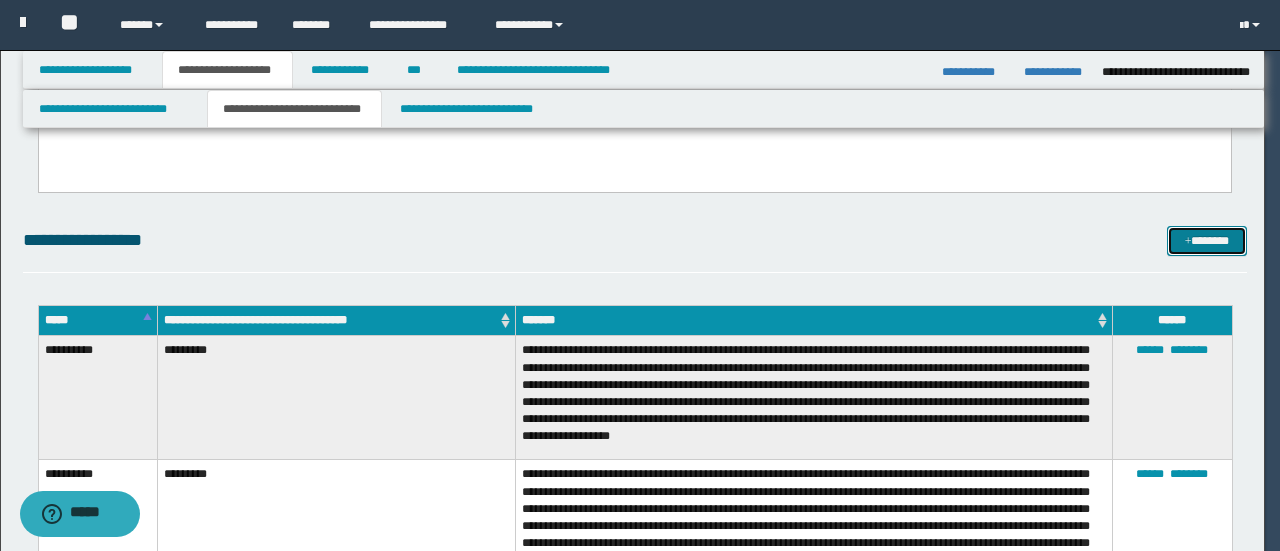 scroll, scrollTop: 0, scrollLeft: 0, axis: both 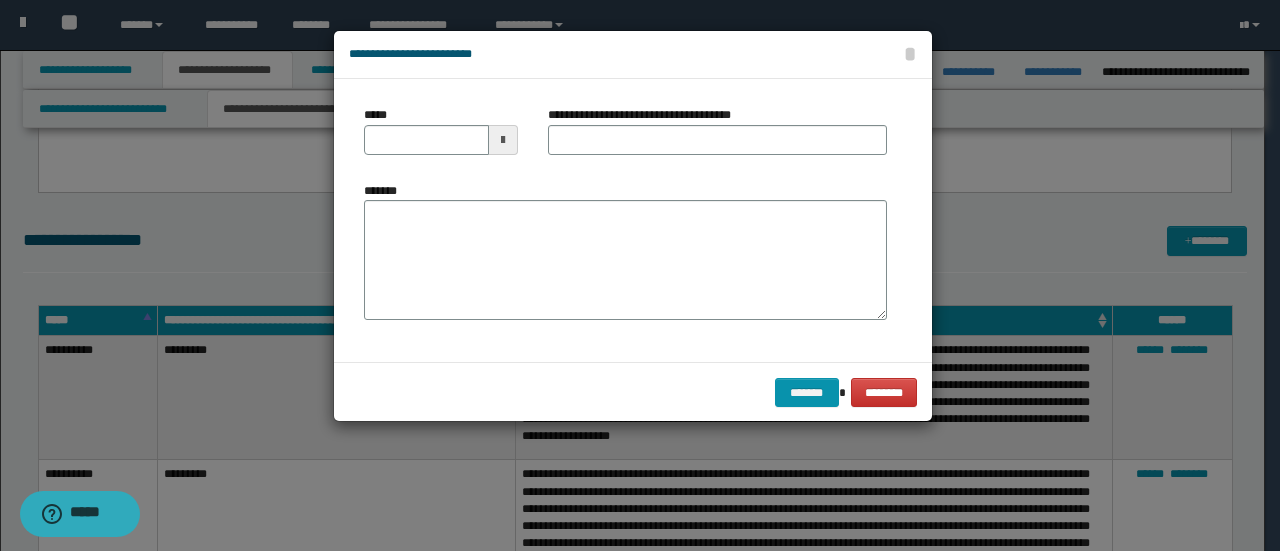 click at bounding box center [503, 140] 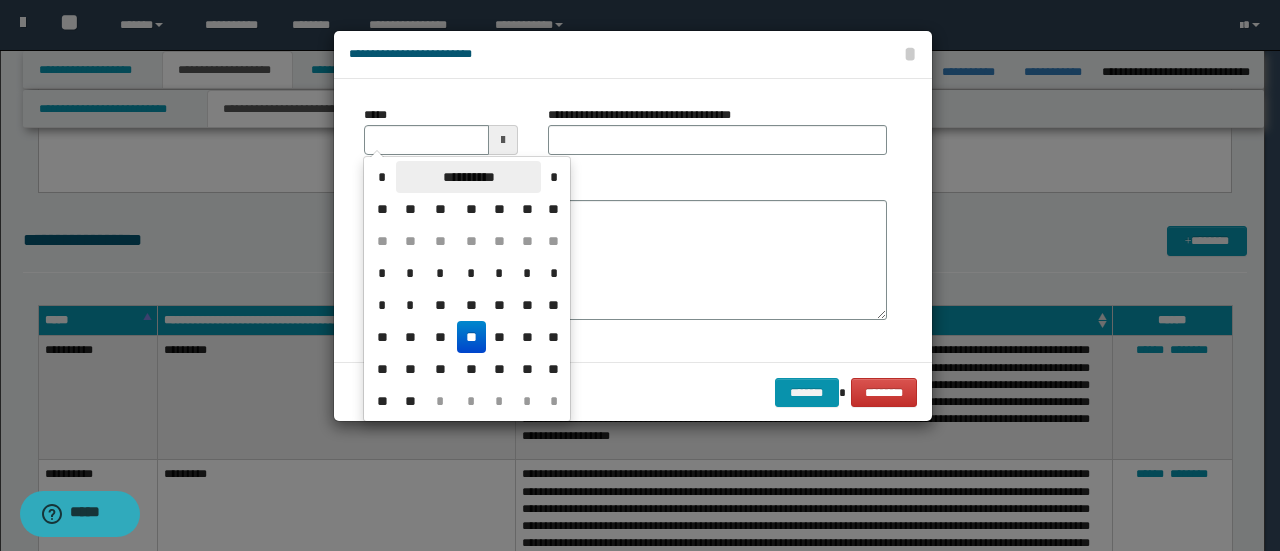 click on "**********" at bounding box center [468, 177] 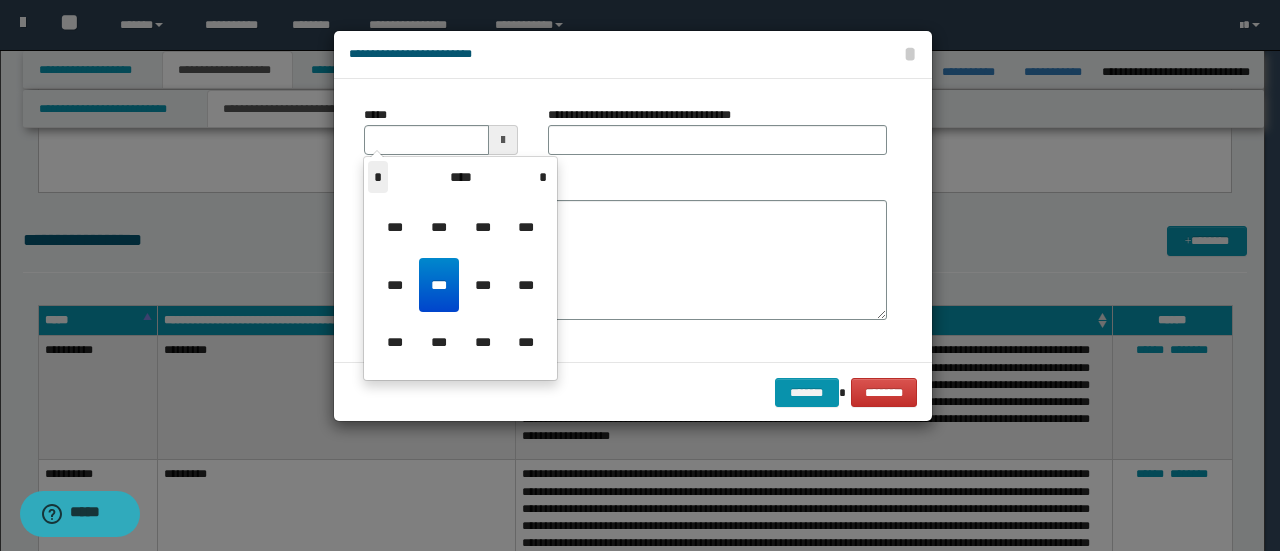 click on "*" at bounding box center [378, 177] 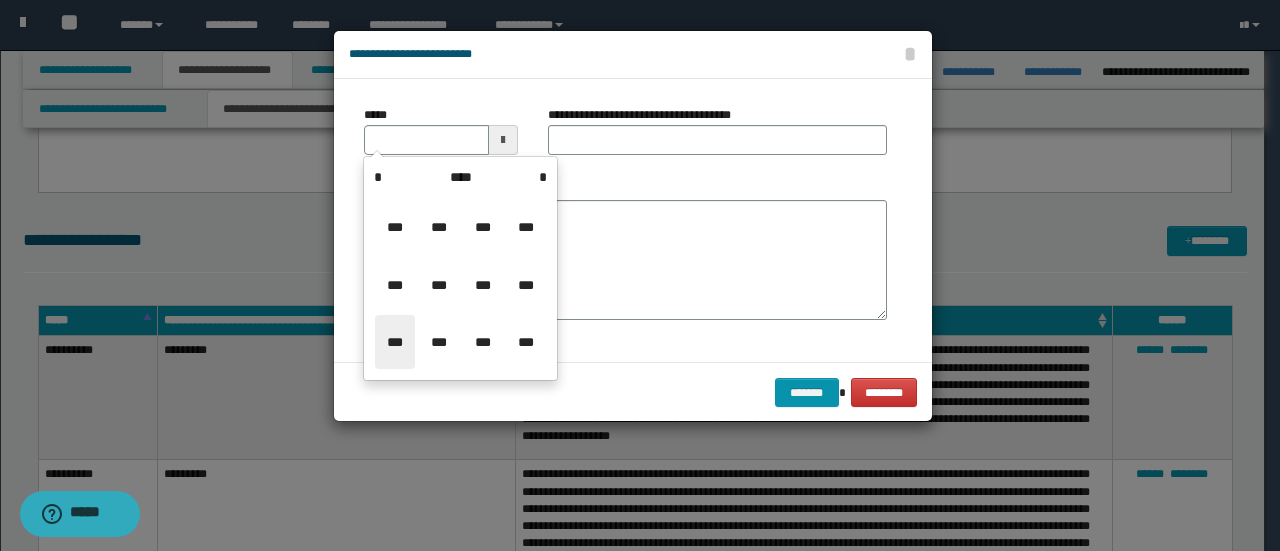 click on "***" at bounding box center [395, 342] 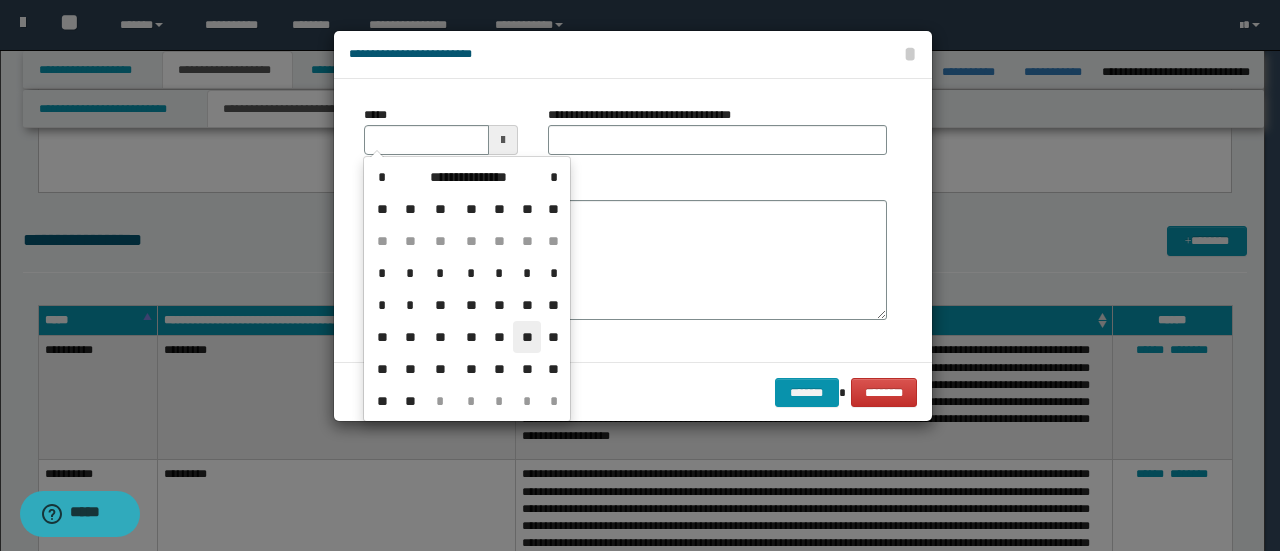 click on "**" at bounding box center [527, 337] 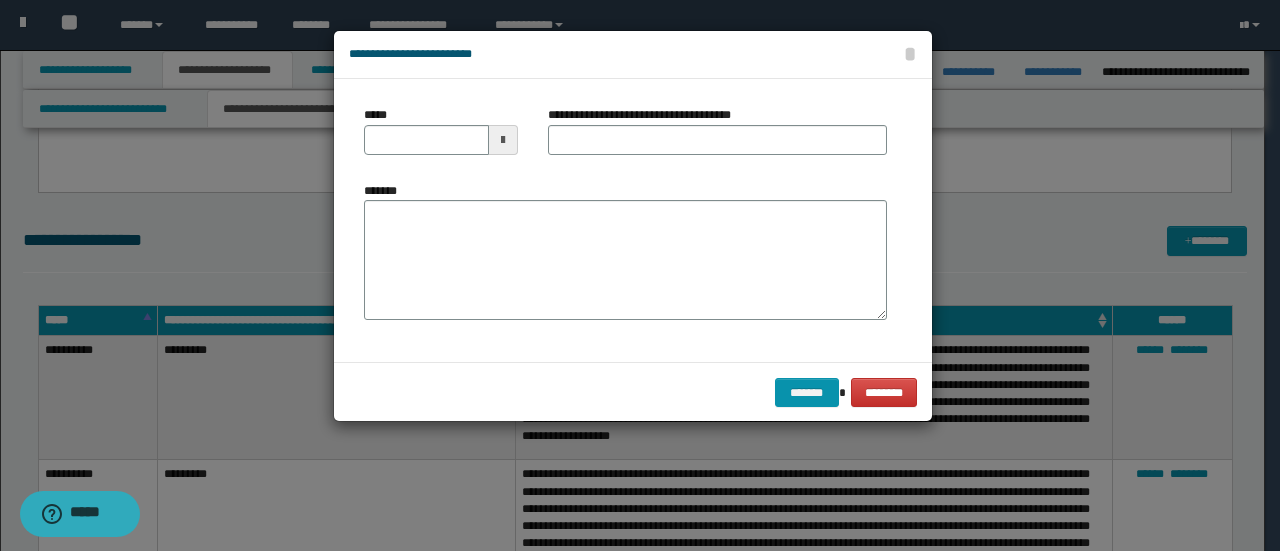 type on "**********" 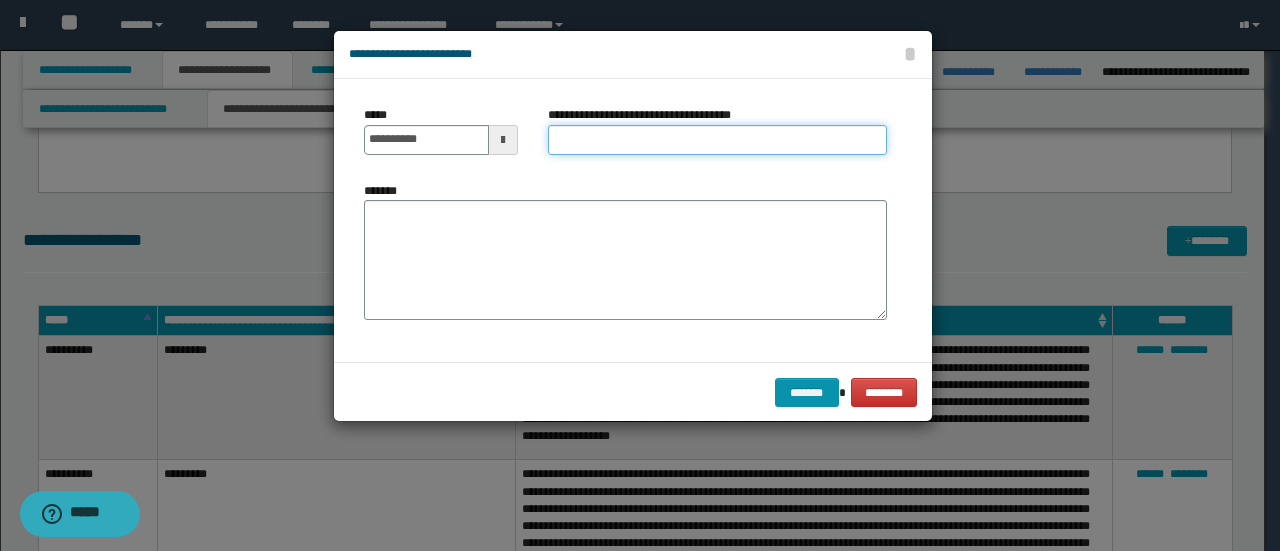 click on "**********" at bounding box center [717, 140] 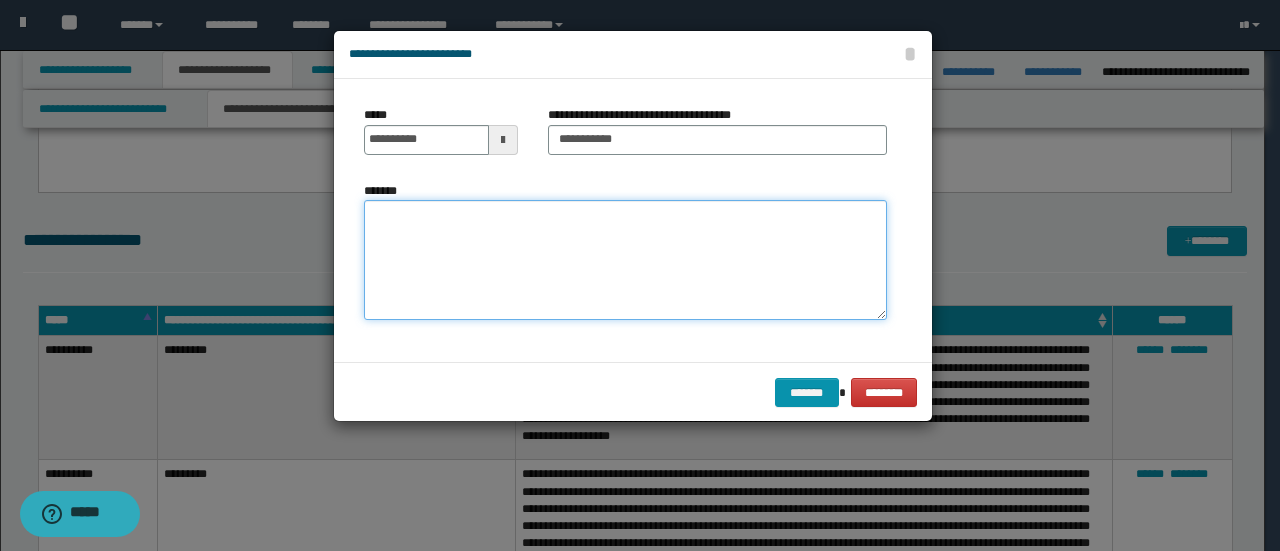 click on "*******" at bounding box center (625, 259) 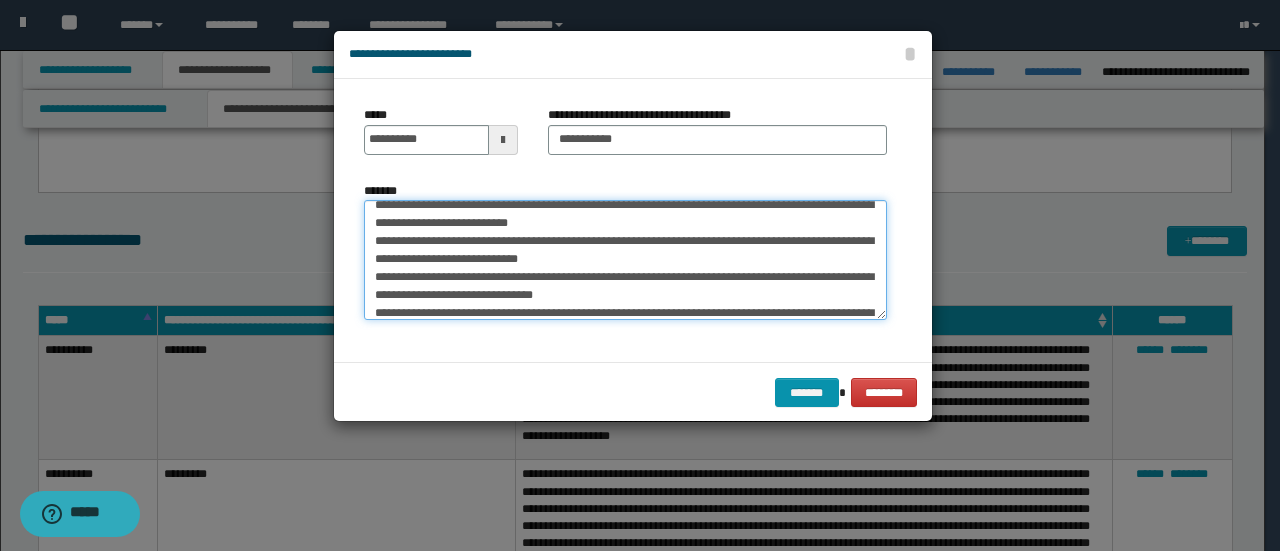 scroll, scrollTop: 0, scrollLeft: 0, axis: both 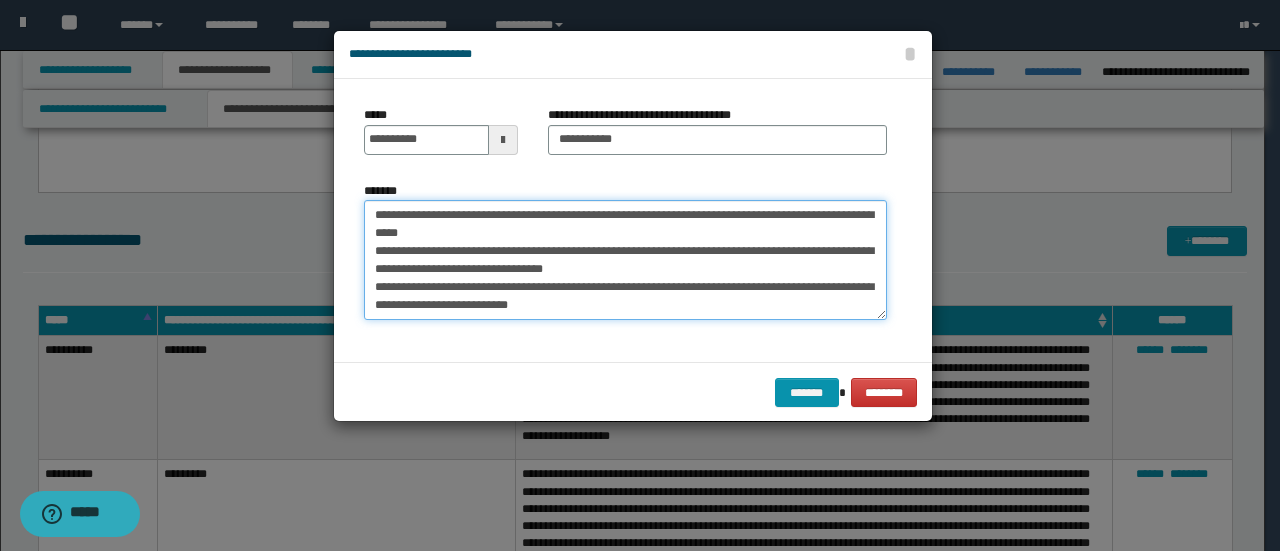 click on "*******" at bounding box center [625, 259] 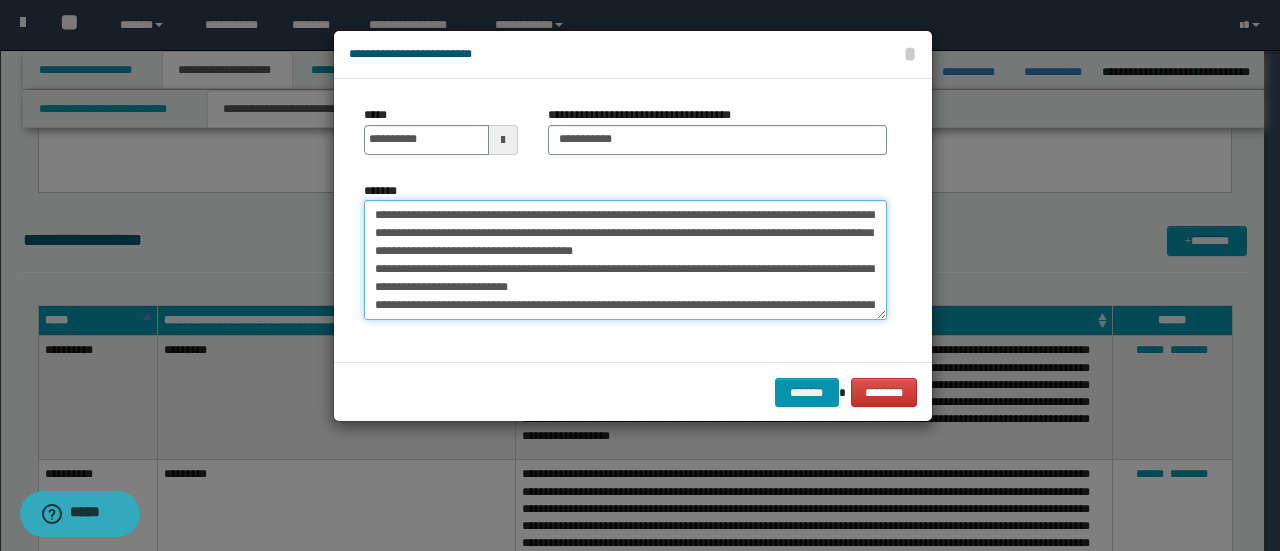 click on "*******" at bounding box center (625, 259) 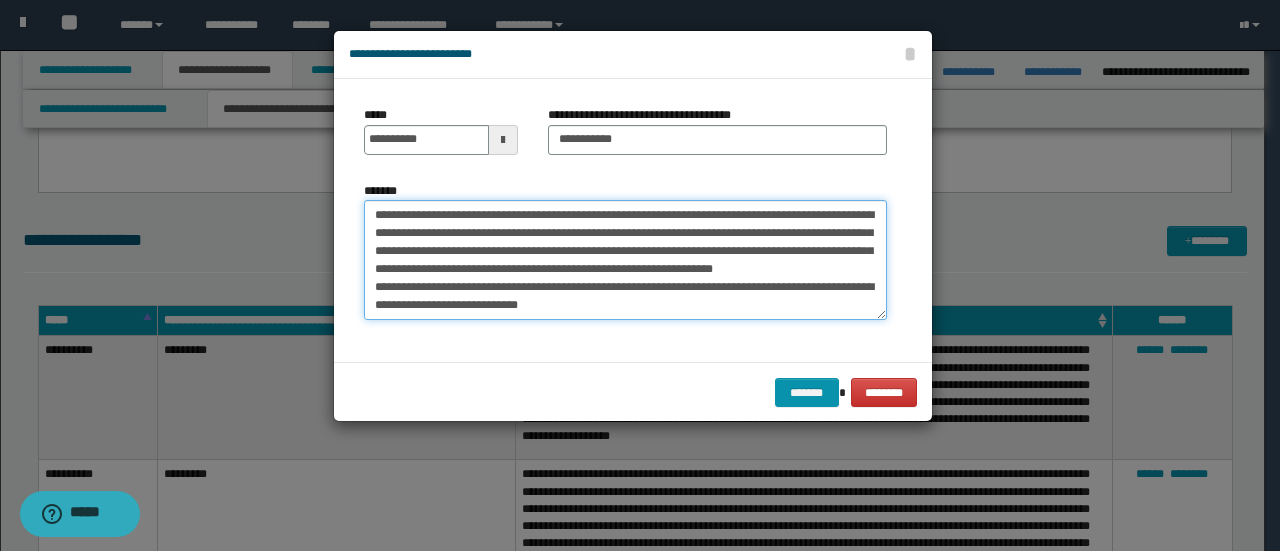 click on "*******" at bounding box center [625, 259] 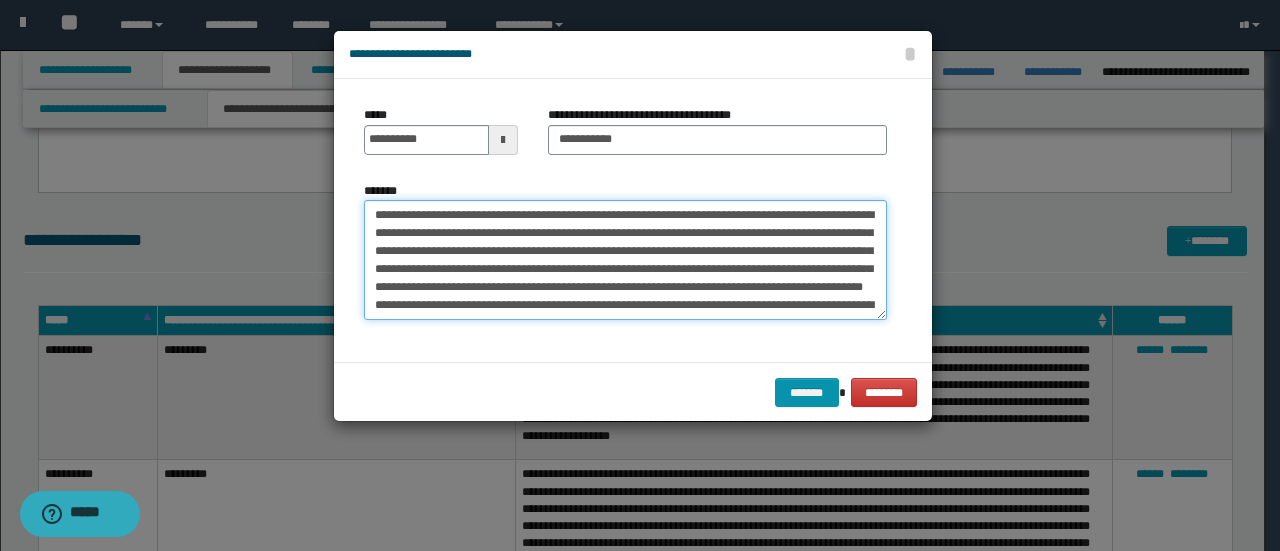 scroll, scrollTop: 40, scrollLeft: 0, axis: vertical 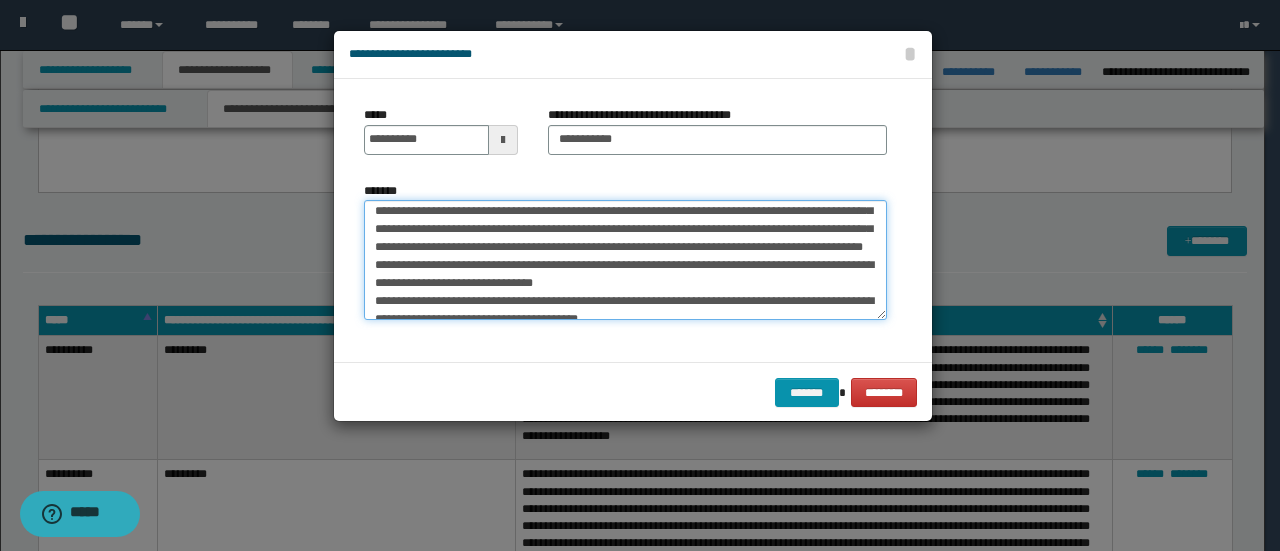 click on "*******" at bounding box center [625, 259] 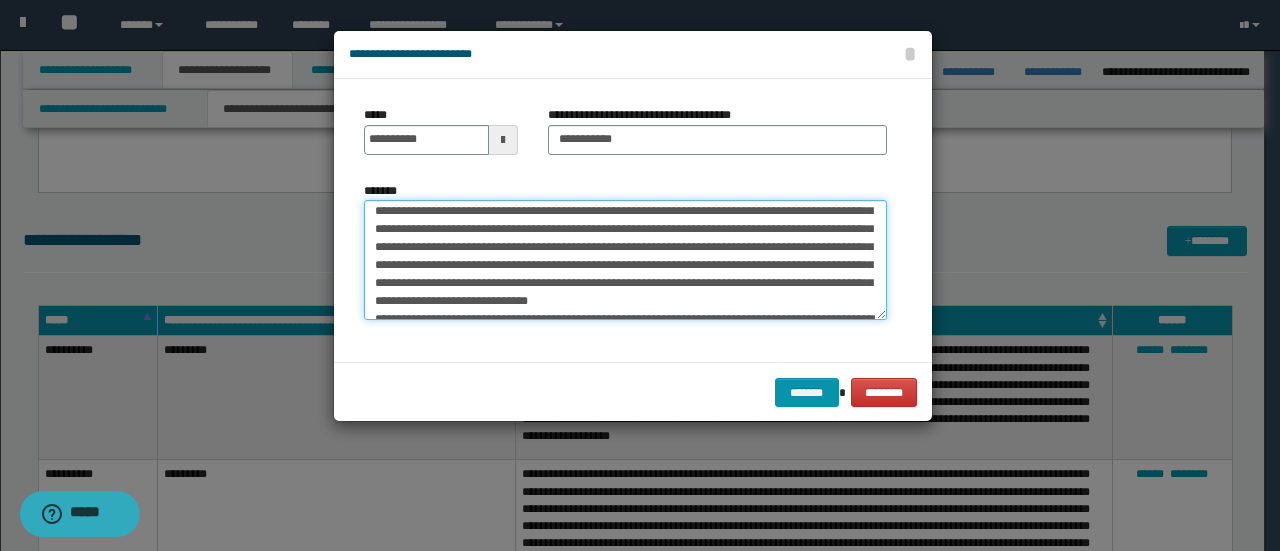 scroll, scrollTop: 62, scrollLeft: 0, axis: vertical 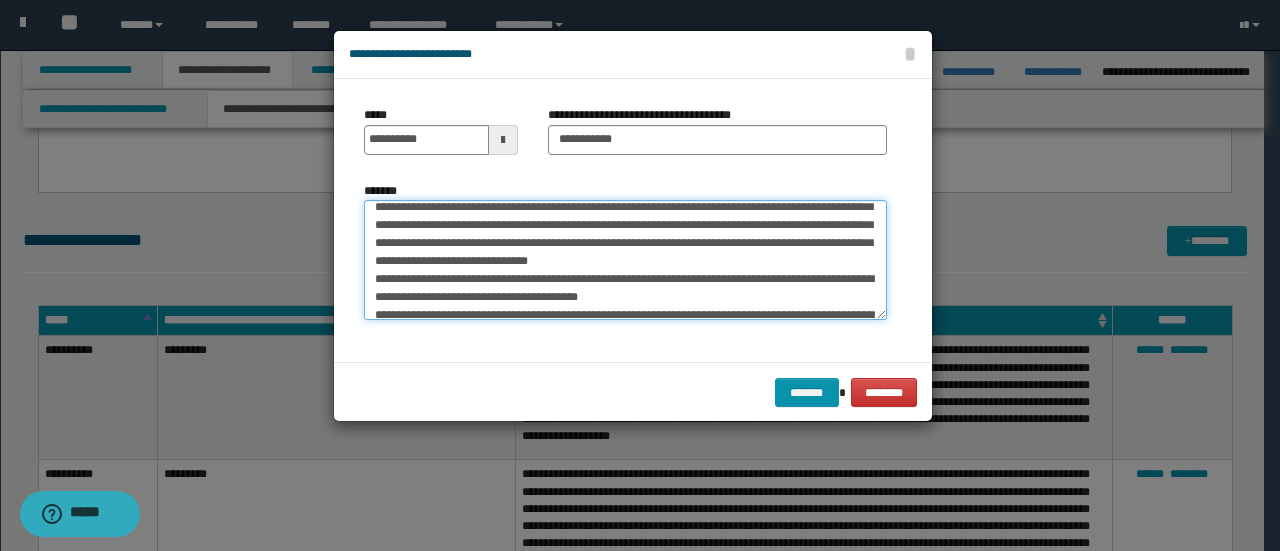 click on "*******" at bounding box center [625, 259] 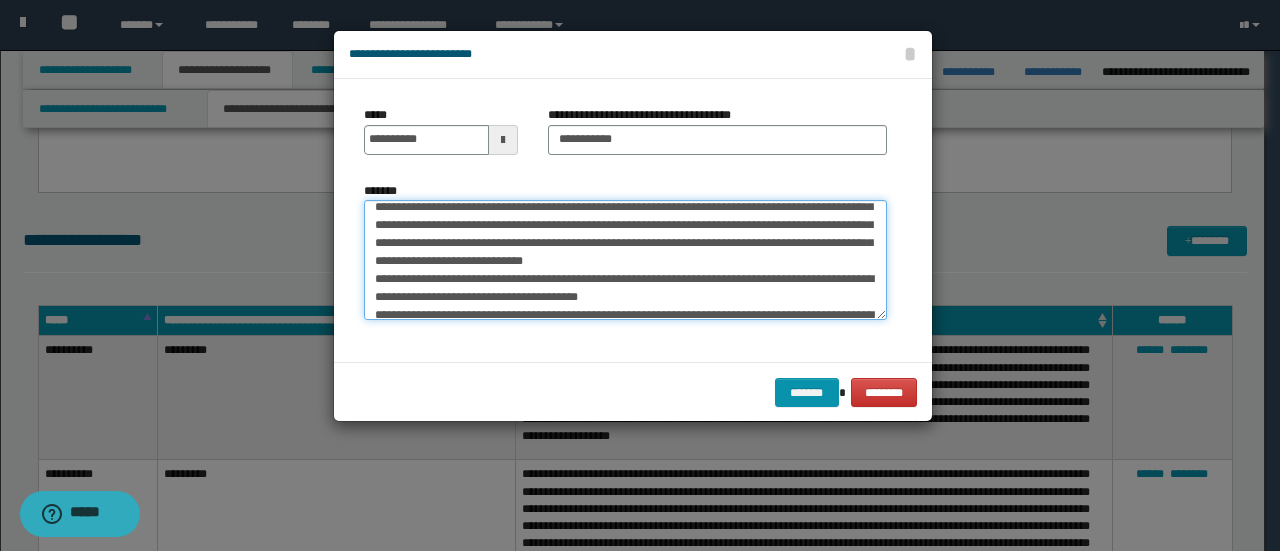 click on "*******" at bounding box center (625, 259) 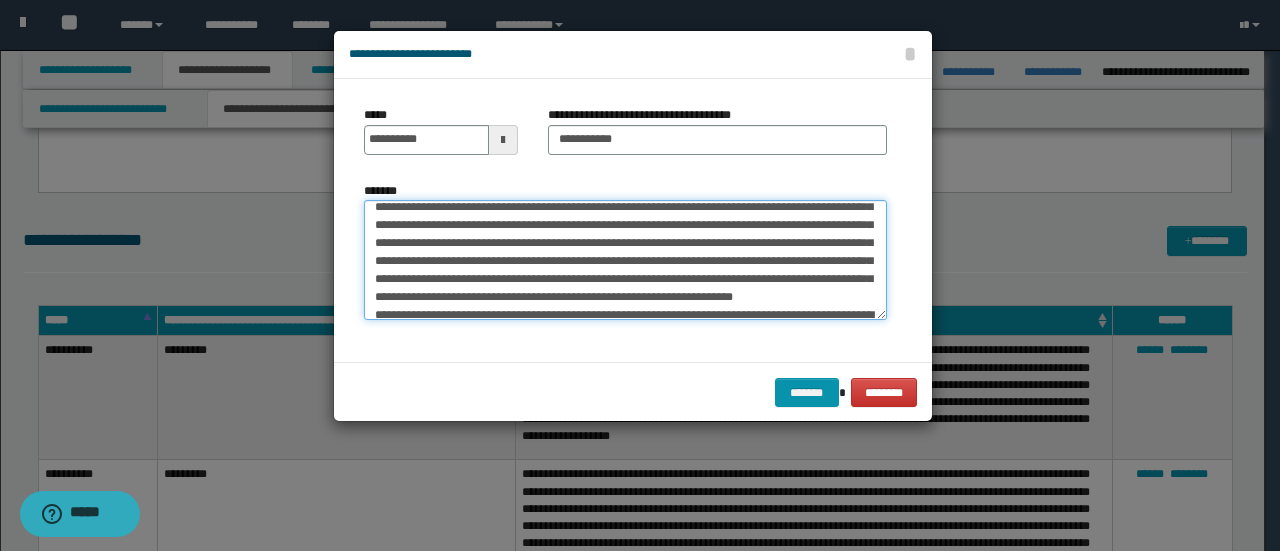 scroll, scrollTop: 84, scrollLeft: 0, axis: vertical 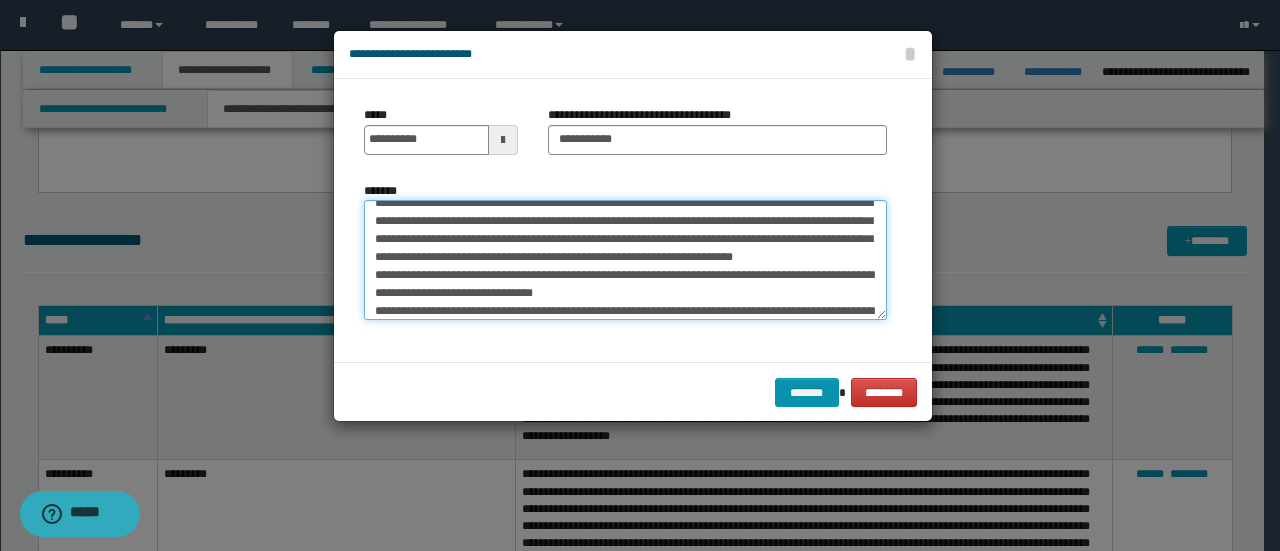 click on "*******" at bounding box center (625, 259) 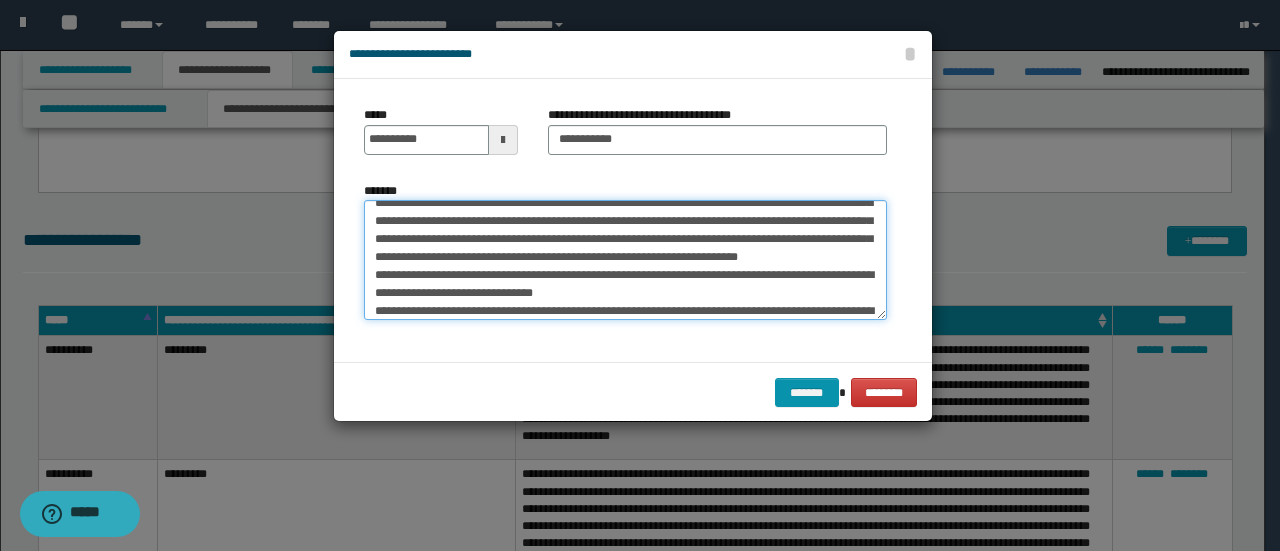 click on "*******" at bounding box center [625, 259] 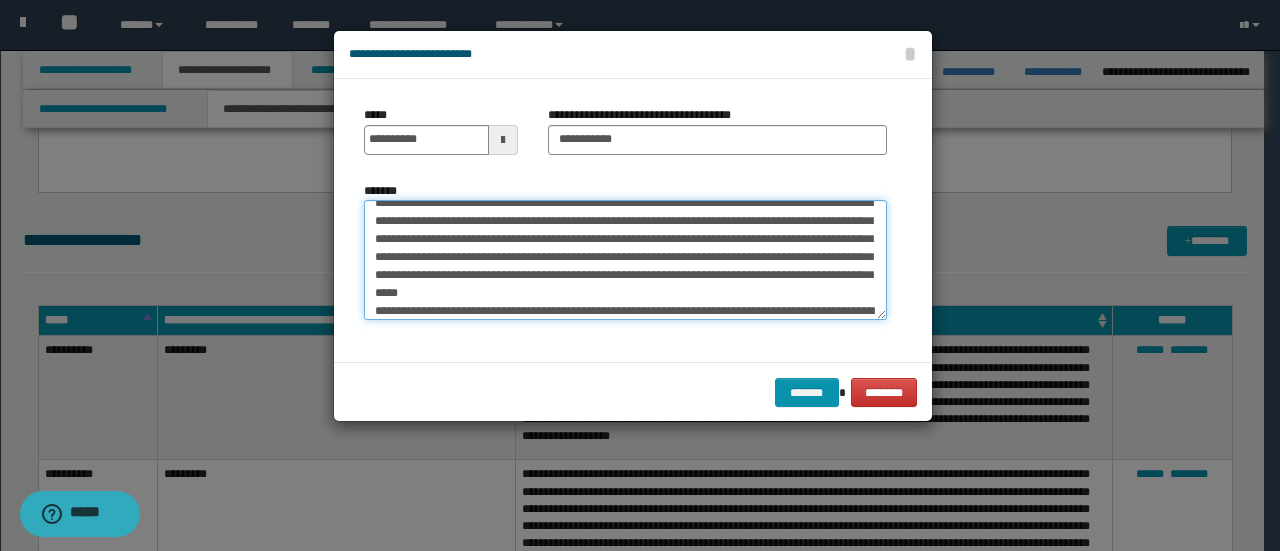 scroll, scrollTop: 66, scrollLeft: 0, axis: vertical 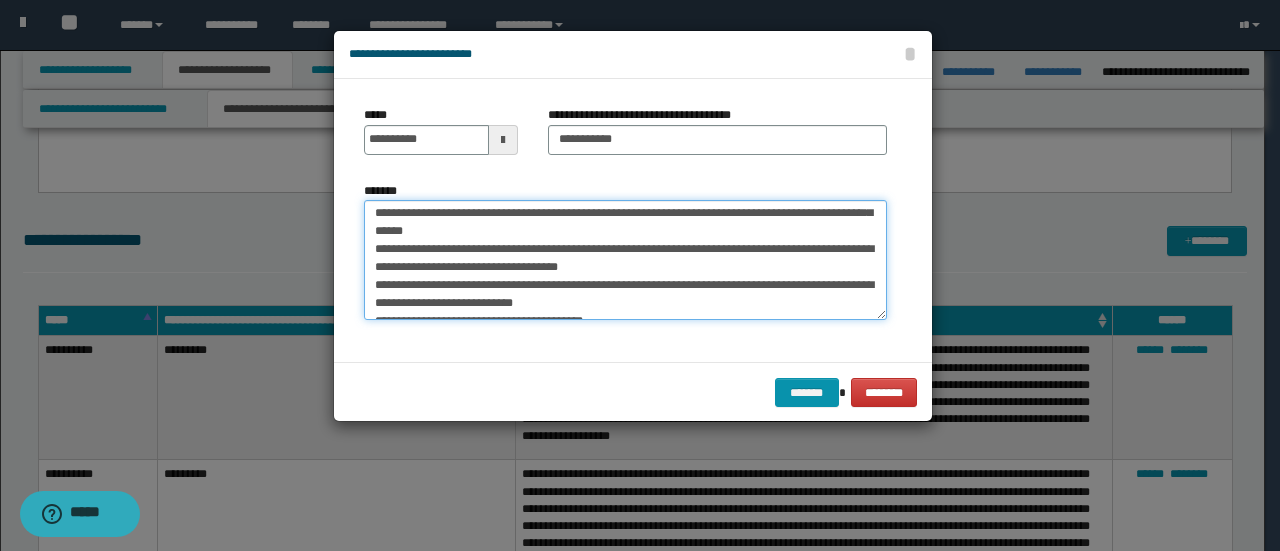 click on "*******" at bounding box center [625, 259] 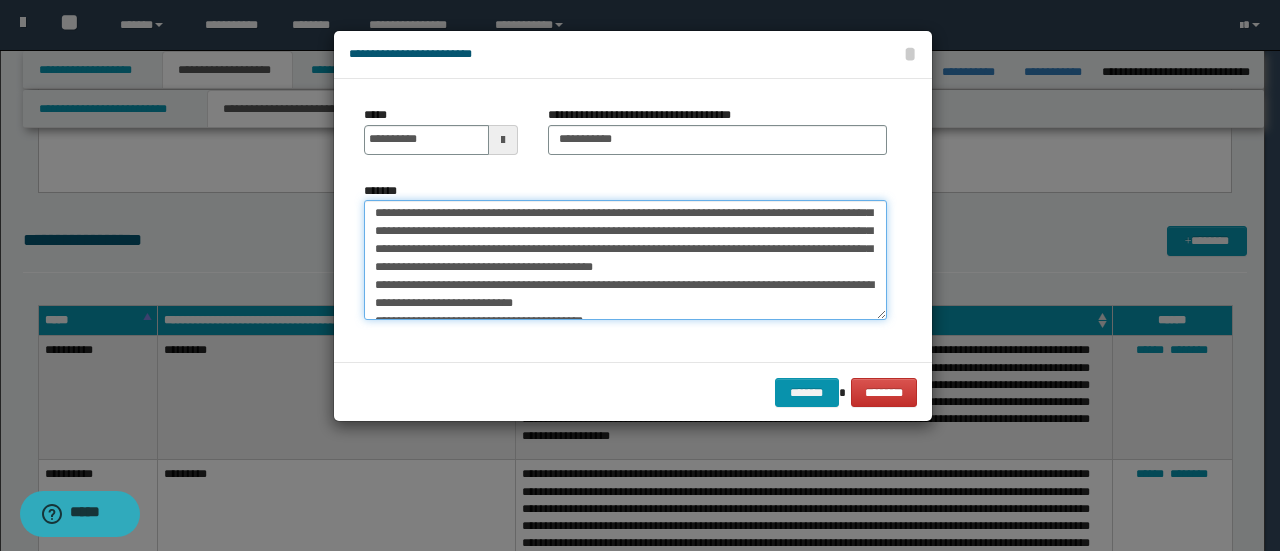 scroll, scrollTop: 162, scrollLeft: 0, axis: vertical 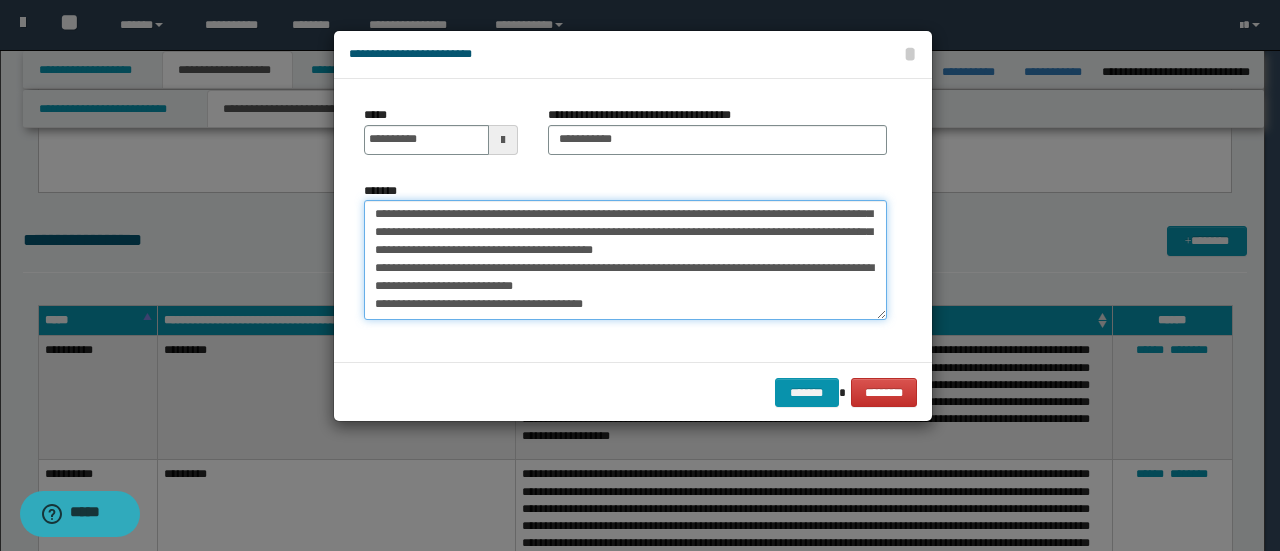 click on "*******" at bounding box center (625, 259) 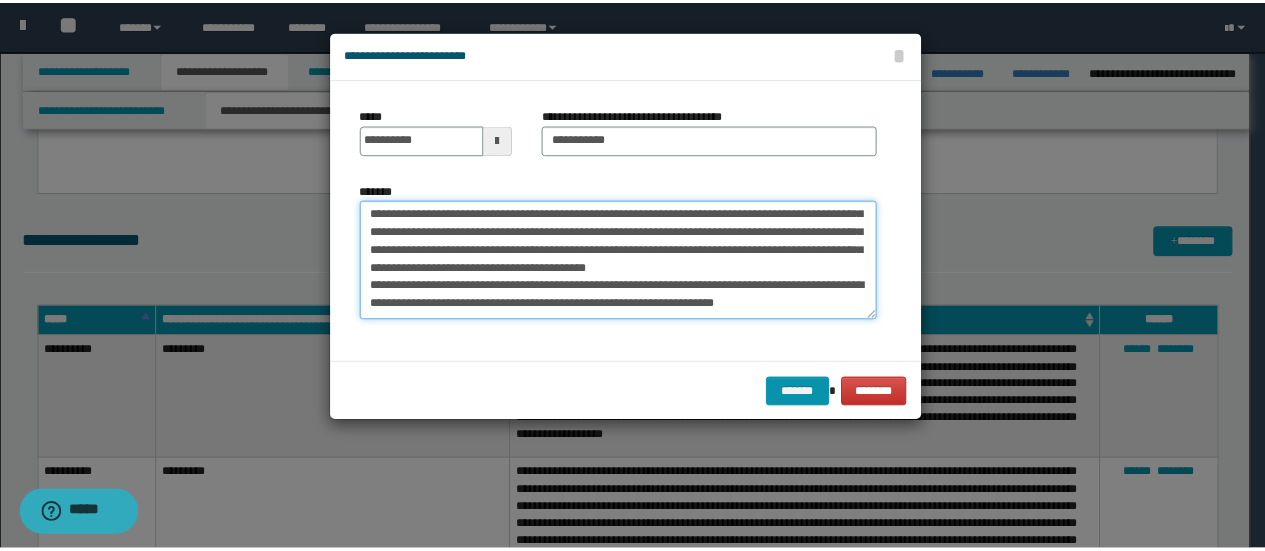 scroll, scrollTop: 144, scrollLeft: 0, axis: vertical 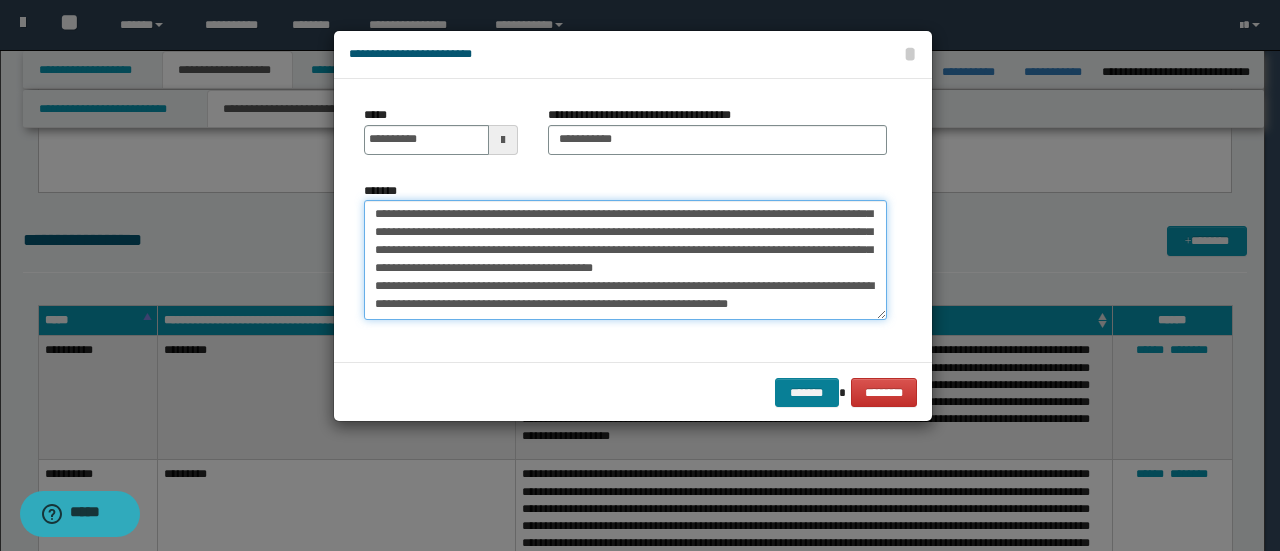 type on "**********" 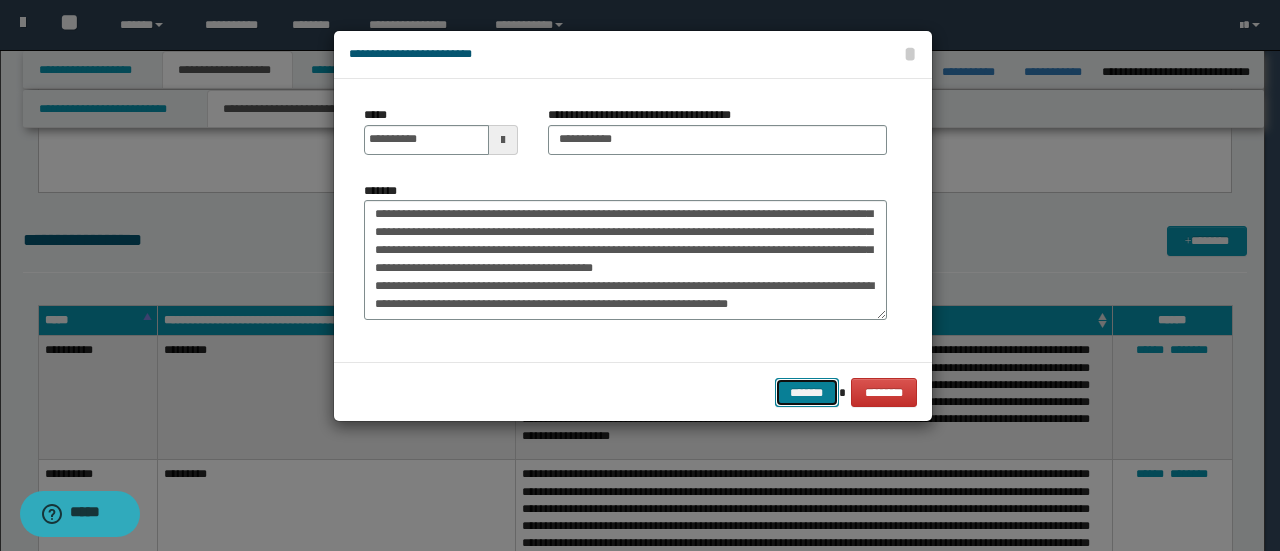 click on "*******" at bounding box center [807, 392] 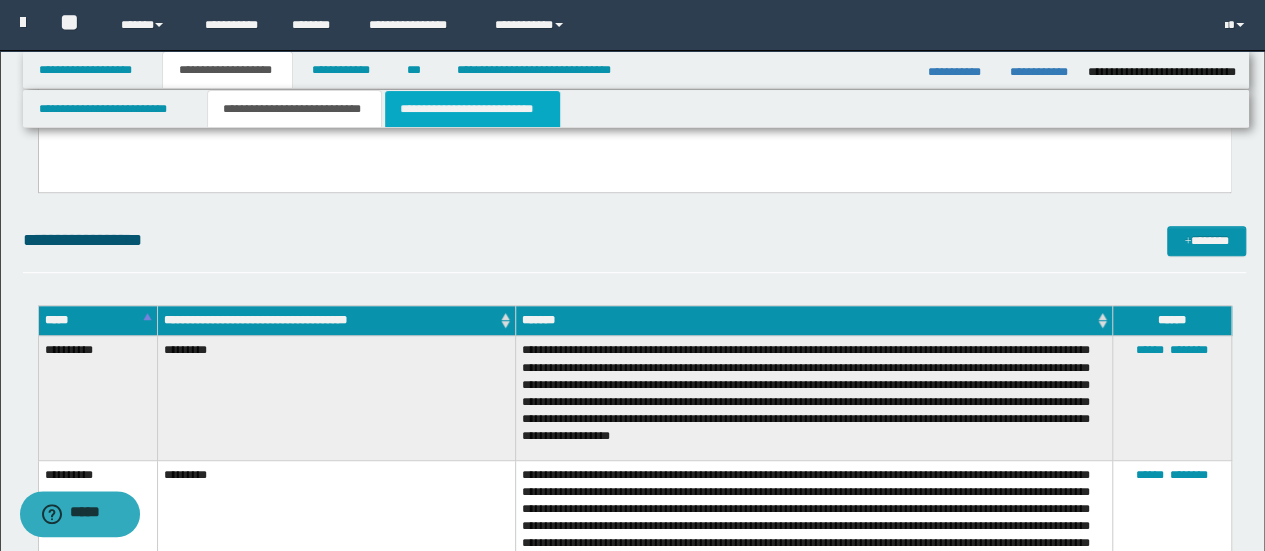click on "**********" at bounding box center (472, 109) 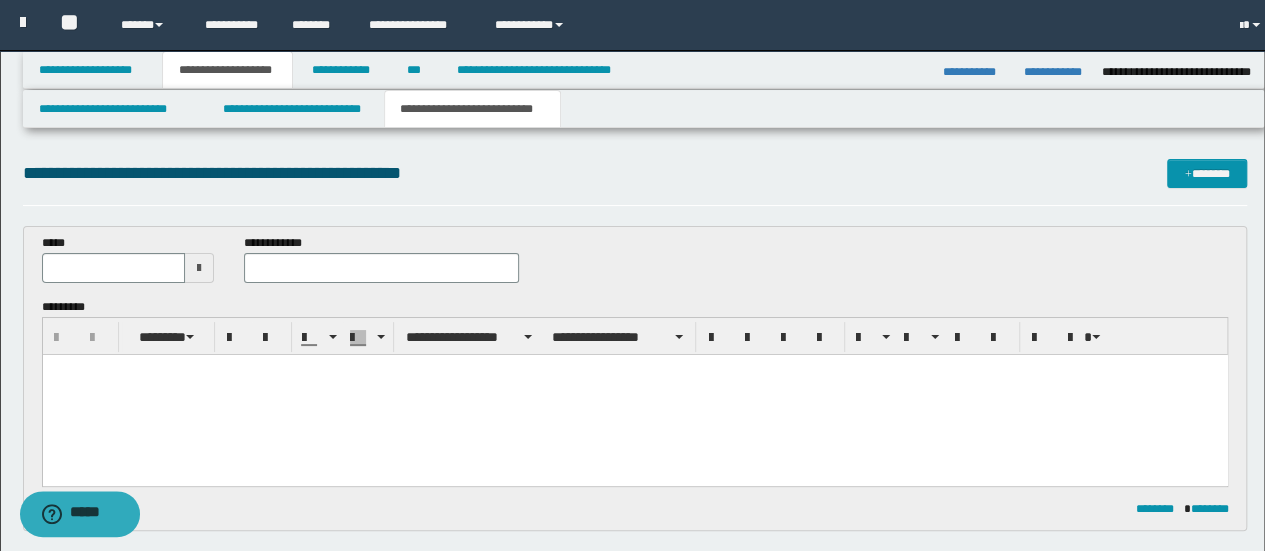 scroll, scrollTop: 0, scrollLeft: 0, axis: both 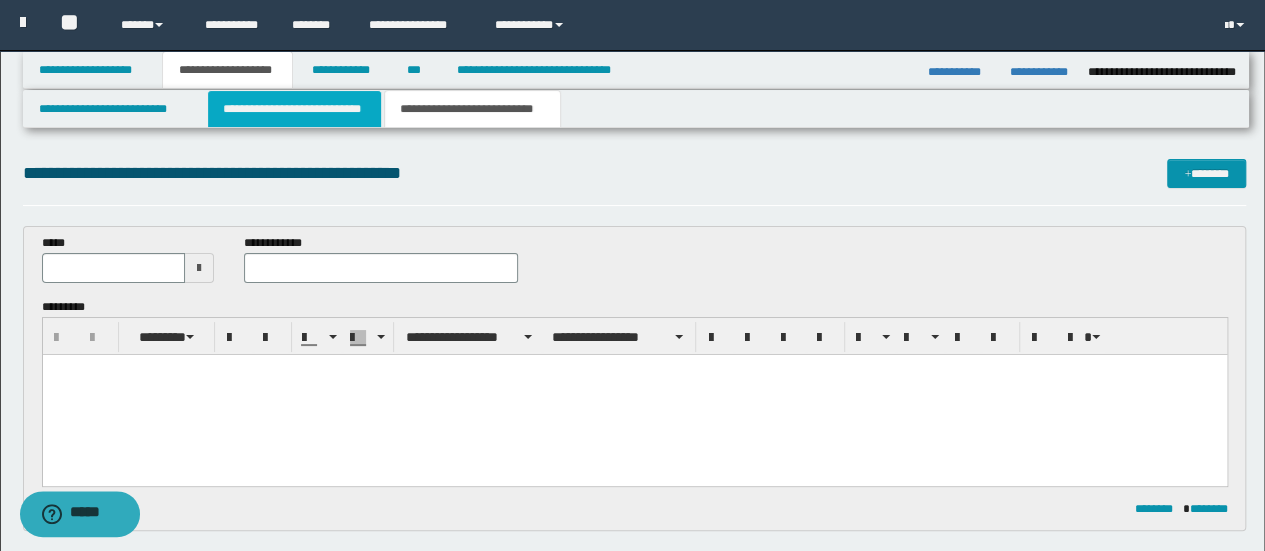 click on "**********" at bounding box center (294, 109) 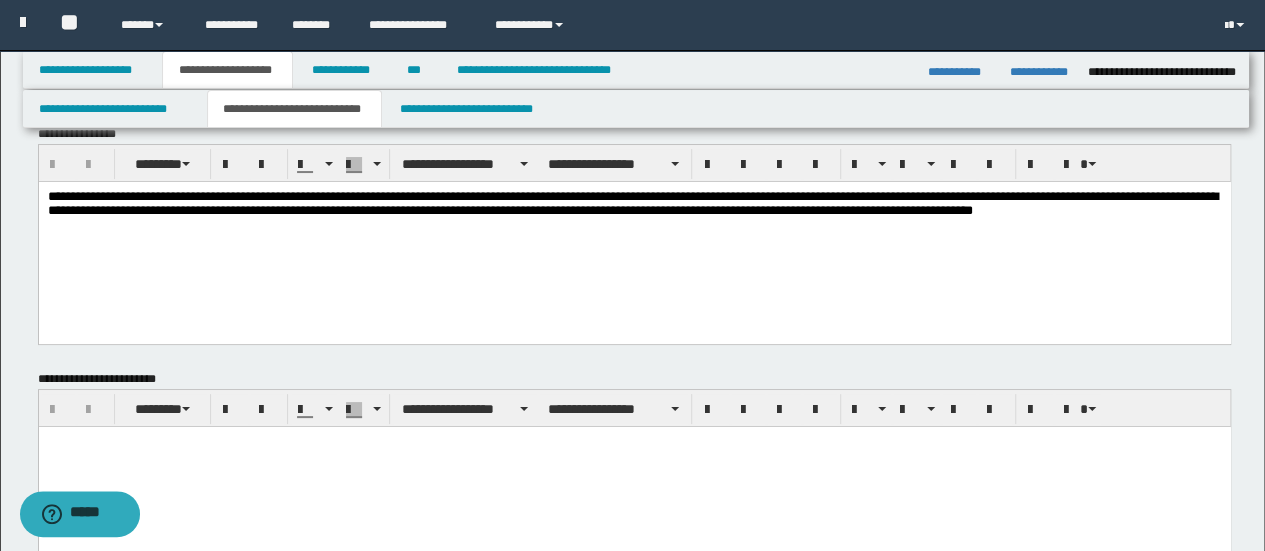 scroll, scrollTop: 200, scrollLeft: 0, axis: vertical 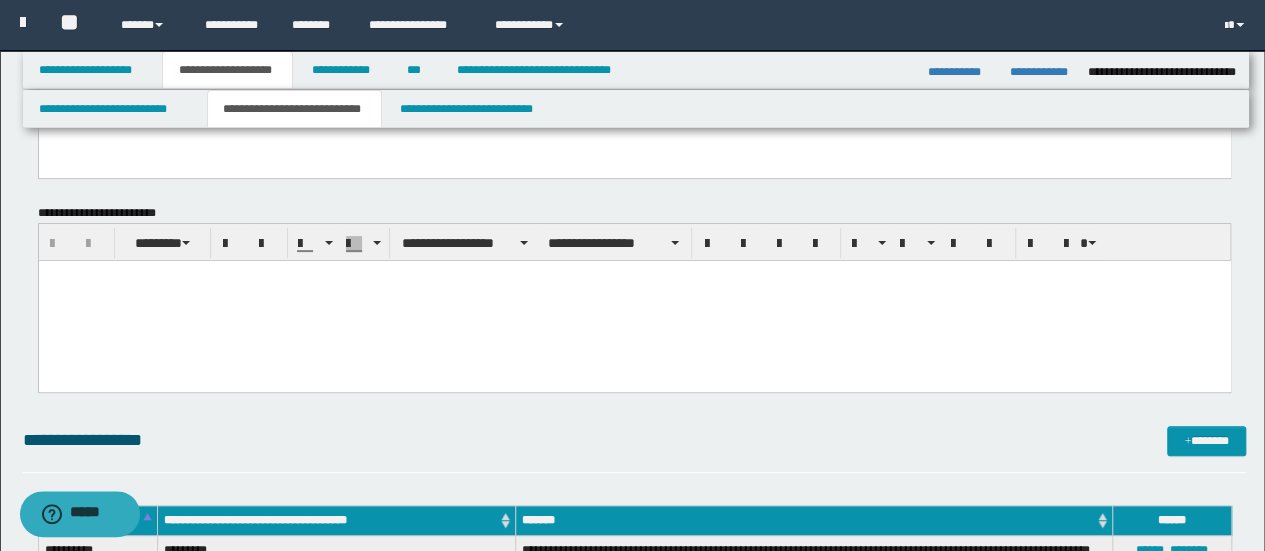 click at bounding box center [634, 301] 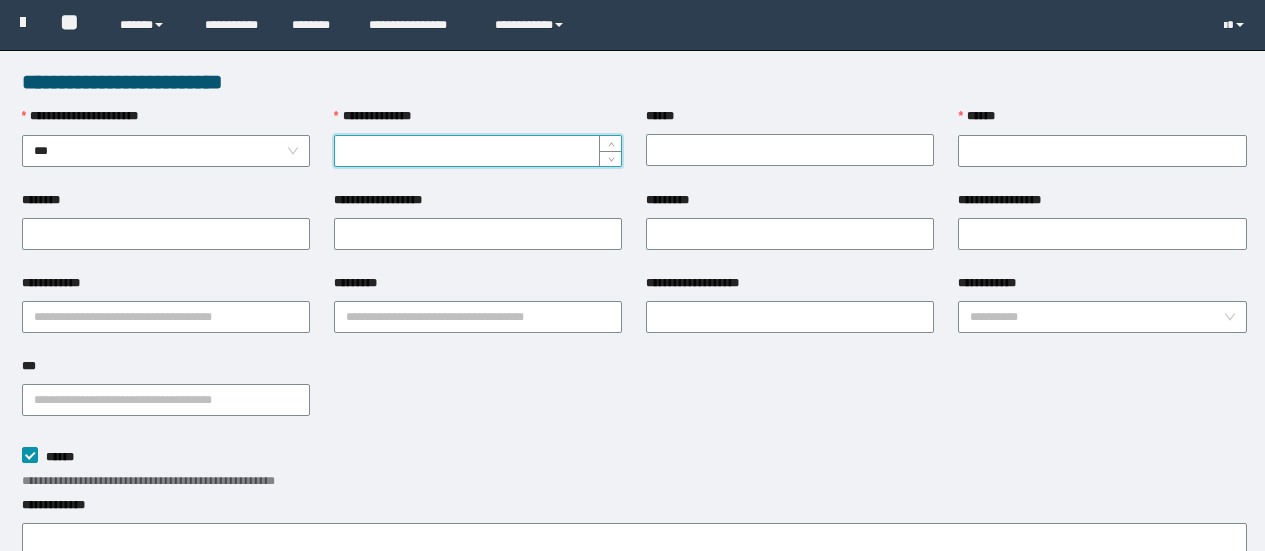 scroll, scrollTop: 0, scrollLeft: 0, axis: both 